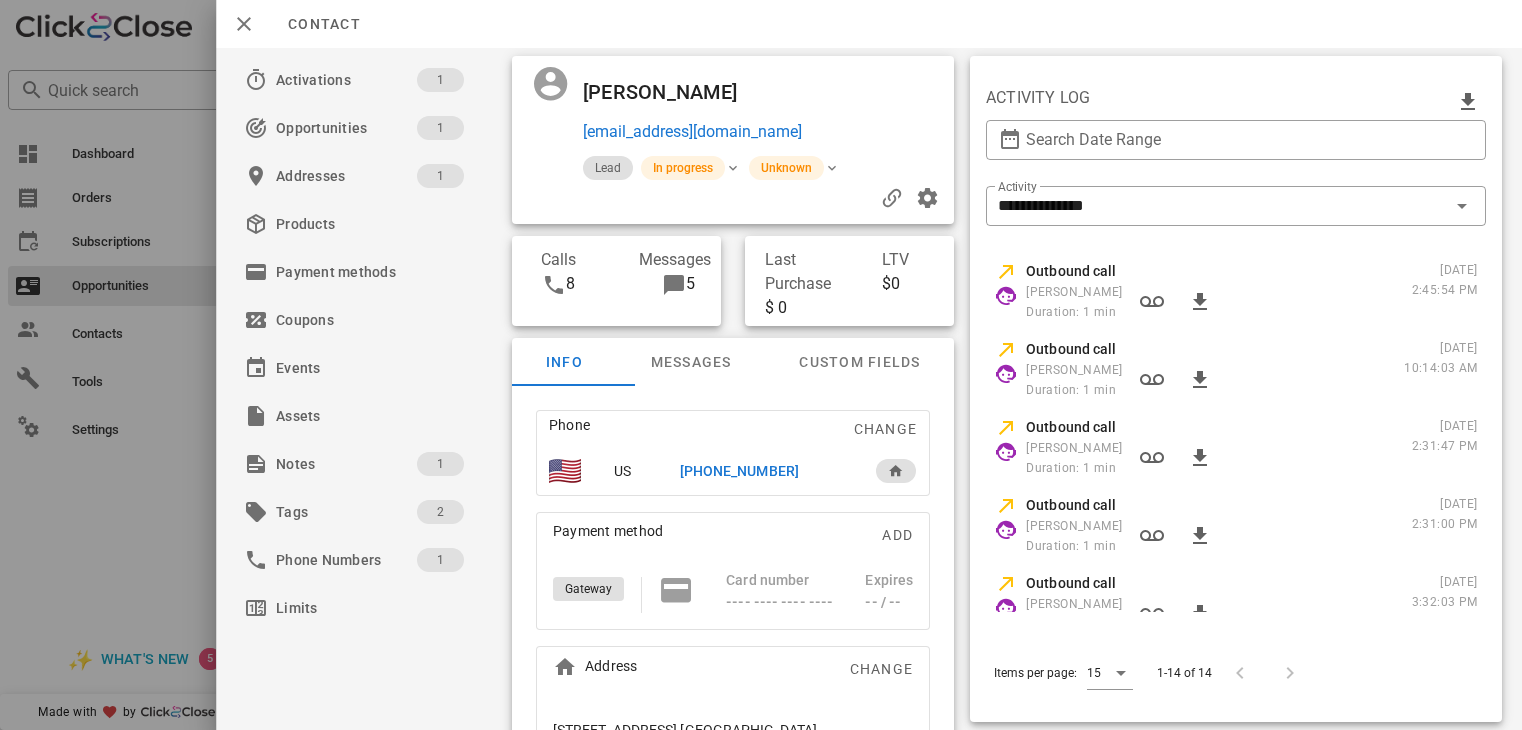 scroll, scrollTop: 350, scrollLeft: 0, axis: vertical 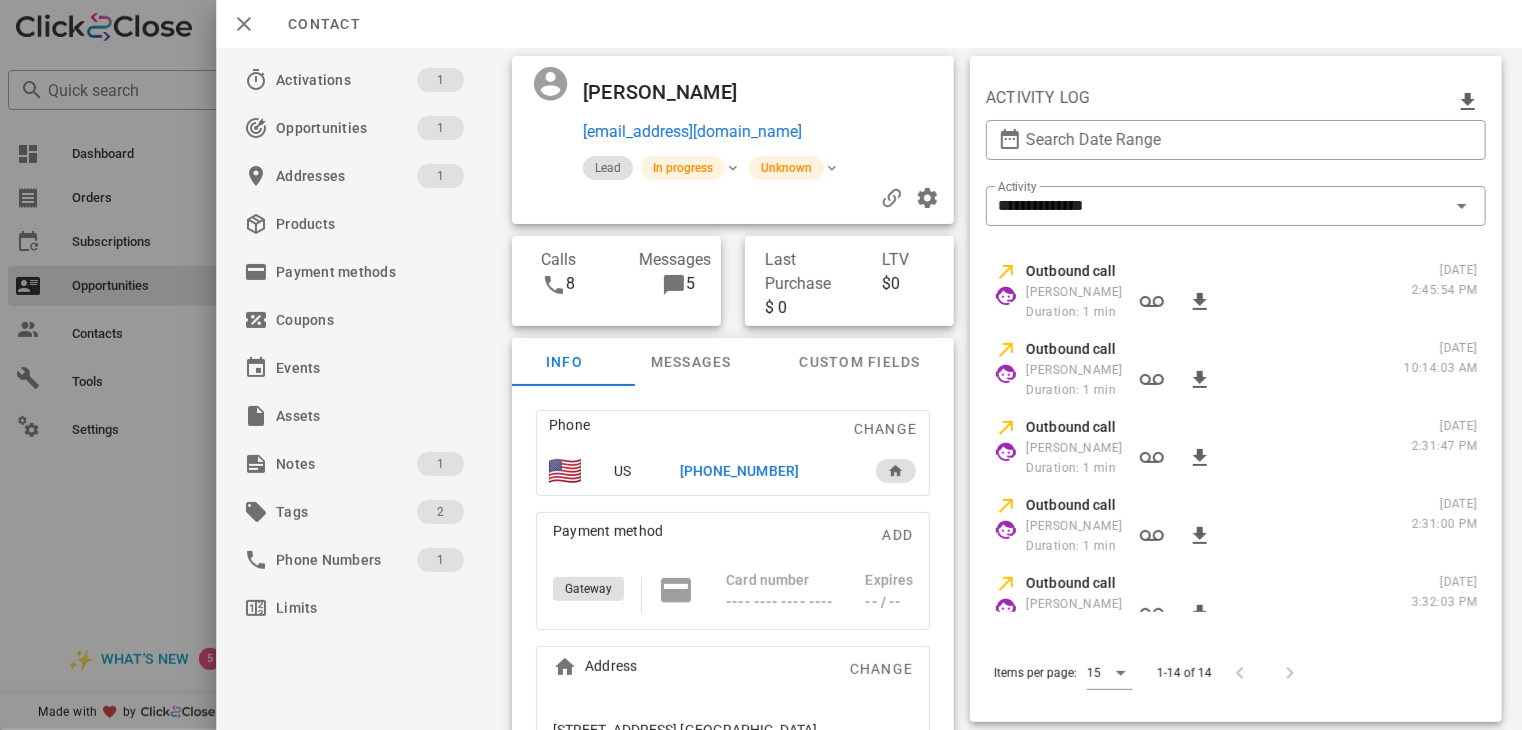 click at bounding box center [761, 365] 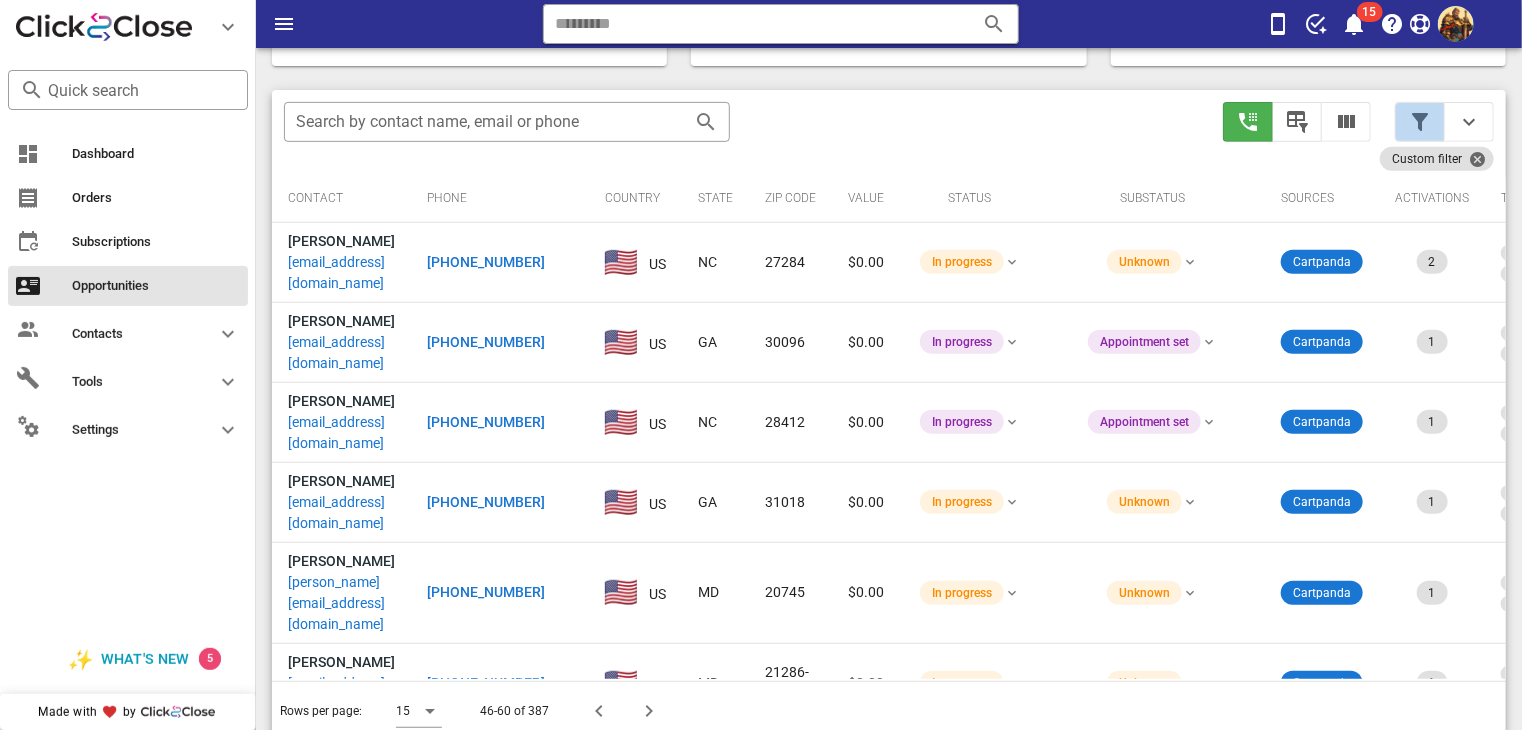 click at bounding box center (1420, 122) 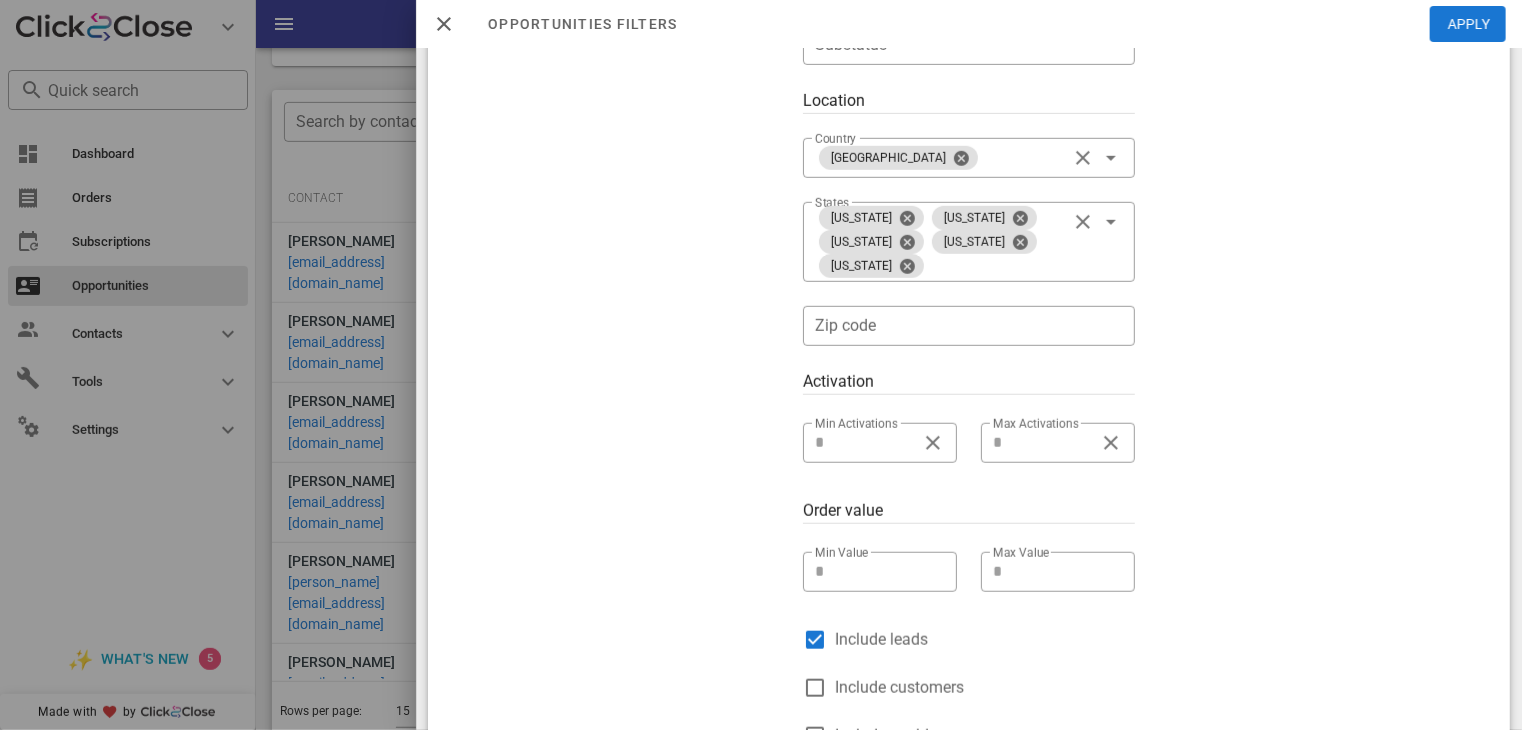 click at bounding box center [761, 365] 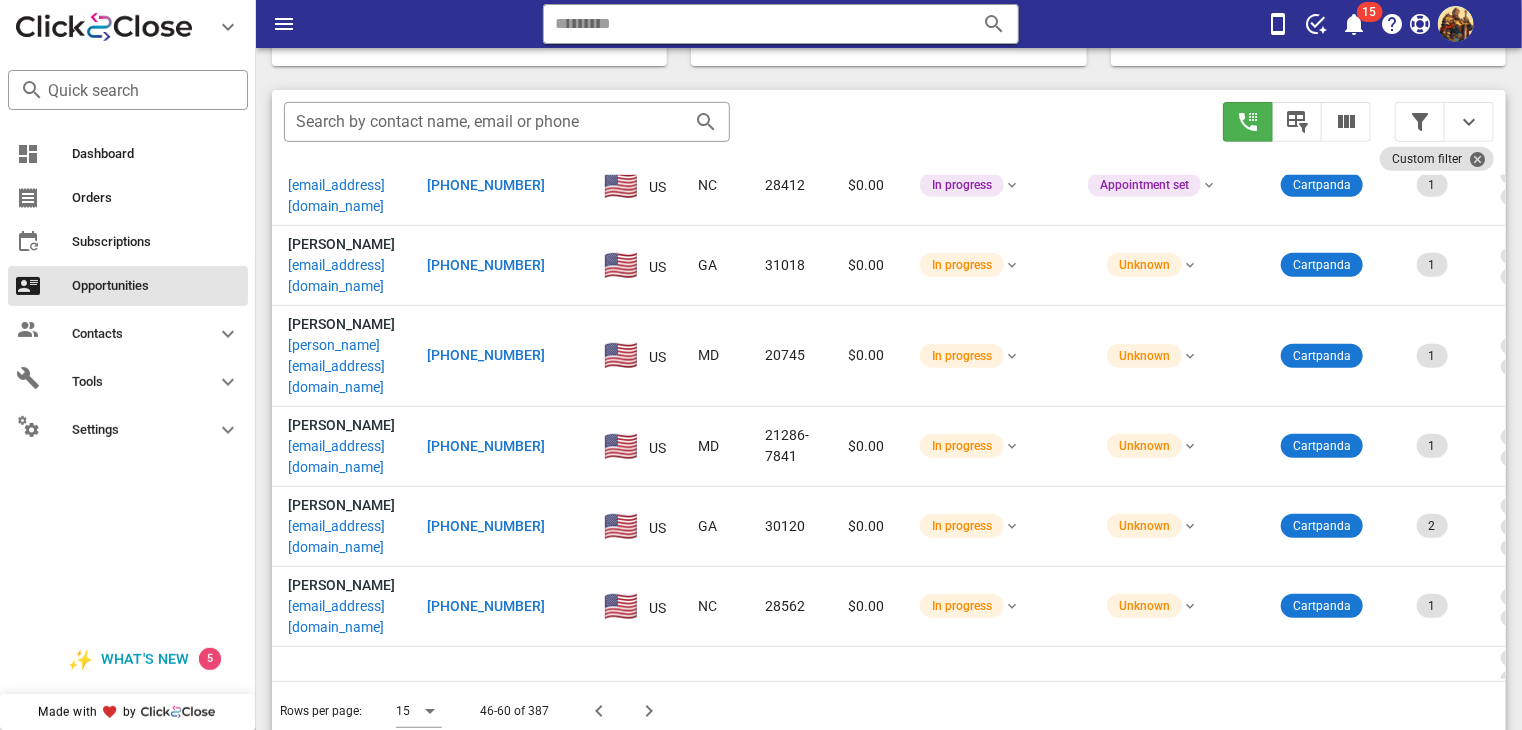 scroll, scrollTop: 238, scrollLeft: 0, axis: vertical 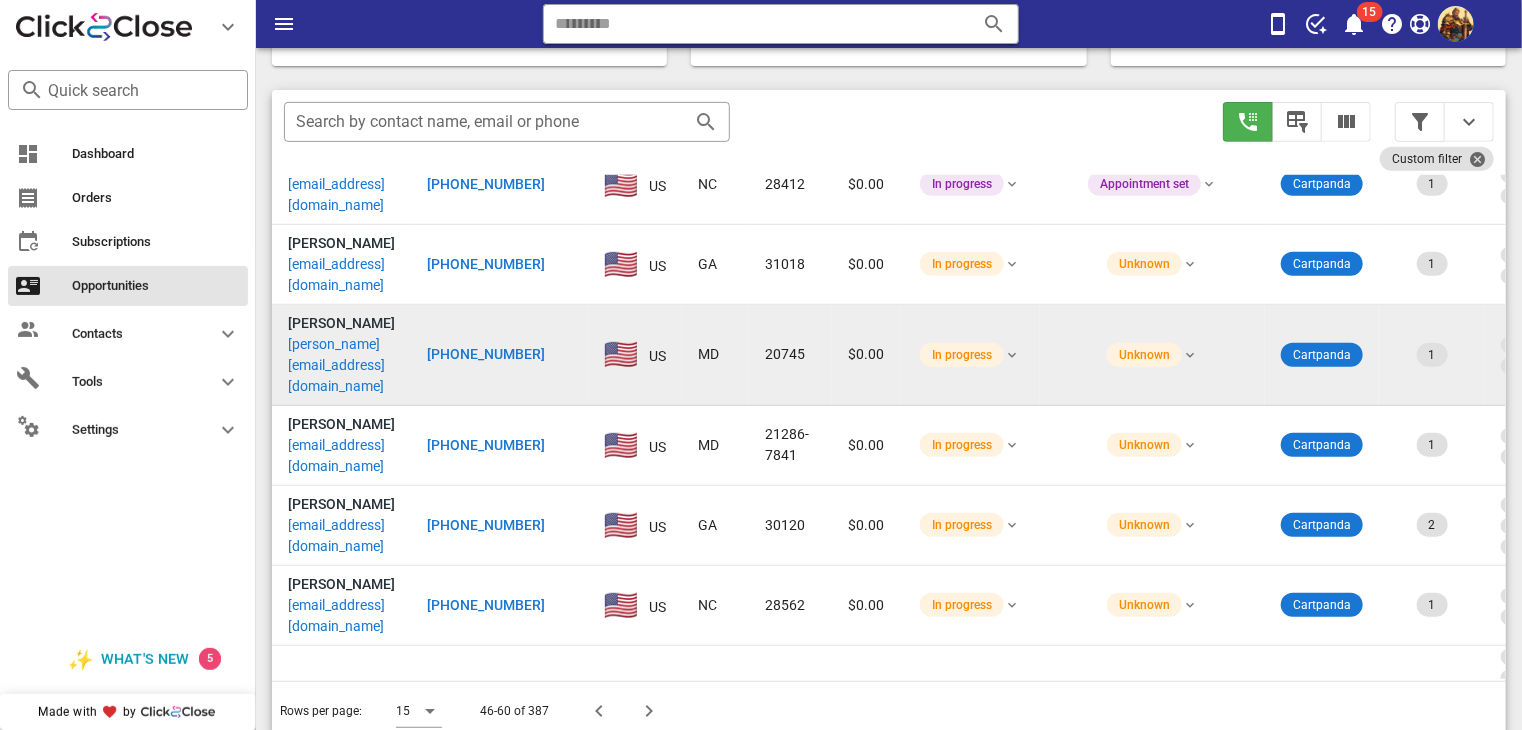 click on "[PERSON_NAME][EMAIL_ADDRESS][DOMAIN_NAME]" at bounding box center [341, 365] 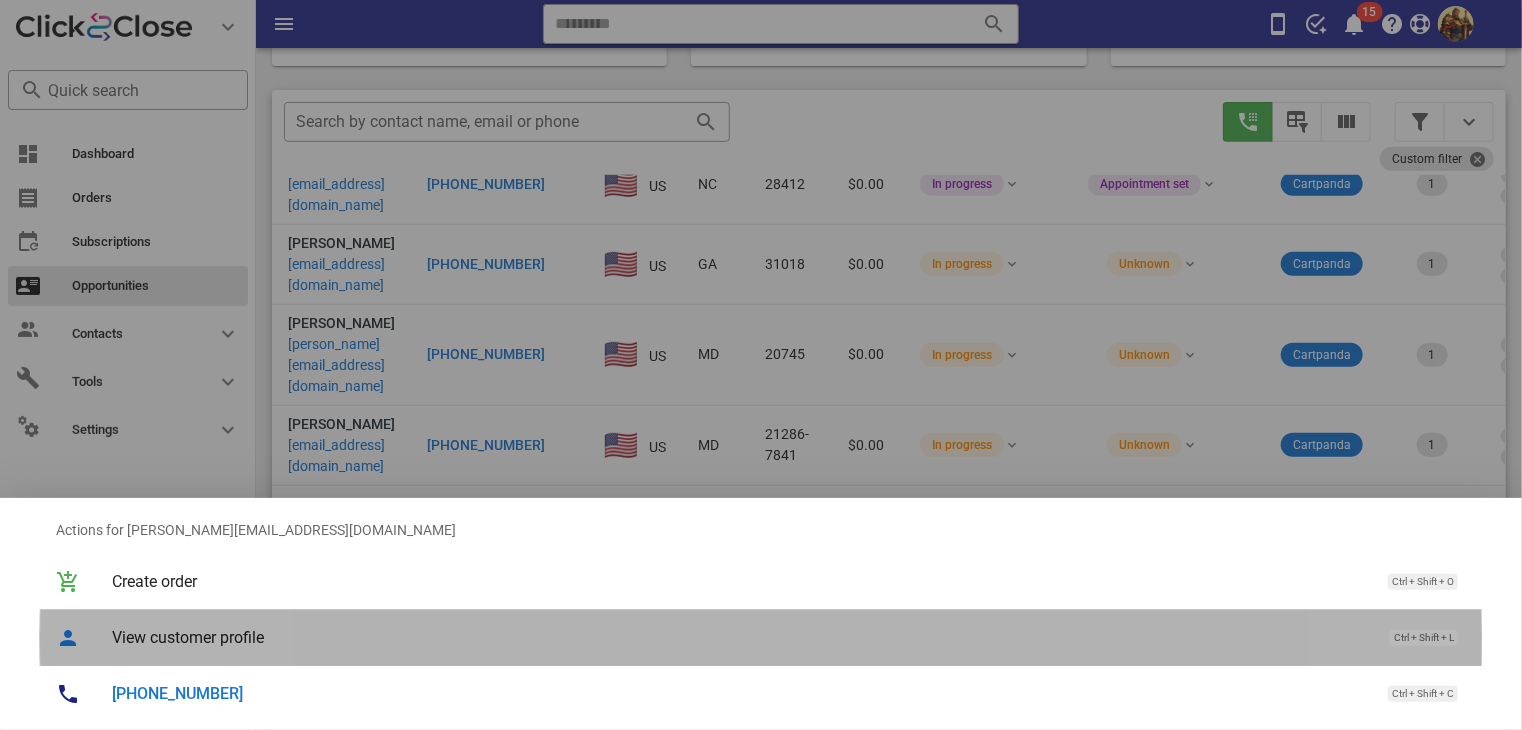 click on "View customer profile Ctrl + Shift + L" at bounding box center [789, 637] 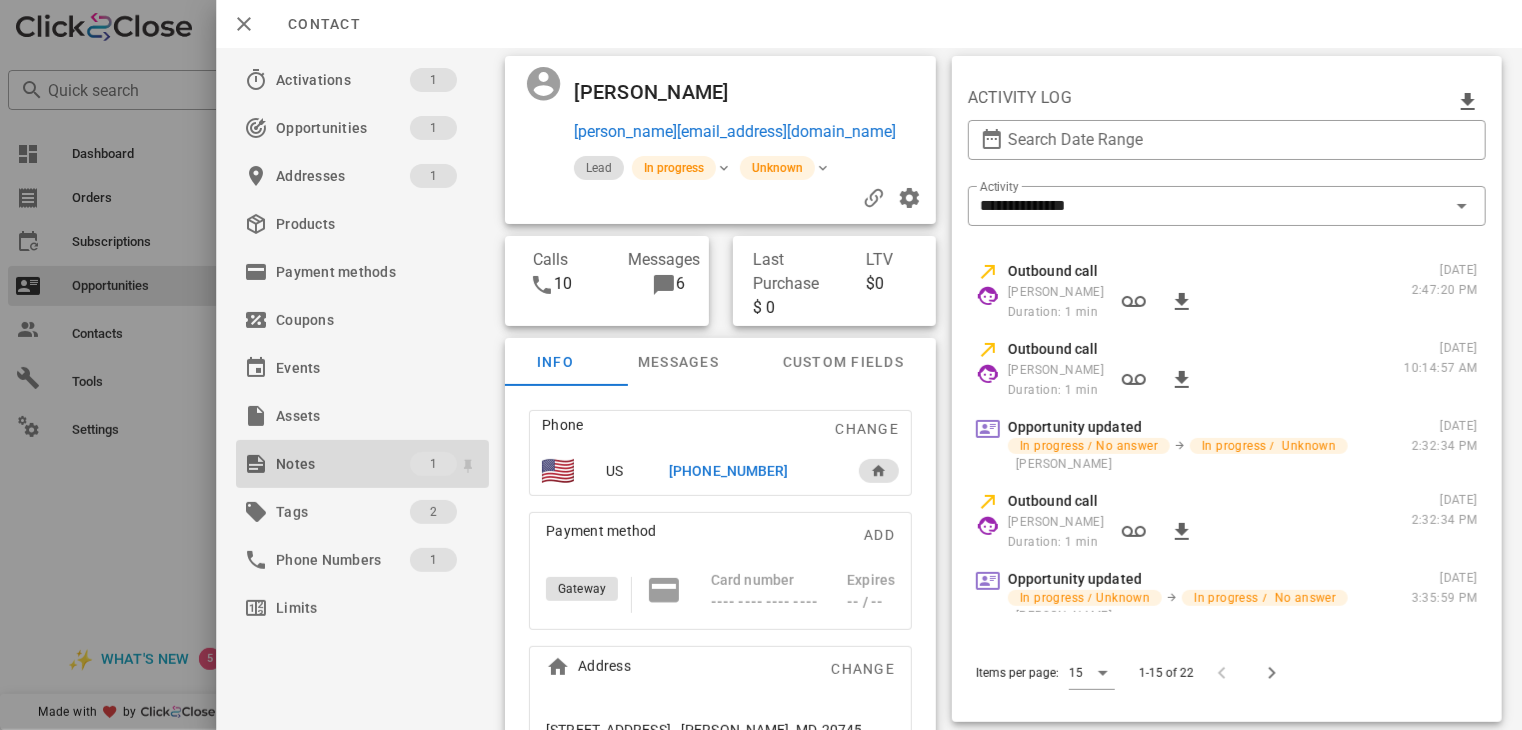 click on "Notes" at bounding box center (343, 464) 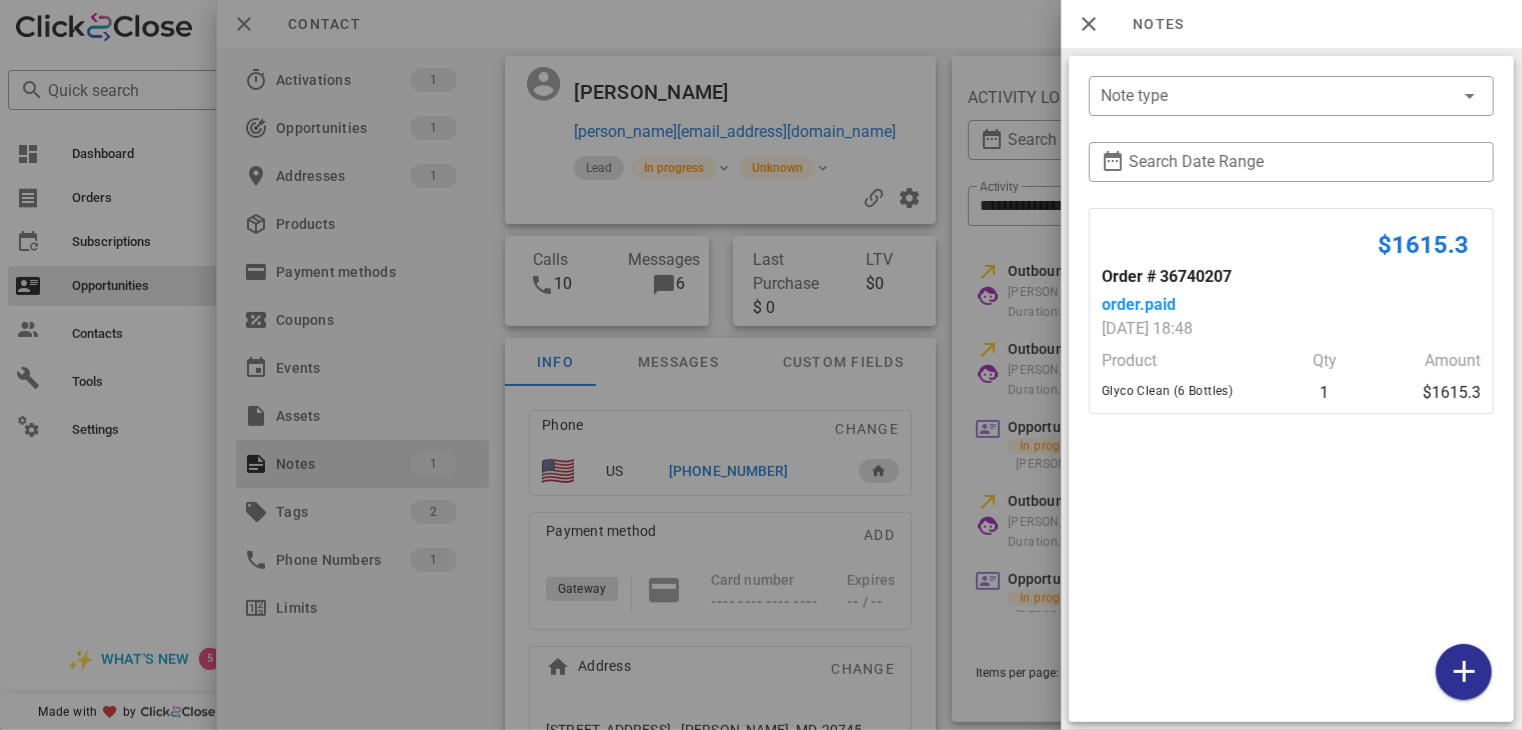 click at bounding box center [761, 365] 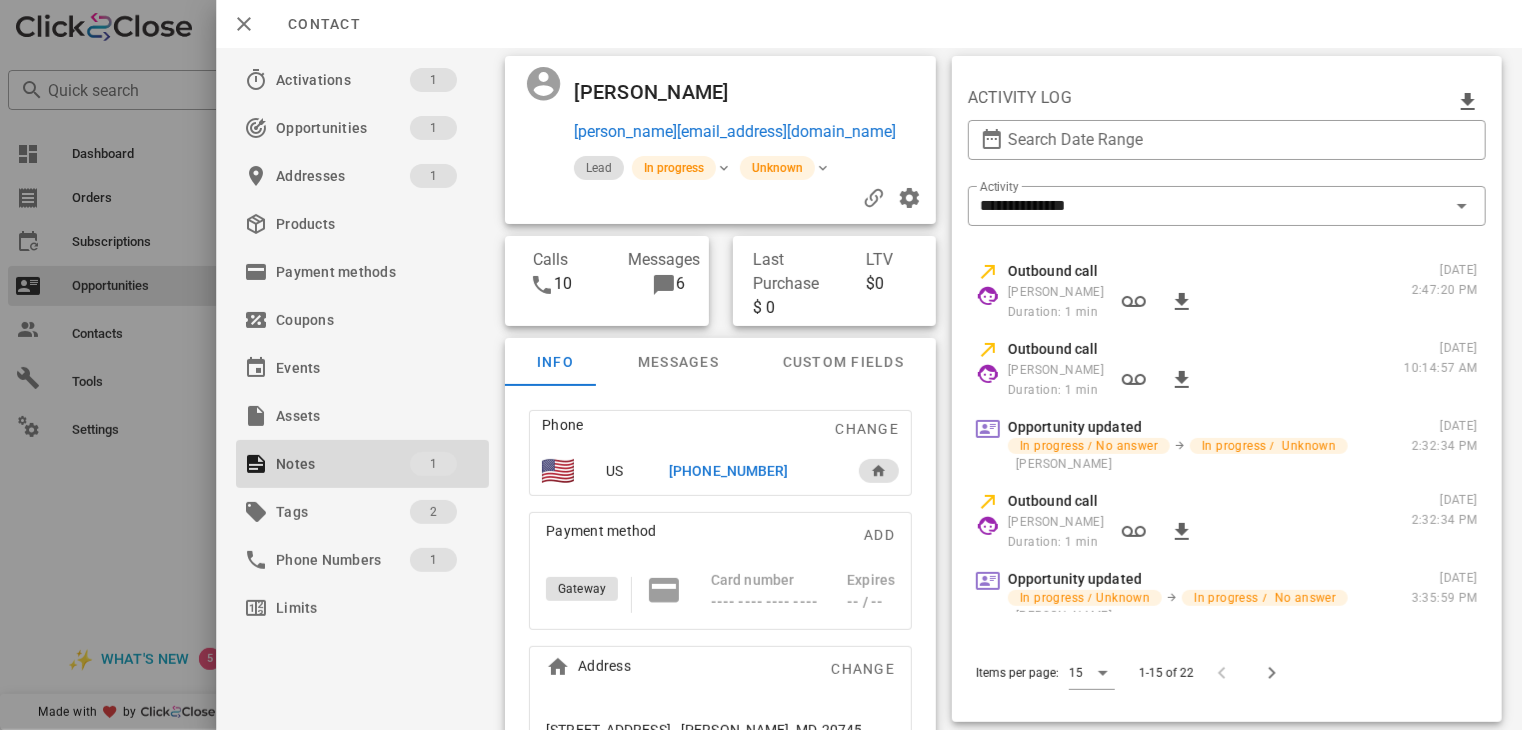 click on "[PHONE_NUMBER]" at bounding box center [728, 471] 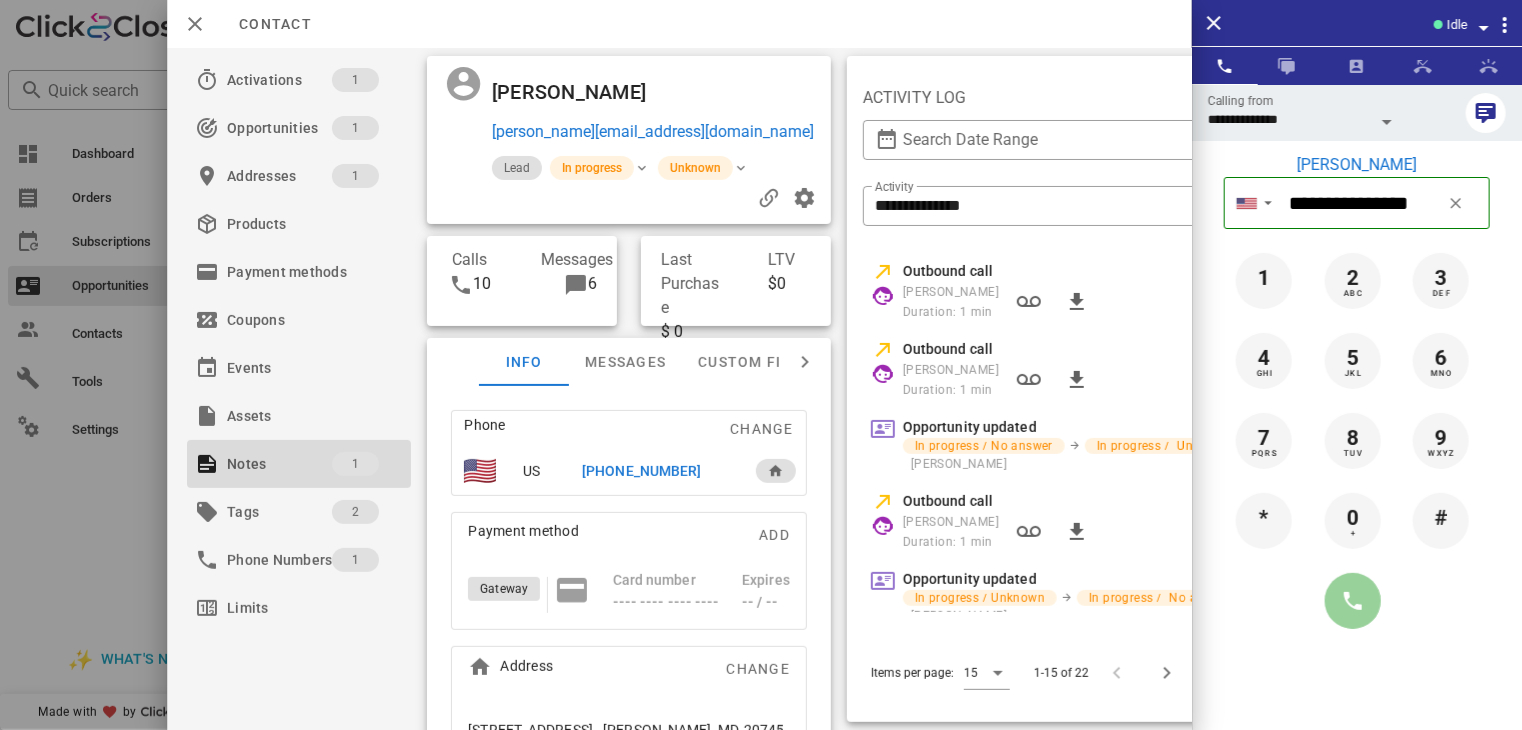 click at bounding box center (1353, 601) 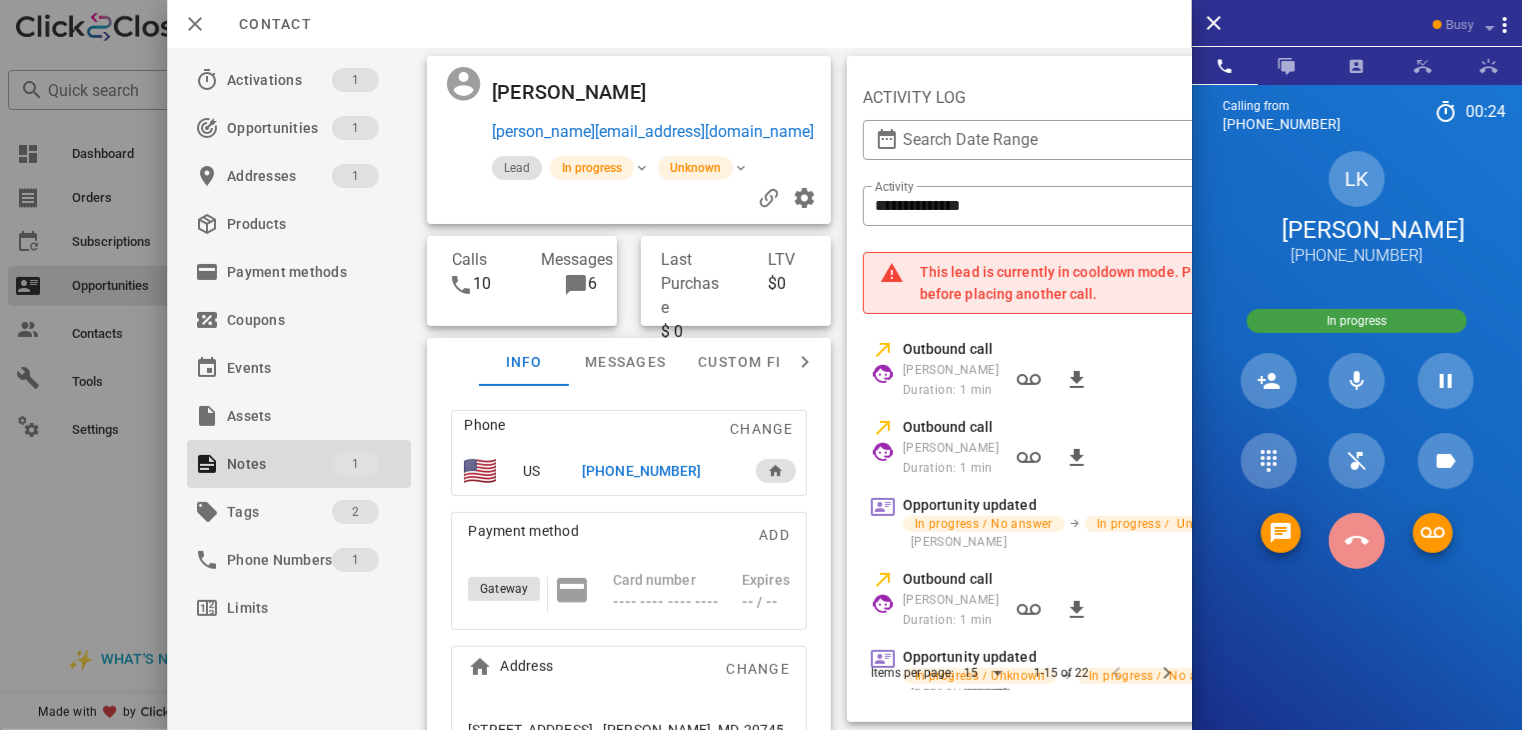 click at bounding box center [1357, 541] 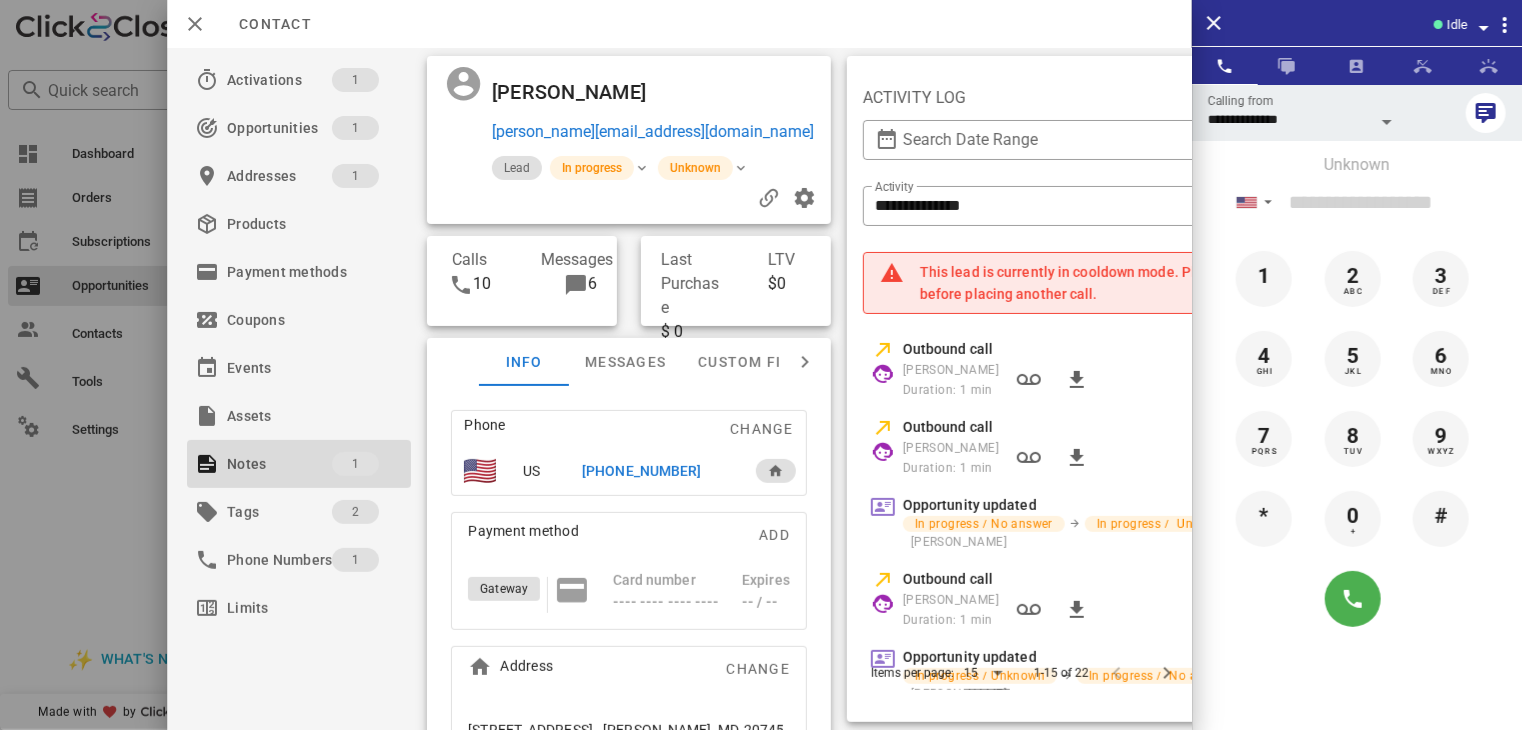 click at bounding box center [761, 365] 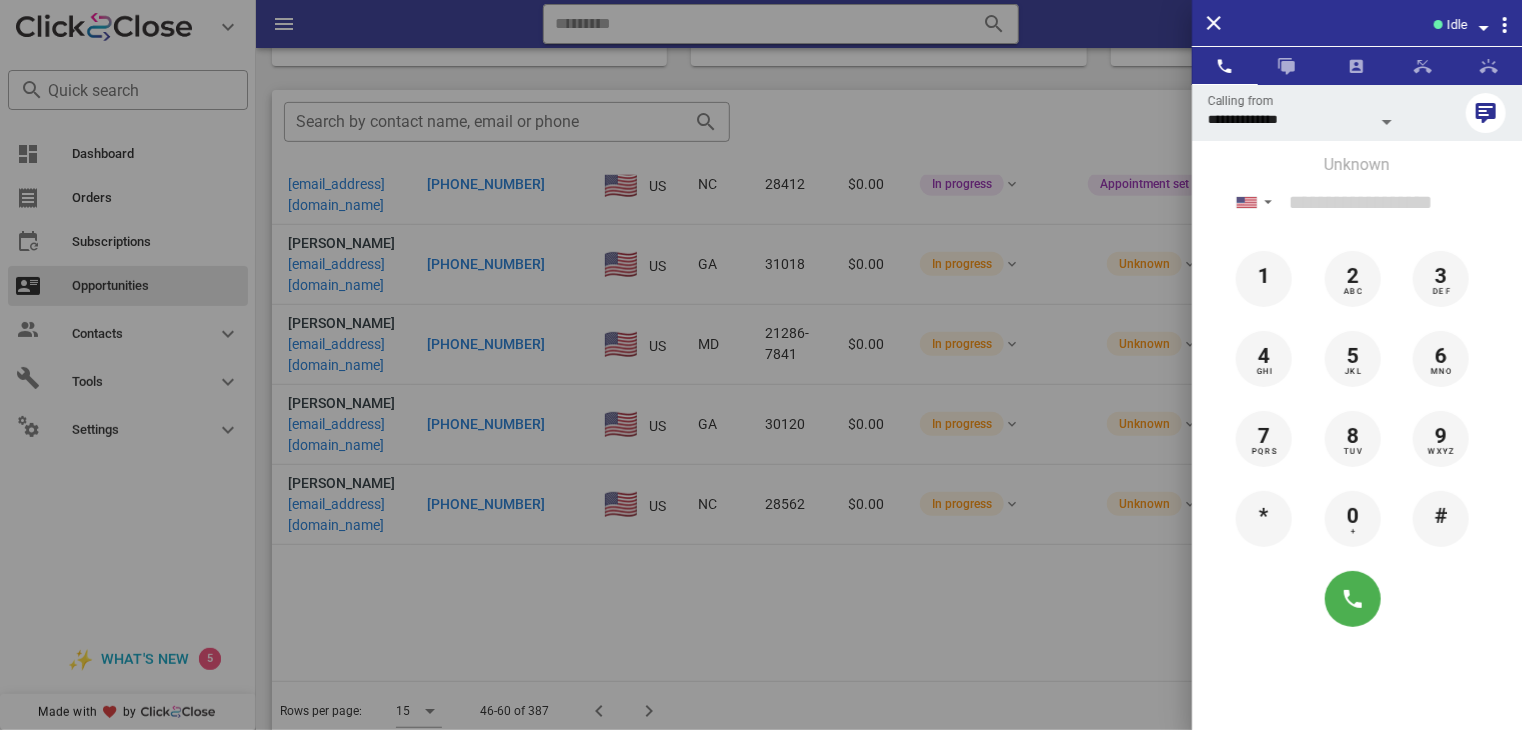 click at bounding box center (761, 365) 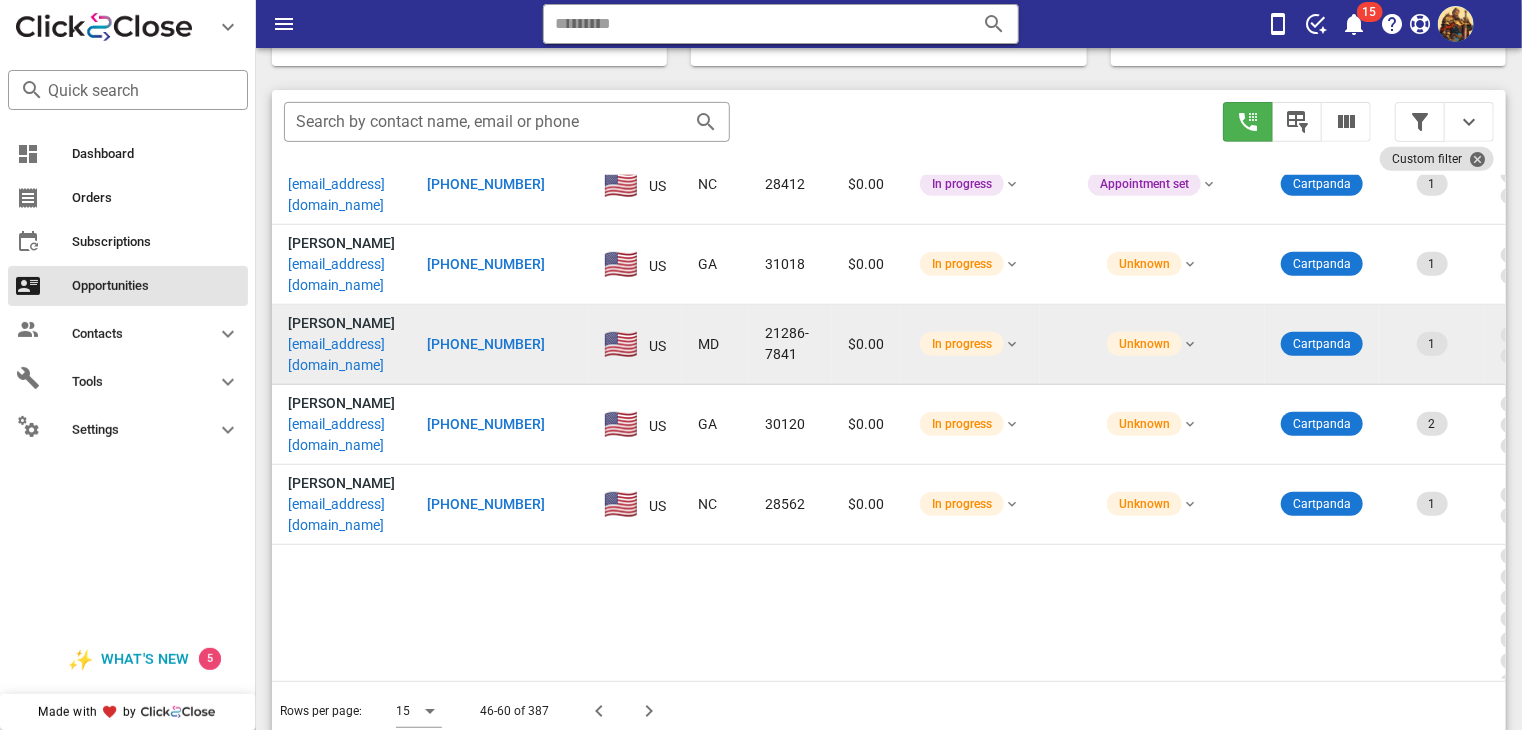 click on "[EMAIL_ADDRESS][DOMAIN_NAME]" at bounding box center [341, 355] 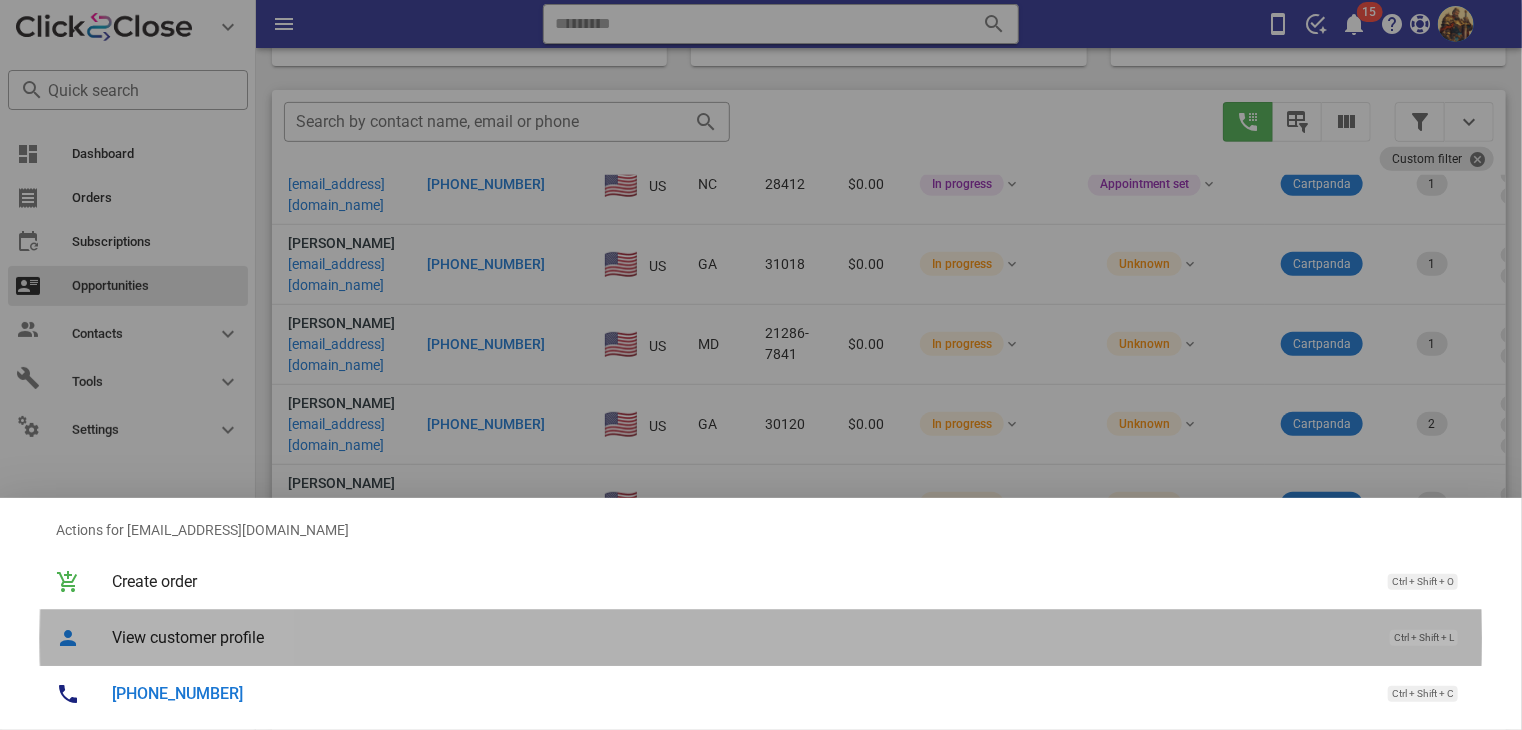 click on "View customer profile" at bounding box center [741, 637] 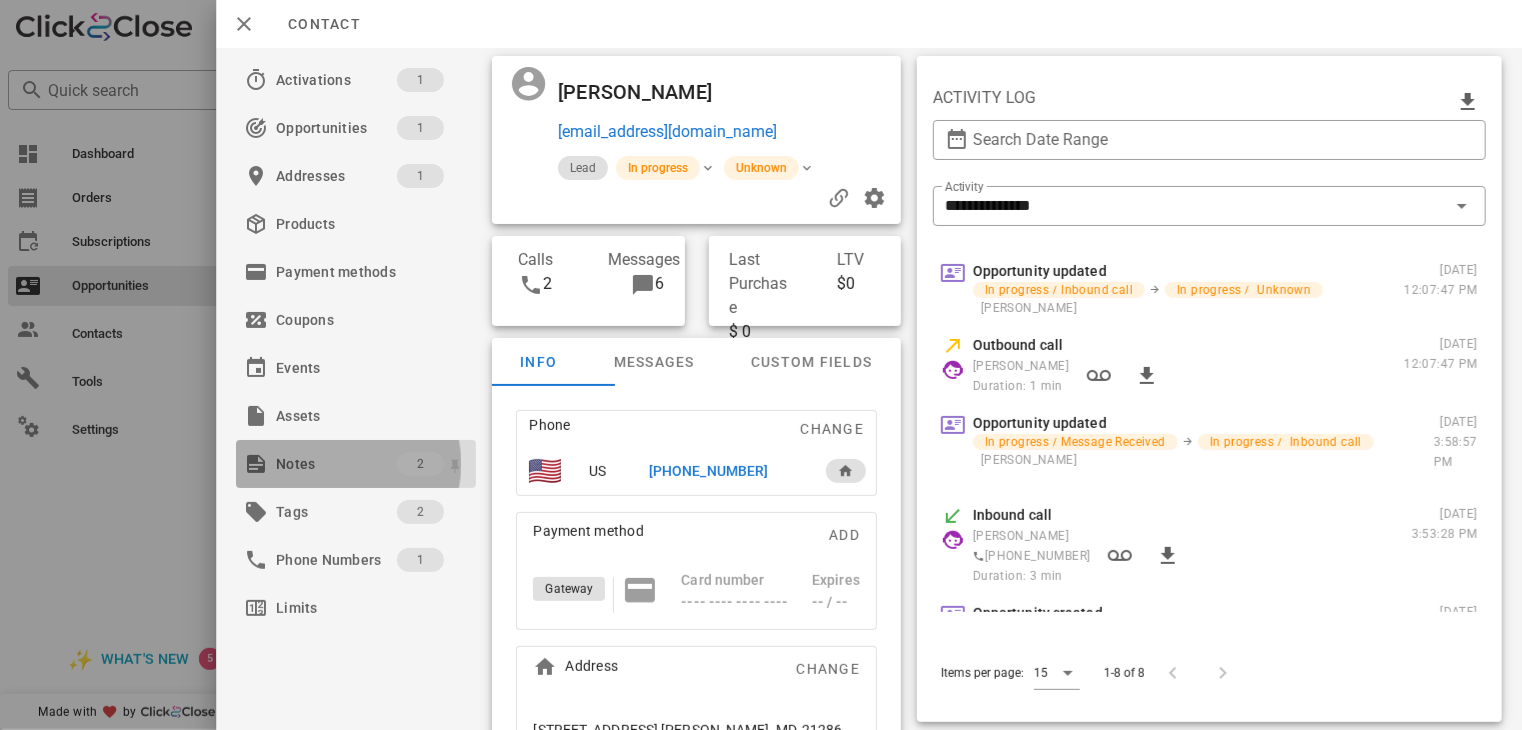 click on "Notes" at bounding box center [336, 464] 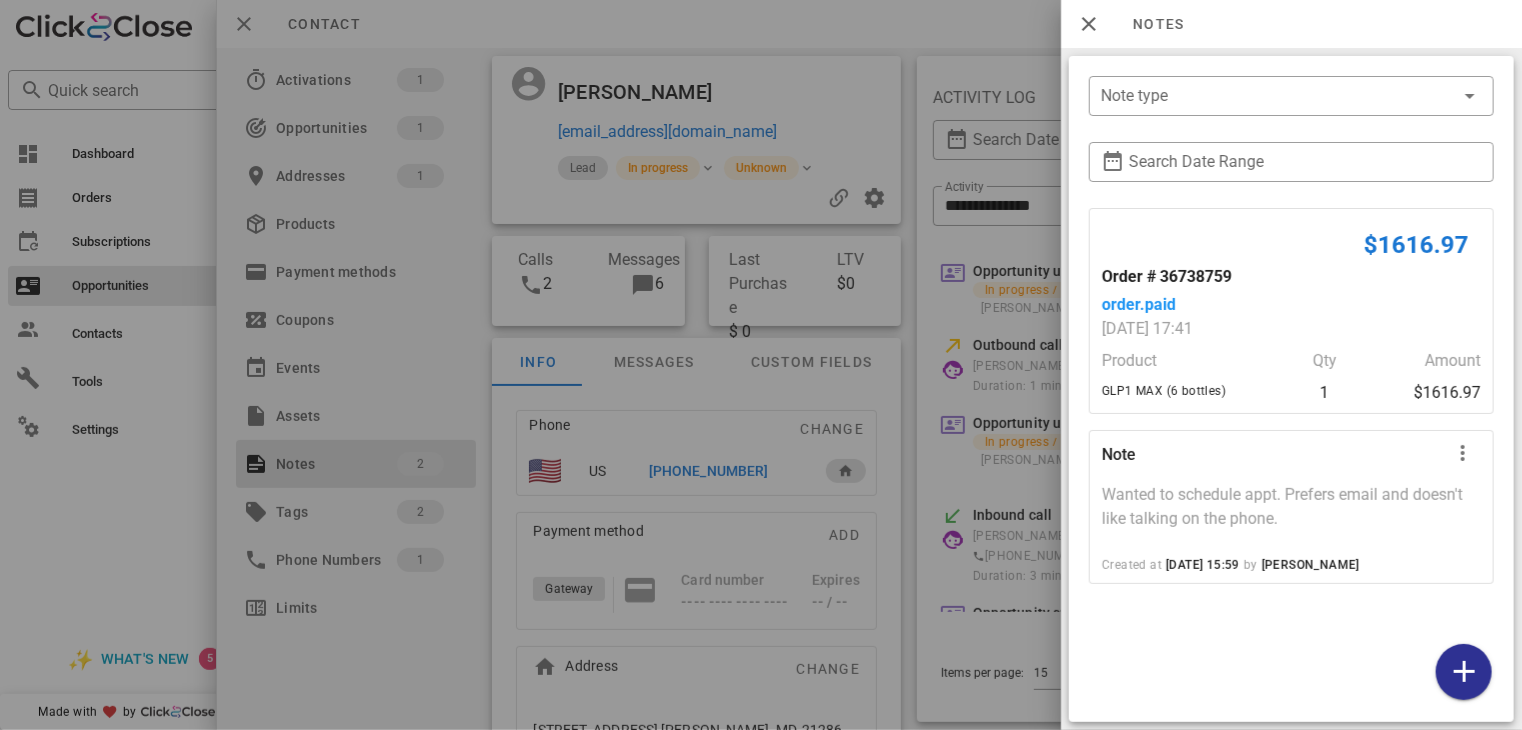 click at bounding box center (761, 365) 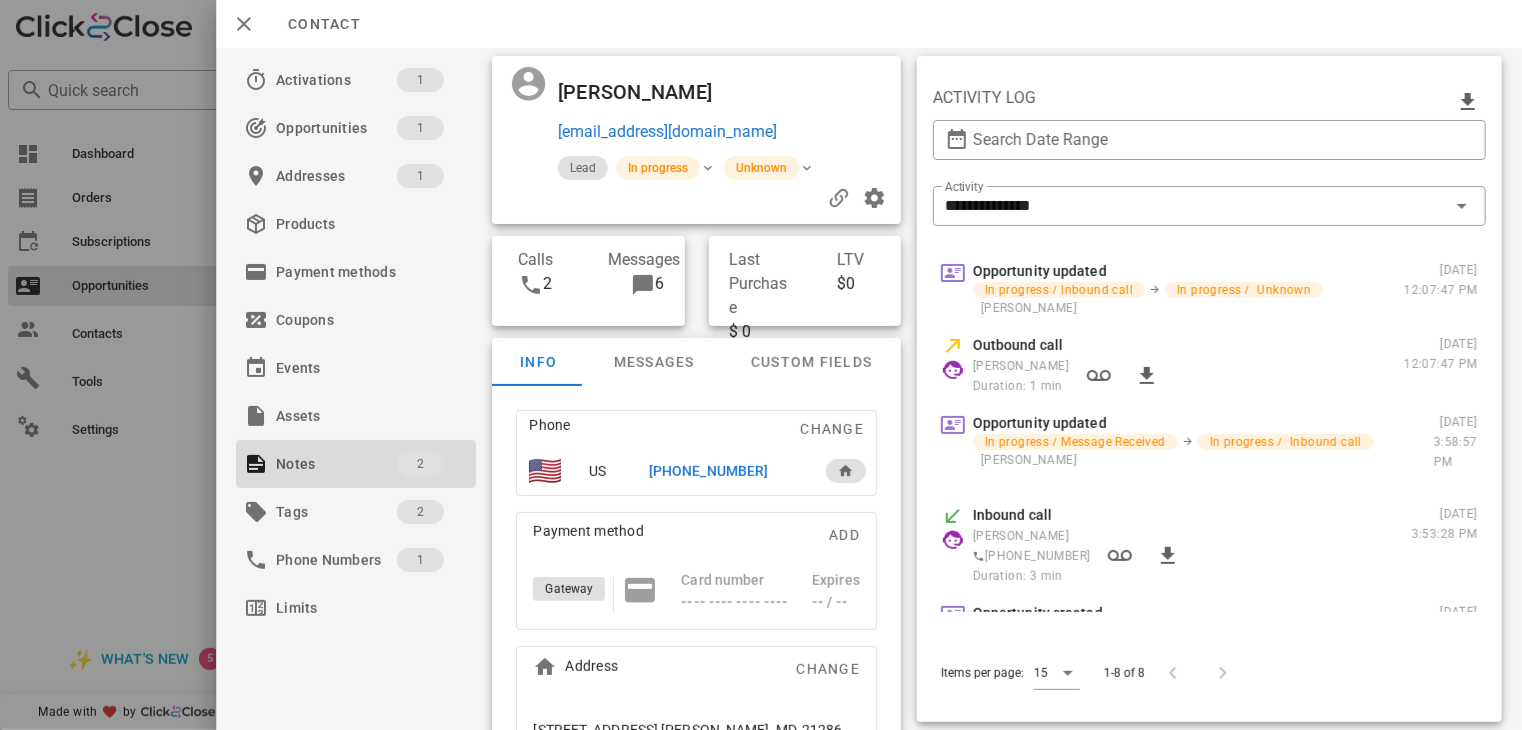 click at bounding box center (761, 365) 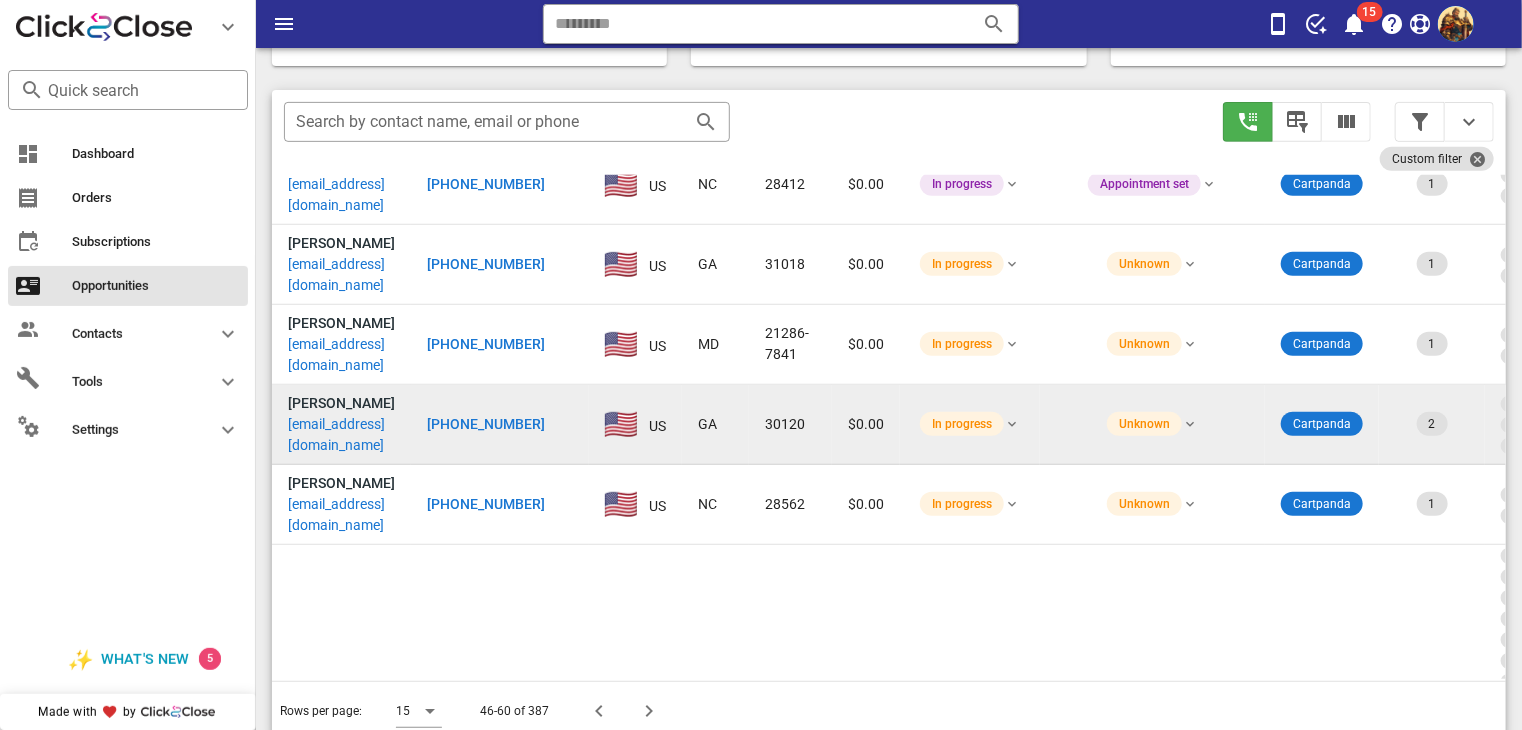 click on "[EMAIL_ADDRESS][DOMAIN_NAME]" at bounding box center [341, 435] 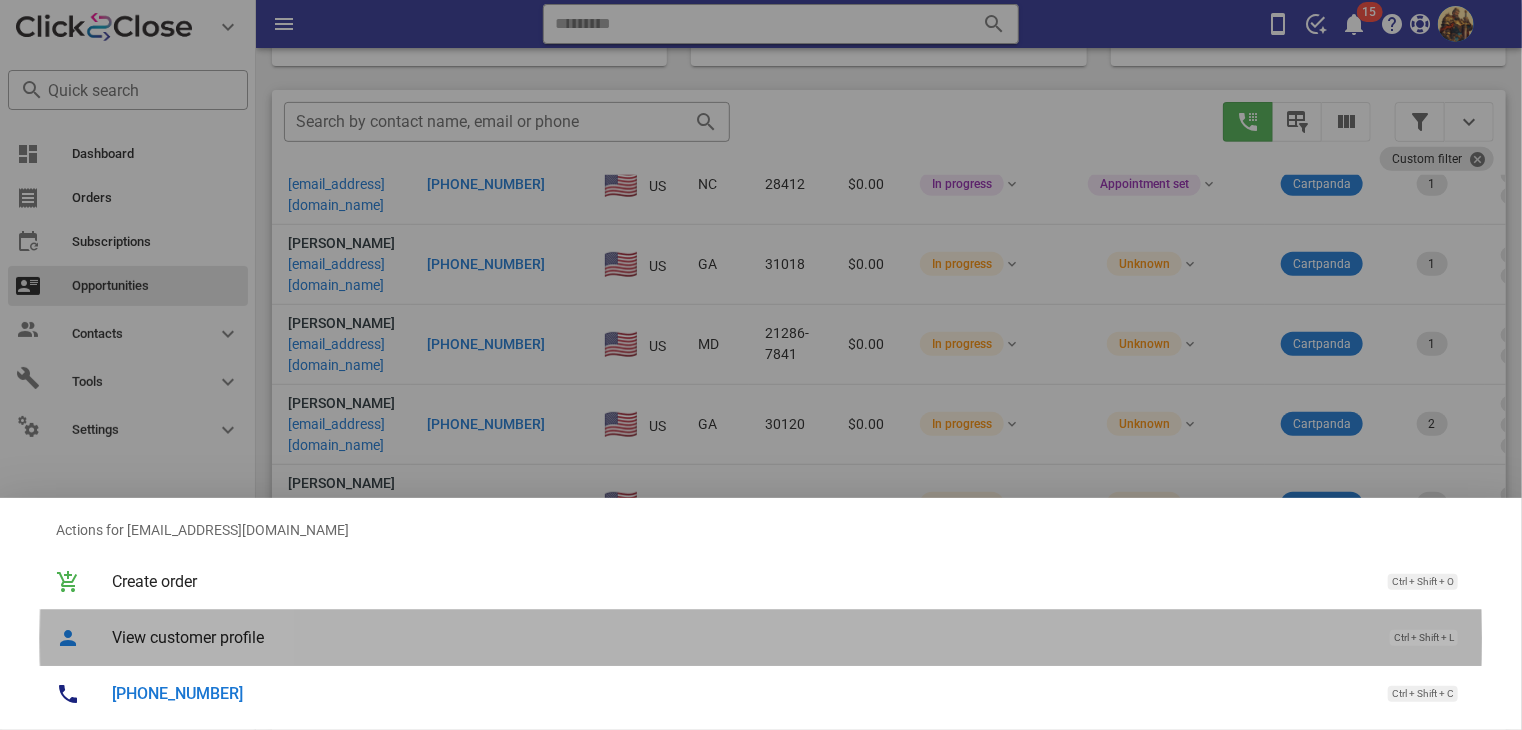 click on "View customer profile Ctrl + Shift + L" at bounding box center [789, 637] 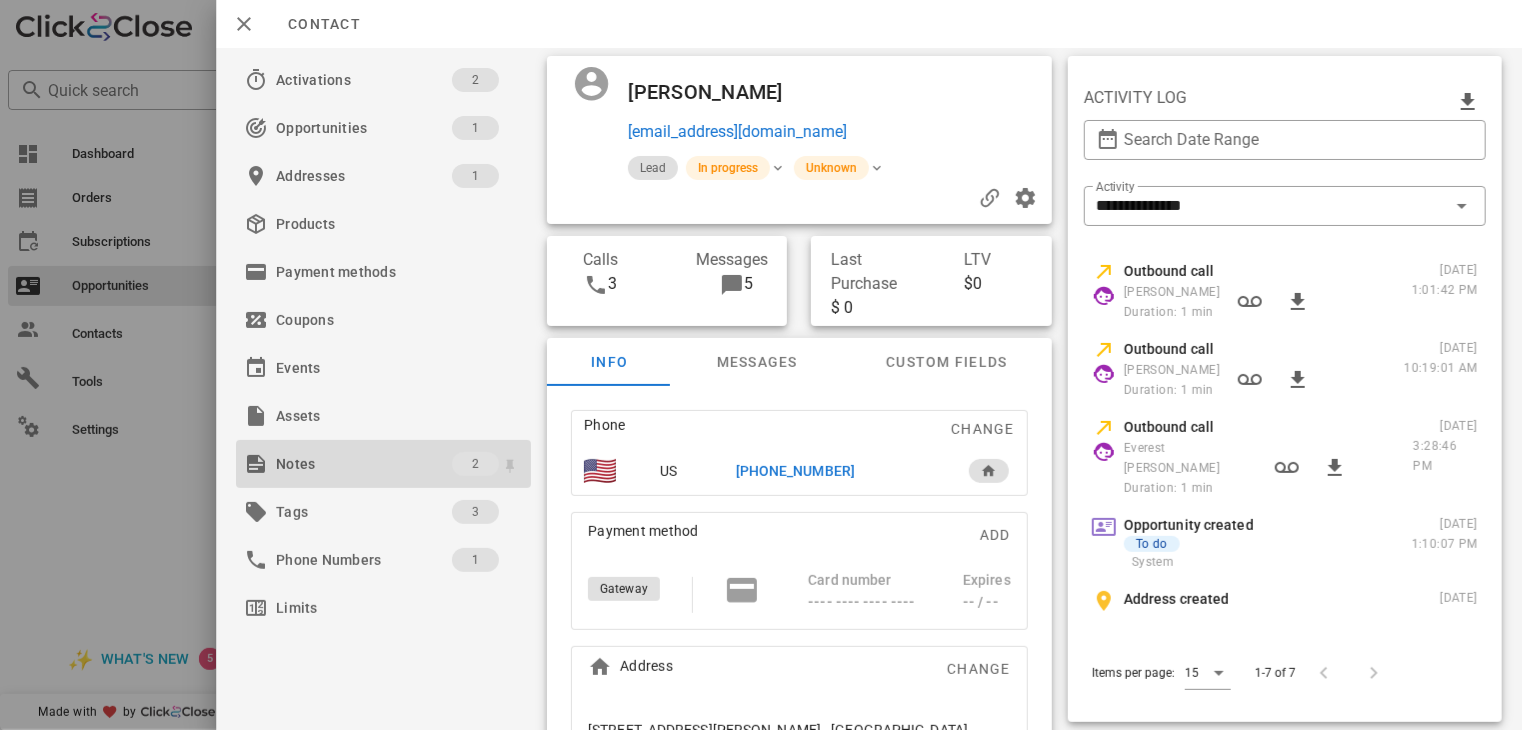click on "Notes" at bounding box center [364, 464] 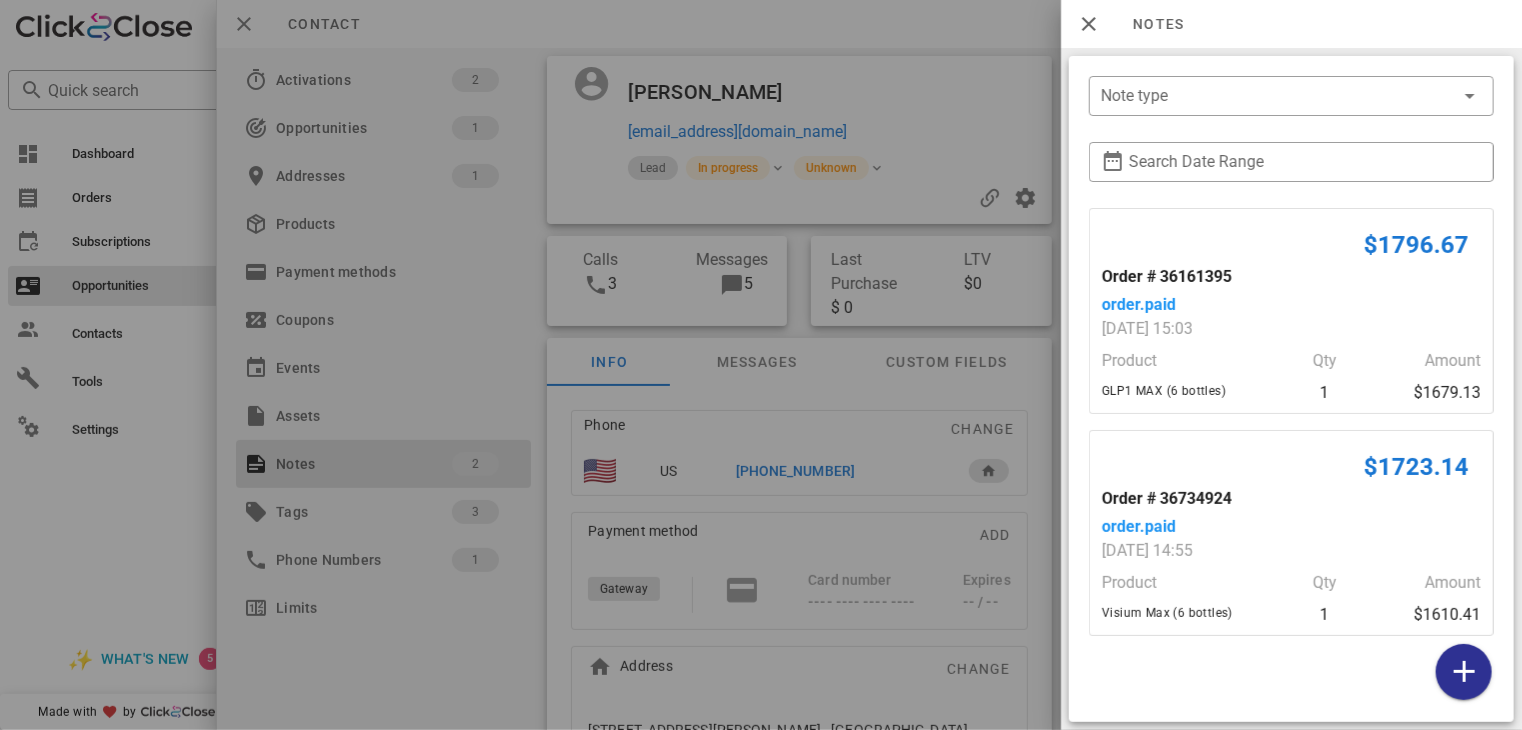 click at bounding box center [761, 365] 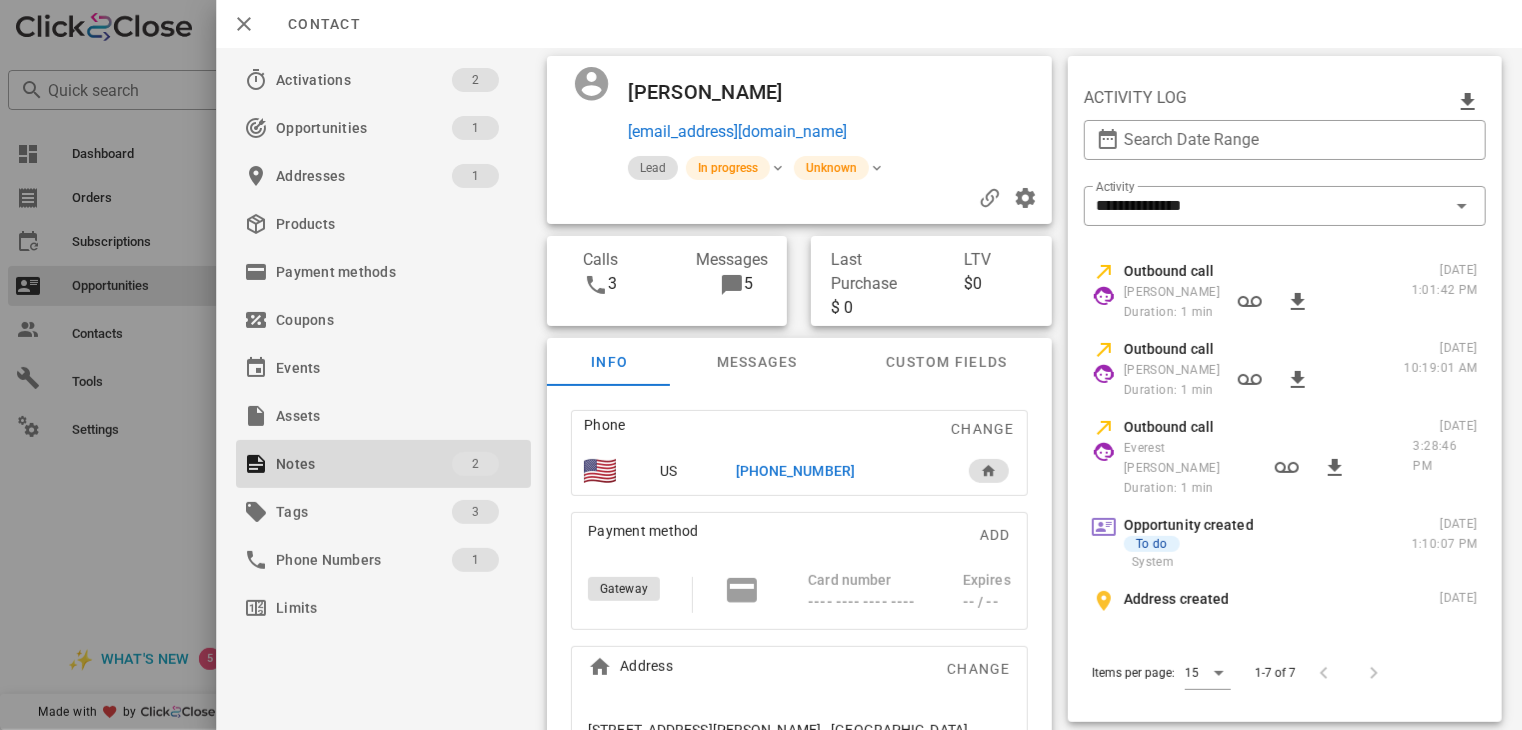 click on "[PHONE_NUMBER]" at bounding box center [795, 471] 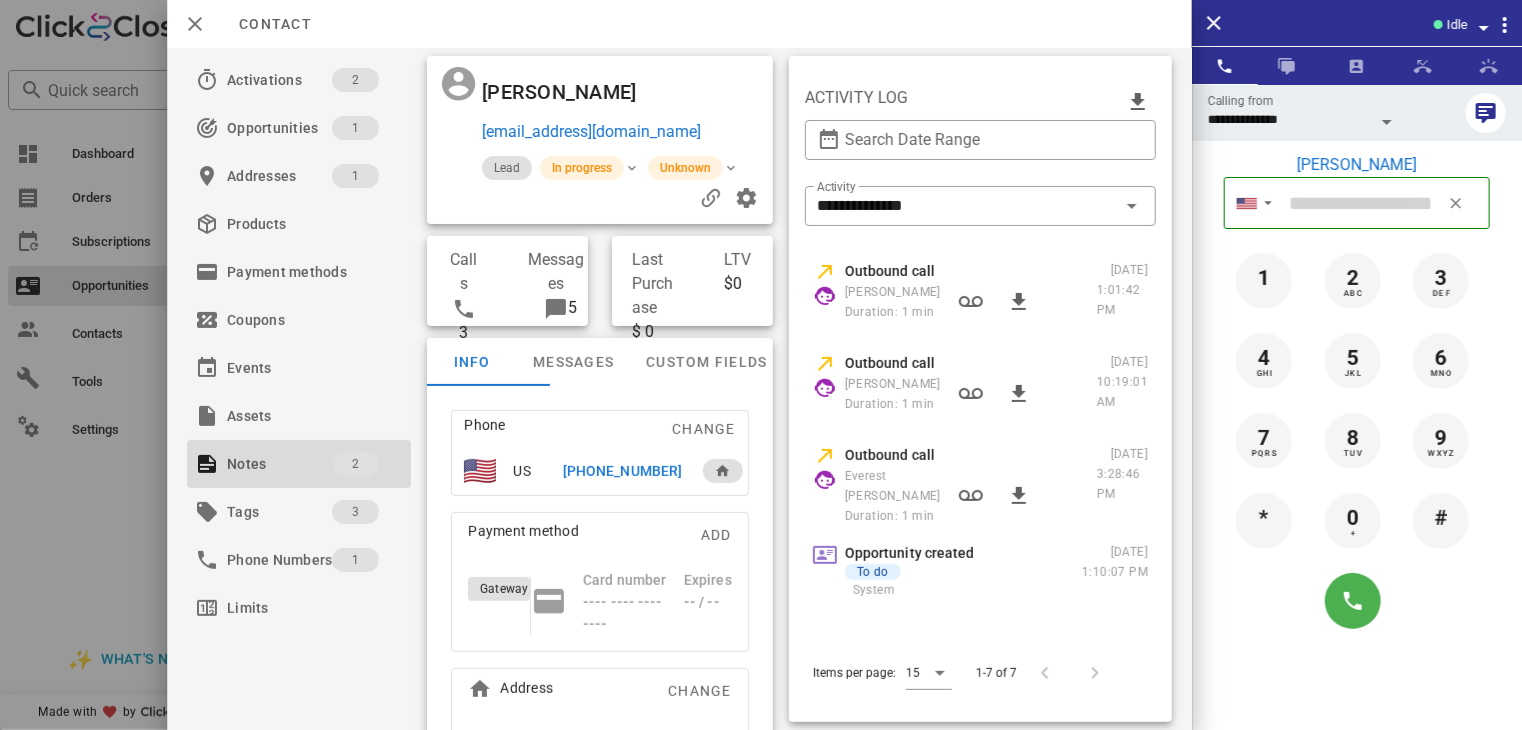 type on "**********" 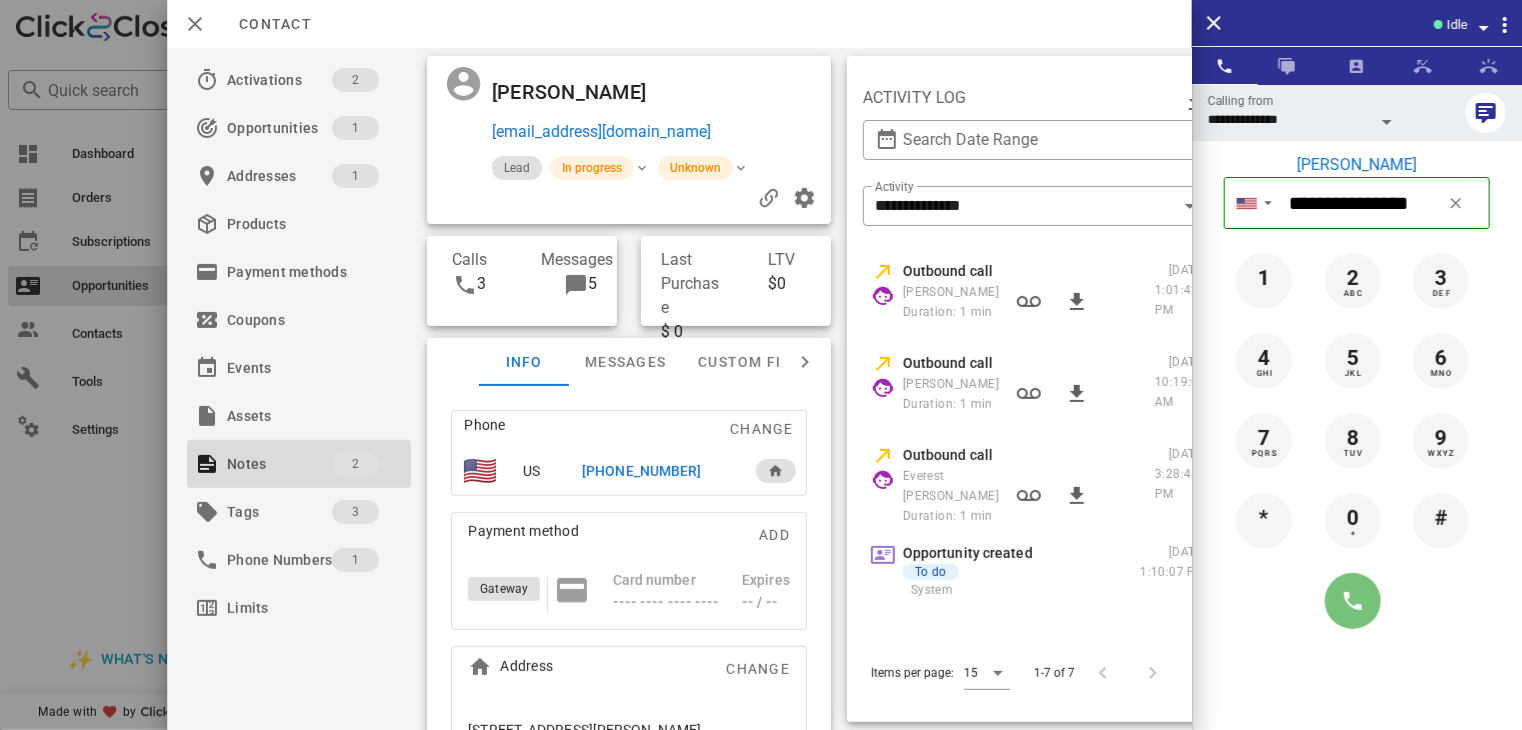 click at bounding box center [1353, 601] 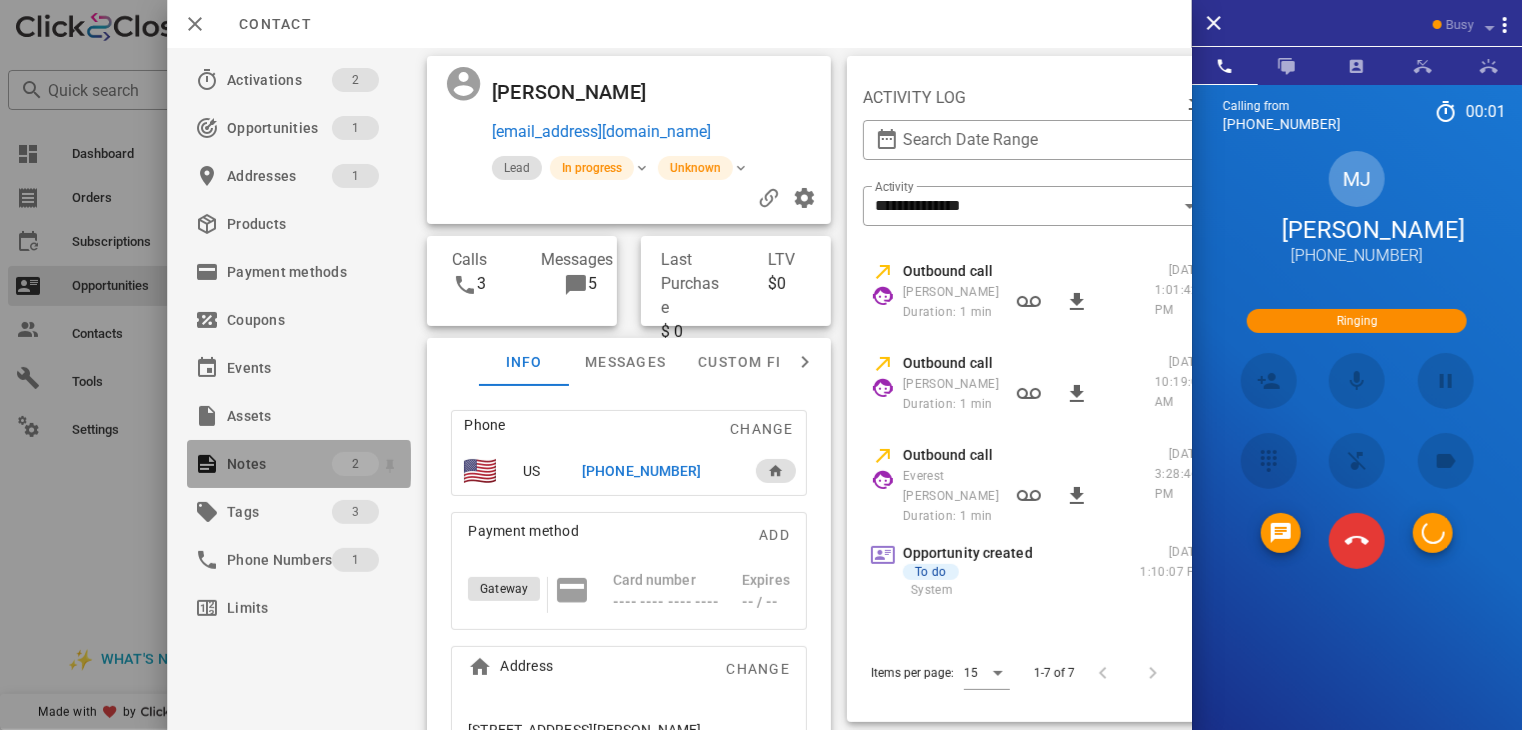click on "Notes" at bounding box center [279, 464] 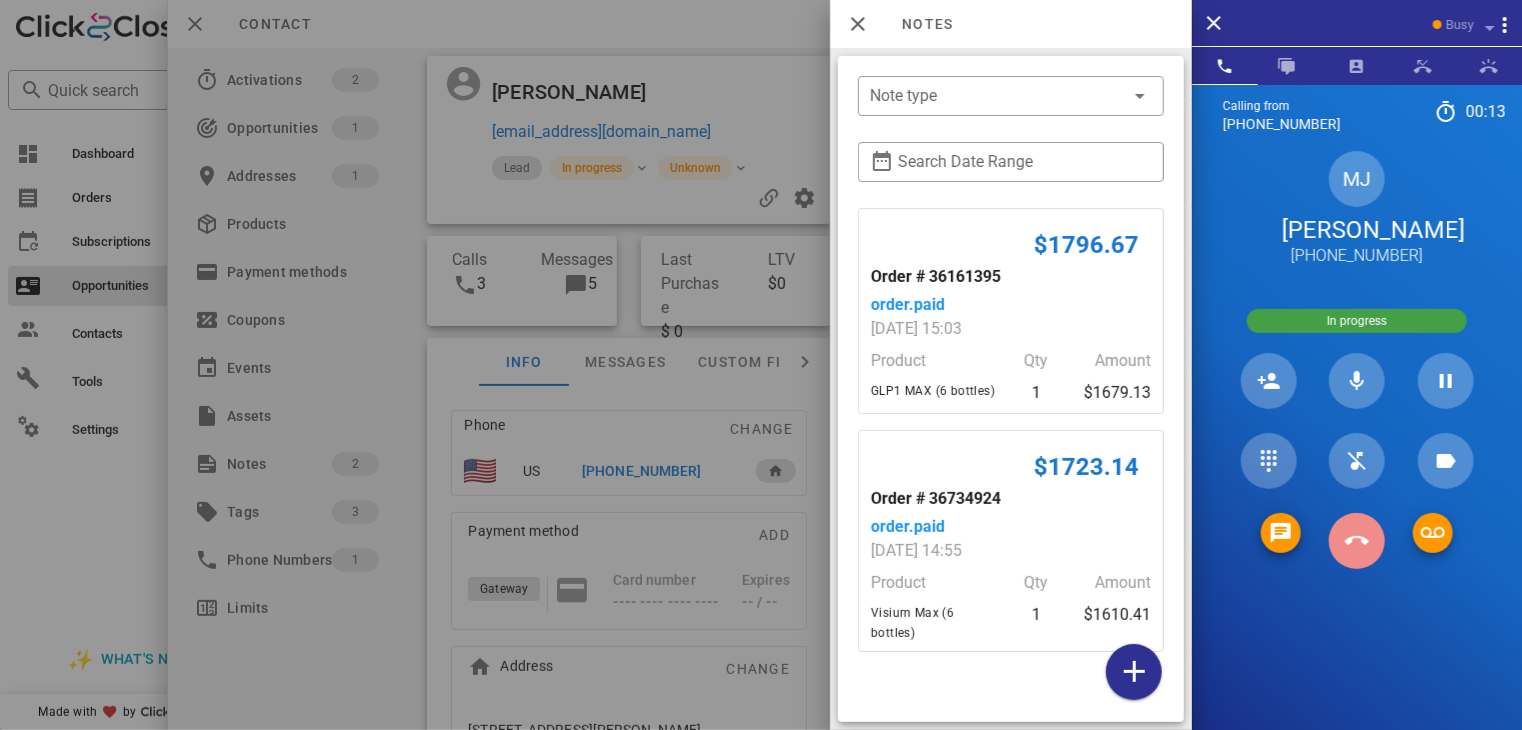 click at bounding box center [1357, 541] 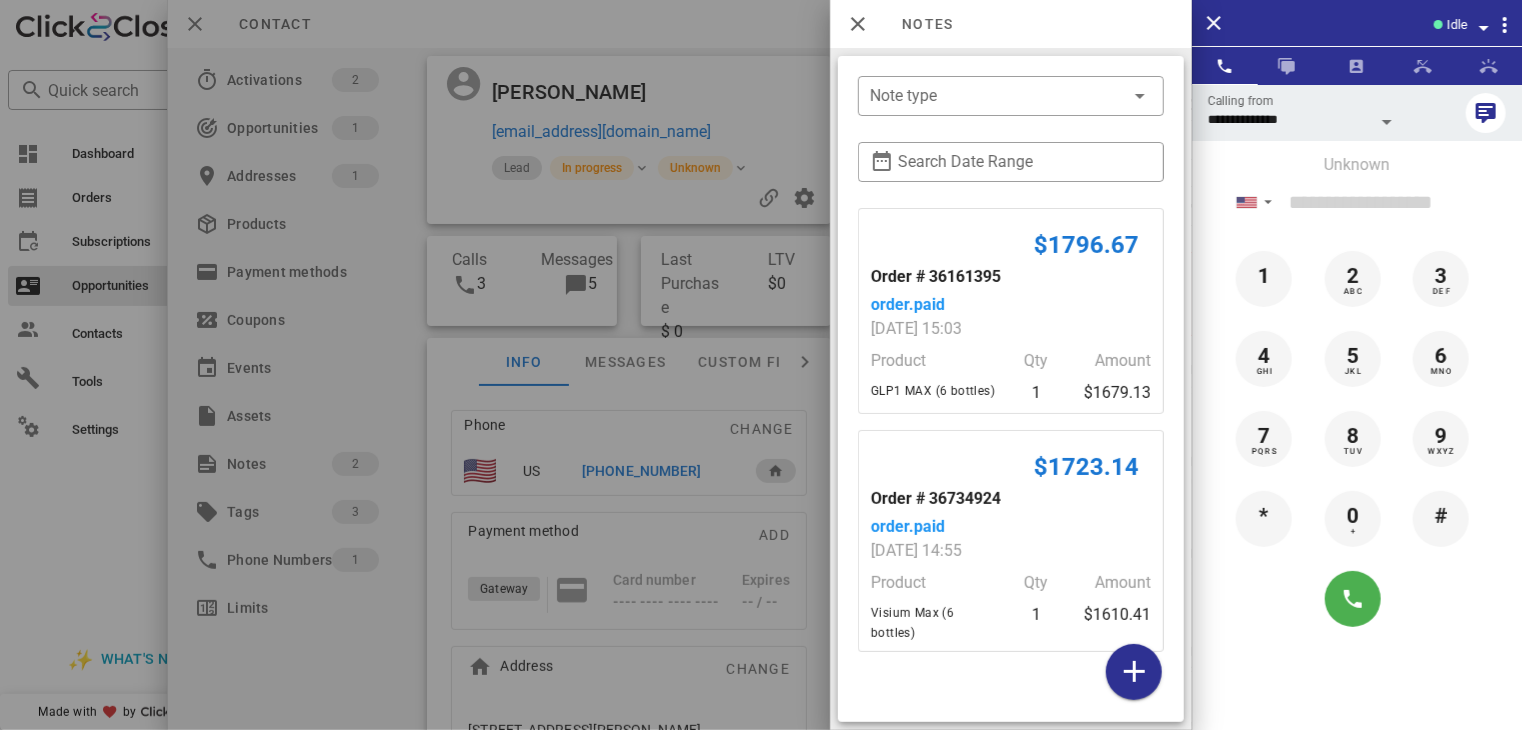 click at bounding box center (761, 365) 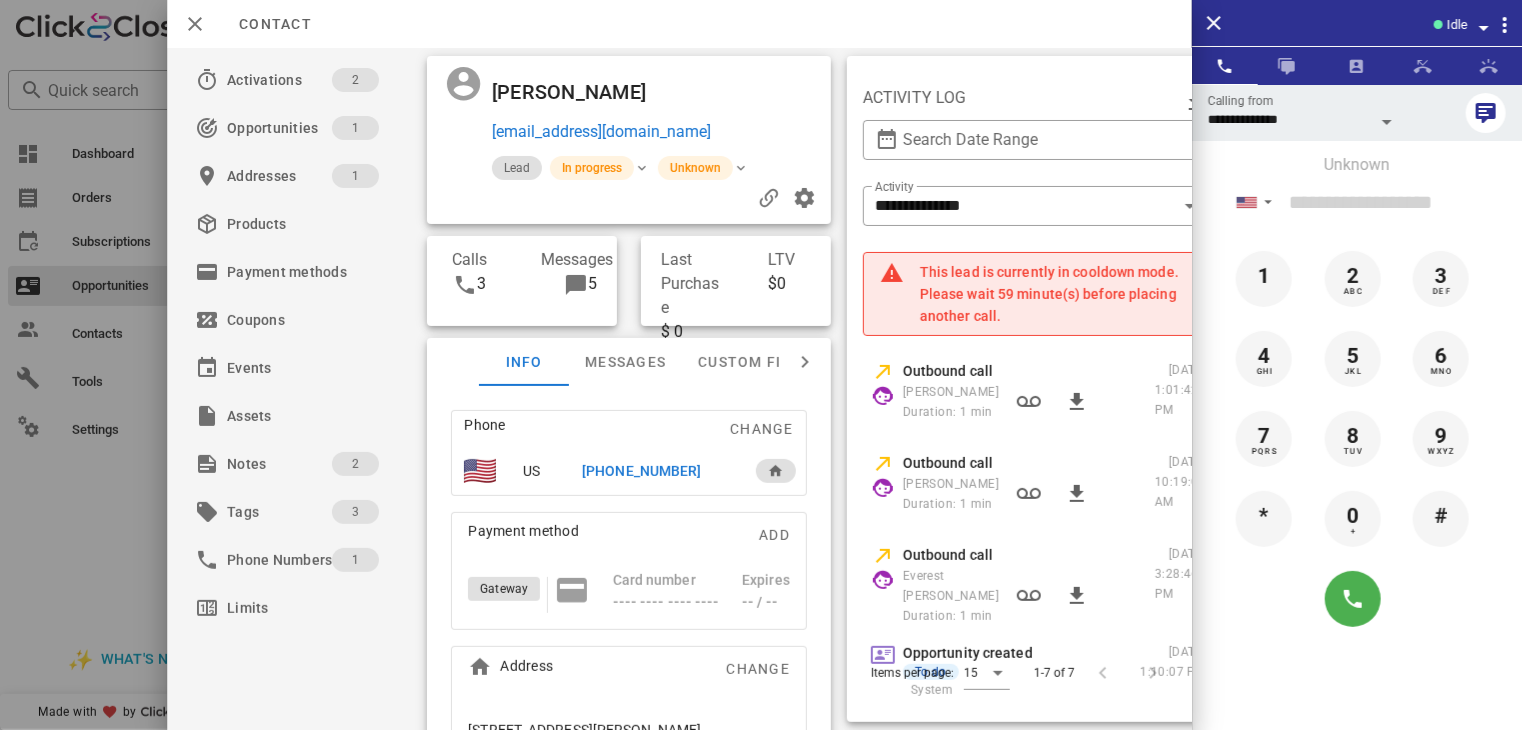click at bounding box center (761, 365) 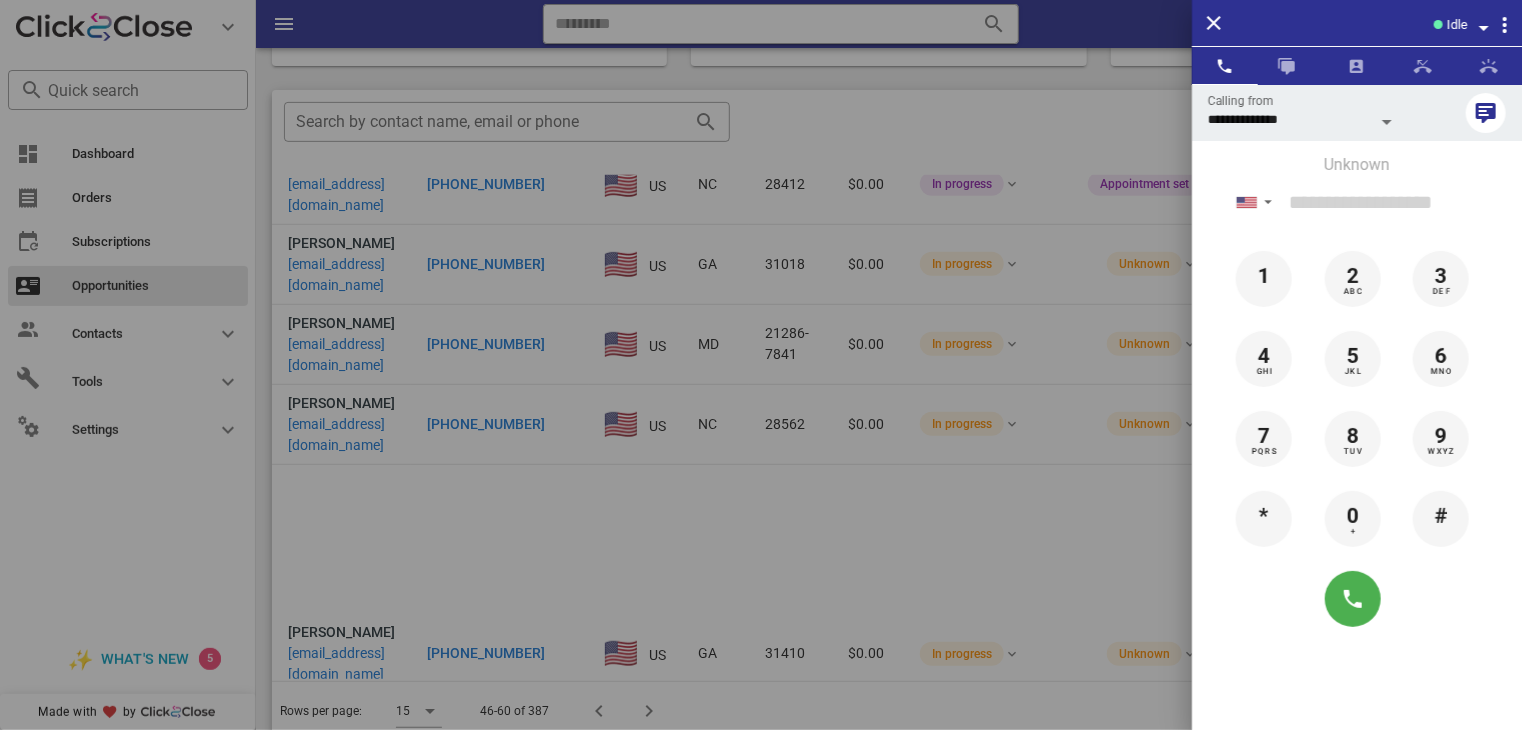 click at bounding box center (761, 365) 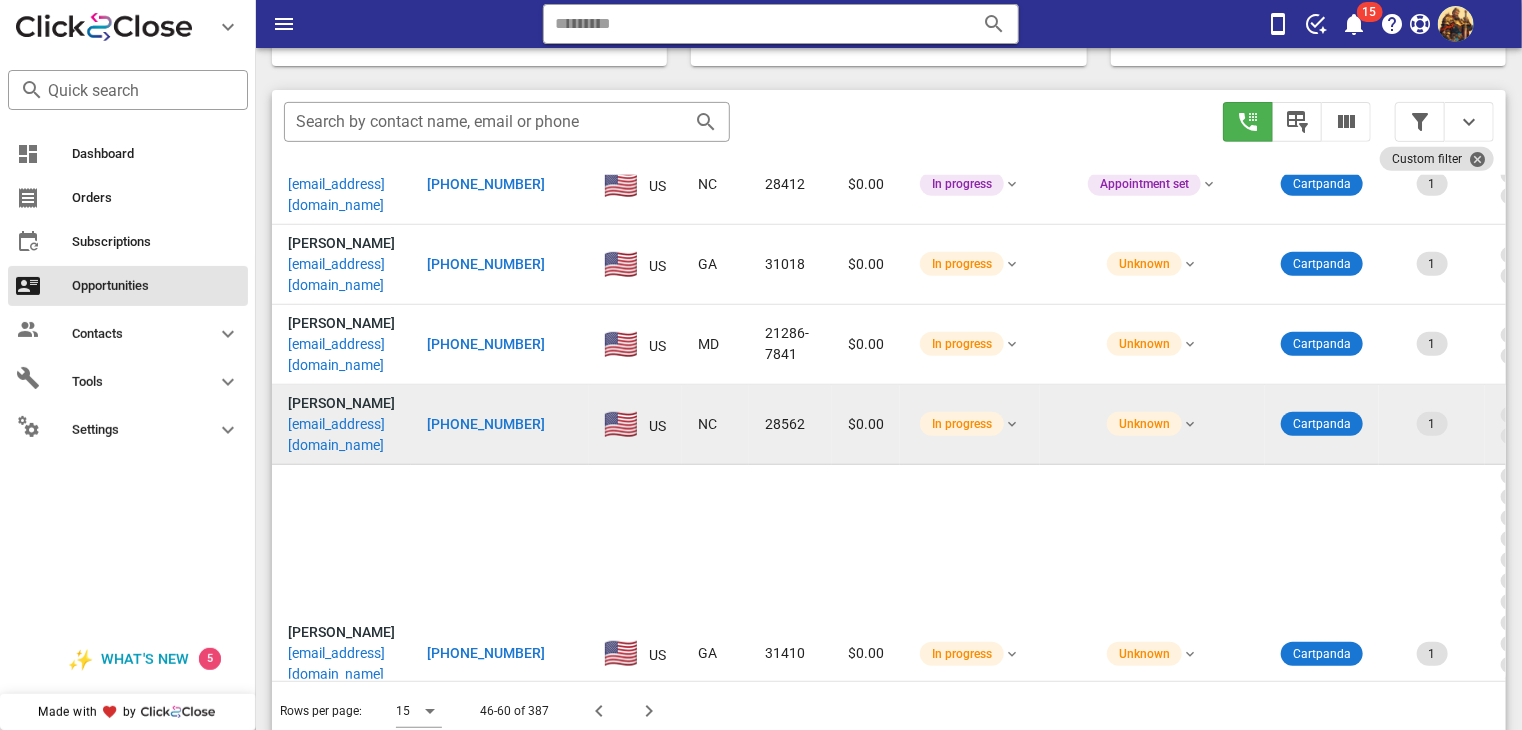 click on "[EMAIL_ADDRESS][DOMAIN_NAME]" at bounding box center [341, 435] 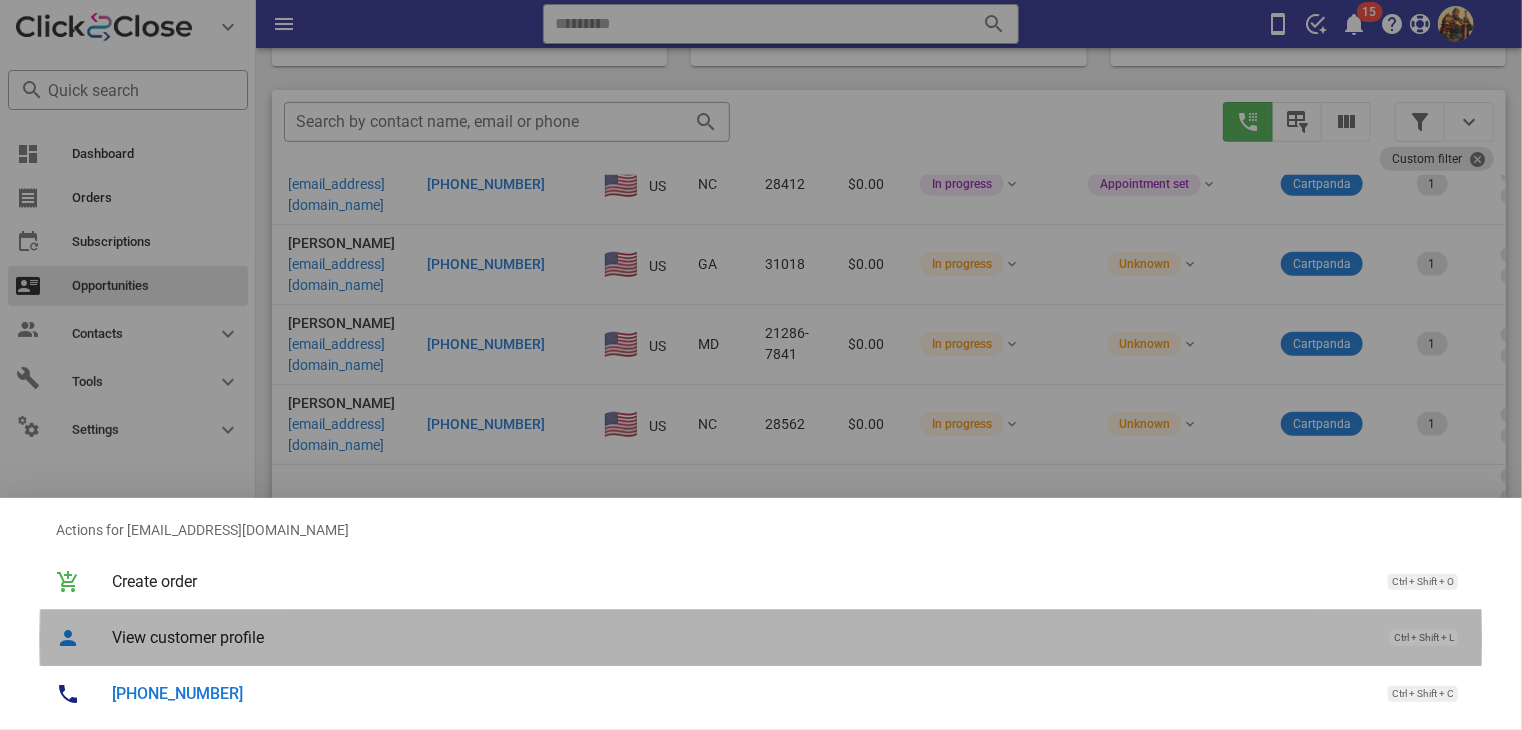 click on "View customer profile Ctrl + Shift + L" at bounding box center (789, 637) 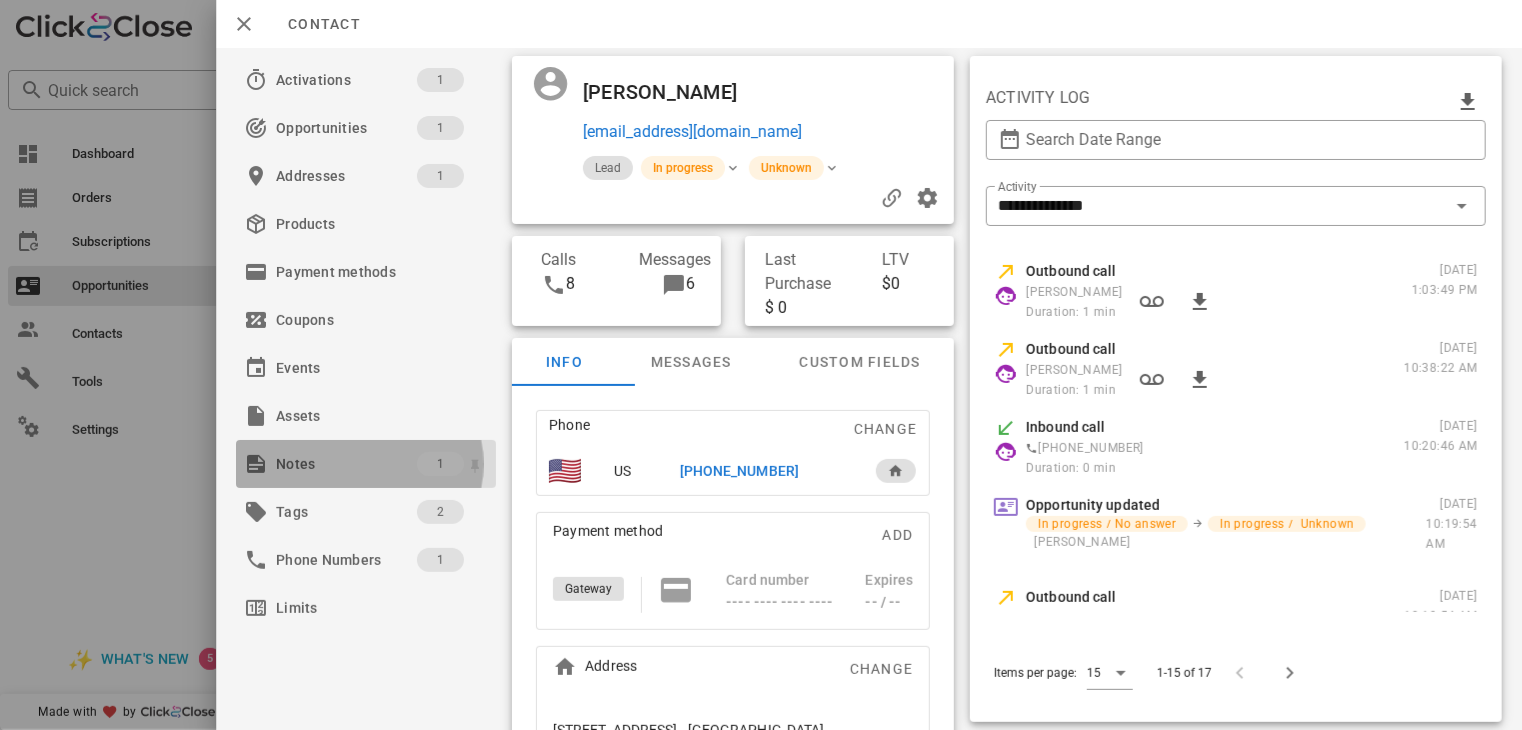 click on "Notes" at bounding box center (346, 464) 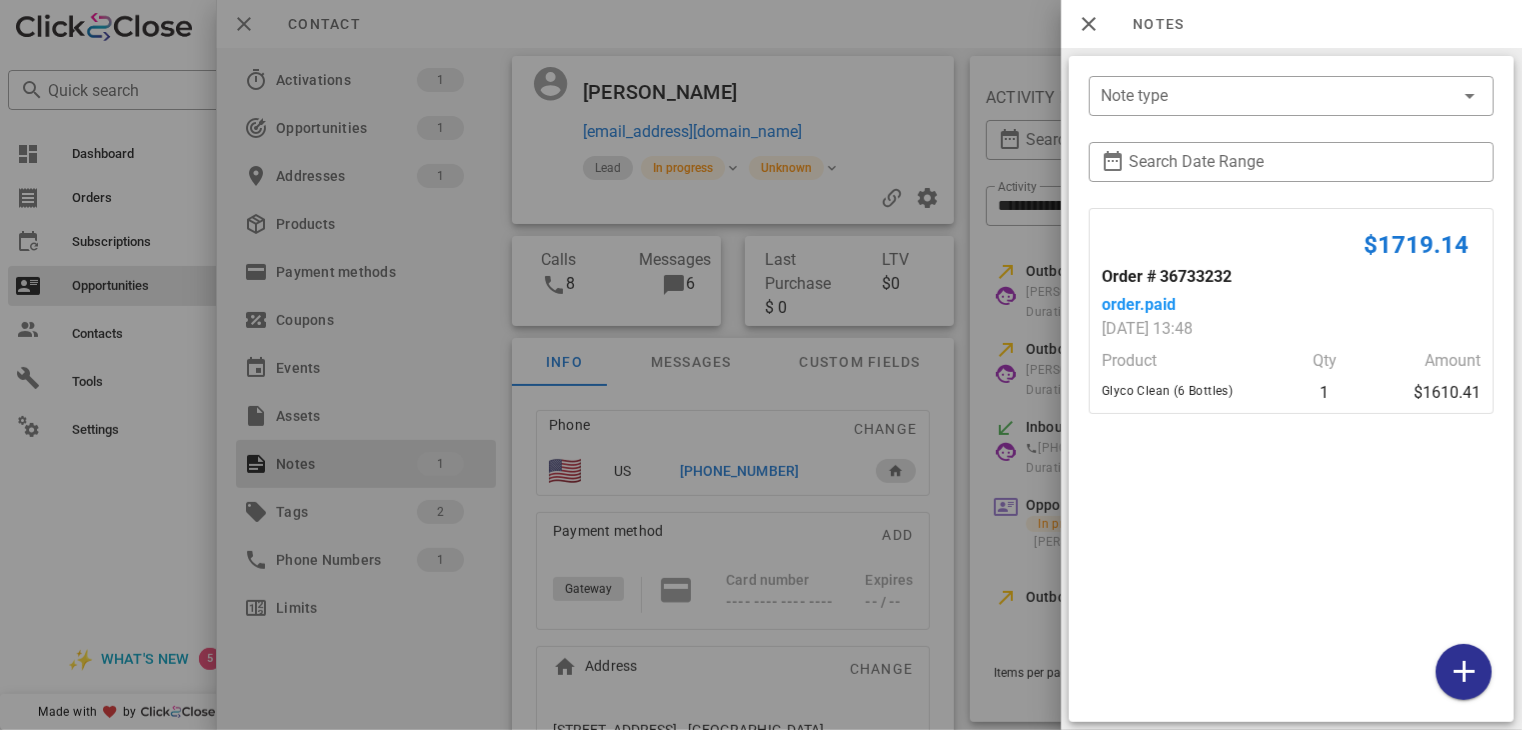 click at bounding box center [761, 365] 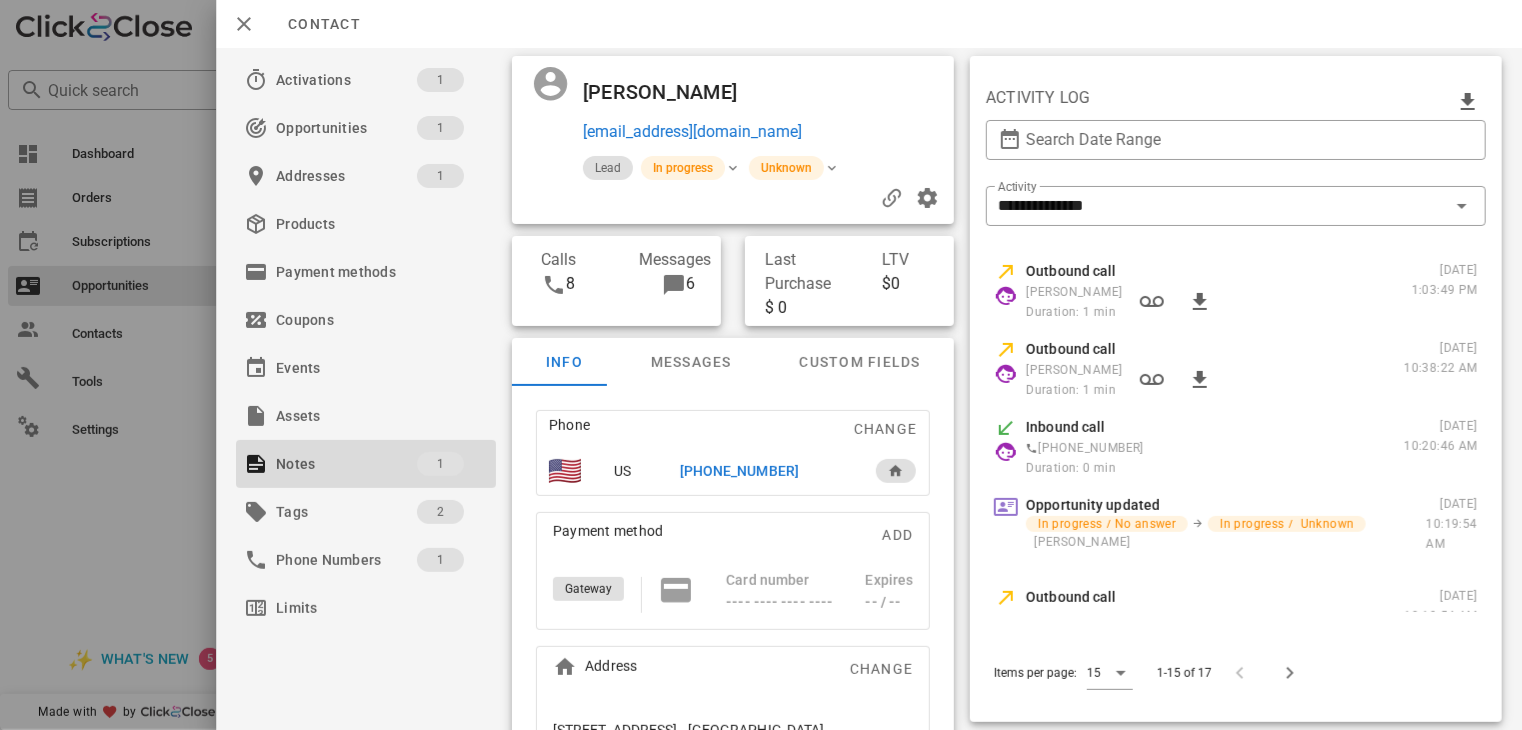 click on "[PHONE_NUMBER]" at bounding box center [739, 471] 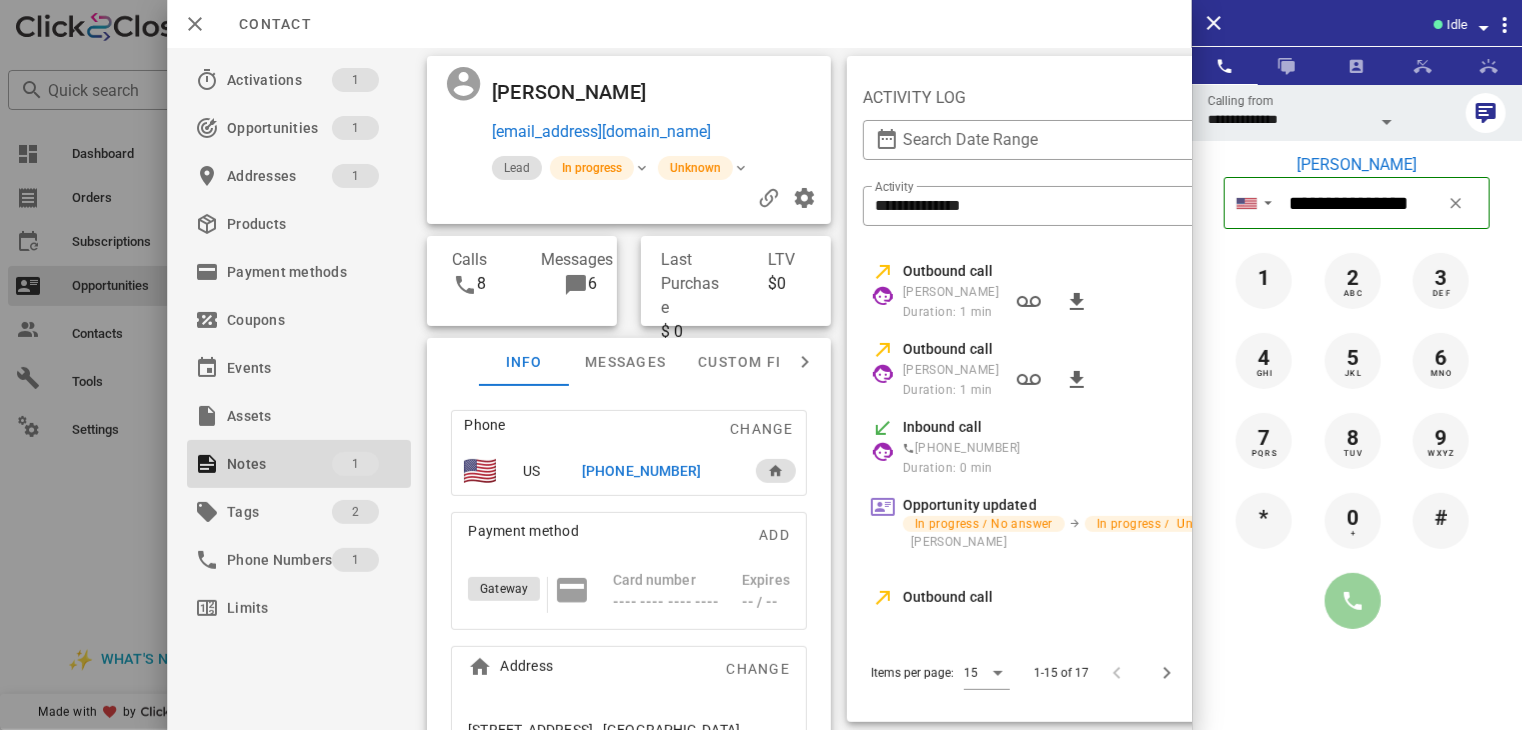click at bounding box center [1353, 601] 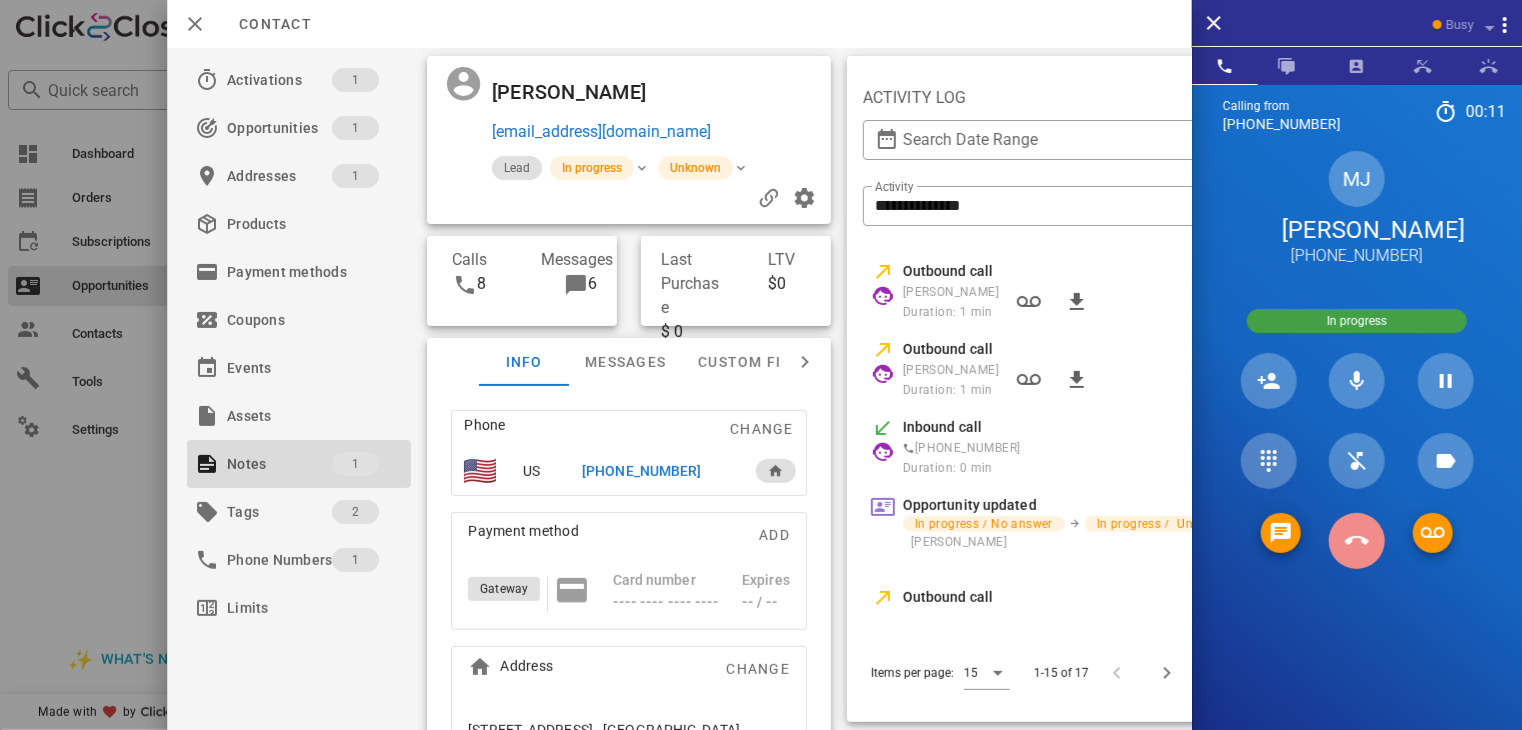 click at bounding box center [1357, 541] 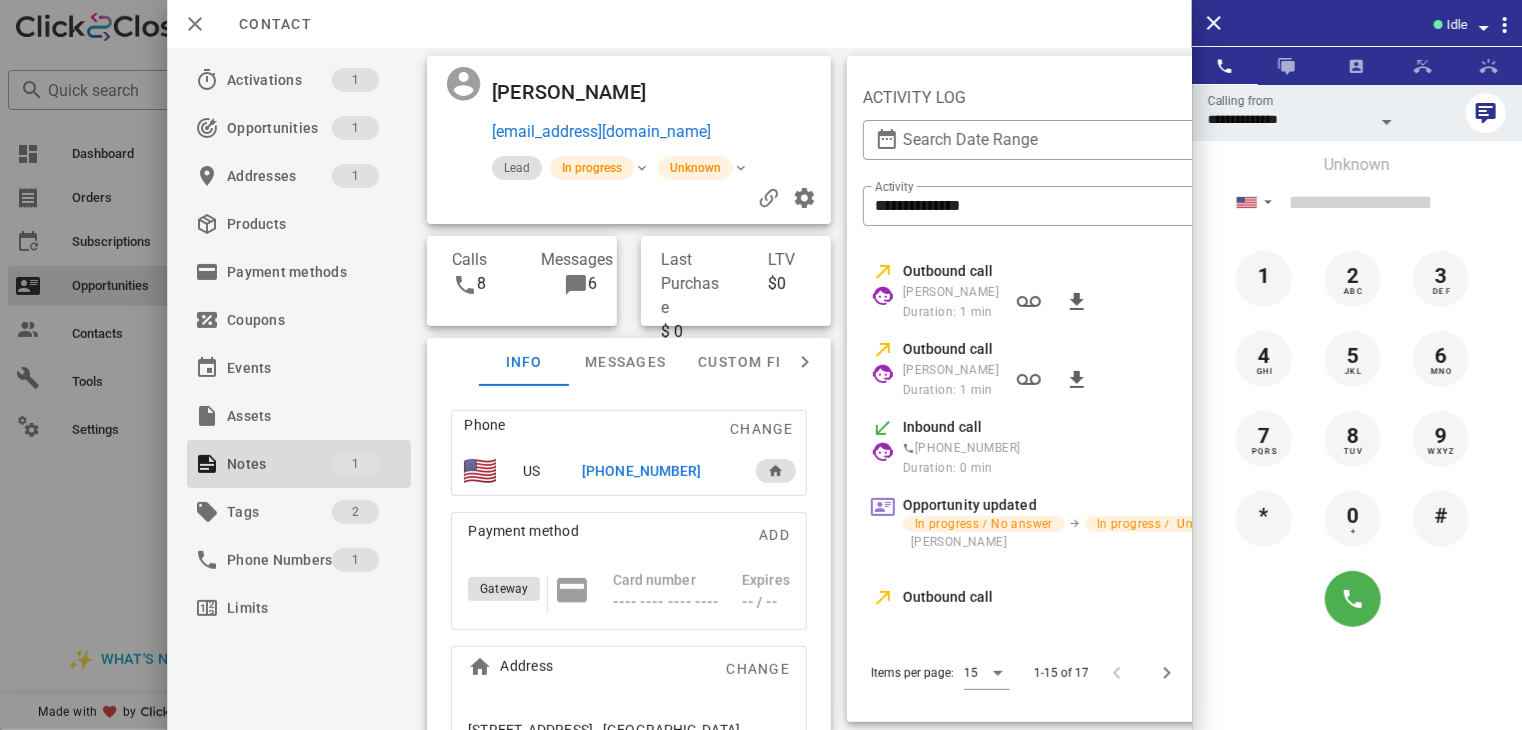 click at bounding box center [761, 365] 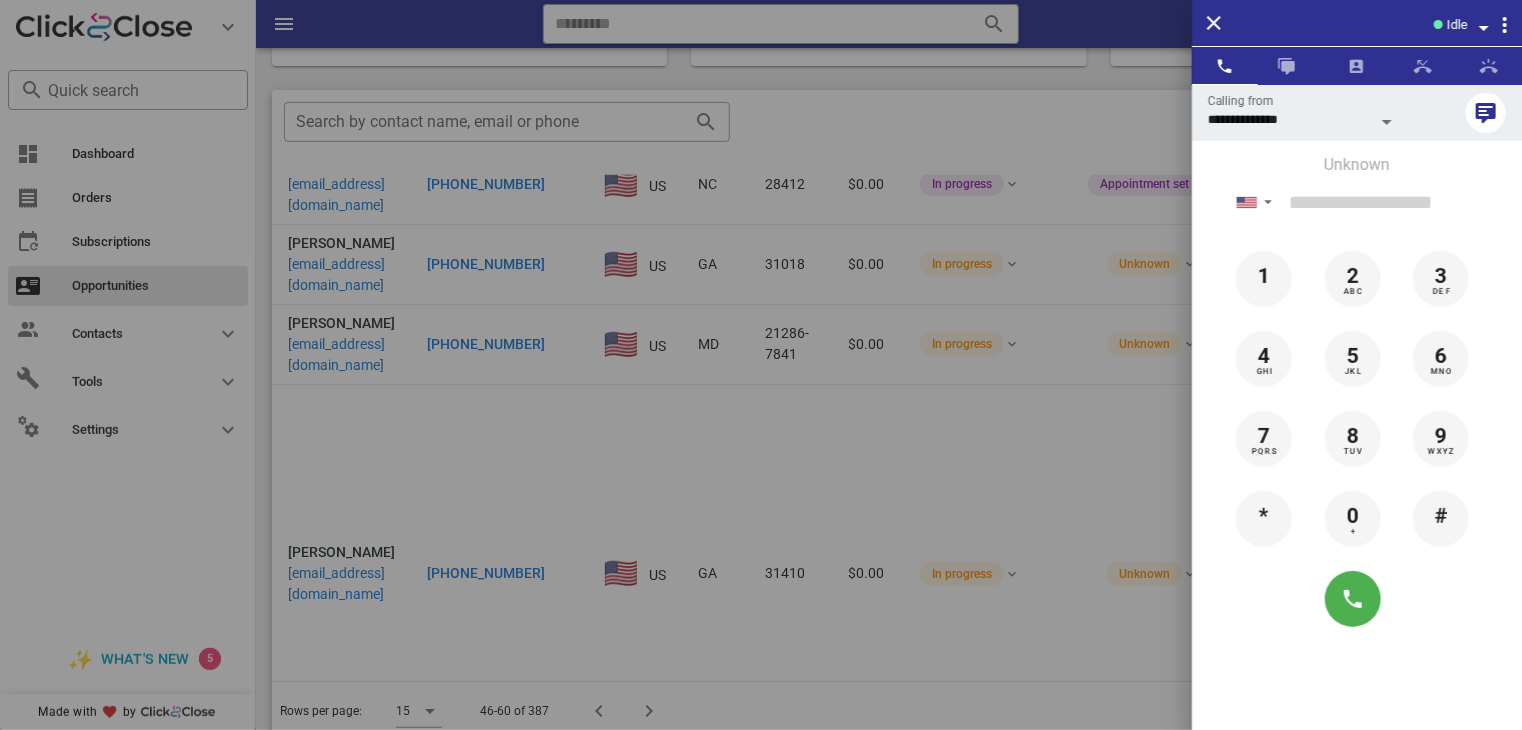 click at bounding box center [761, 365] 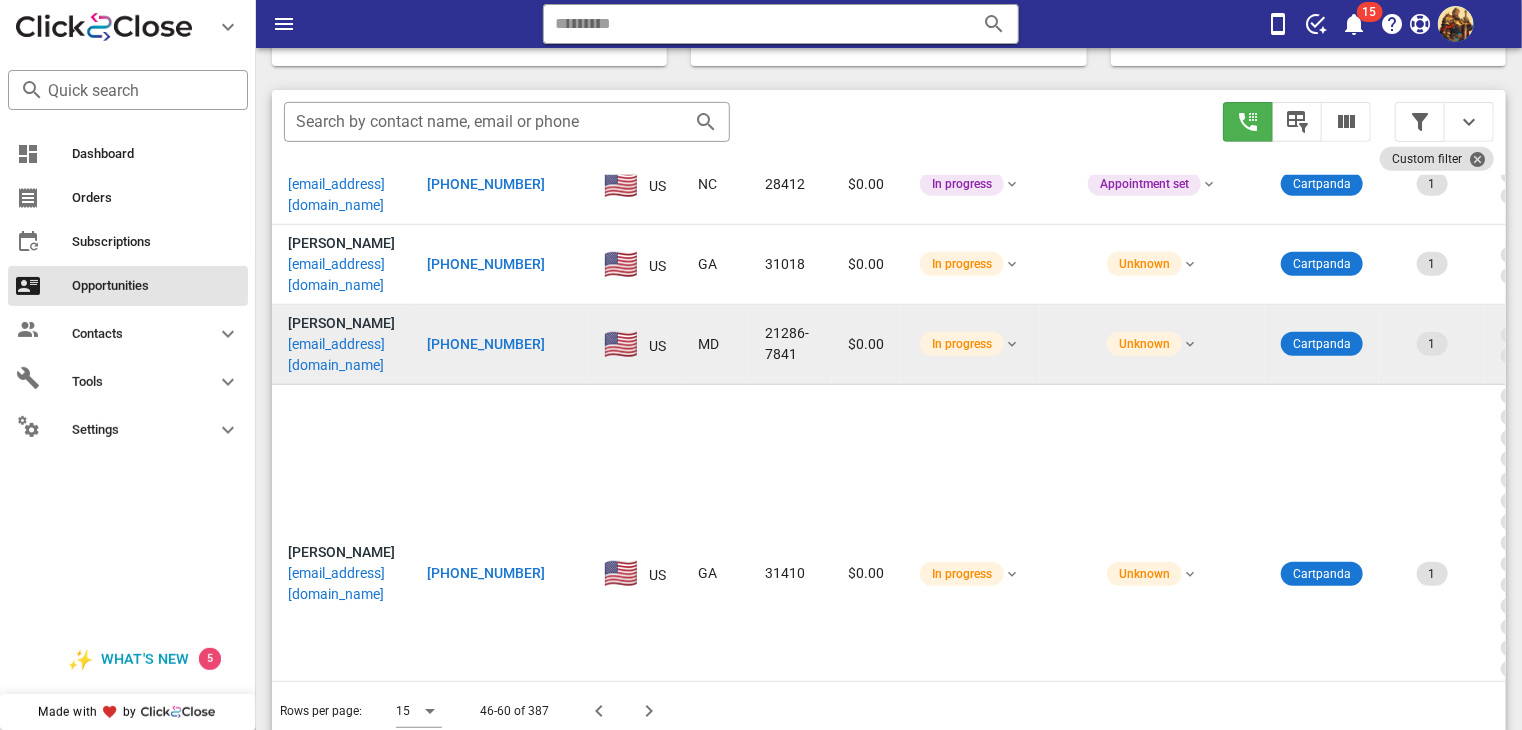 click on "[EMAIL_ADDRESS][DOMAIN_NAME]" at bounding box center [341, 355] 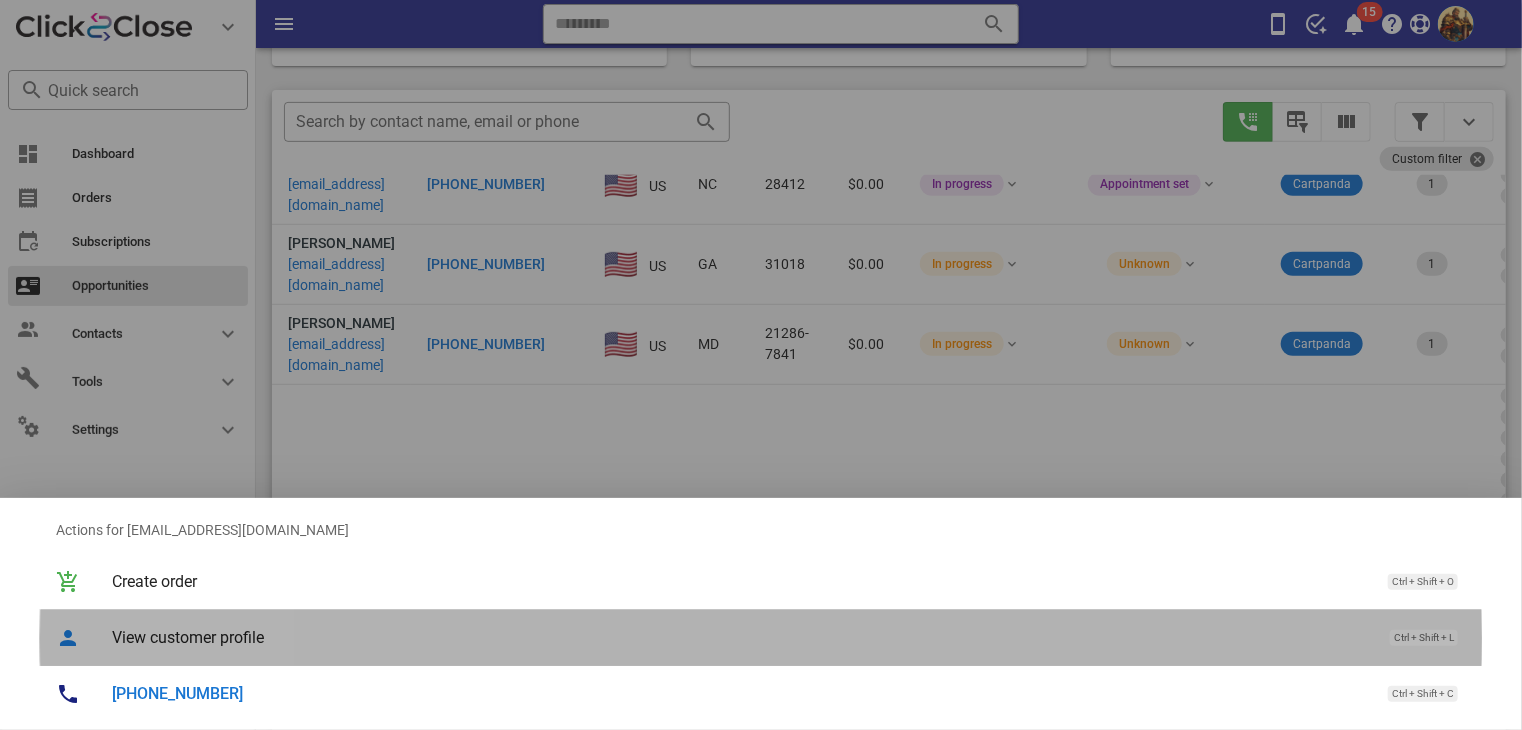click on "View customer profile" at bounding box center (741, 637) 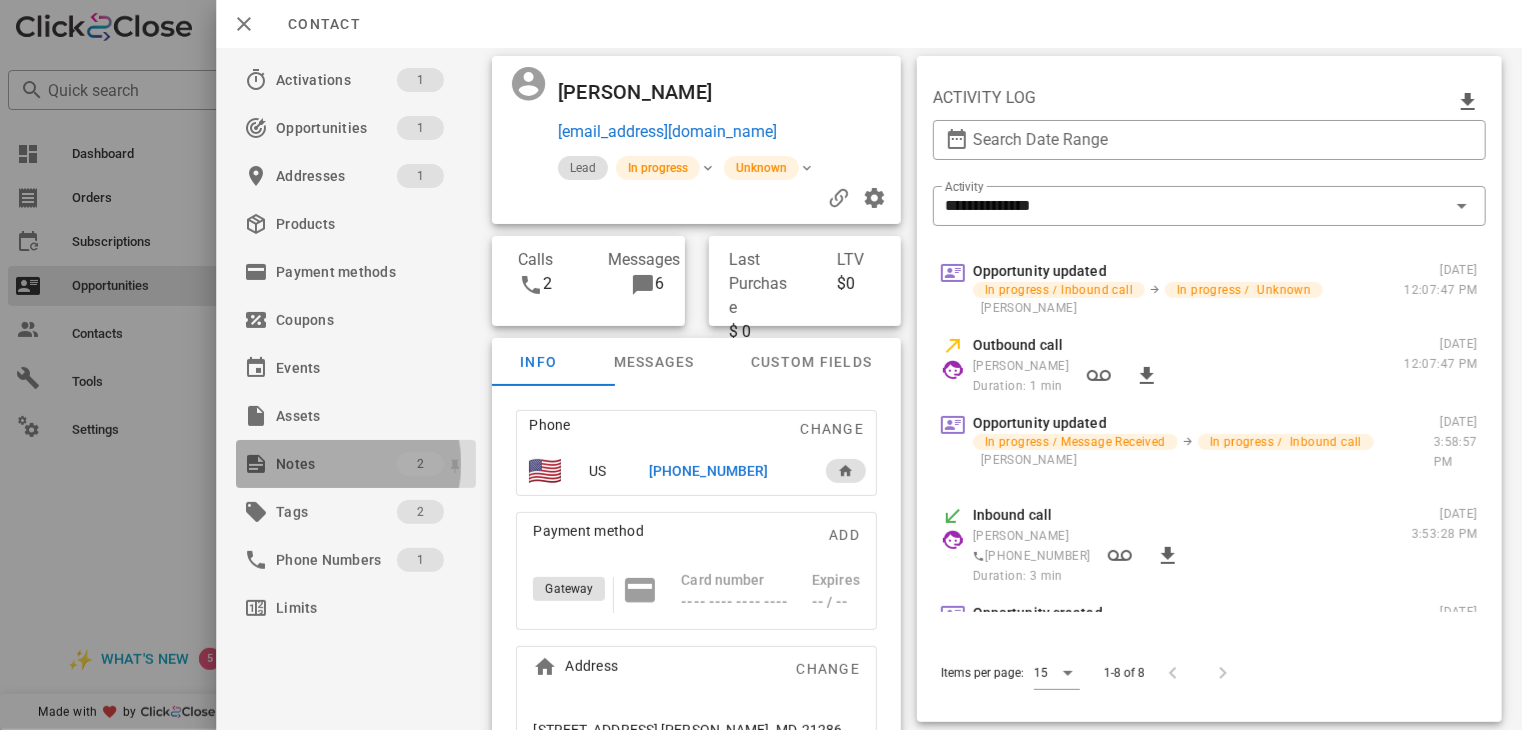 click on "Notes" at bounding box center (336, 464) 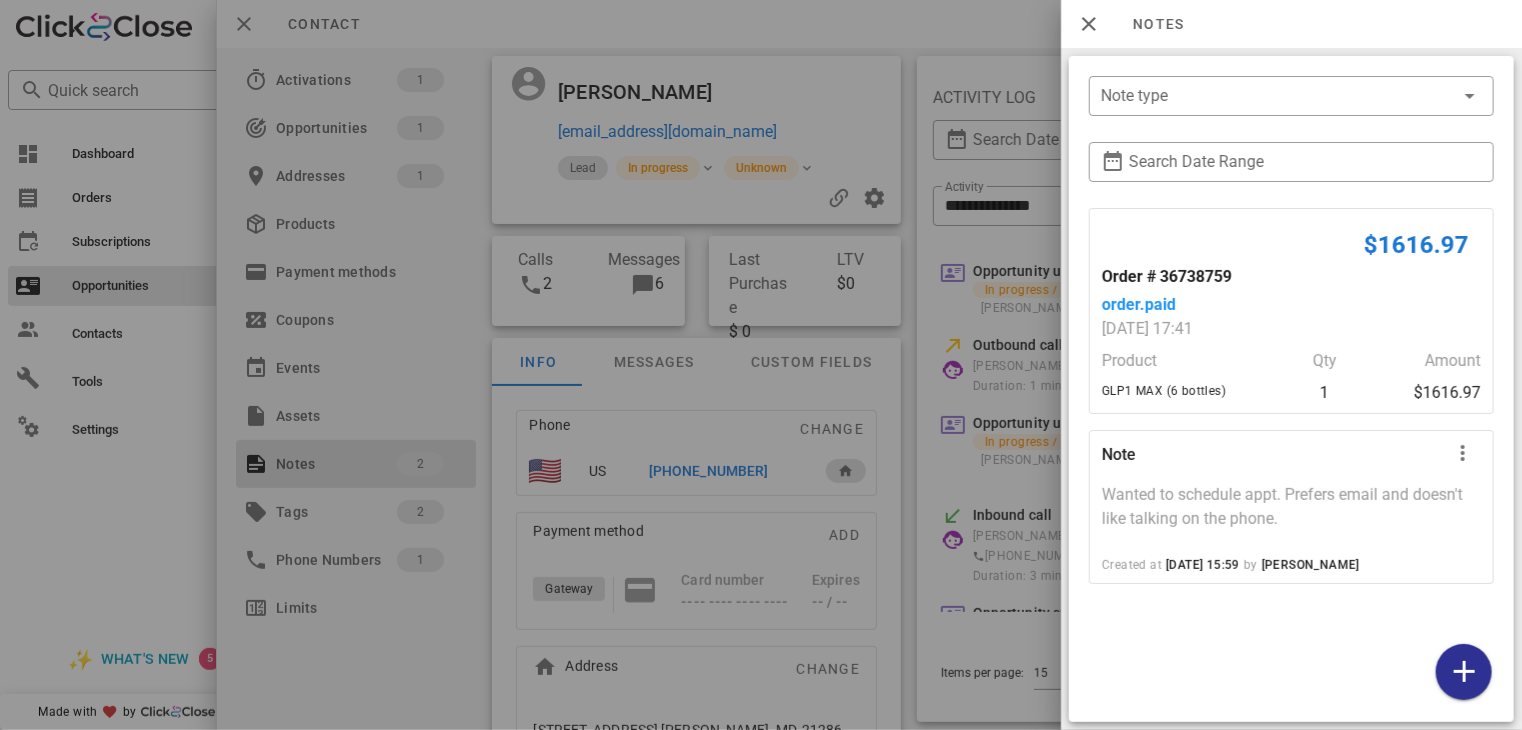 click at bounding box center [761, 365] 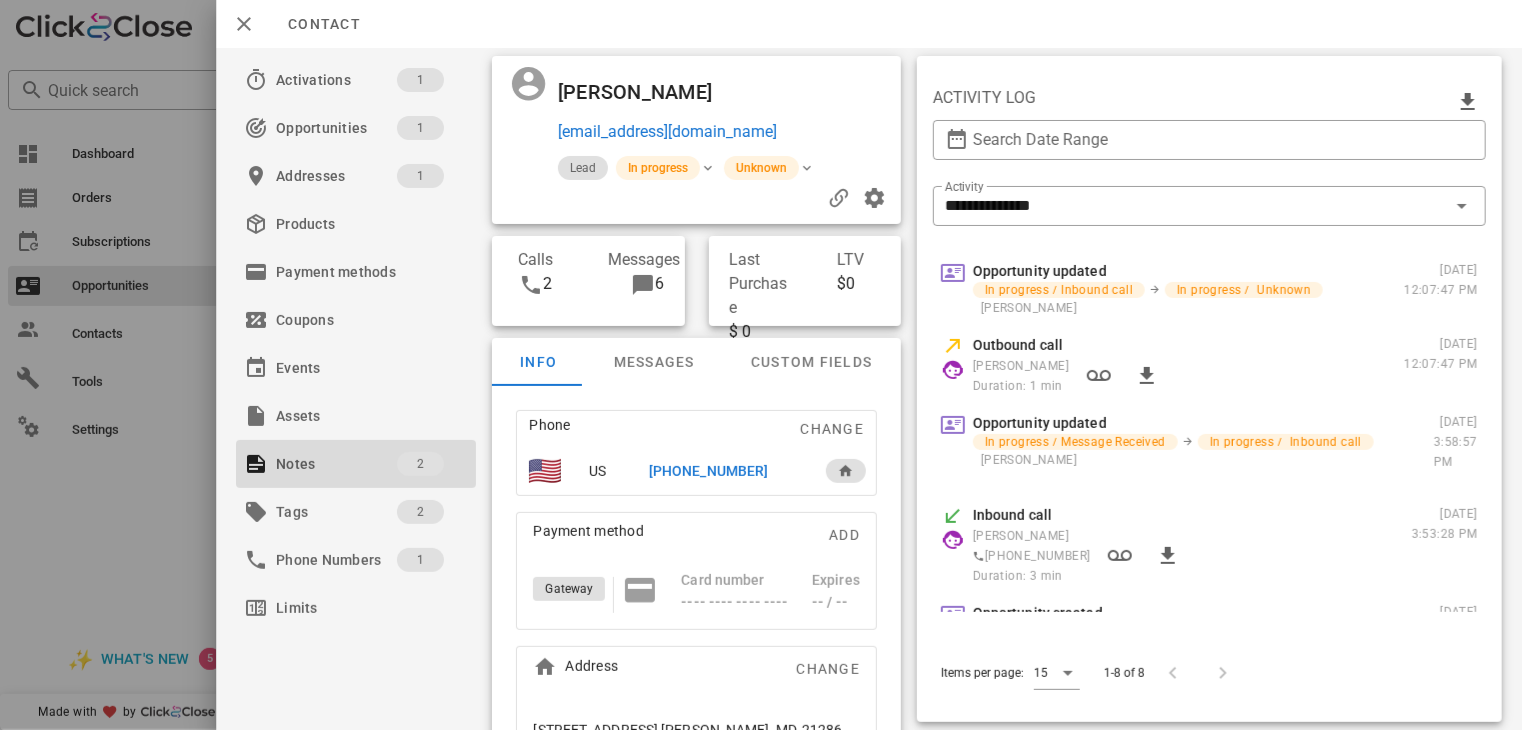 click on "[PHONE_NUMBER]" at bounding box center (708, 471) 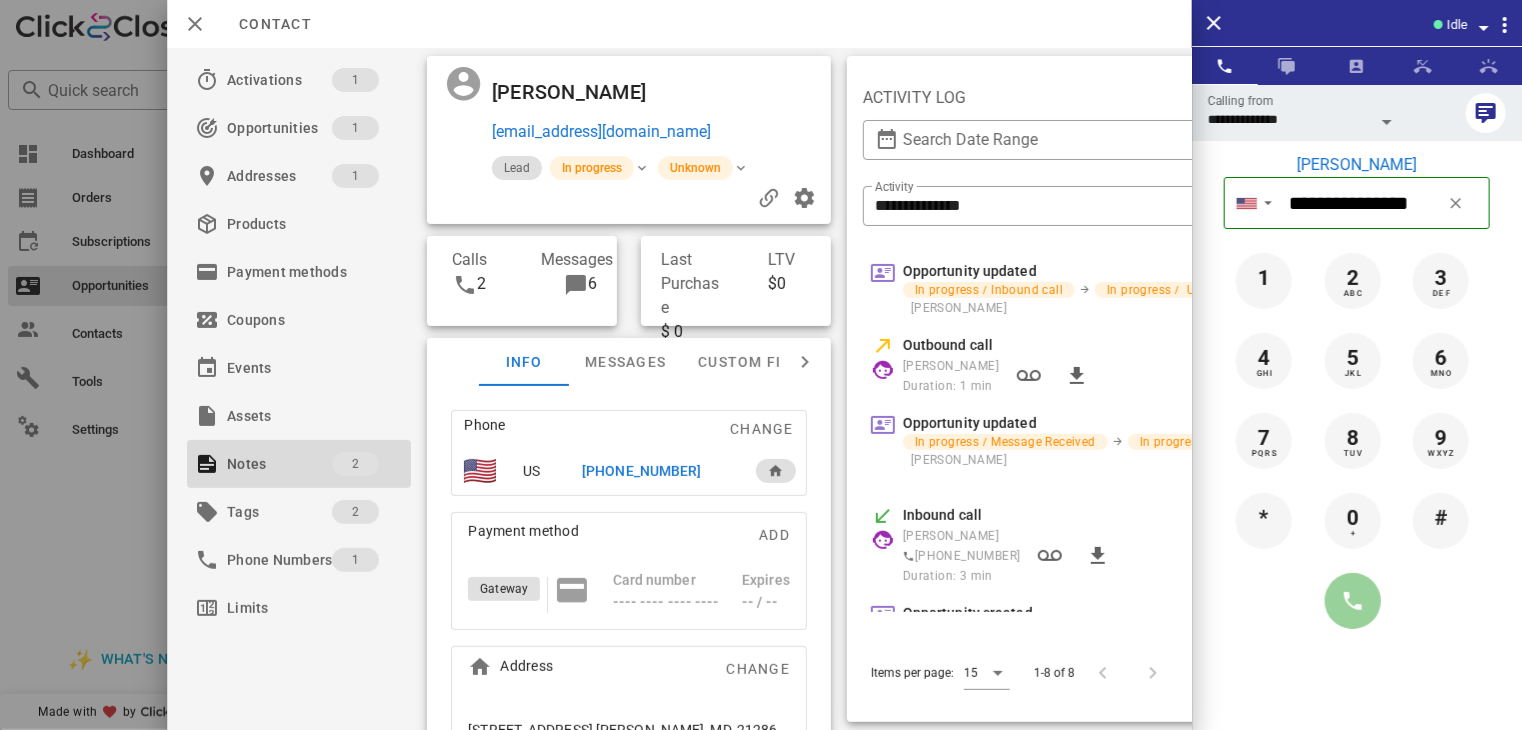 click at bounding box center (1353, 601) 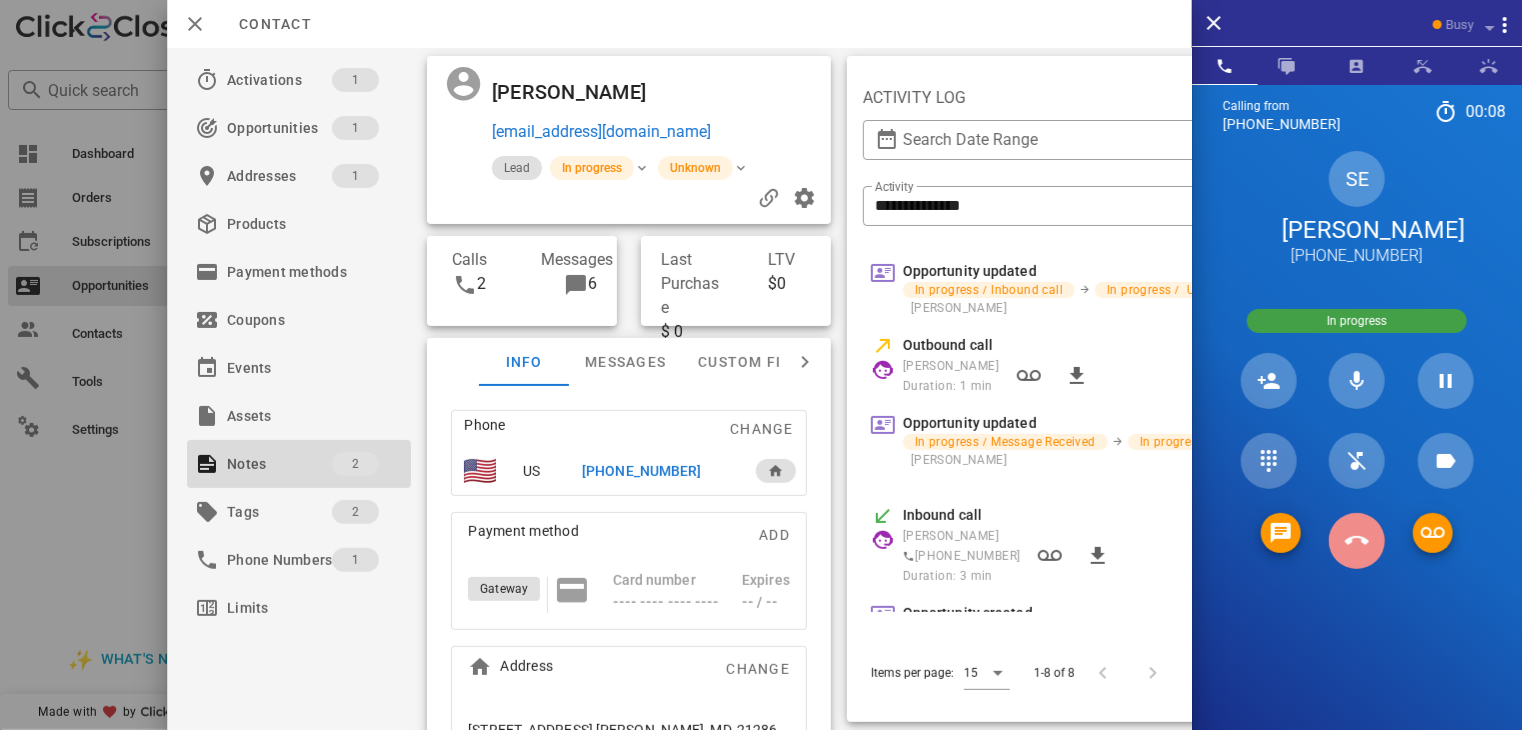 click at bounding box center (1357, 541) 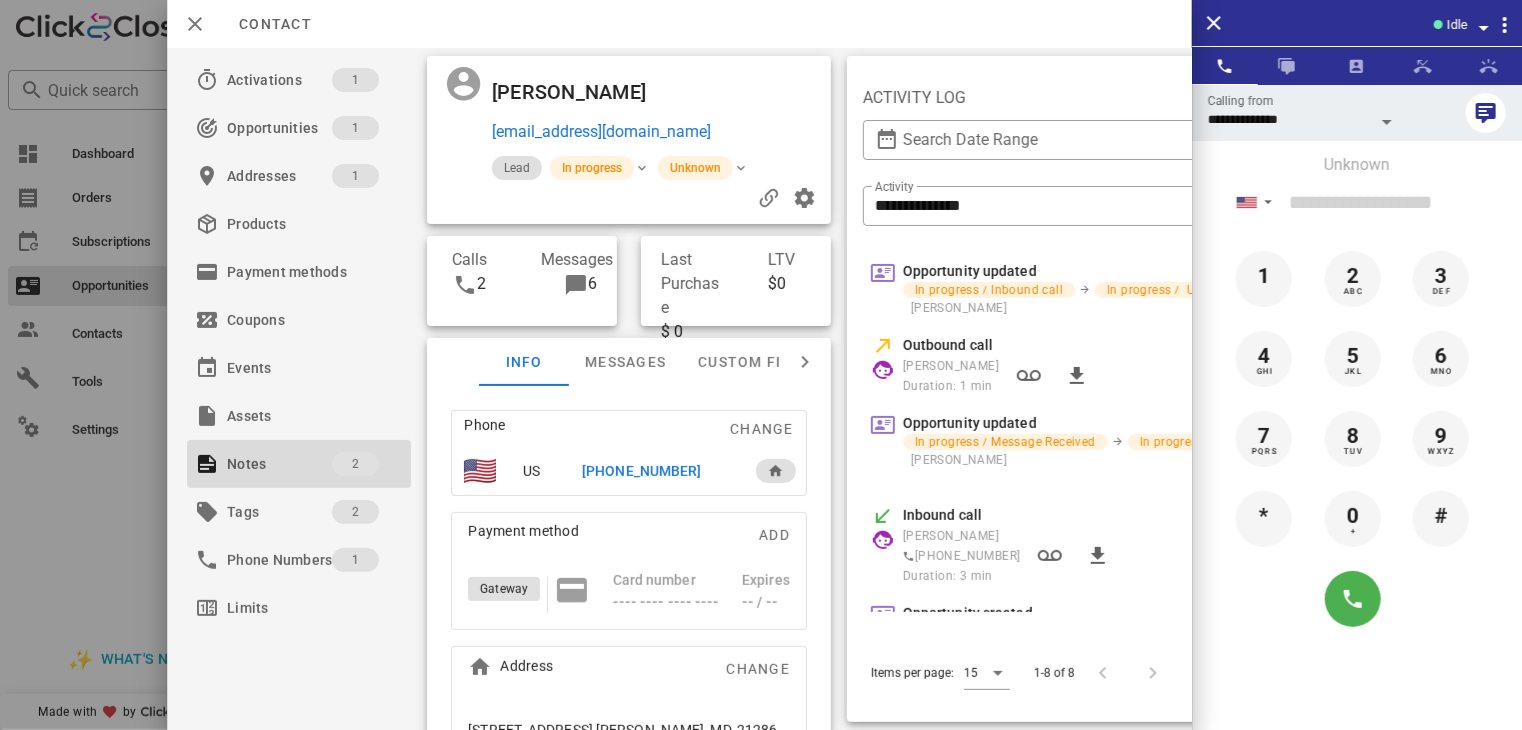 click at bounding box center [761, 365] 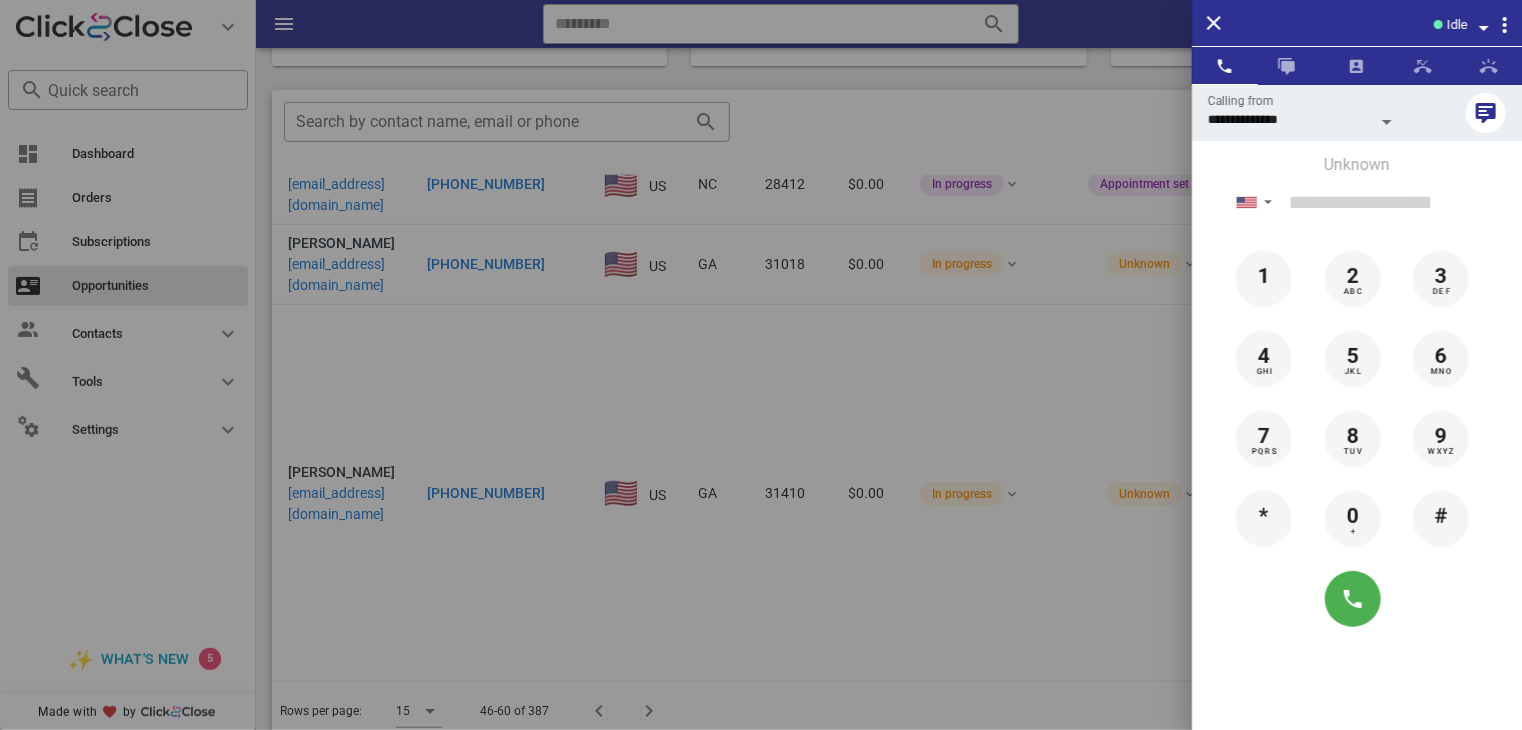 click at bounding box center [761, 365] 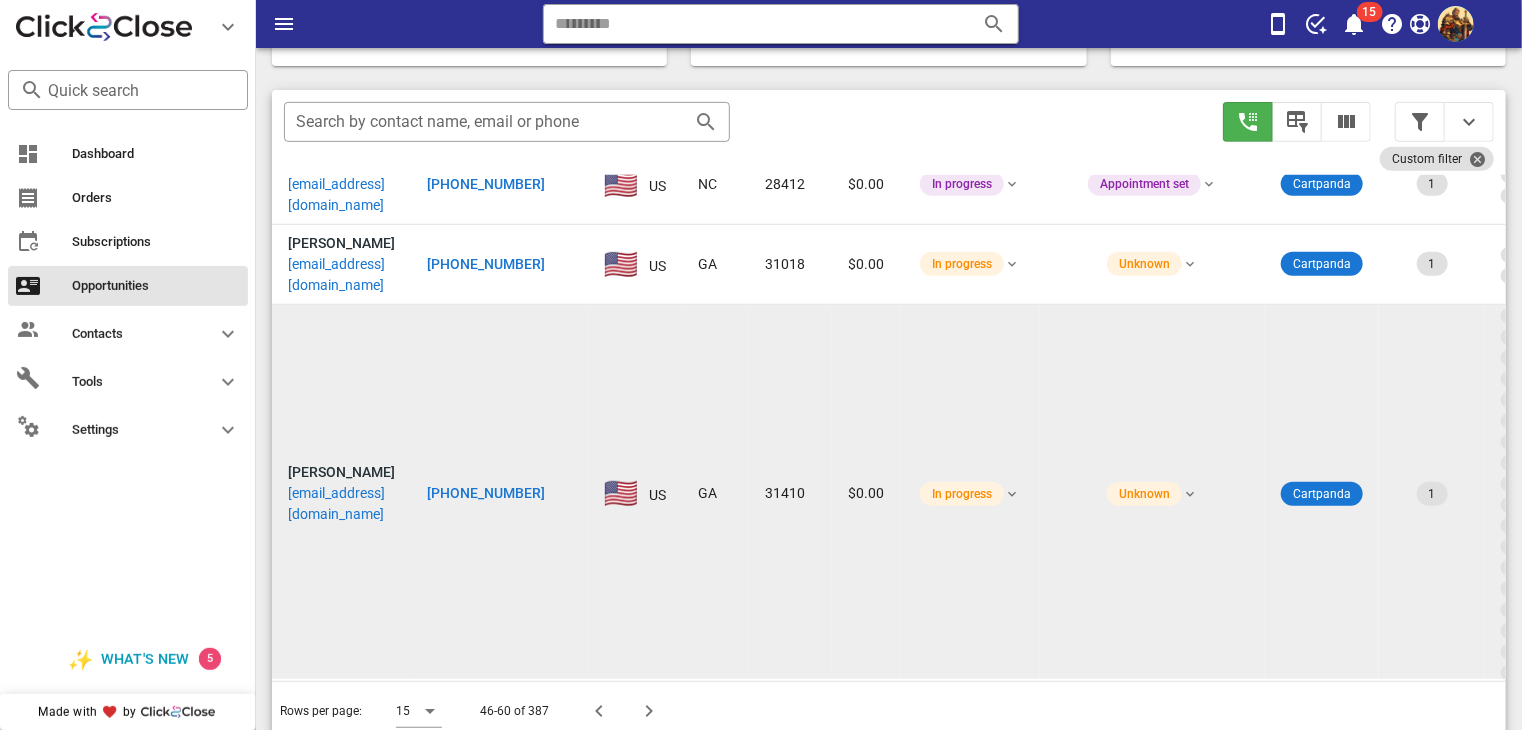 click on "[EMAIL_ADDRESS][DOMAIN_NAME]" at bounding box center (341, 504) 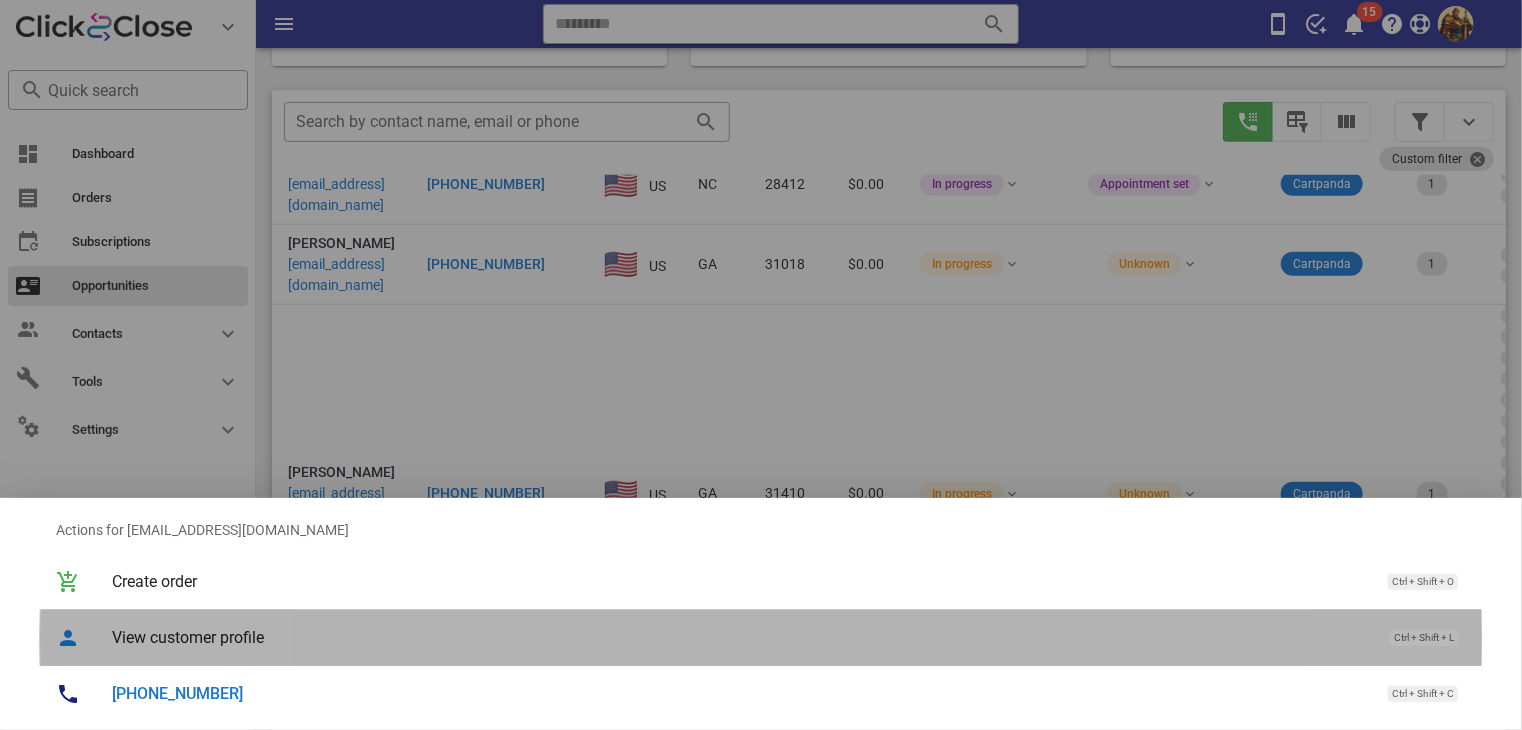click on "View customer profile" at bounding box center [741, 637] 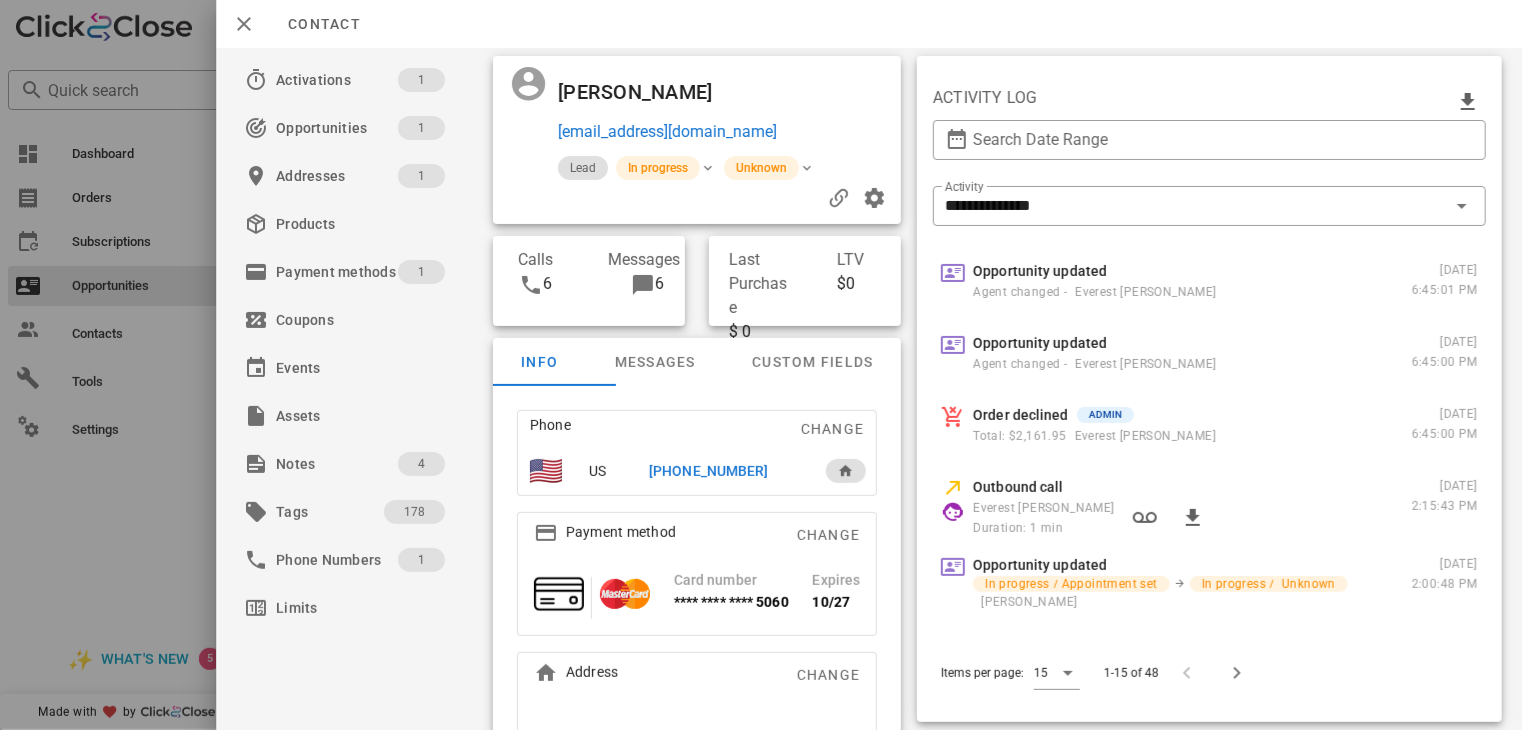 click at bounding box center [761, 365] 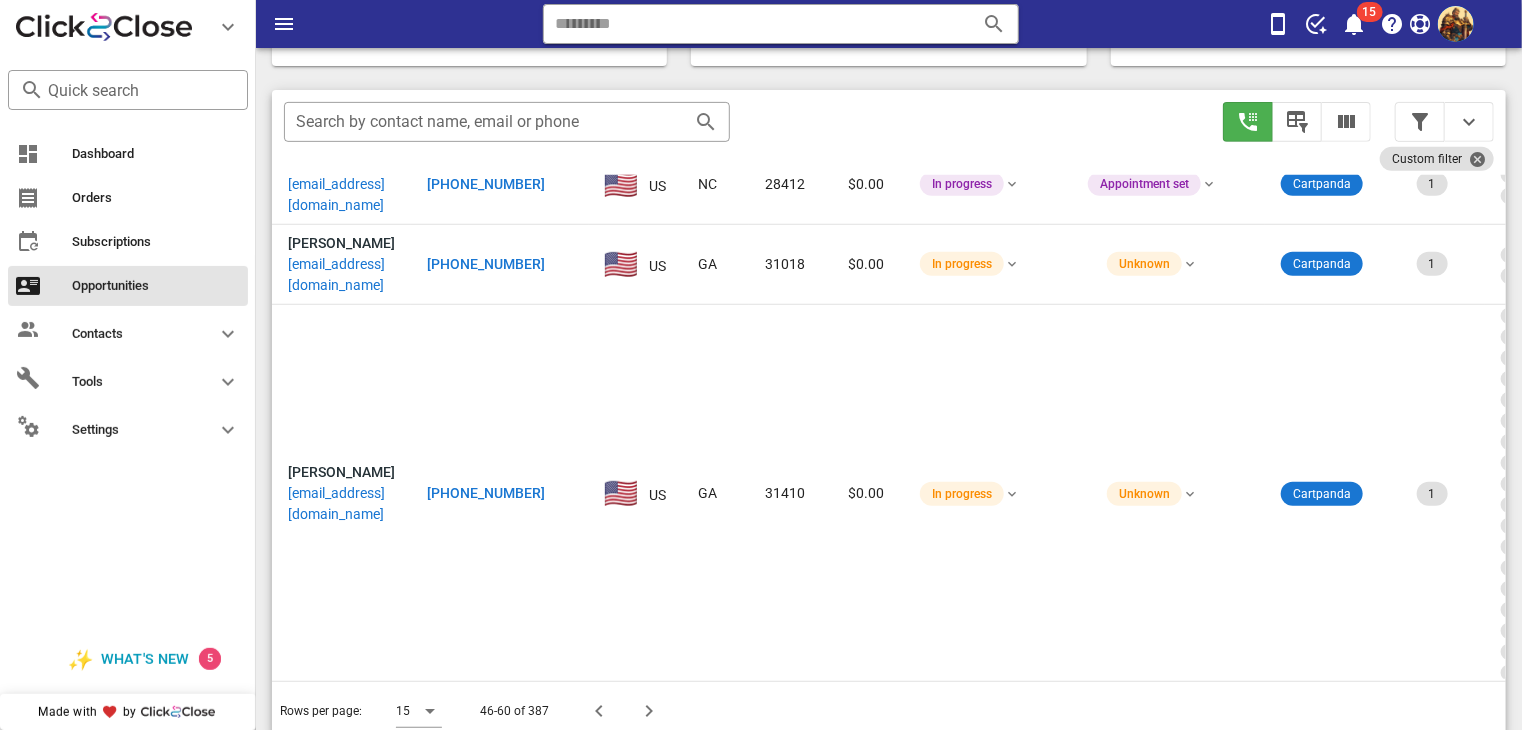 scroll, scrollTop: 454, scrollLeft: 0, axis: vertical 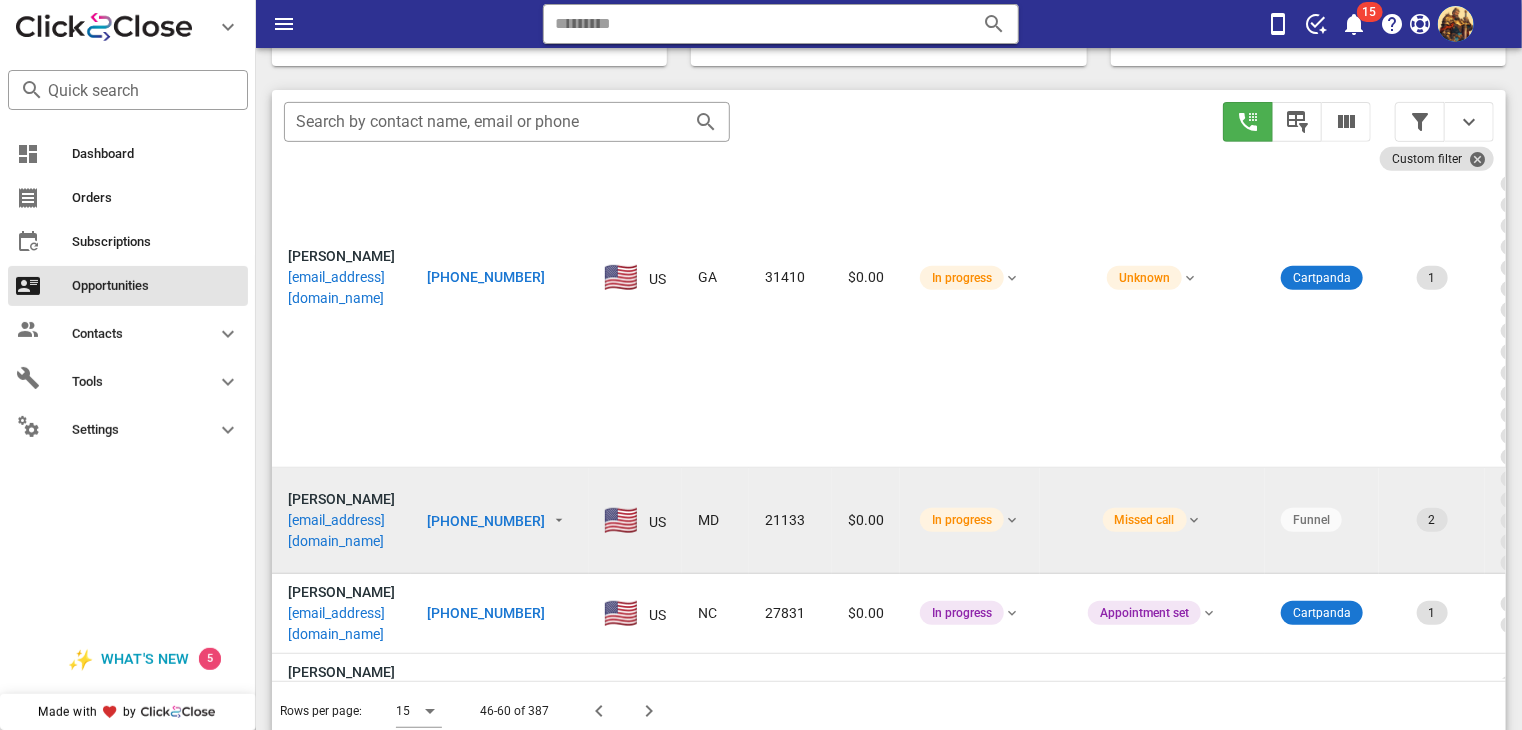 click on "[EMAIL_ADDRESS][DOMAIN_NAME]" at bounding box center [341, 531] 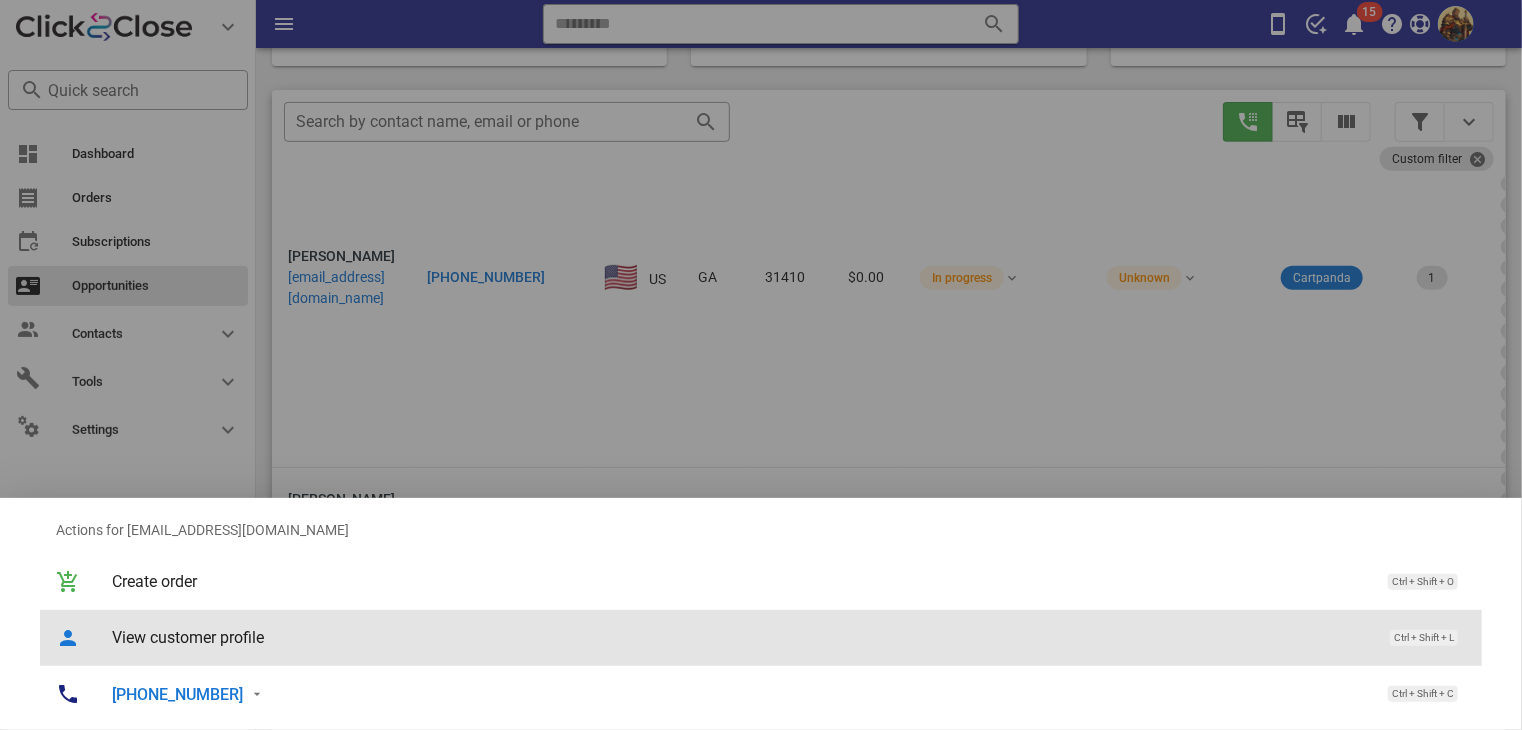 click on "View customer profile Ctrl + Shift + L" at bounding box center [789, 637] 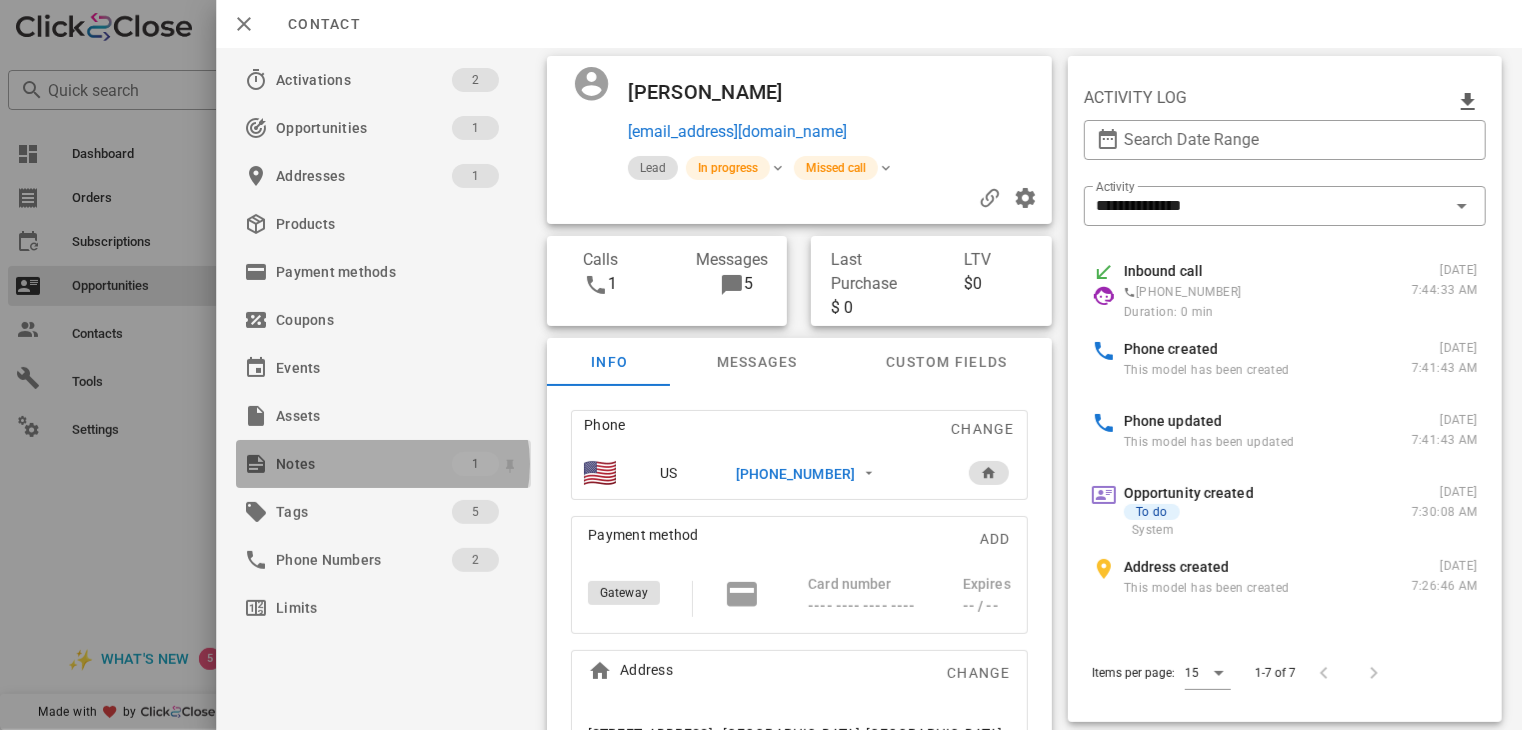 click on "Notes" at bounding box center [364, 464] 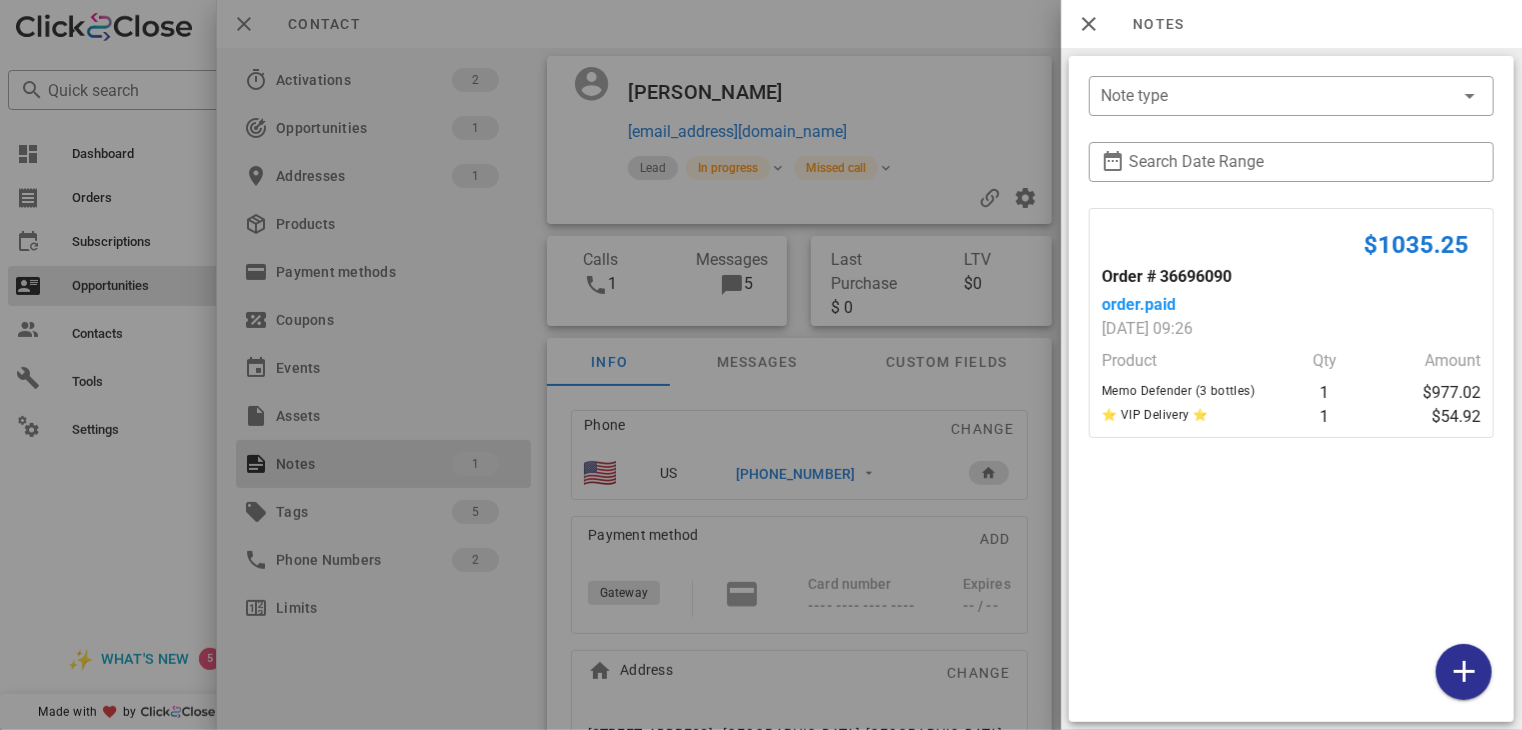 click at bounding box center [761, 365] 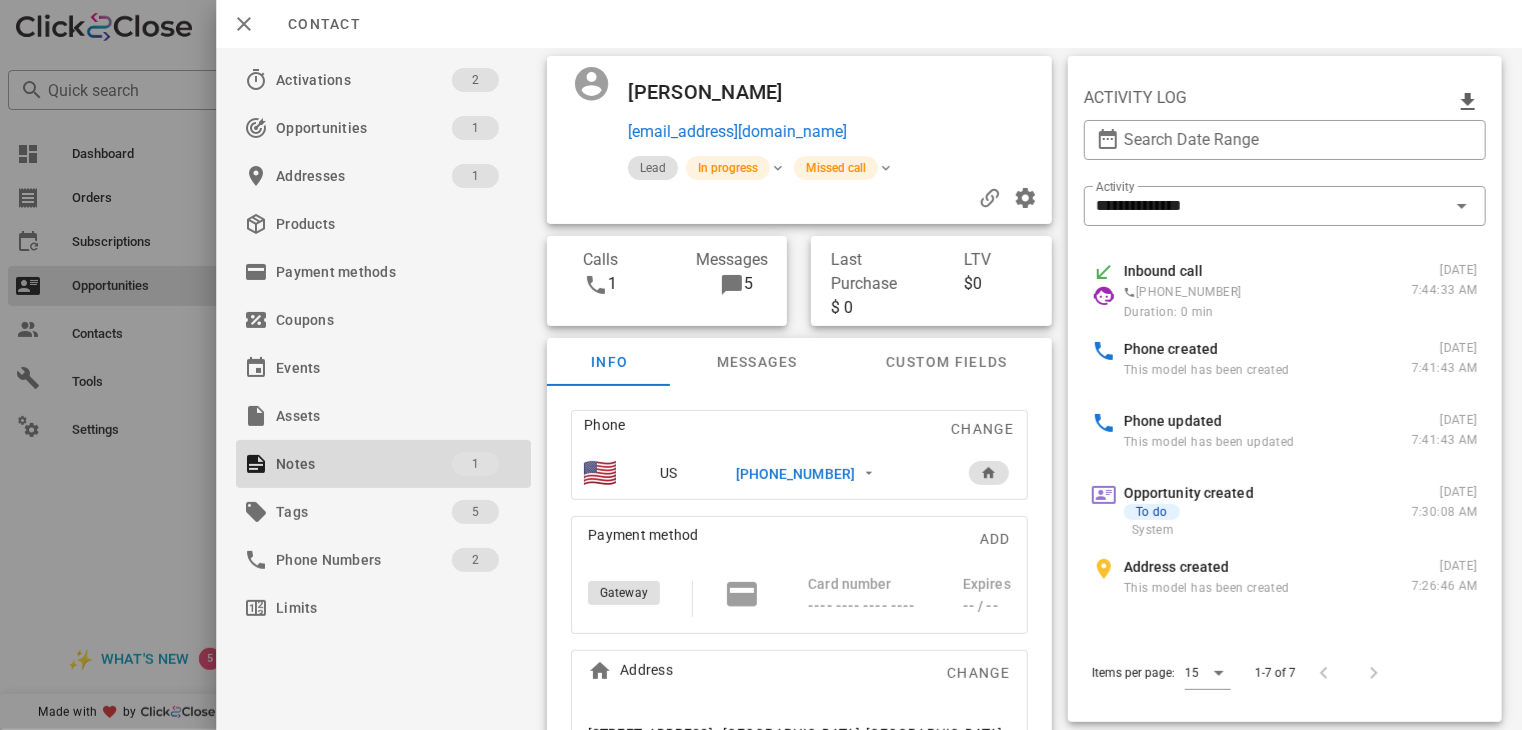 click at bounding box center [761, 365] 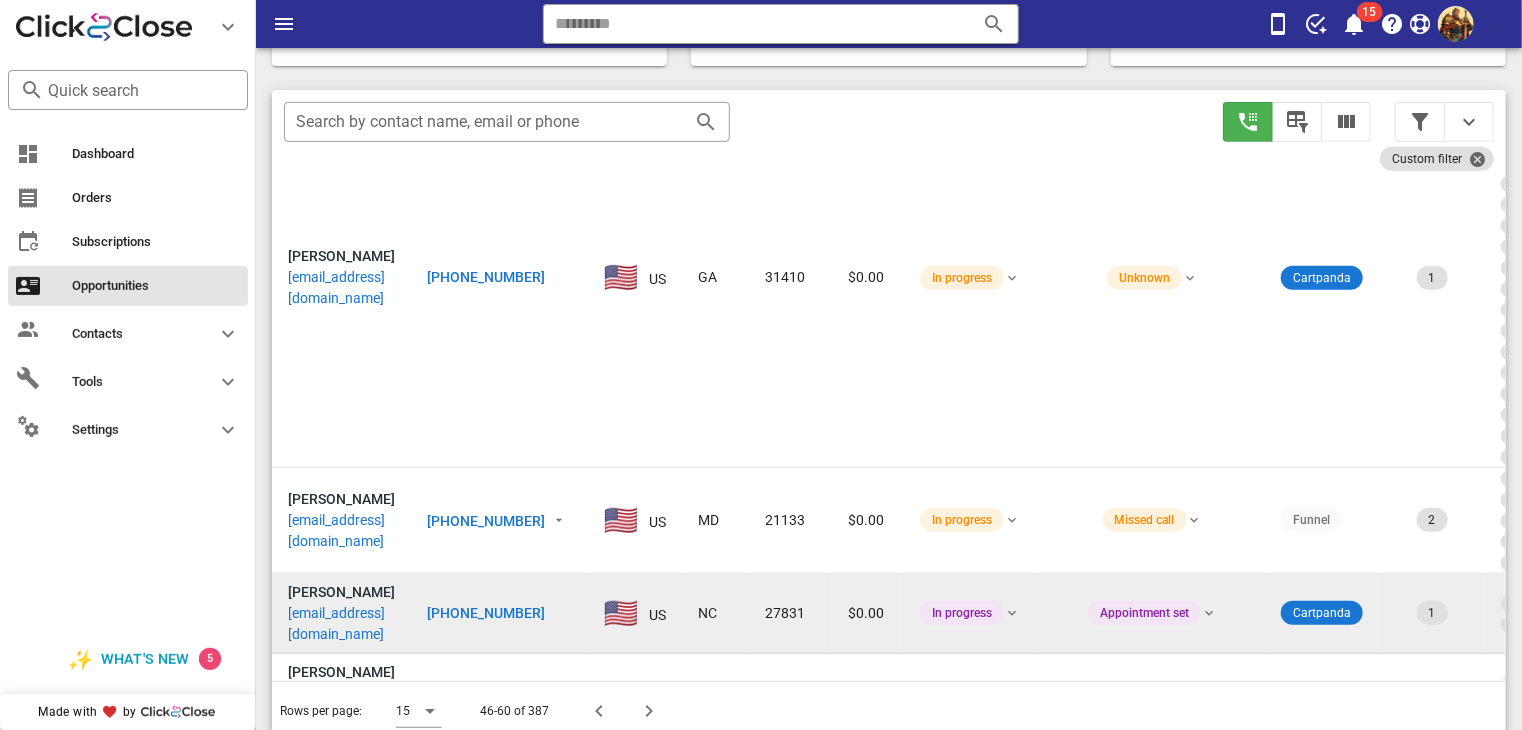 click on "[EMAIL_ADDRESS][DOMAIN_NAME]" at bounding box center [341, 624] 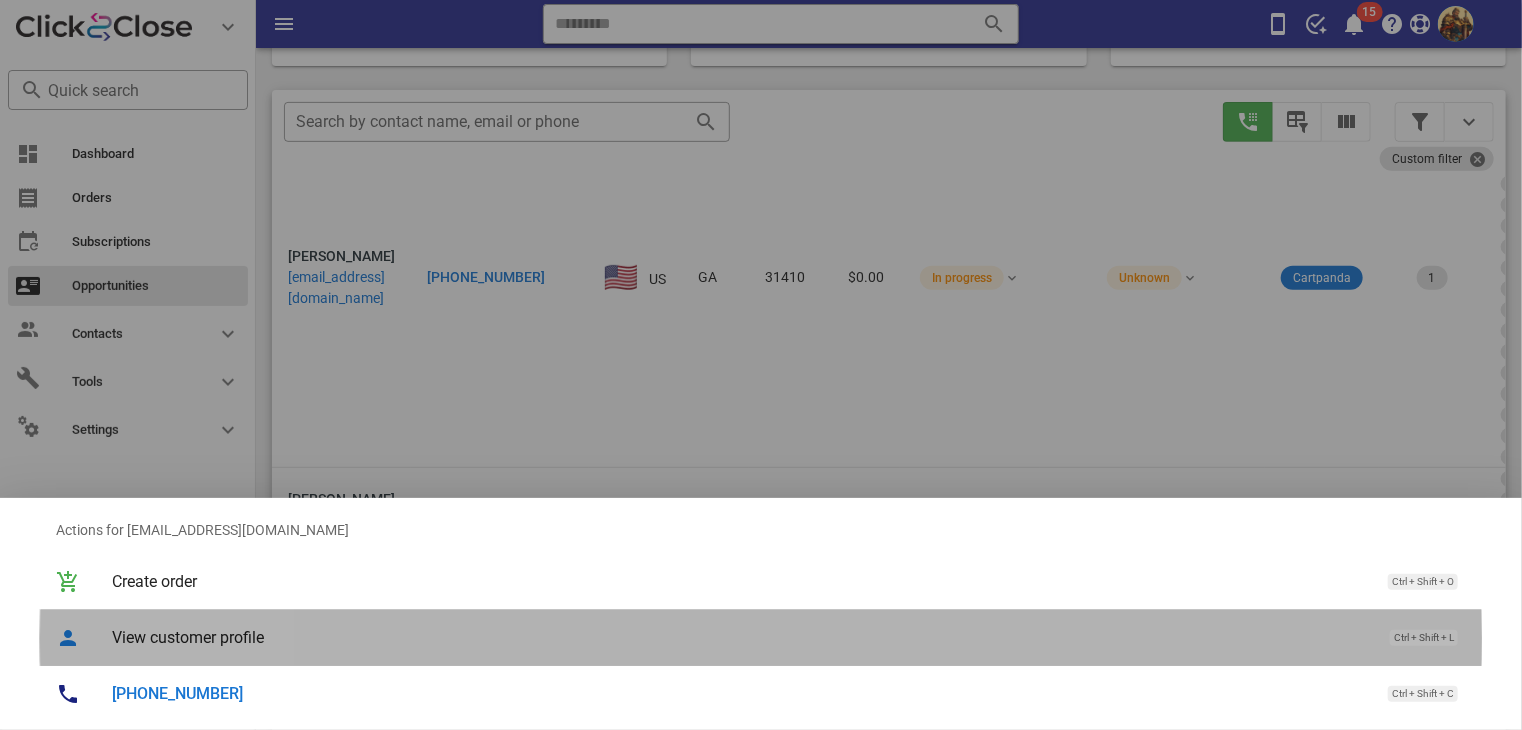 click on "View customer profile" at bounding box center (741, 637) 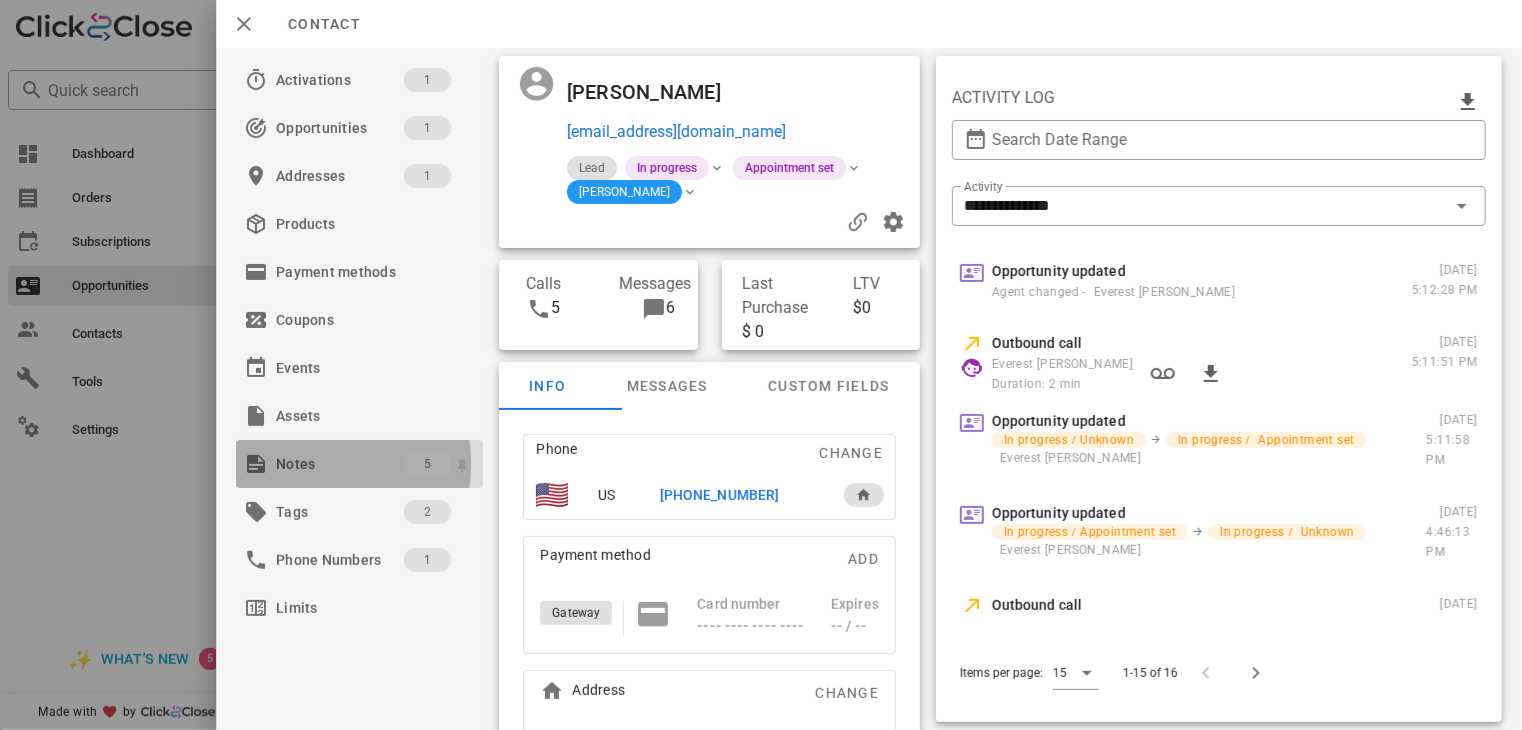 click on "Notes" at bounding box center (340, 464) 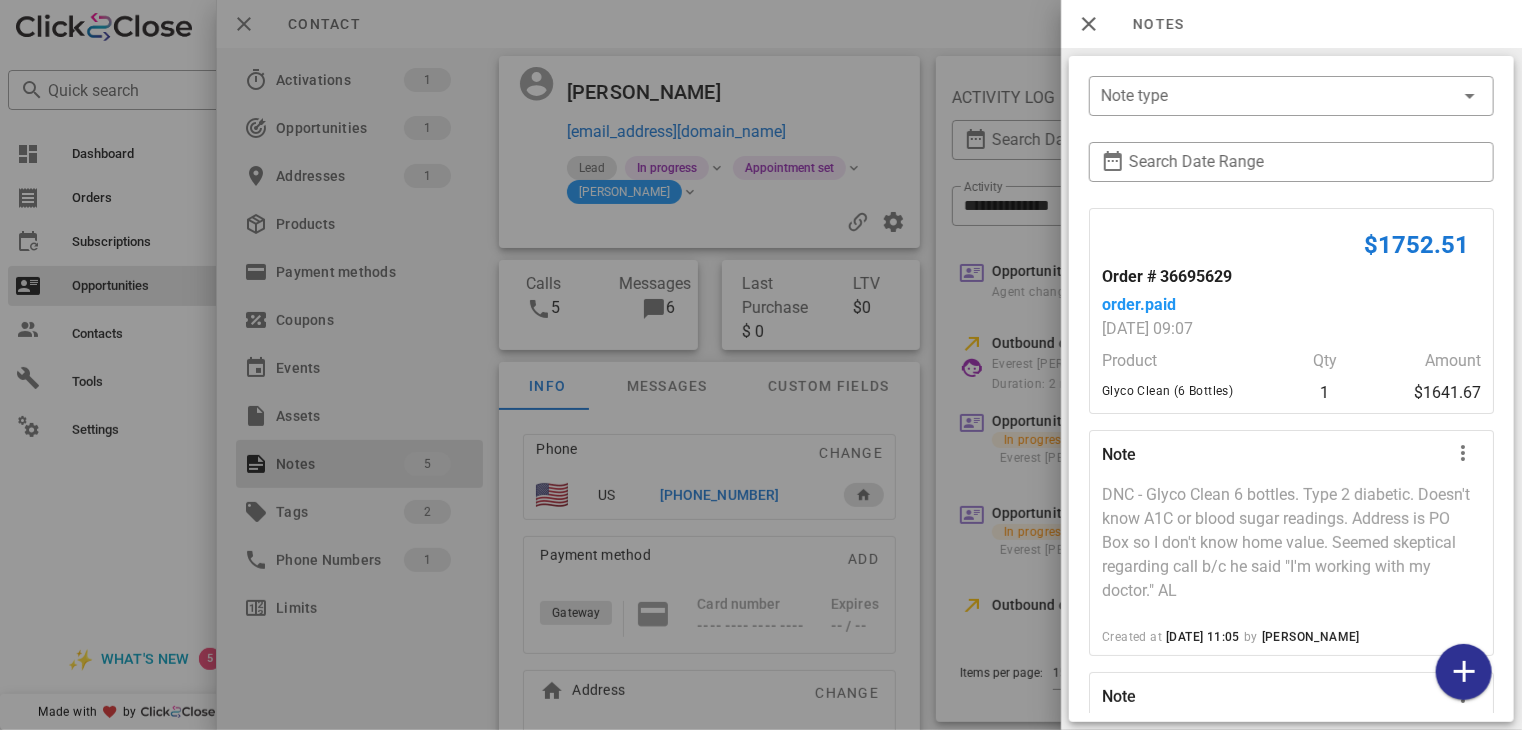 click at bounding box center [761, 365] 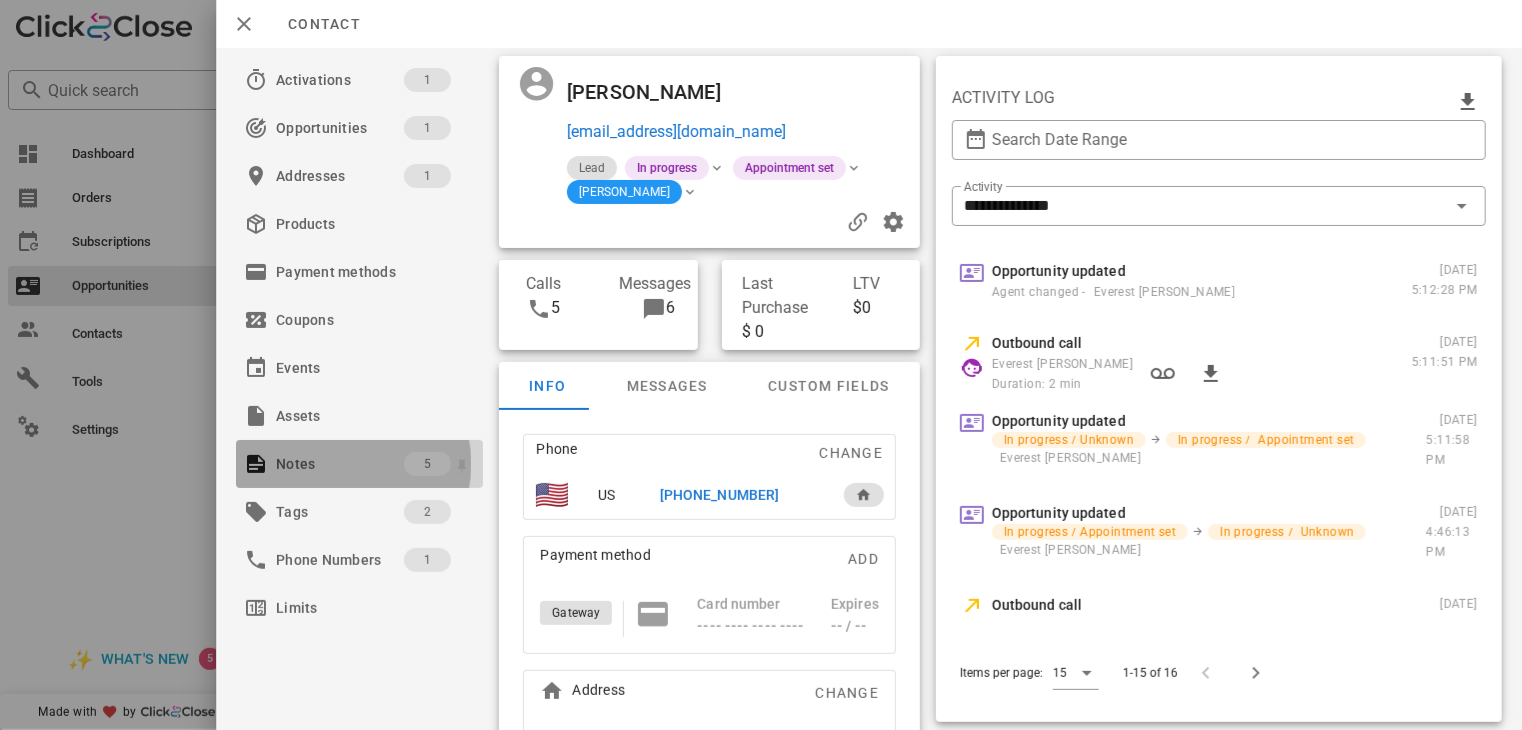 click on "Notes" at bounding box center (340, 464) 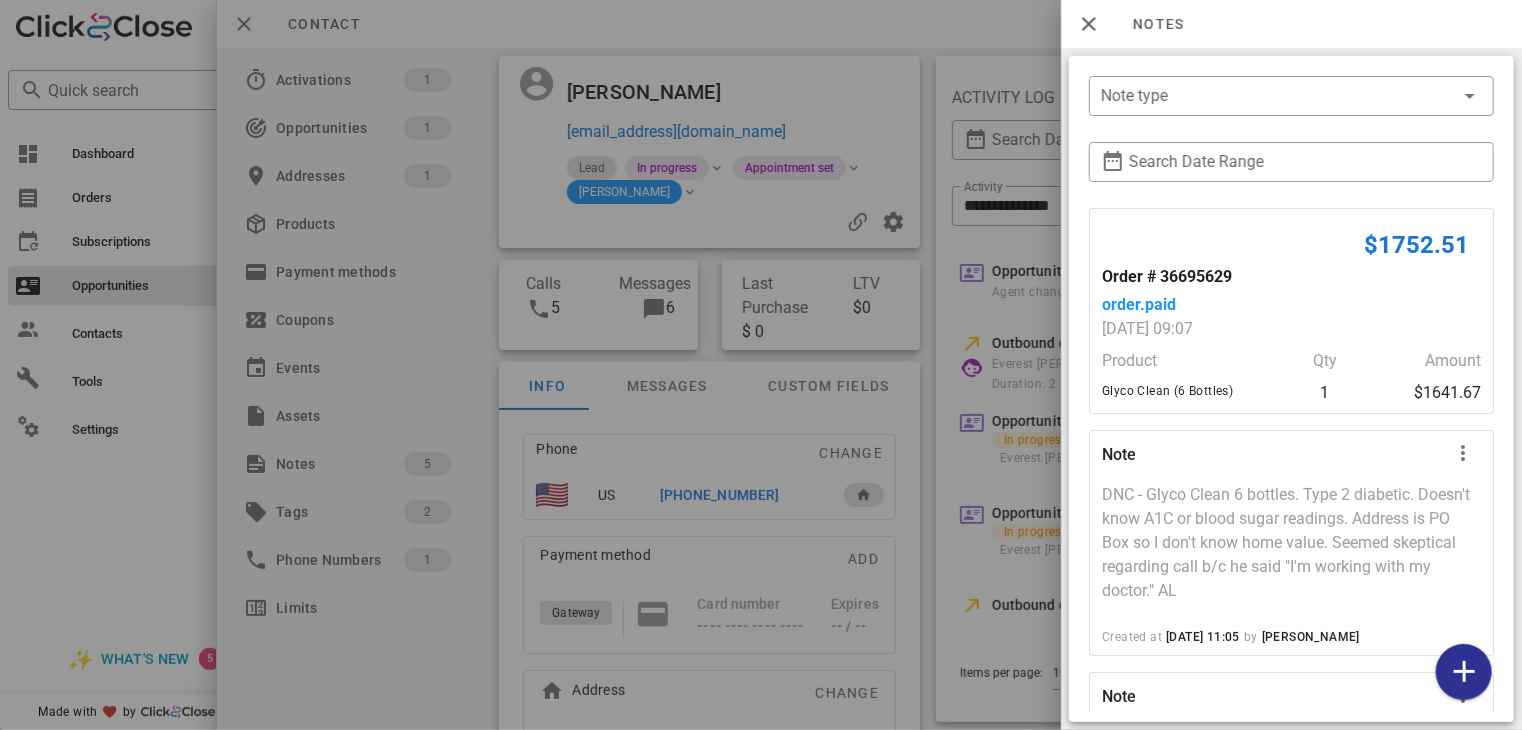click at bounding box center [761, 365] 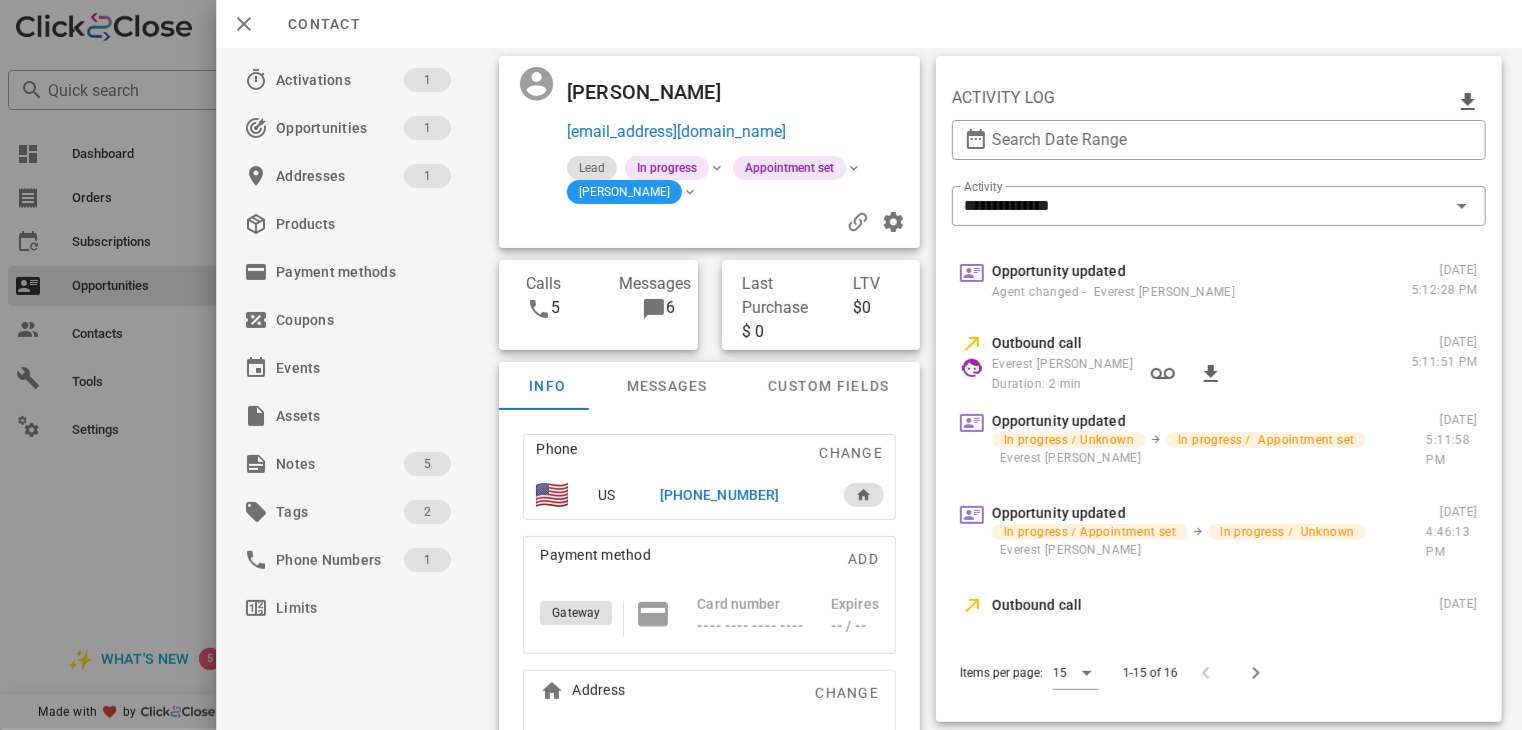 click at bounding box center [761, 365] 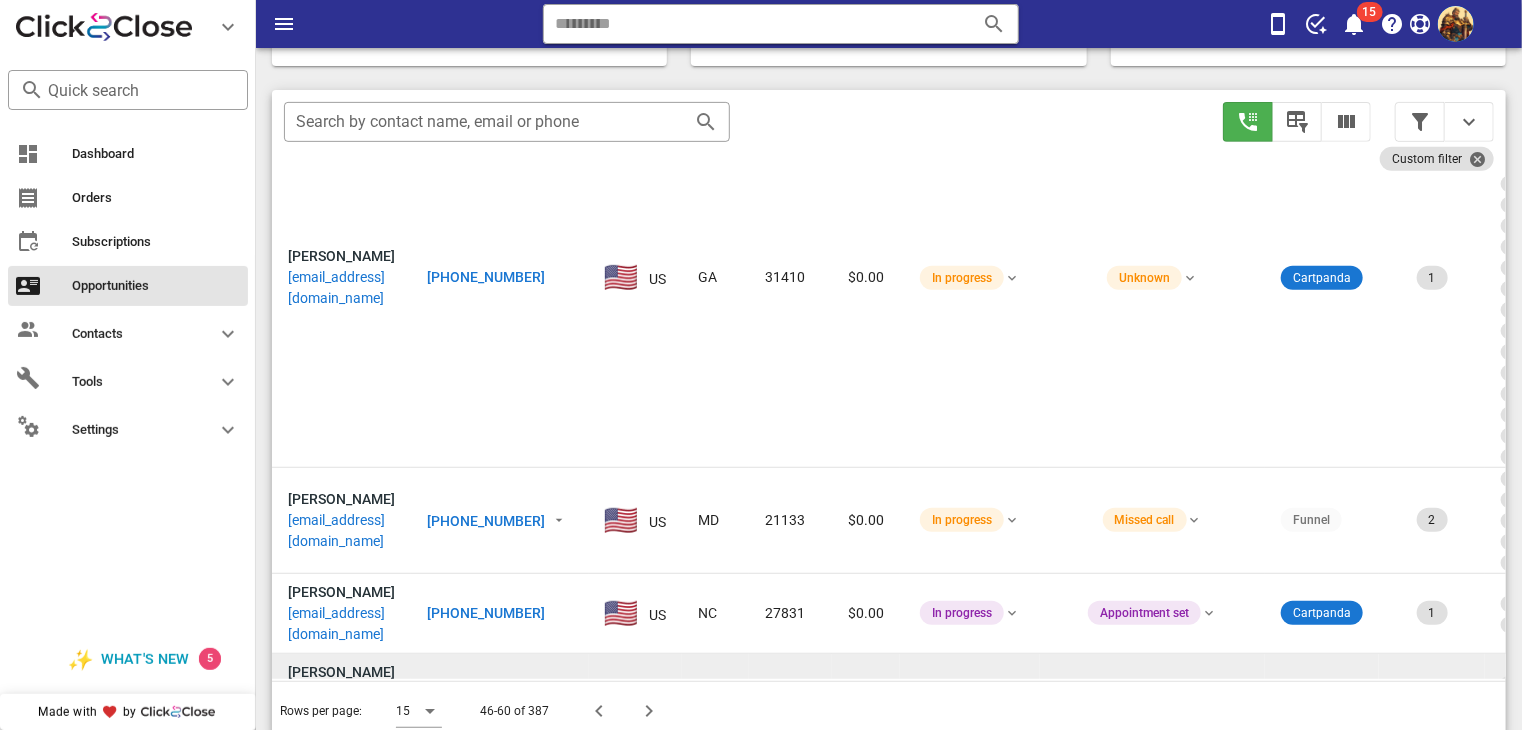 click on "[EMAIL_ADDRESS][DOMAIN_NAME]" at bounding box center (341, 704) 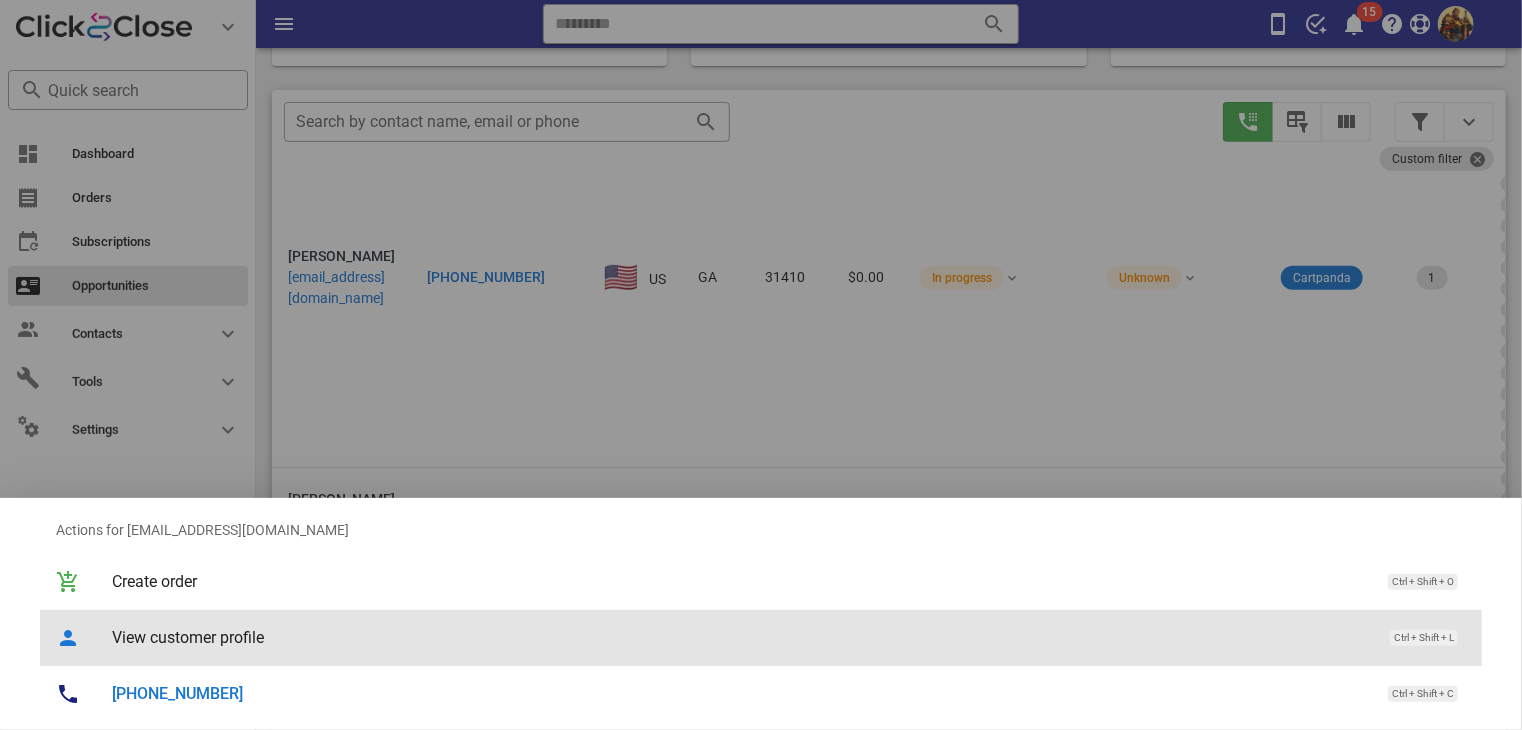click on "View customer profile Ctrl + Shift + L" at bounding box center [789, 637] 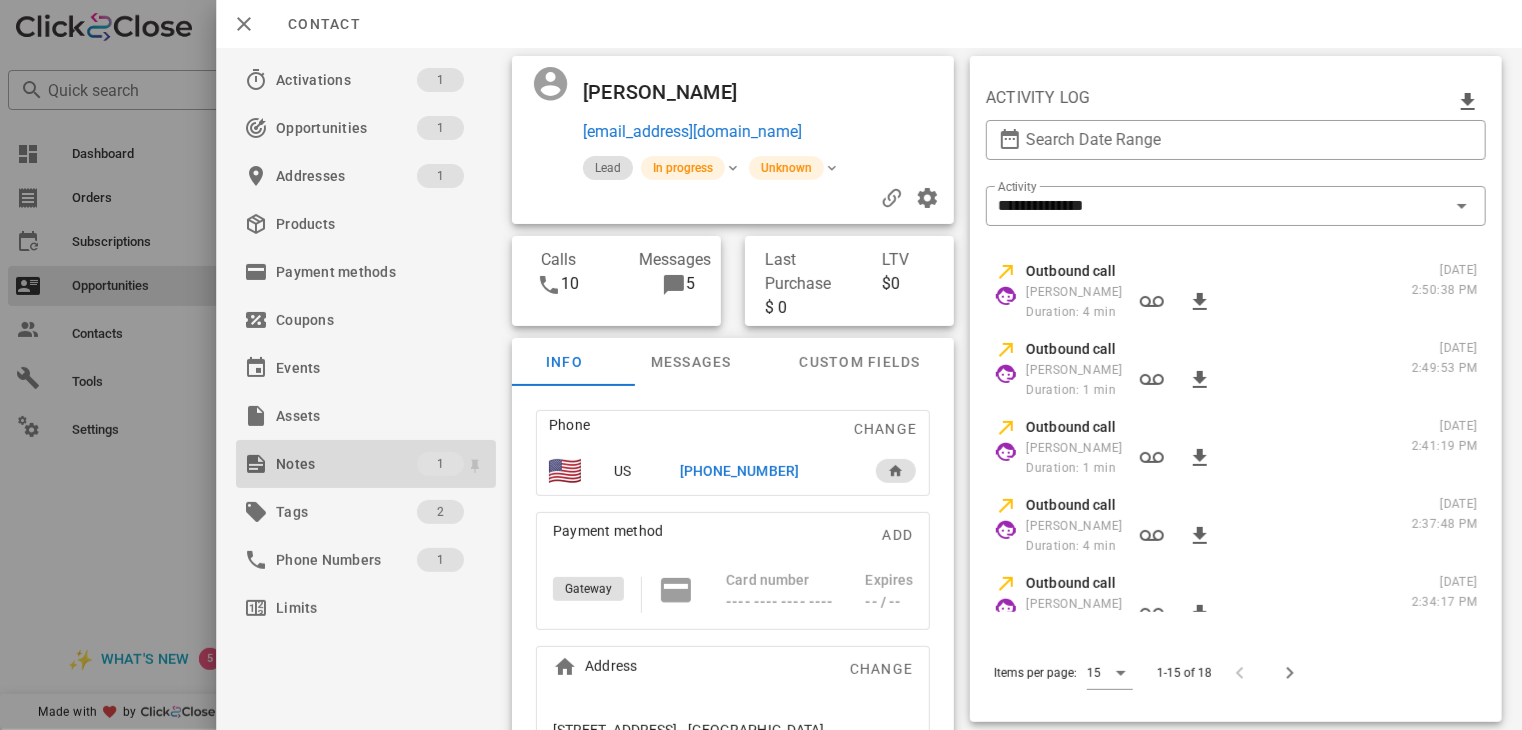 click on "Notes  1" at bounding box center (366, 464) 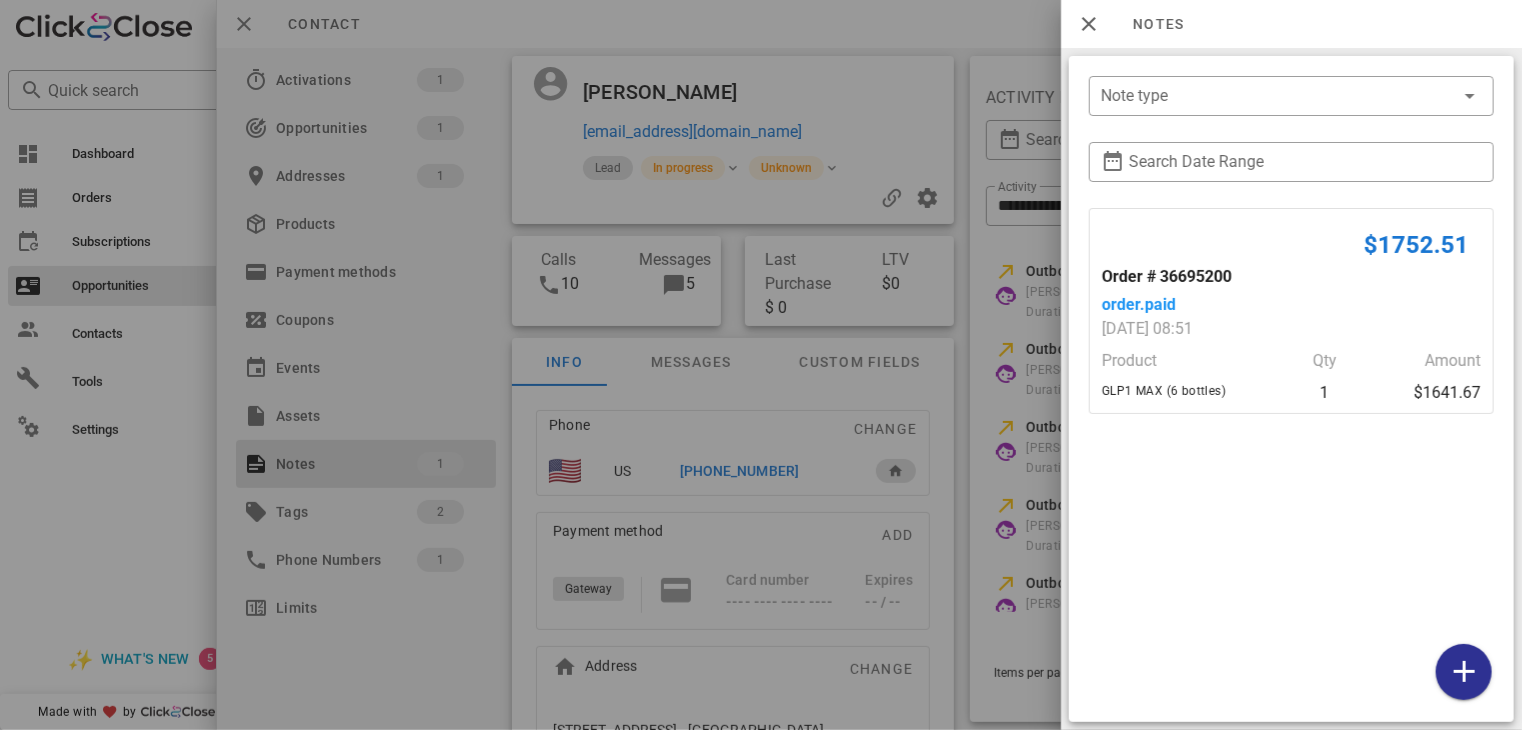 click at bounding box center [761, 365] 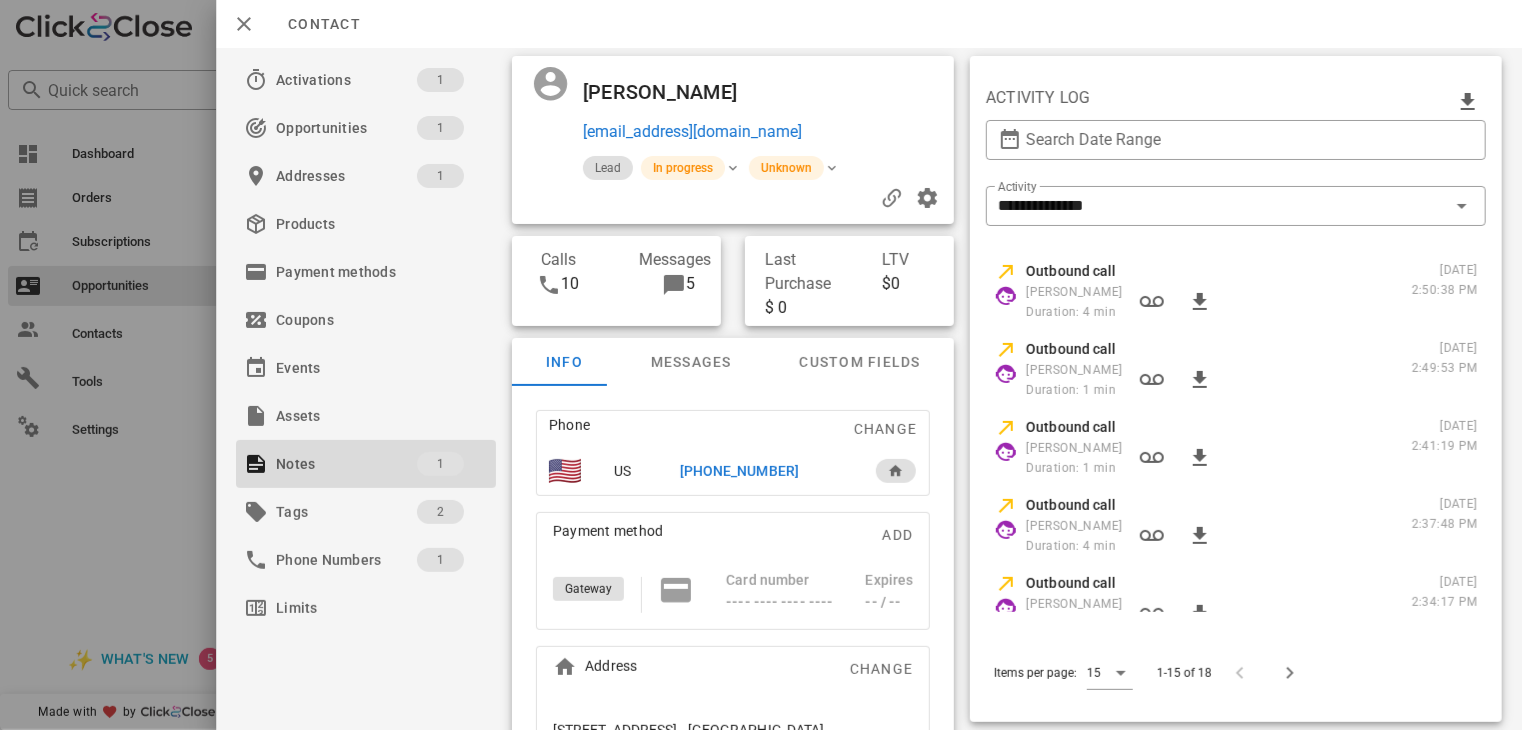click on "[PHONE_NUMBER]" at bounding box center [739, 471] 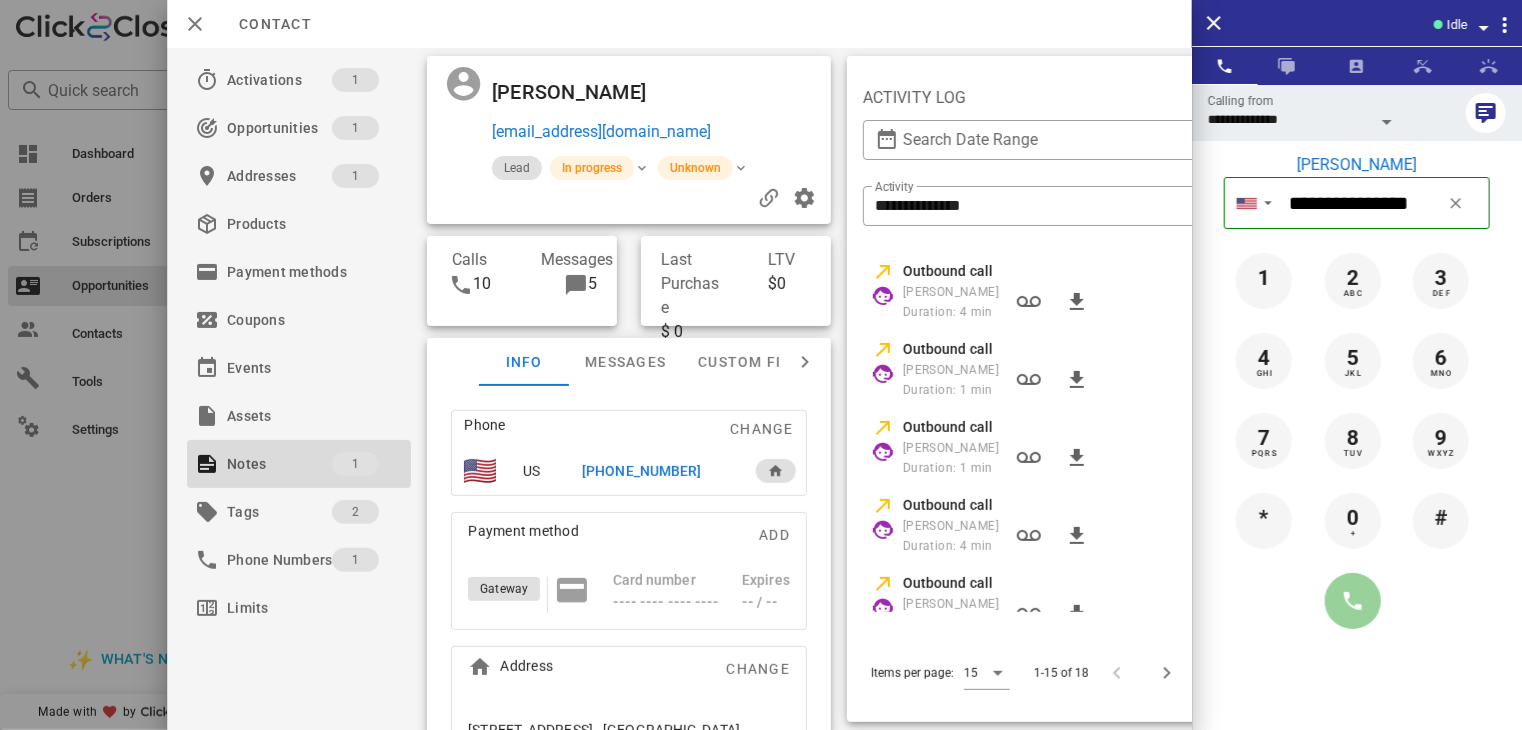 click at bounding box center (1353, 601) 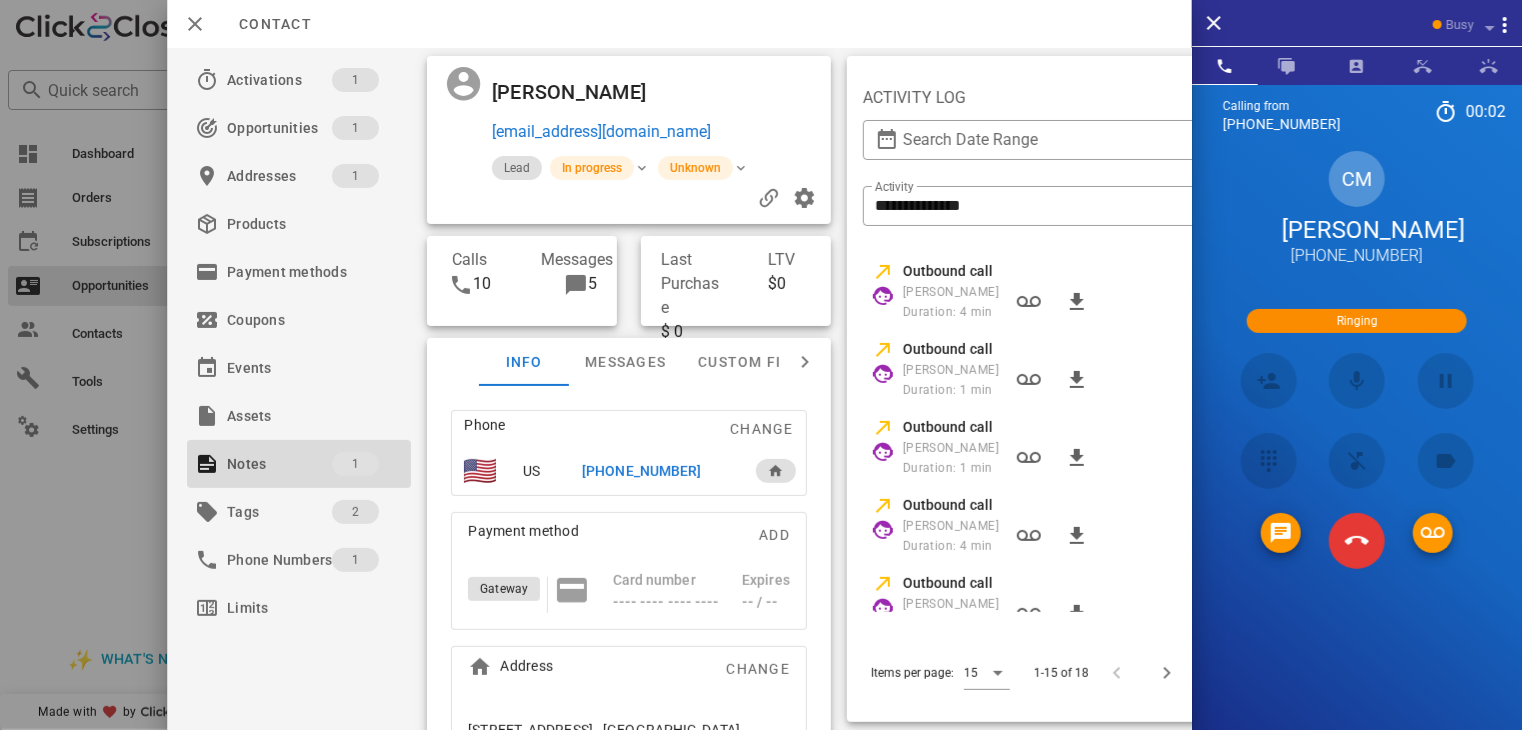 scroll, scrollTop: 396, scrollLeft: 0, axis: vertical 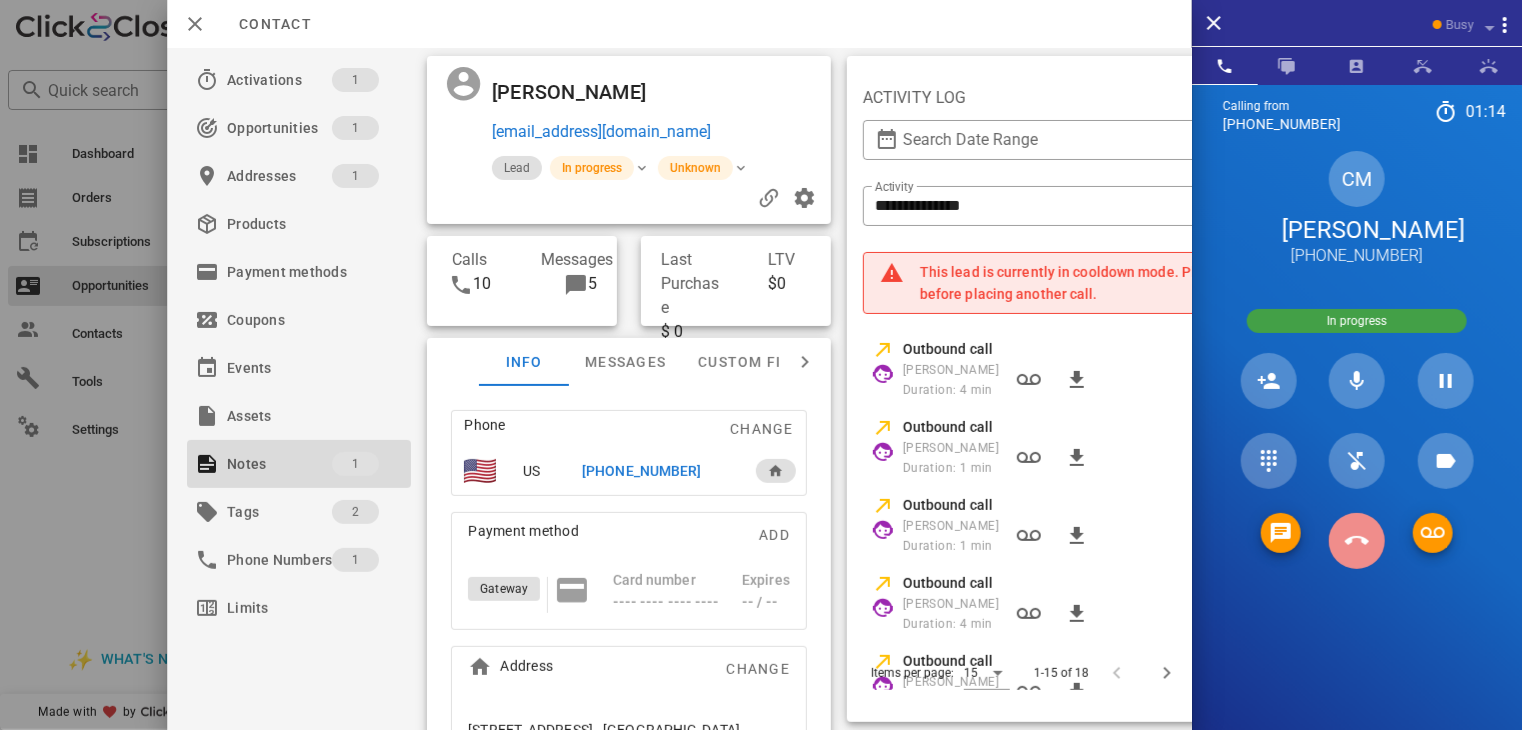 click at bounding box center [1357, 541] 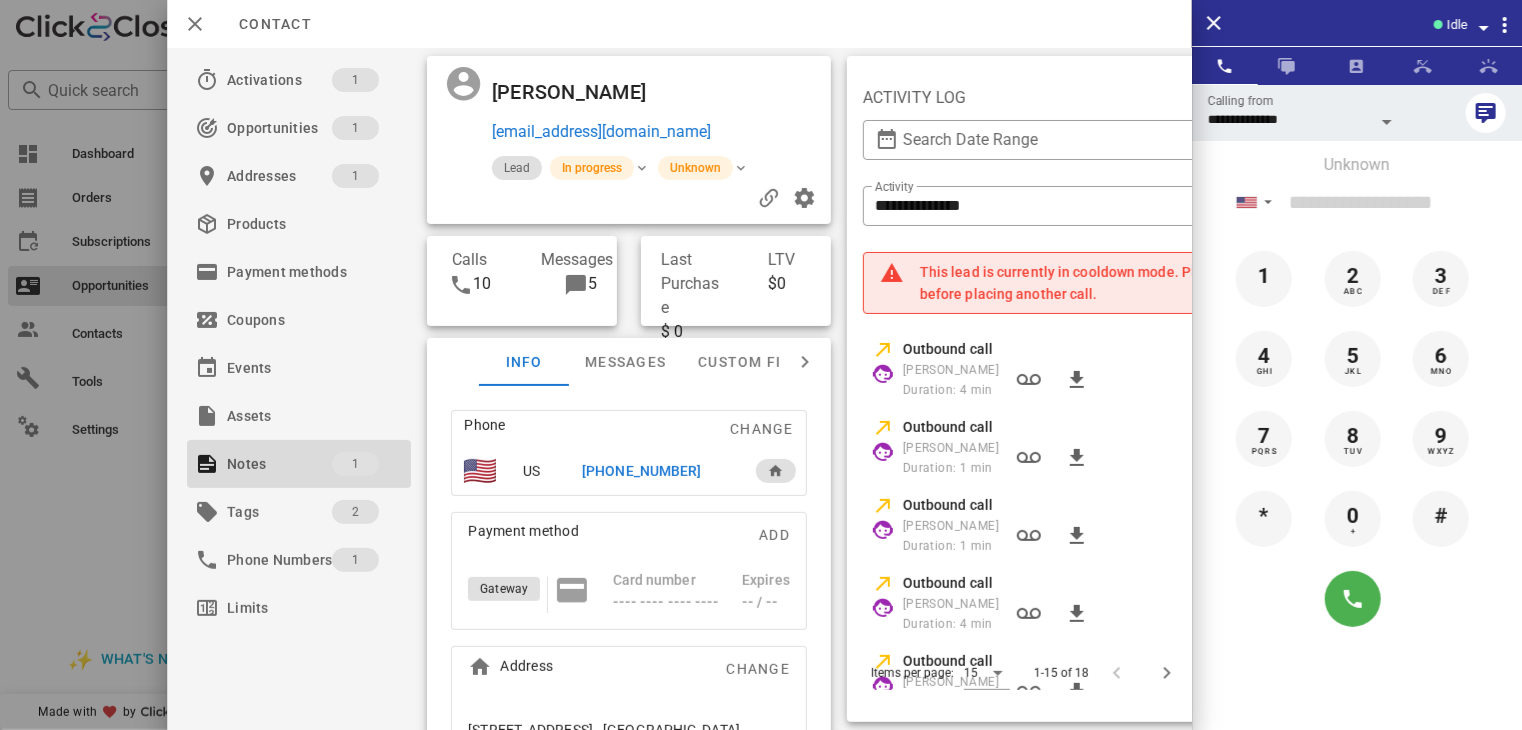 click at bounding box center (761, 365) 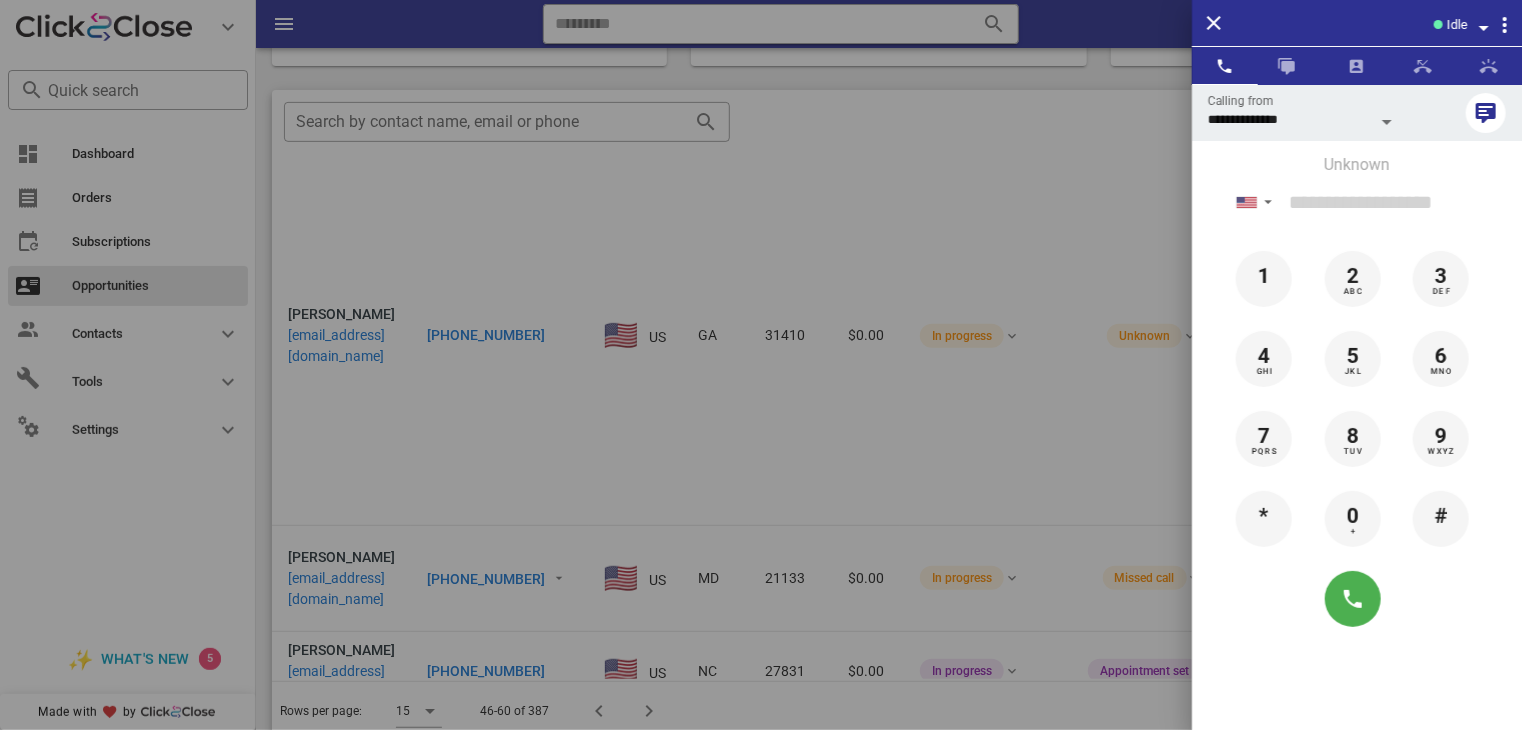 click at bounding box center (761, 365) 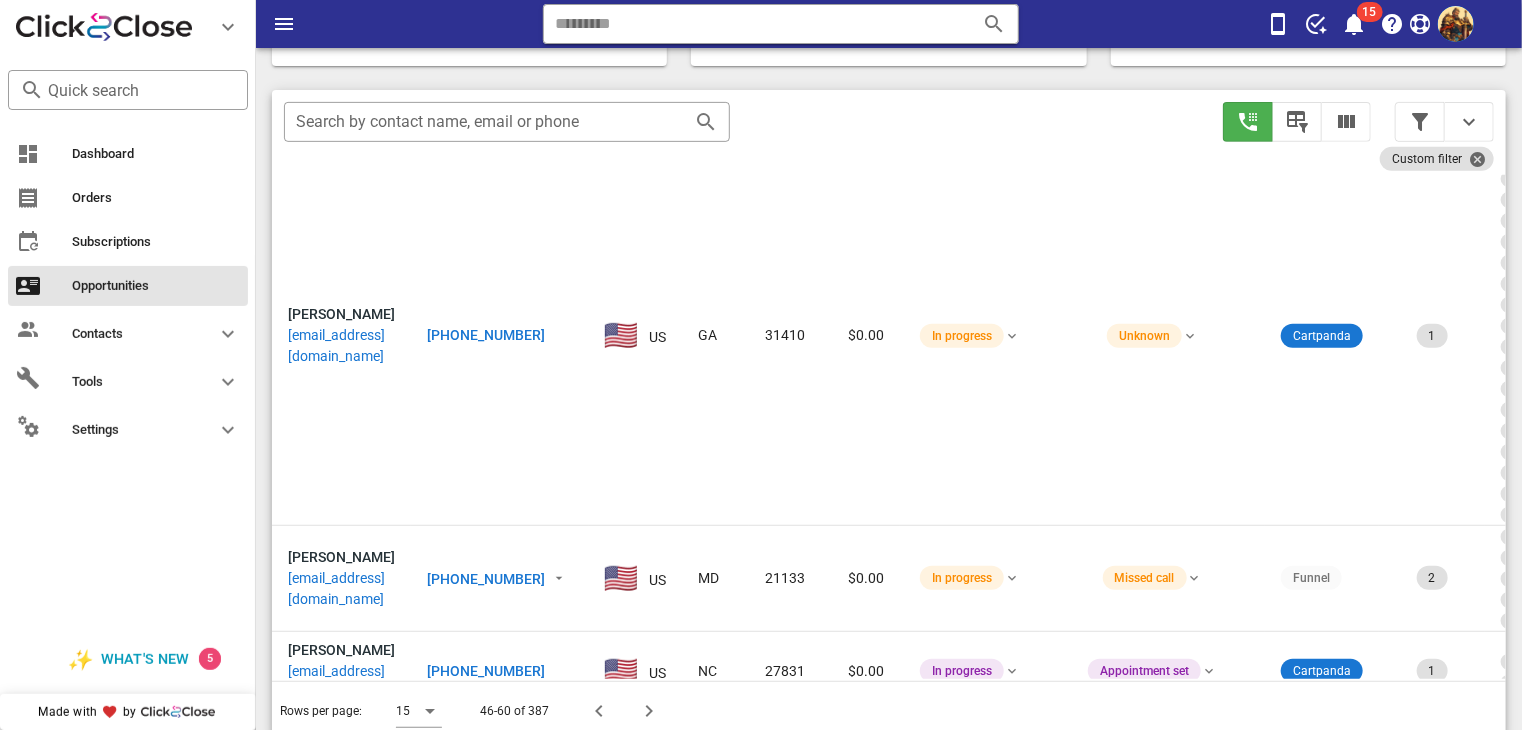 click on "[EMAIL_ADDRESS][DOMAIN_NAME]" at bounding box center [341, 762] 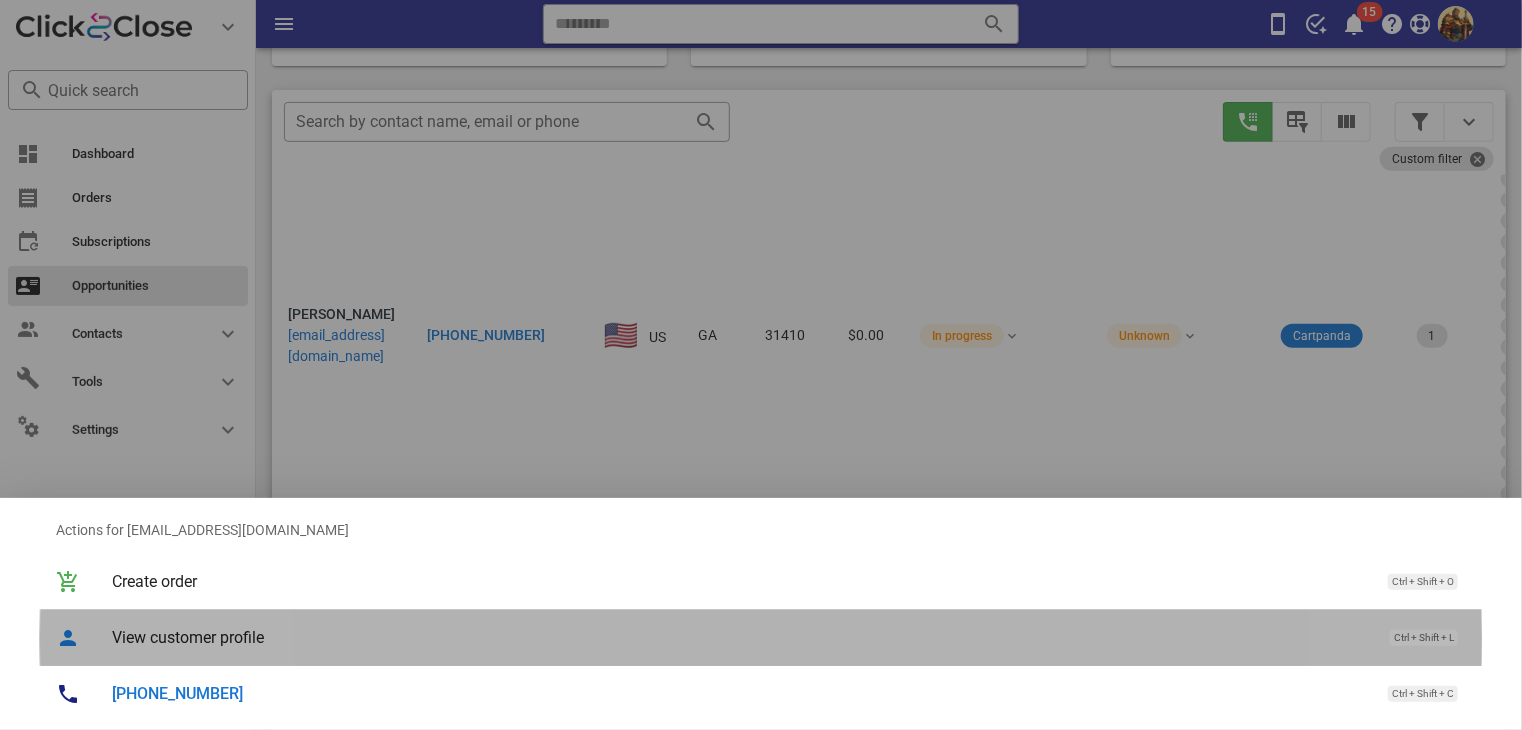 click on "View customer profile" at bounding box center [741, 637] 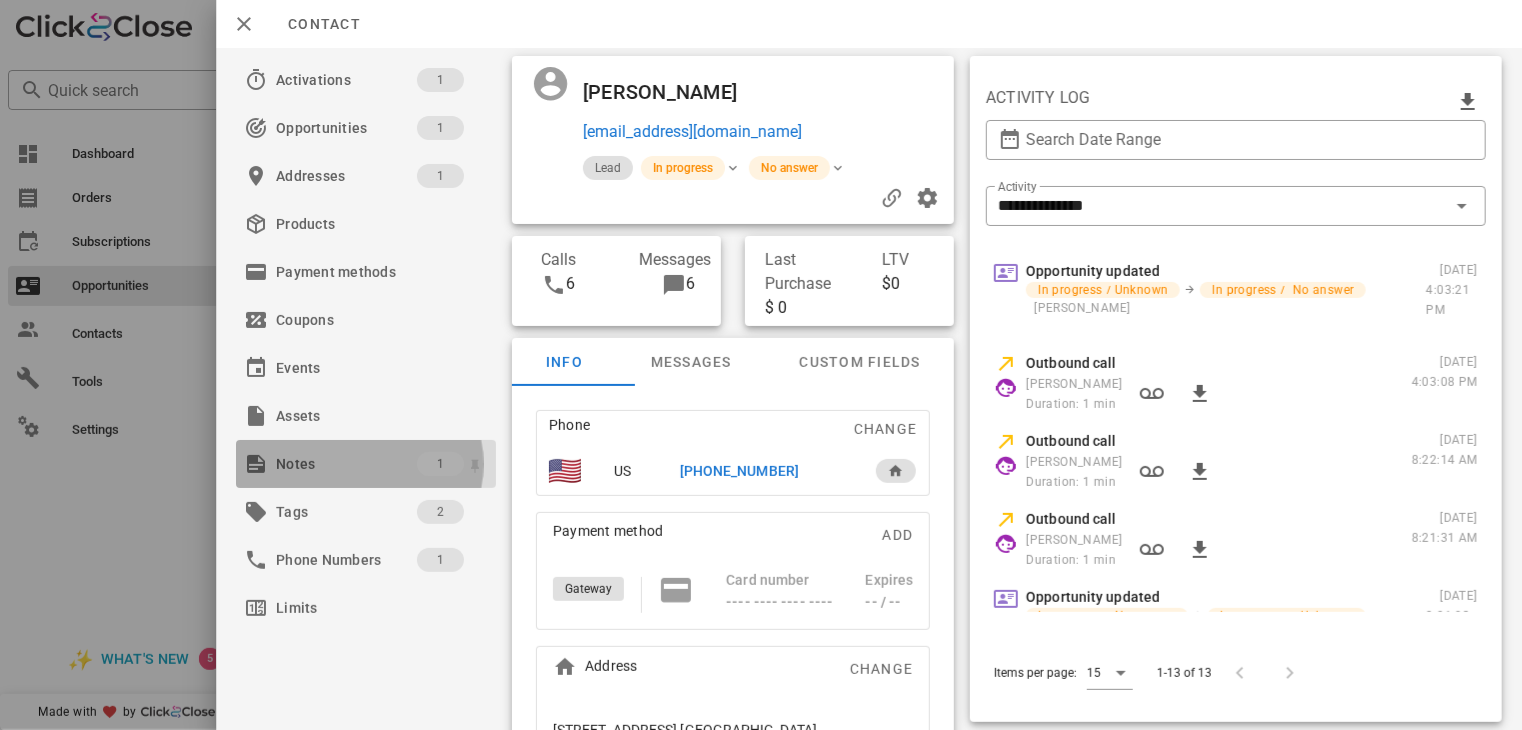 click on "Notes" at bounding box center [346, 464] 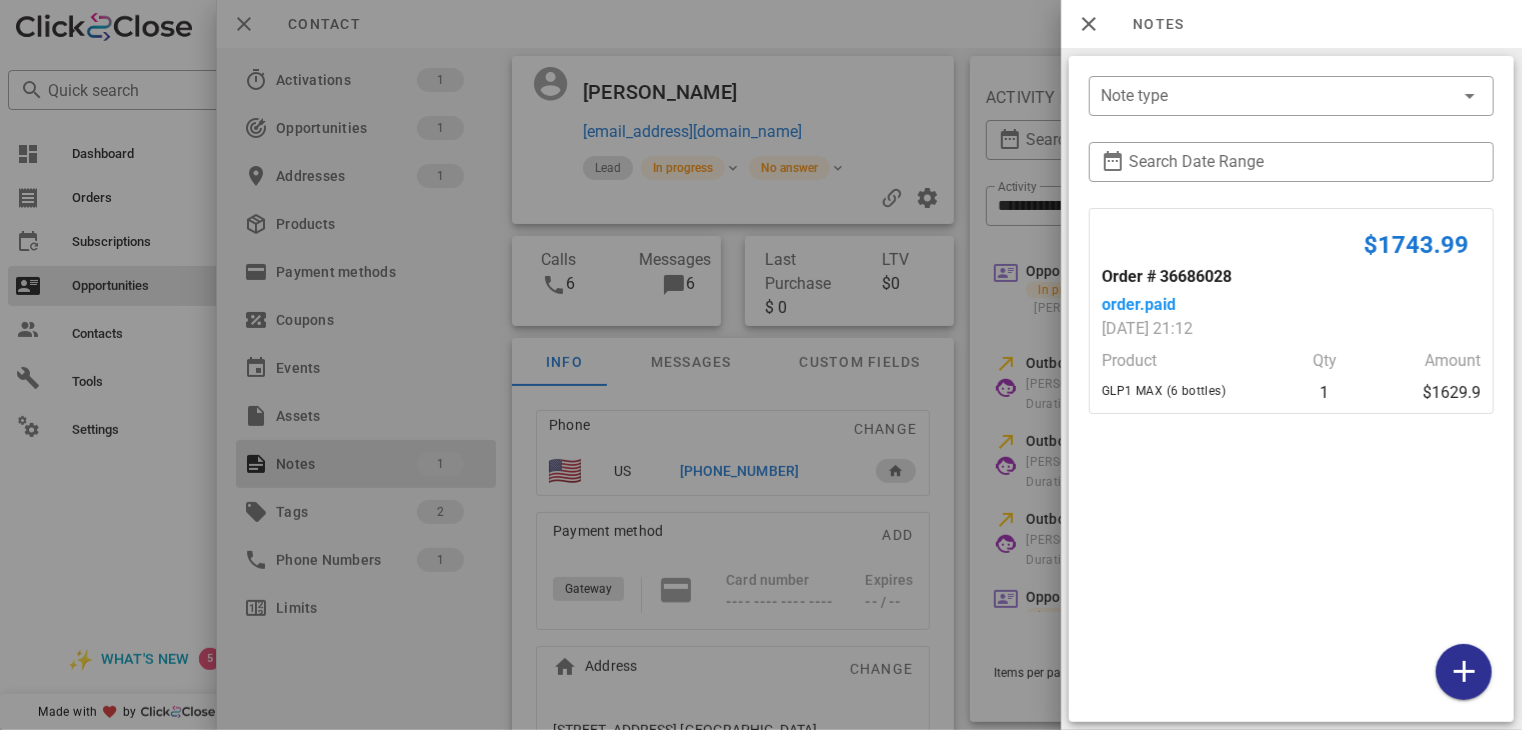 click at bounding box center (761, 365) 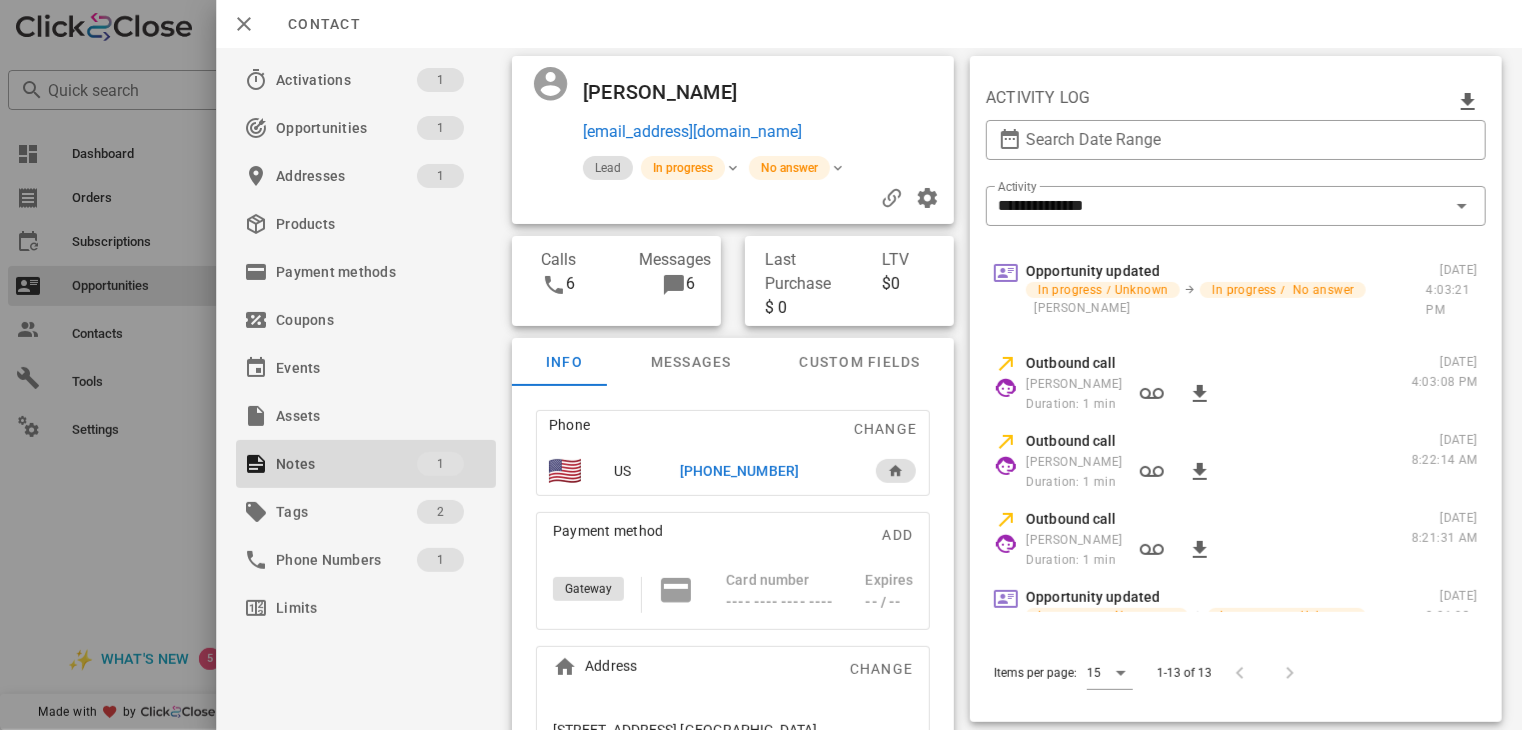 click on "[PHONE_NUMBER]" at bounding box center (739, 471) 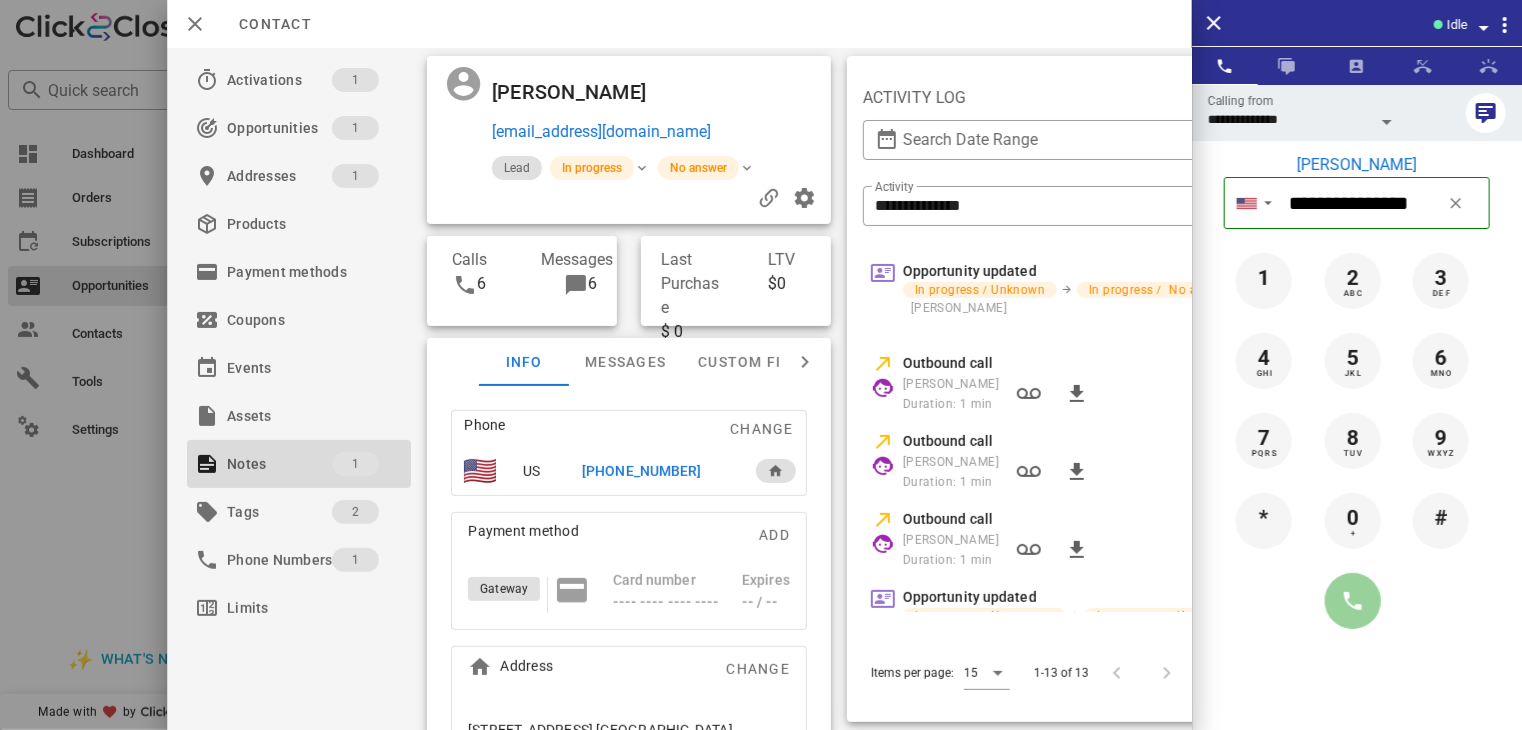 click at bounding box center [1353, 601] 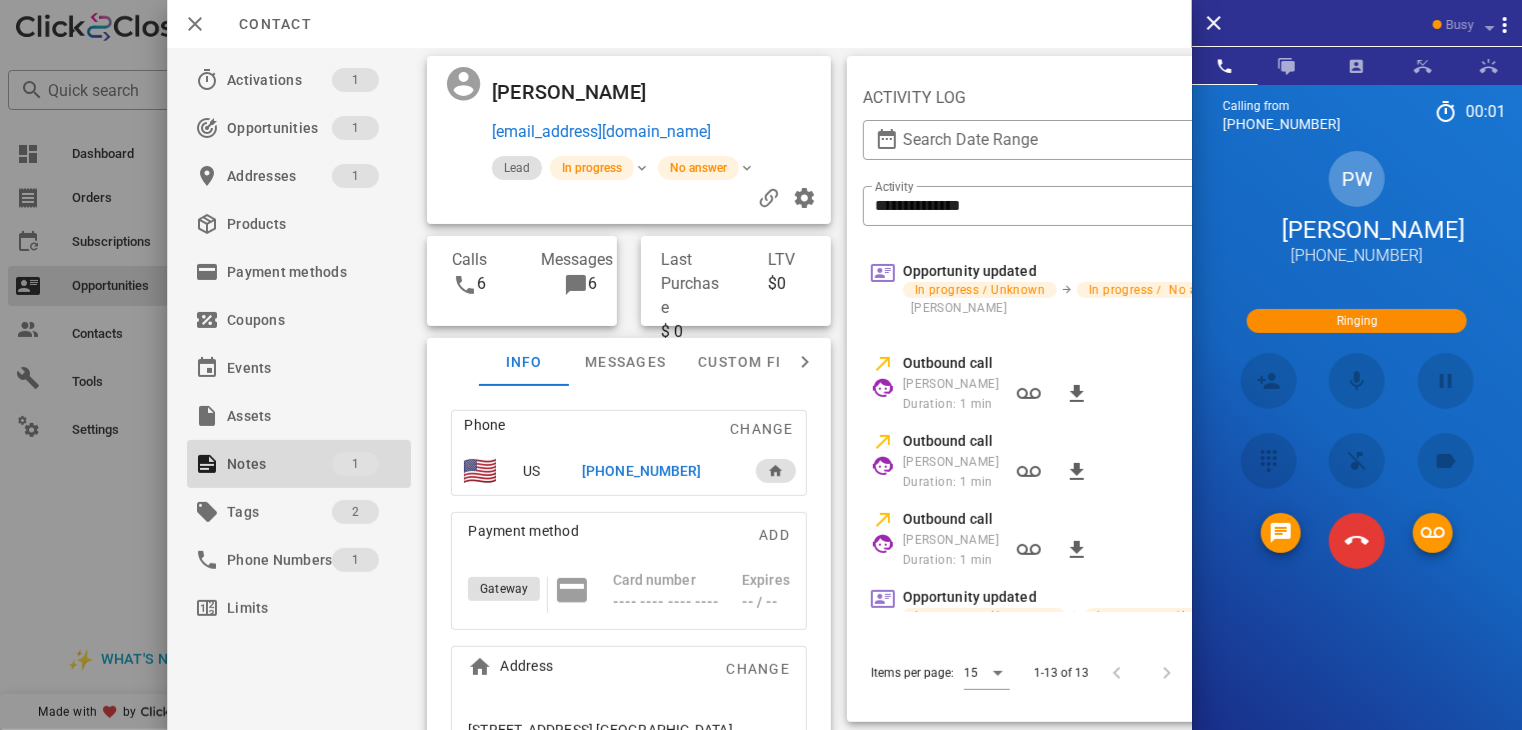 scroll, scrollTop: 336, scrollLeft: 0, axis: vertical 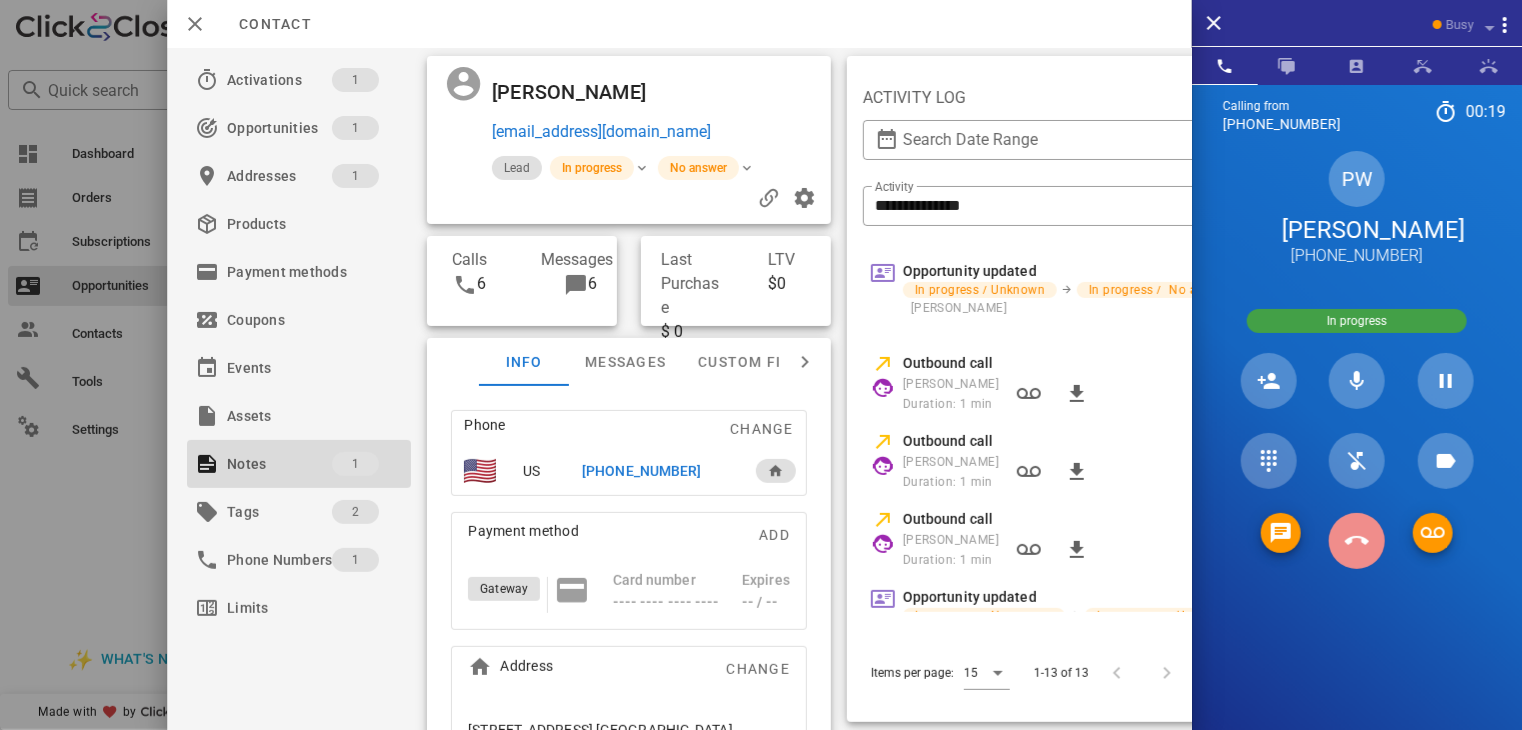 click at bounding box center [1357, 541] 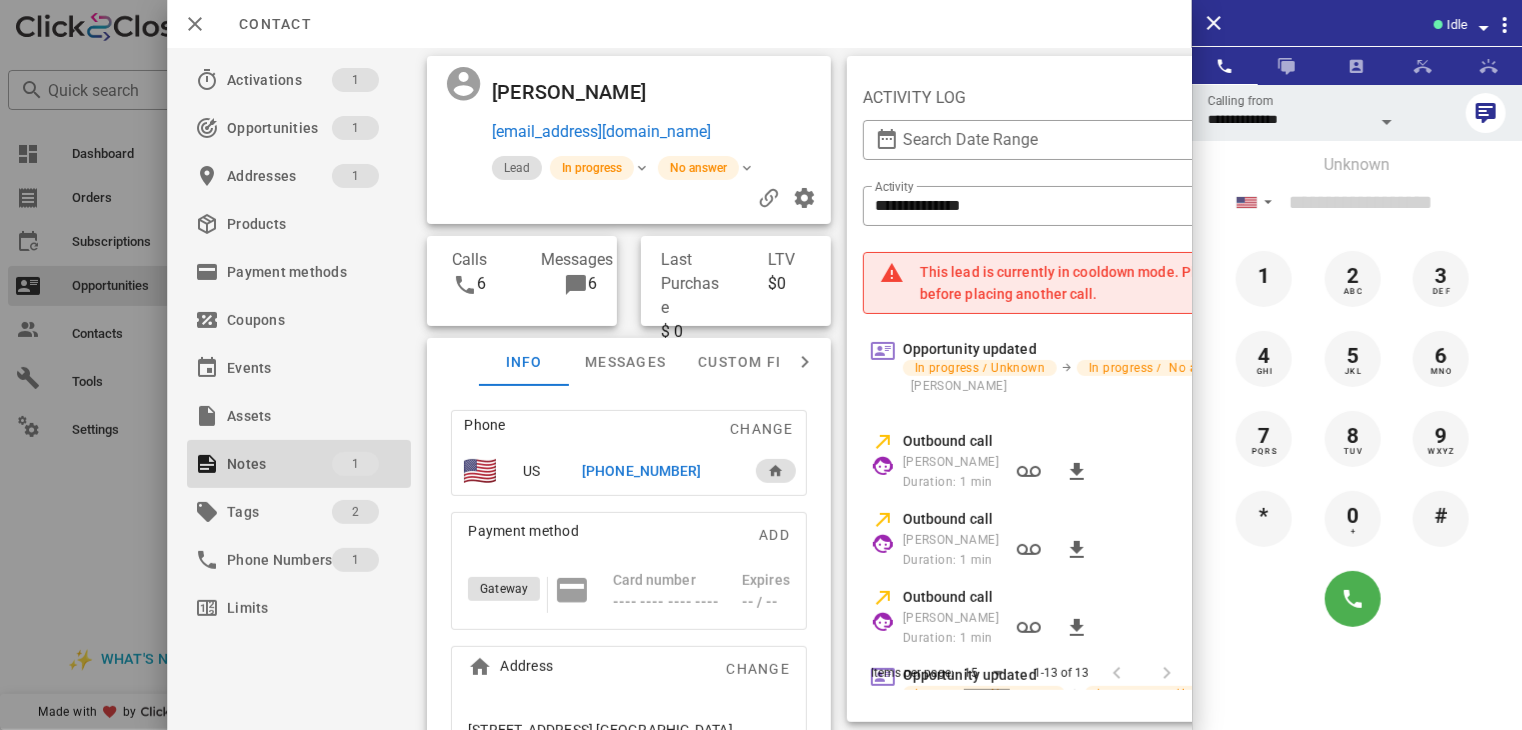 click at bounding box center (761, 365) 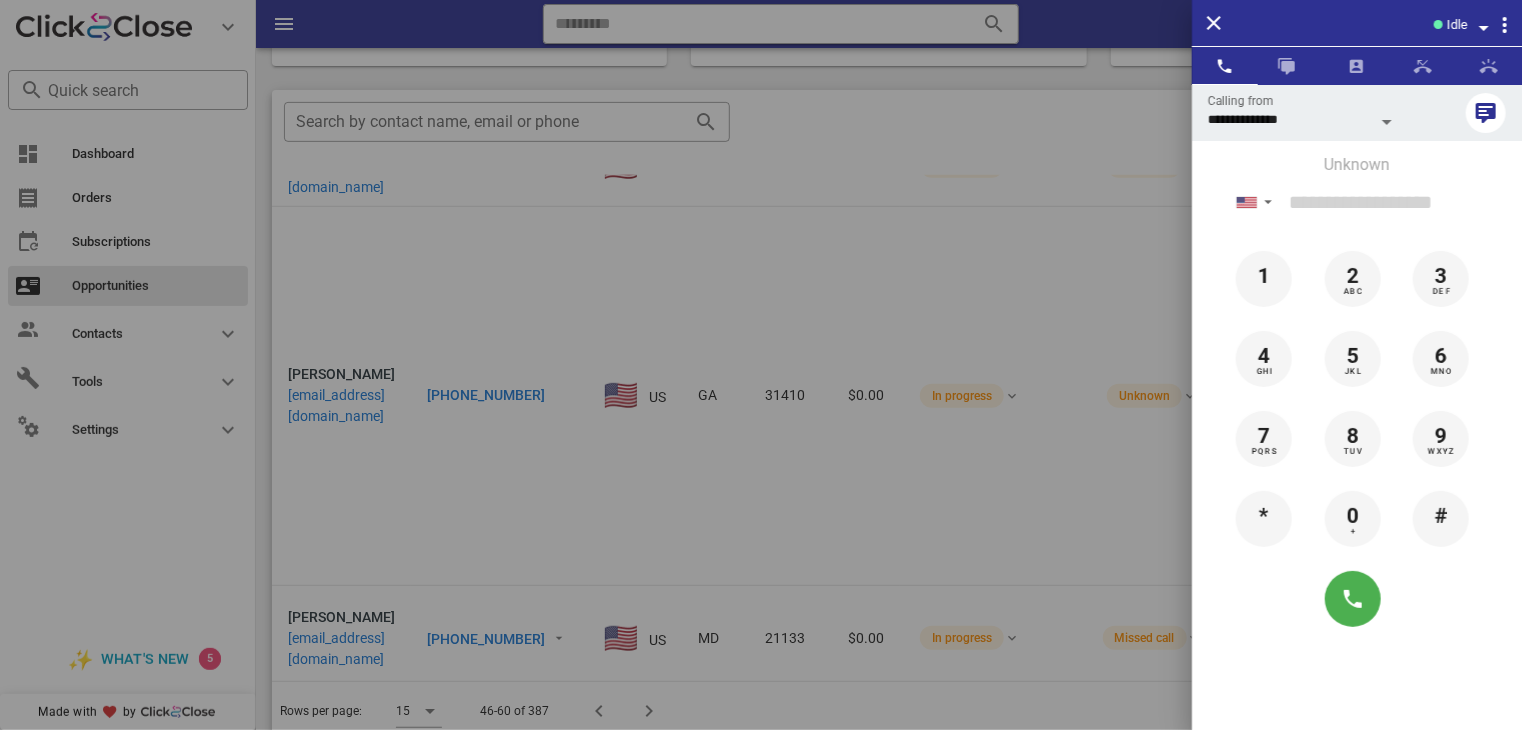 click at bounding box center [761, 365] 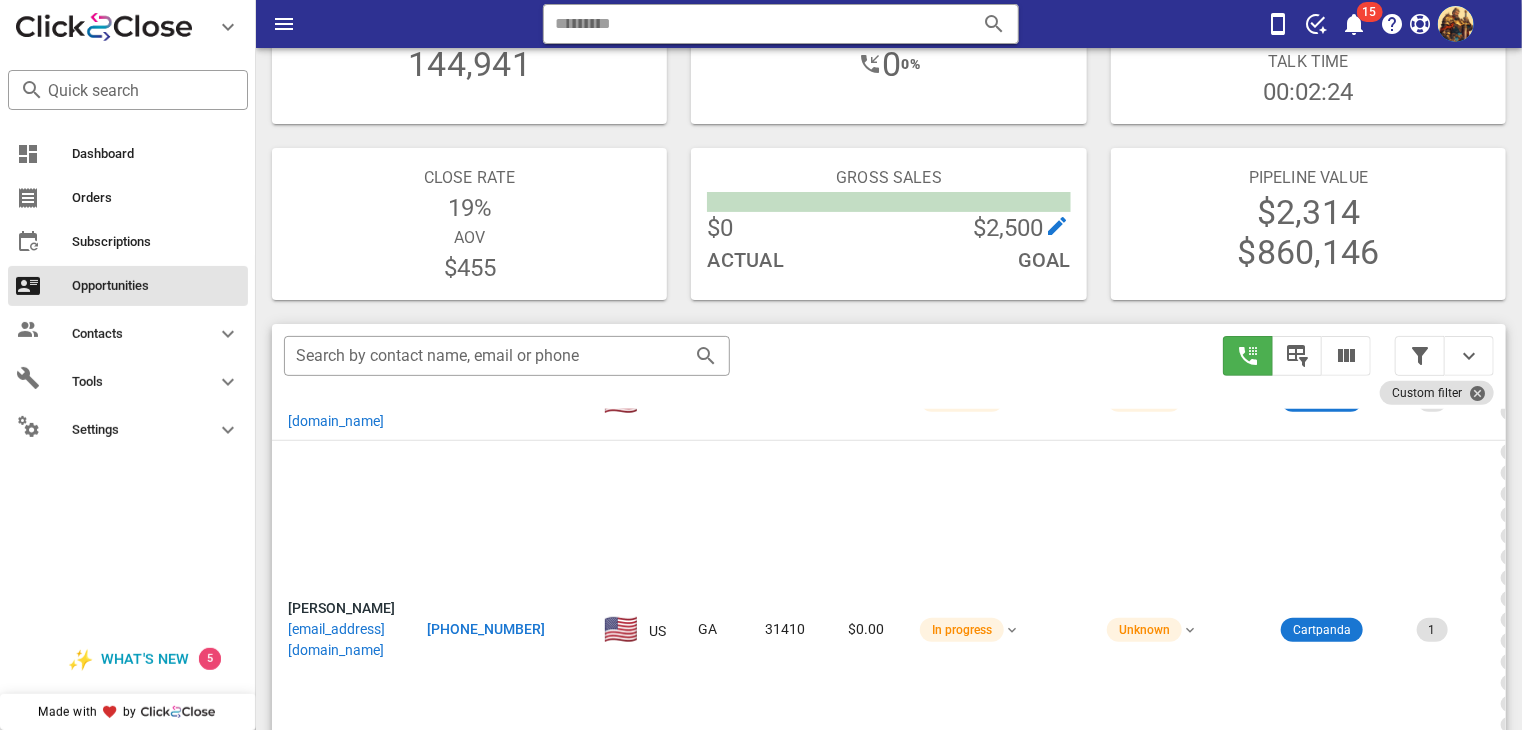 scroll, scrollTop: 110, scrollLeft: 0, axis: vertical 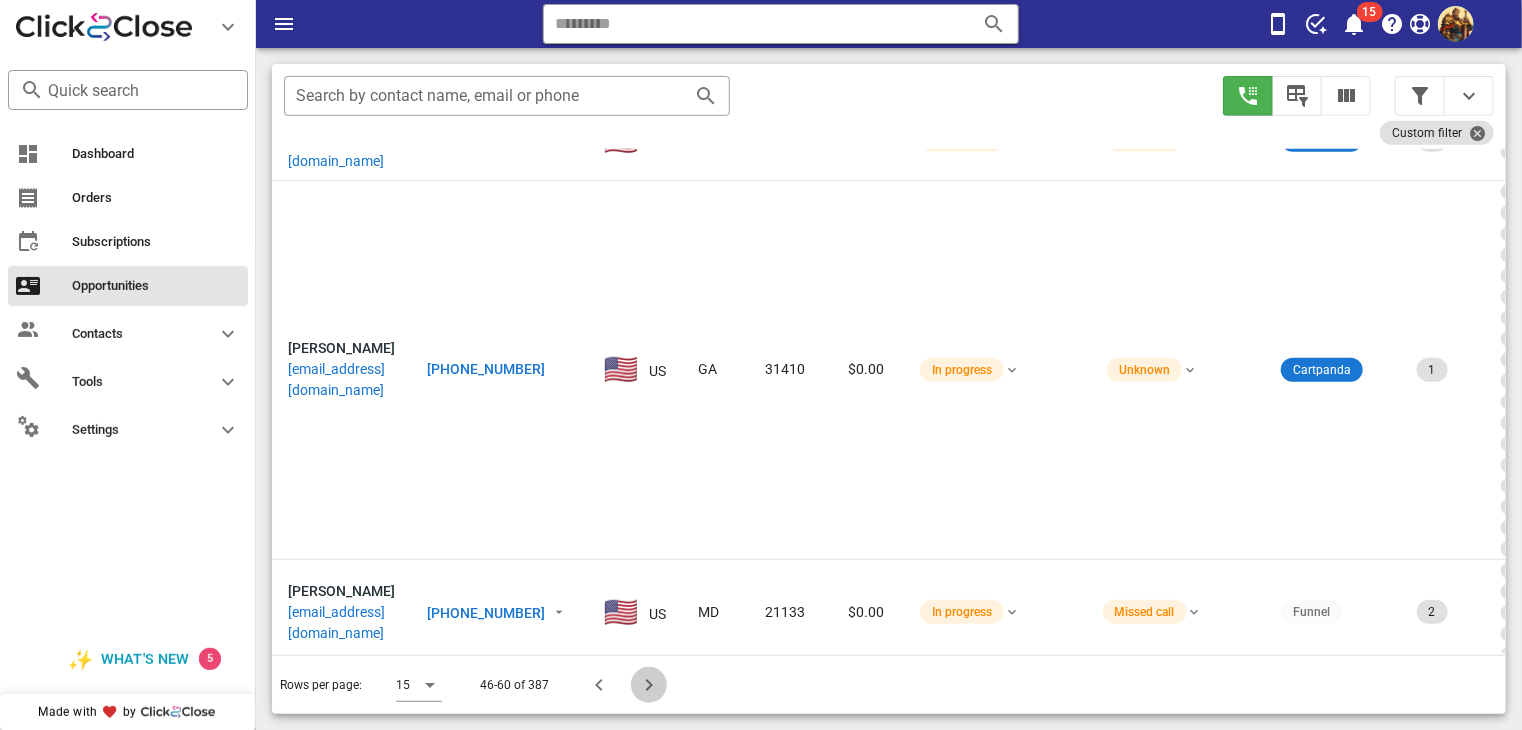 click at bounding box center [649, 685] 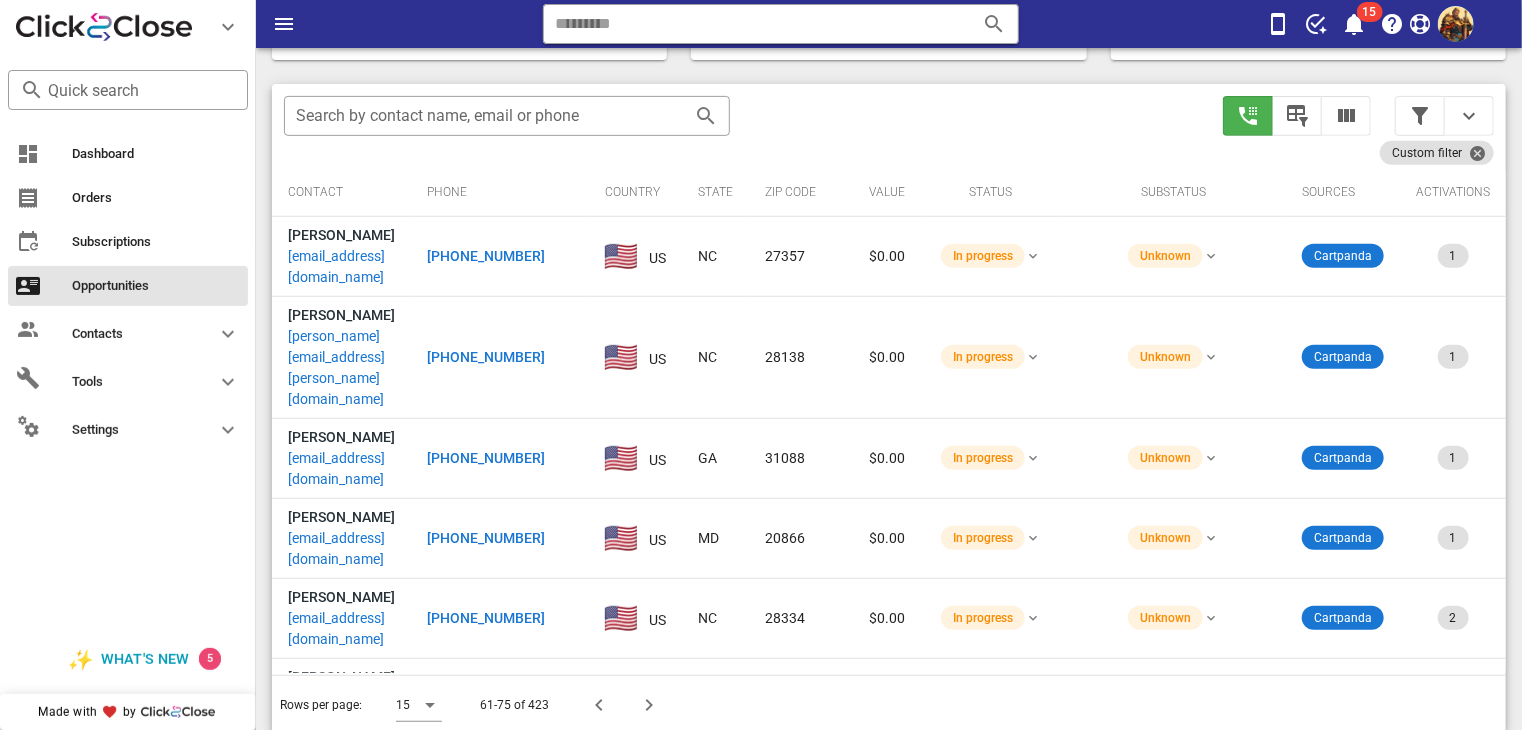 scroll, scrollTop: 376, scrollLeft: 0, axis: vertical 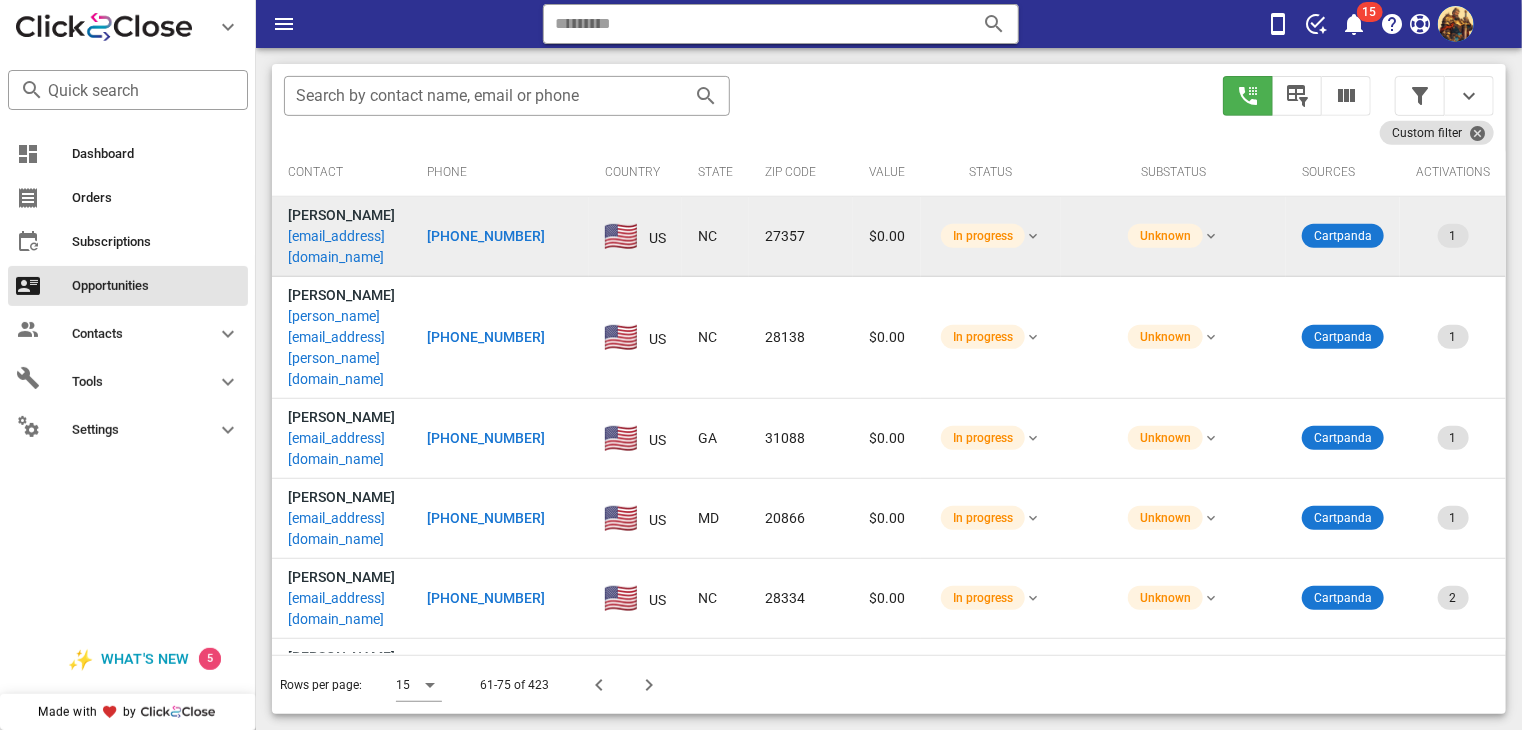 click on "[EMAIL_ADDRESS][DOMAIN_NAME]" at bounding box center [341, 247] 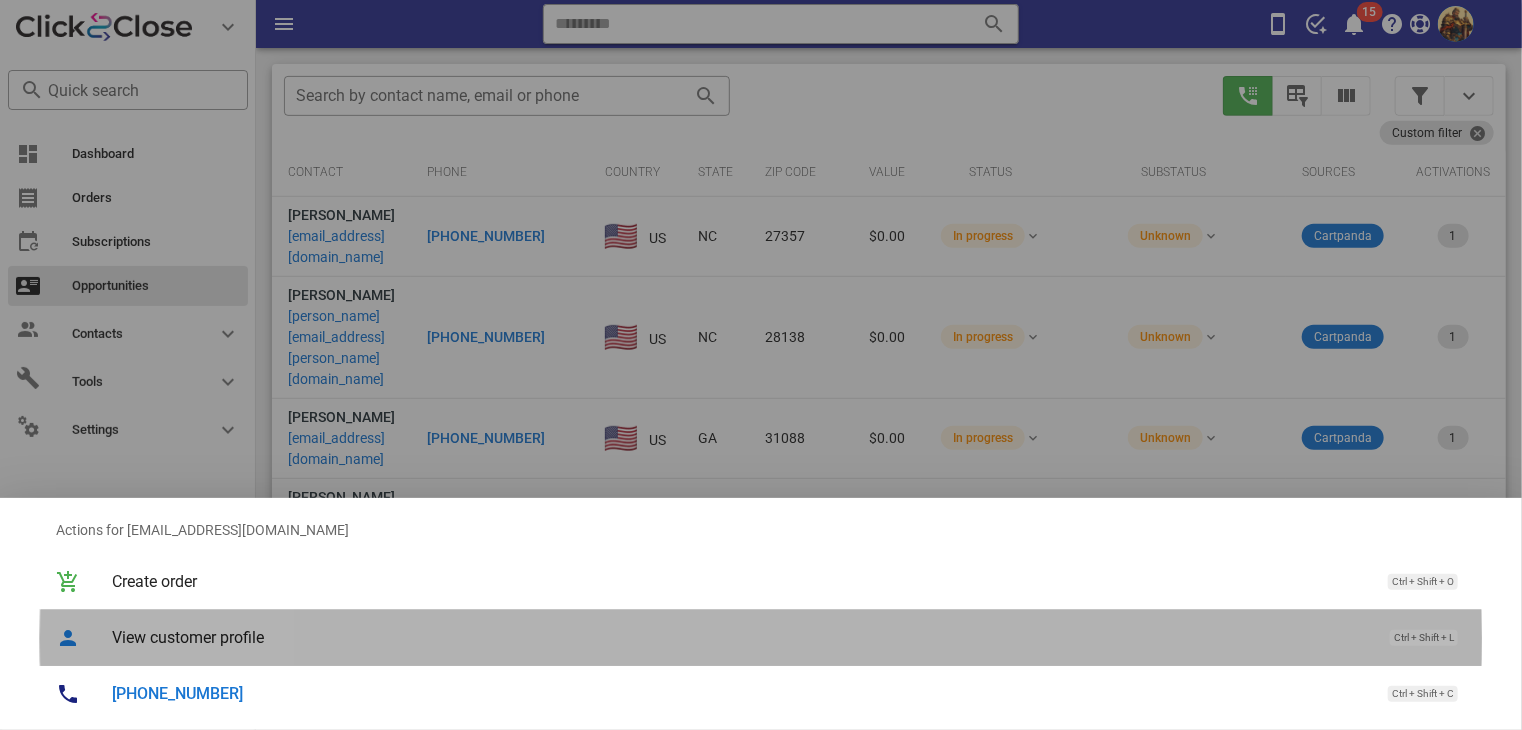 click on "View customer profile" at bounding box center [741, 637] 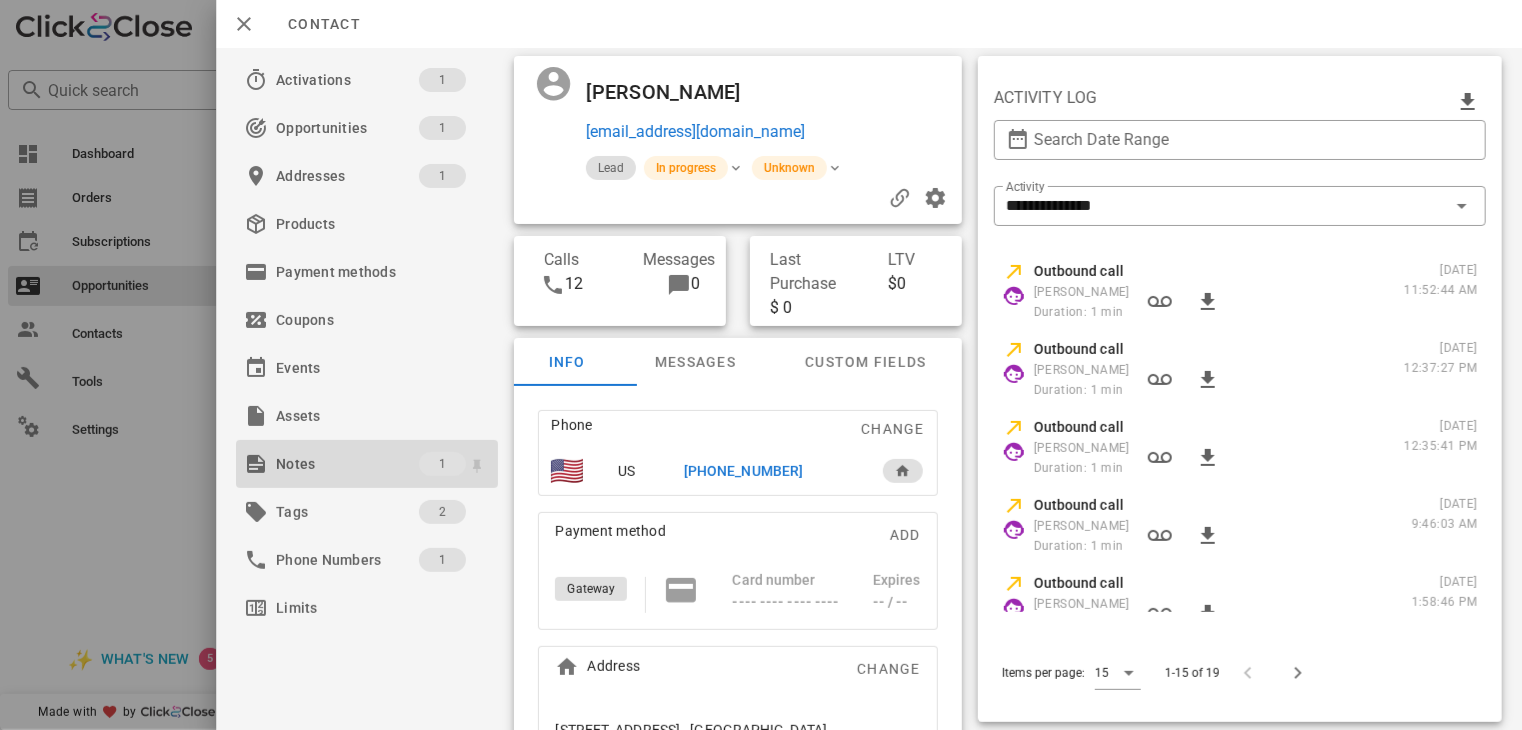 click on "Notes" at bounding box center (347, 464) 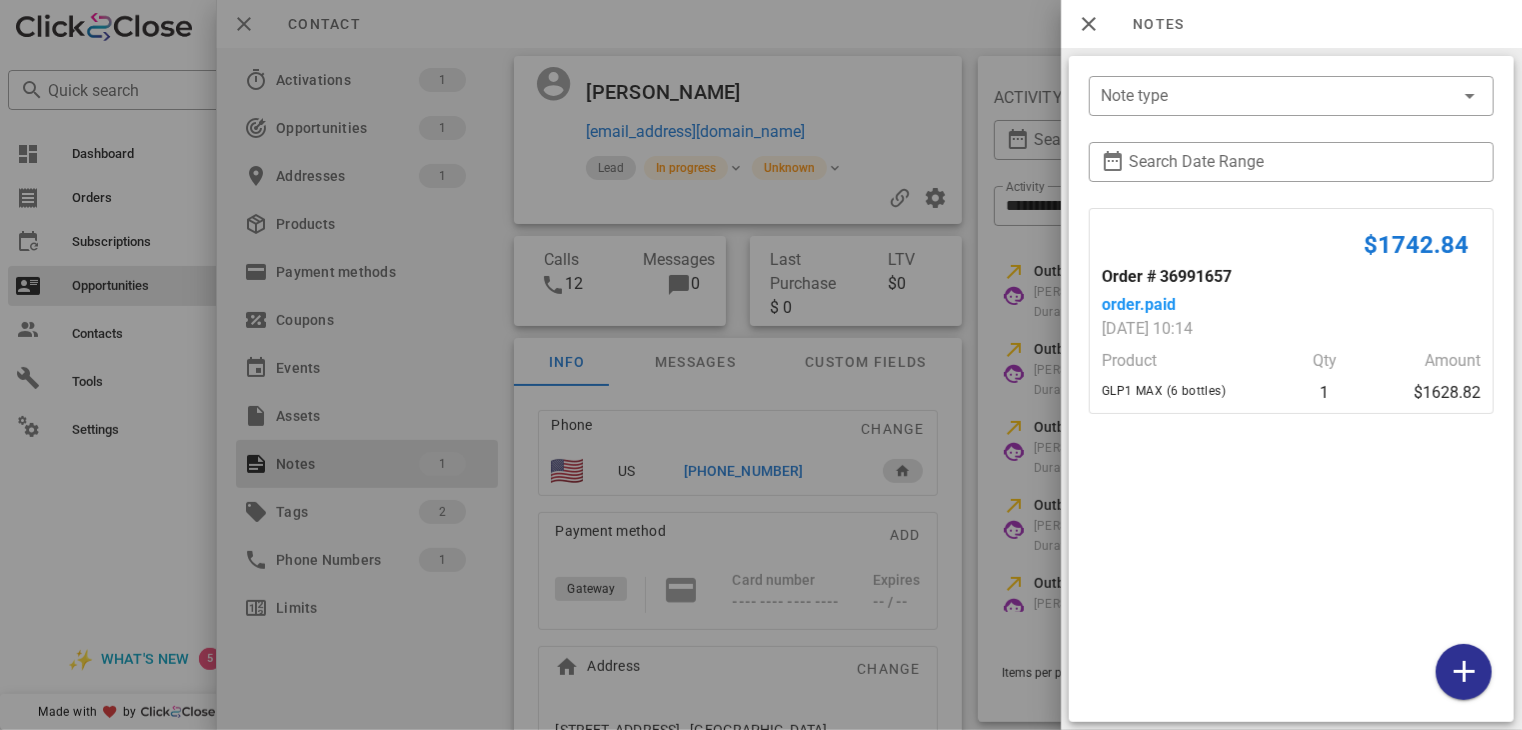 click at bounding box center (761, 365) 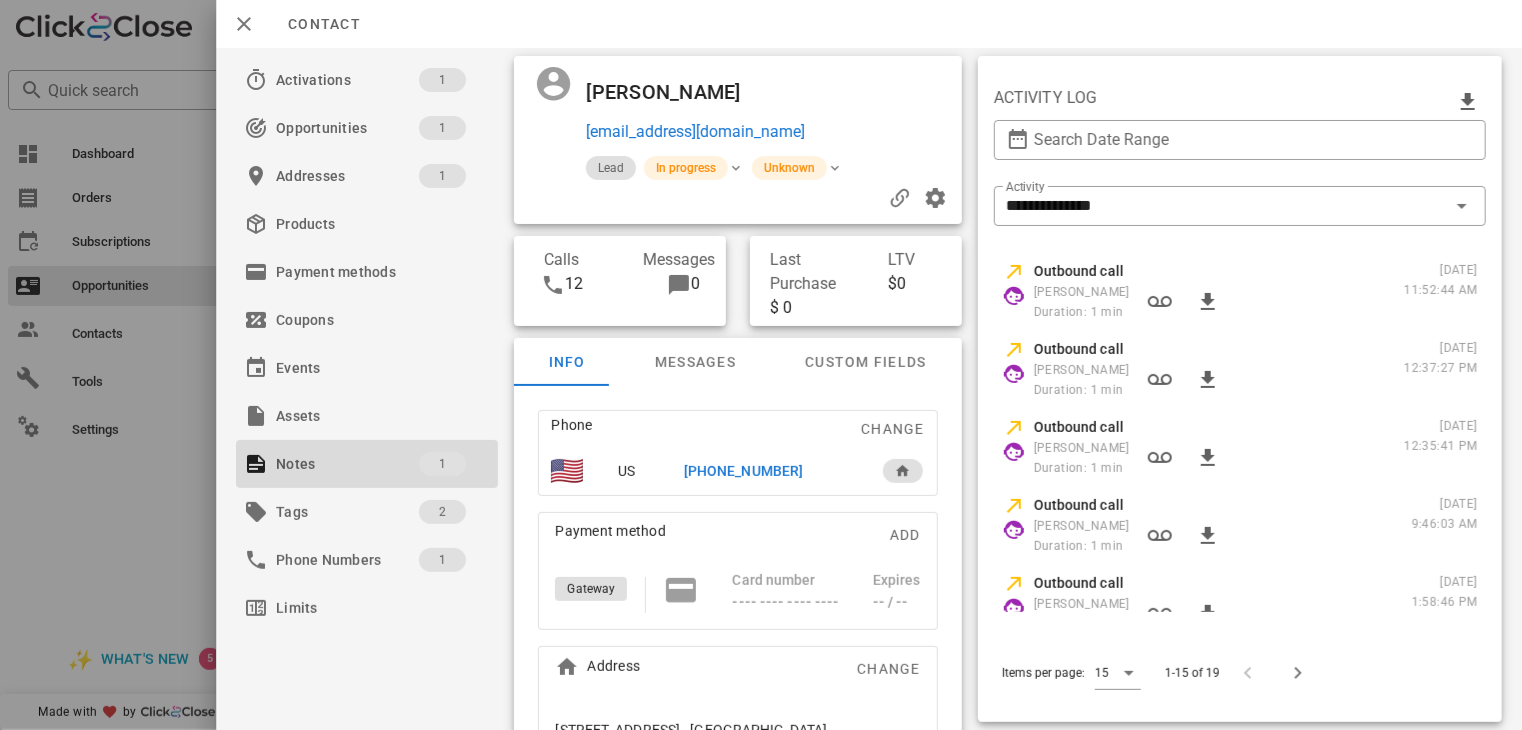 click on "[PHONE_NUMBER]" at bounding box center [743, 471] 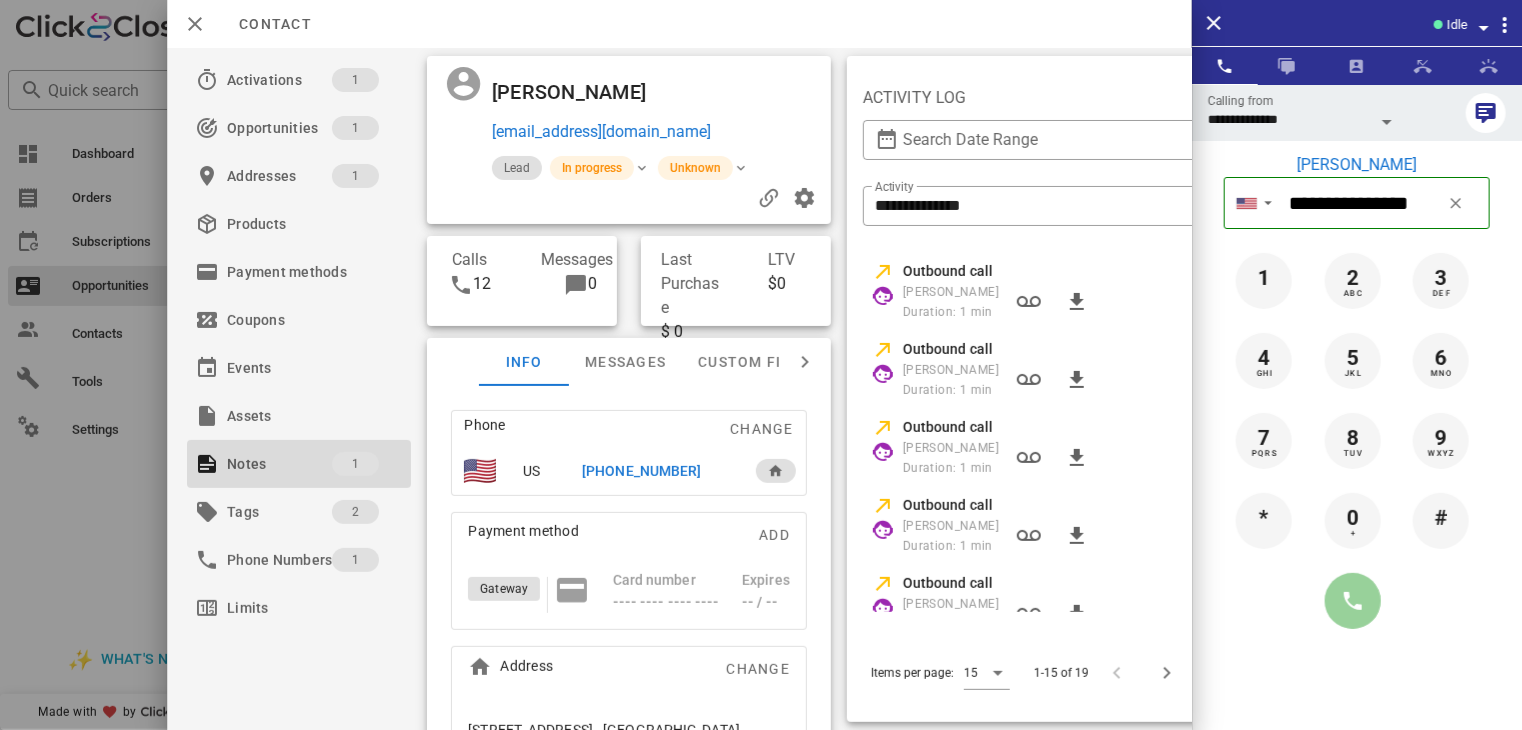 click at bounding box center (1353, 601) 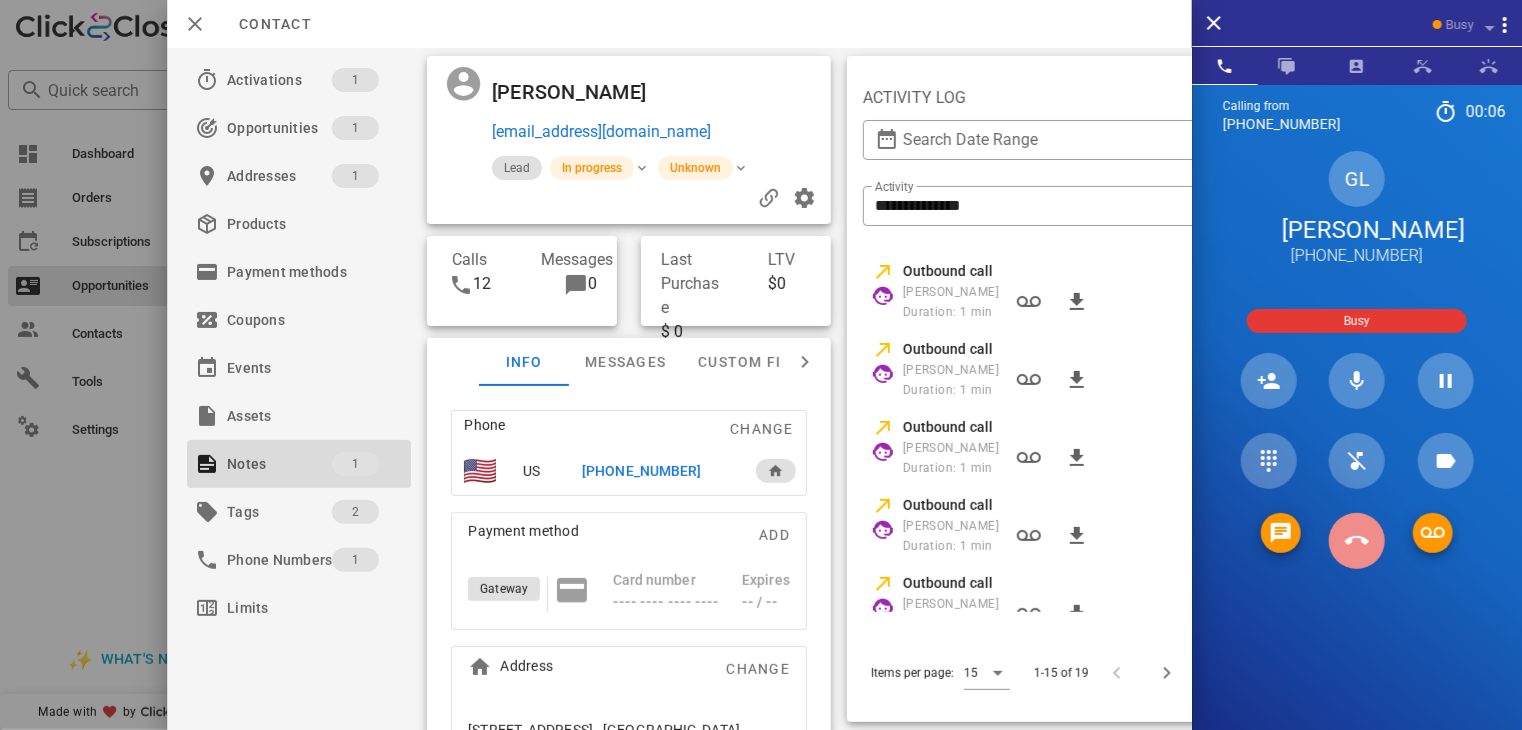 click at bounding box center [1357, 541] 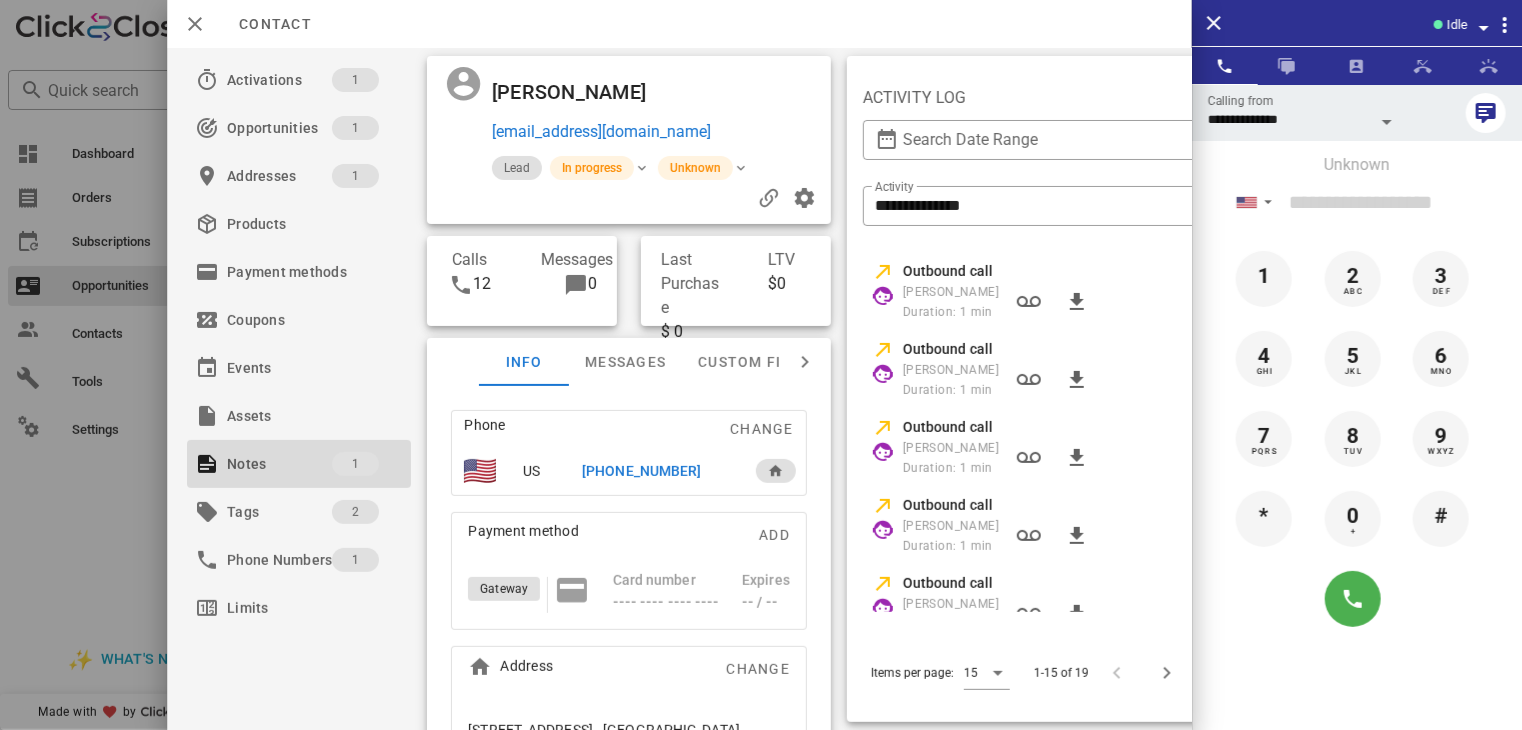 click at bounding box center (761, 365) 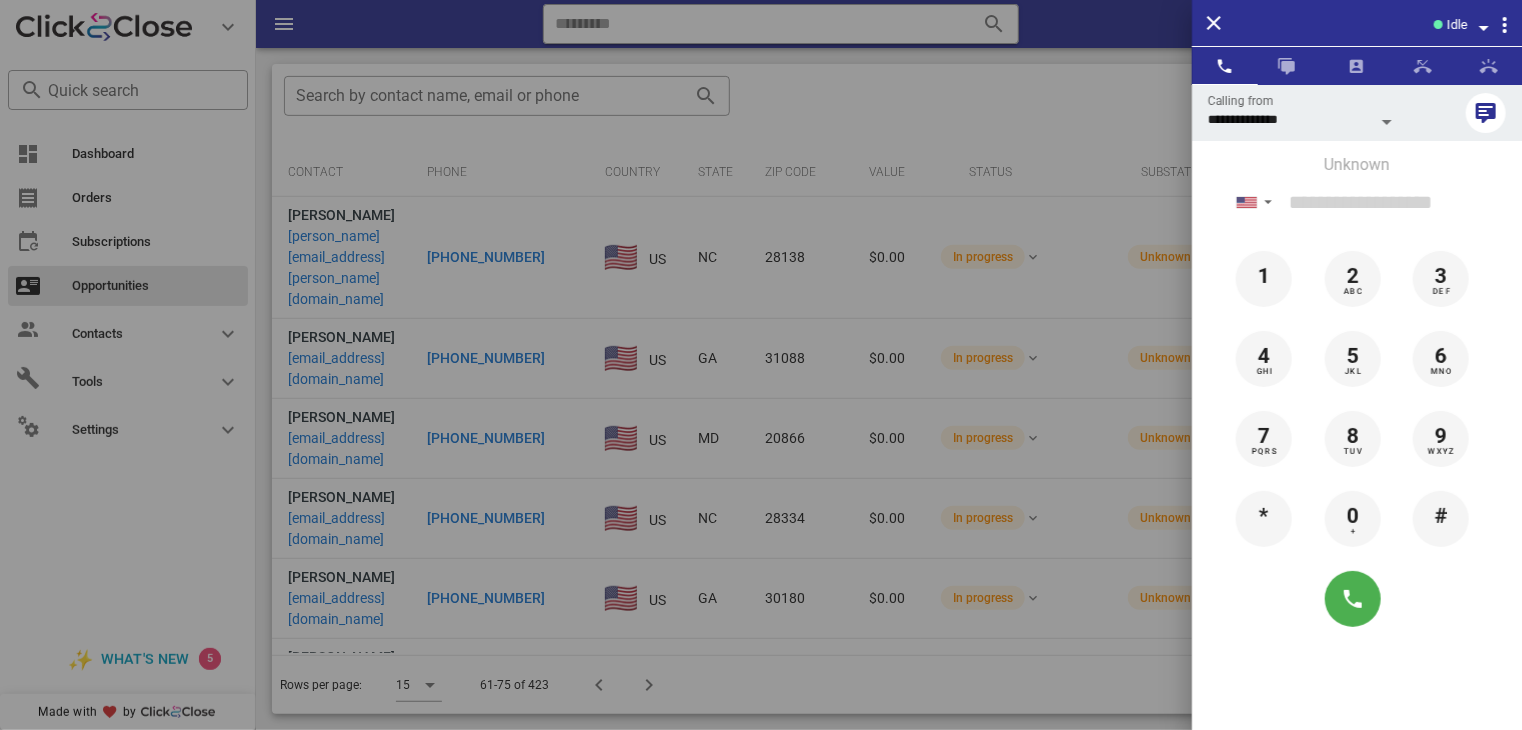 click at bounding box center [761, 365] 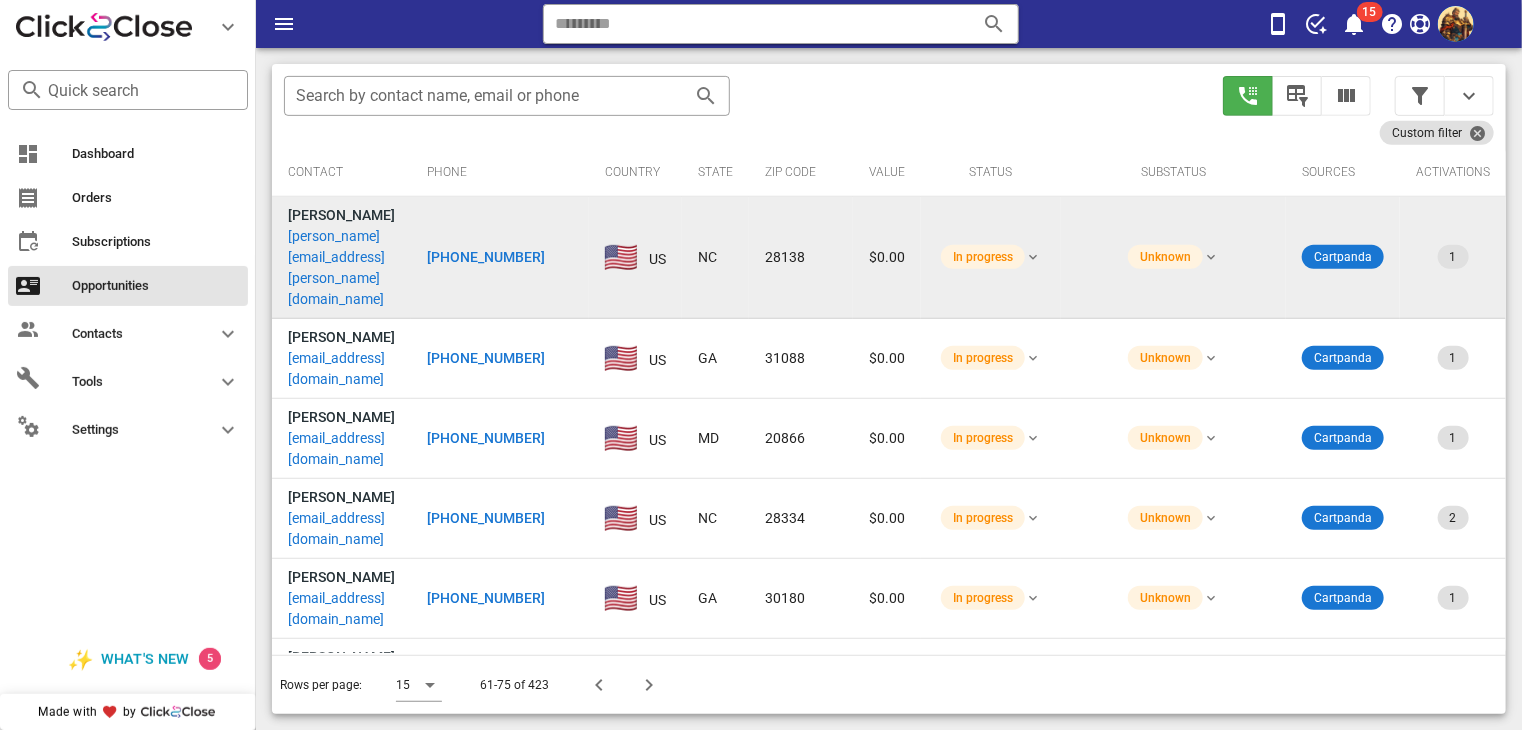 click on "[PERSON_NAME][EMAIL_ADDRESS][PERSON_NAME][DOMAIN_NAME]" at bounding box center [341, 268] 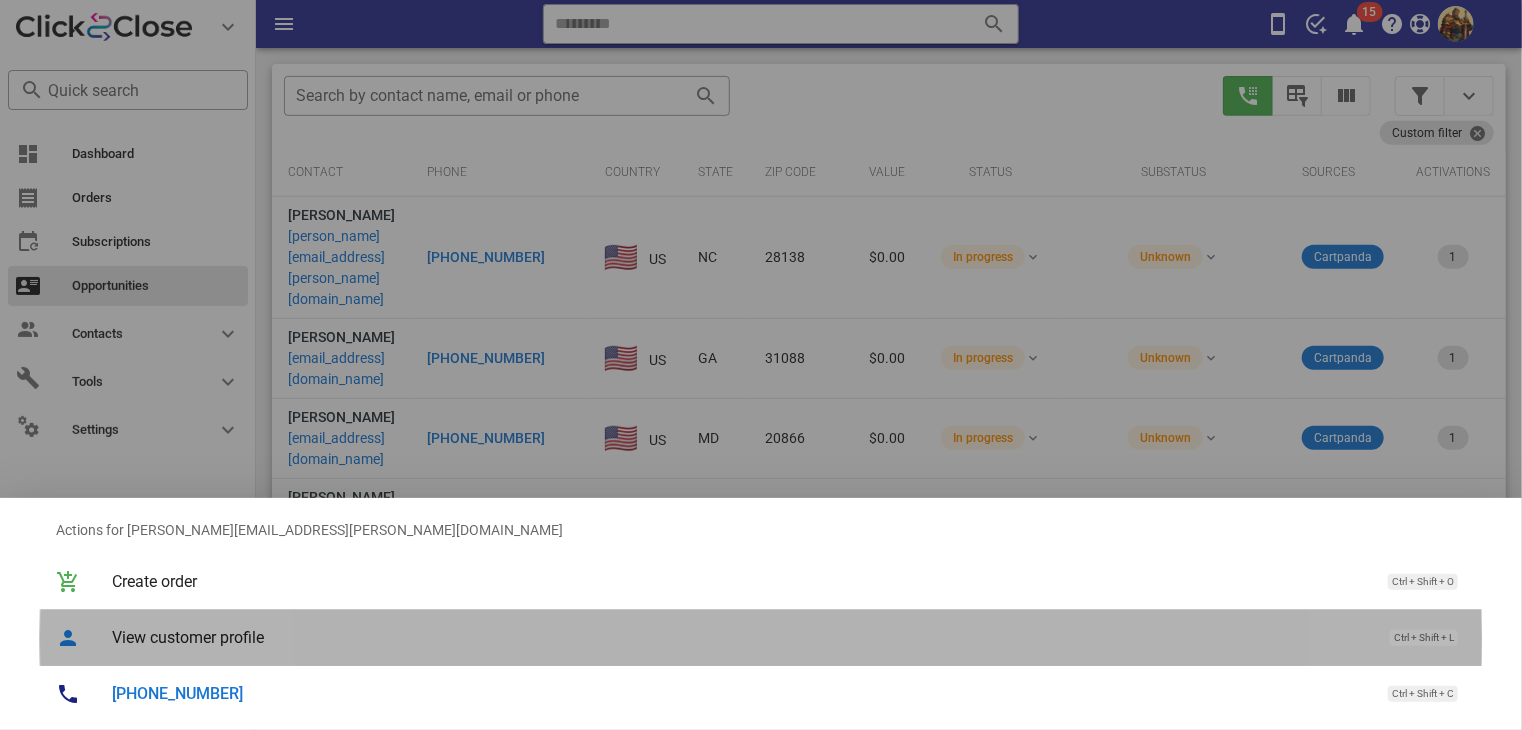 click on "View customer profile Ctrl + Shift + L" at bounding box center [789, 637] 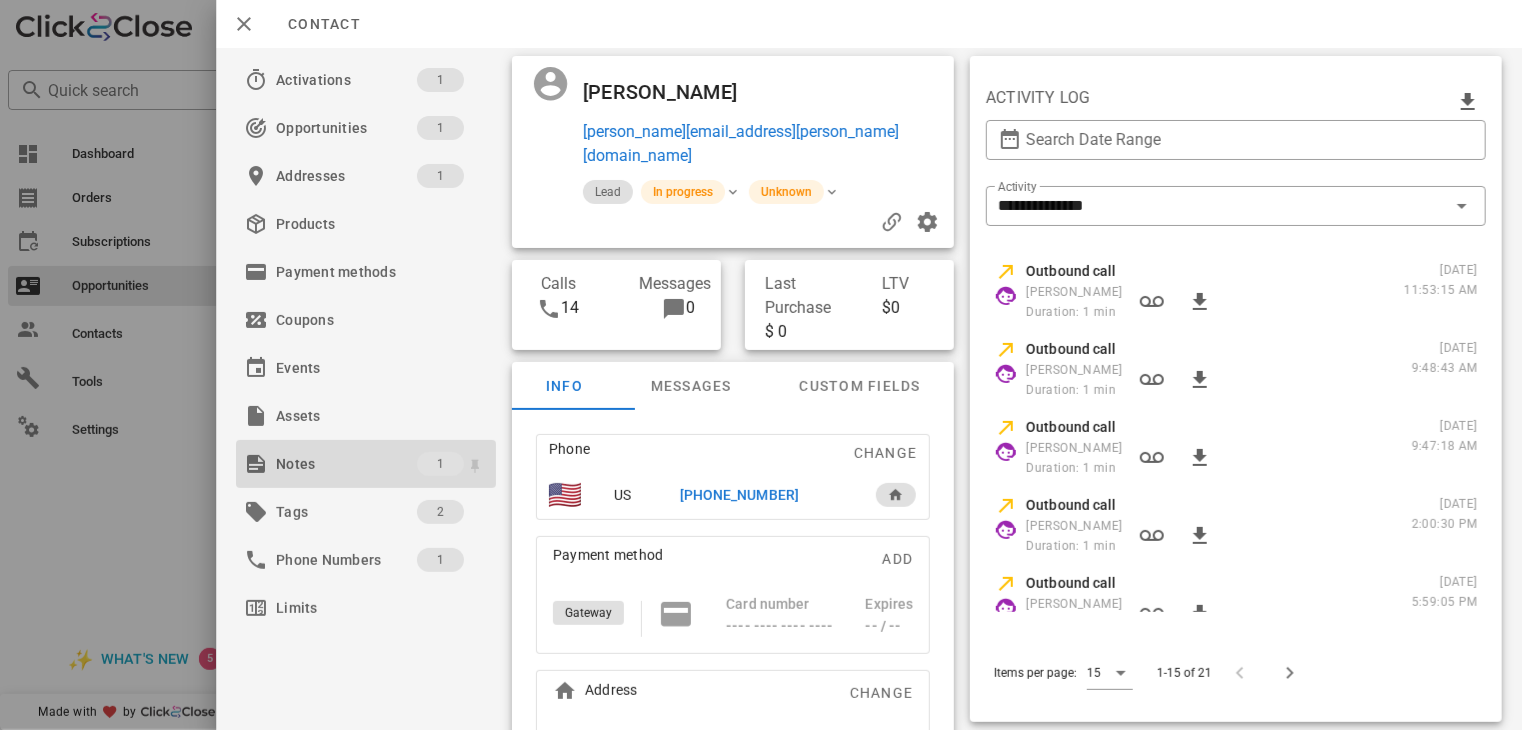 click on "Notes" at bounding box center [346, 464] 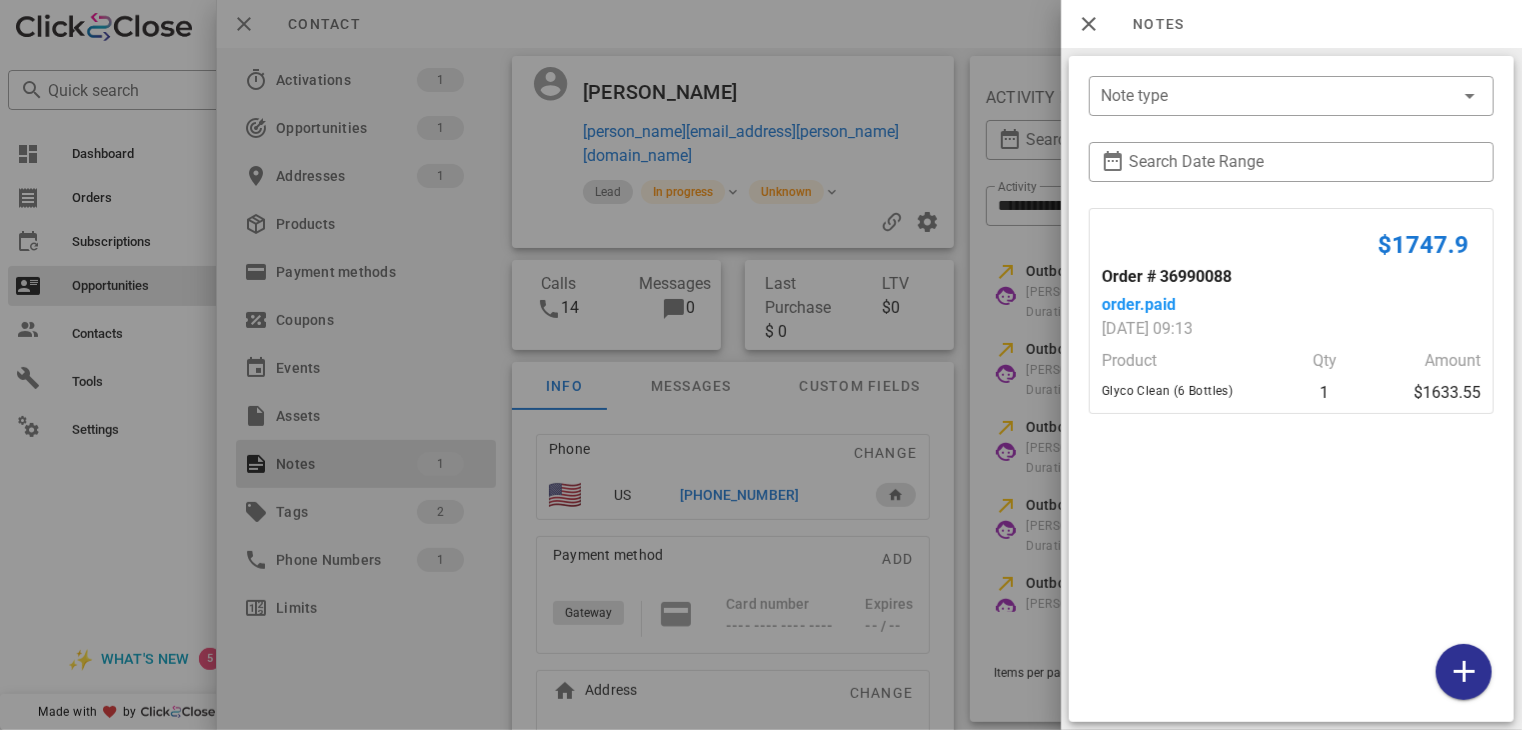 click at bounding box center [761, 365] 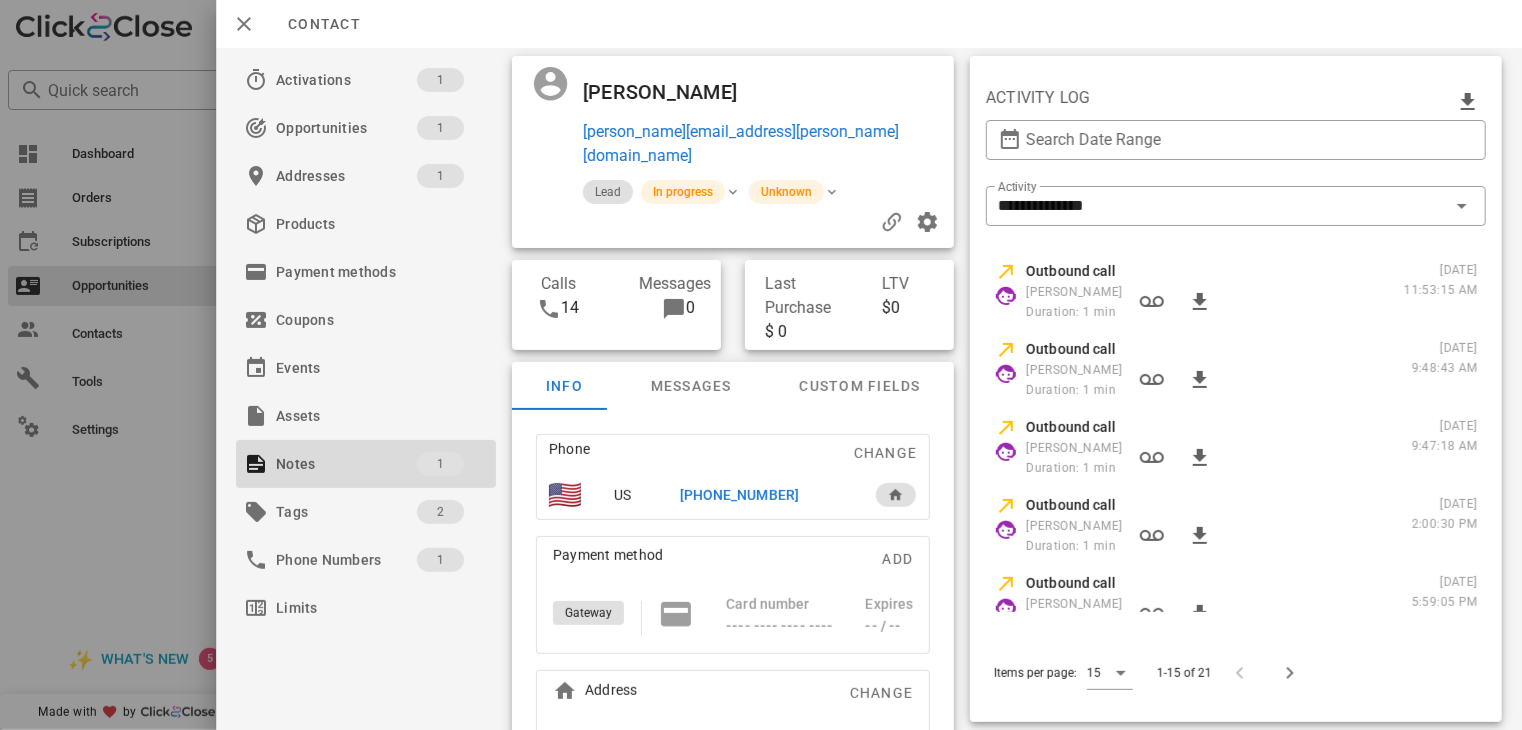 click on "[PHONE_NUMBER]" at bounding box center [739, 495] 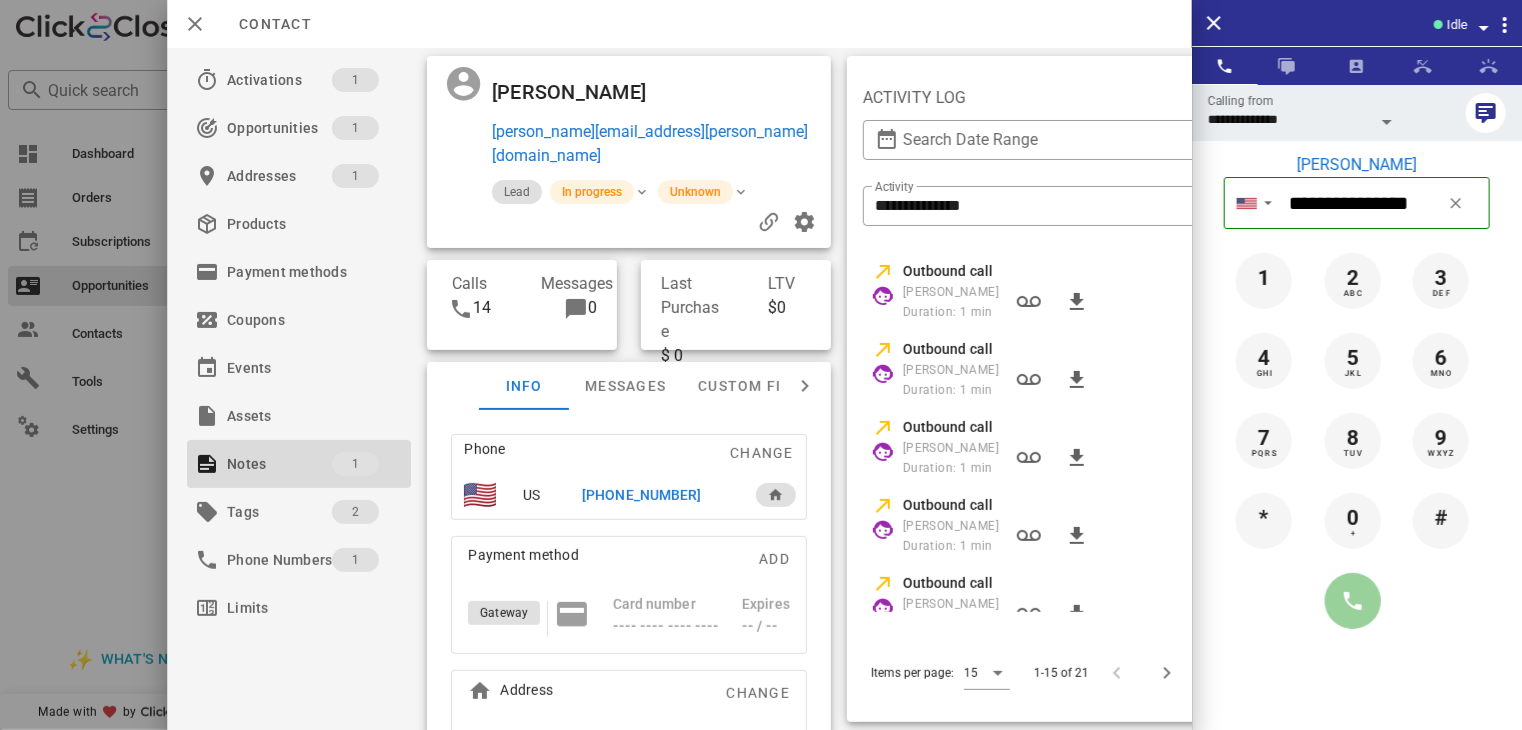 click at bounding box center [1353, 601] 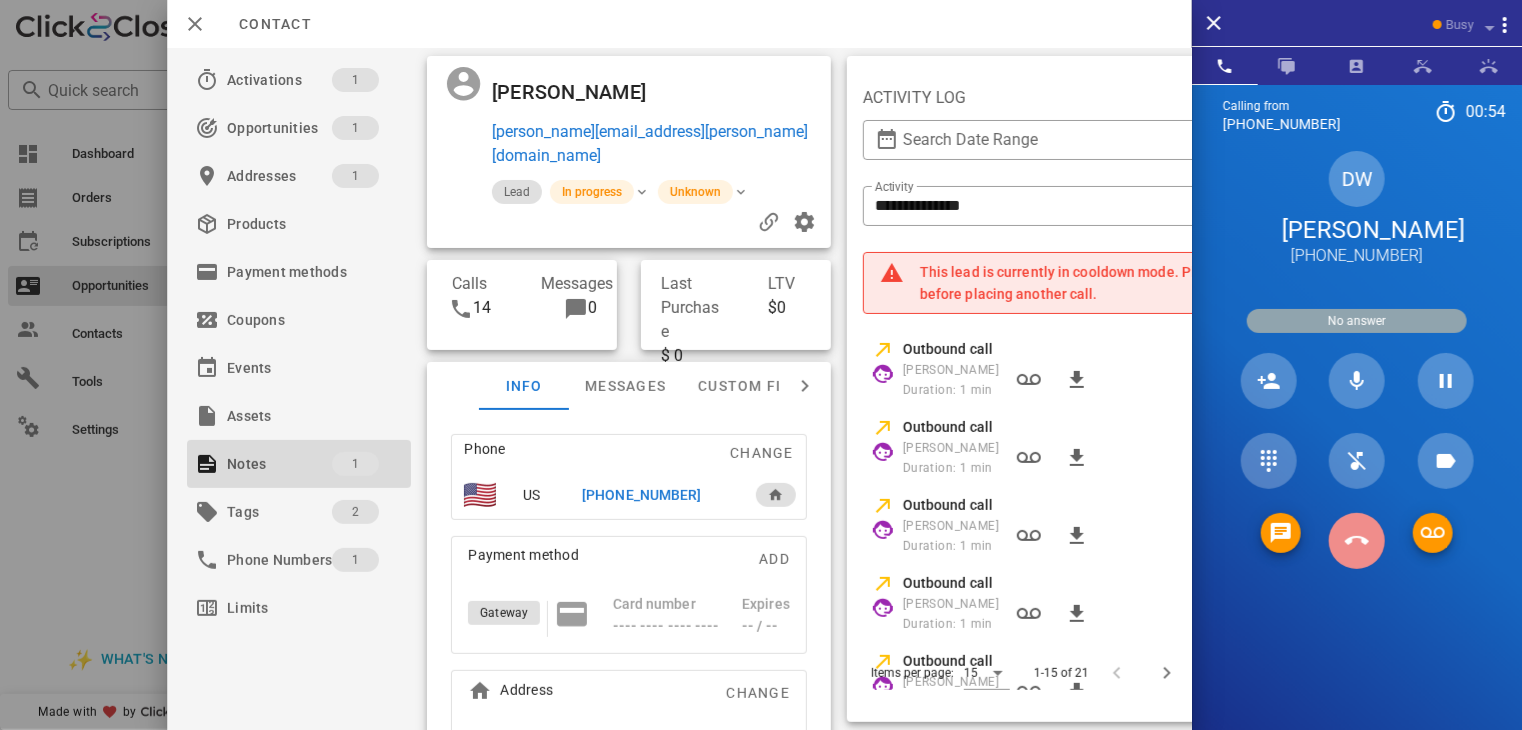 click at bounding box center [1357, 541] 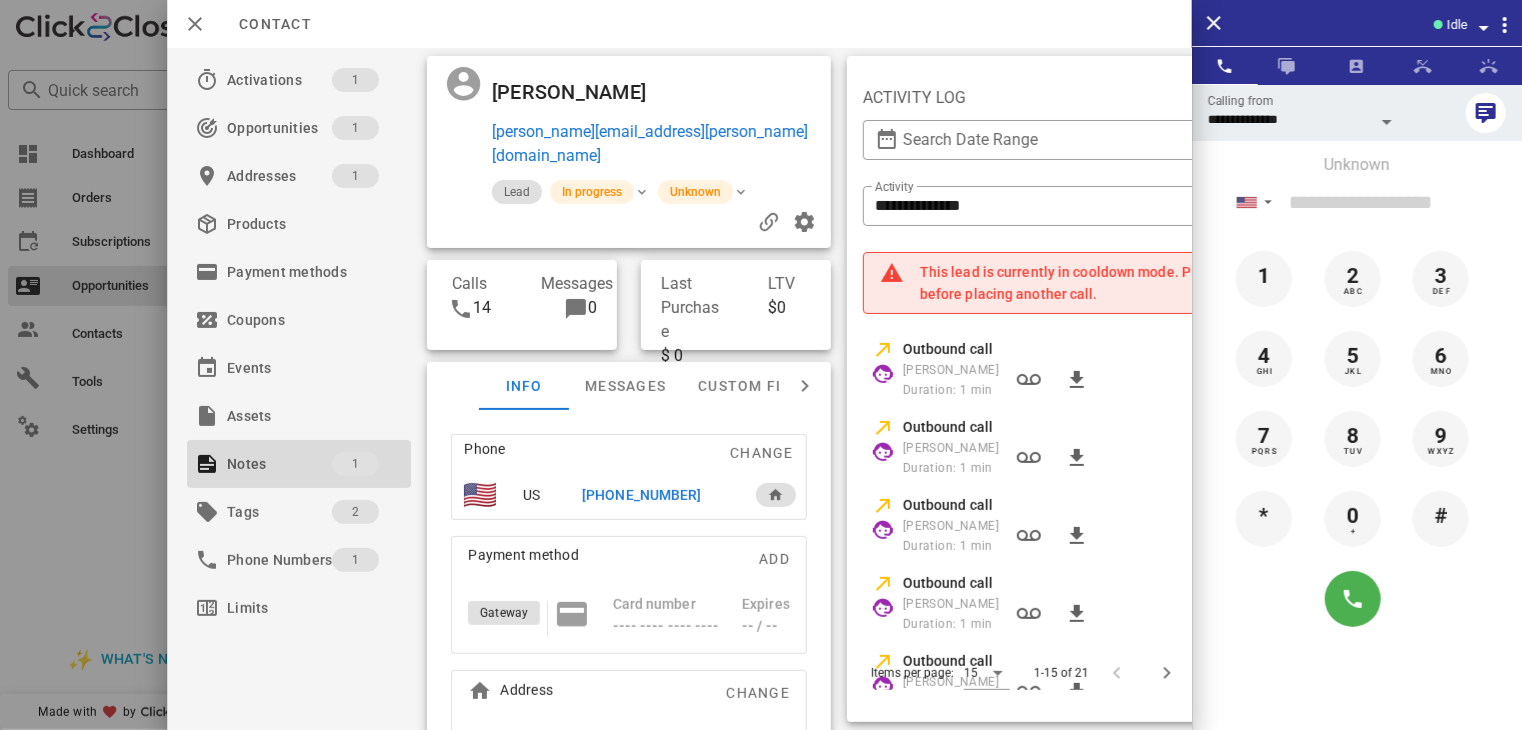 click at bounding box center (761, 365) 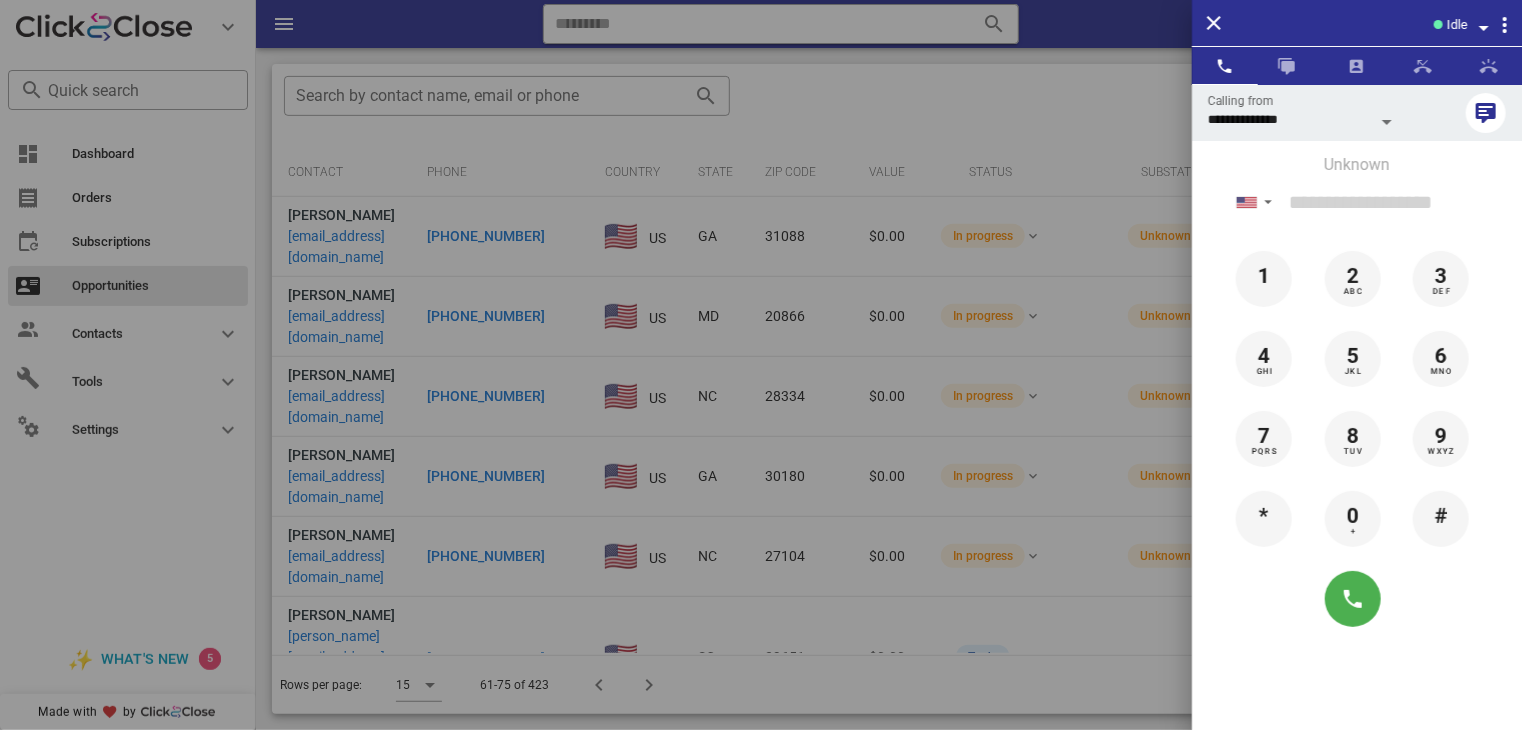 click at bounding box center [761, 365] 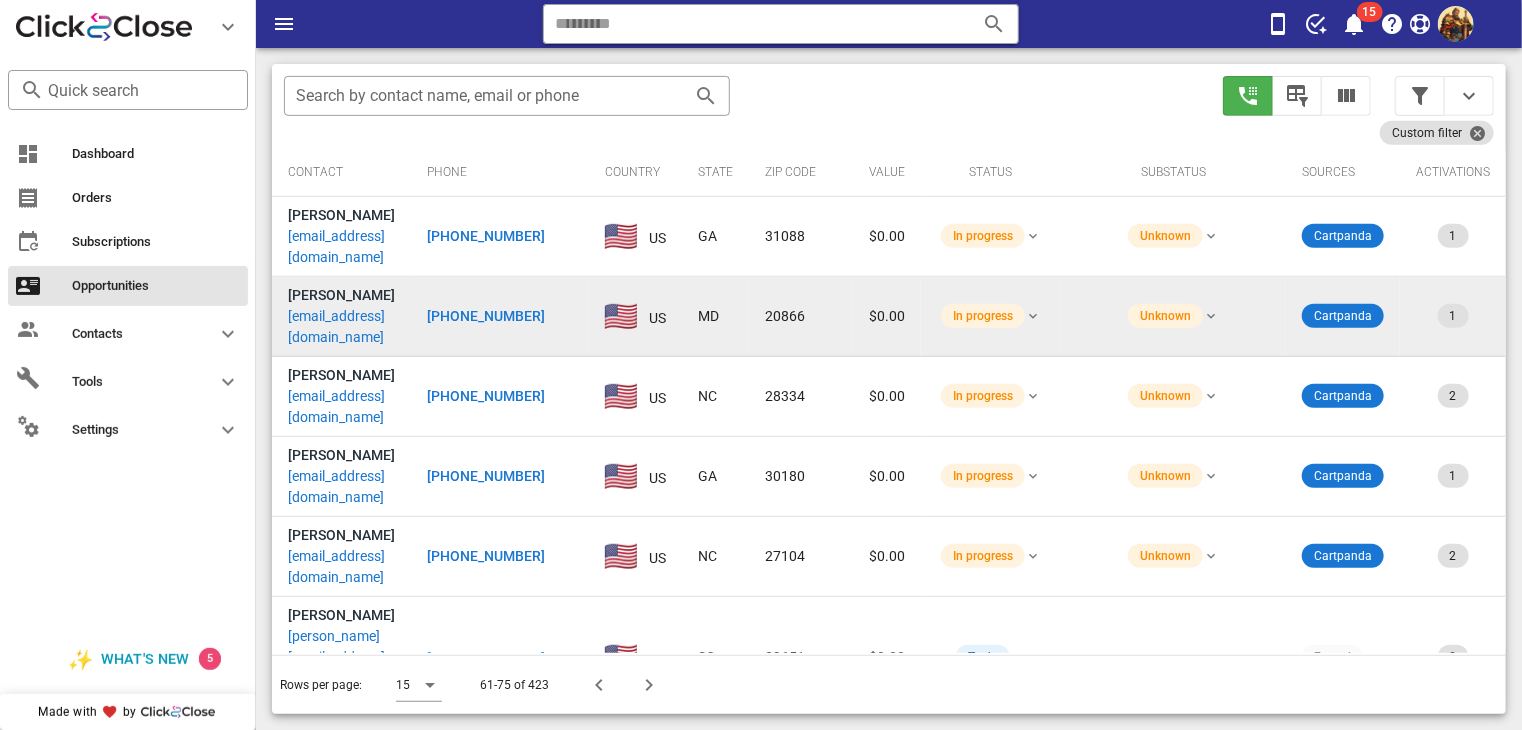 click on "[EMAIL_ADDRESS][DOMAIN_NAME]" at bounding box center [341, 327] 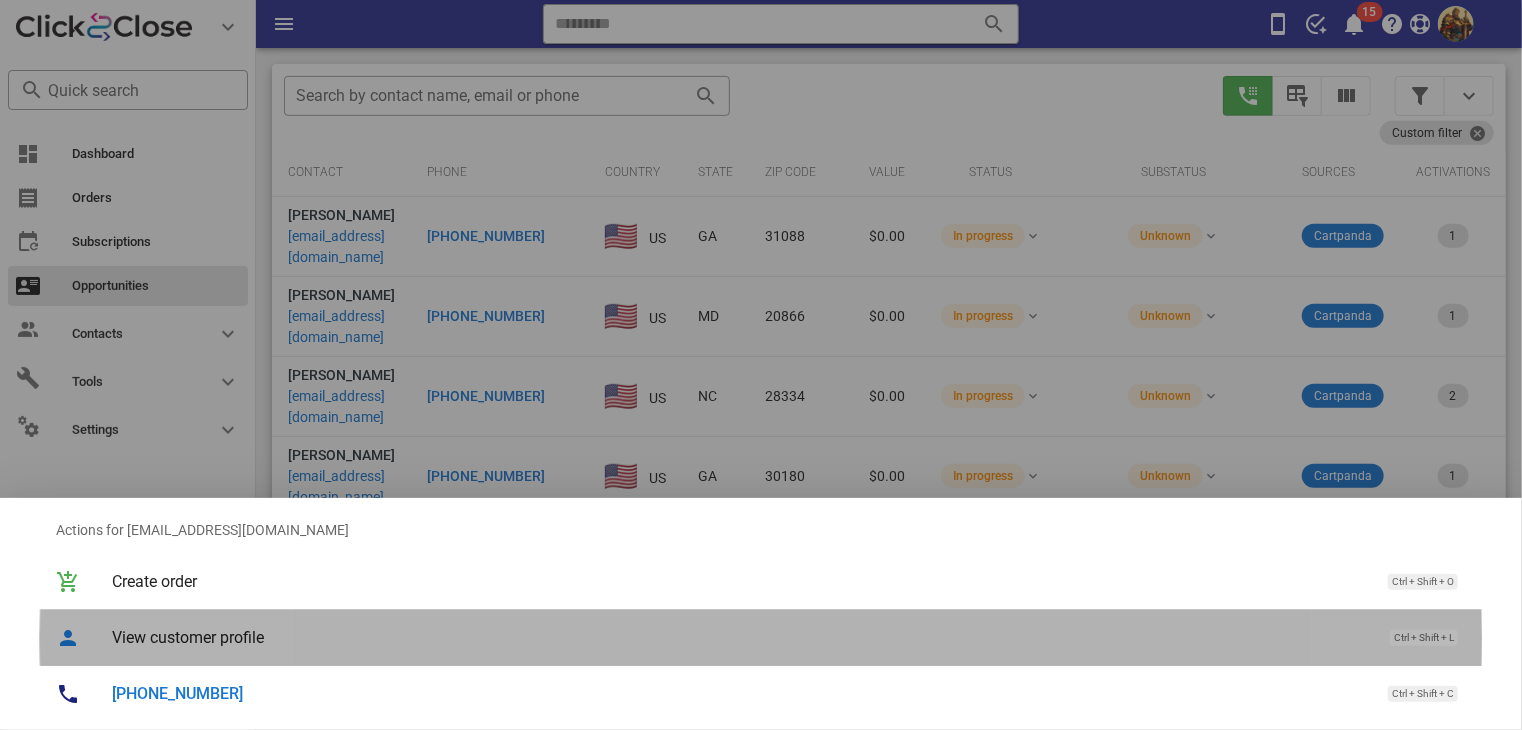click on "View customer profile" at bounding box center [741, 637] 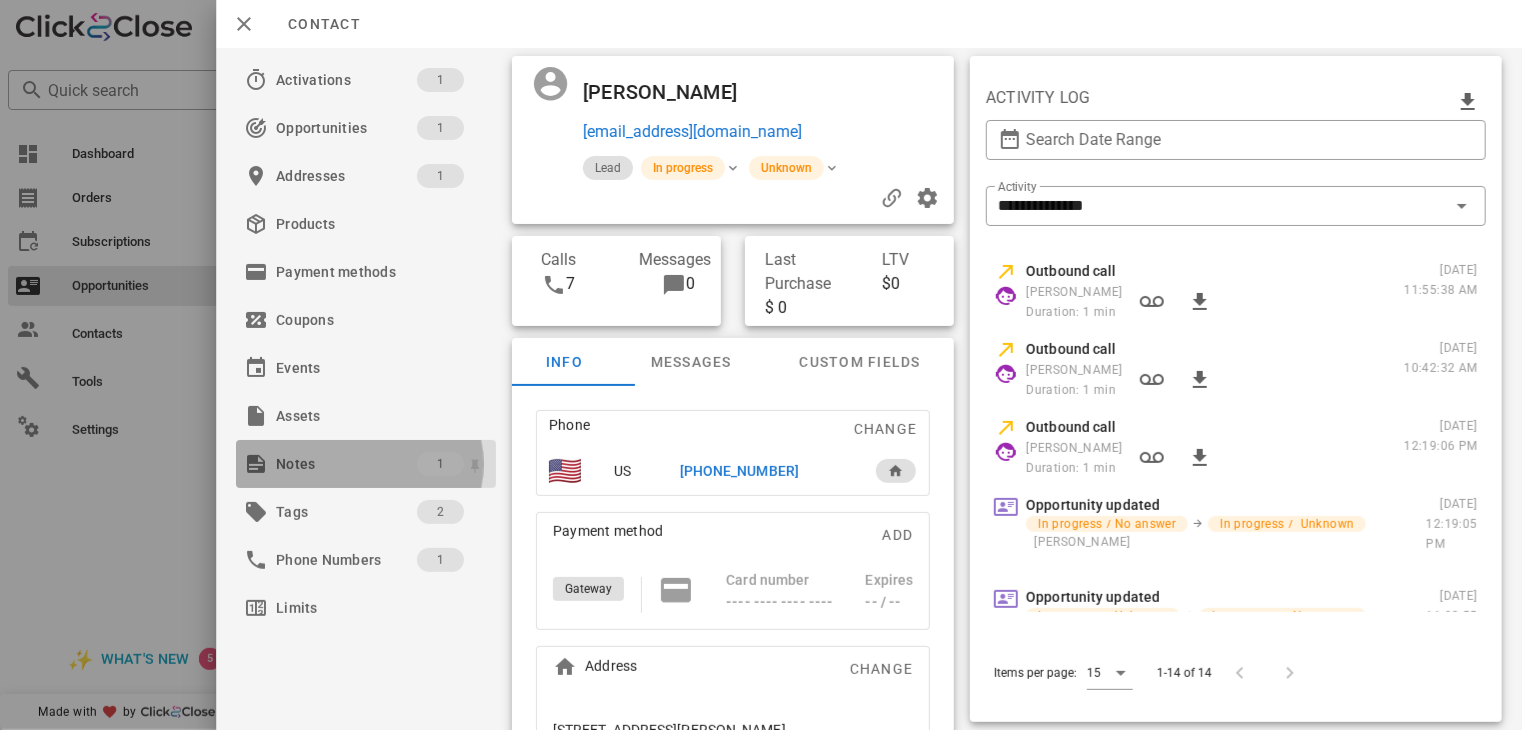 click on "Notes" at bounding box center (346, 464) 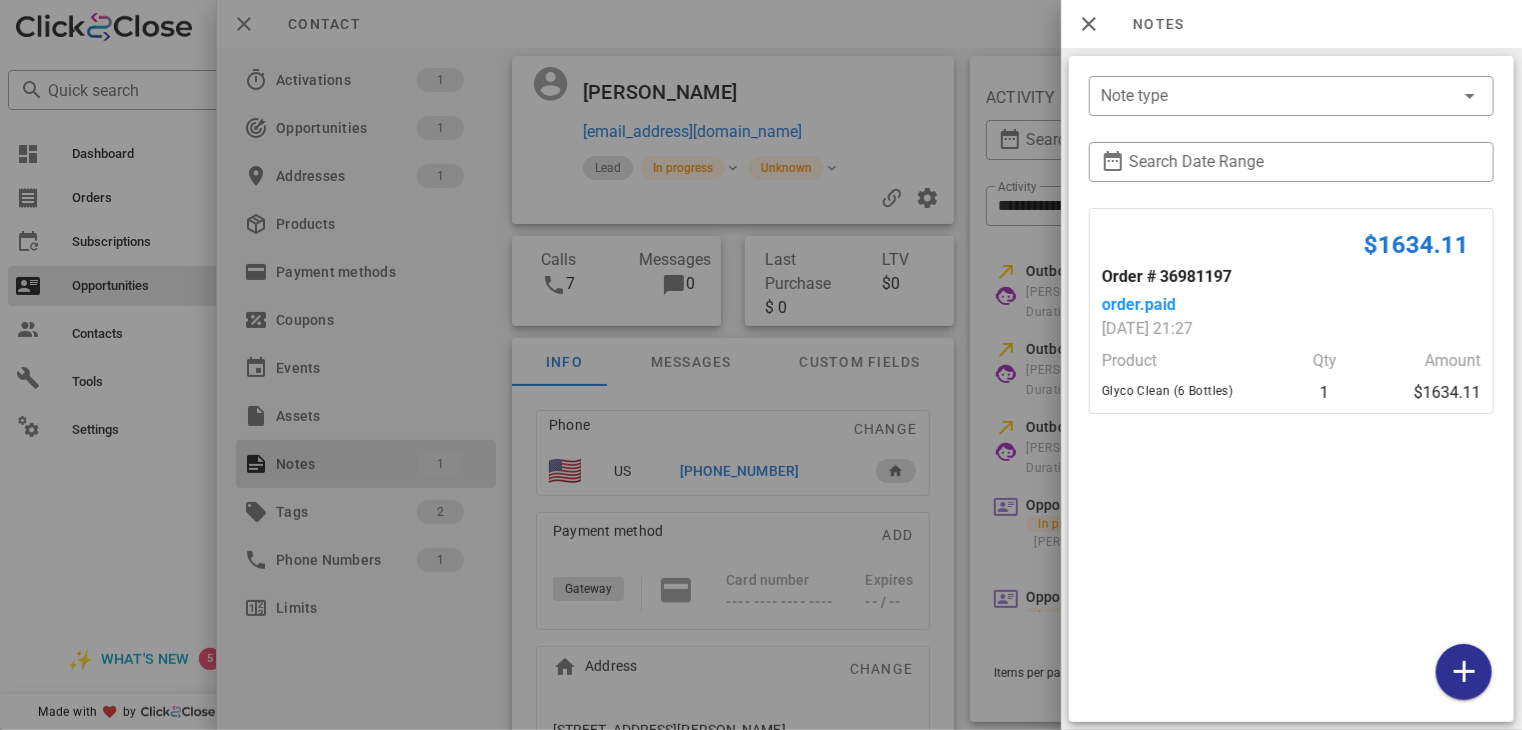 click at bounding box center [761, 365] 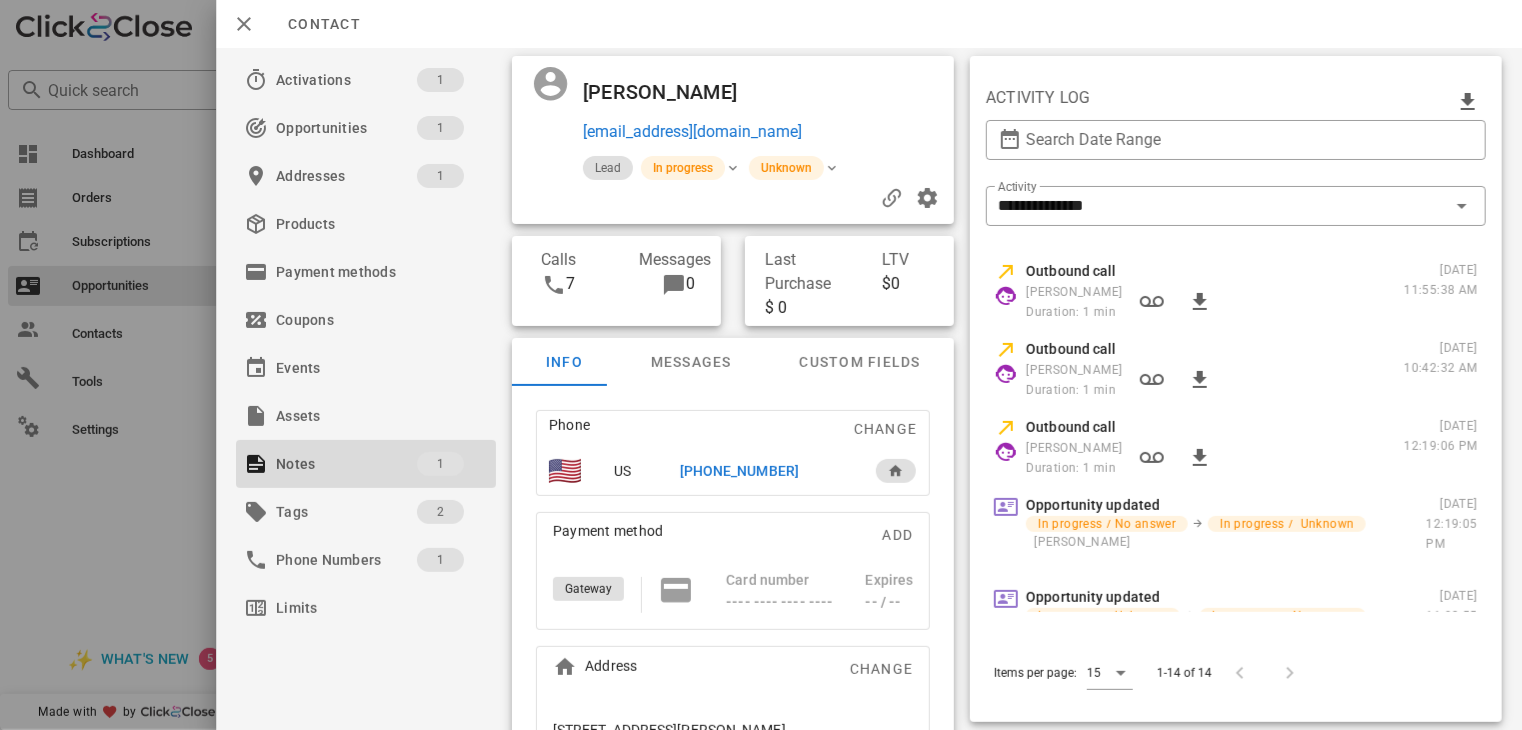 click on "[PHONE_NUMBER]" at bounding box center [739, 471] 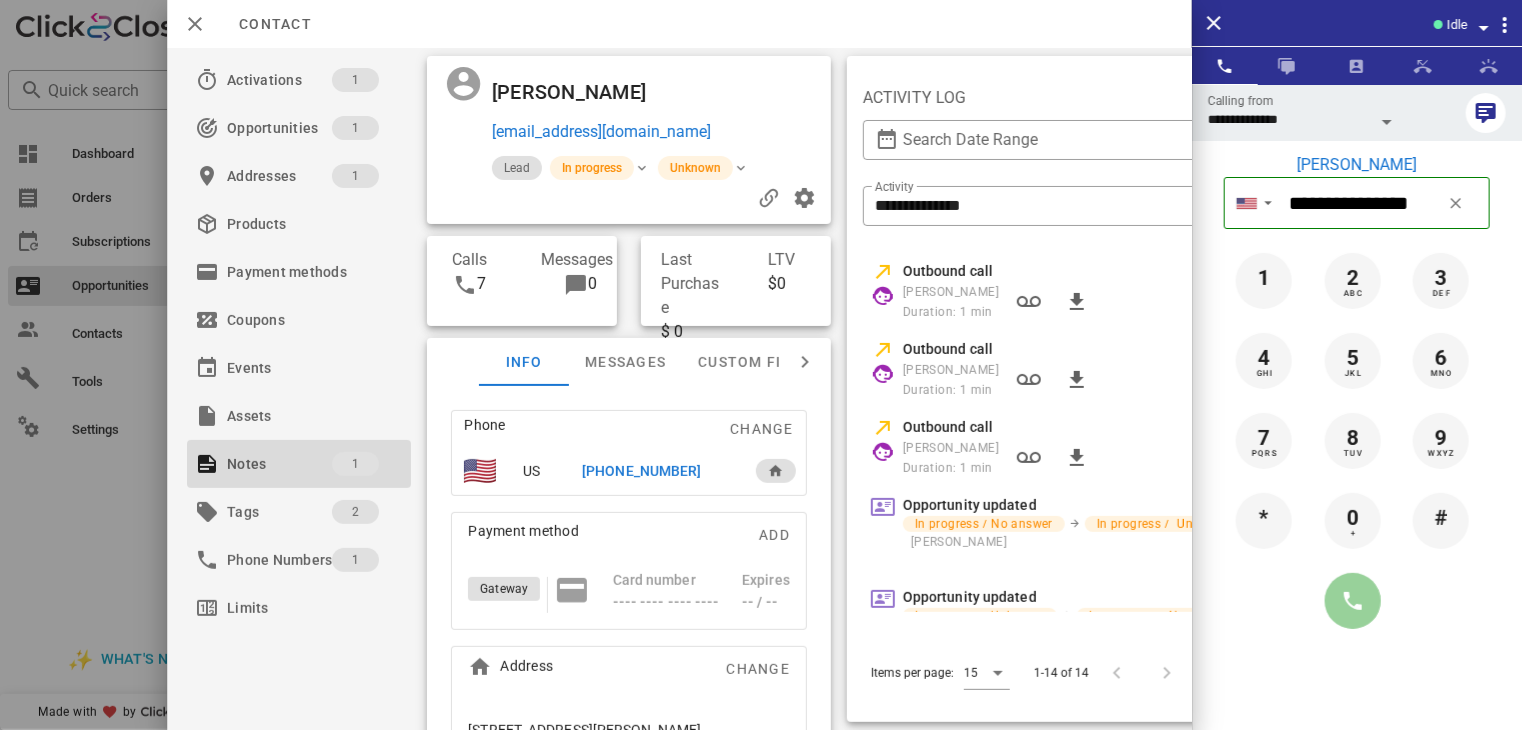 click at bounding box center (1353, 601) 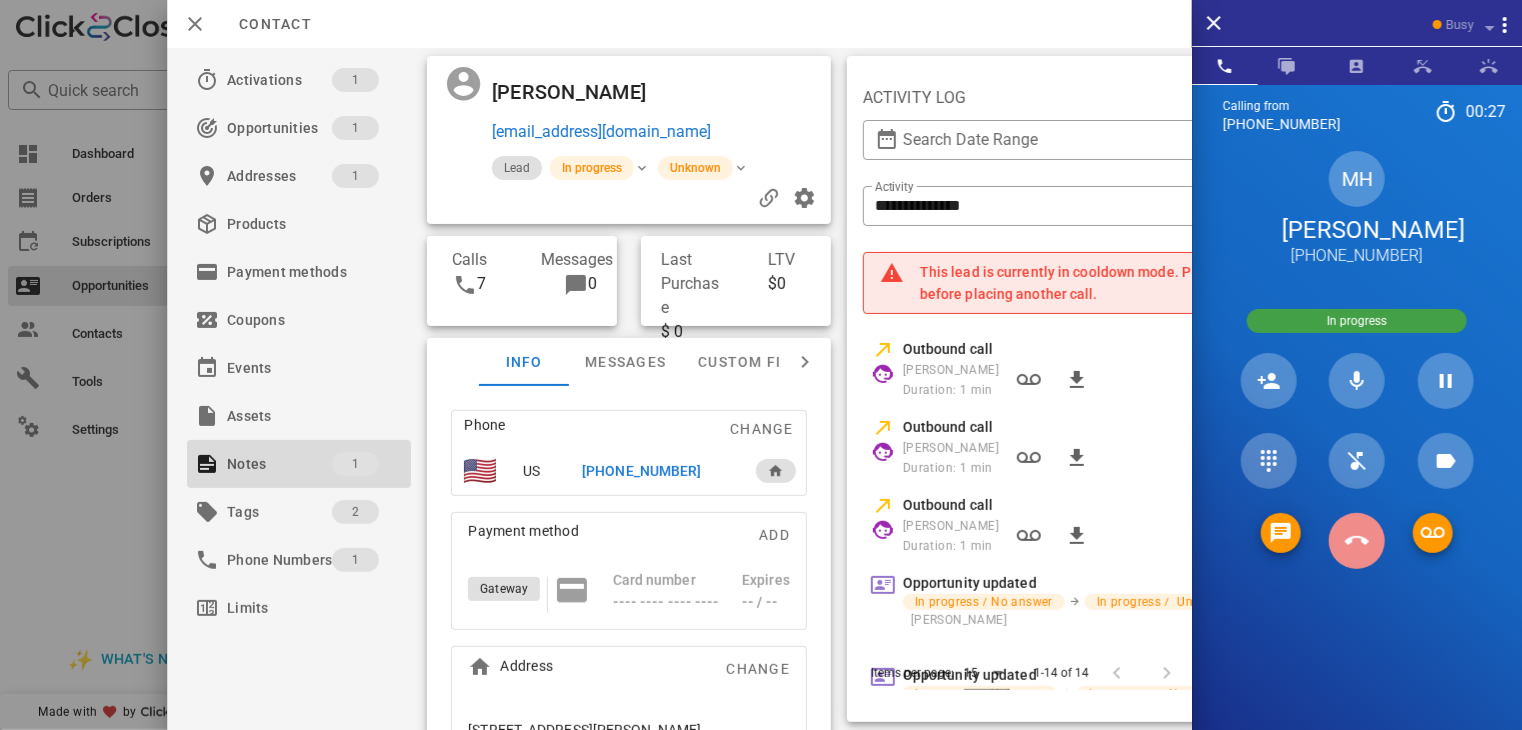 click at bounding box center [1357, 541] 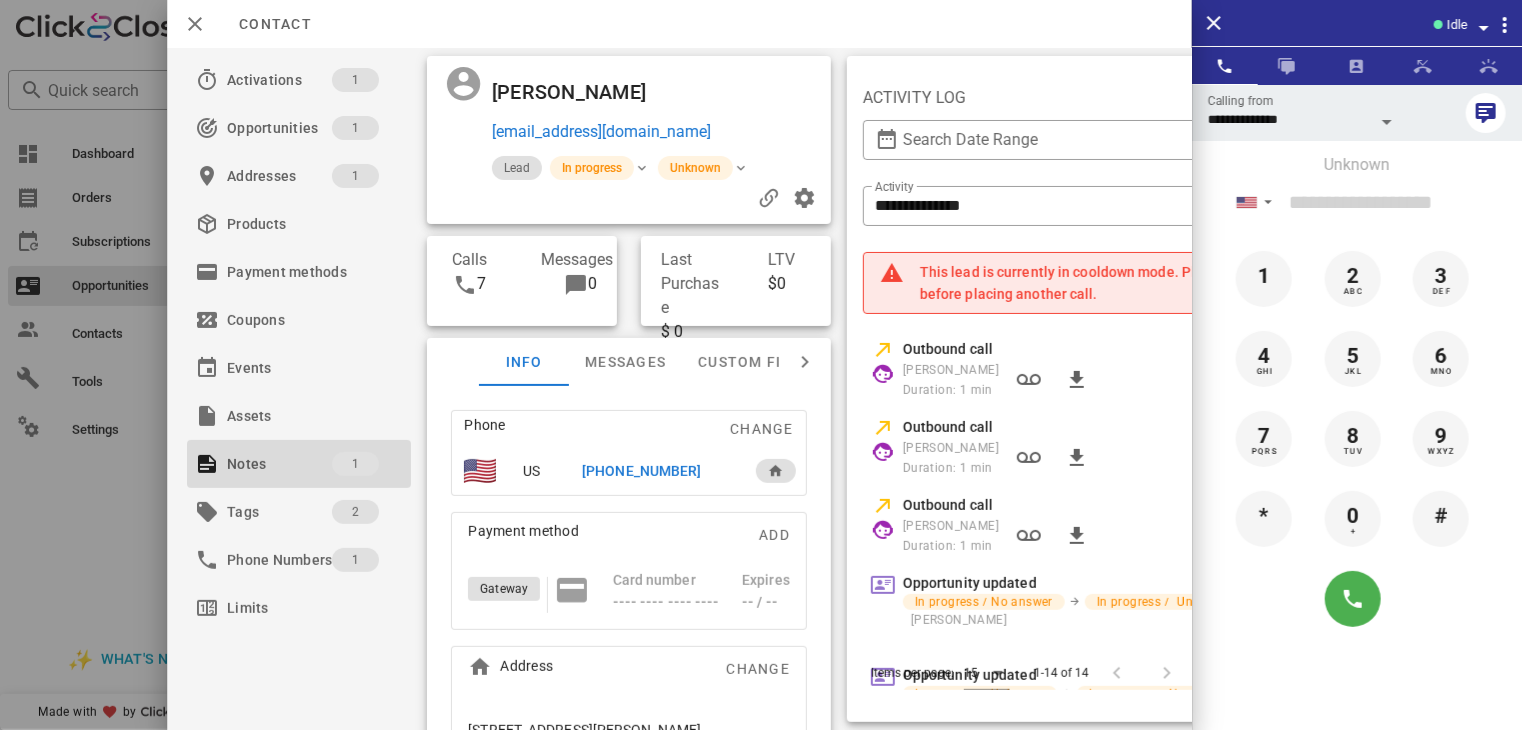 click at bounding box center (761, 365) 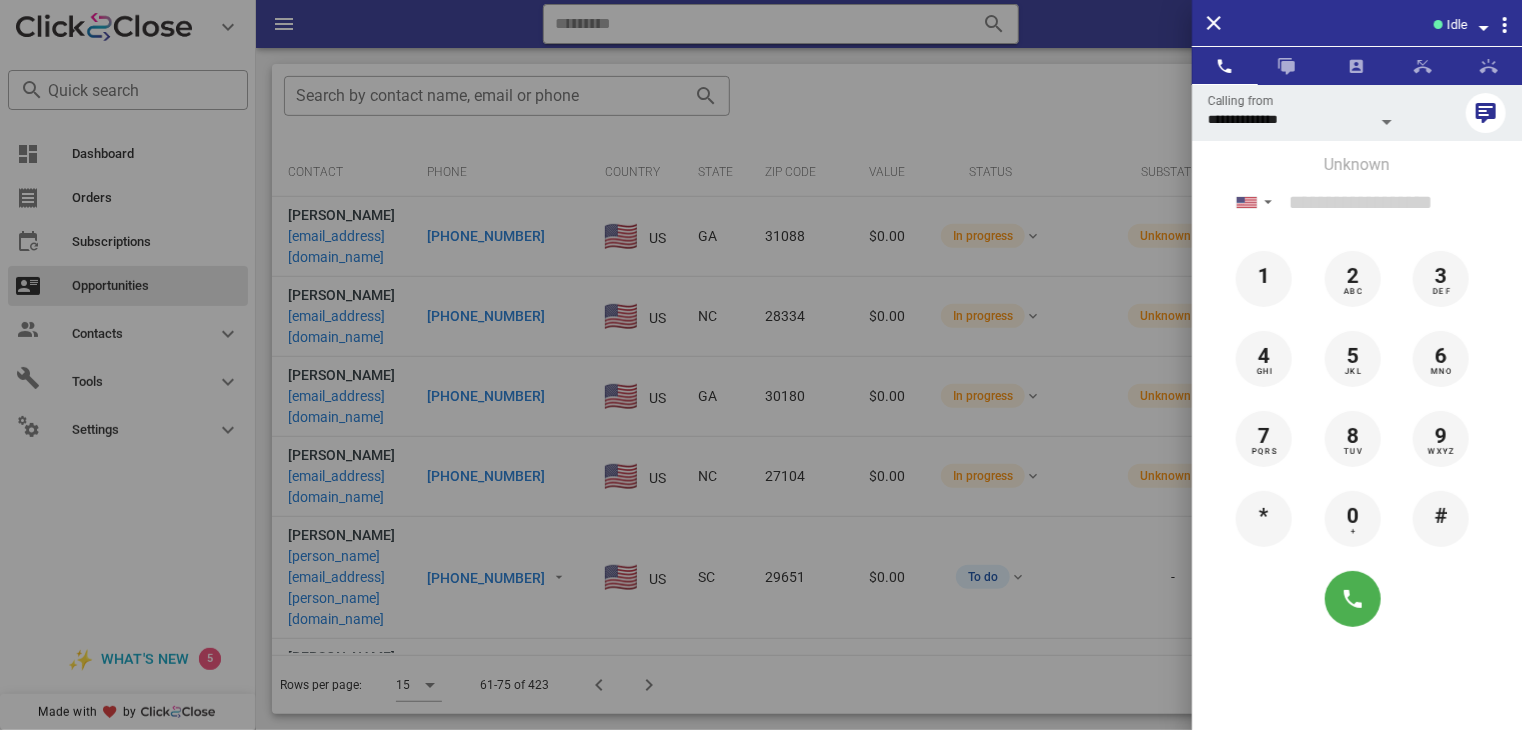 click at bounding box center [761, 365] 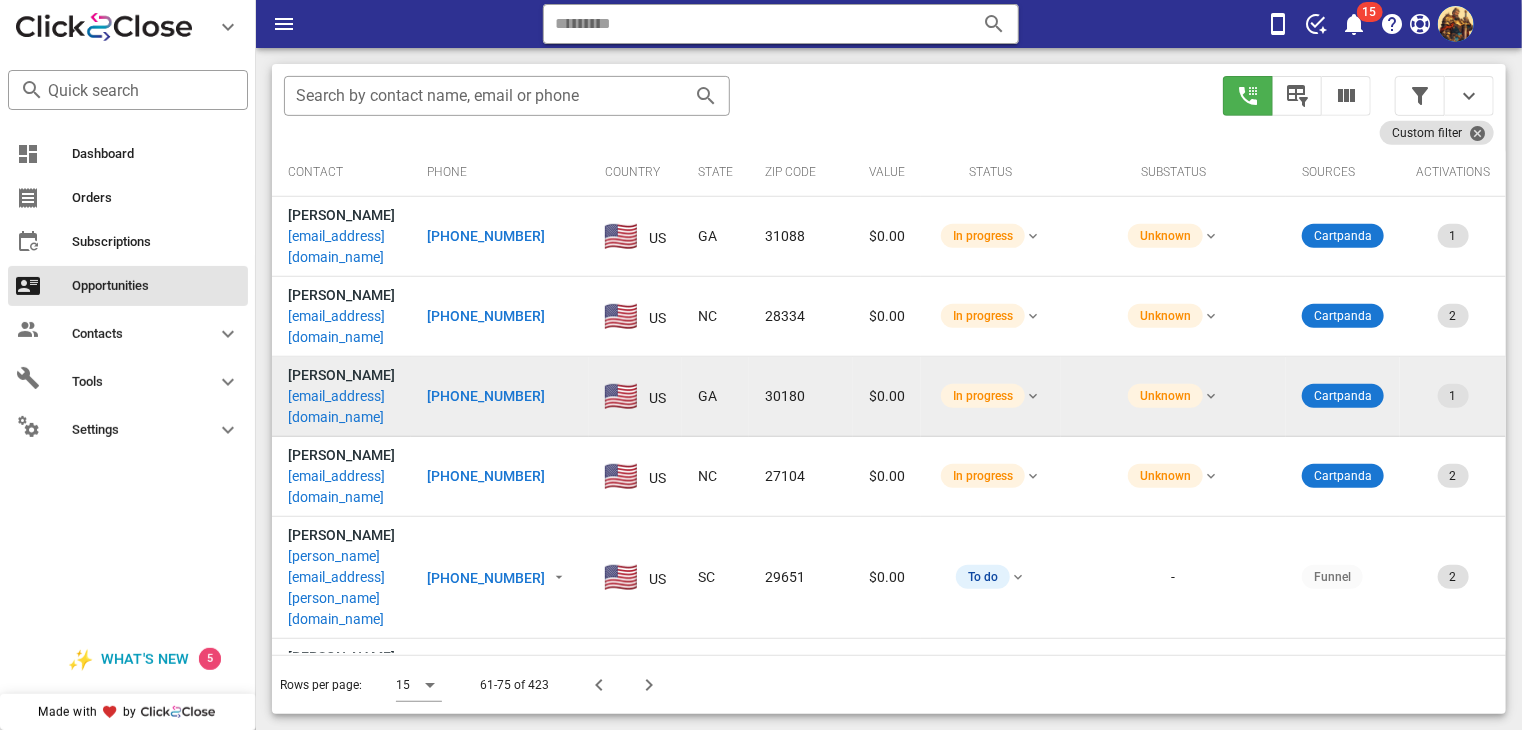 click on "[EMAIL_ADDRESS][DOMAIN_NAME]" at bounding box center [341, 407] 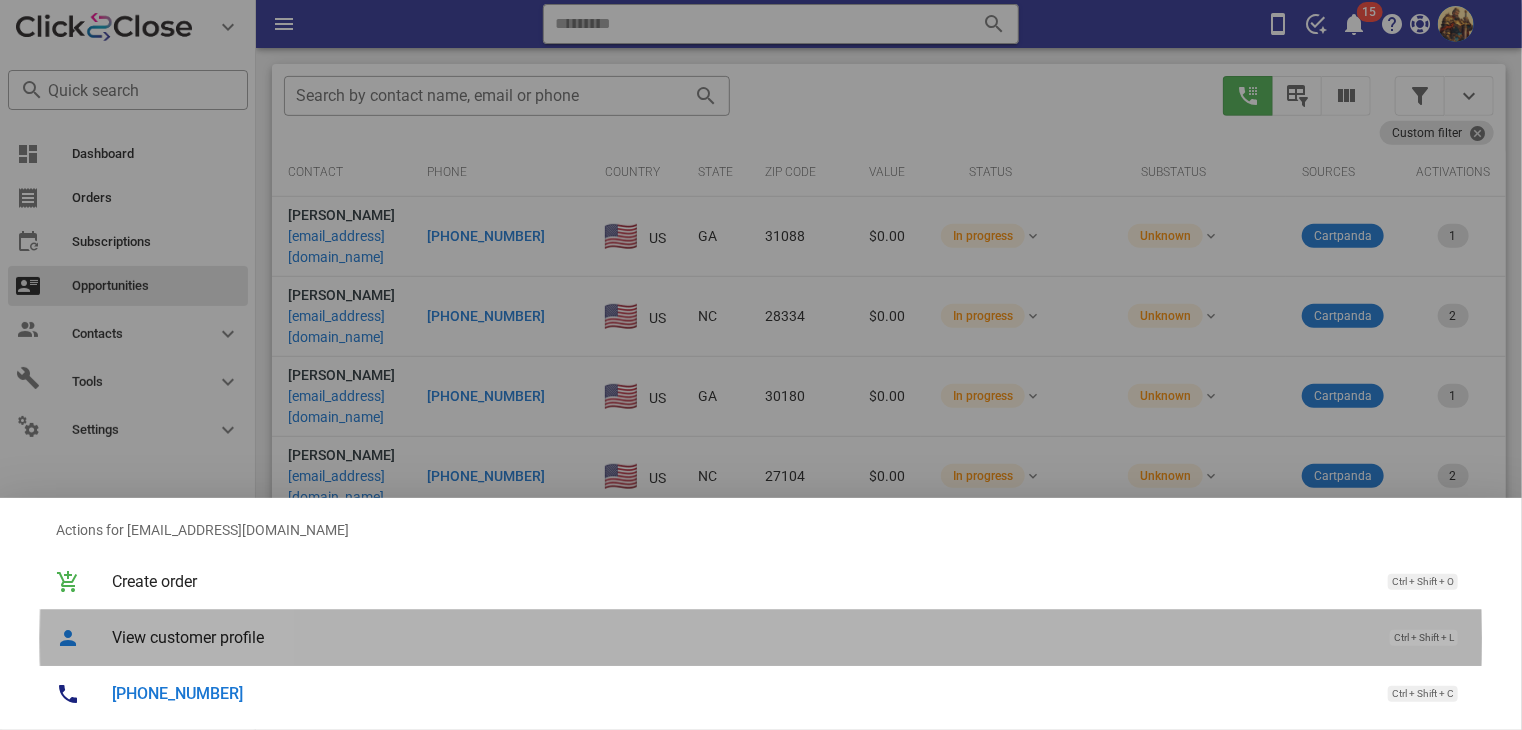 click on "View customer profile" at bounding box center [741, 637] 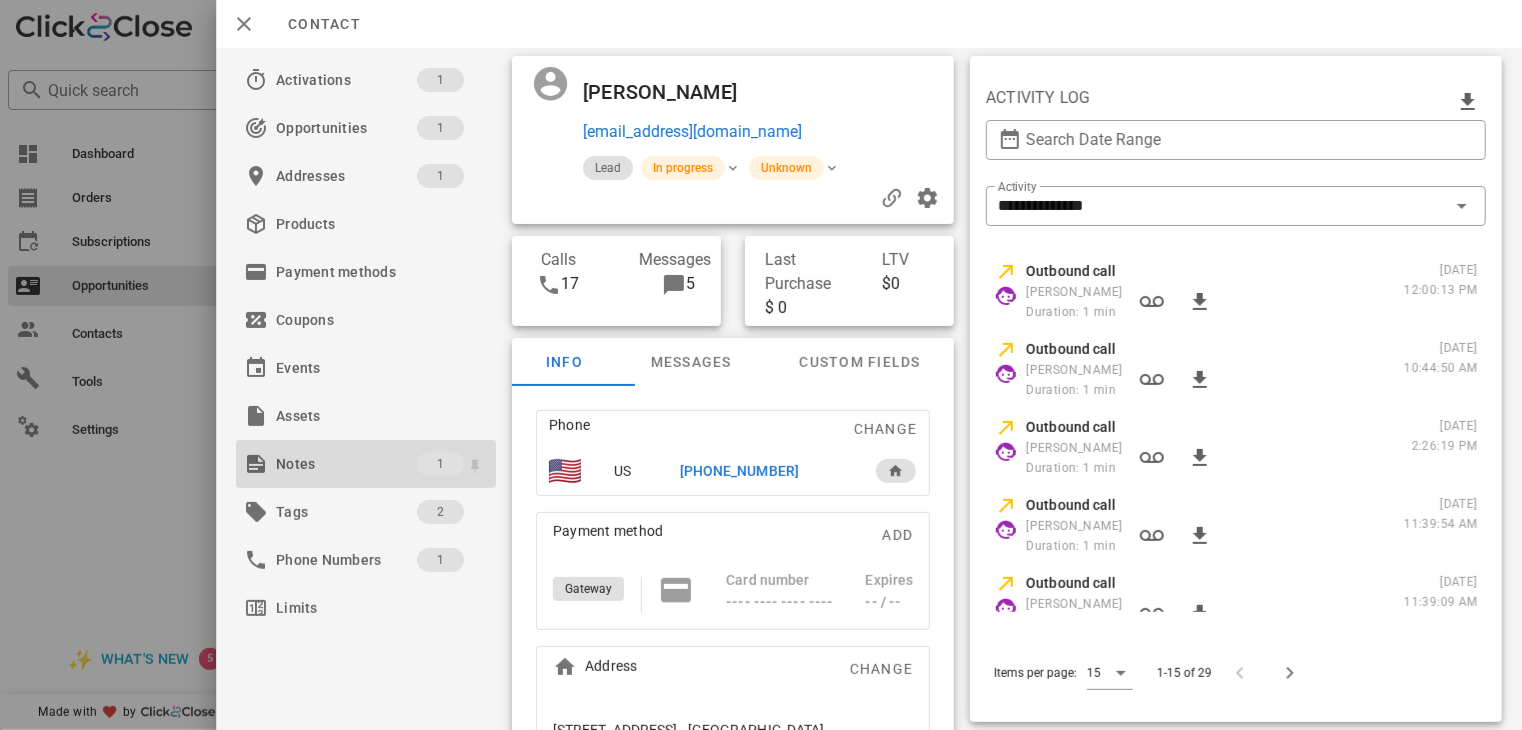 click on "Notes" at bounding box center [346, 464] 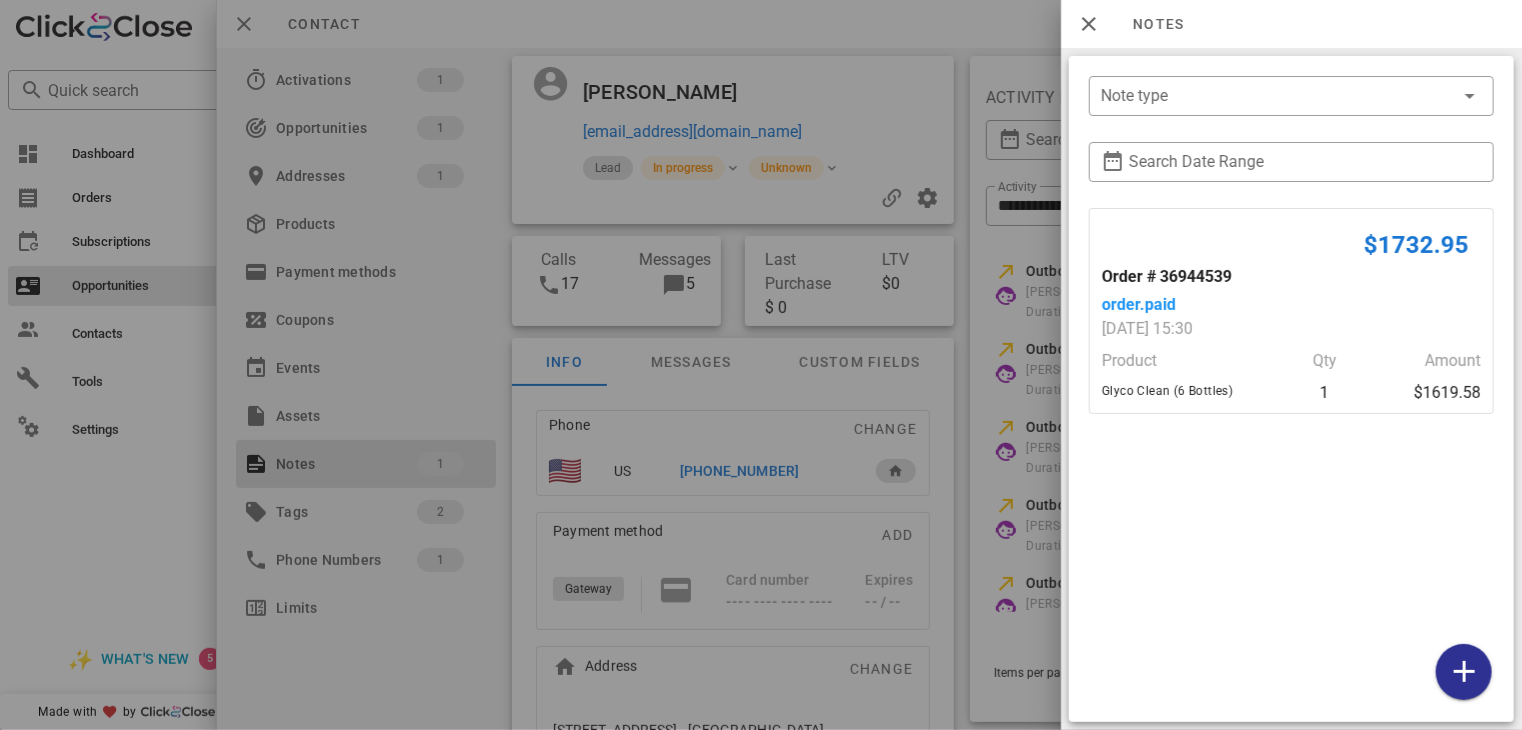 click at bounding box center [761, 365] 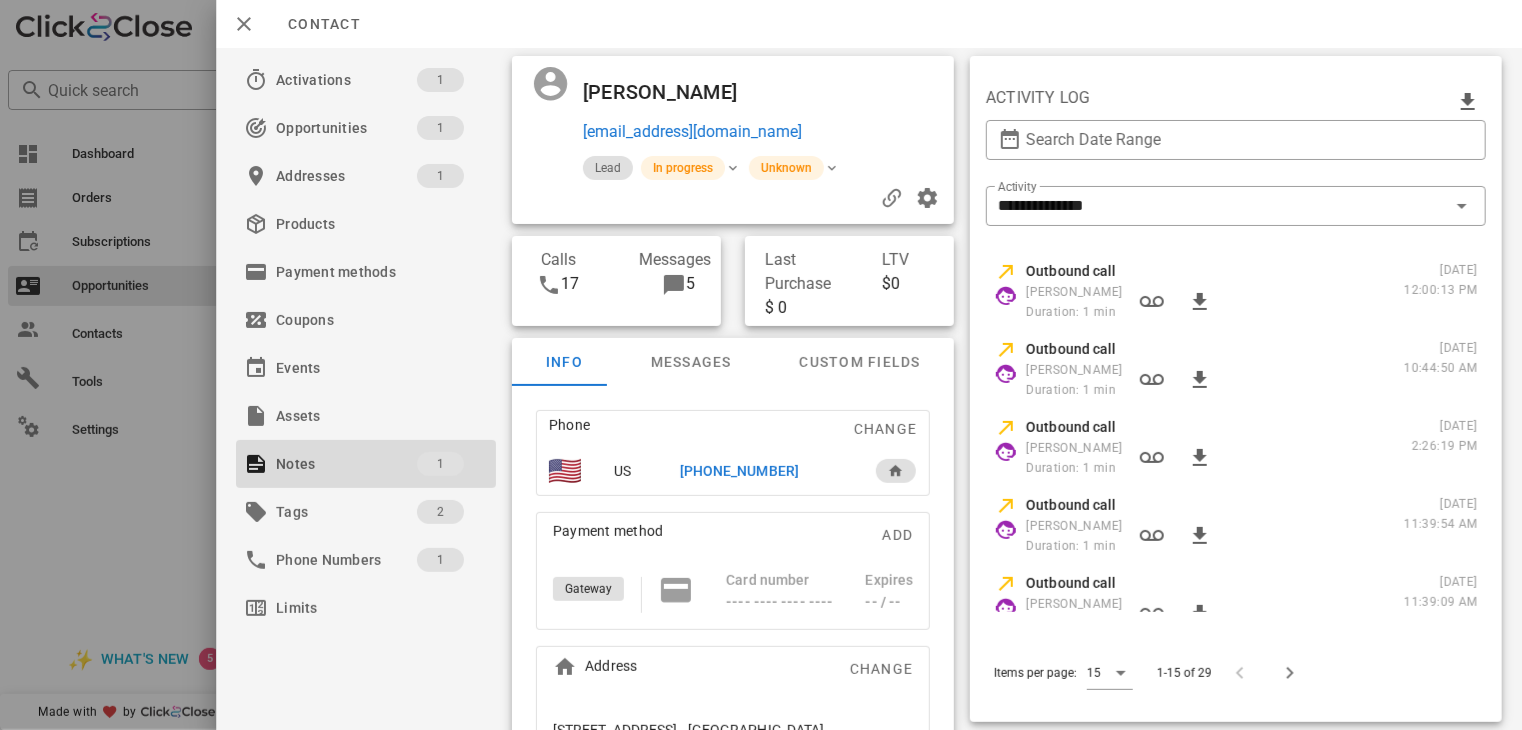 click on "[PHONE_NUMBER]" at bounding box center (739, 471) 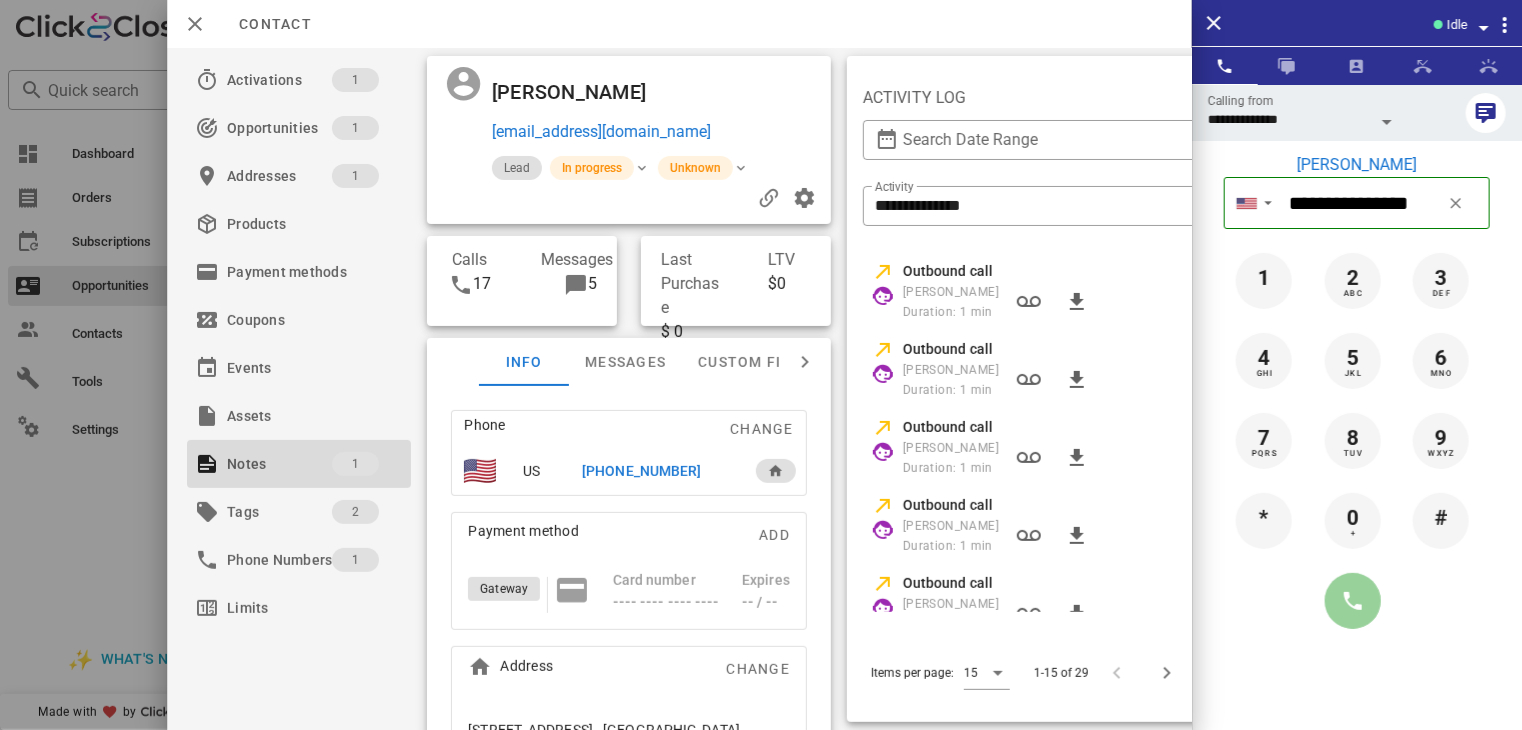 click at bounding box center [1353, 601] 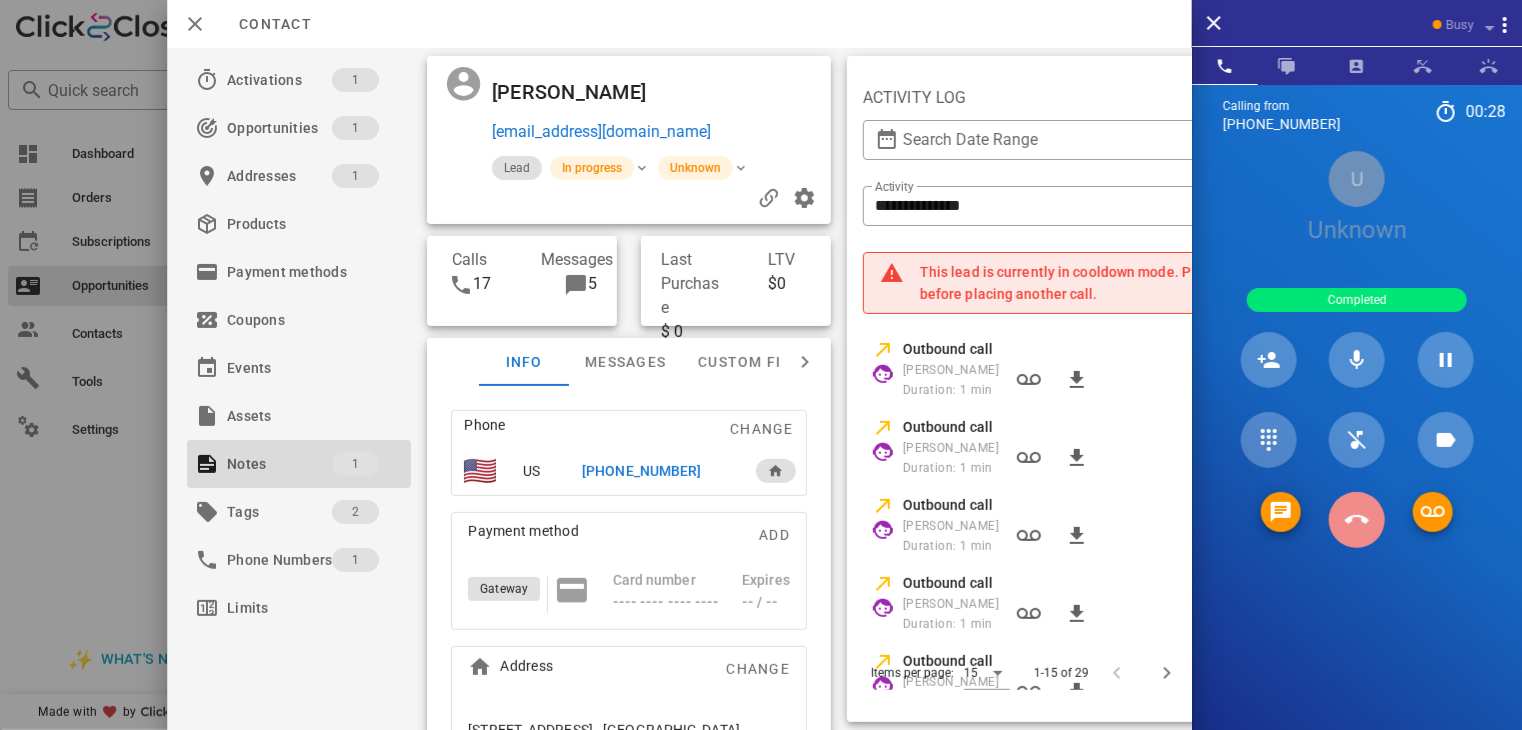 click at bounding box center (1357, 520) 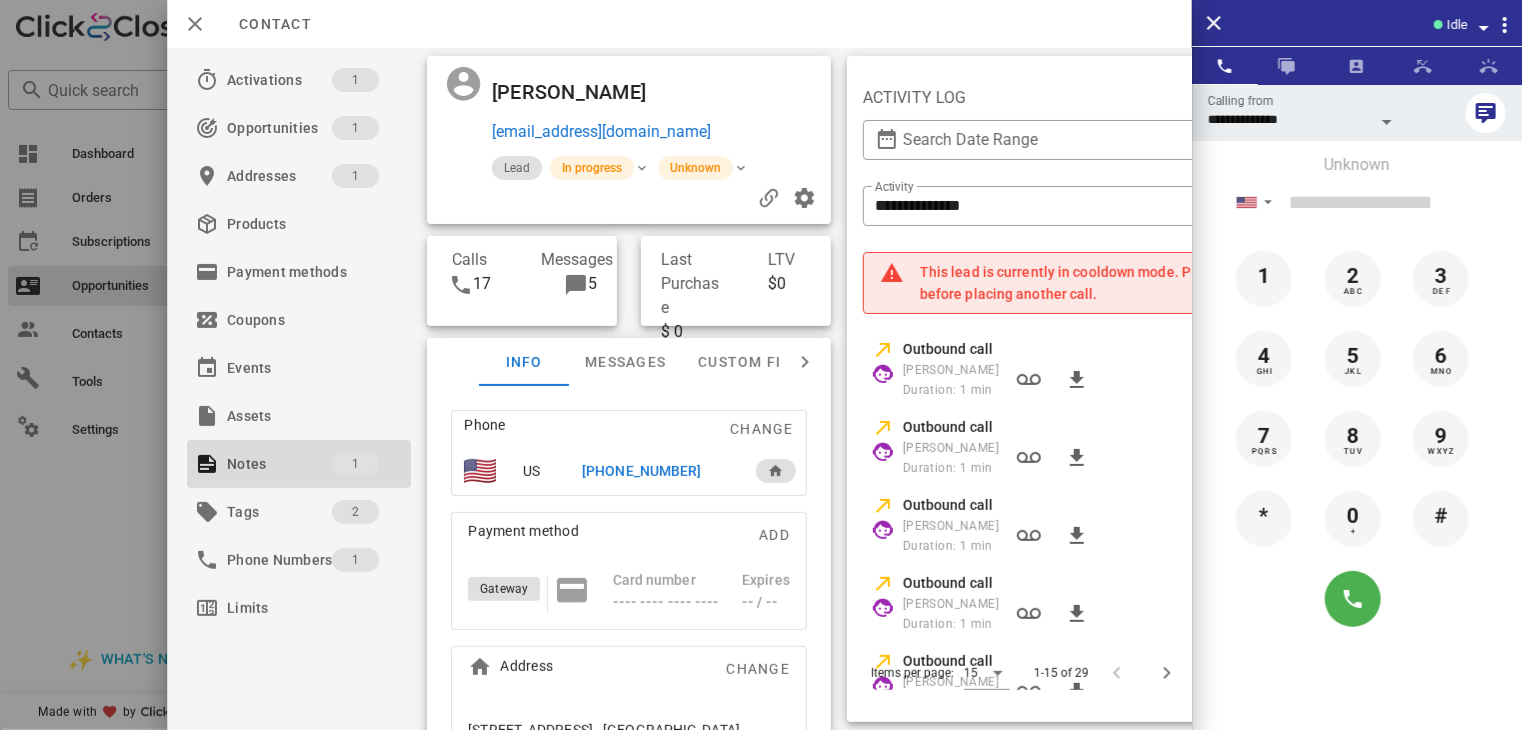 click at bounding box center [761, 365] 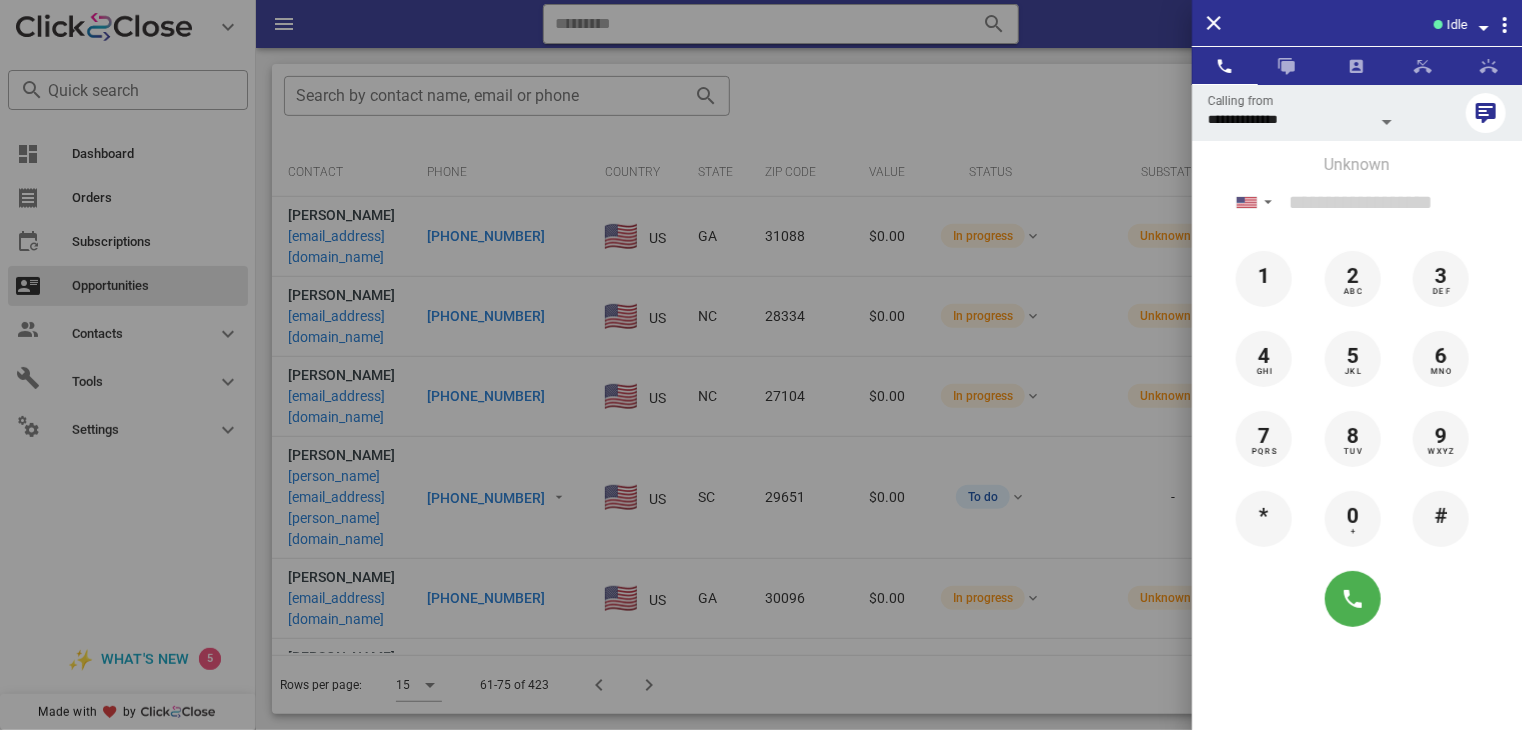 click at bounding box center (761, 365) 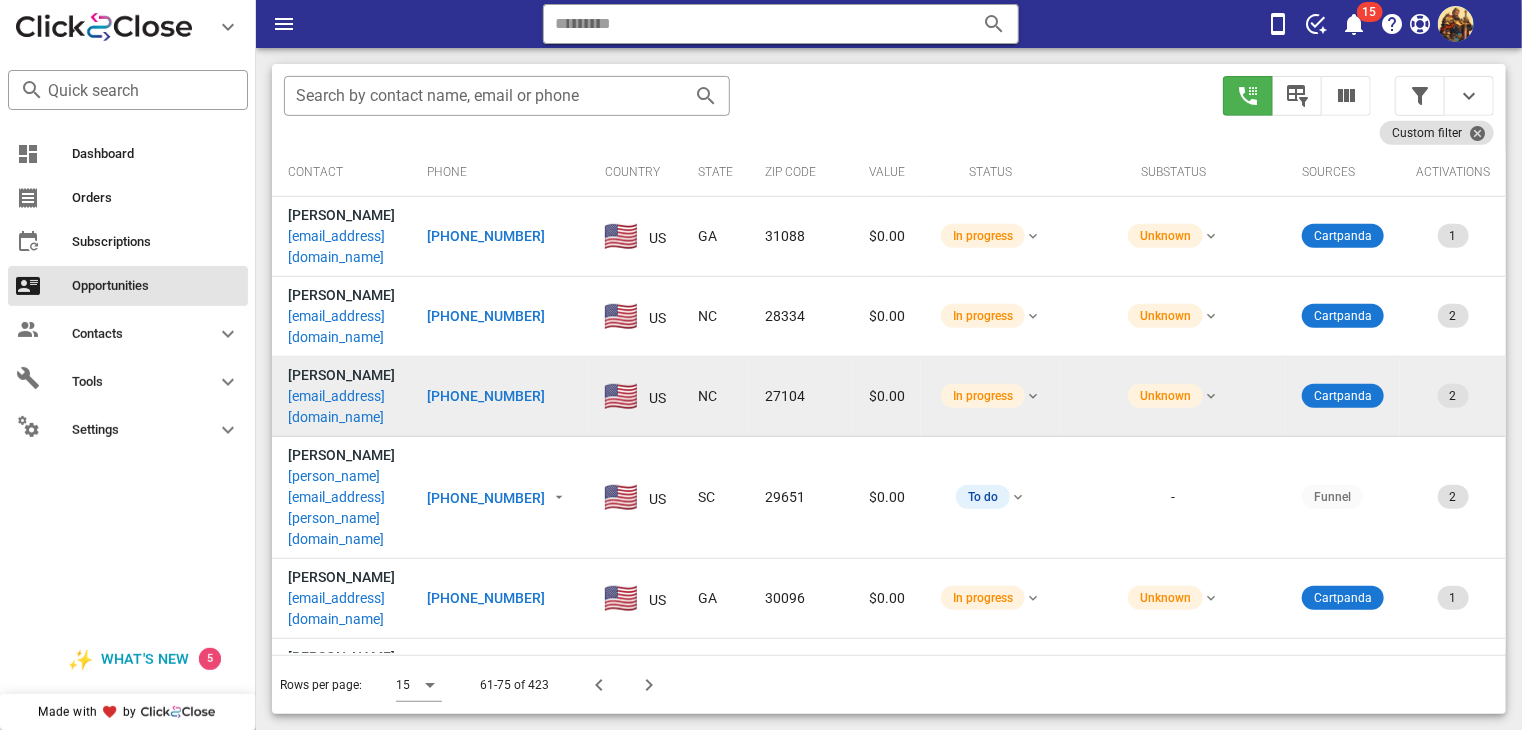 click on "[EMAIL_ADDRESS][DOMAIN_NAME]" at bounding box center (341, 407) 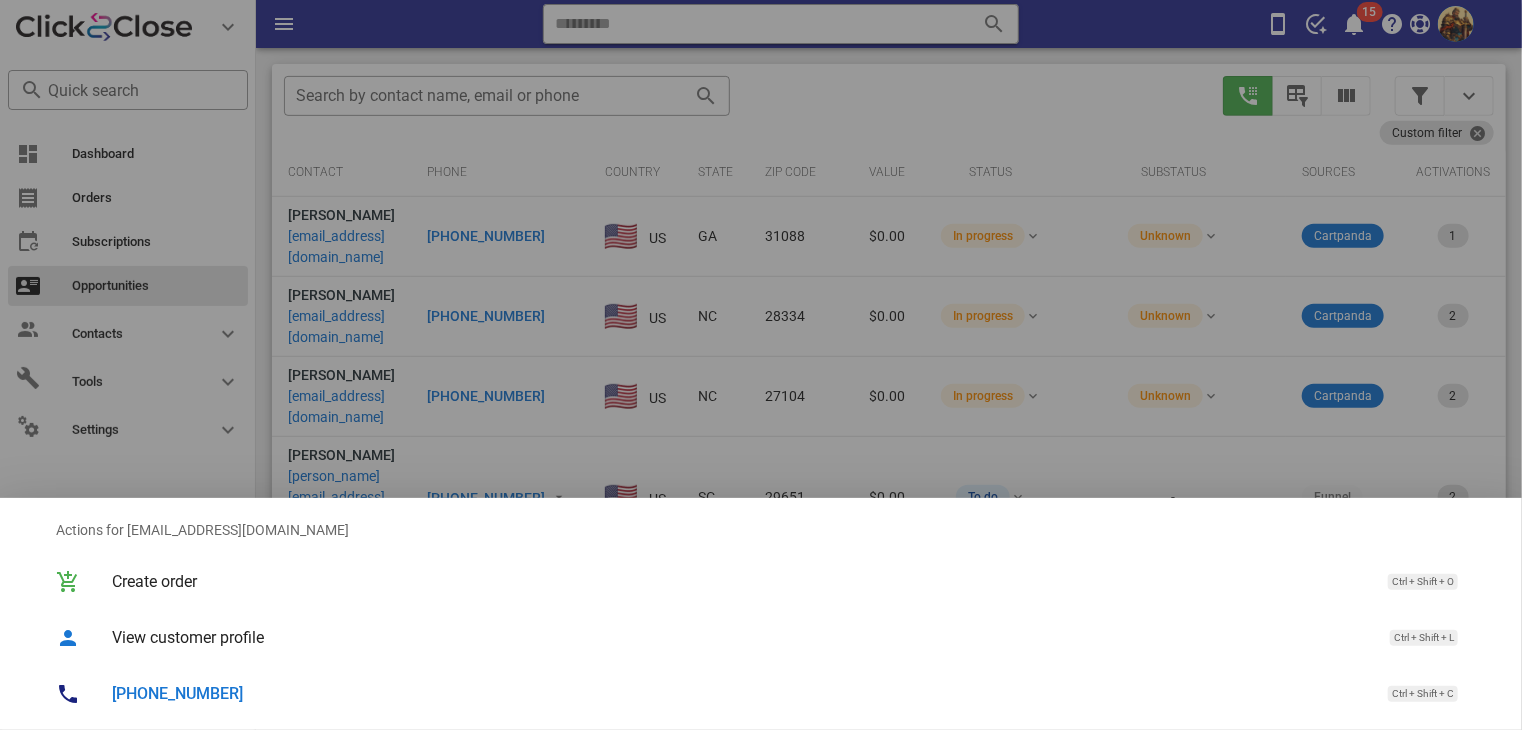 click at bounding box center [761, 365] 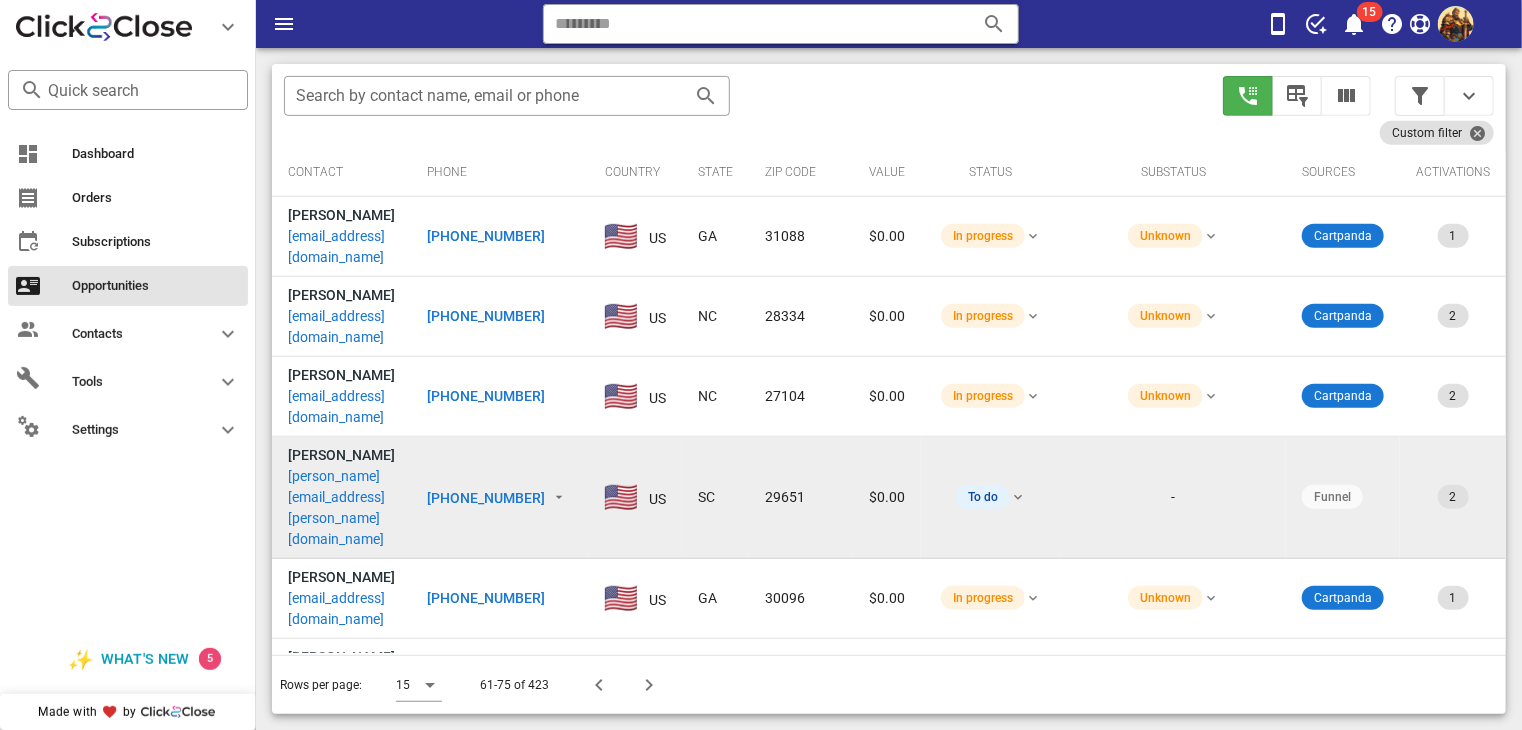 click on "[PERSON_NAME][EMAIL_ADDRESS][PERSON_NAME][DOMAIN_NAME]" at bounding box center (341, 508) 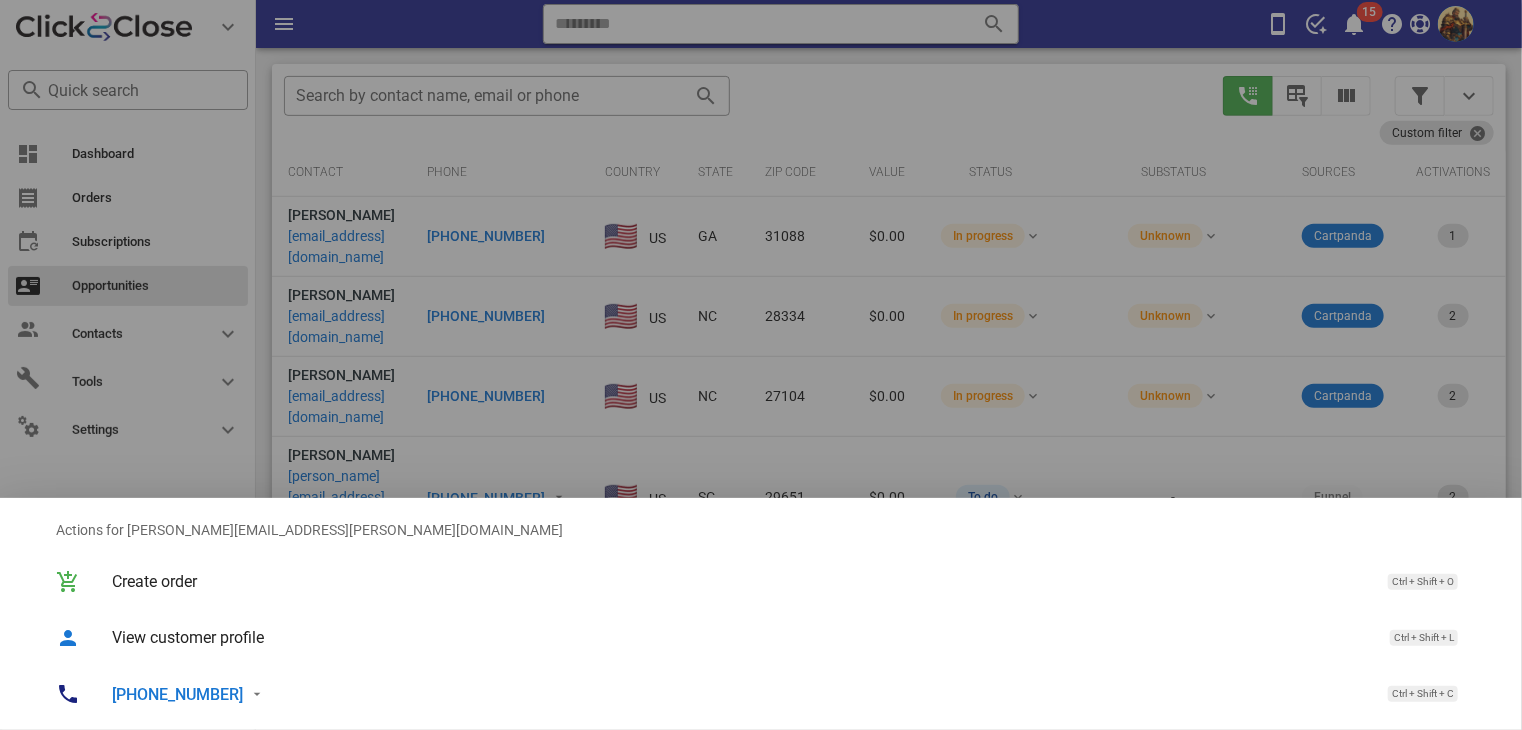 click at bounding box center (761, 365) 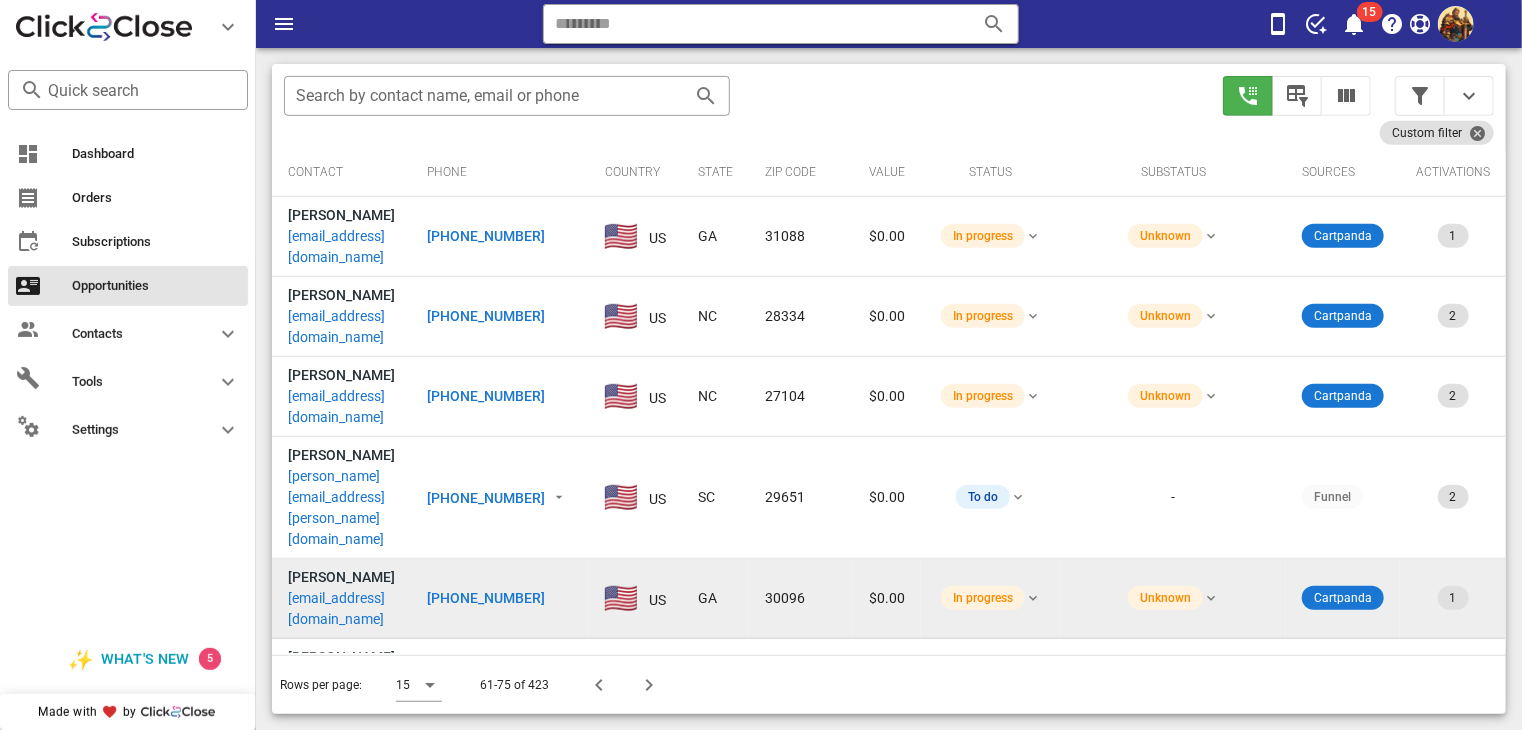 click on "[EMAIL_ADDRESS][DOMAIN_NAME]" at bounding box center (341, 609) 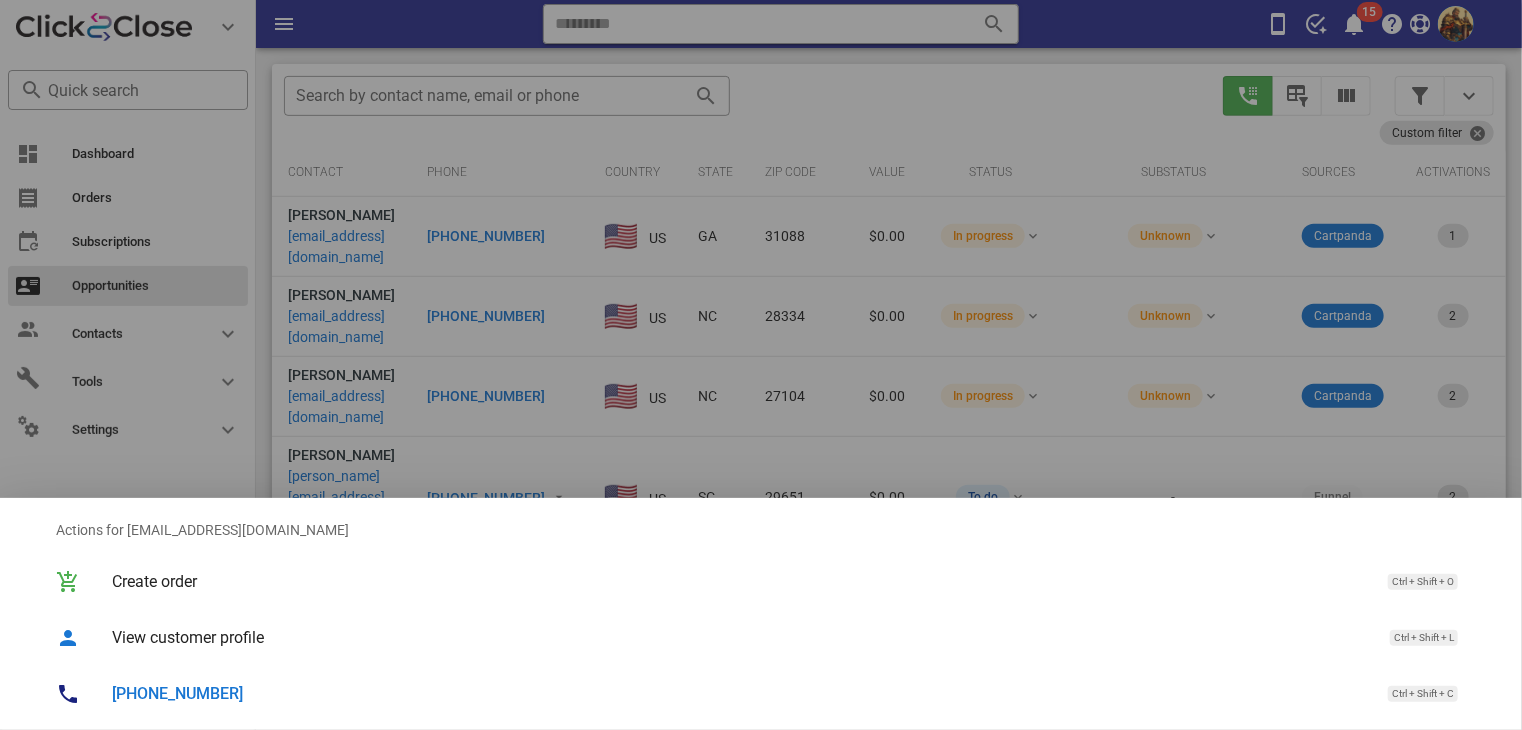 click at bounding box center [761, 365] 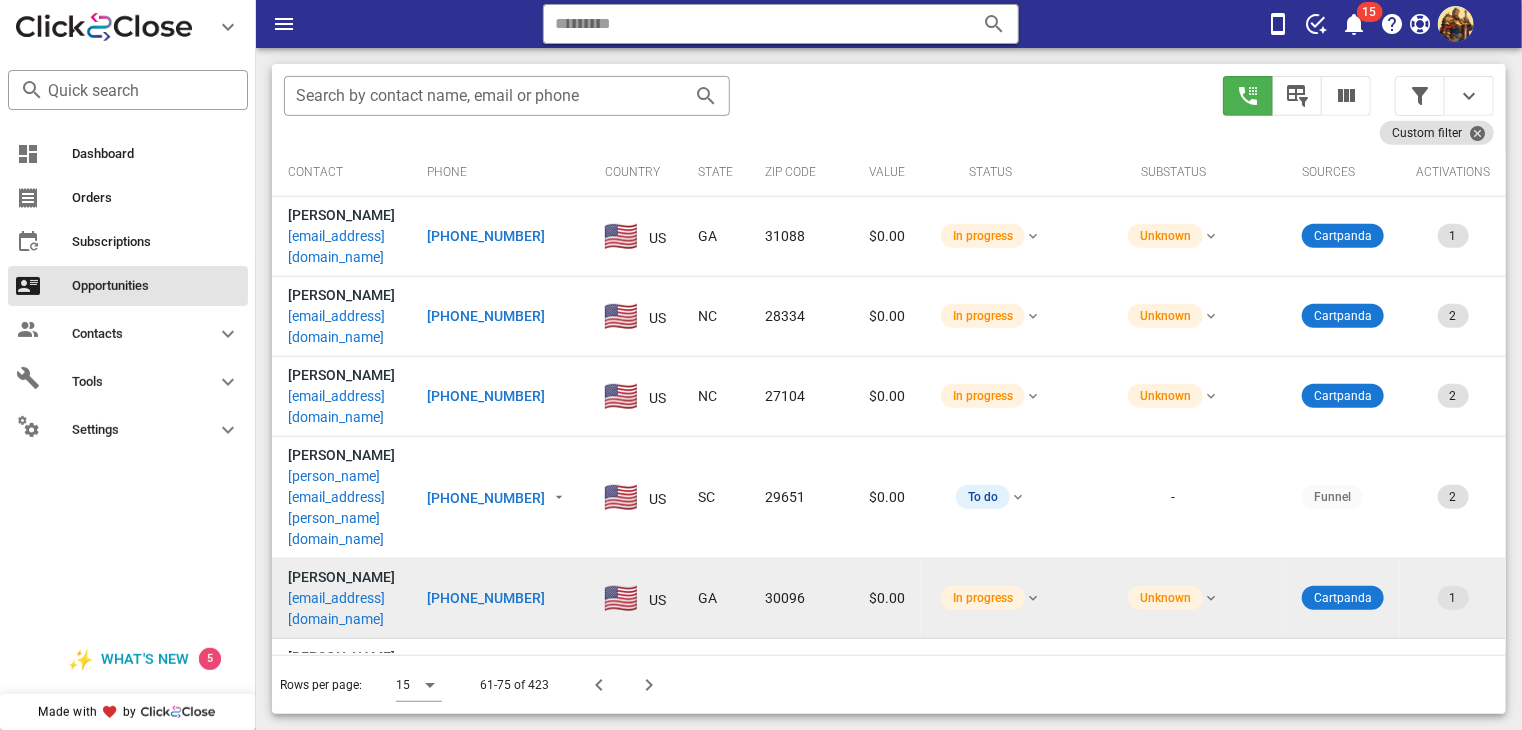 click on "[EMAIL_ADDRESS][DOMAIN_NAME]" at bounding box center [341, 609] 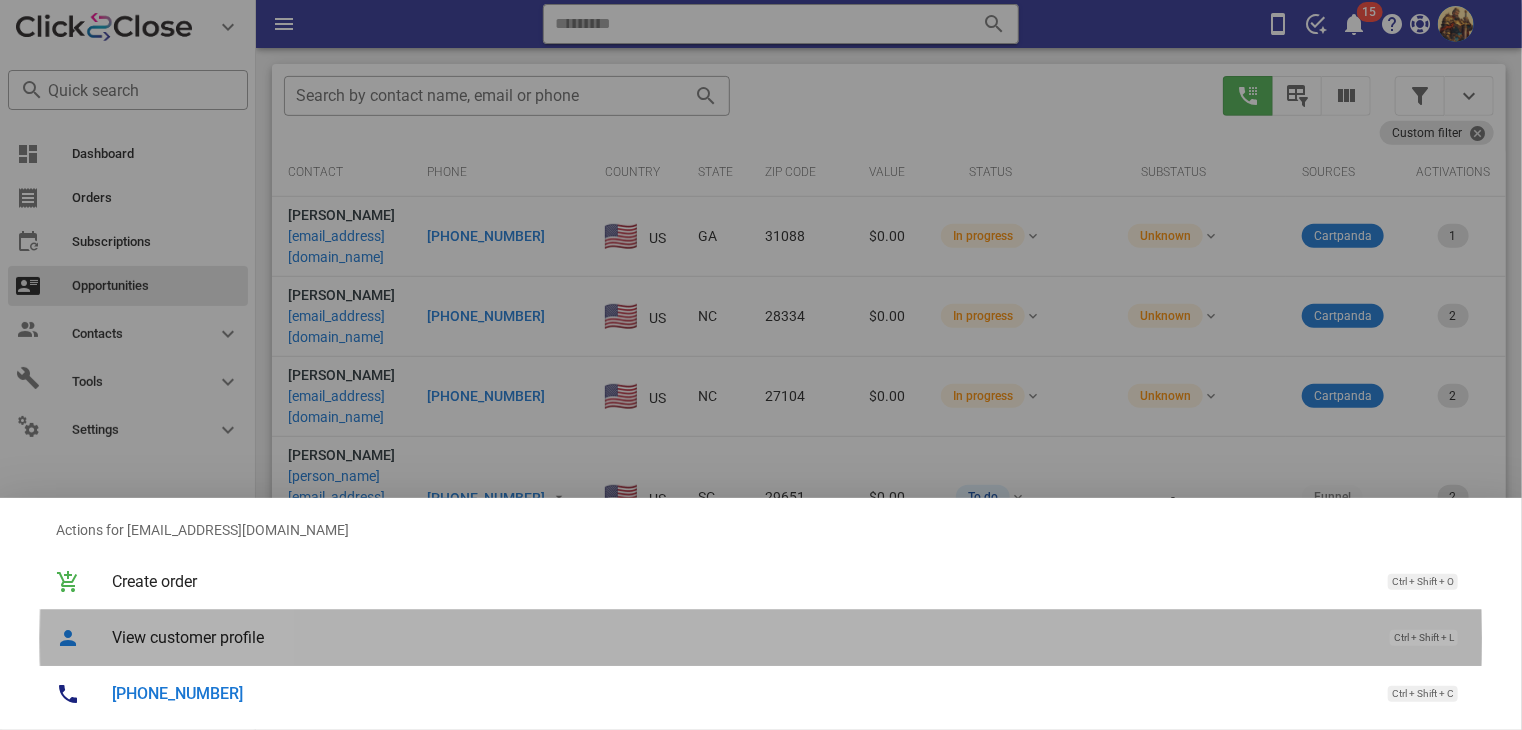 click on "View customer profile" at bounding box center (741, 637) 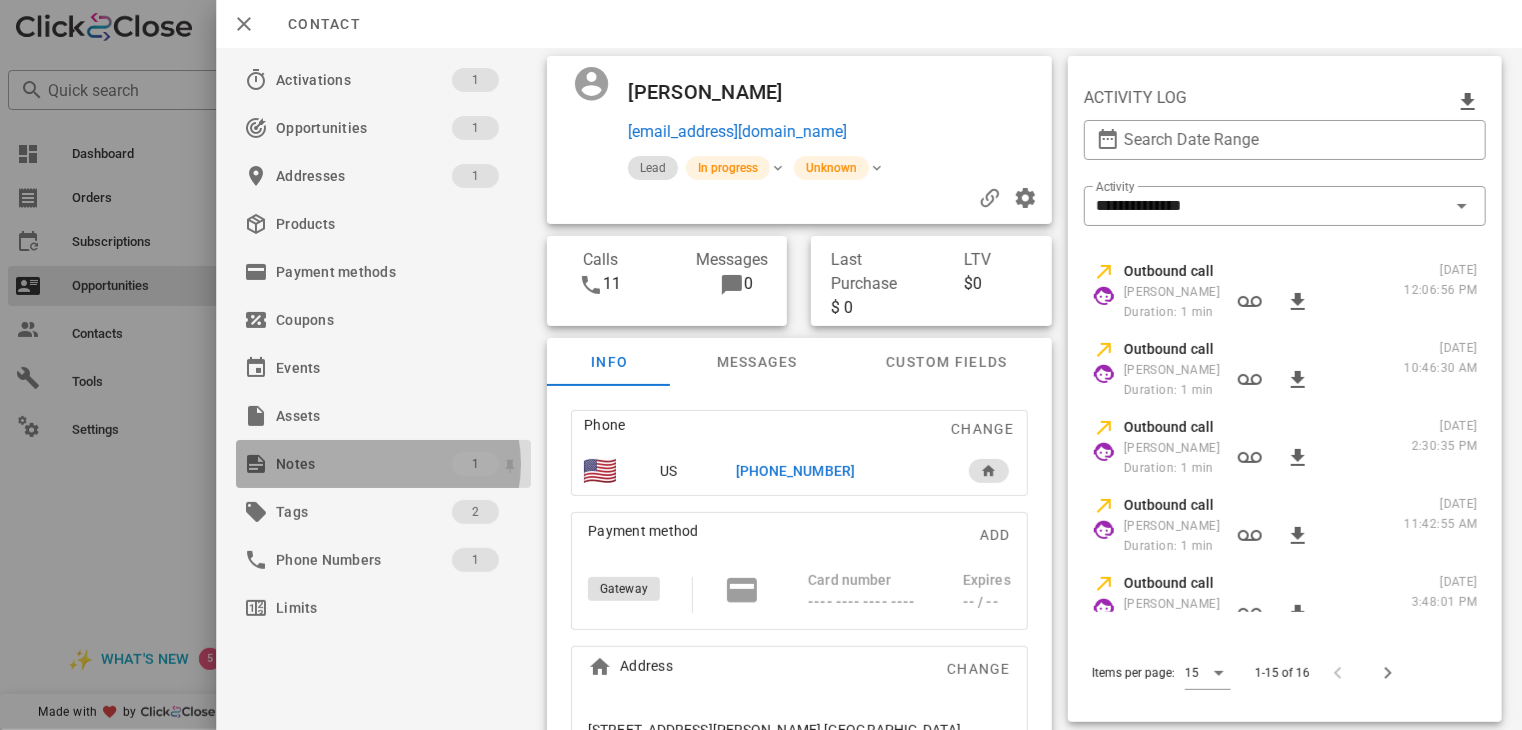 click on "Notes" at bounding box center [364, 464] 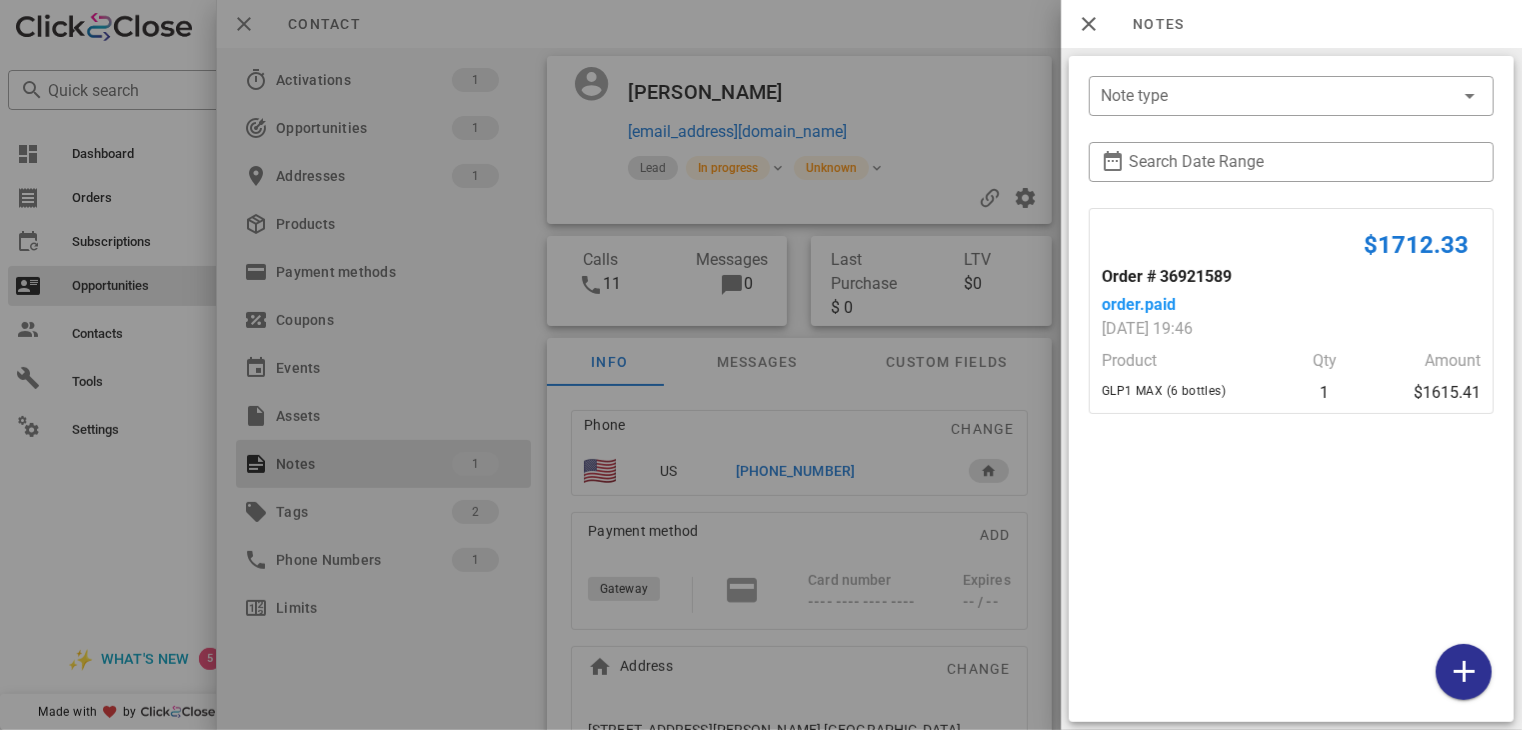 click at bounding box center (761, 365) 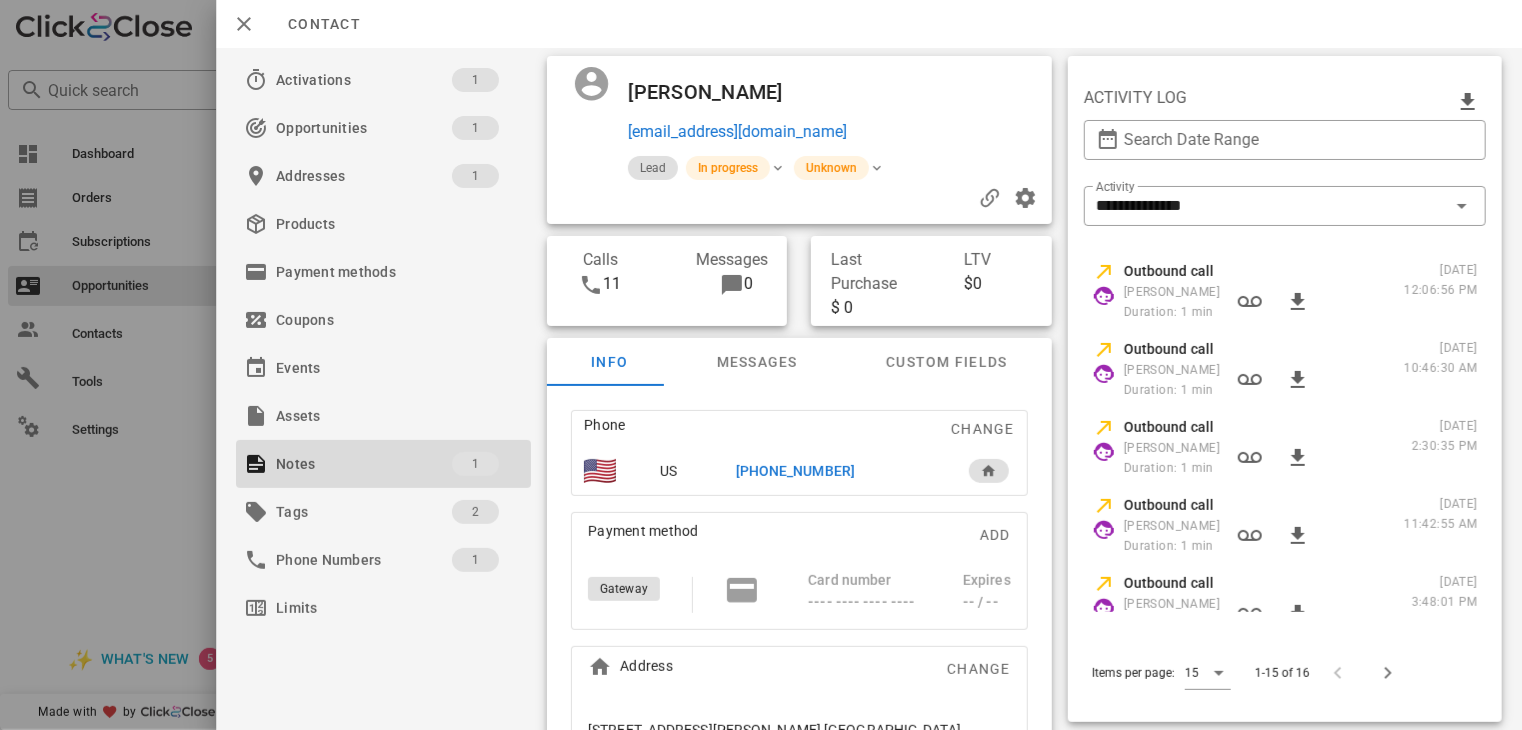 click on "[PHONE_NUMBER]" at bounding box center (795, 471) 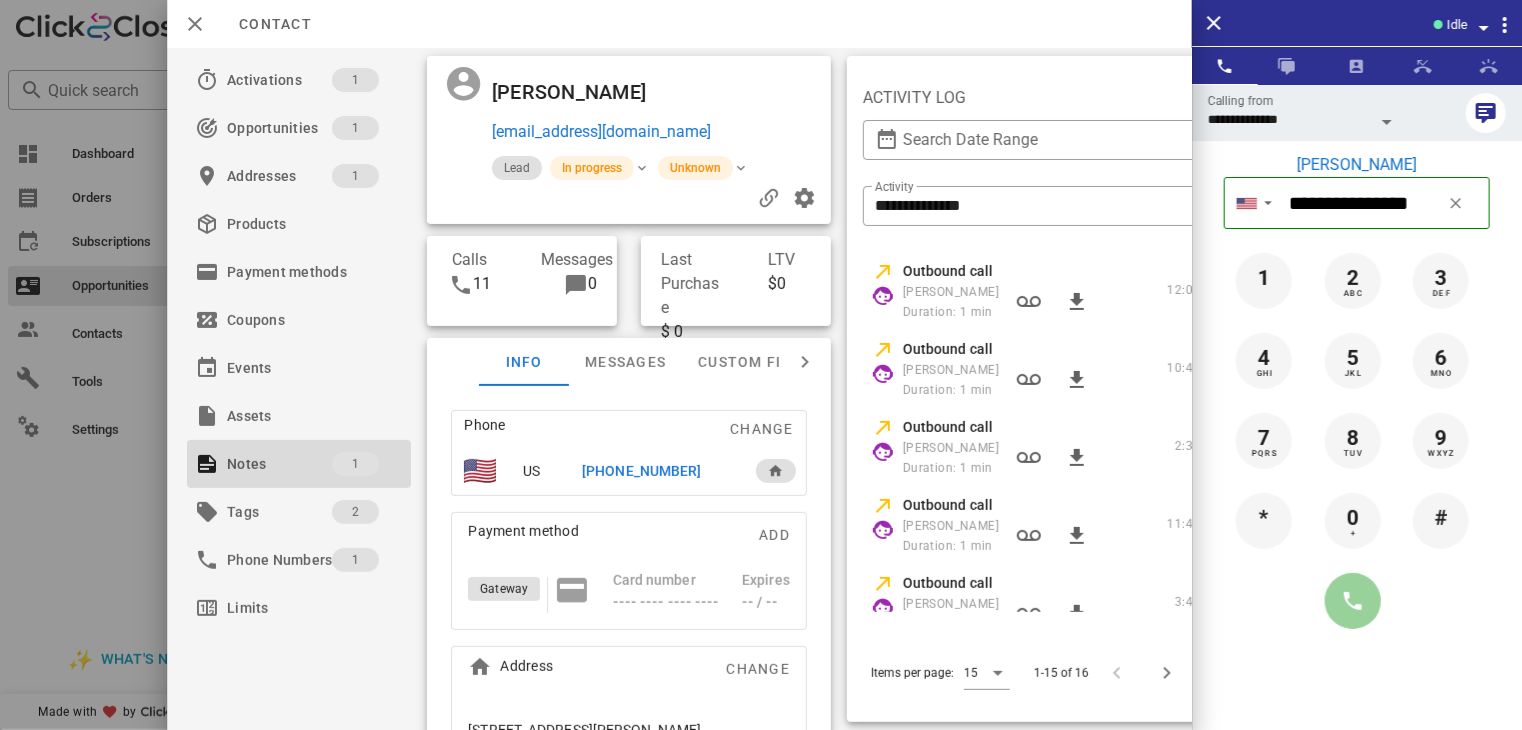 click at bounding box center (1353, 601) 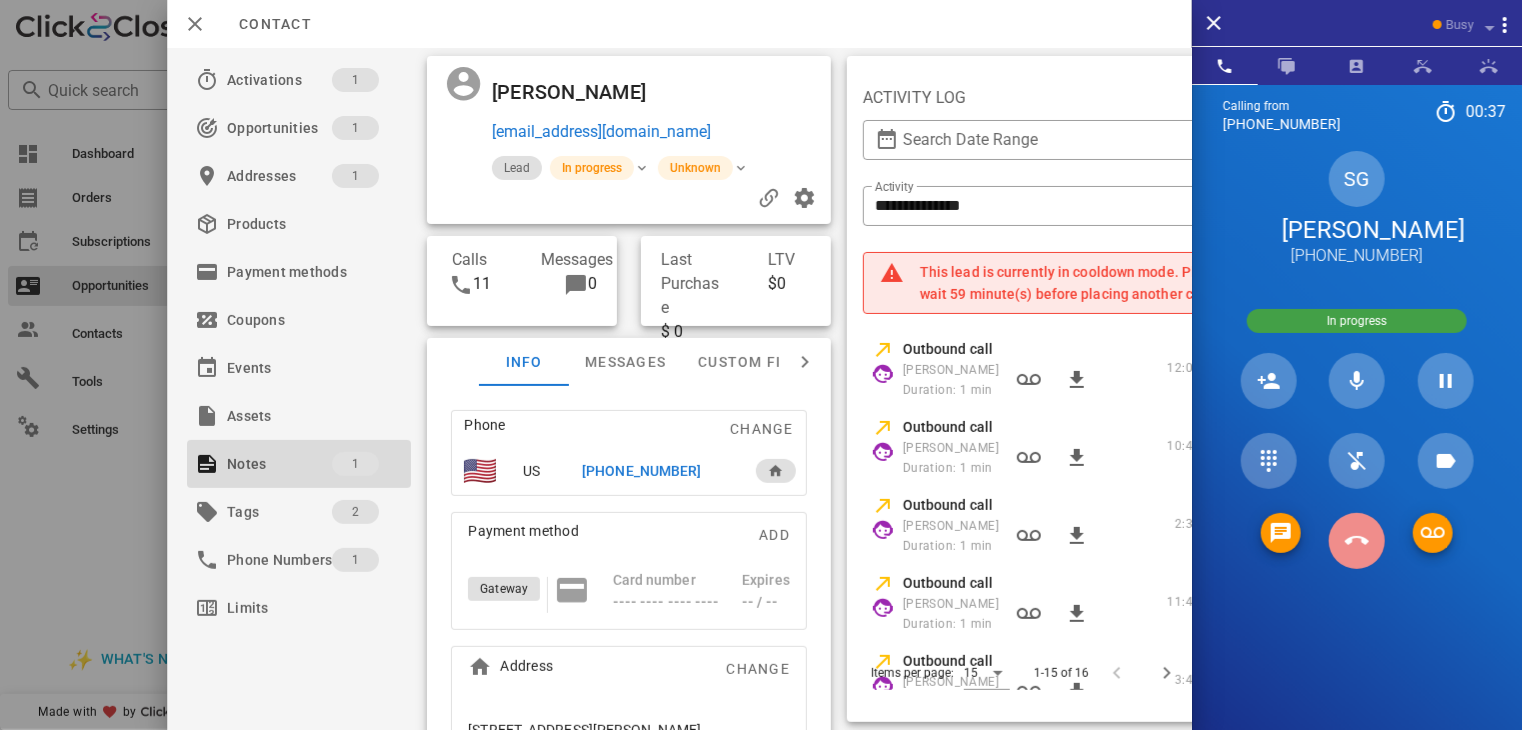 click at bounding box center (1357, 541) 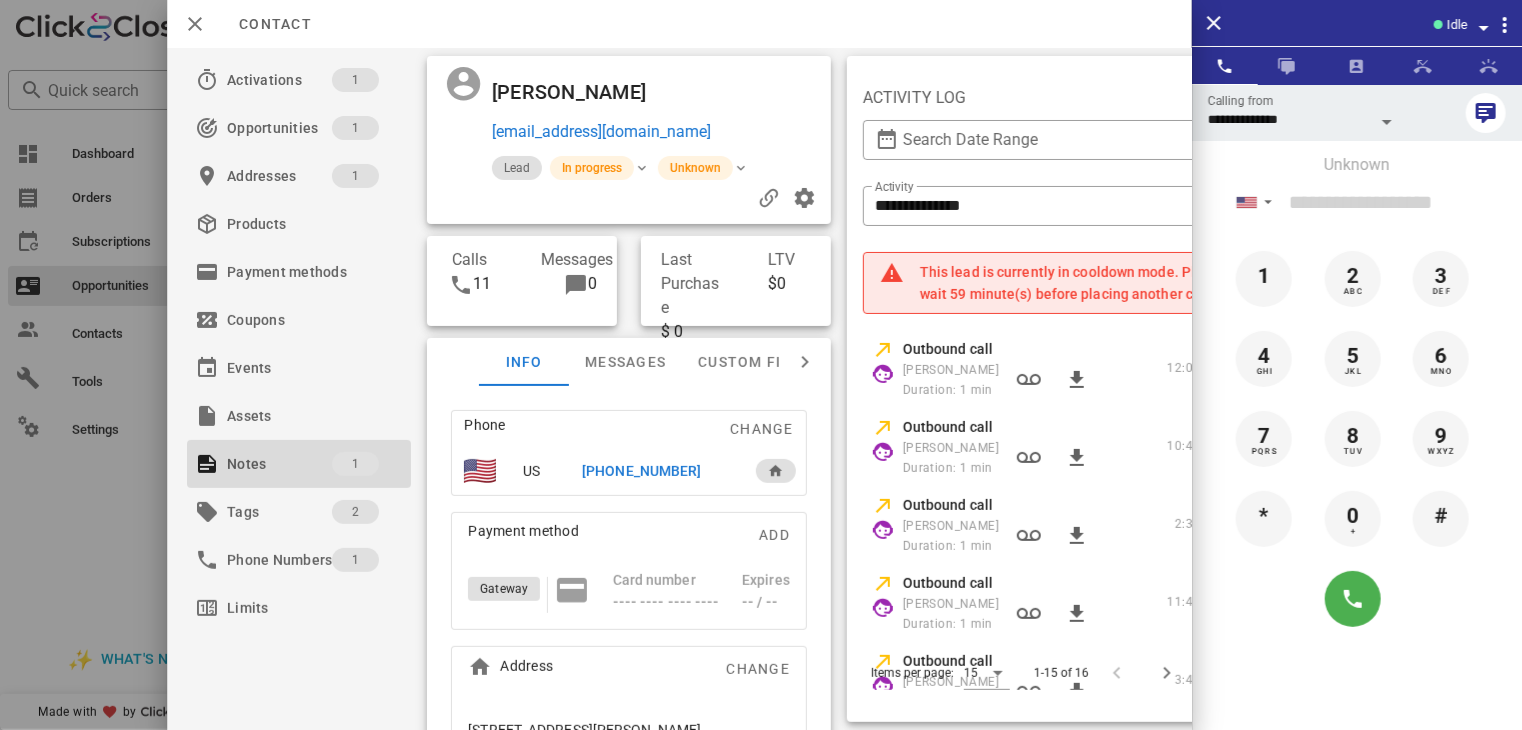 click on "Outbound call  [PERSON_NAME]   Duration: 1 min   [DATE]   12:06:56 PM" at bounding box center (1056, 369) 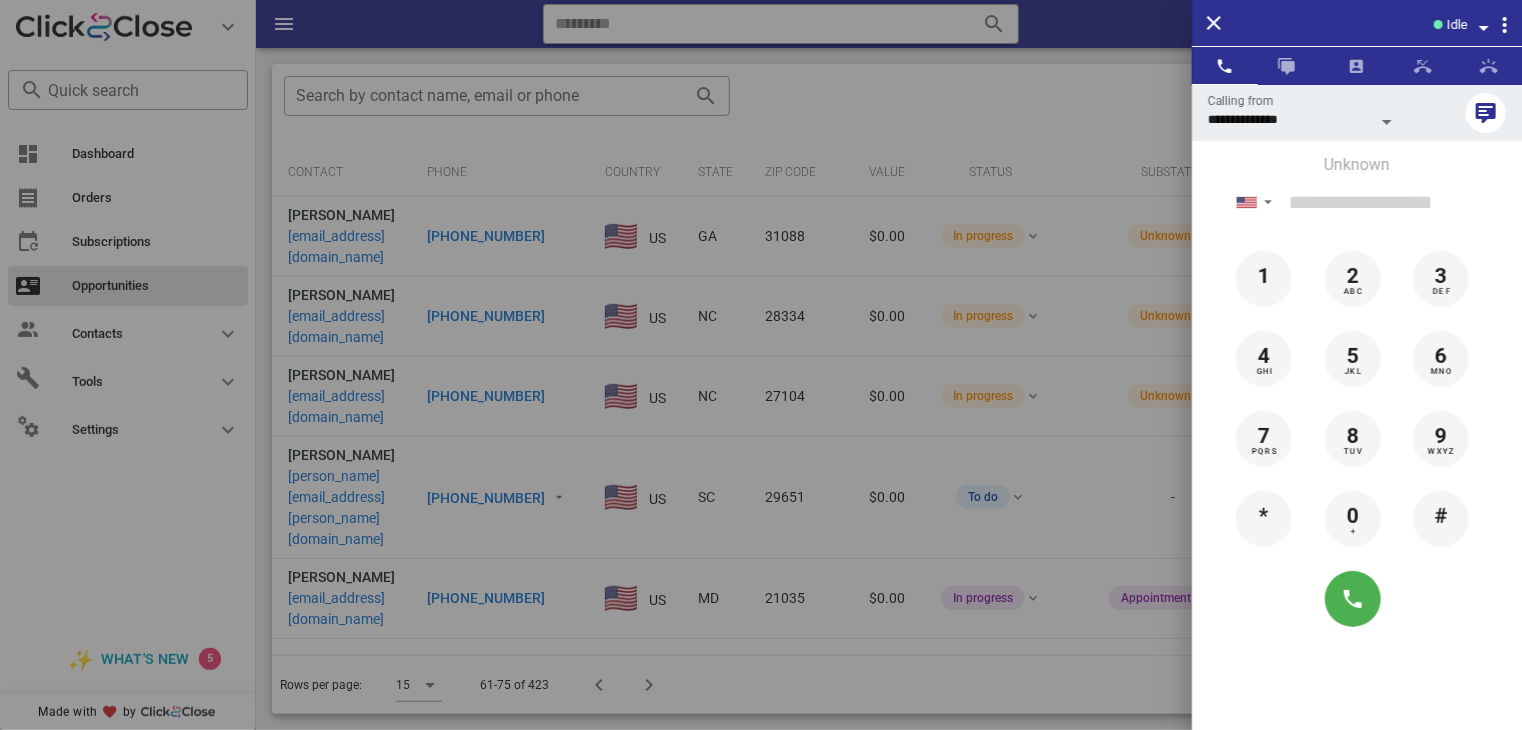 click at bounding box center (761, 365) 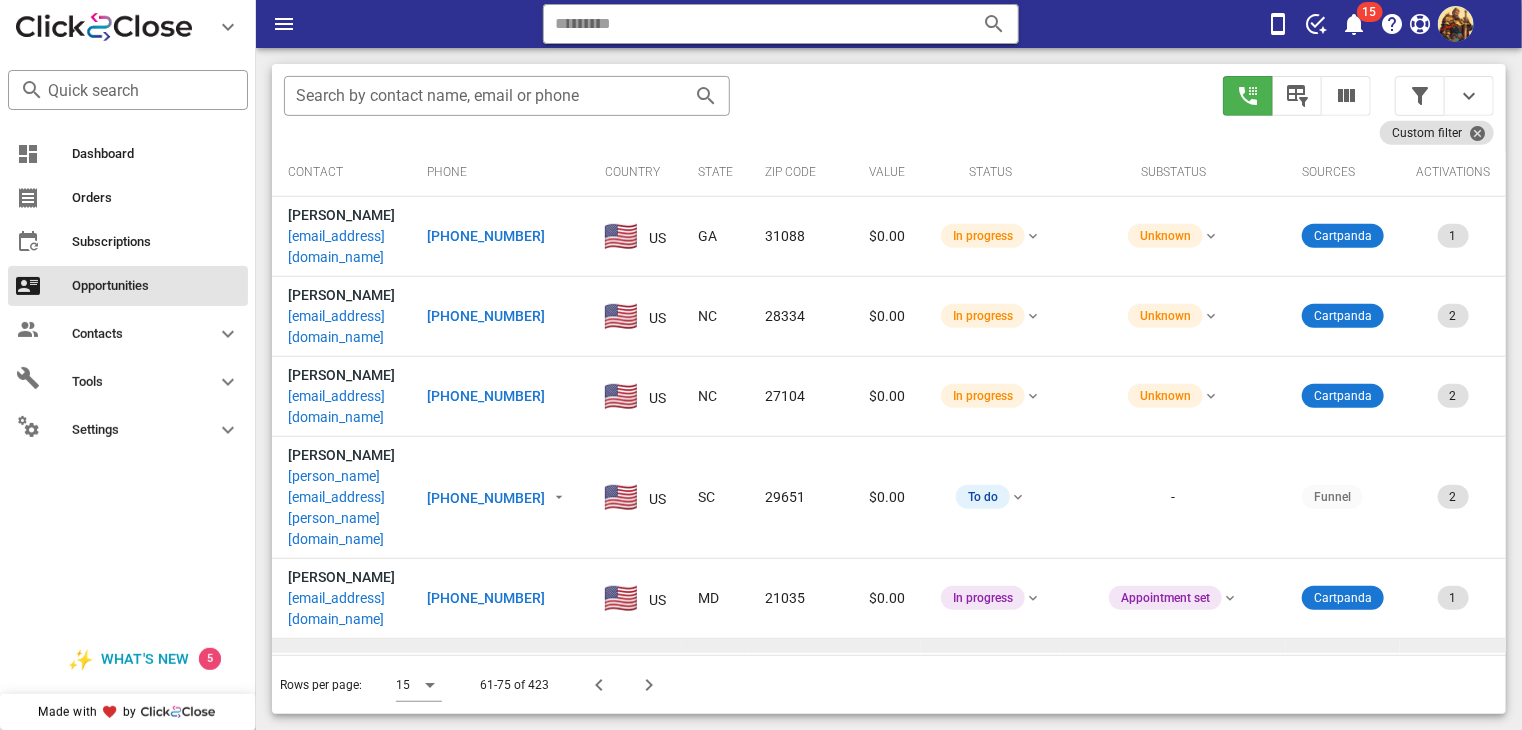 click on "[EMAIL_ADDRESS][DOMAIN_NAME]" at bounding box center [341, 691] 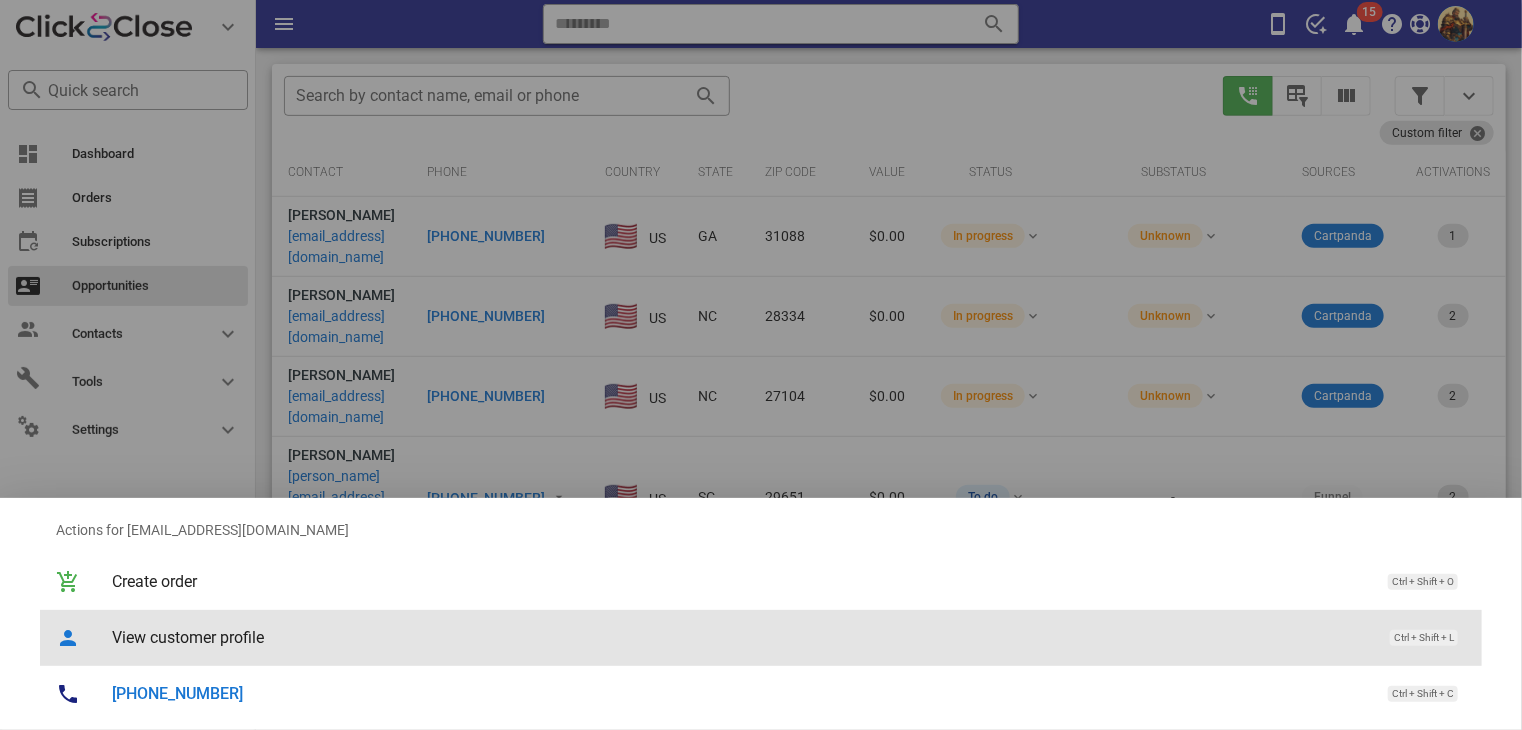 click on "View customer profile" at bounding box center (741, 637) 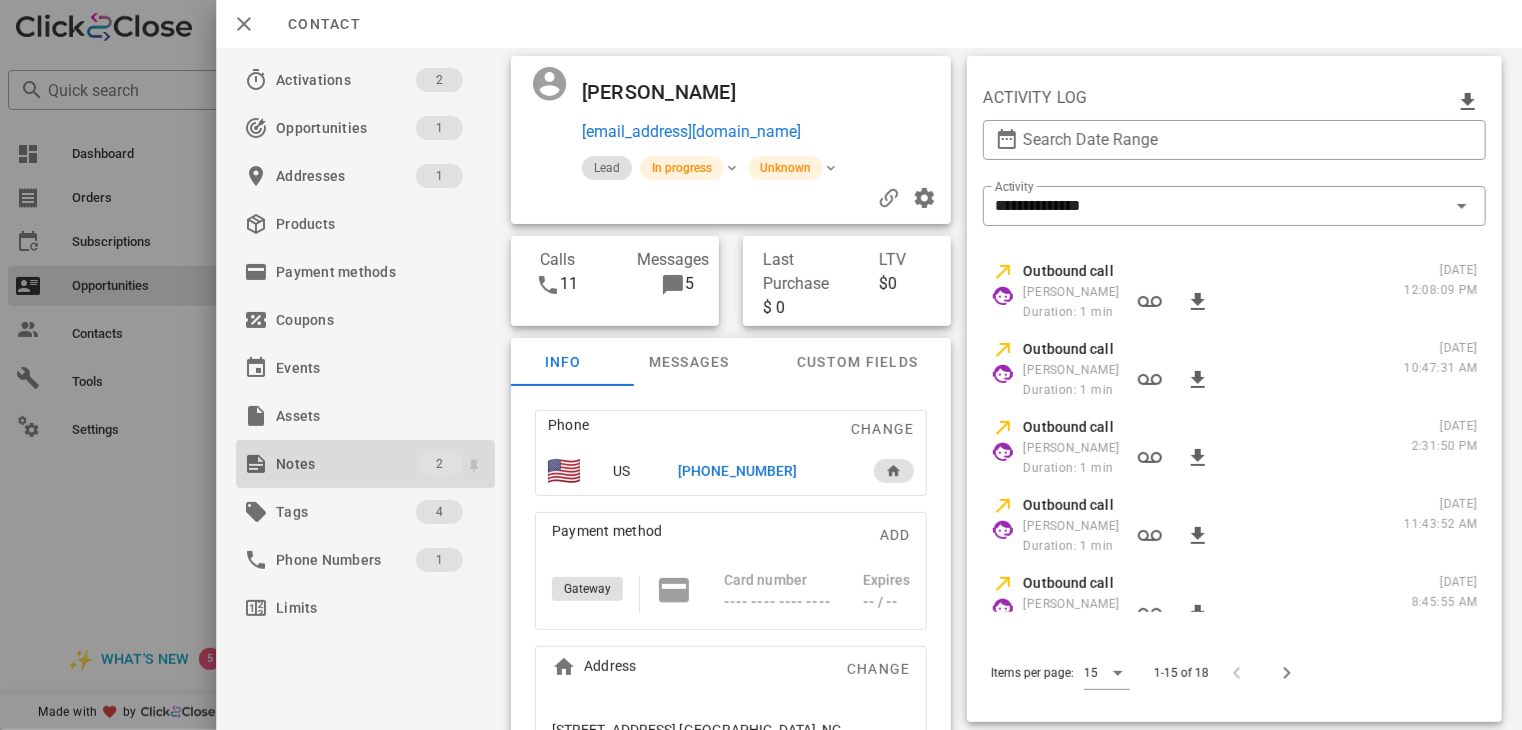 click on "Notes" at bounding box center (346, 464) 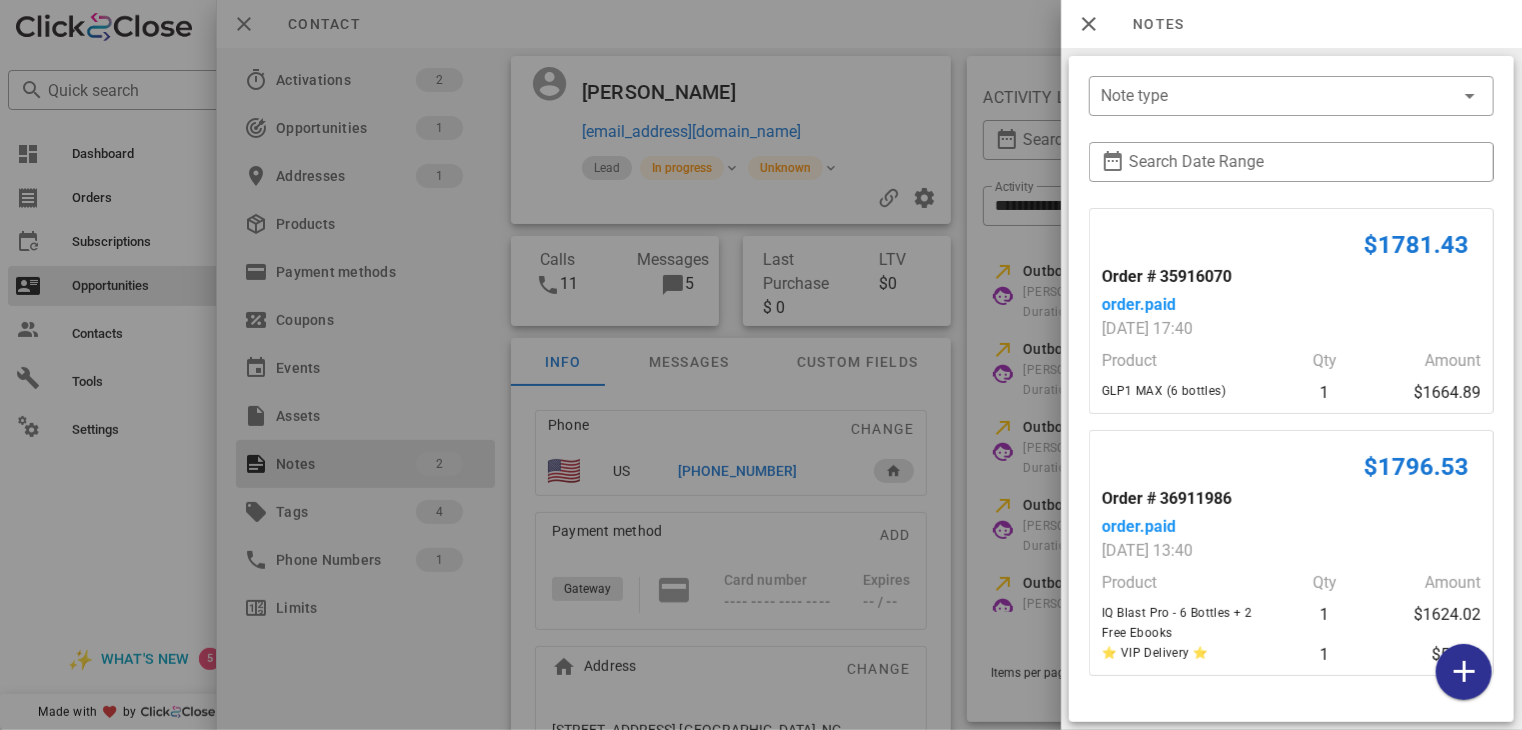 click at bounding box center (761, 365) 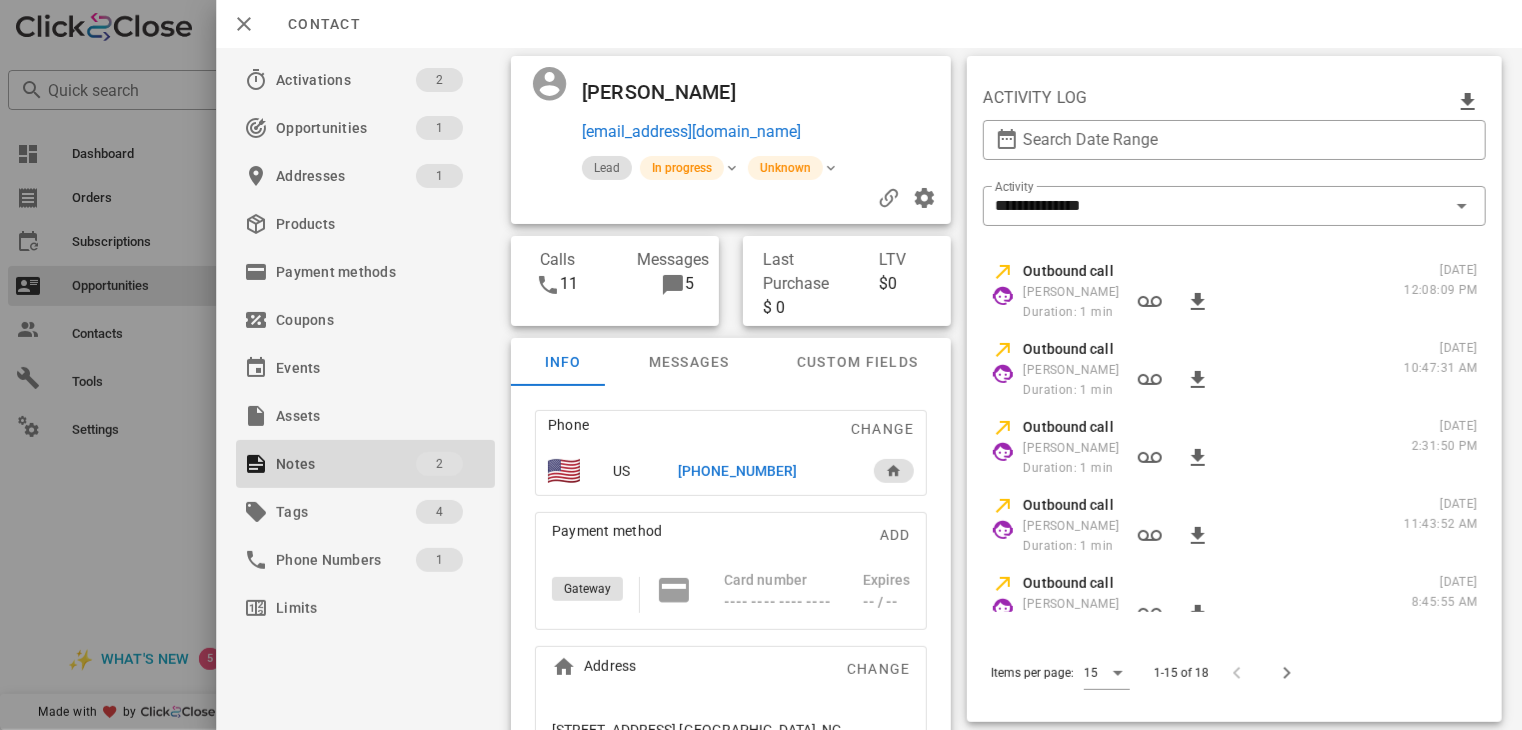 click on "[PHONE_NUMBER]" at bounding box center [737, 471] 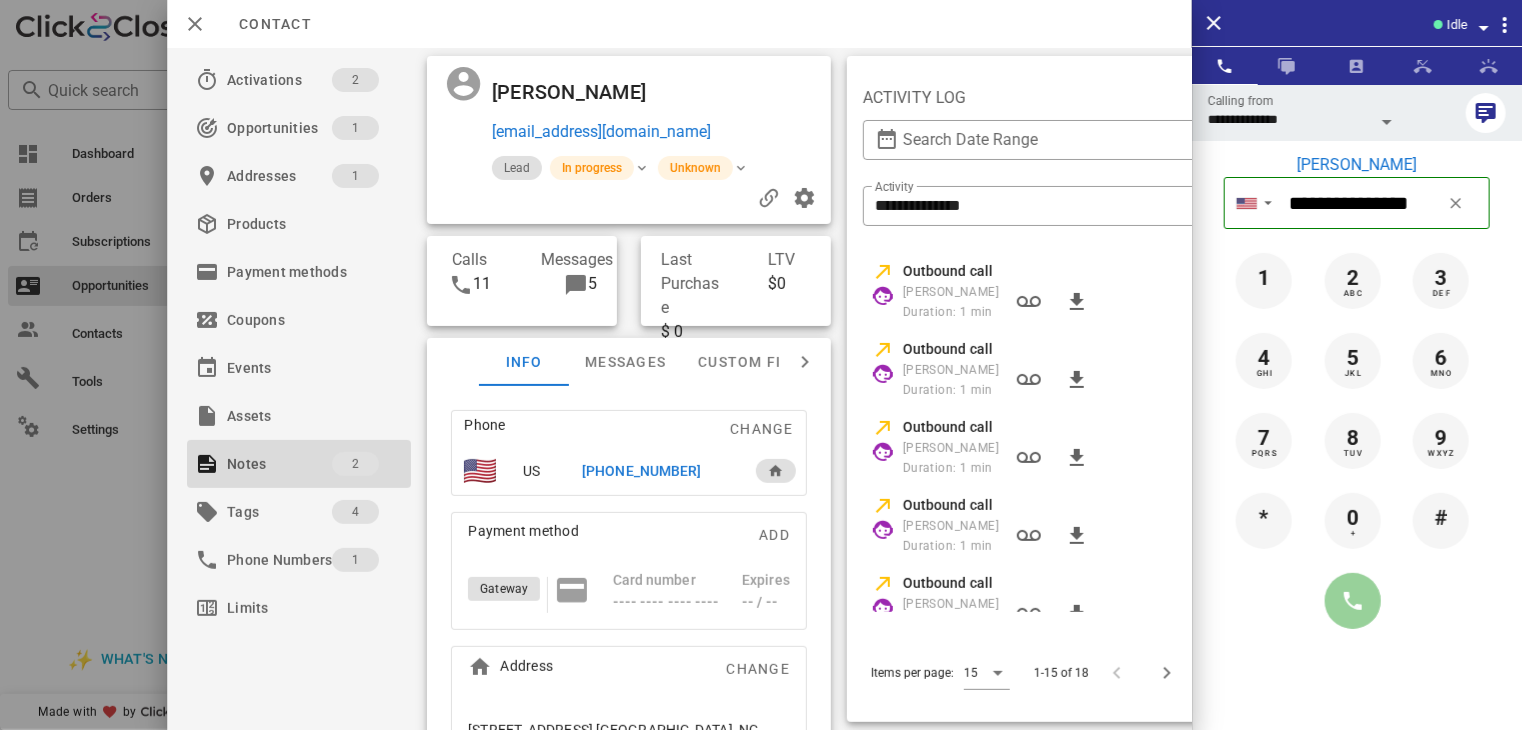 click at bounding box center [1353, 601] 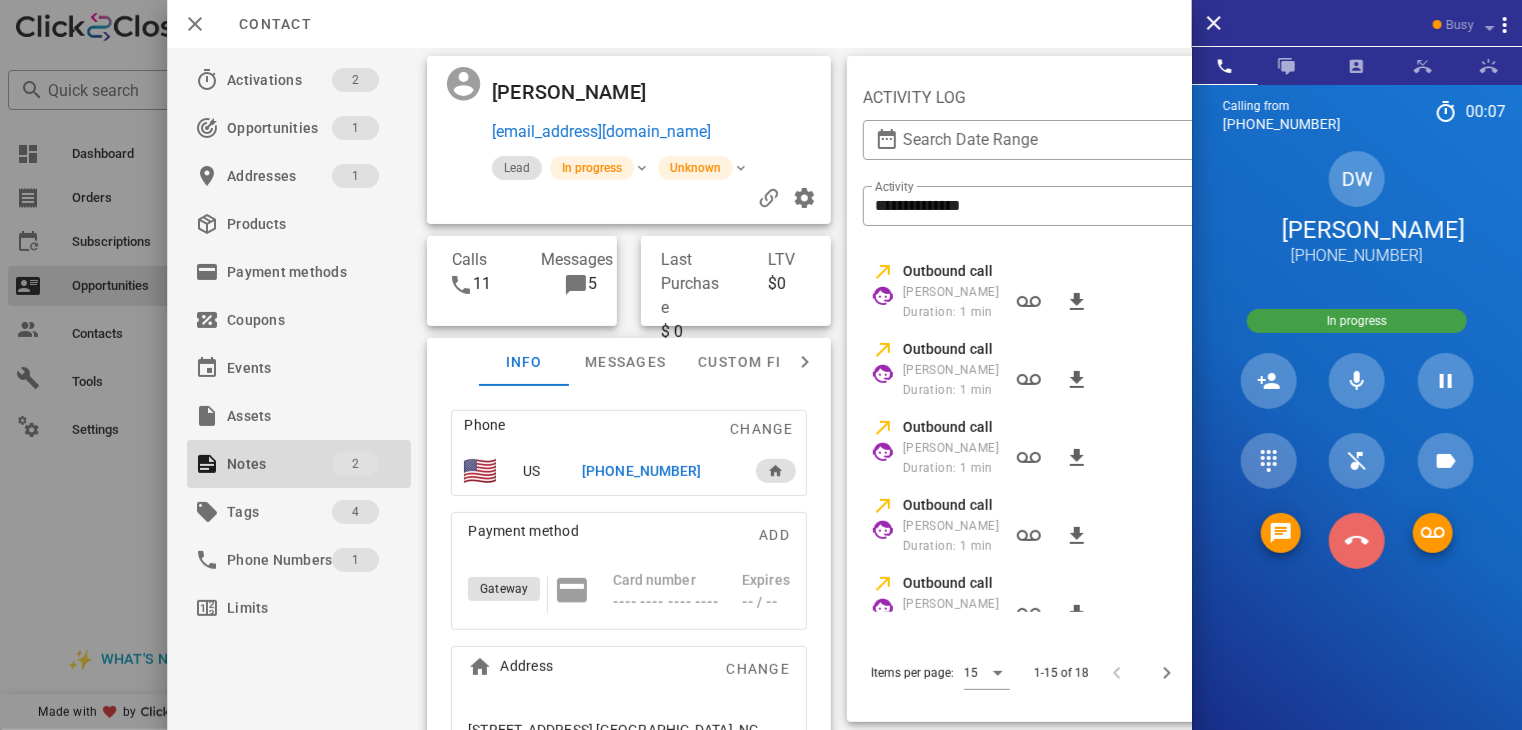 click at bounding box center [1357, 541] 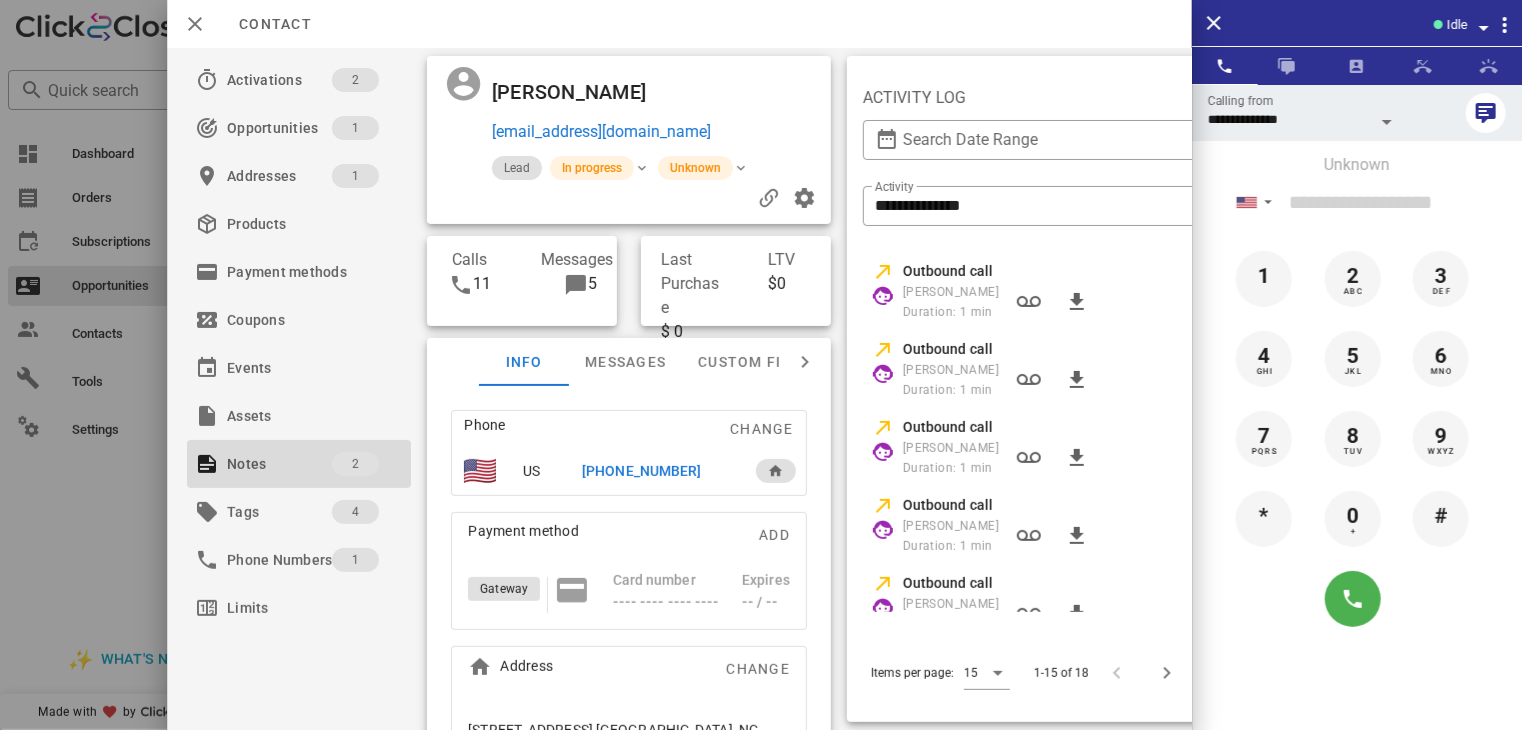 click at bounding box center (761, 365) 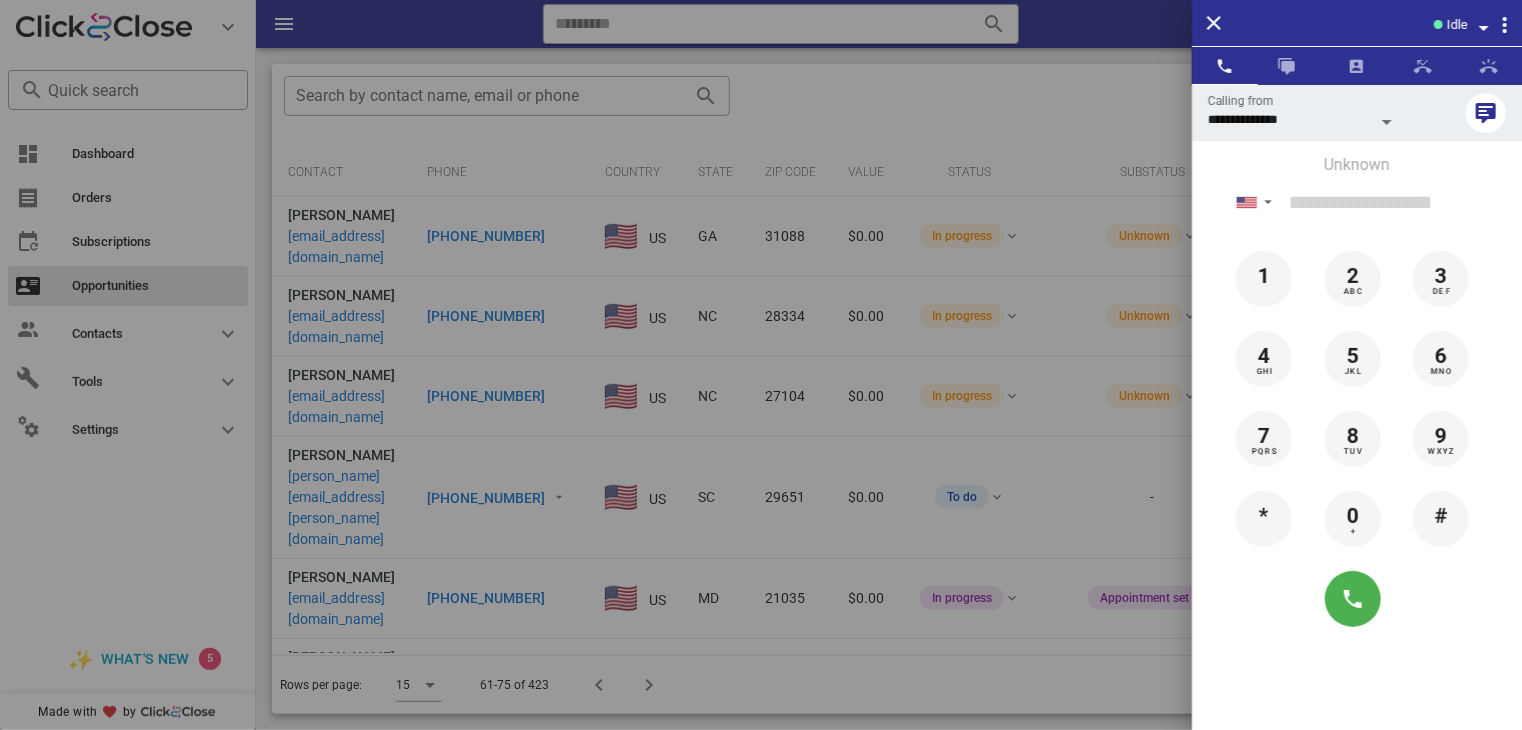 click at bounding box center [761, 365] 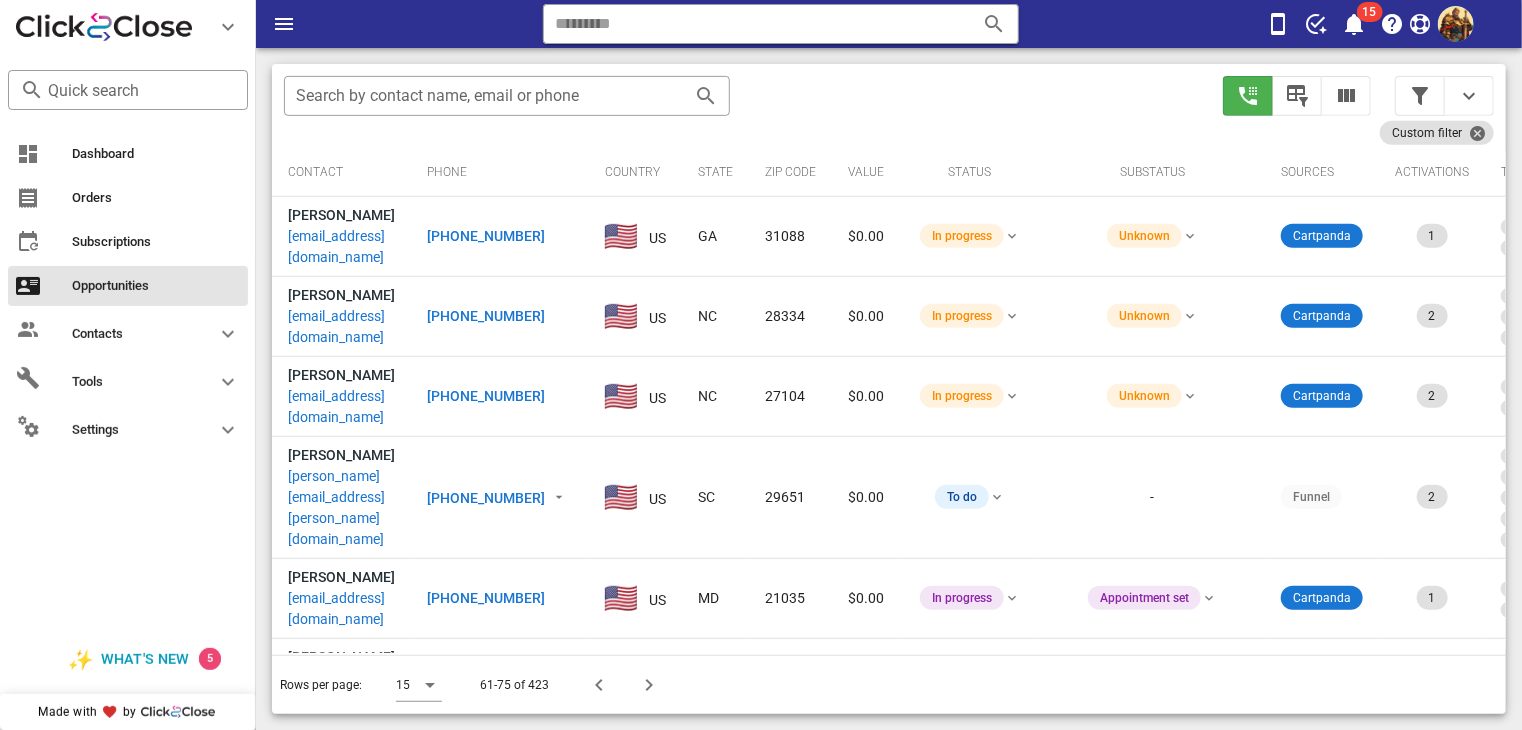 scroll, scrollTop: 139, scrollLeft: 0, axis: vertical 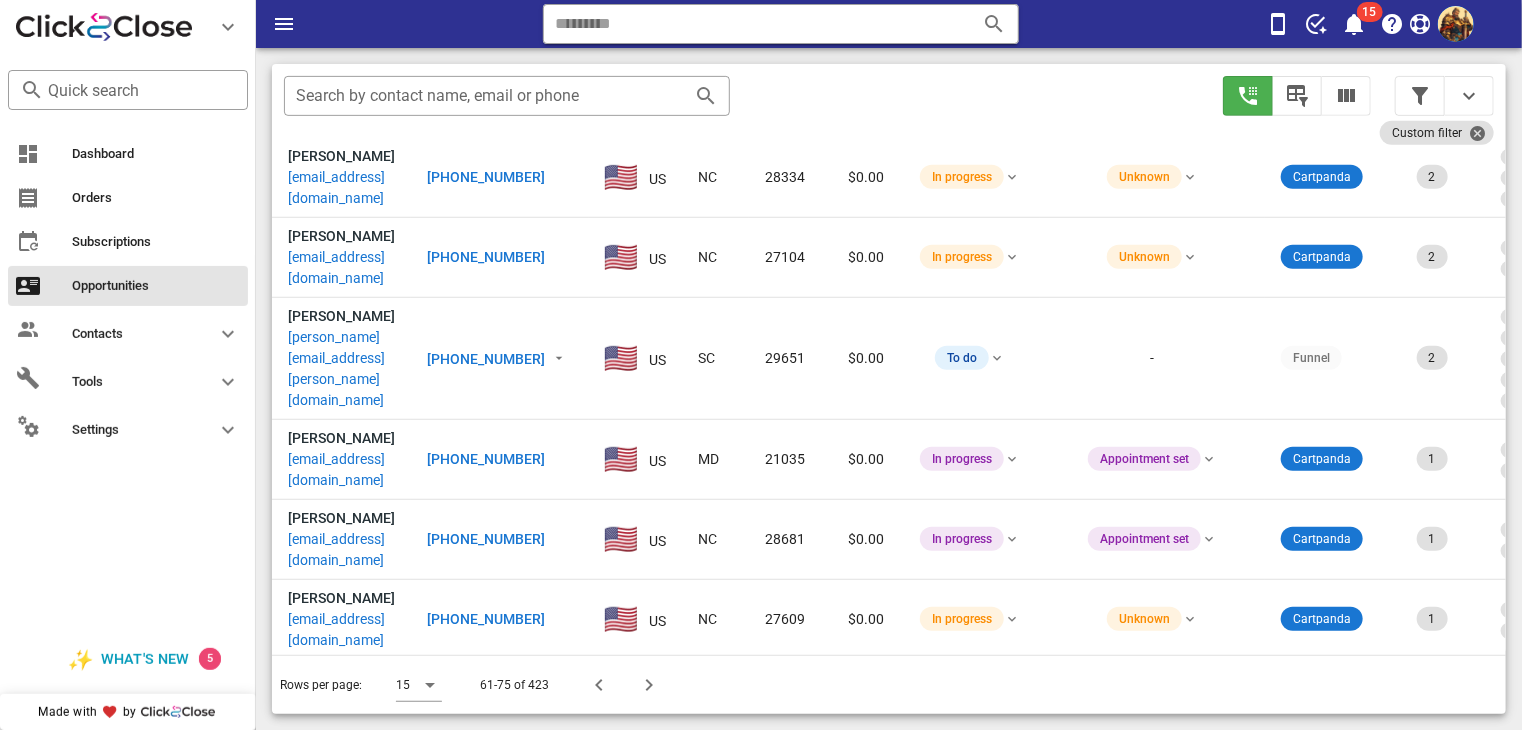 click on "[EMAIL_ADDRESS][DOMAIN_NAME]" at bounding box center (341, 811) 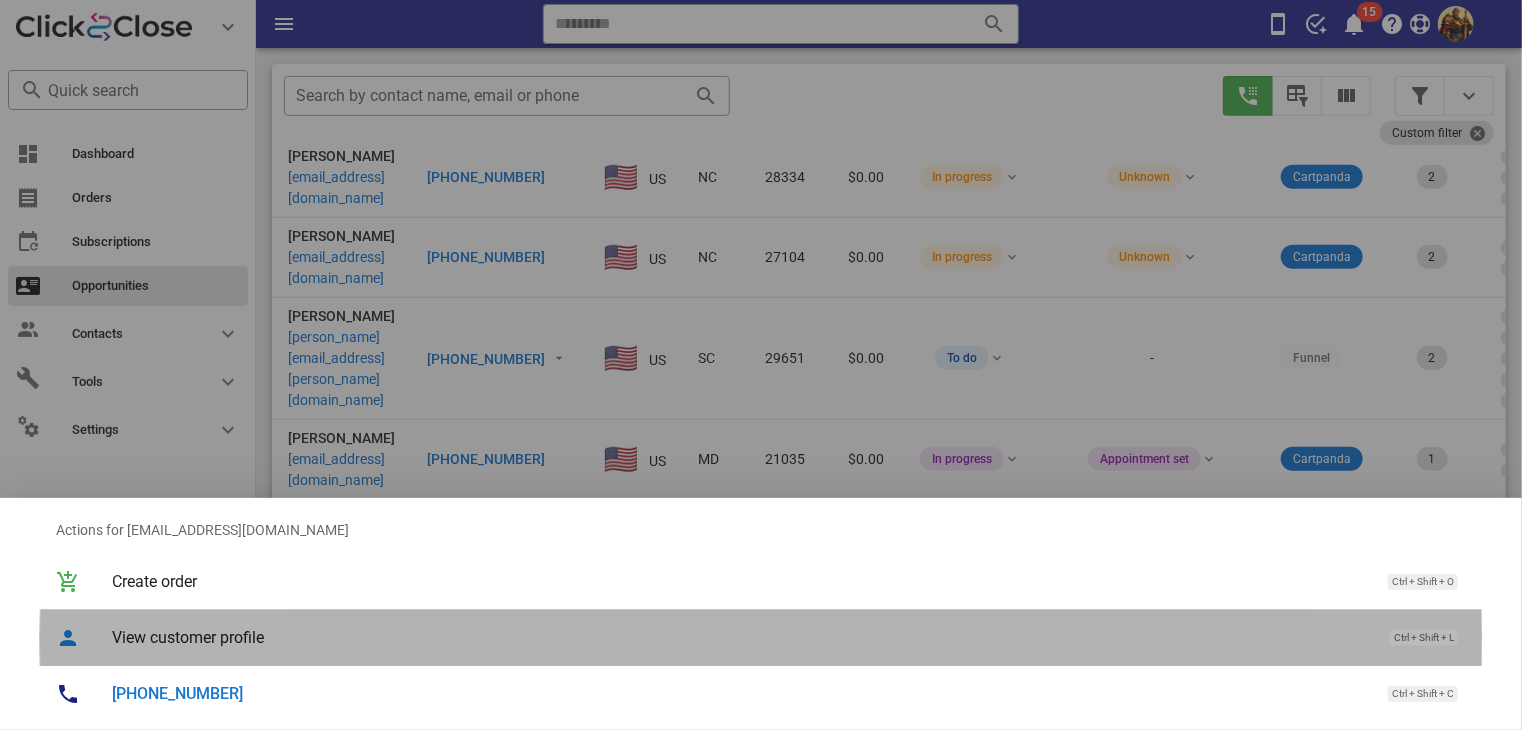 click on "View customer profile Ctrl + Shift + L" at bounding box center (789, 637) 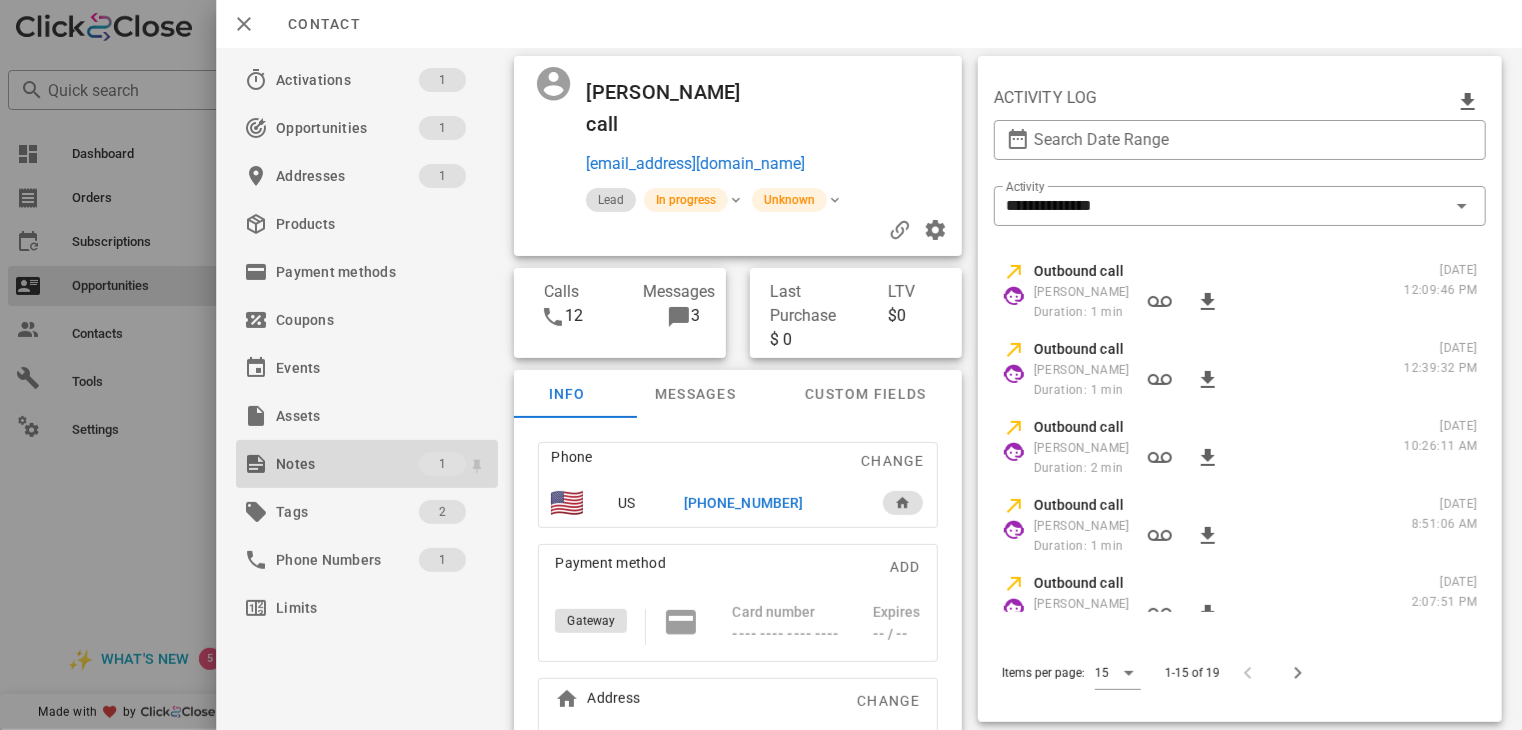 click on "Notes" at bounding box center (347, 464) 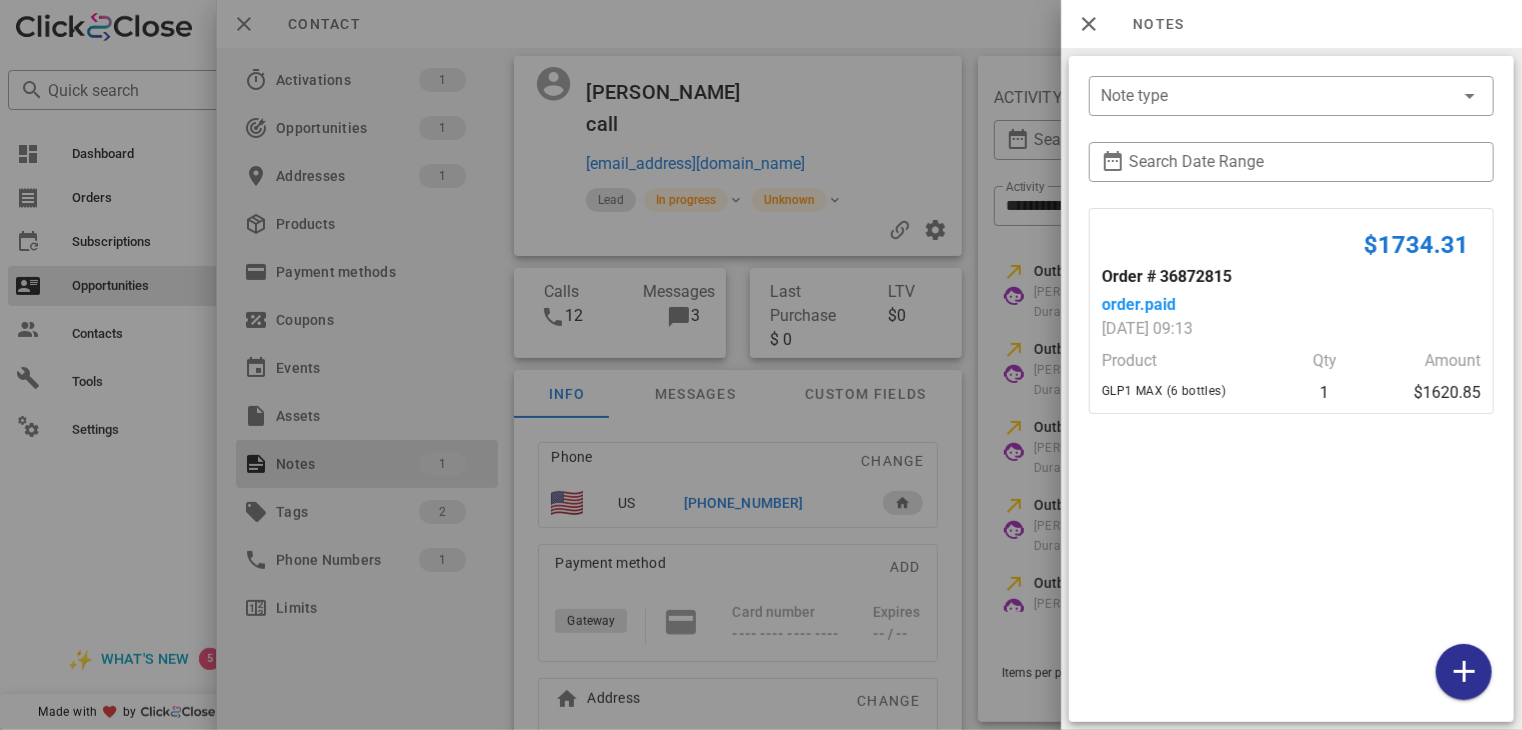 click at bounding box center (761, 365) 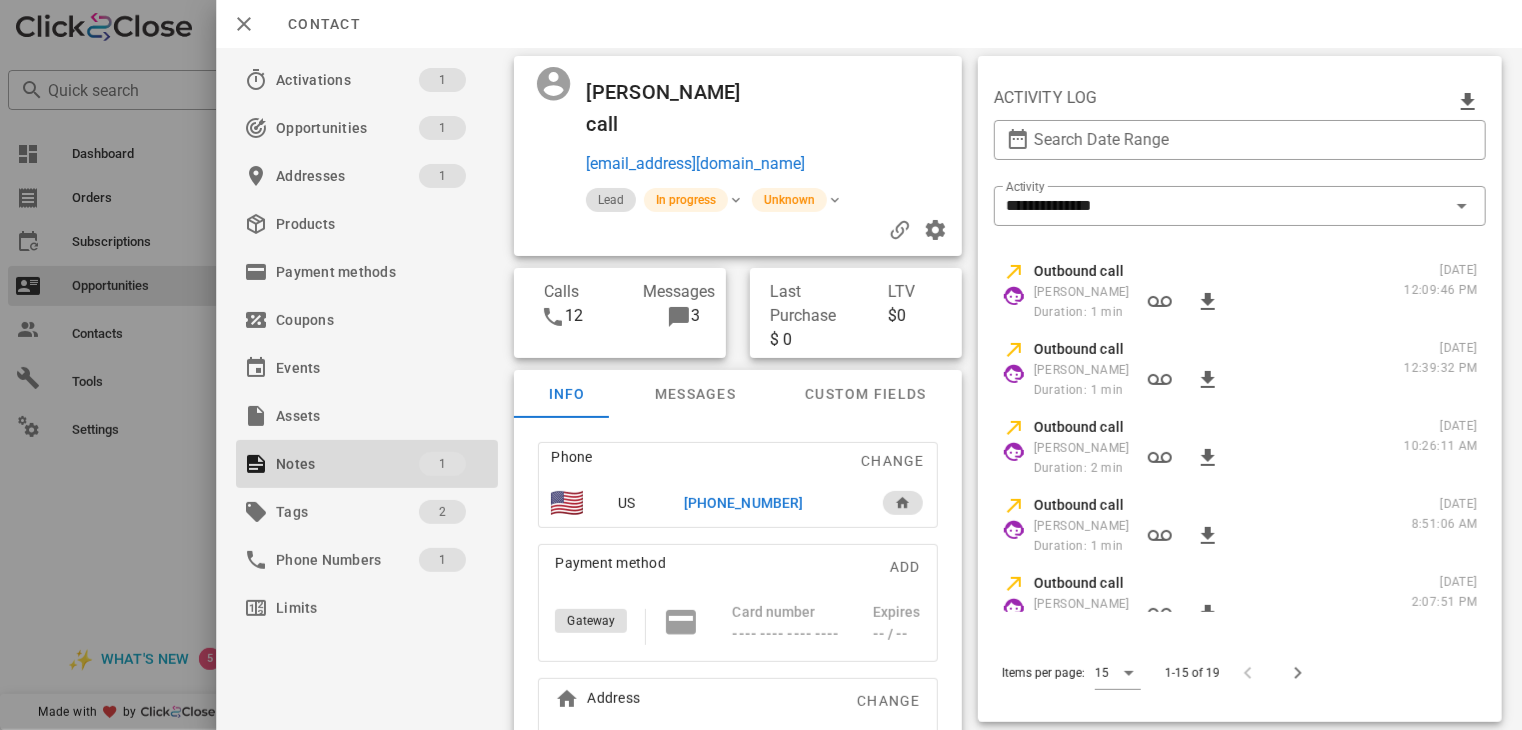 click on "[PHONE_NUMBER]" at bounding box center [743, 503] 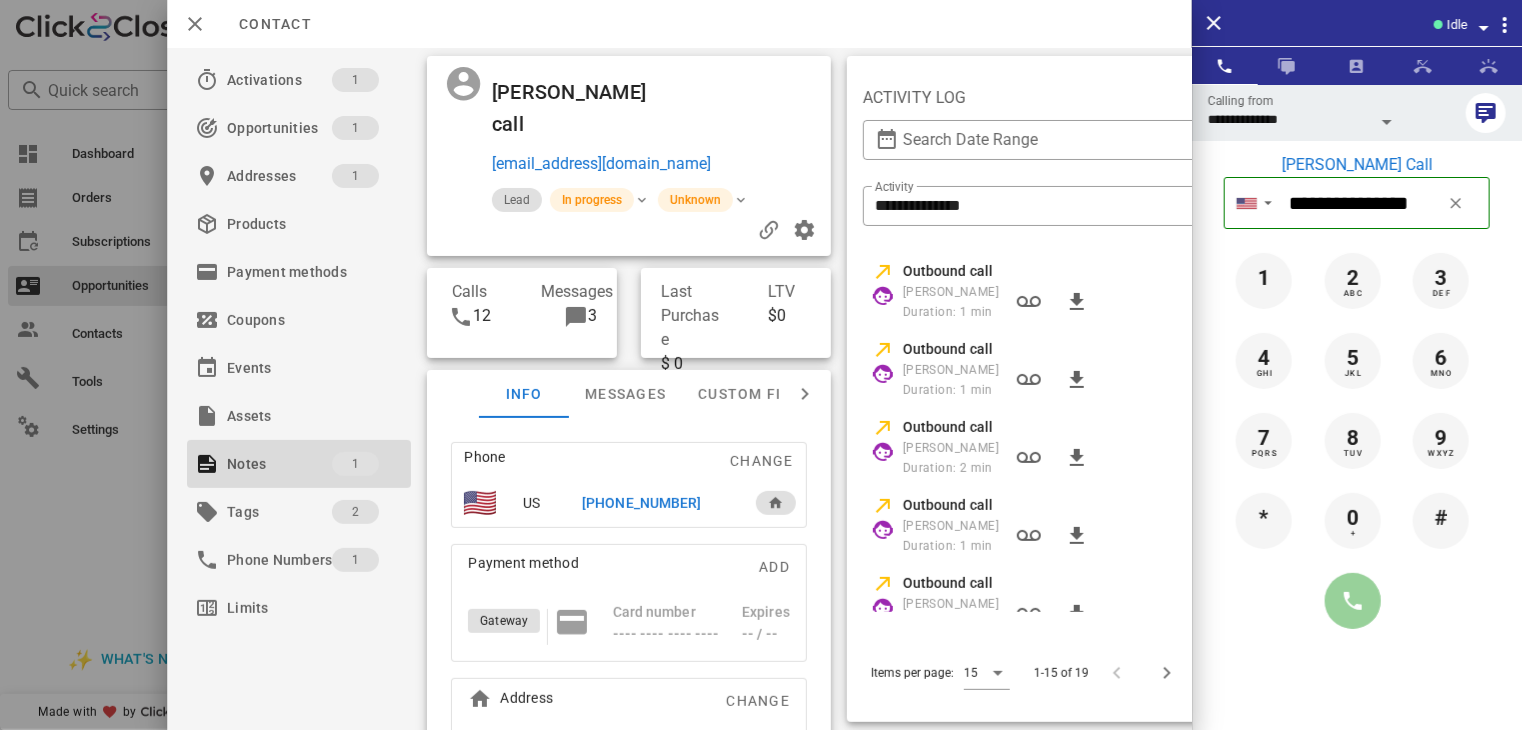 click at bounding box center (1353, 601) 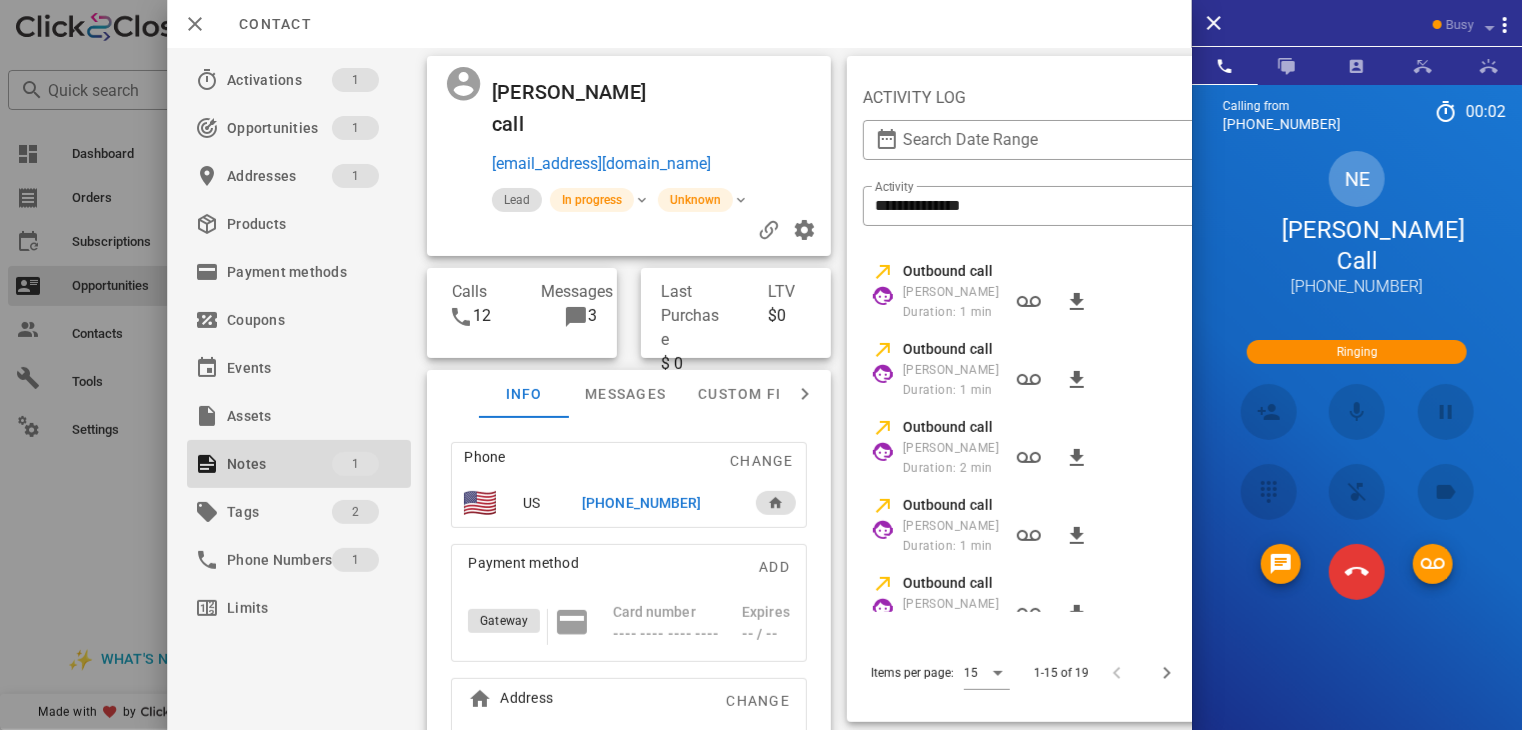 scroll, scrollTop: 80, scrollLeft: 0, axis: vertical 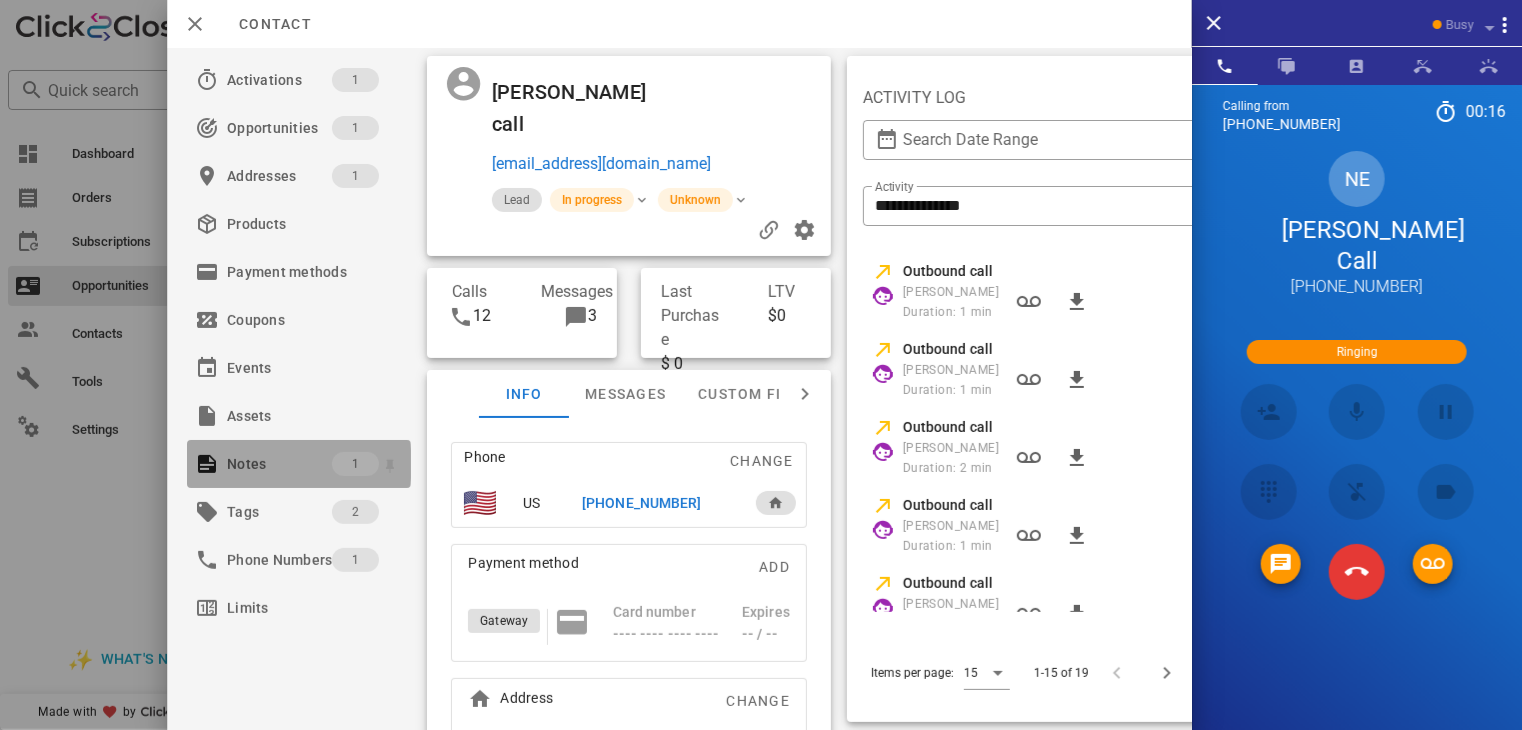 click on "Notes" at bounding box center (279, 464) 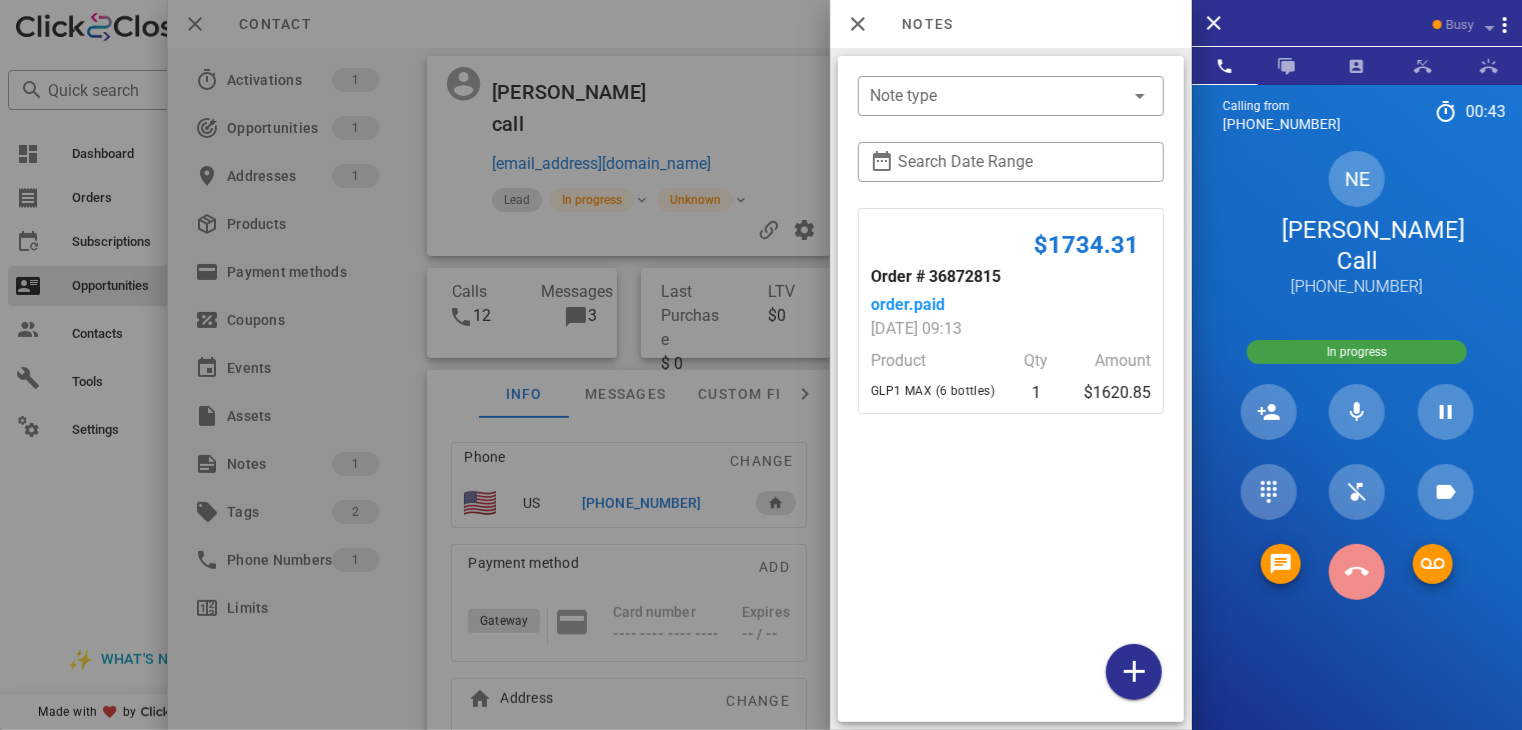click at bounding box center [1357, 572] 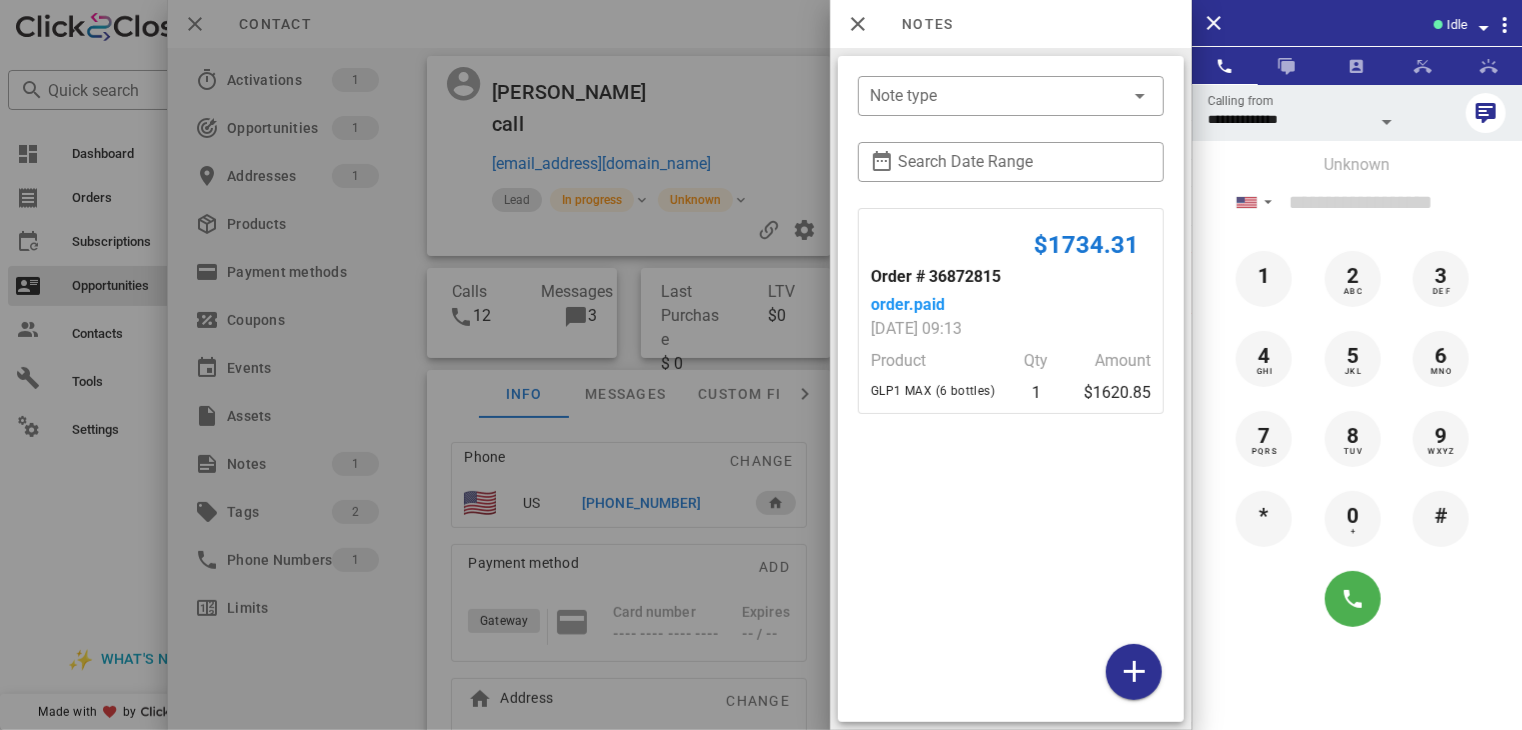 click at bounding box center [761, 365] 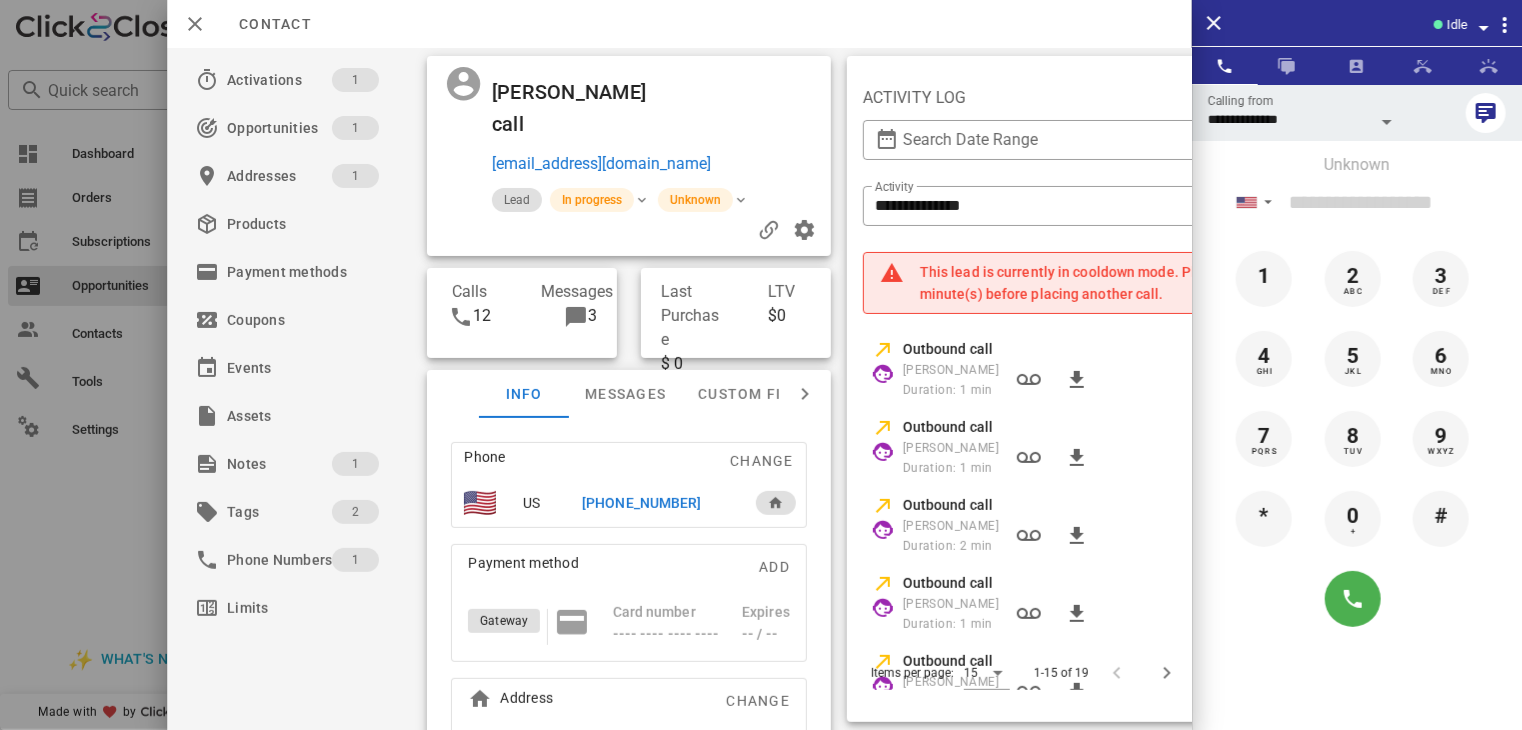click at bounding box center [761, 365] 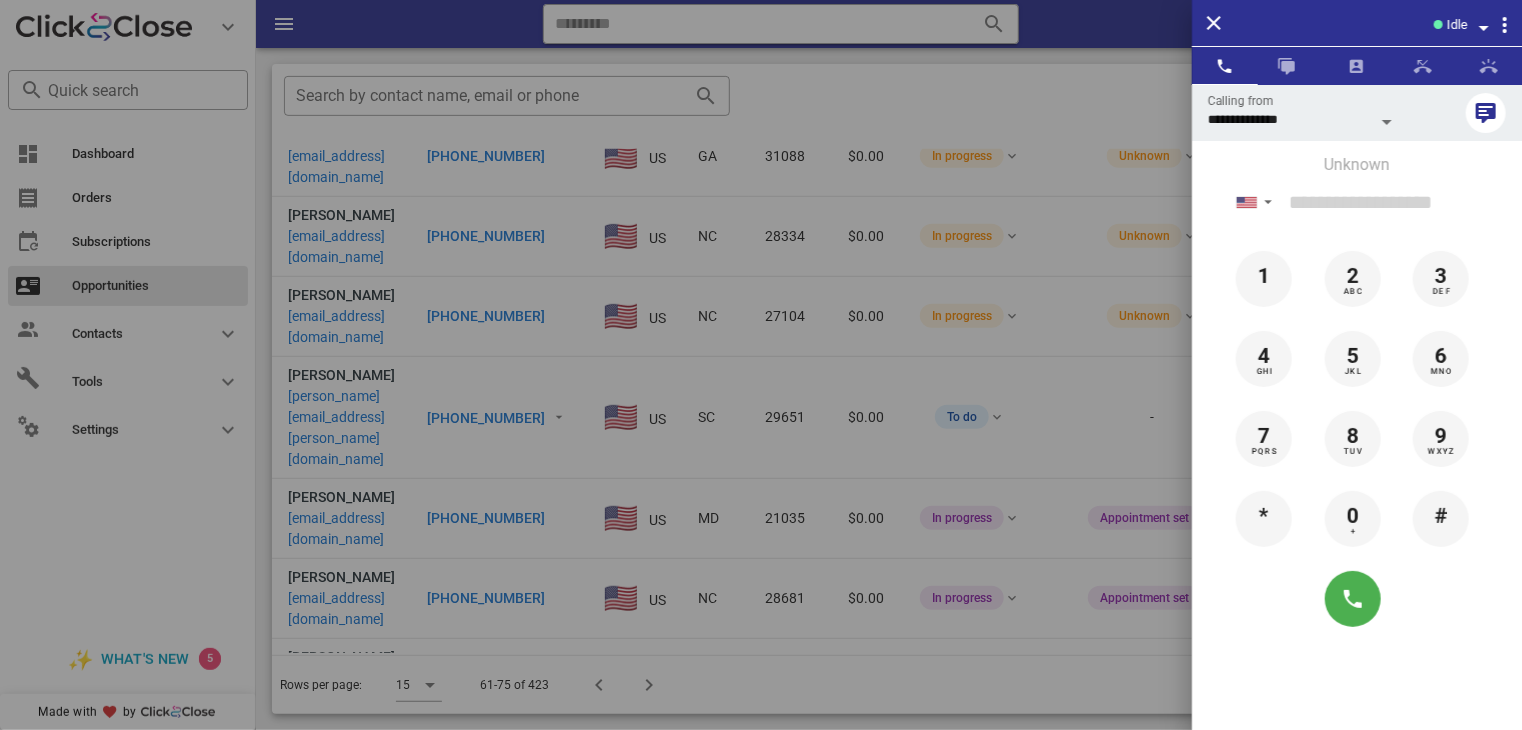click at bounding box center (761, 365) 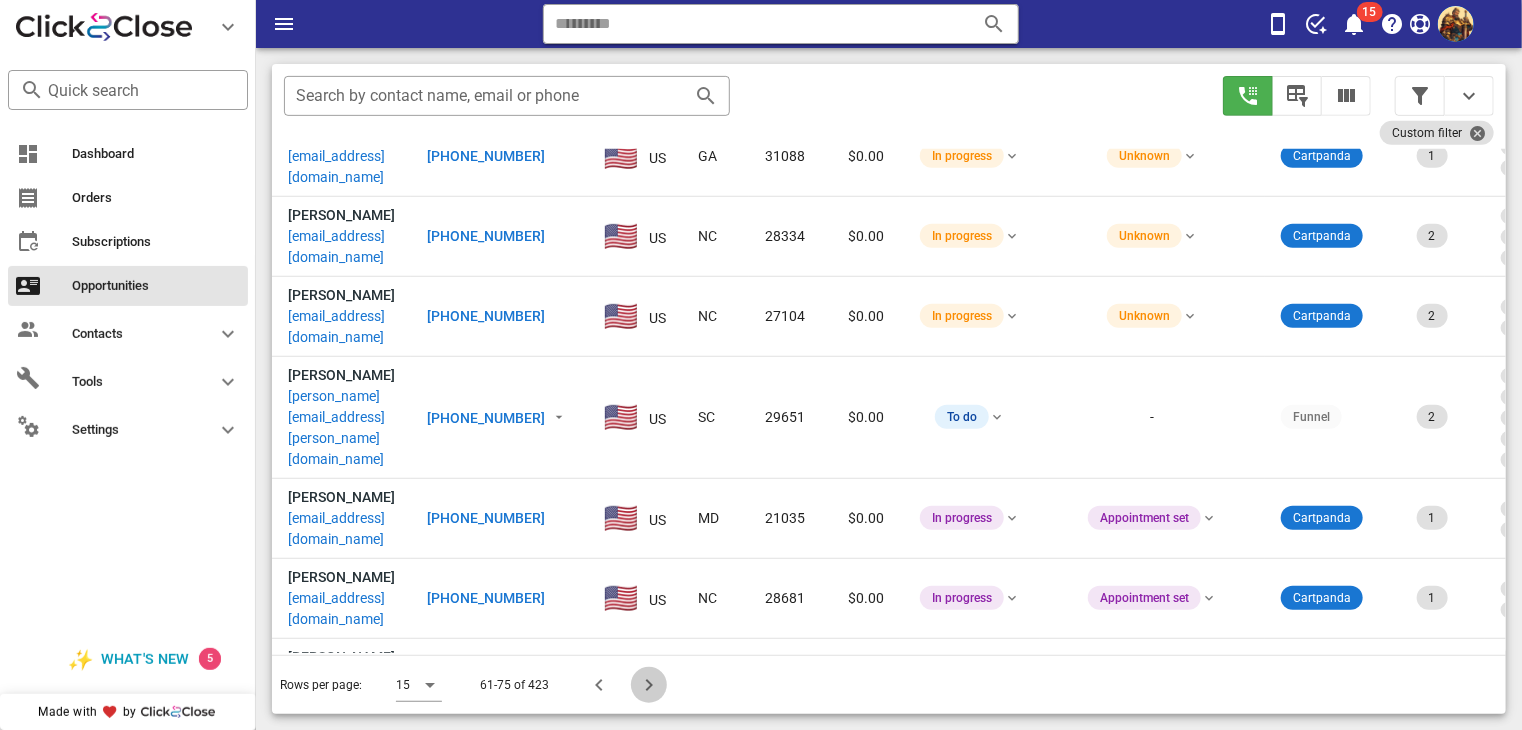 click at bounding box center (649, 685) 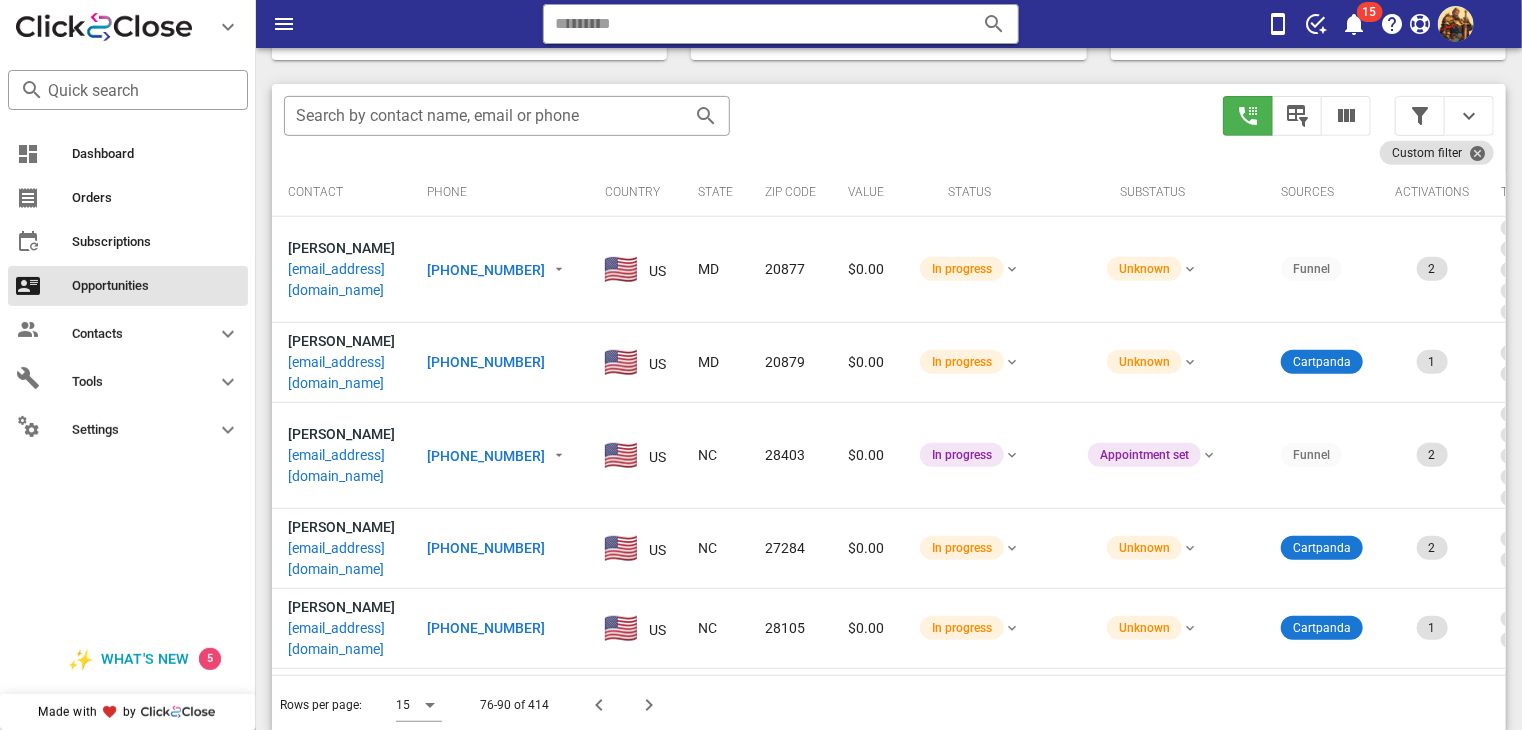 scroll, scrollTop: 376, scrollLeft: 0, axis: vertical 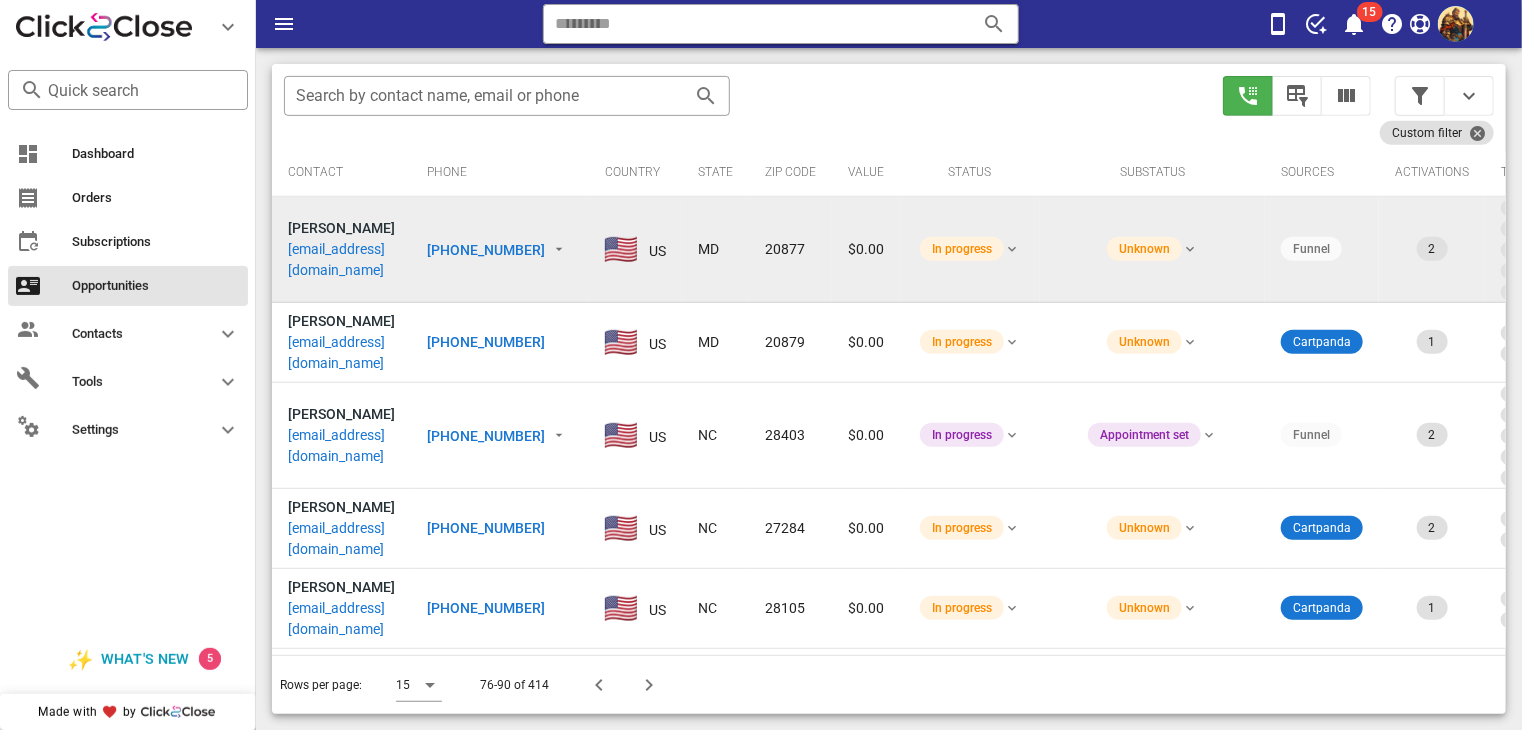 click on "[EMAIL_ADDRESS][DOMAIN_NAME]" at bounding box center (341, 260) 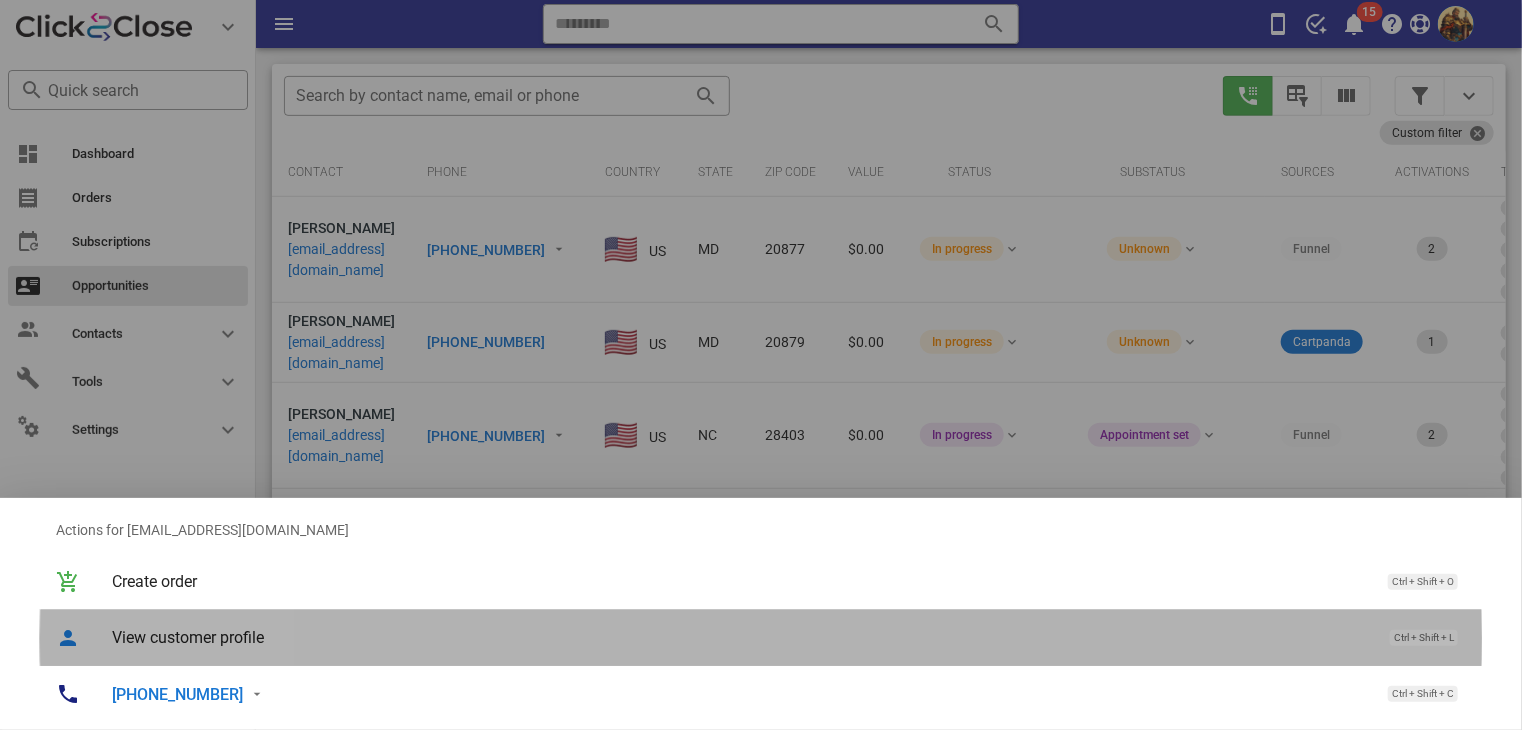 click on "View customer profile" at bounding box center (741, 637) 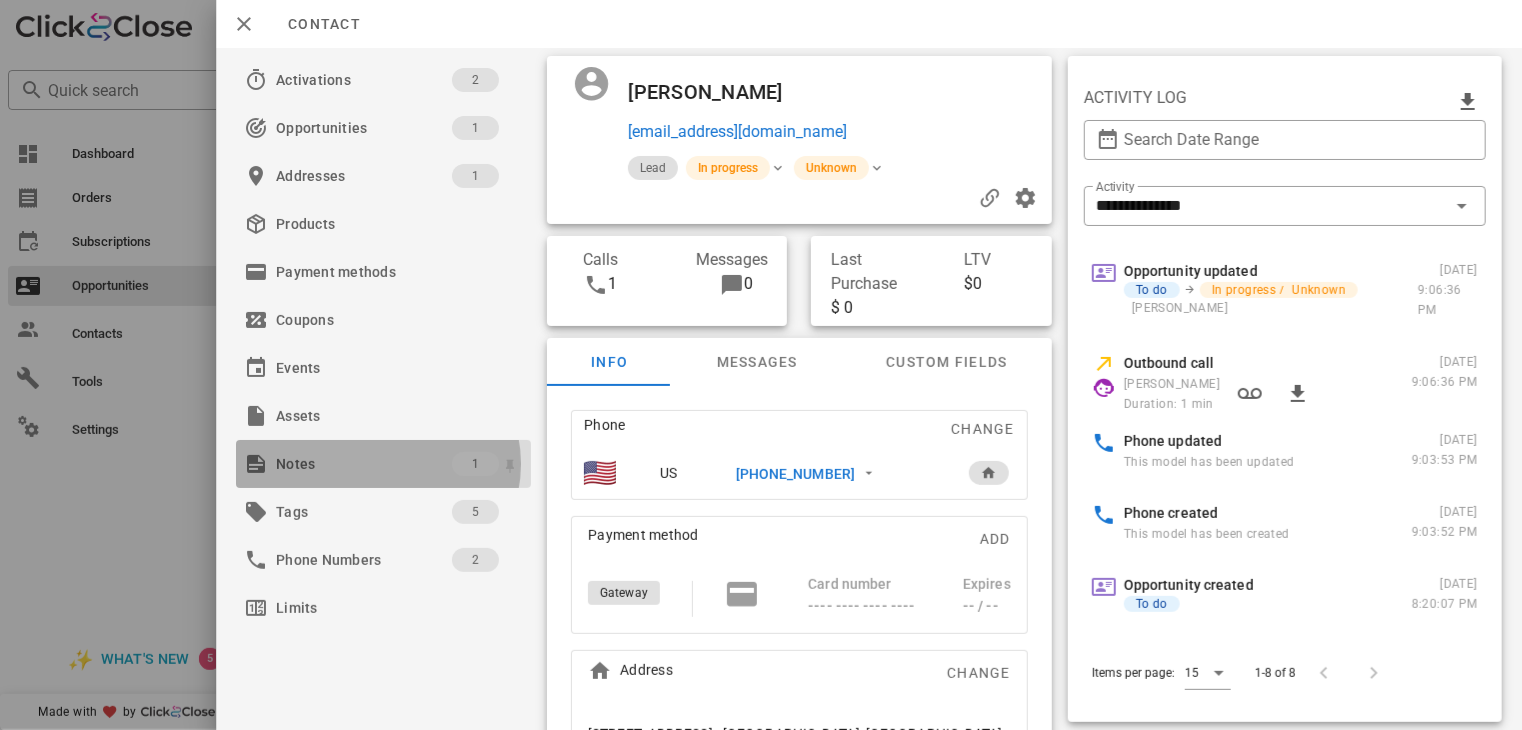 click on "Notes" at bounding box center [364, 464] 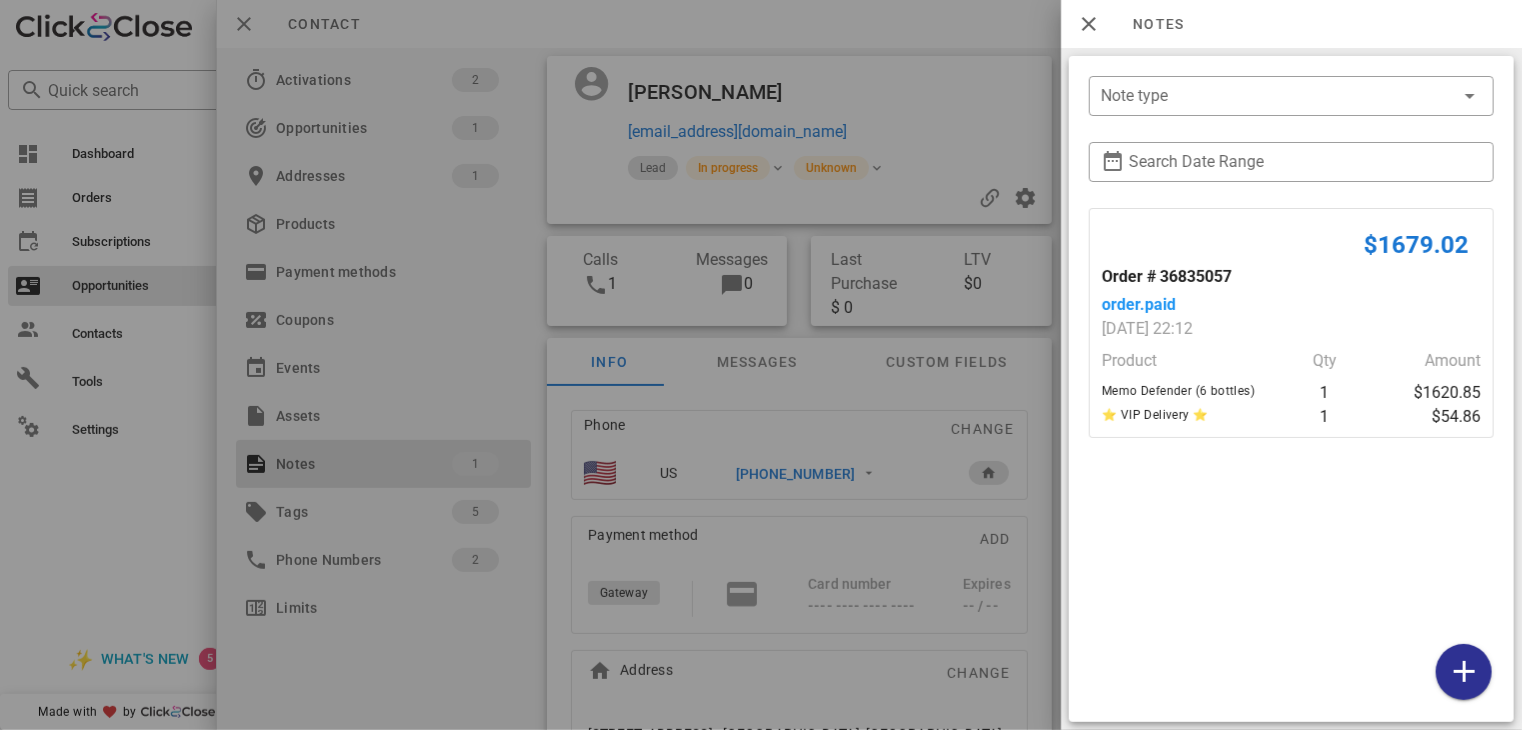 click at bounding box center (761, 365) 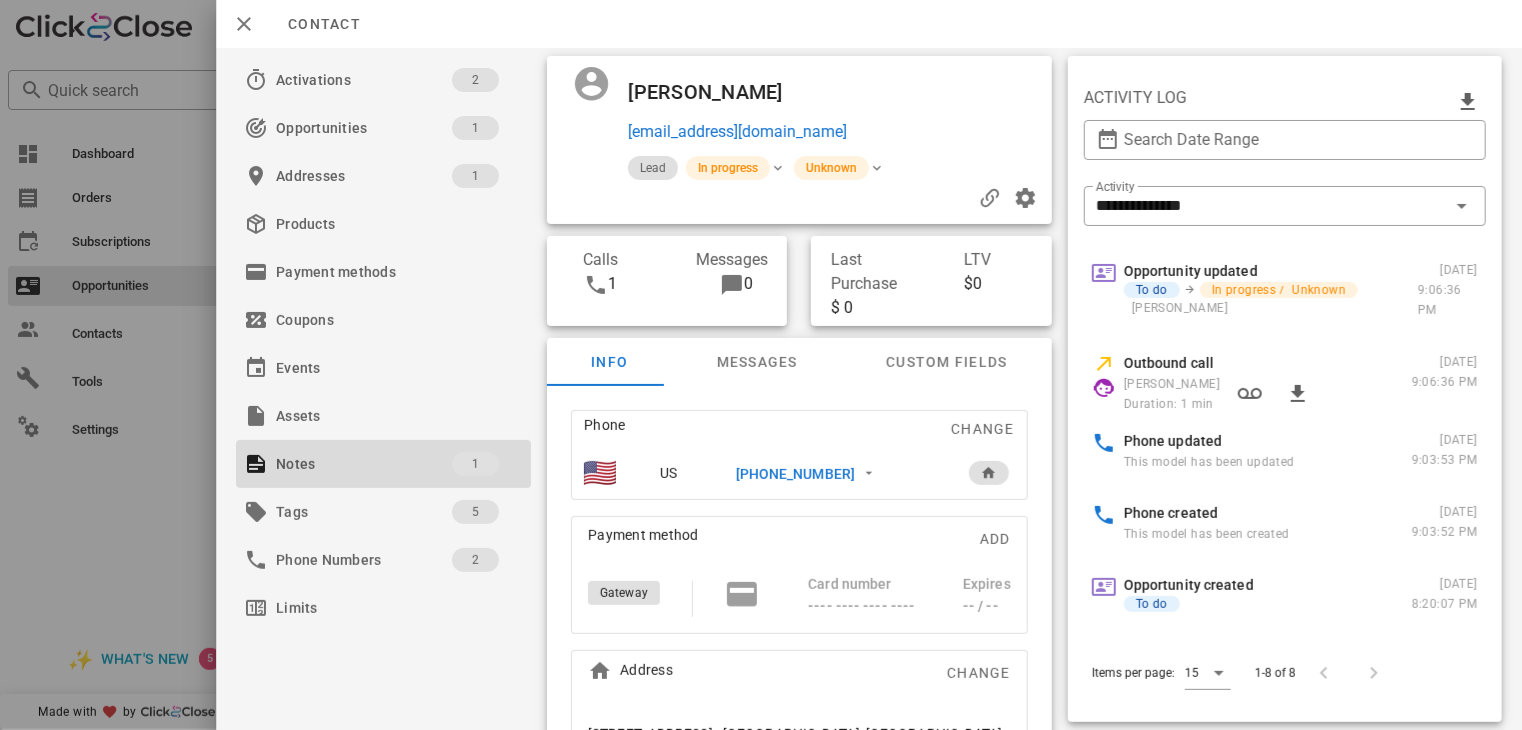 click at bounding box center (761, 365) 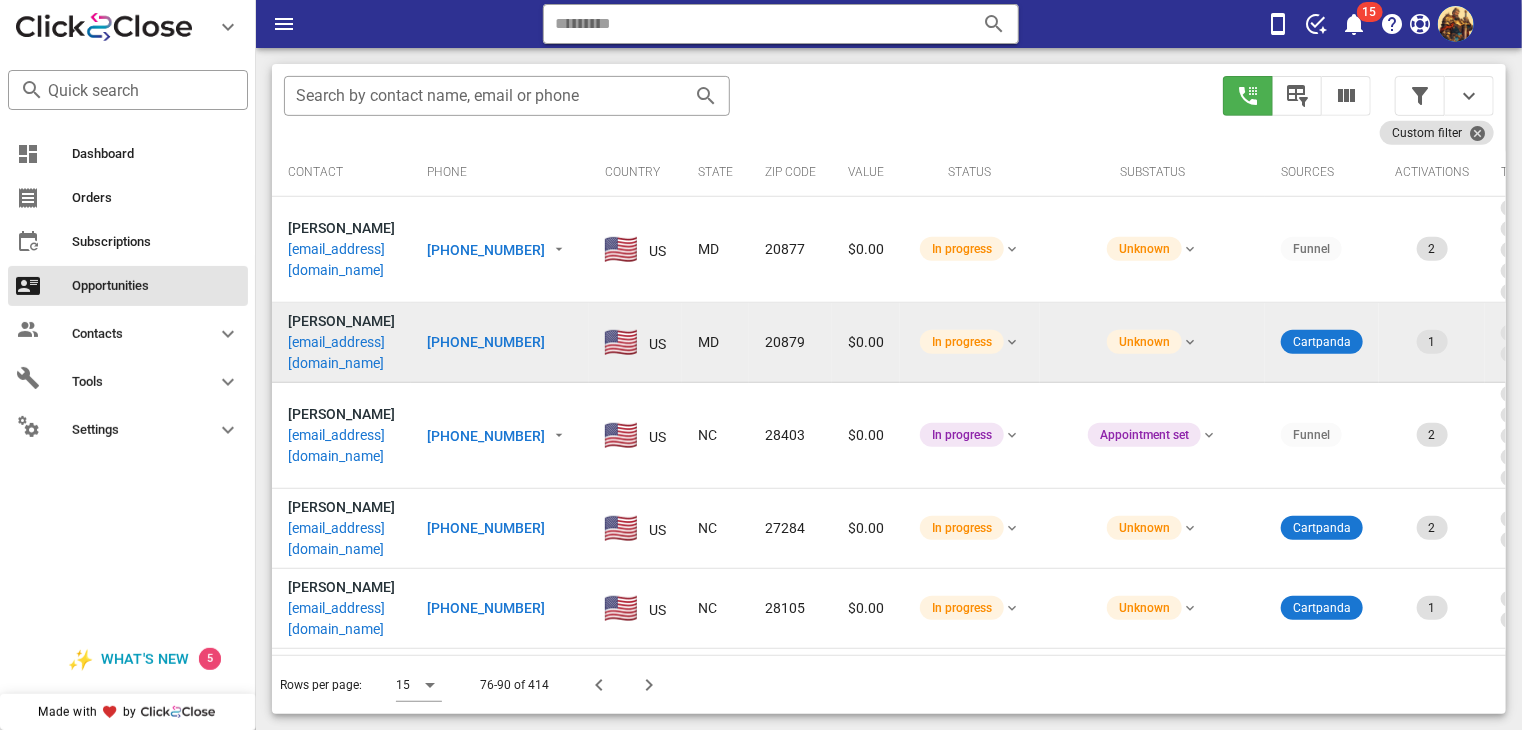 click on "[EMAIL_ADDRESS][DOMAIN_NAME]" at bounding box center [341, 353] 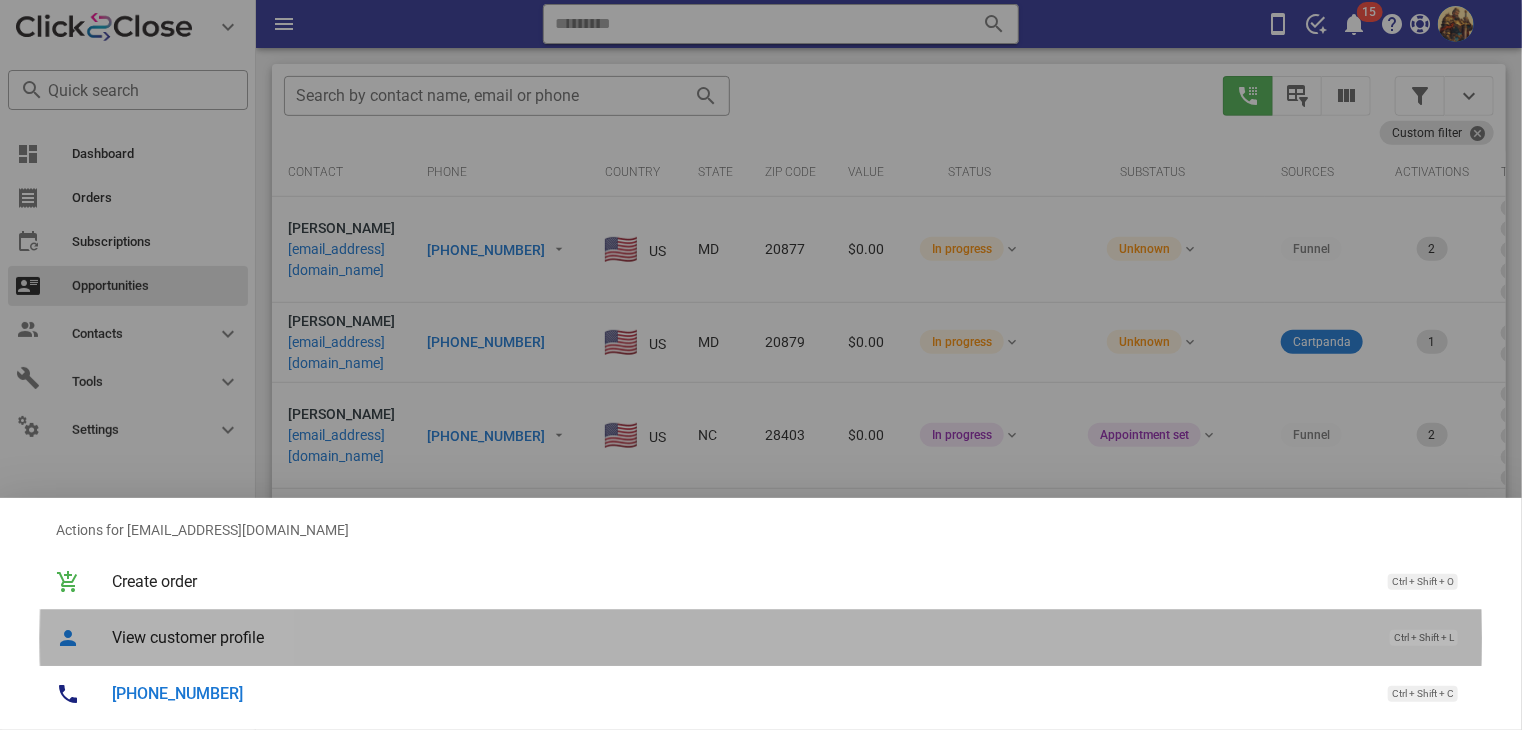 click on "View customer profile" at bounding box center (741, 637) 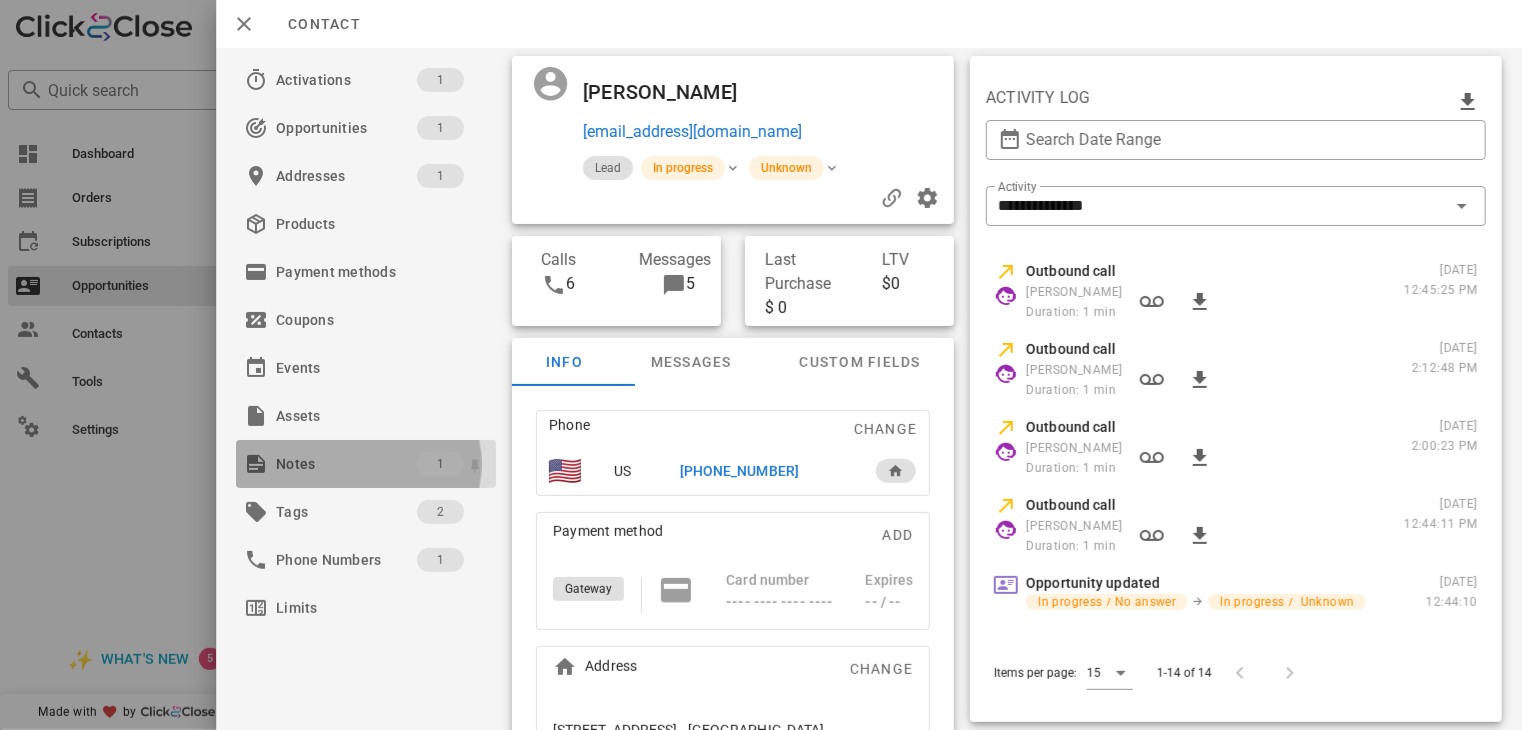 click on "Notes" at bounding box center (346, 464) 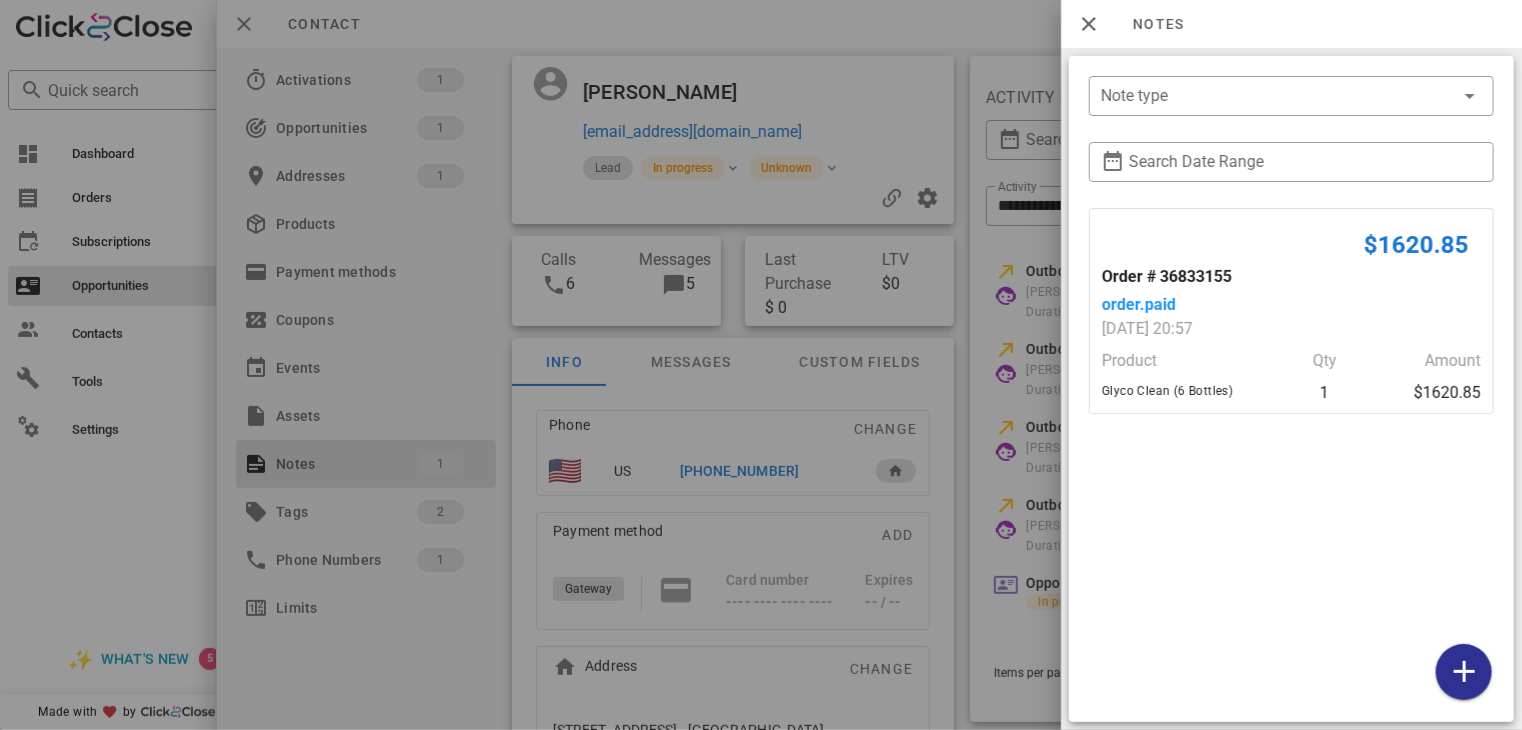 click at bounding box center [761, 365] 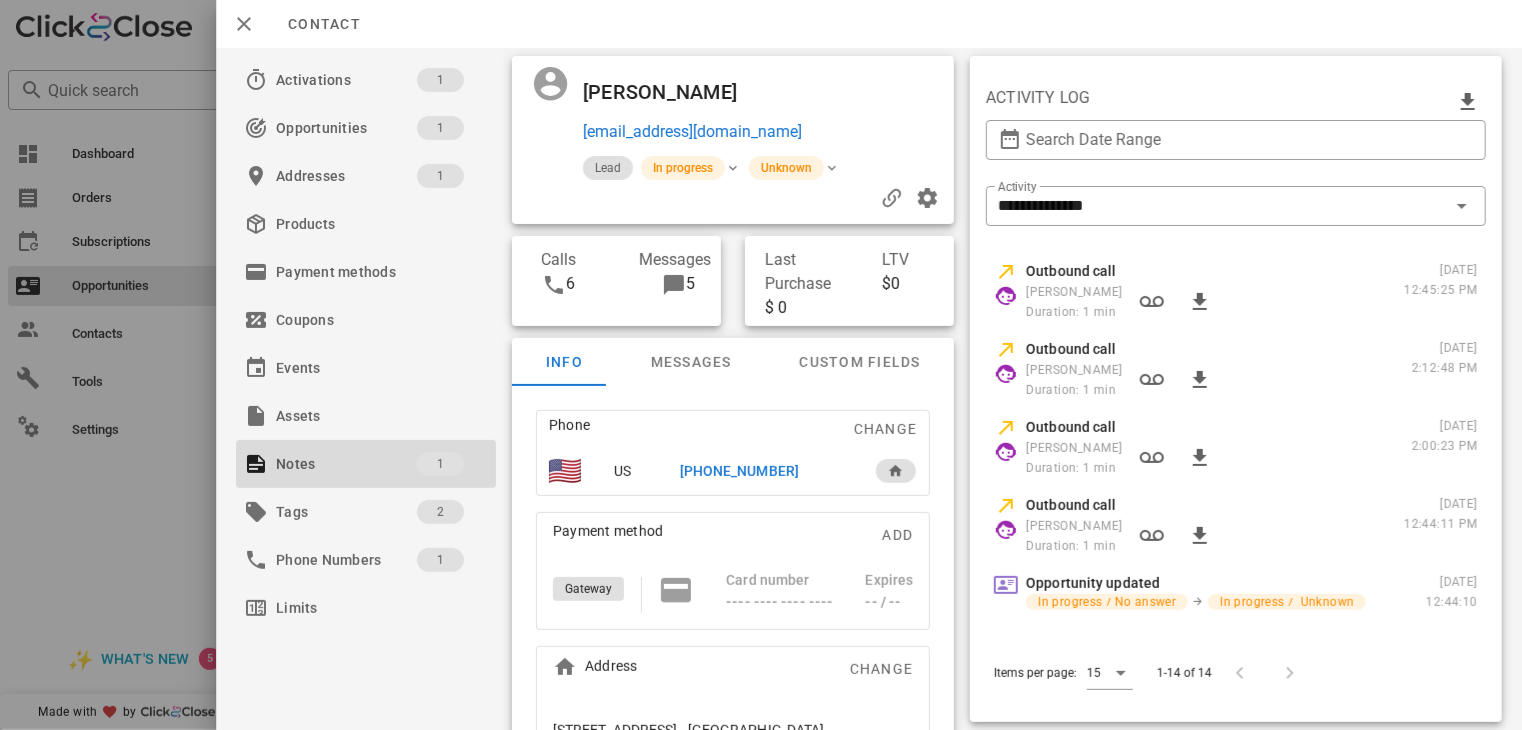 click on "[PHONE_NUMBER]" at bounding box center [739, 471] 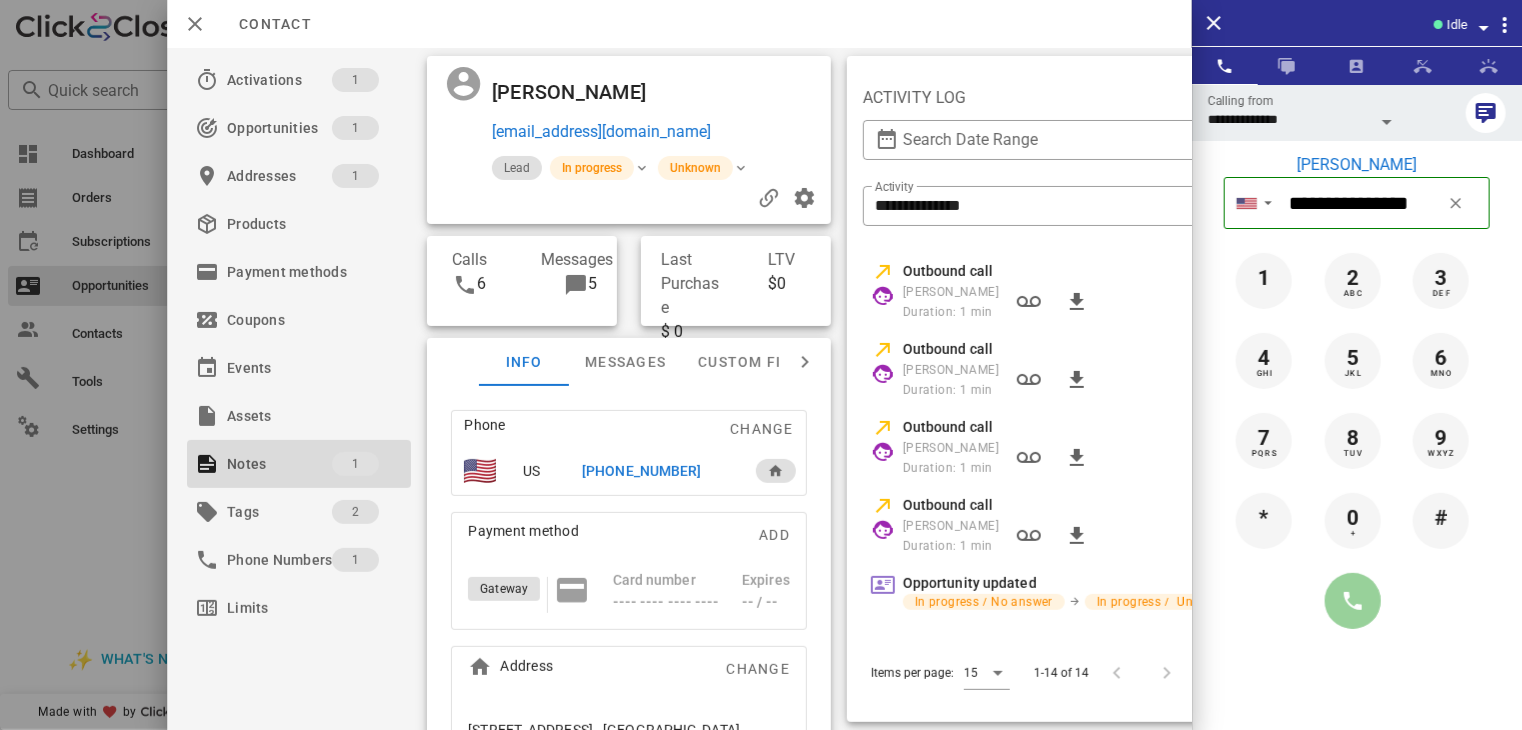click at bounding box center [1353, 601] 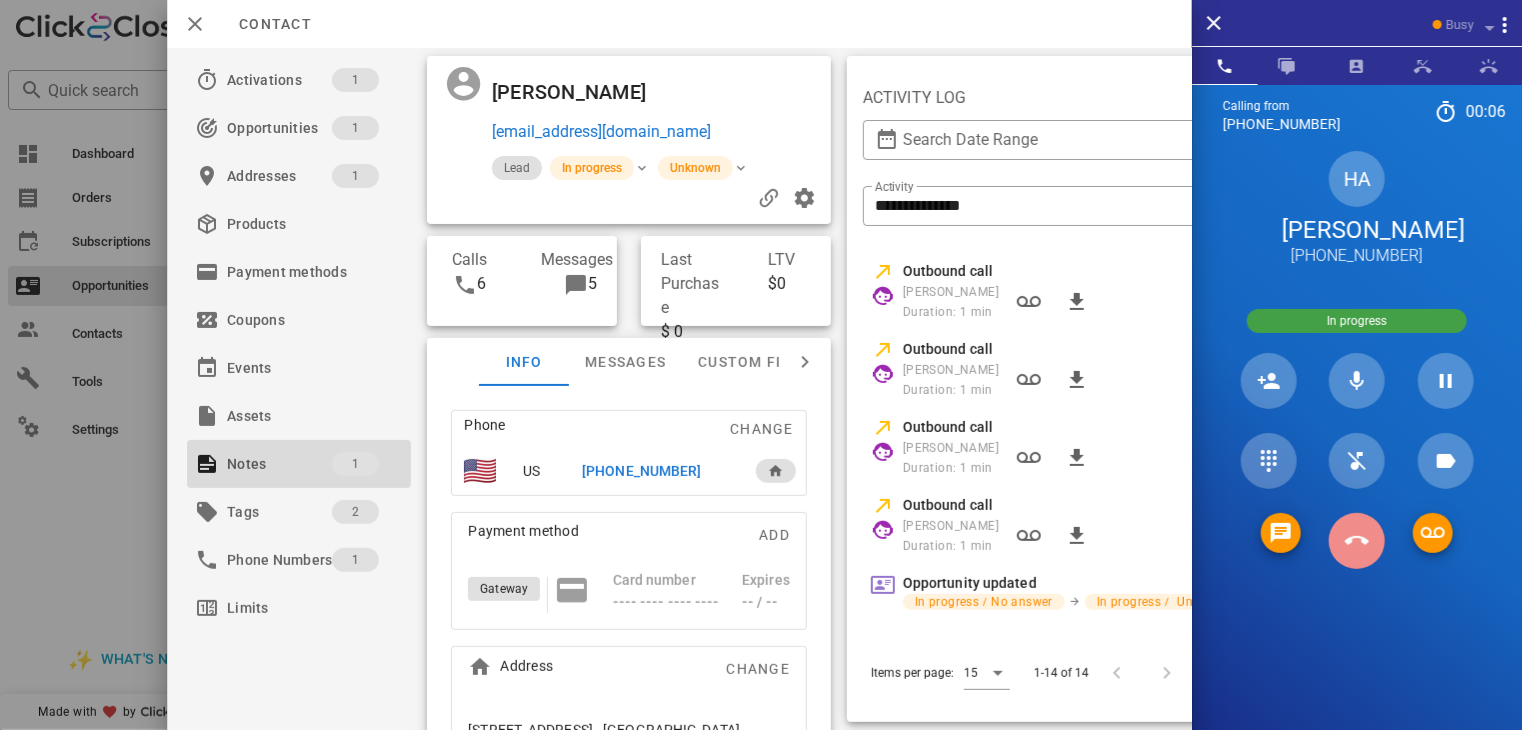 click at bounding box center (1357, 541) 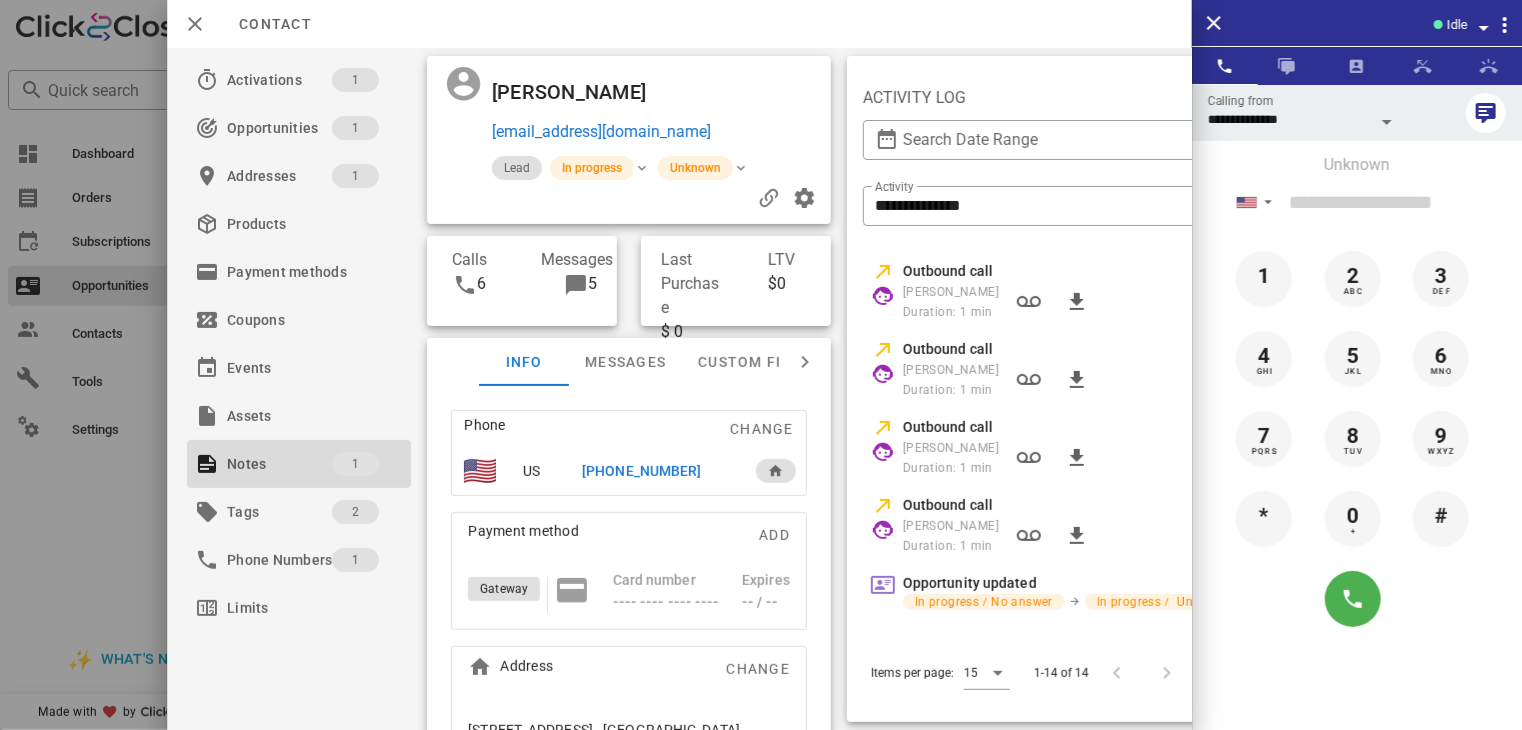 click at bounding box center (761, 365) 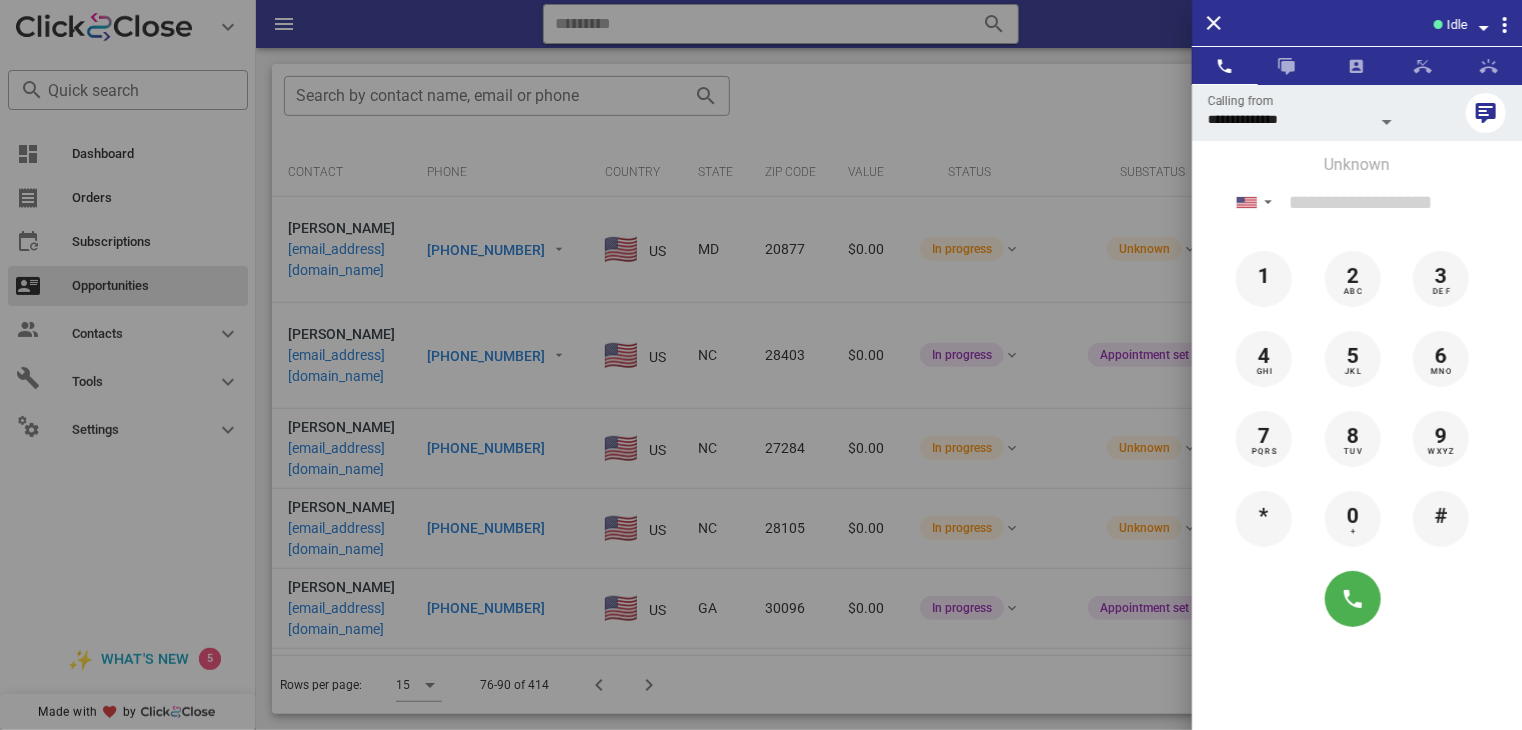 click at bounding box center (761, 365) 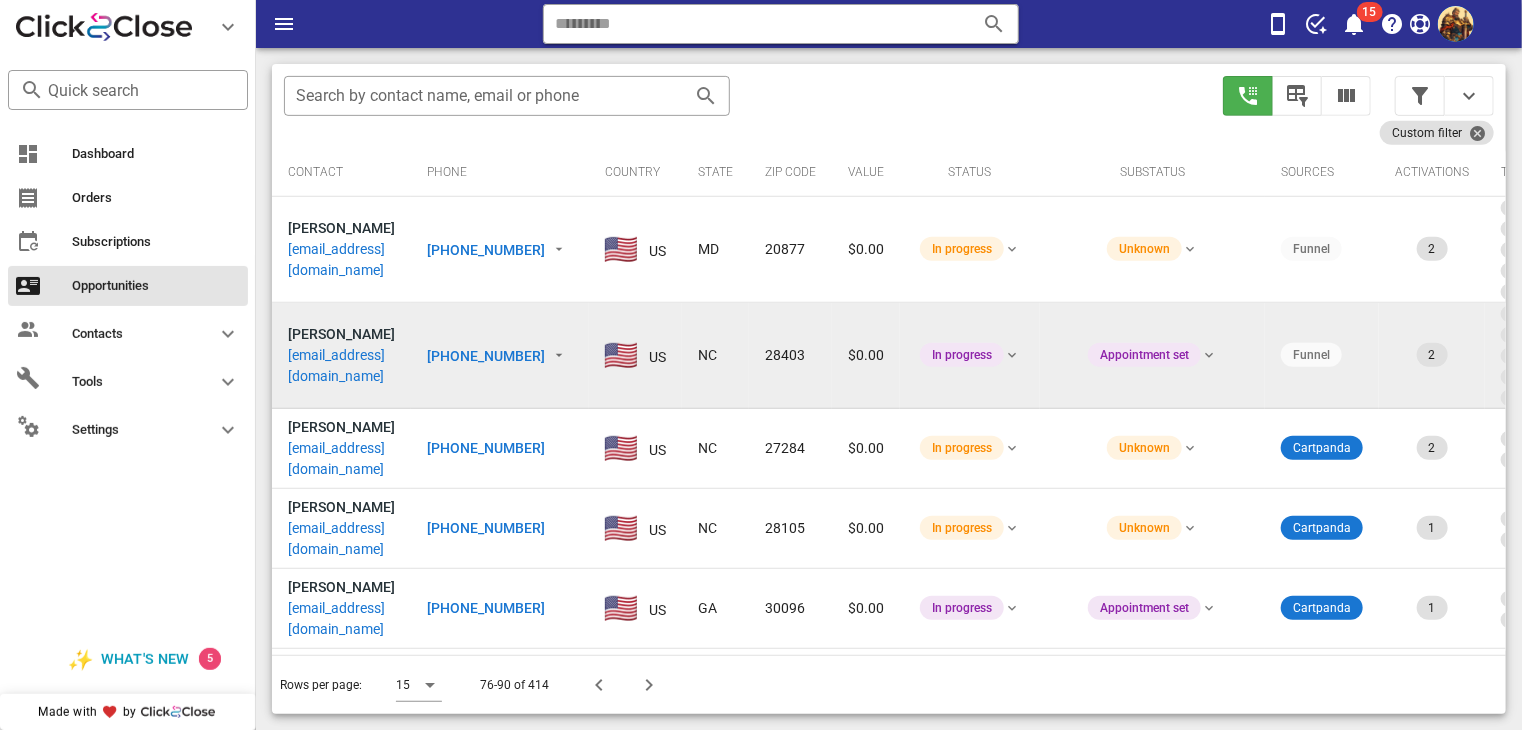 click on "[EMAIL_ADDRESS][DOMAIN_NAME]" at bounding box center (341, 366) 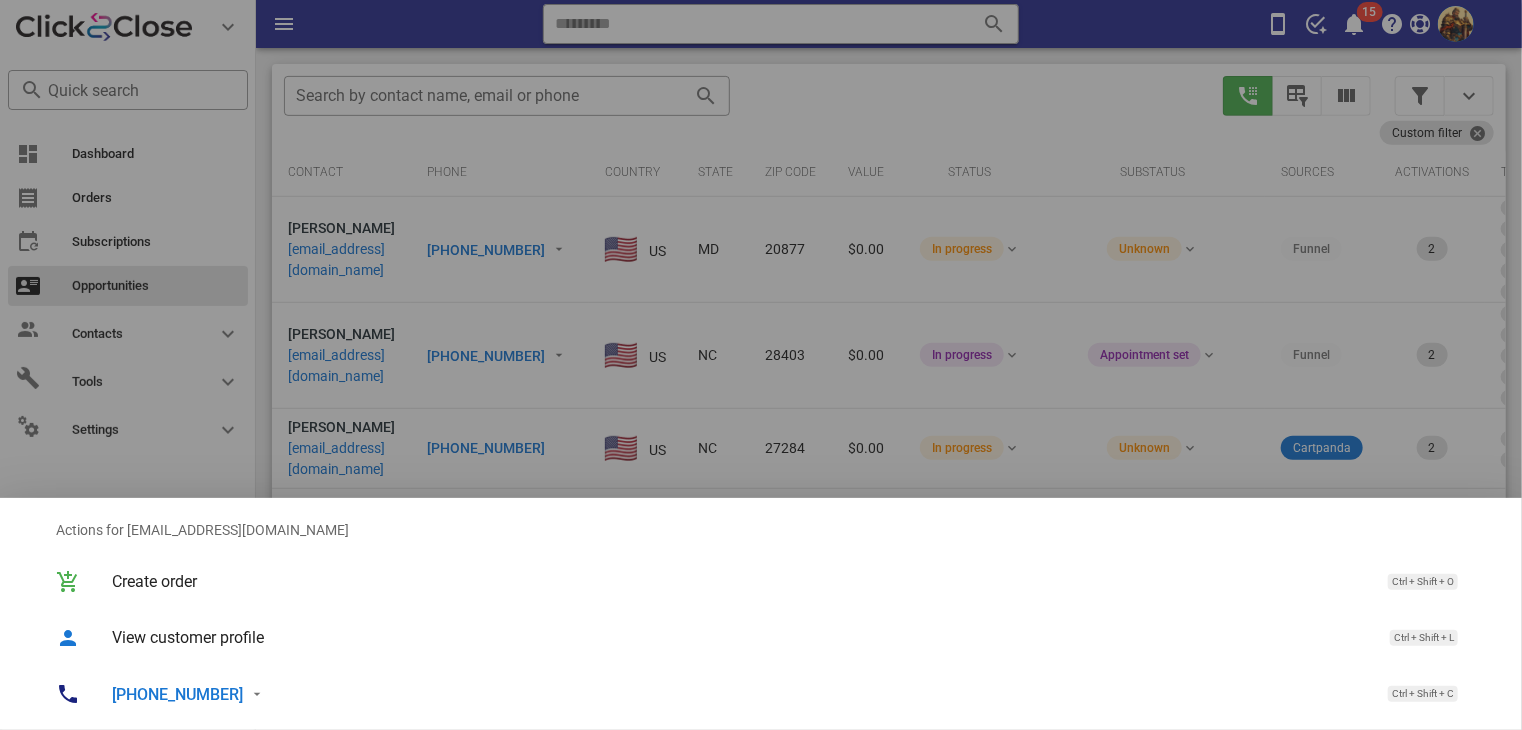 click at bounding box center [761, 365] 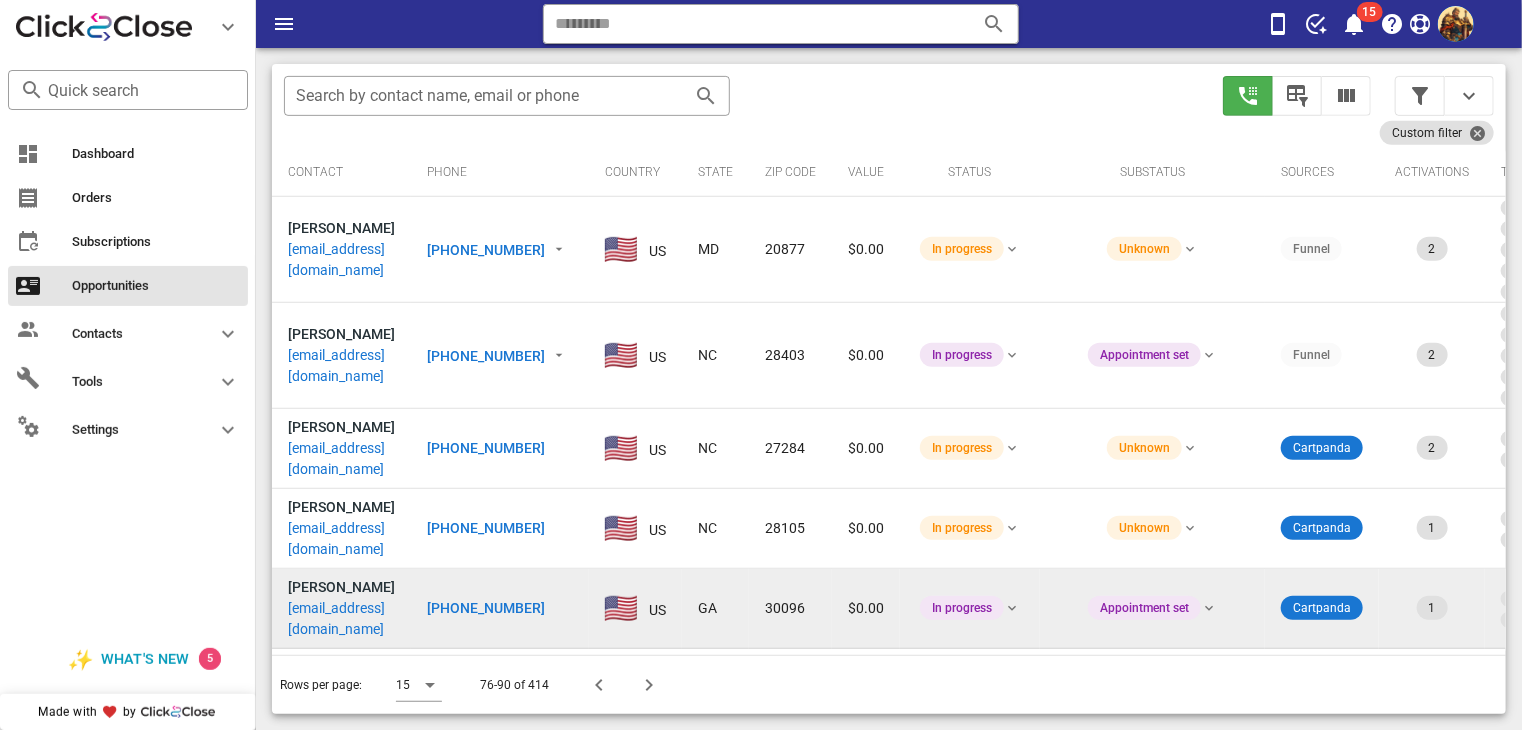 click on "[PERSON_NAME]  [EMAIL_ADDRESS][DOMAIN_NAME]" at bounding box center [341, 608] 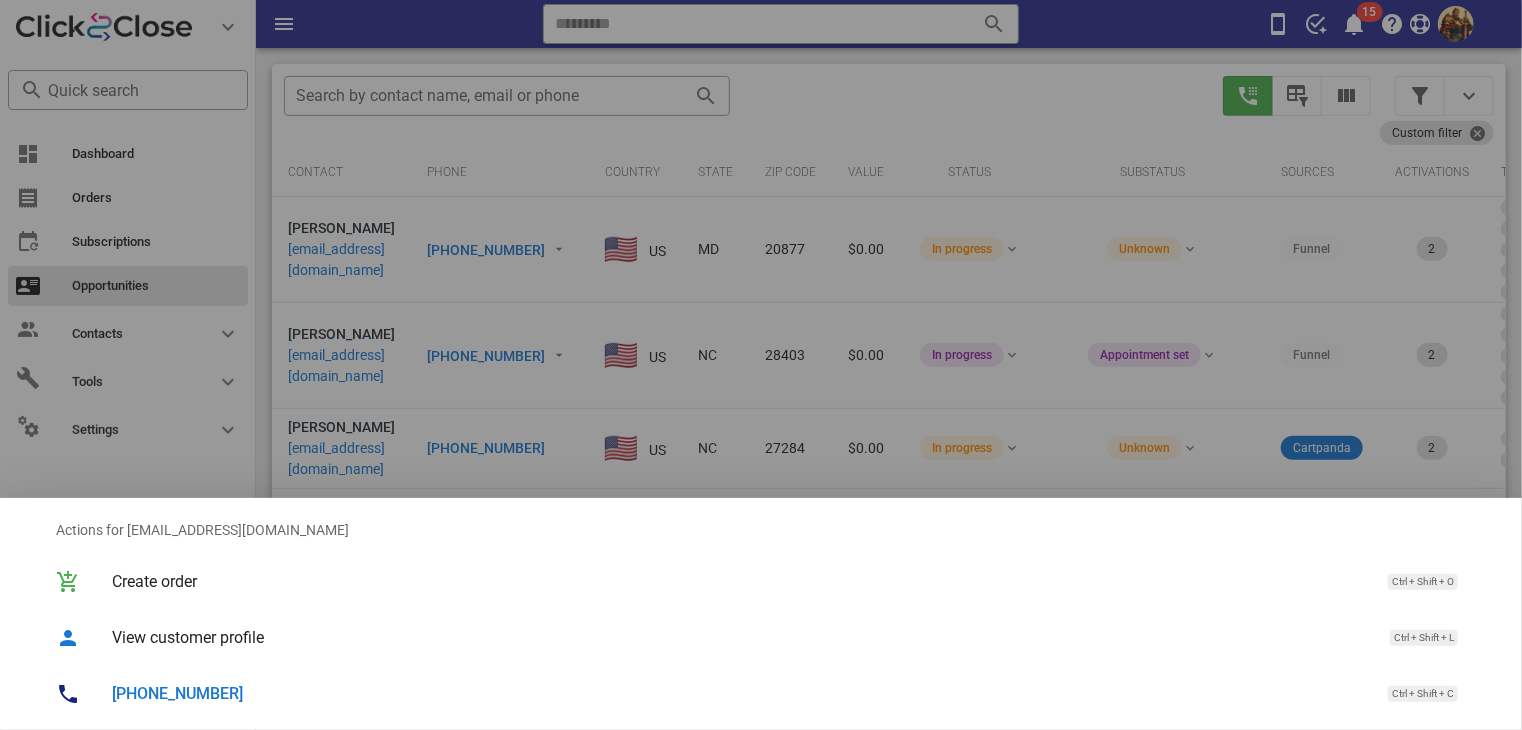click at bounding box center [761, 365] 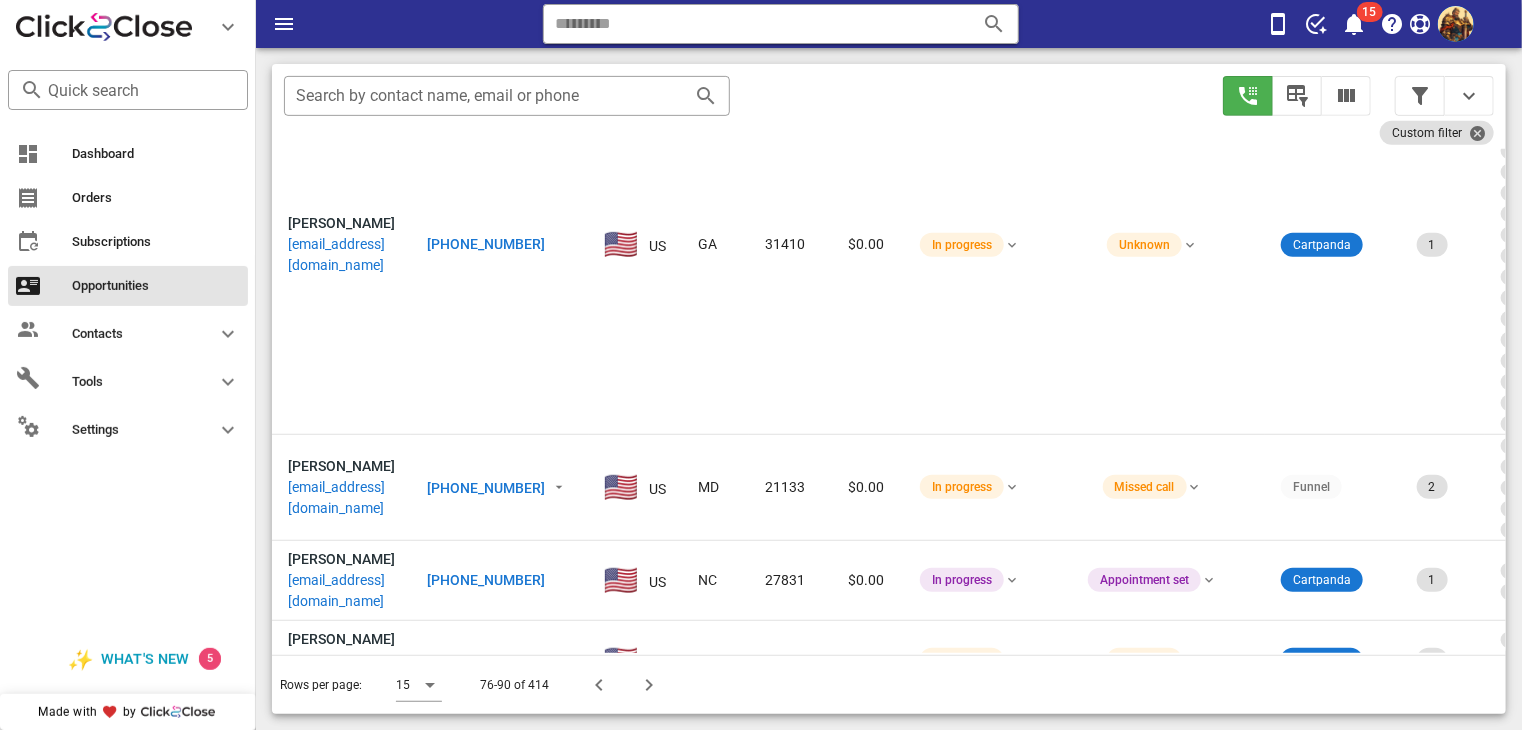 scroll, scrollTop: 857, scrollLeft: 0, axis: vertical 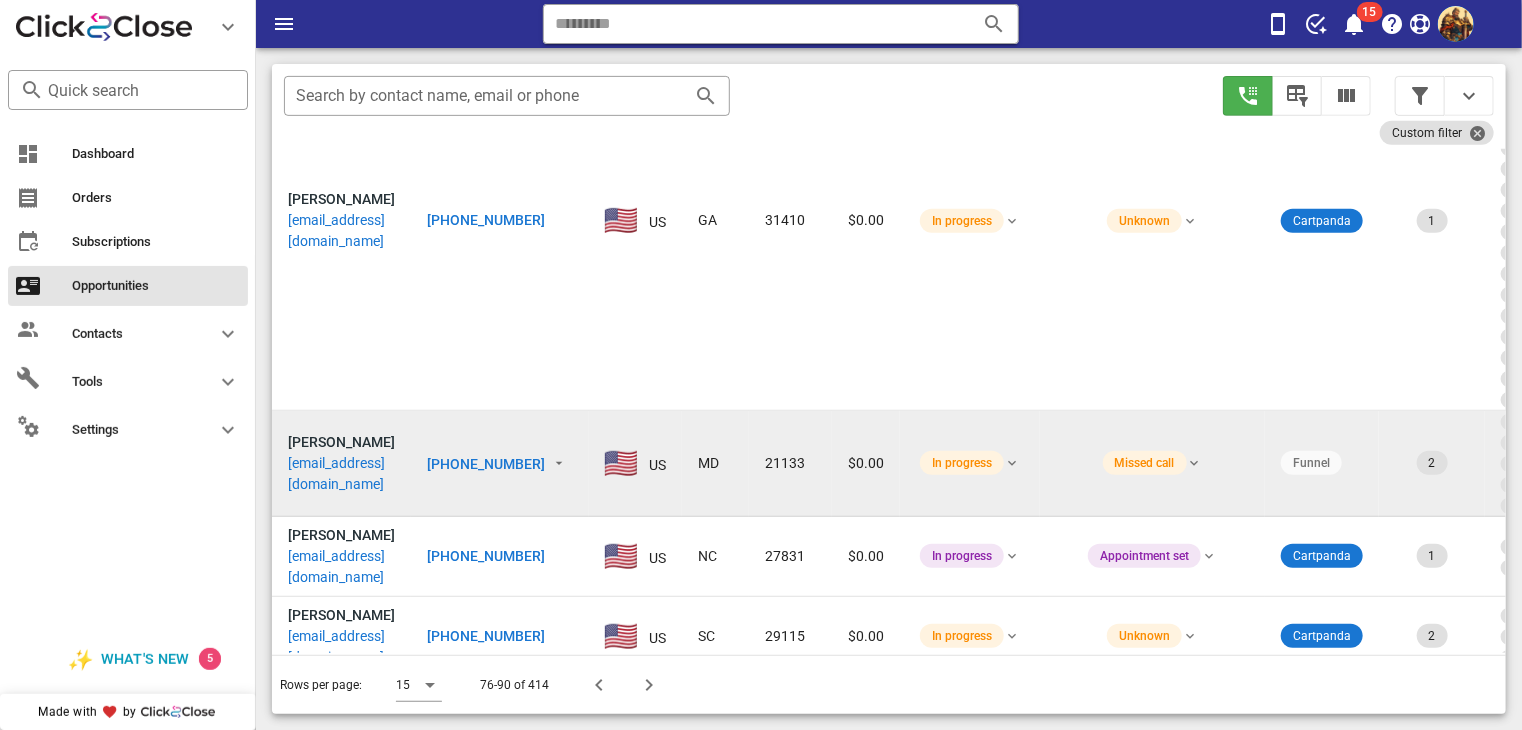 click on "[EMAIL_ADDRESS][DOMAIN_NAME]" at bounding box center [341, 474] 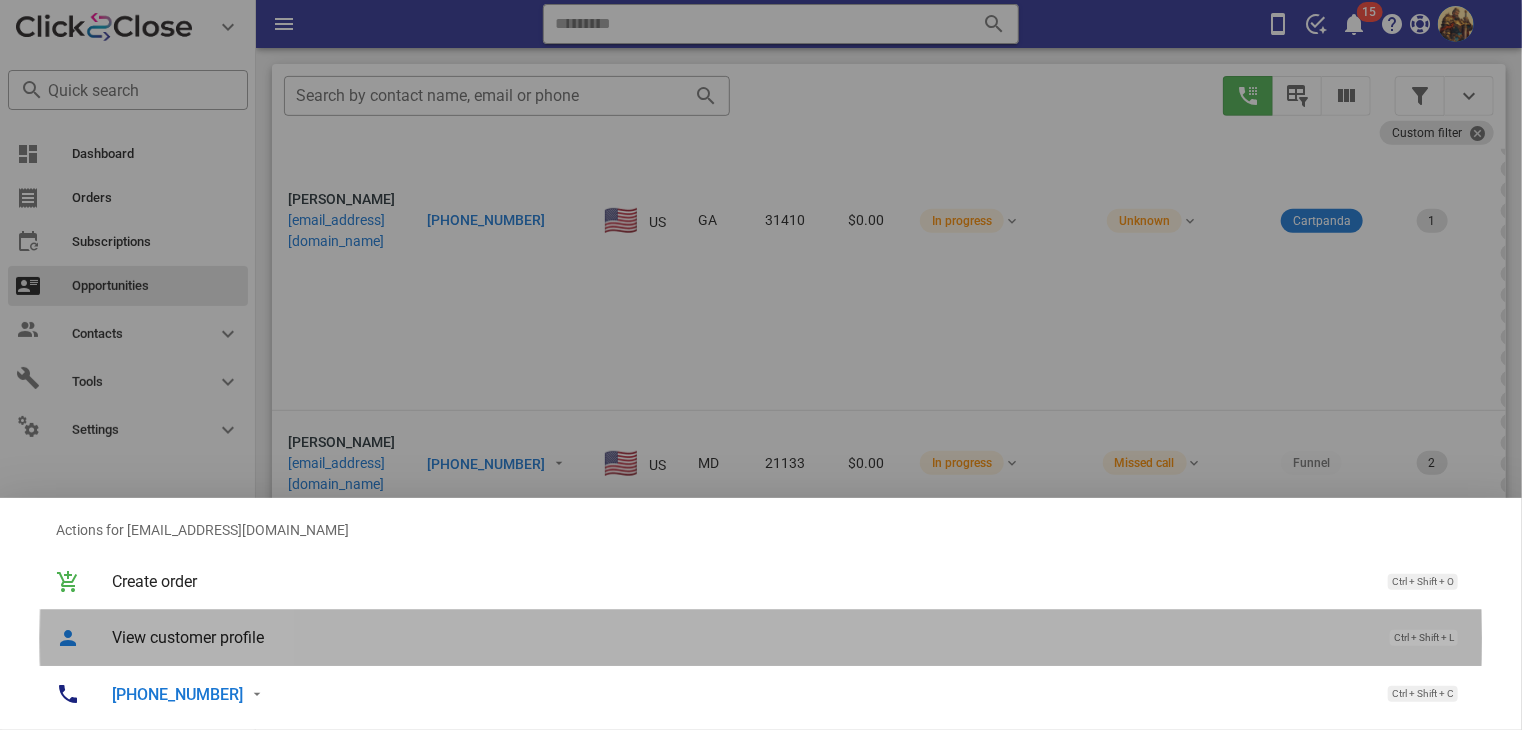 click on "View customer profile Ctrl + Shift + L" at bounding box center (761, 638) 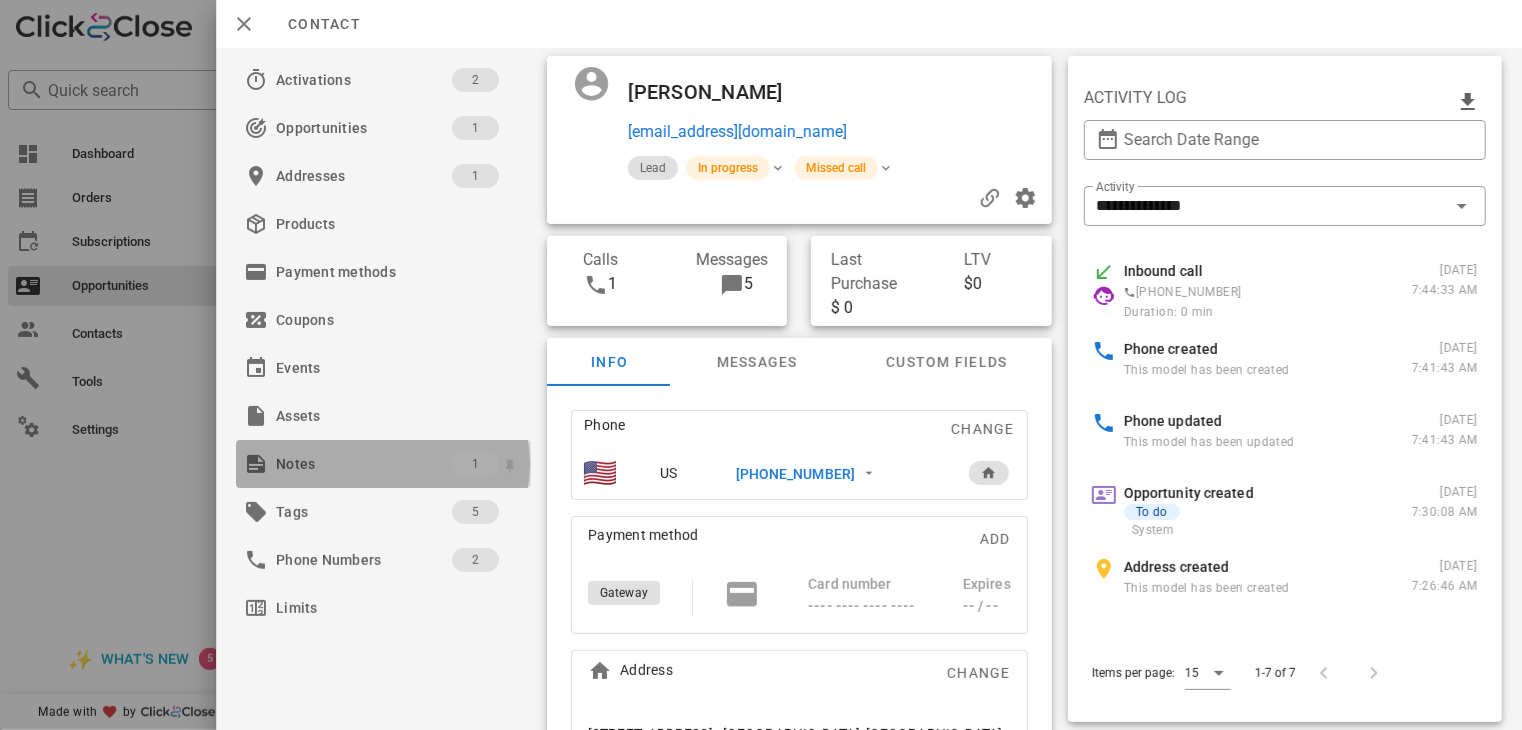 click on "Notes" at bounding box center (364, 464) 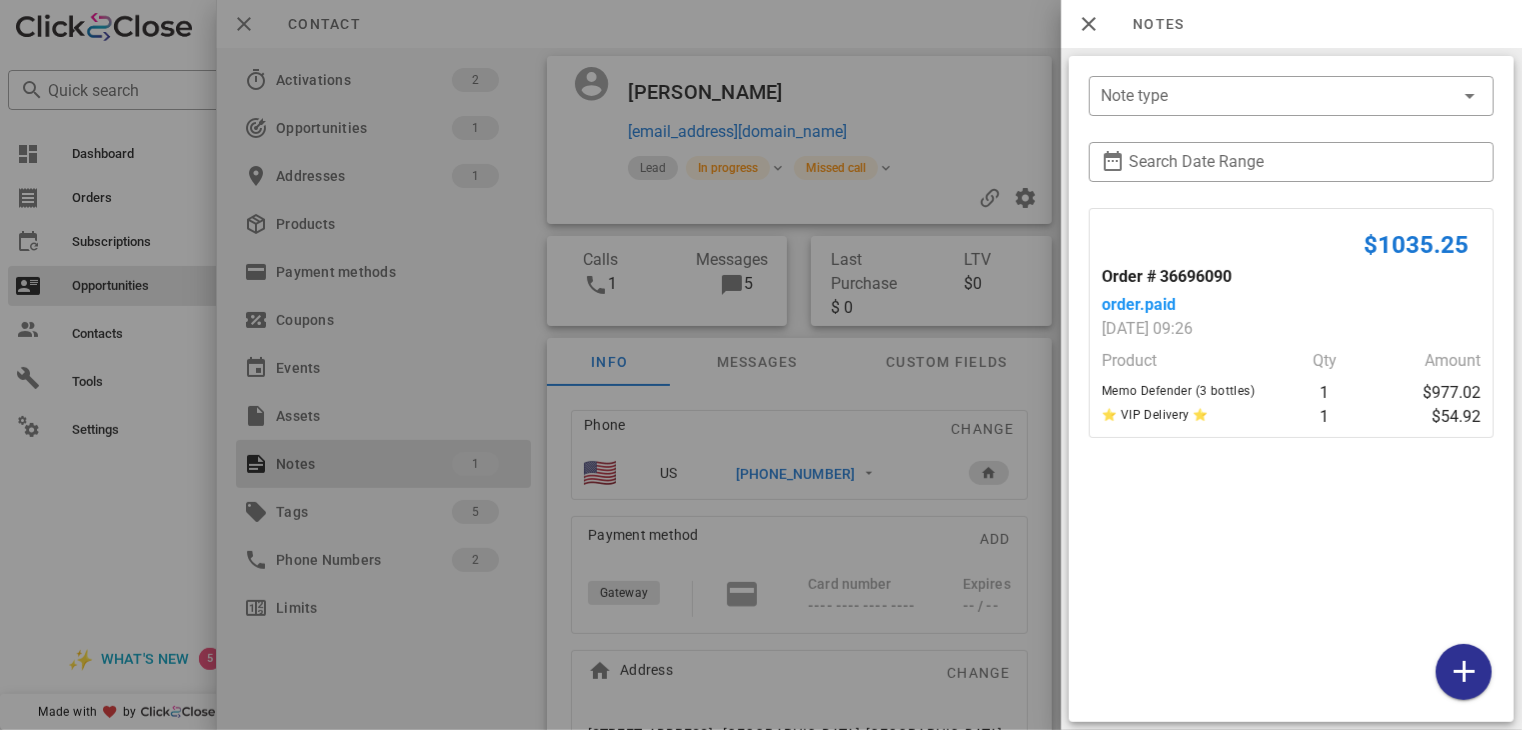 click at bounding box center (761, 365) 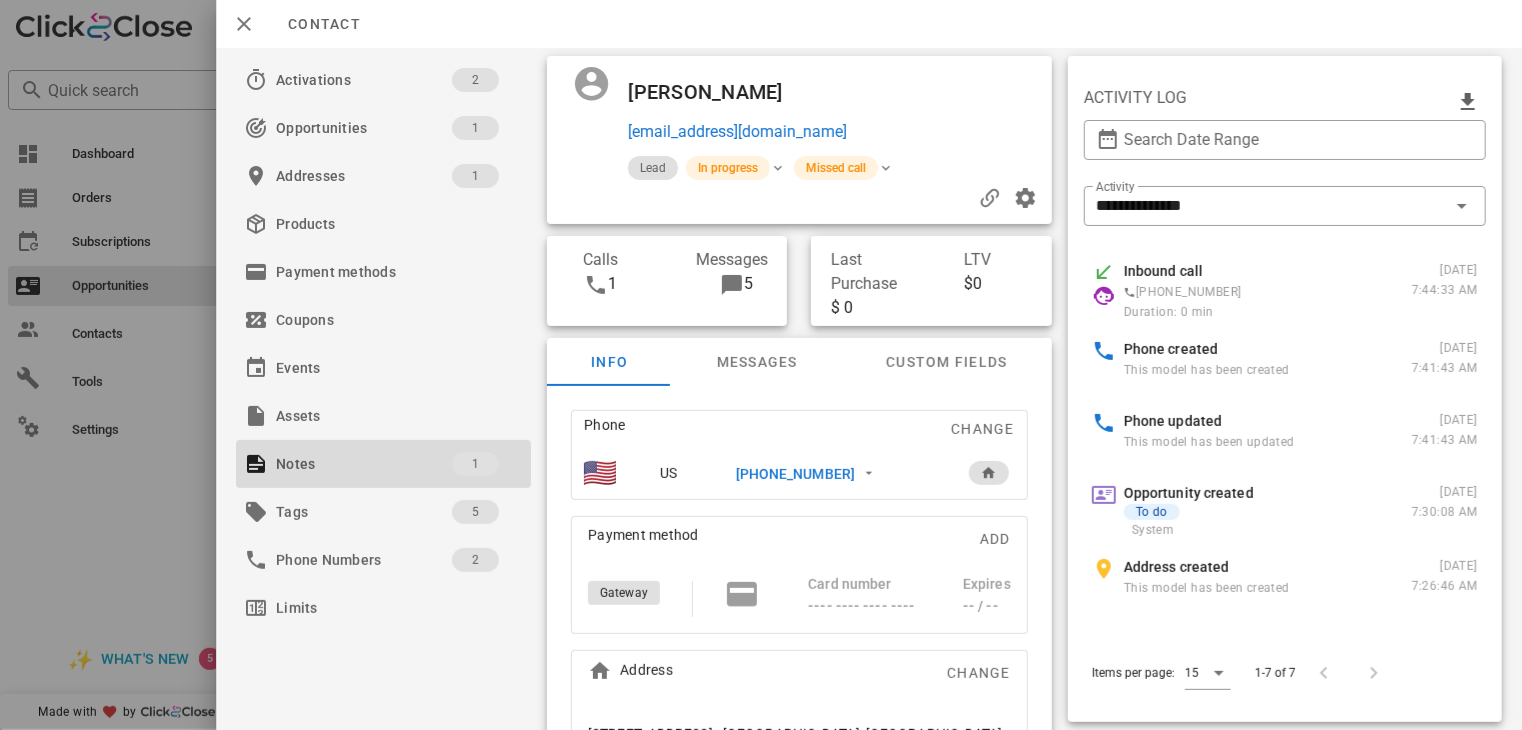 click at bounding box center (761, 365) 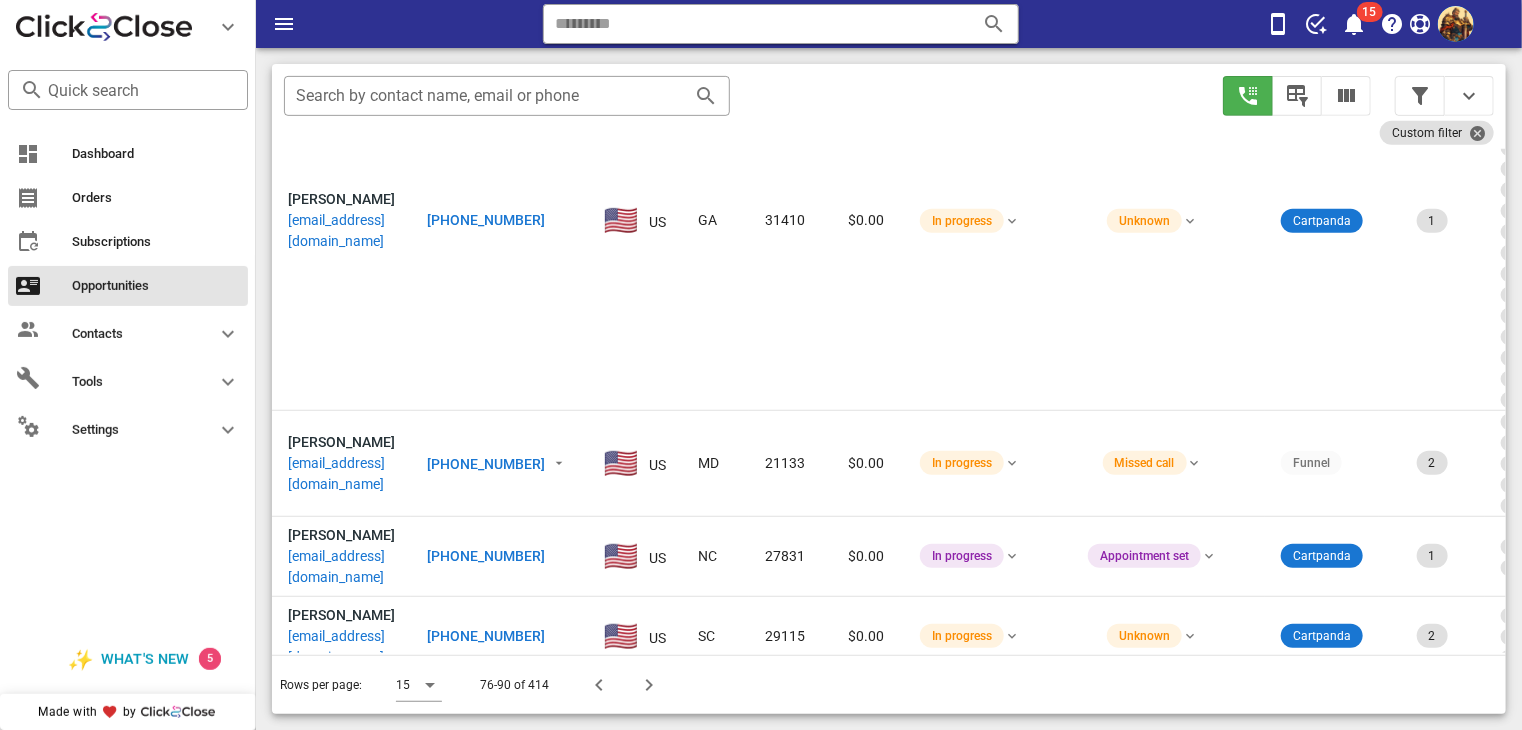 click on "Dashboard Orders Subscriptions Opportunities Contacts Tools Settings" at bounding box center [128, 376] 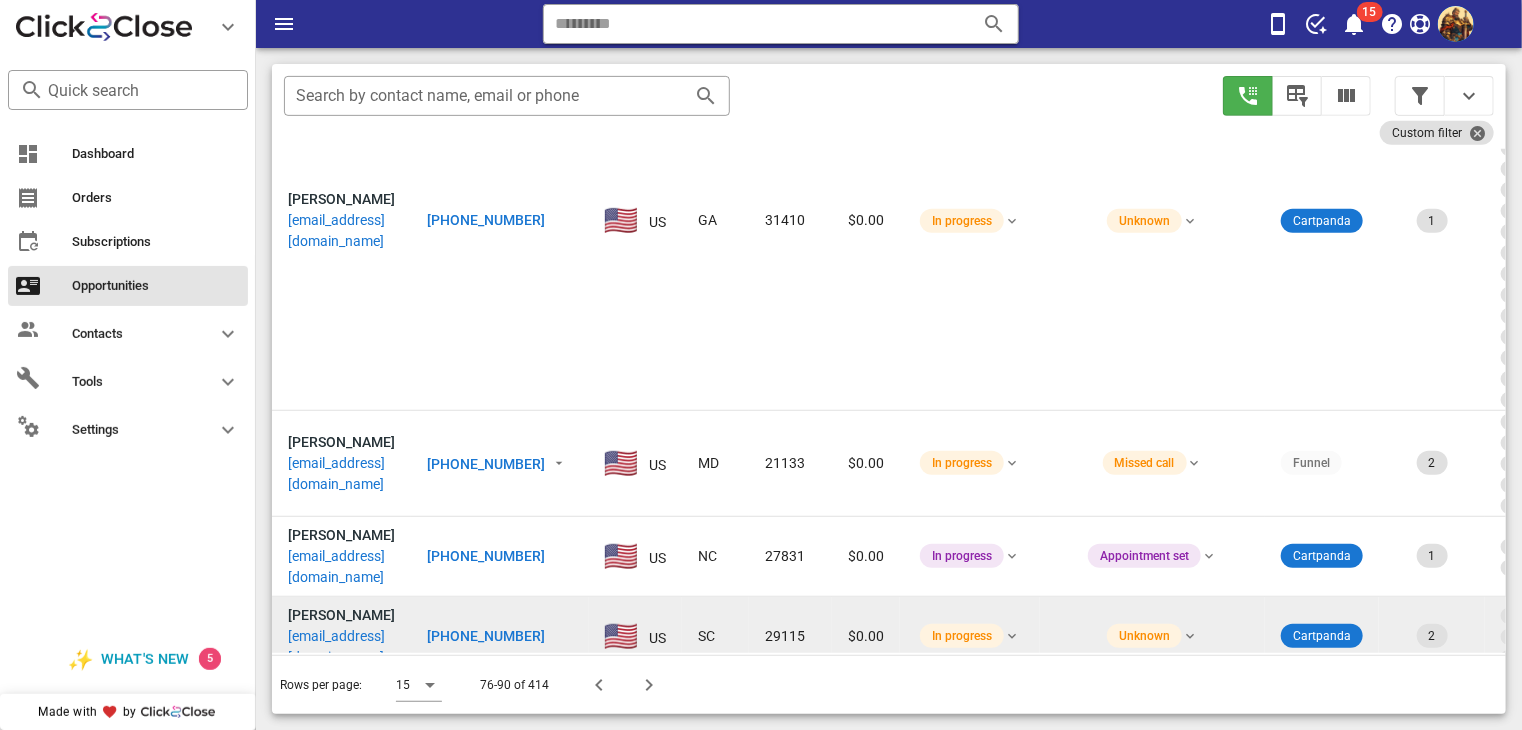 click on "[PERSON_NAME]  [EMAIL_ADDRESS][DOMAIN_NAME]" at bounding box center (341, 636) 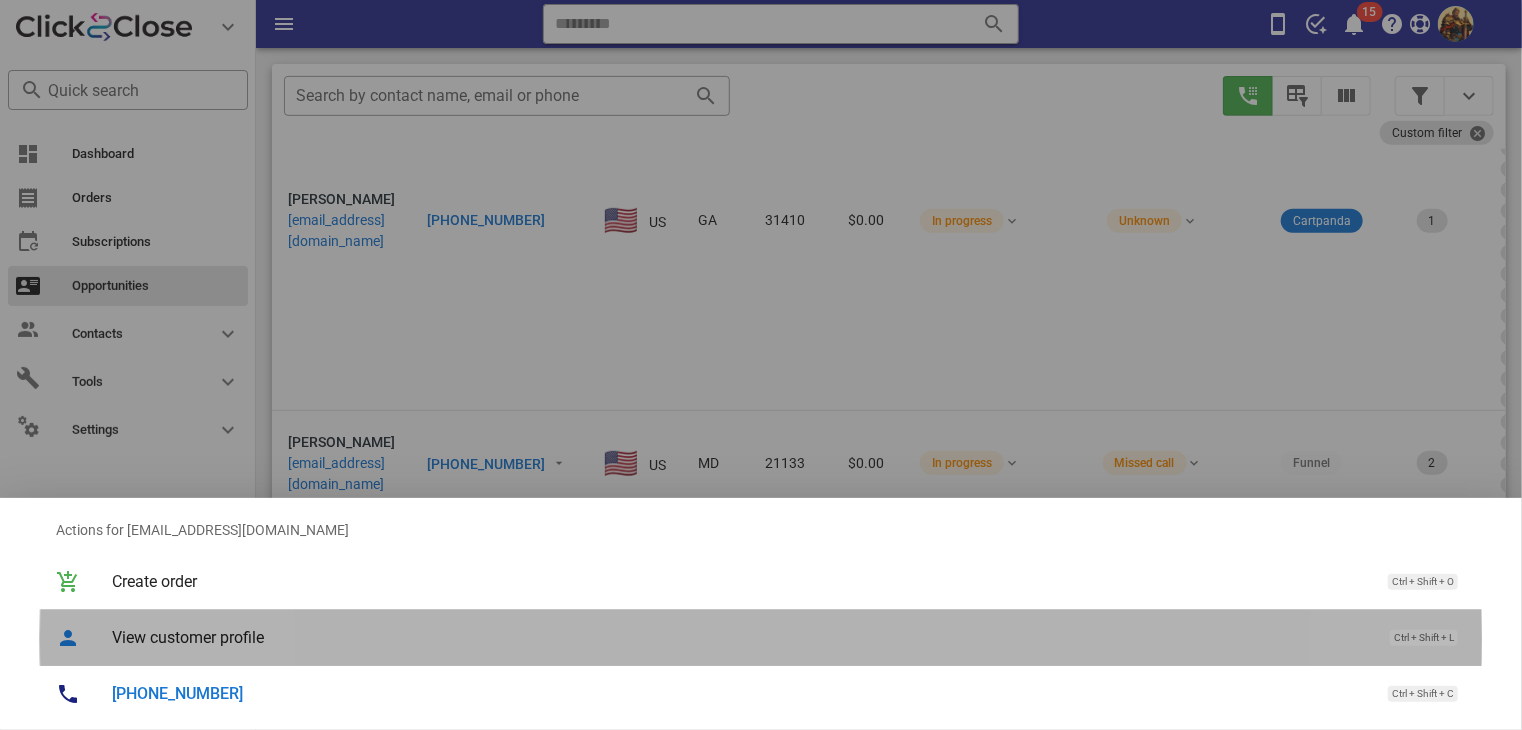 click on "View customer profile" at bounding box center (741, 637) 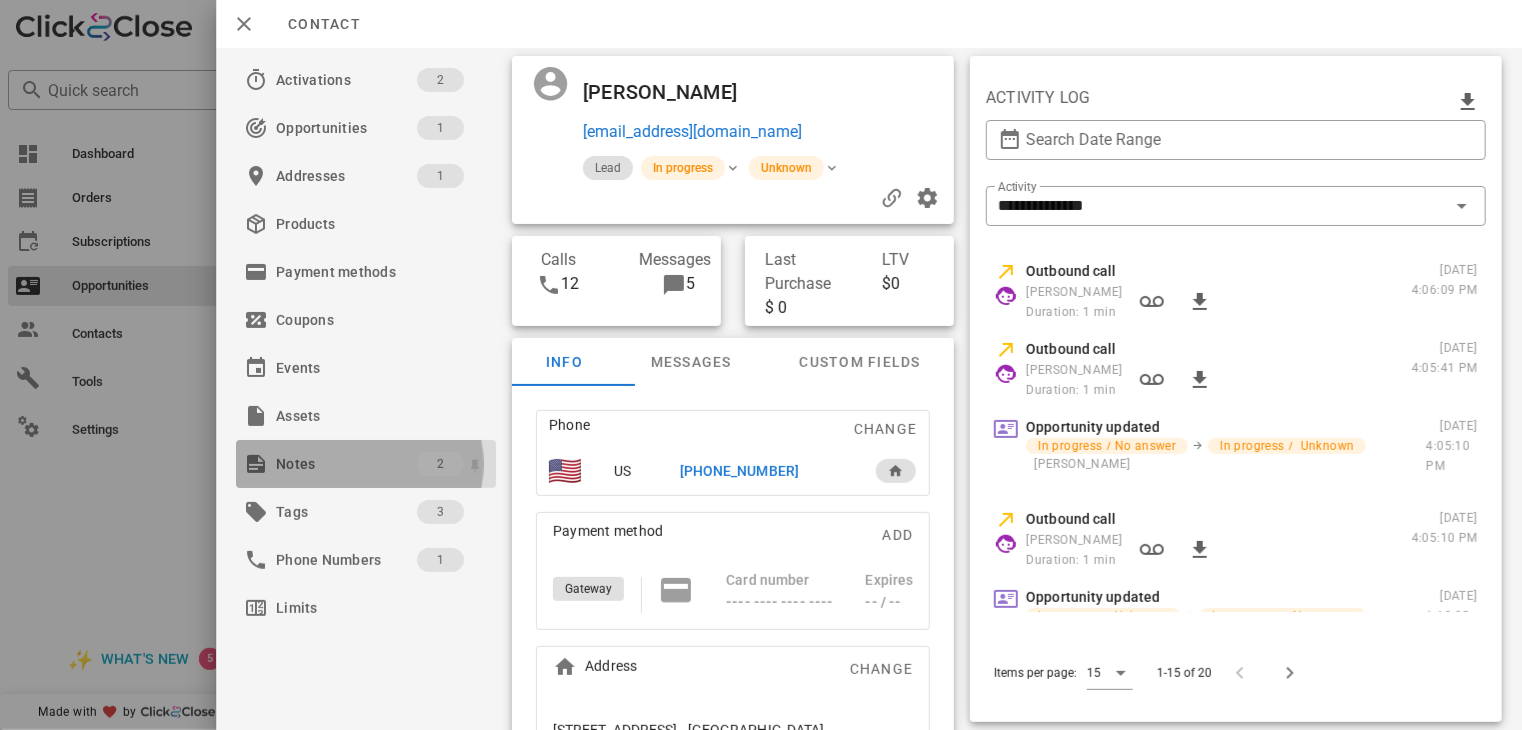 click on "Notes" at bounding box center (346, 464) 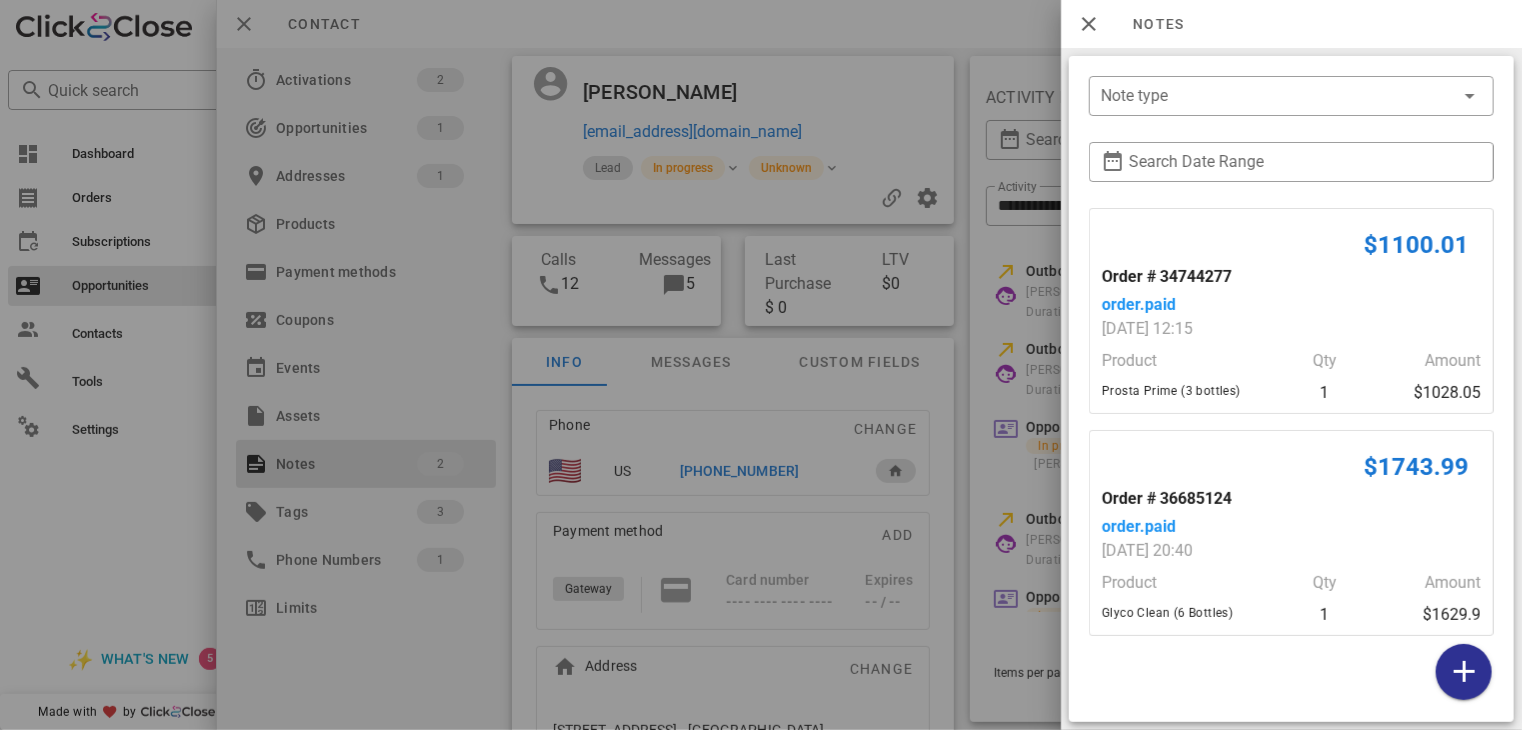click at bounding box center [761, 365] 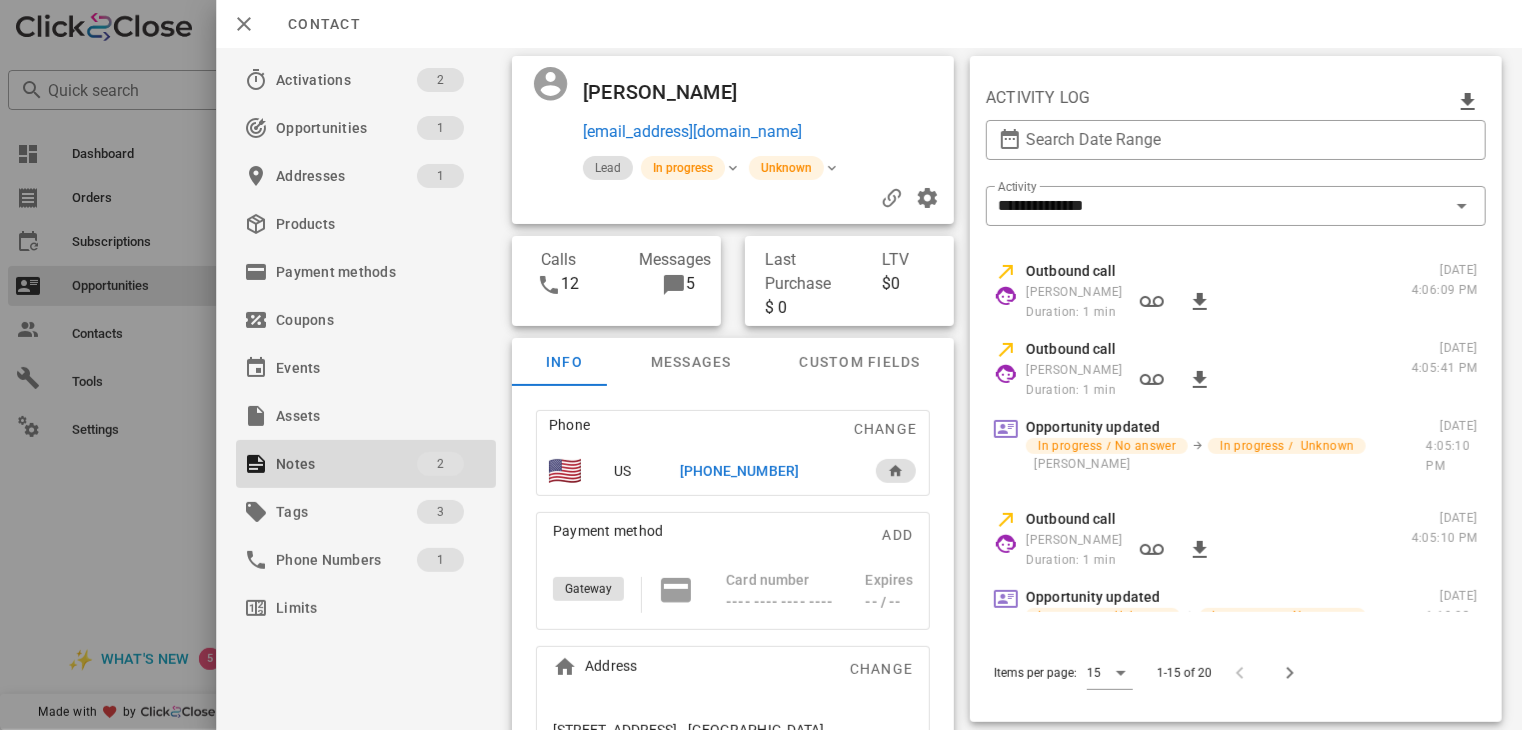 click on "[PHONE_NUMBER]" at bounding box center (739, 471) 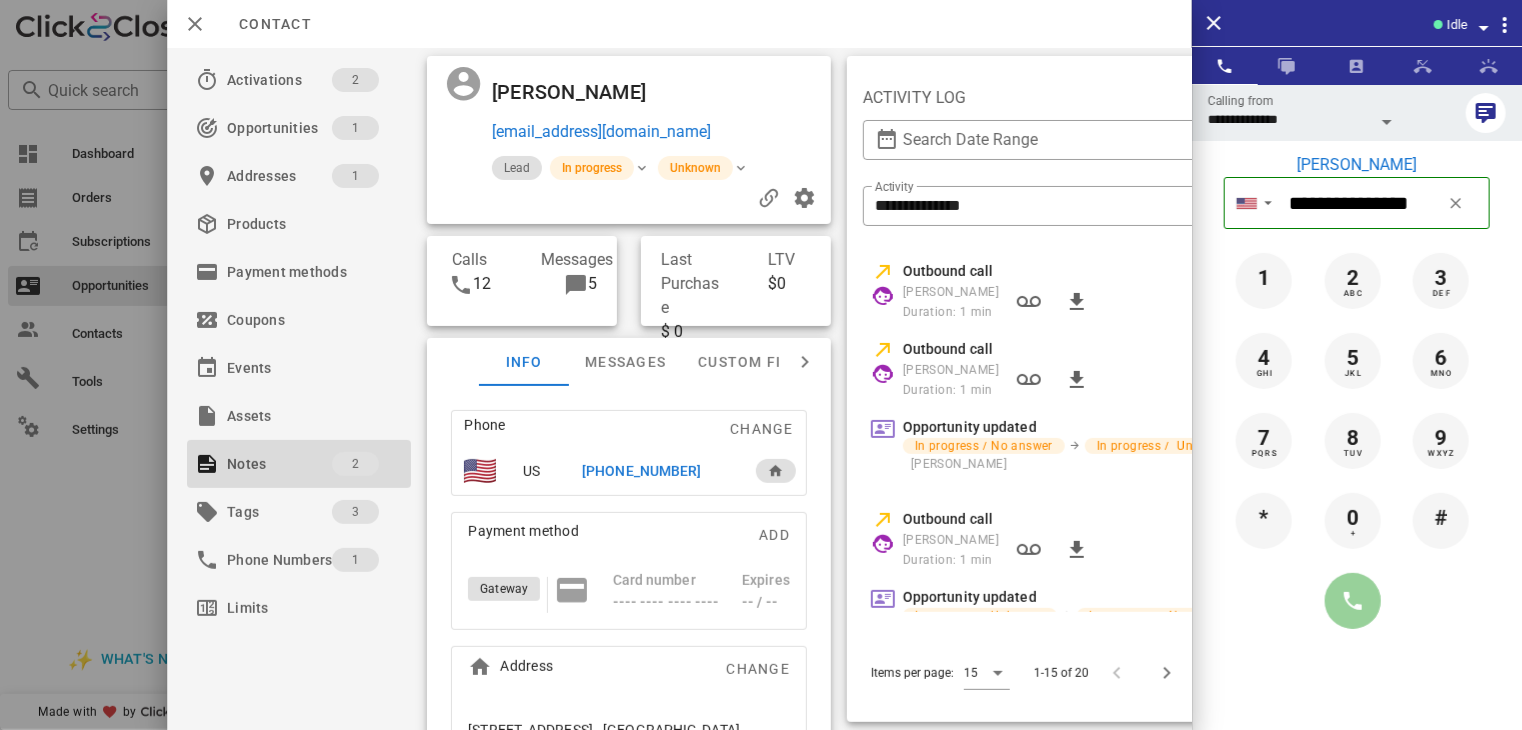 click at bounding box center [1353, 601] 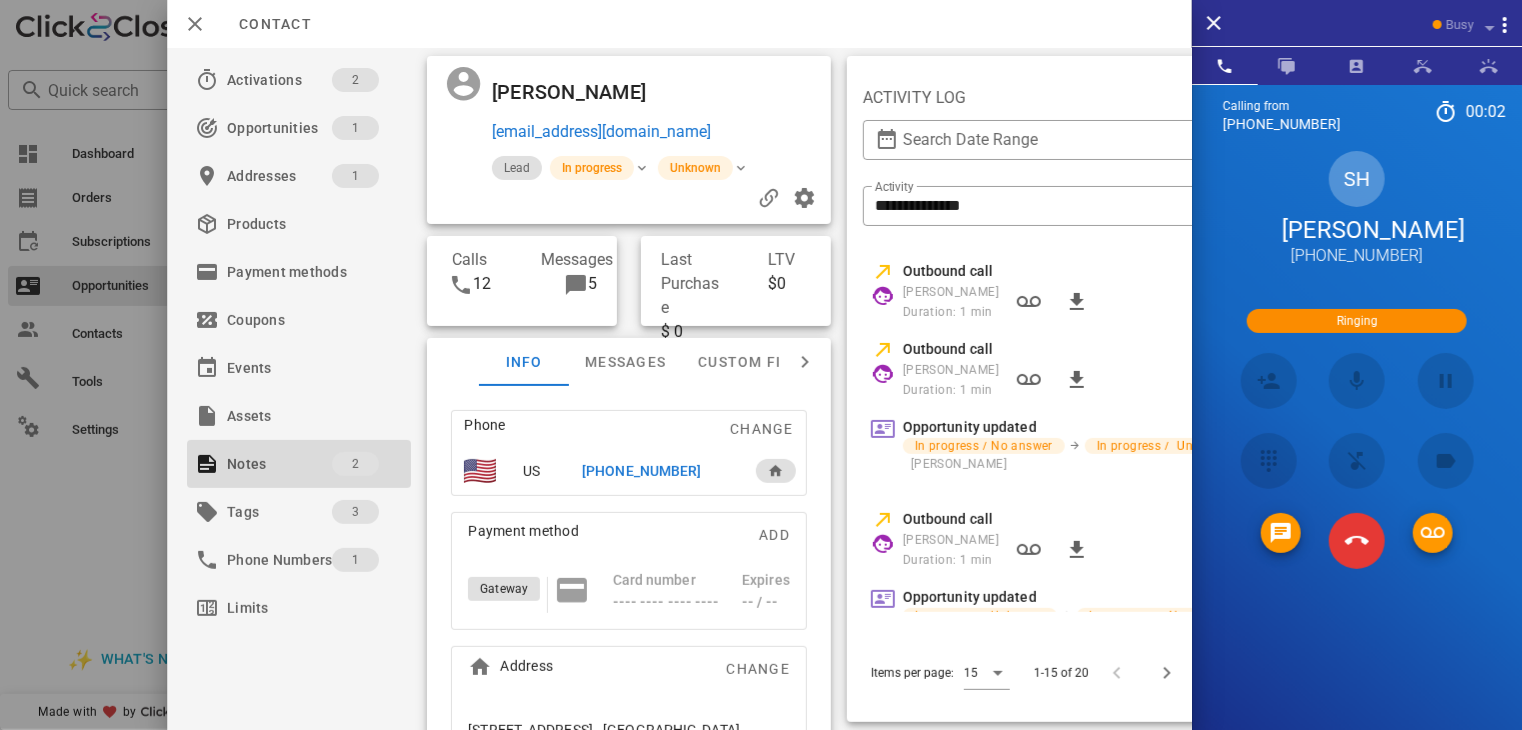 scroll, scrollTop: 793, scrollLeft: 0, axis: vertical 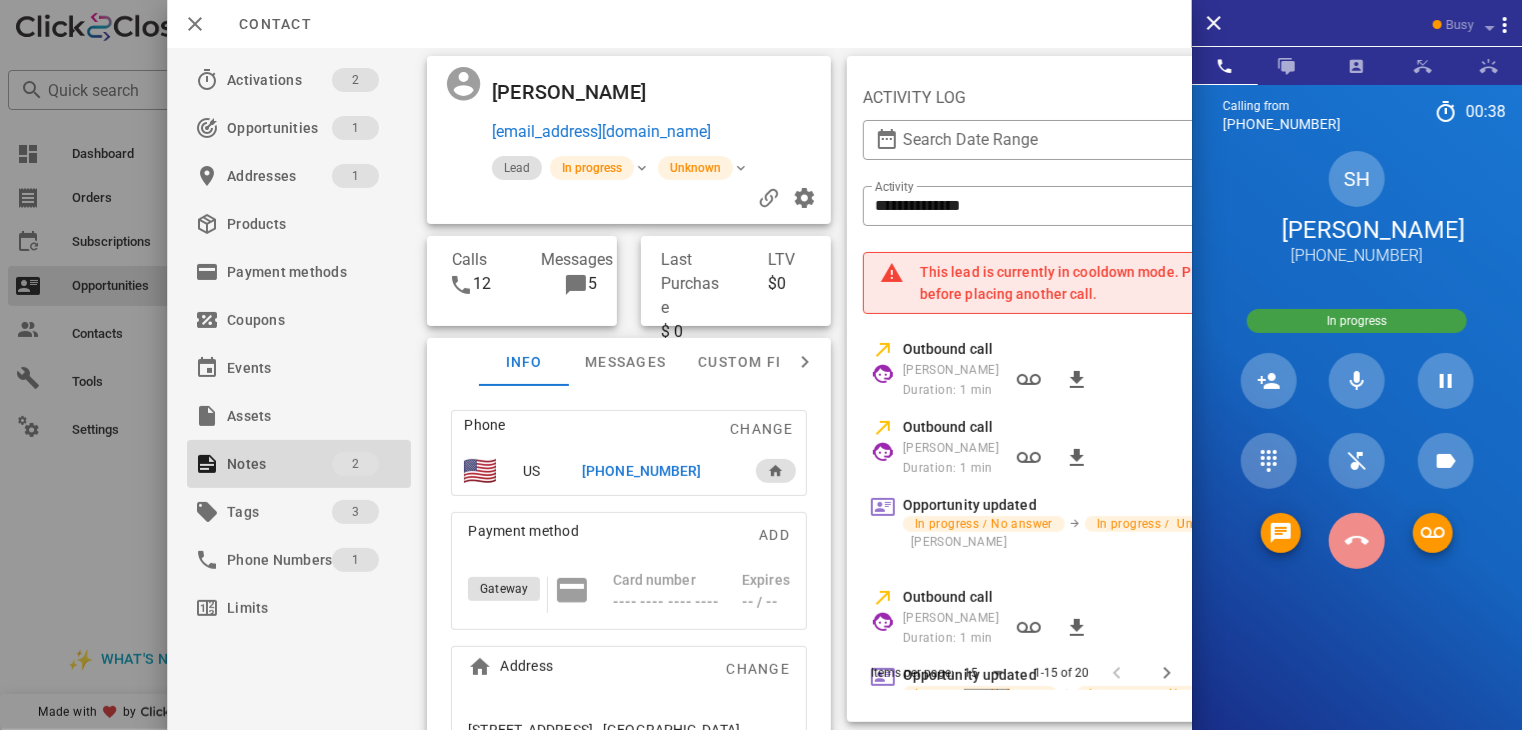 click at bounding box center [1357, 541] 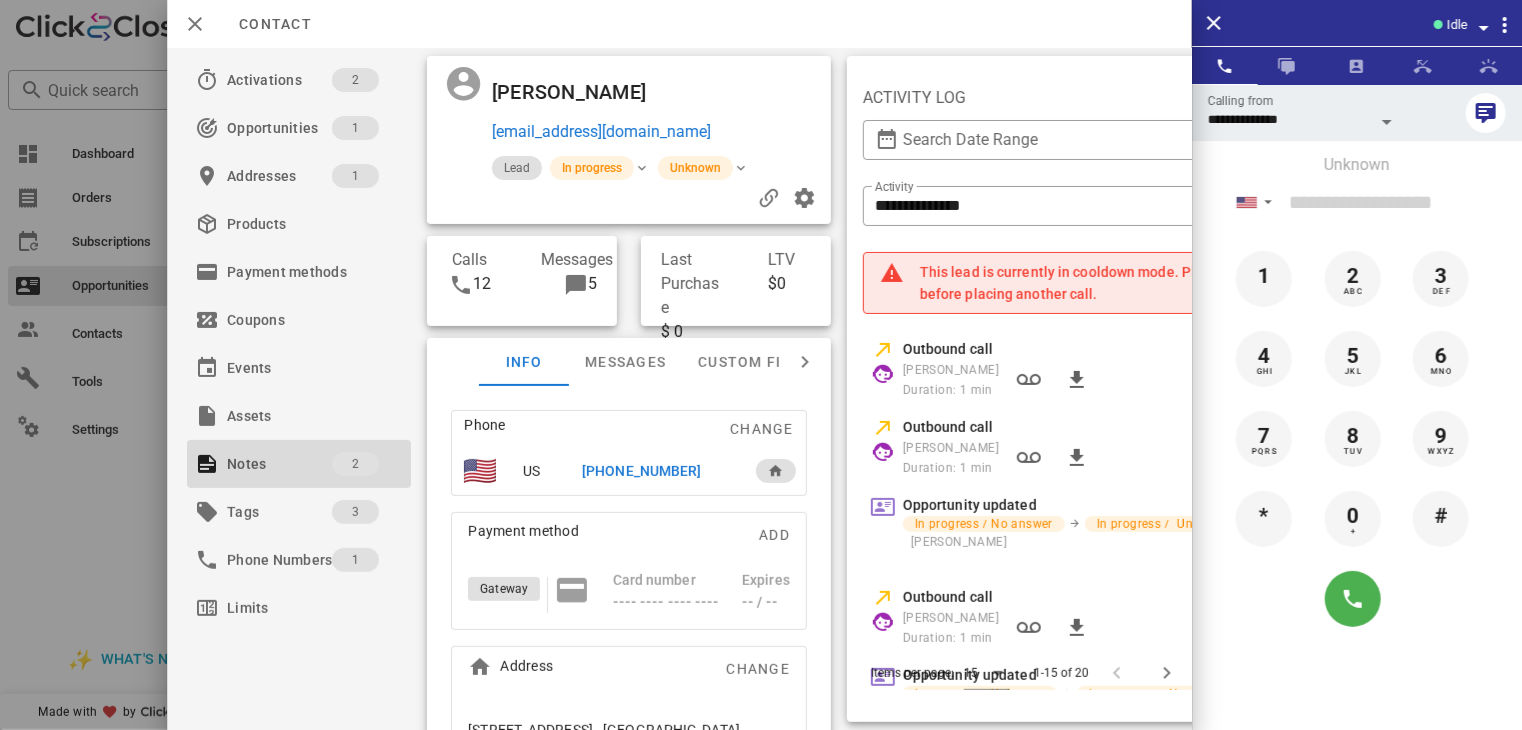 click at bounding box center (761, 365) 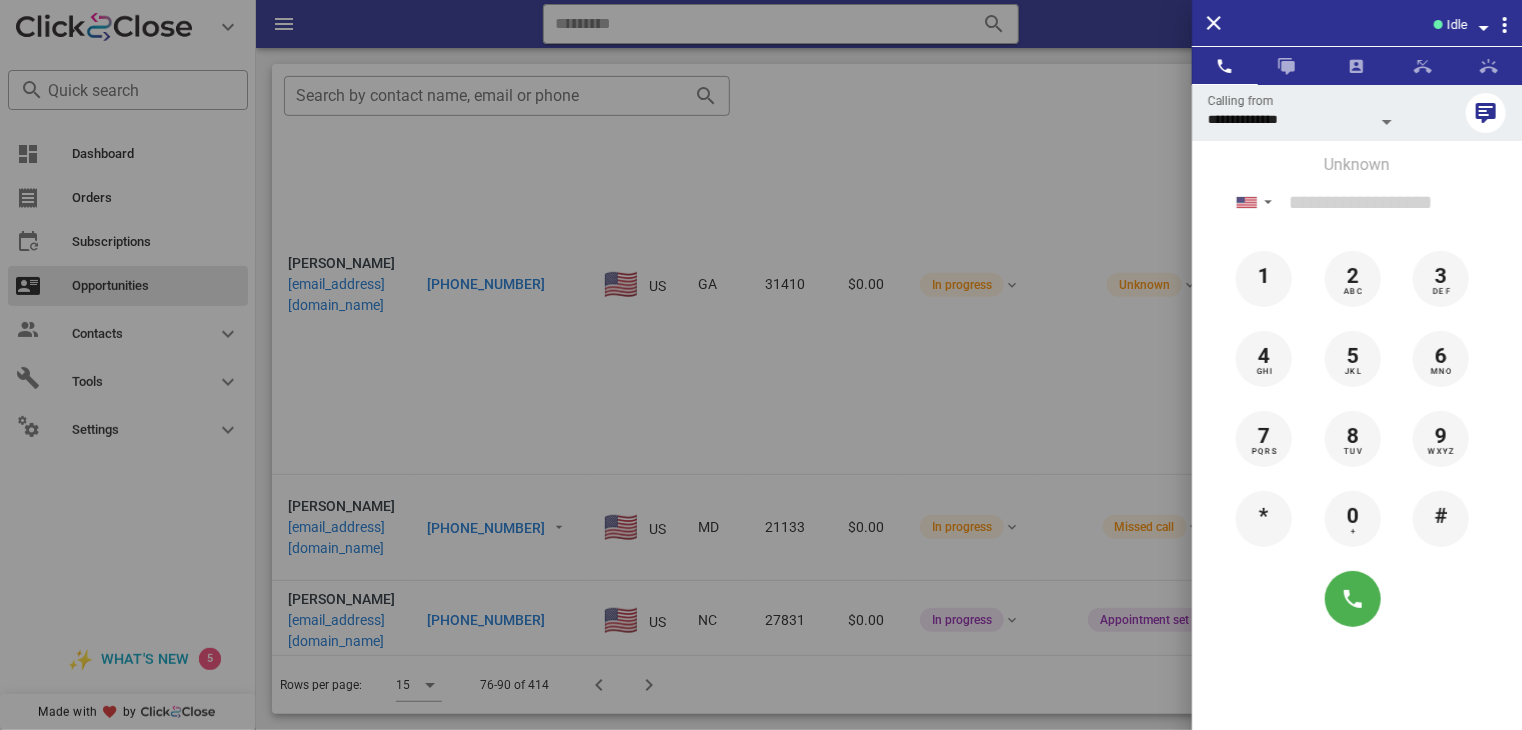 click at bounding box center [761, 365] 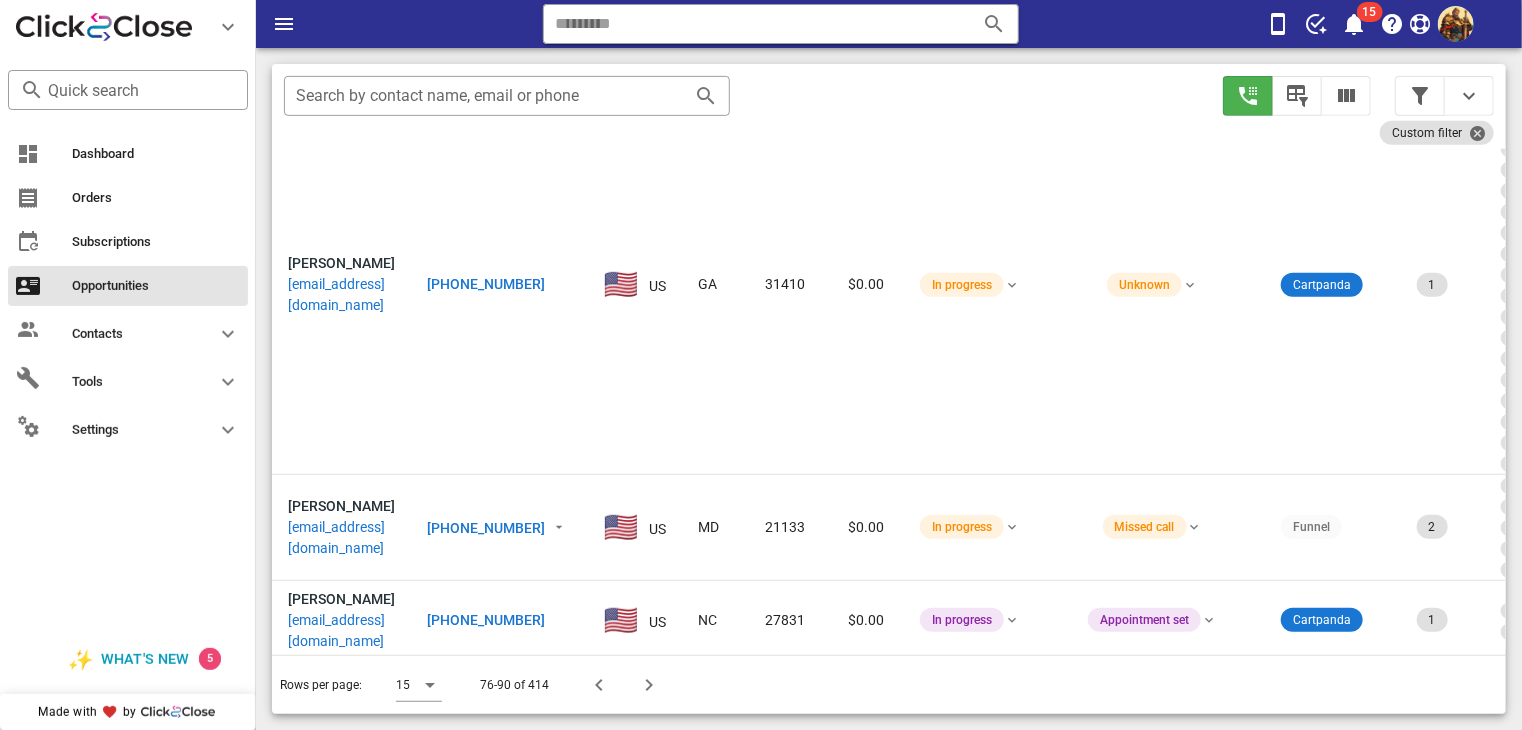 click on "[PERSON_NAME]  [EMAIL_ADDRESS][DOMAIN_NAME]" at bounding box center [341, 700] 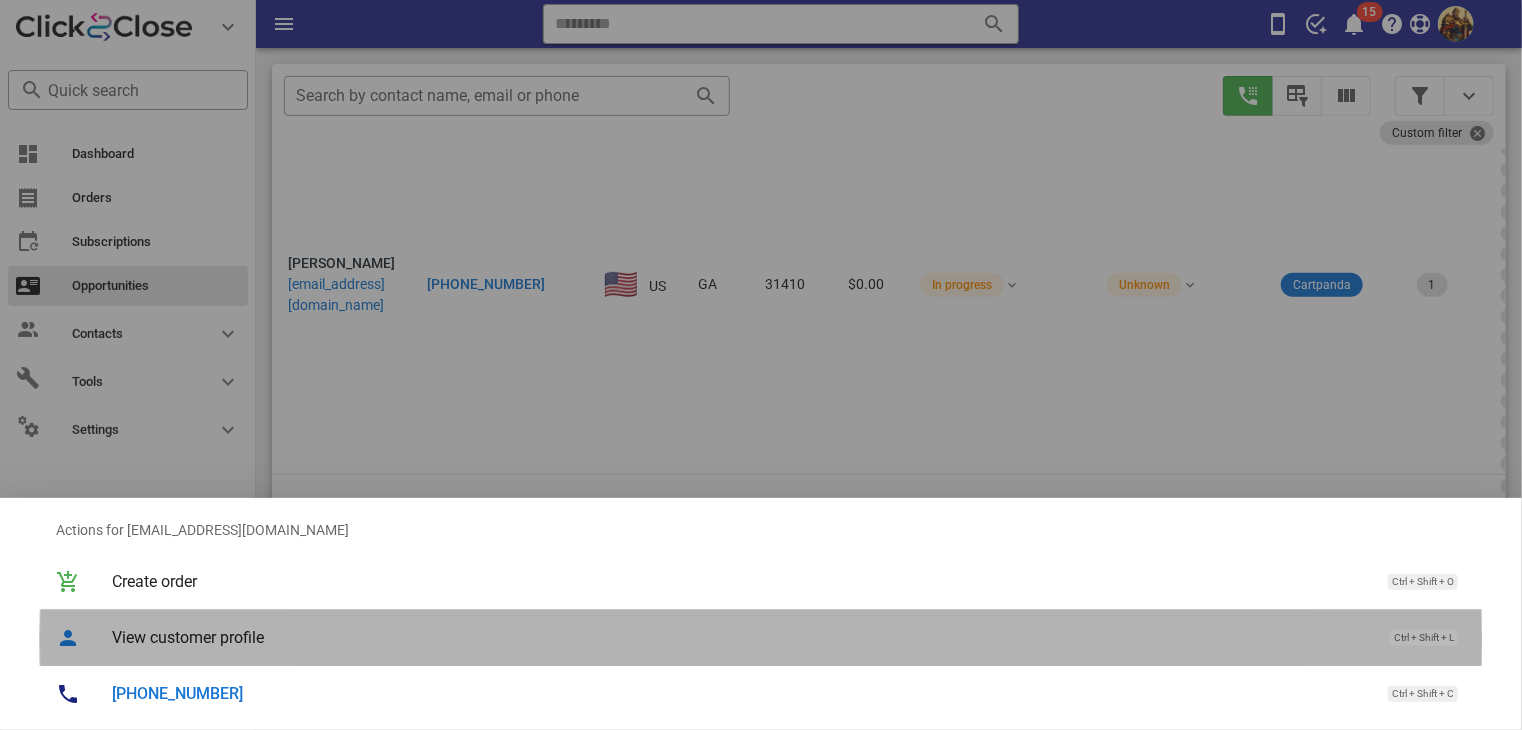 click on "View customer profile" at bounding box center [741, 637] 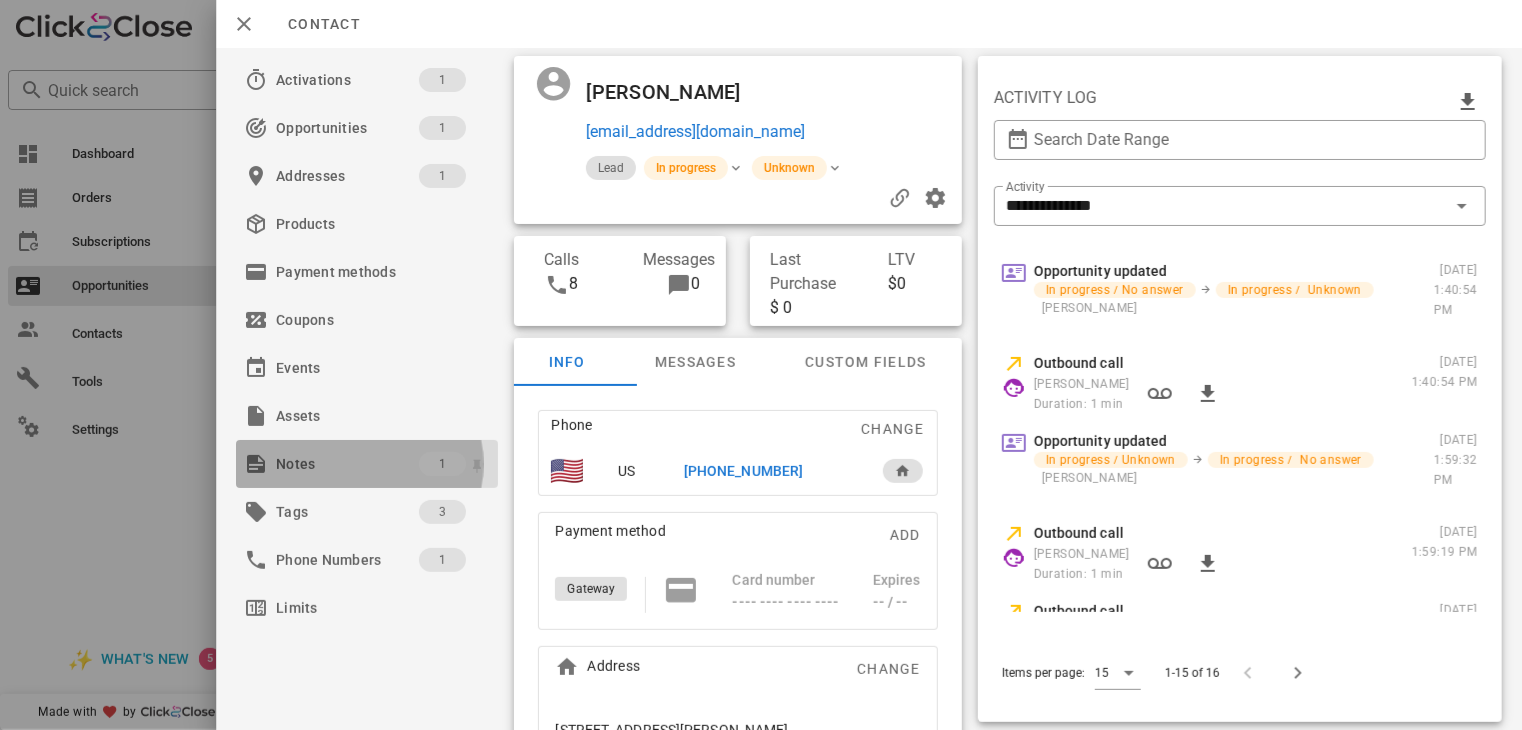 click on "Notes" at bounding box center (347, 464) 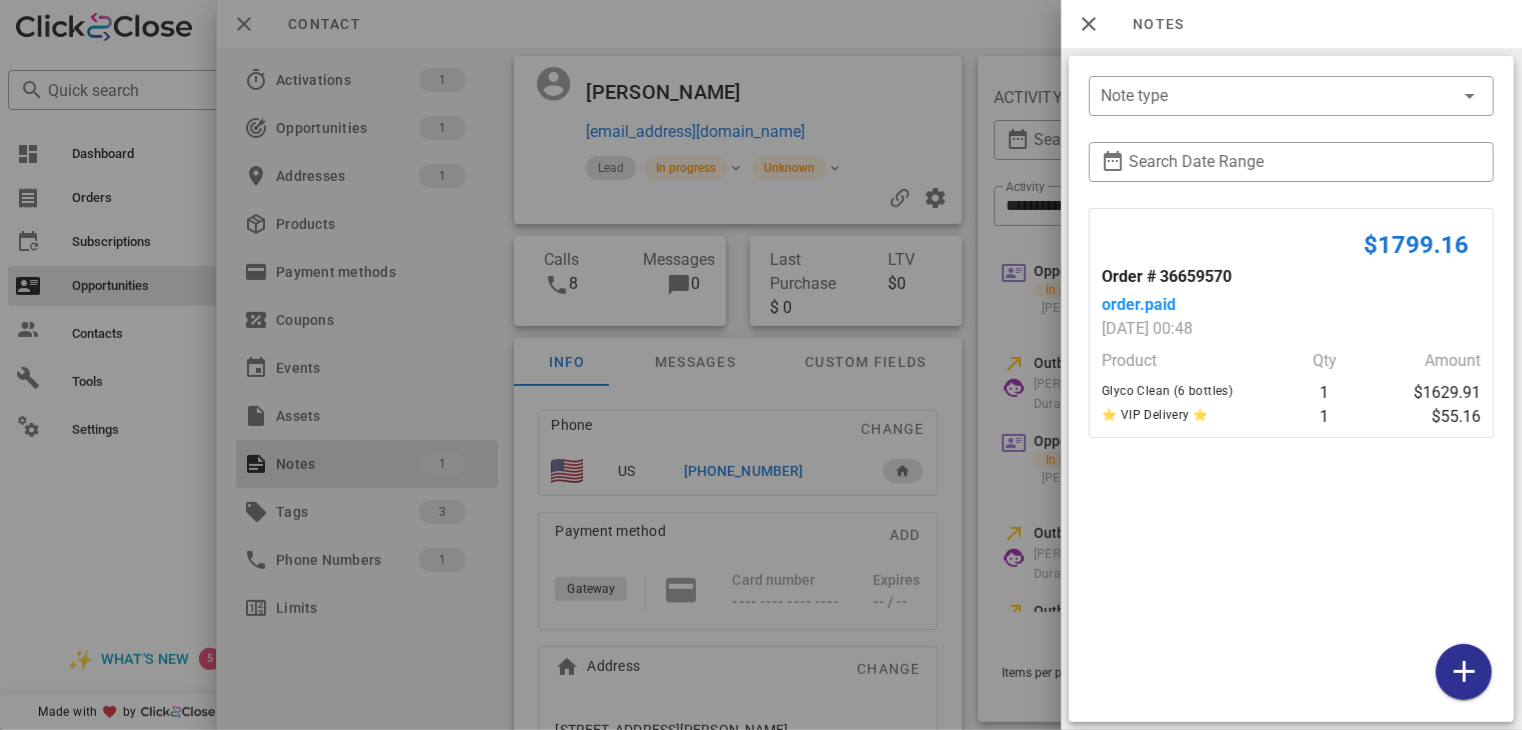 click at bounding box center (761, 365) 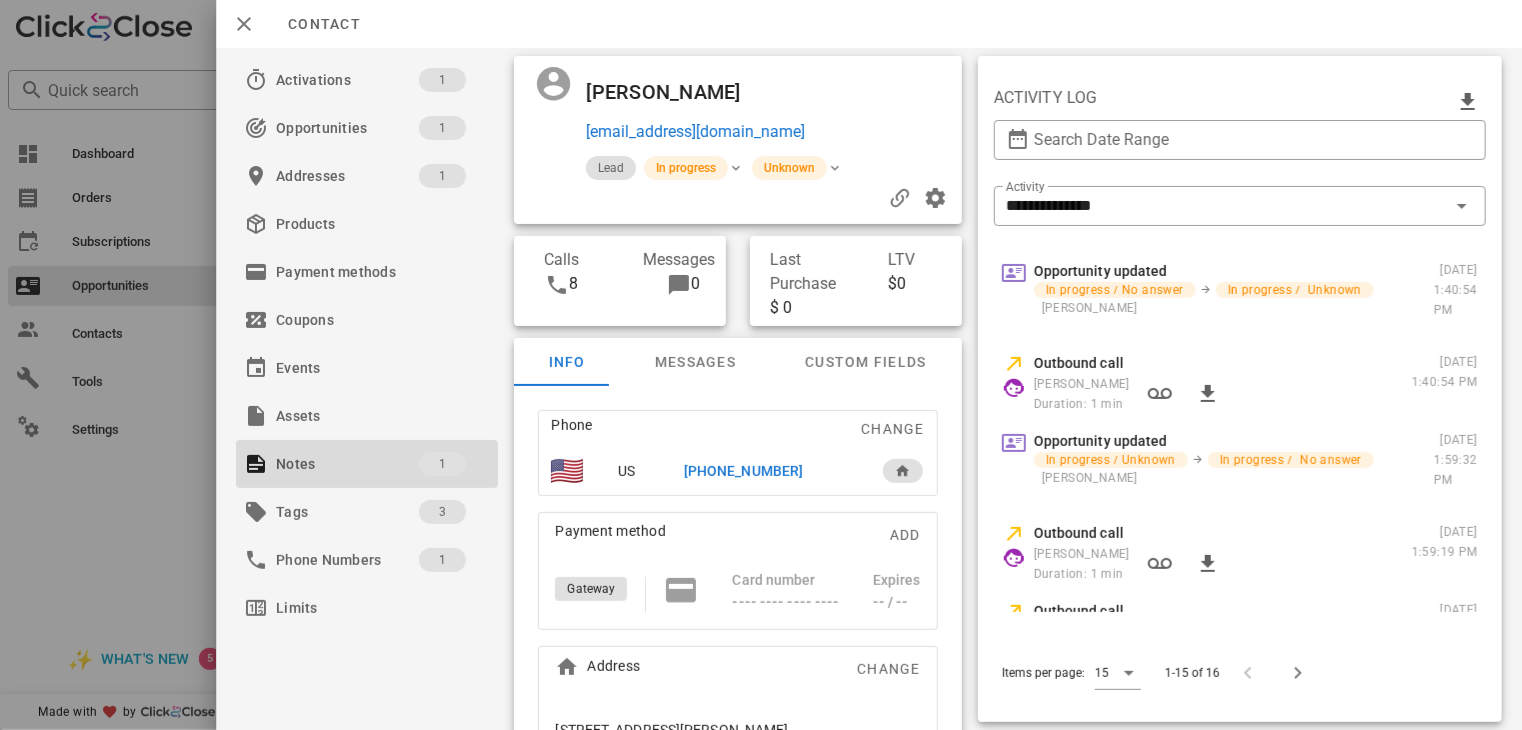 click on "[PHONE_NUMBER]" at bounding box center [743, 471] 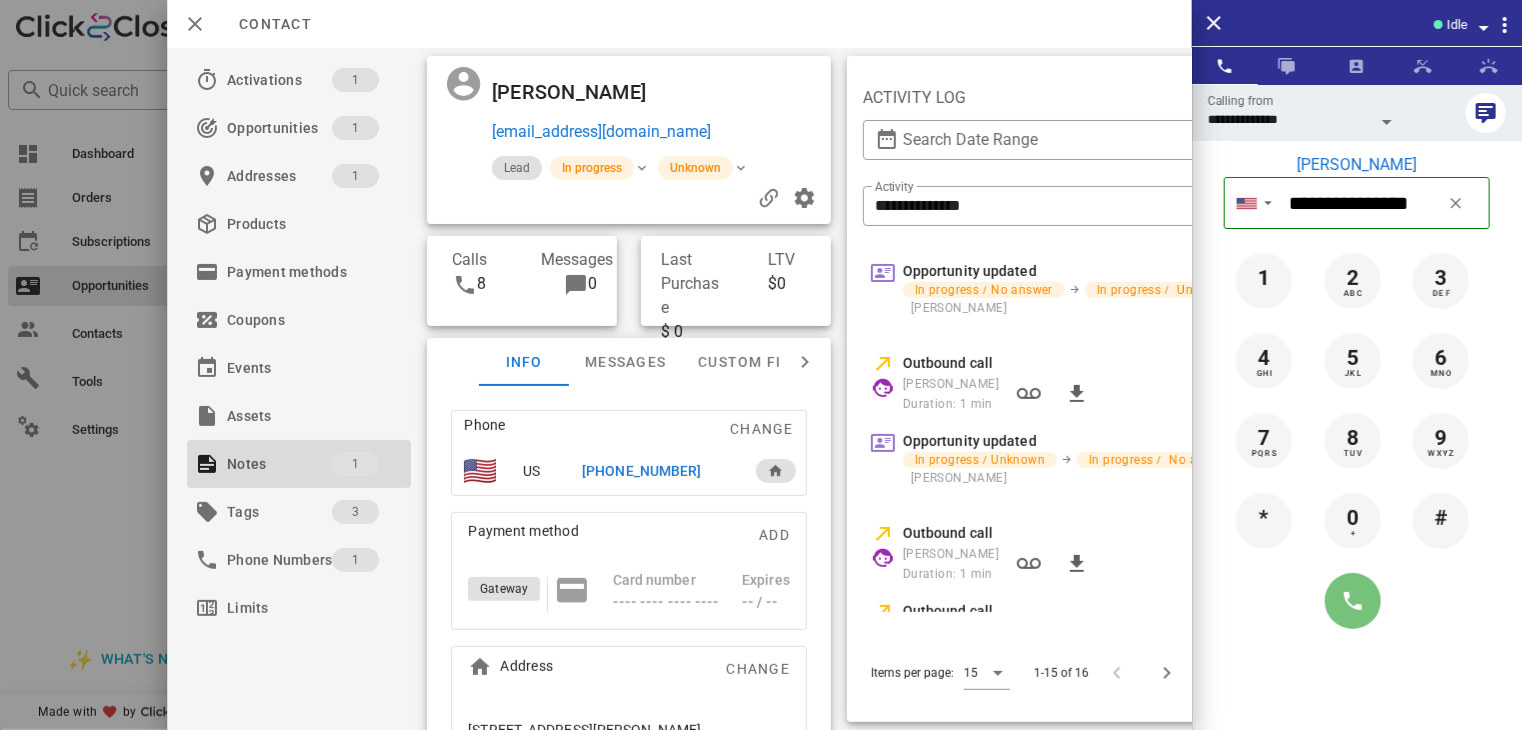 click at bounding box center (1353, 601) 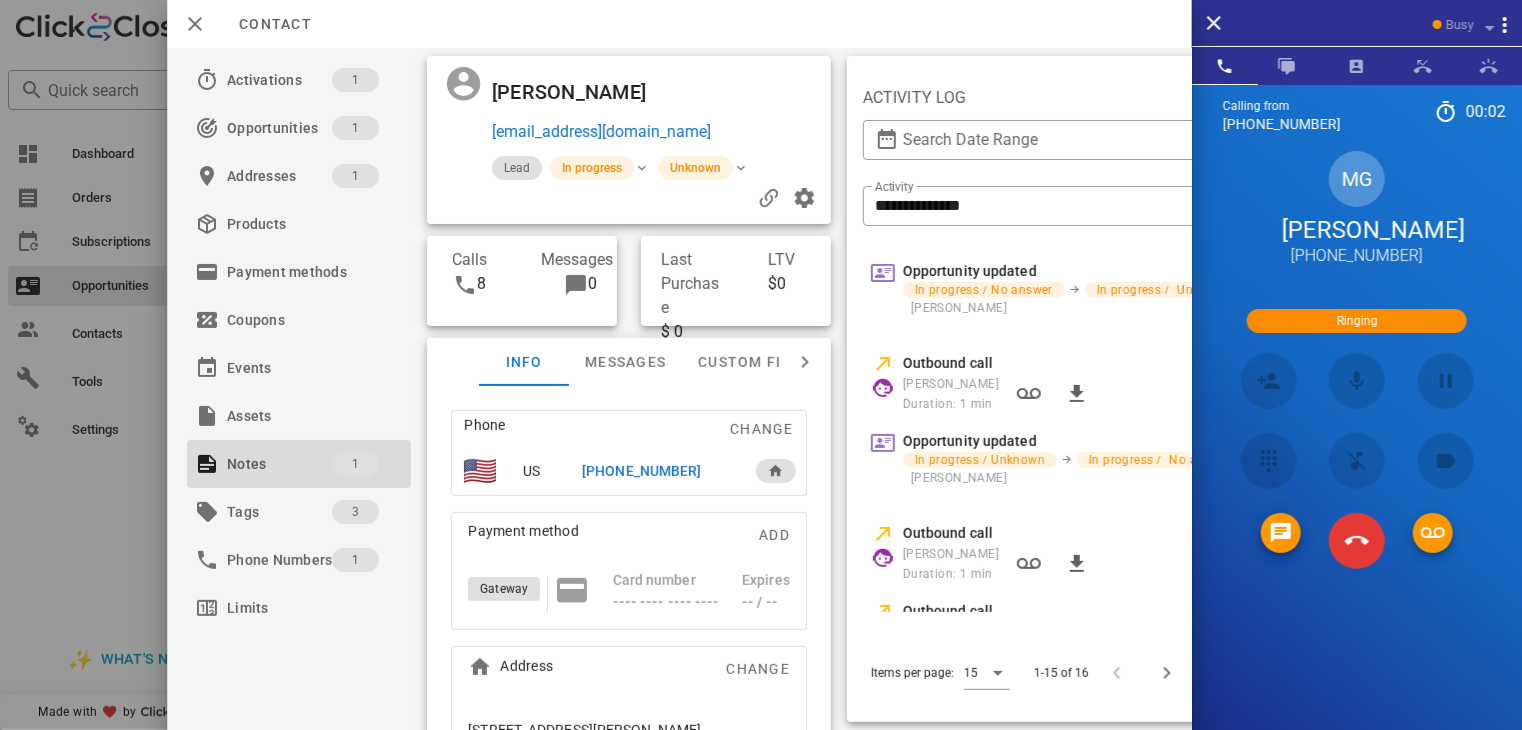 scroll, scrollTop: 730, scrollLeft: 0, axis: vertical 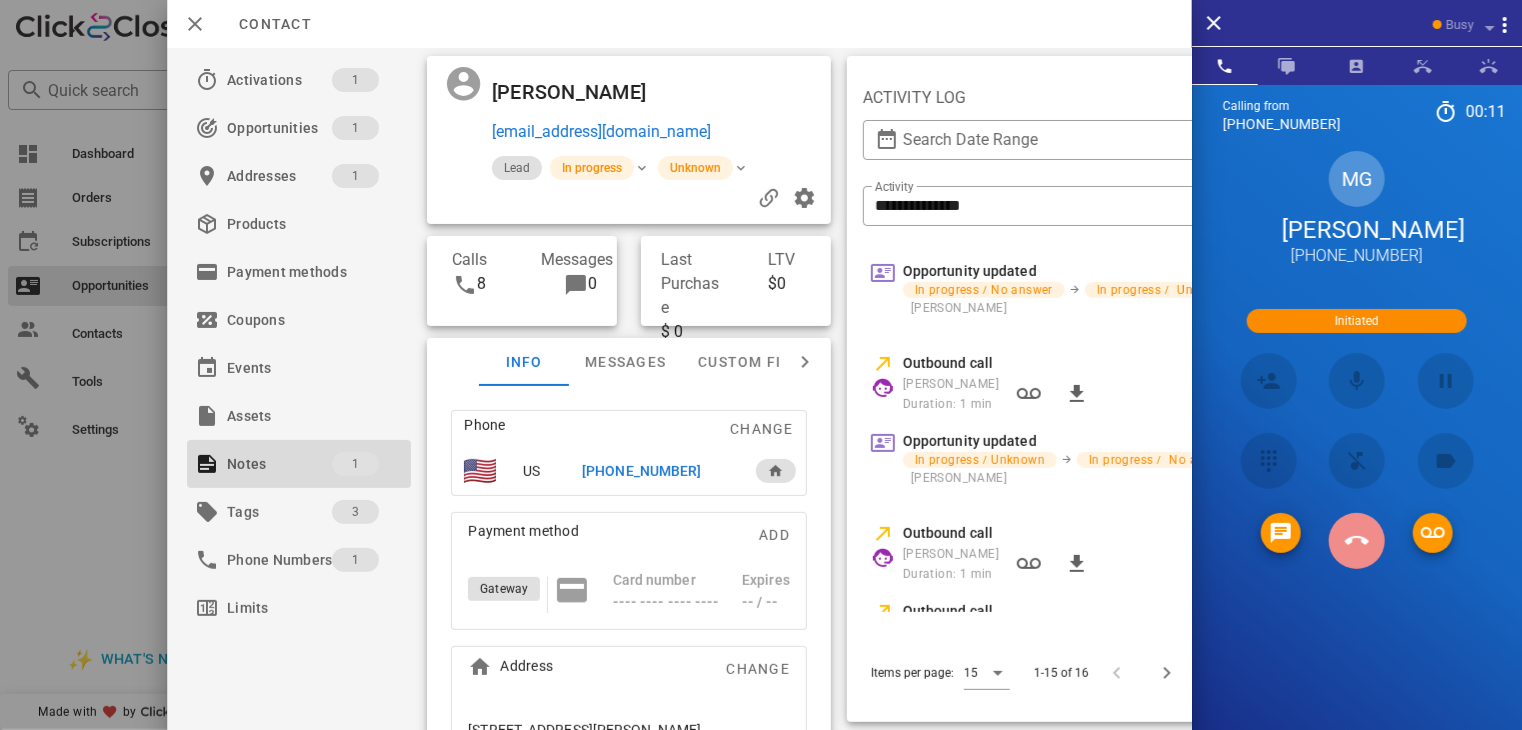 click at bounding box center [1357, 541] 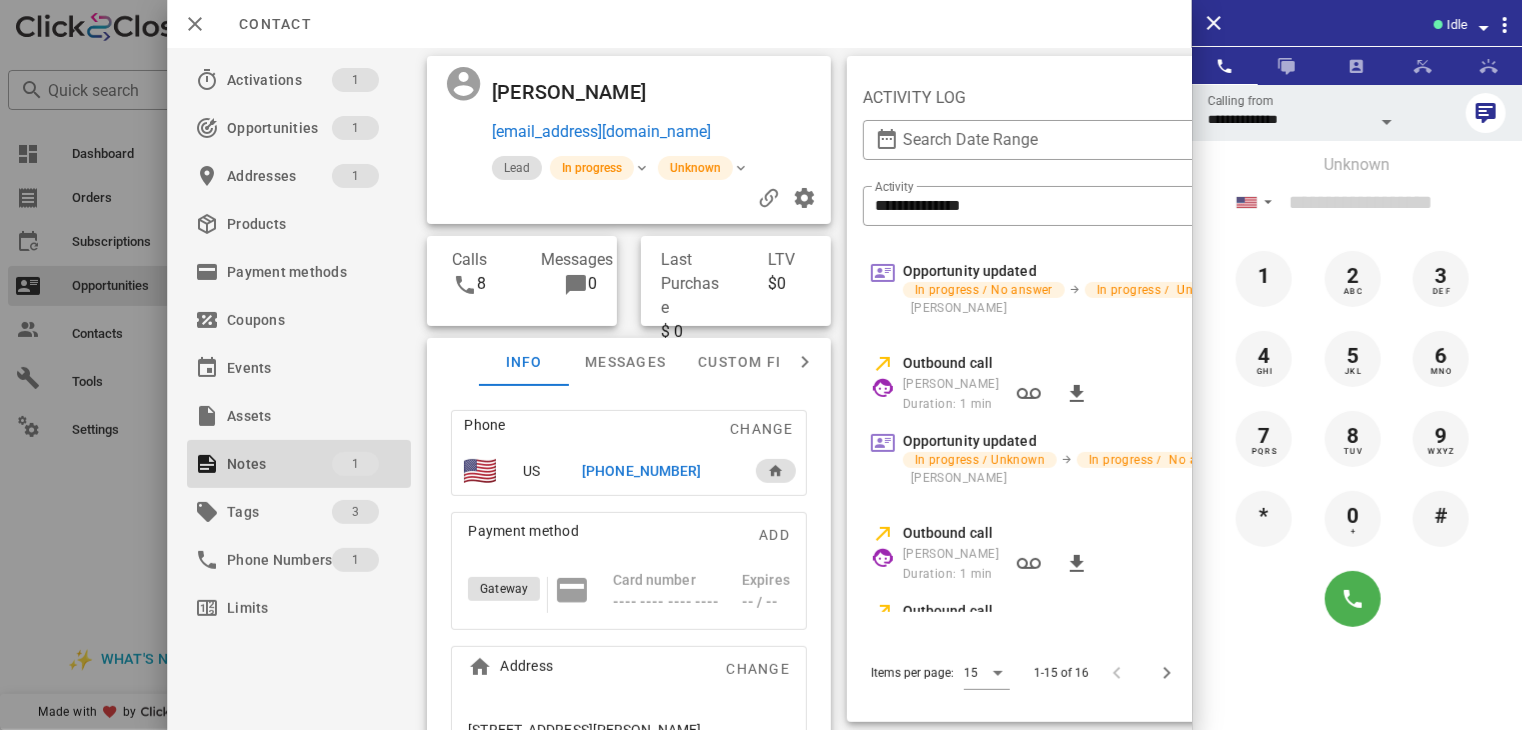 click at bounding box center (761, 365) 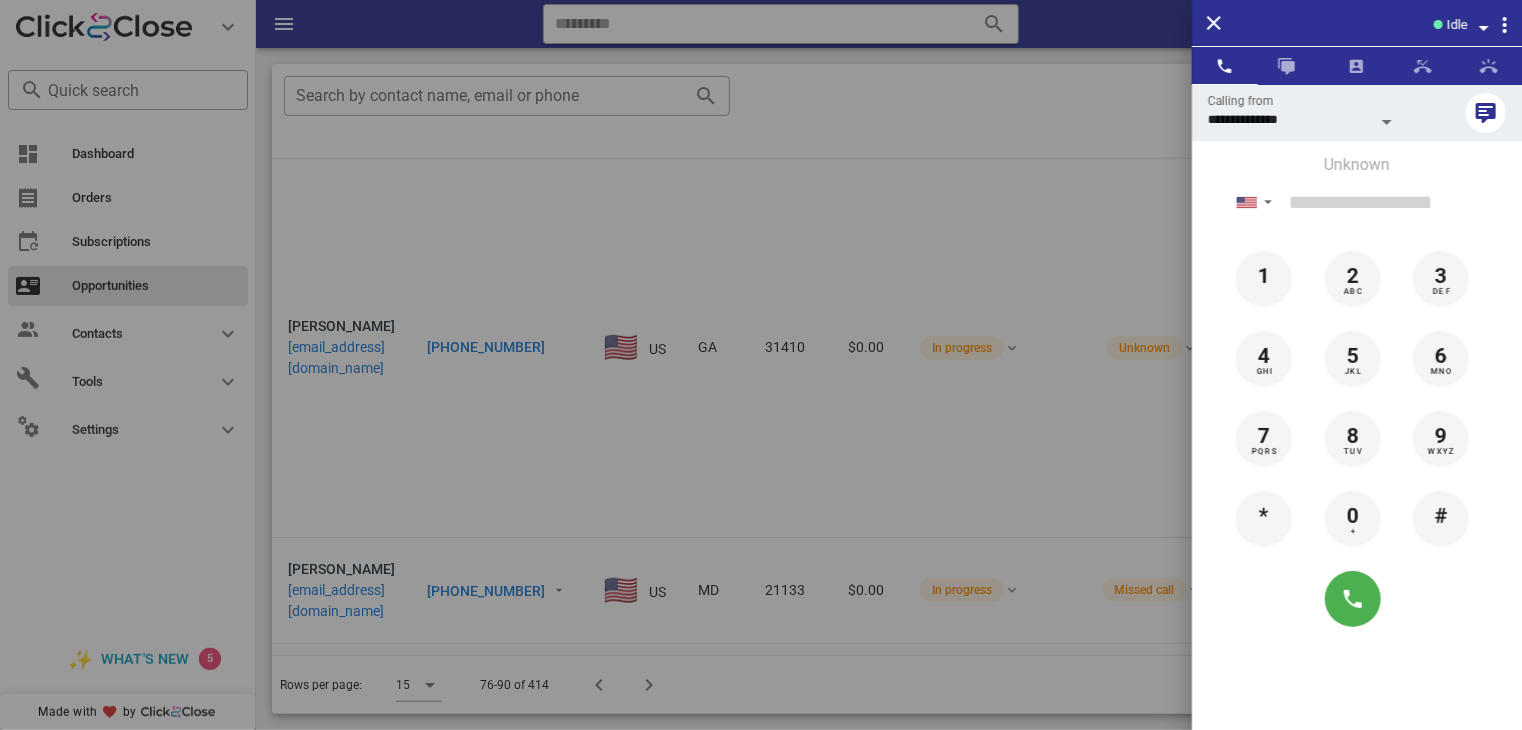 click at bounding box center (761, 365) 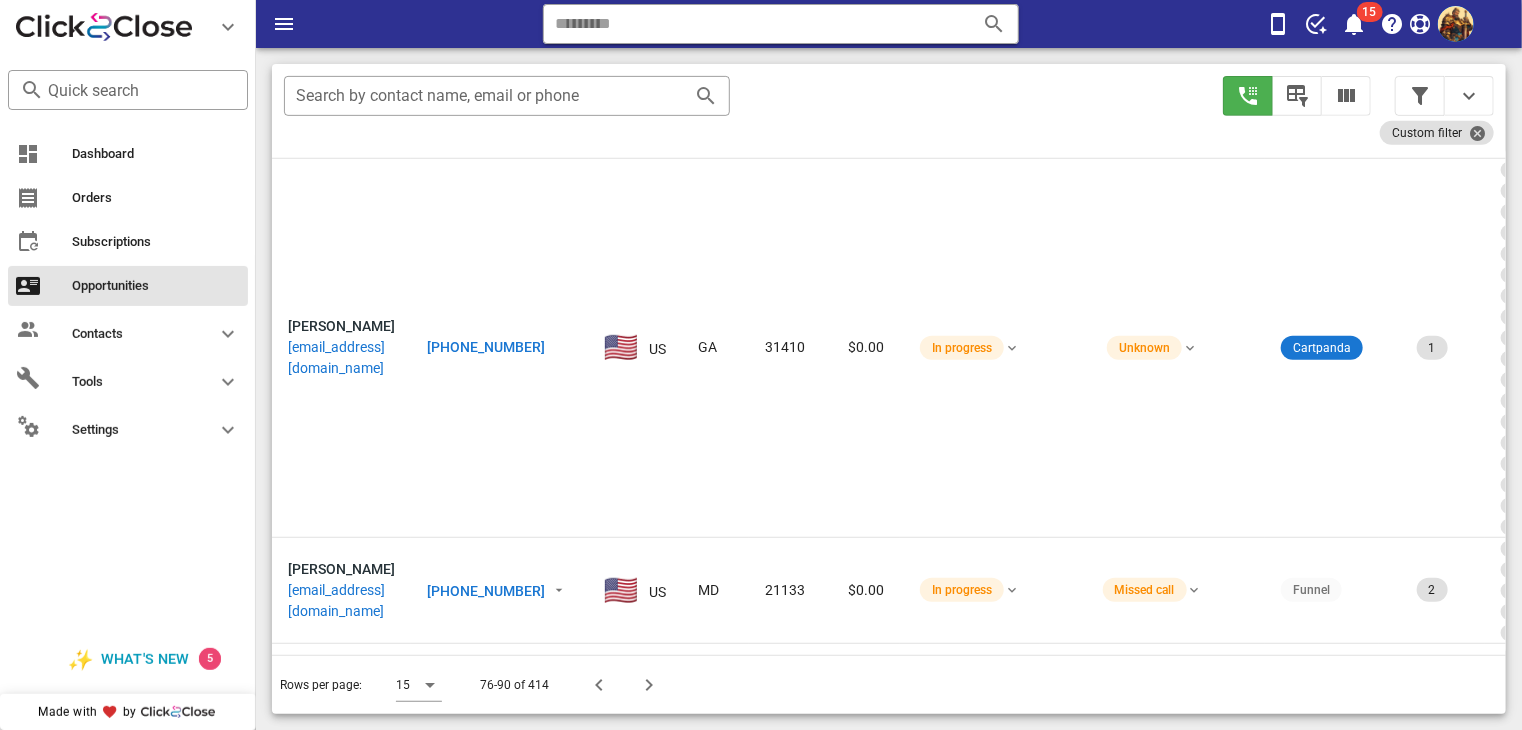 click on "[PERSON_NAME]  [EMAIL_ADDRESS][DOMAIN_NAME]" at bounding box center (341, 763) 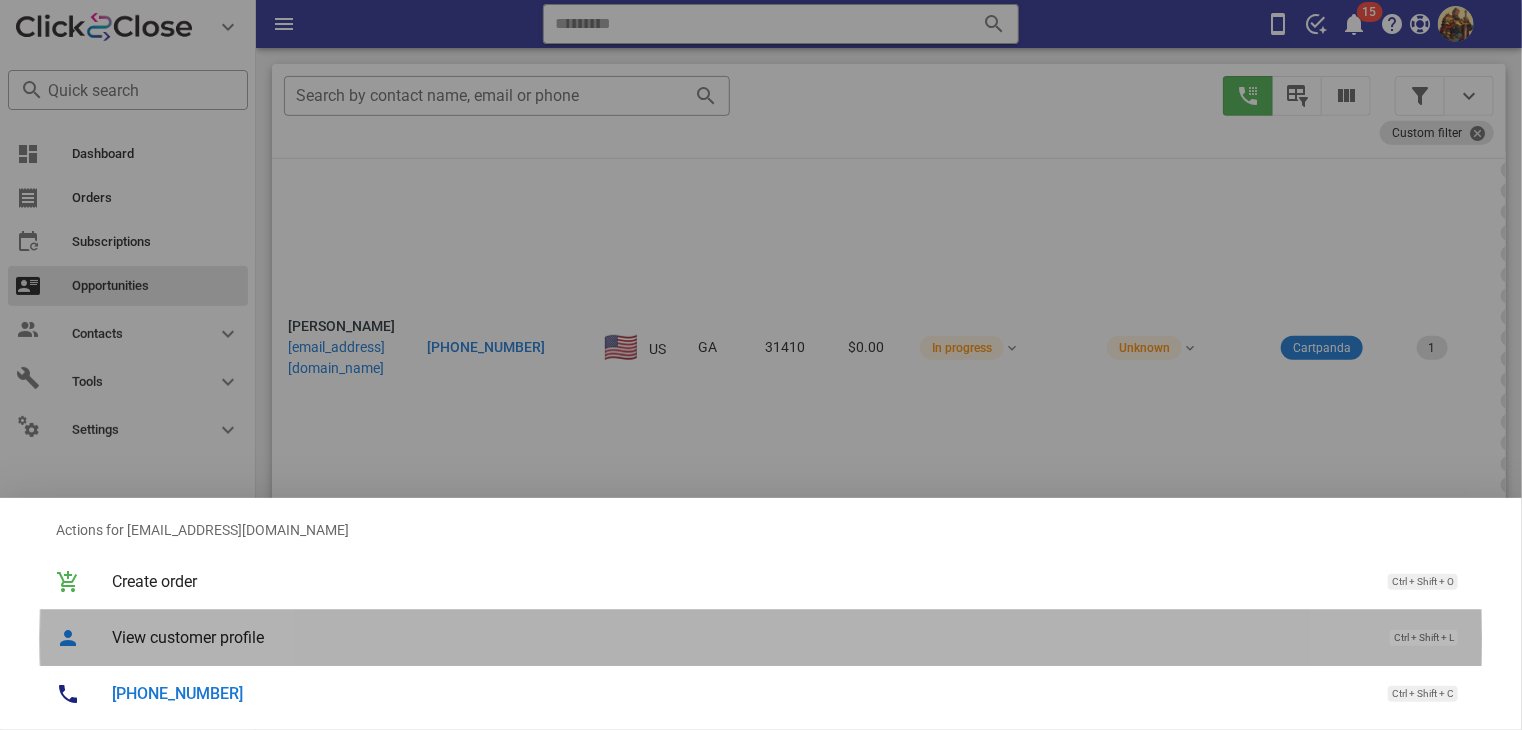 click on "View customer profile" at bounding box center (741, 637) 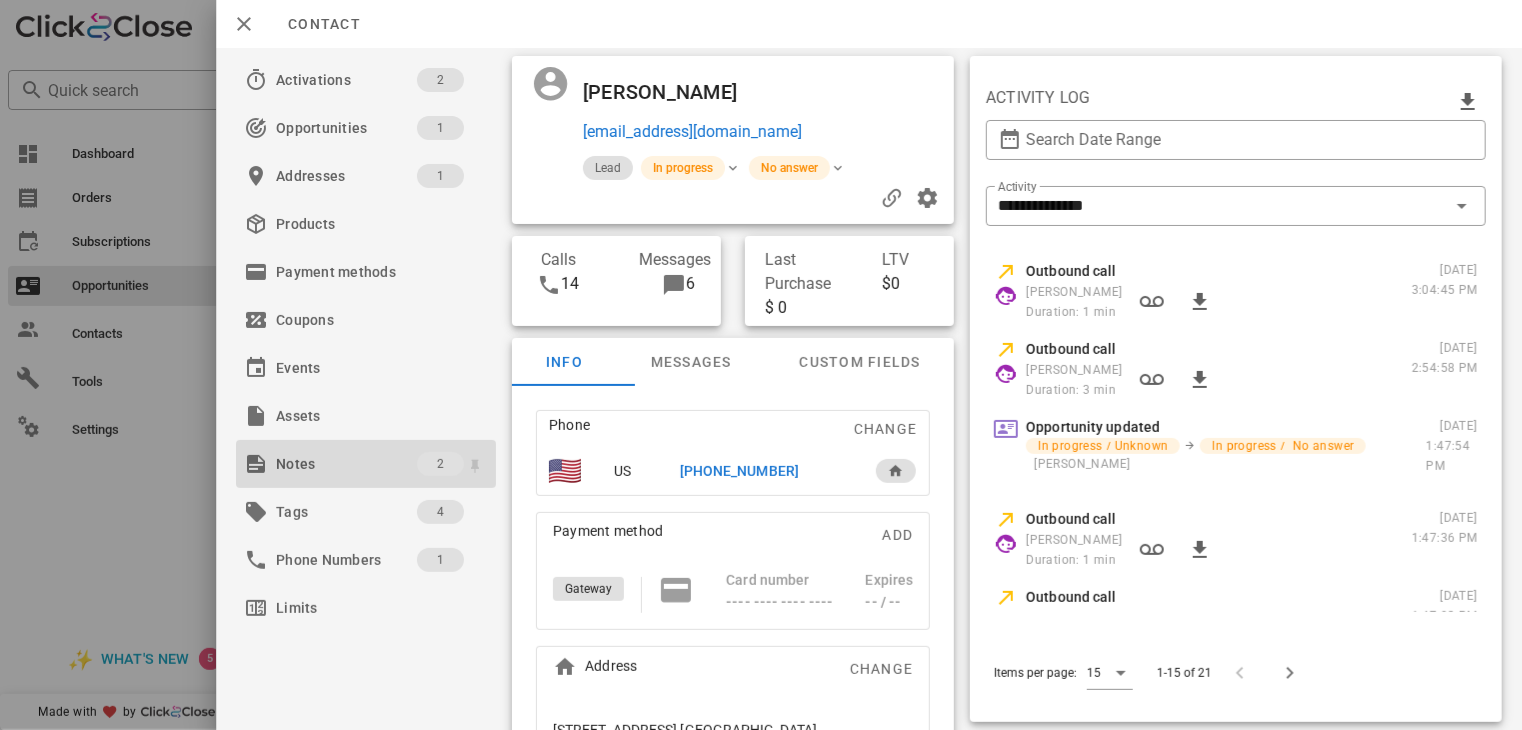 click on "Notes" at bounding box center [346, 464] 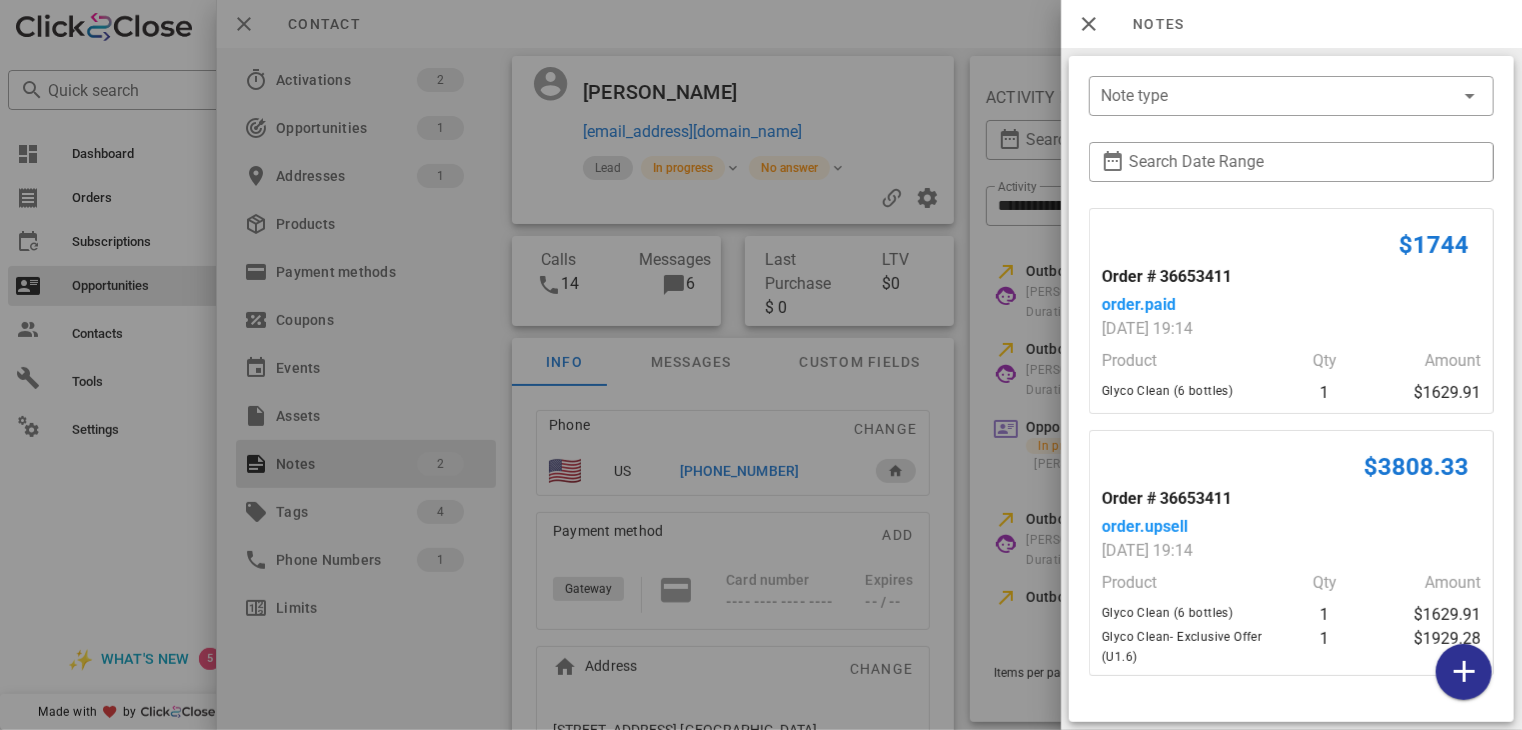 click at bounding box center (761, 365) 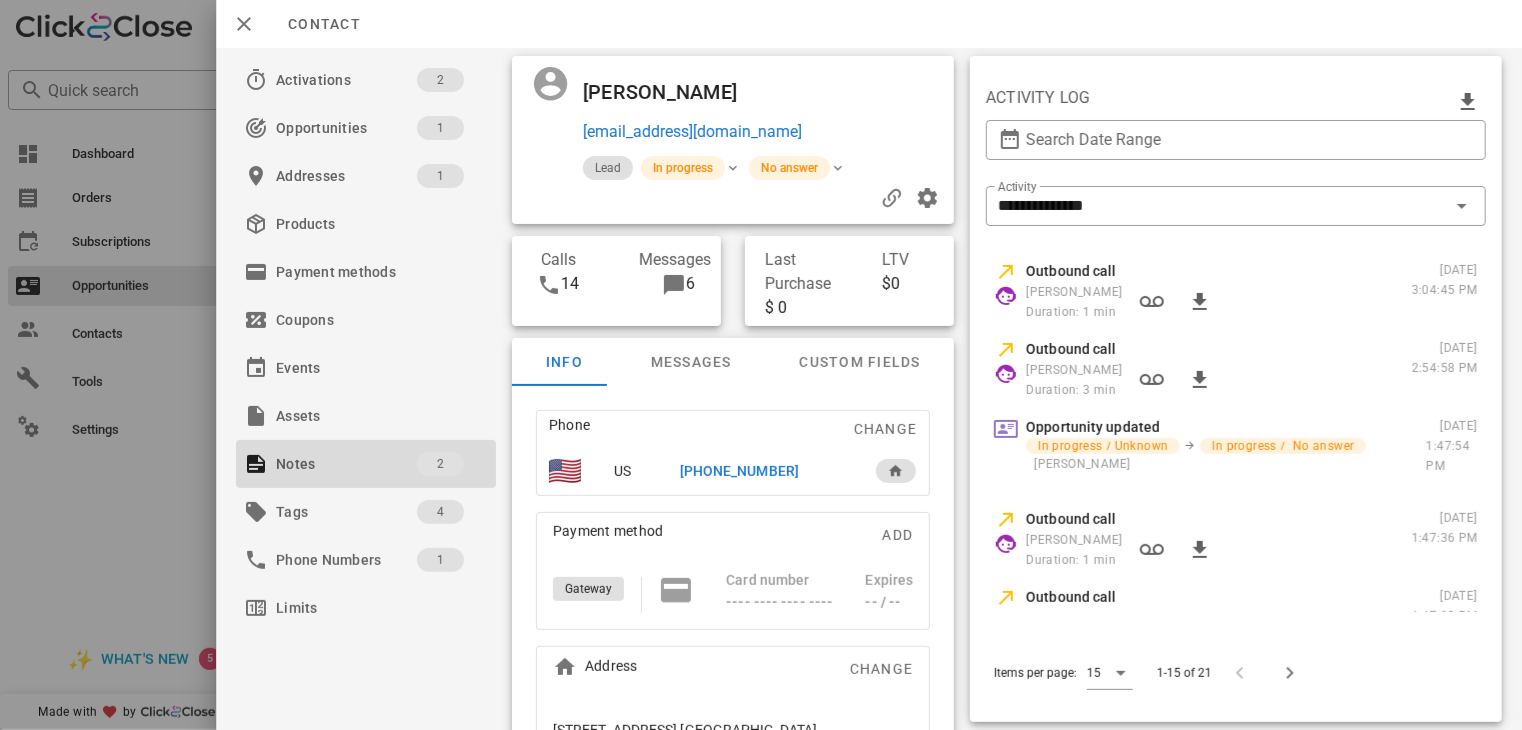 click on "[PHONE_NUMBER]" at bounding box center [739, 471] 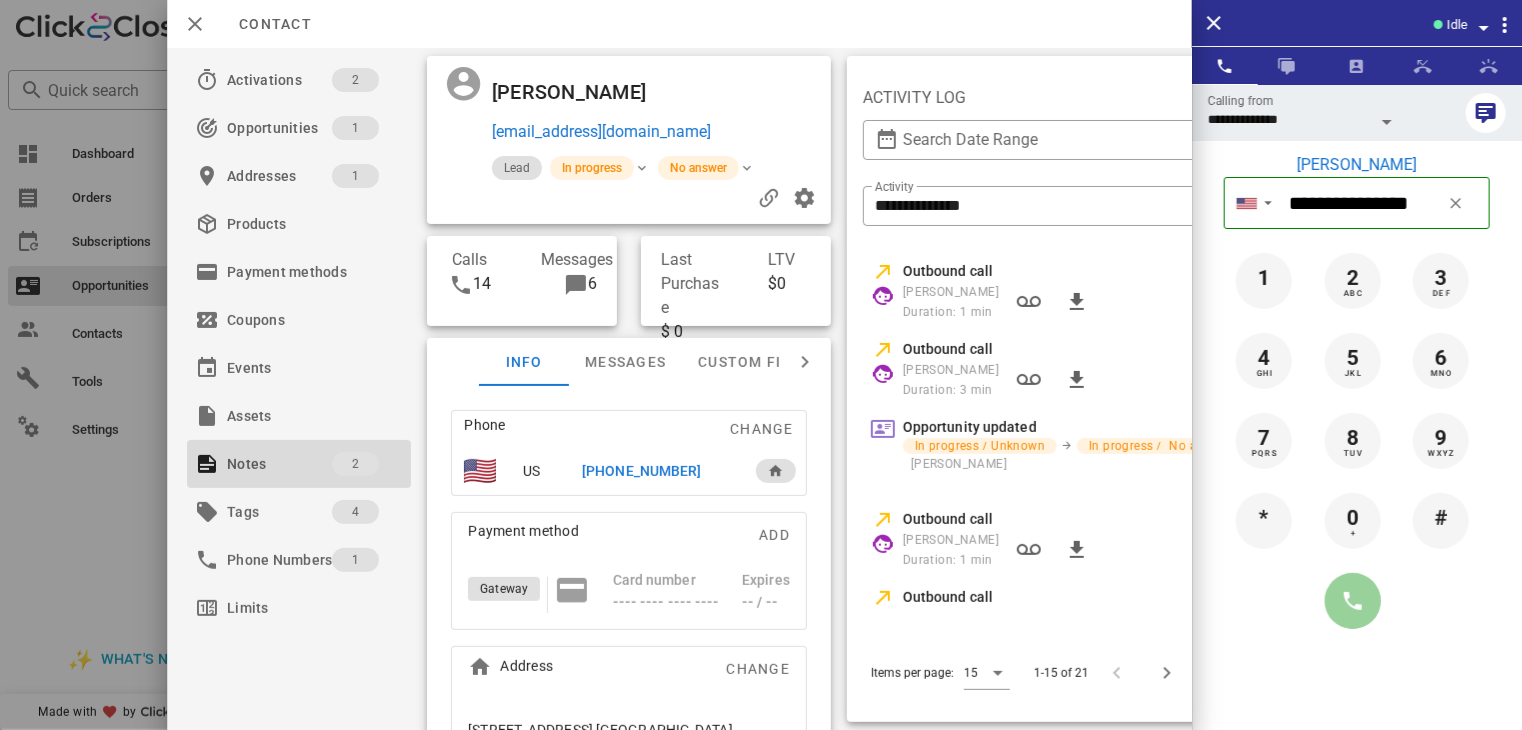 click at bounding box center (1353, 601) 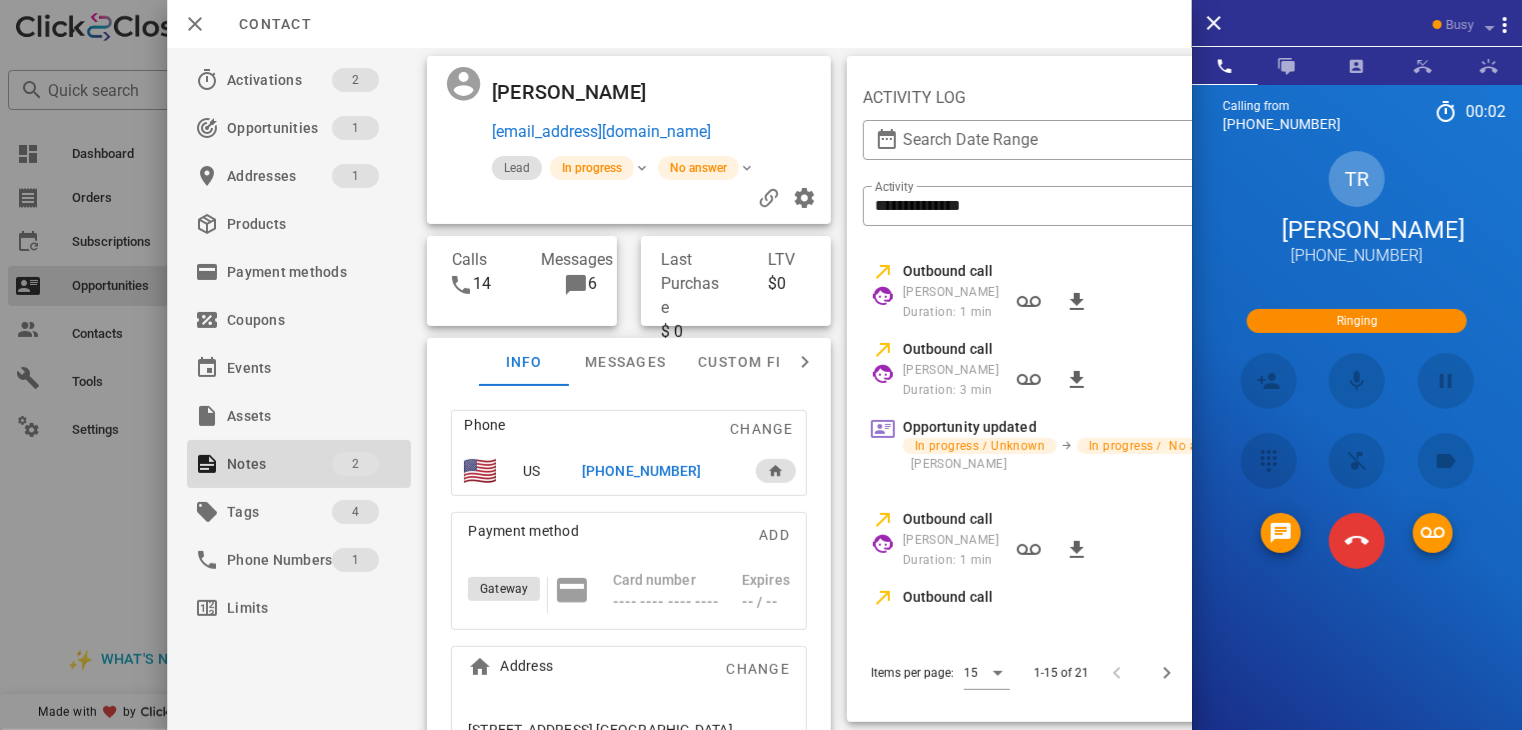 scroll, scrollTop: 666, scrollLeft: 0, axis: vertical 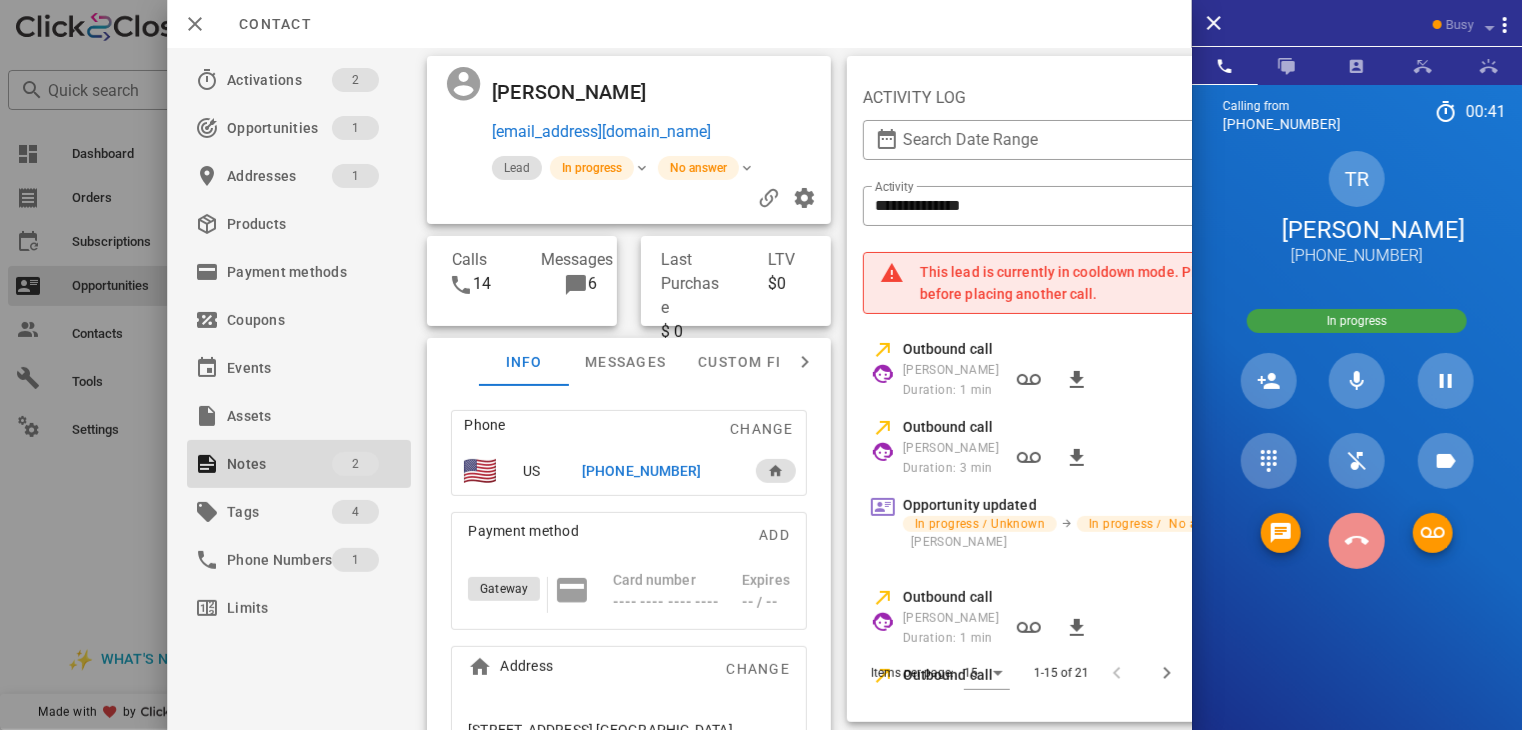 click at bounding box center (1357, 541) 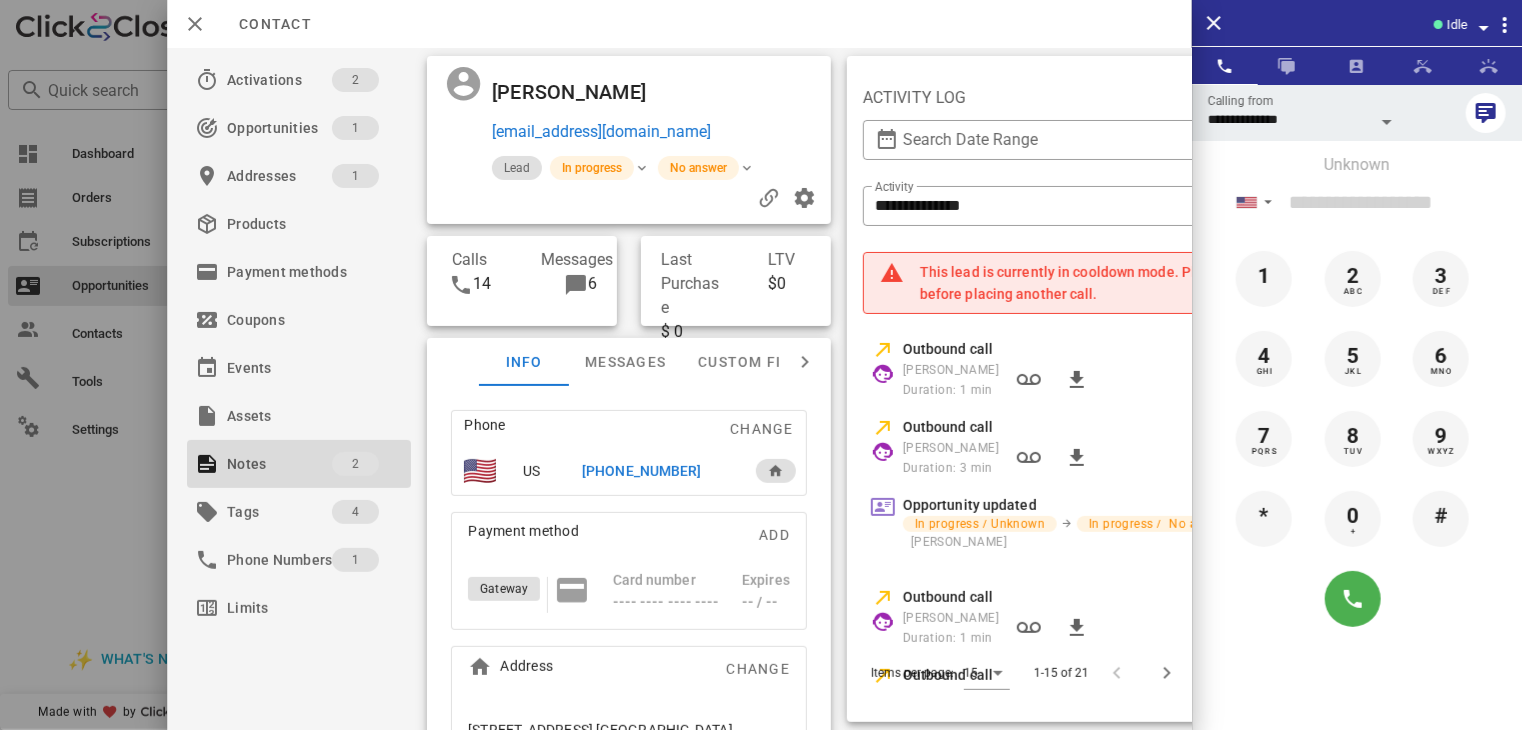 click at bounding box center (761, 365) 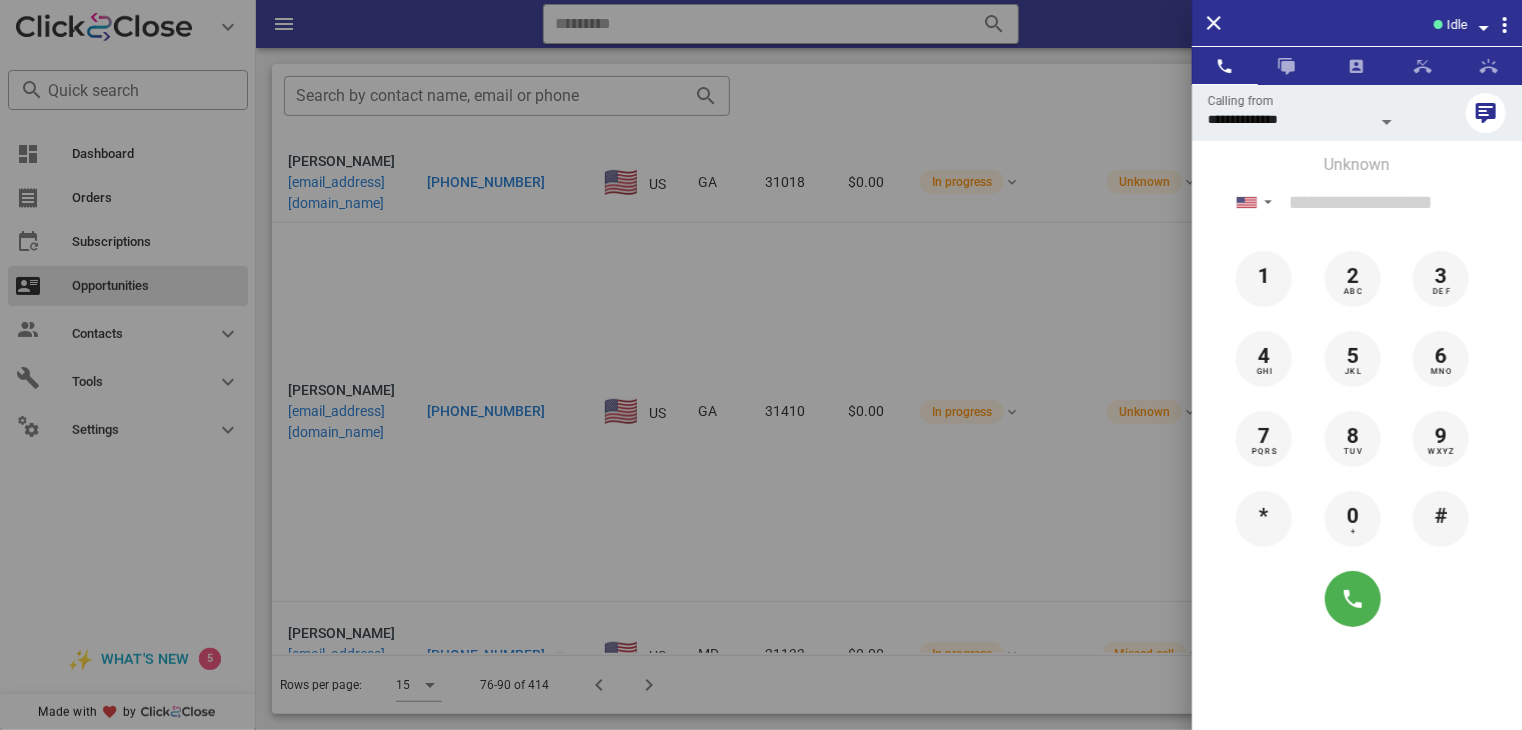 click at bounding box center (761, 365) 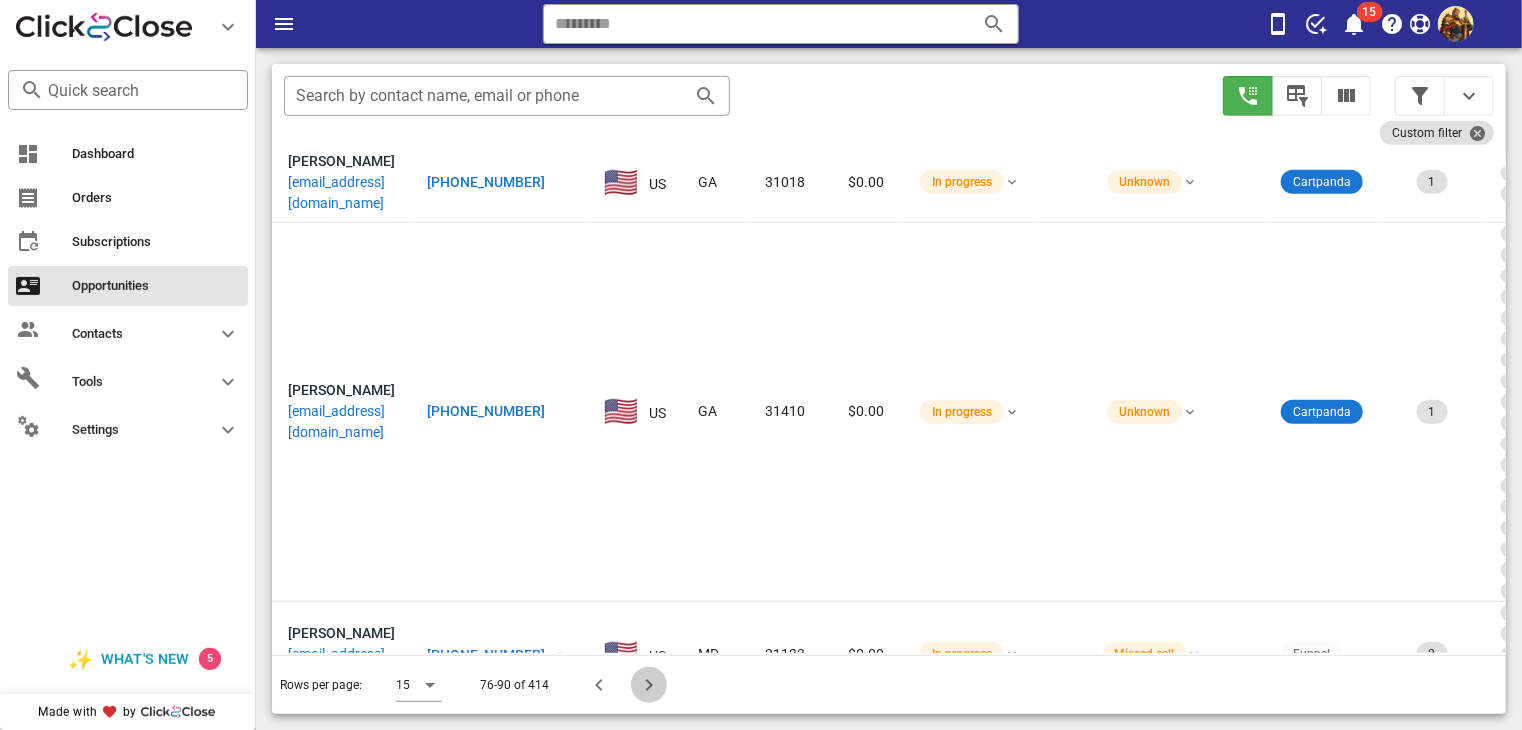 click at bounding box center (649, 685) 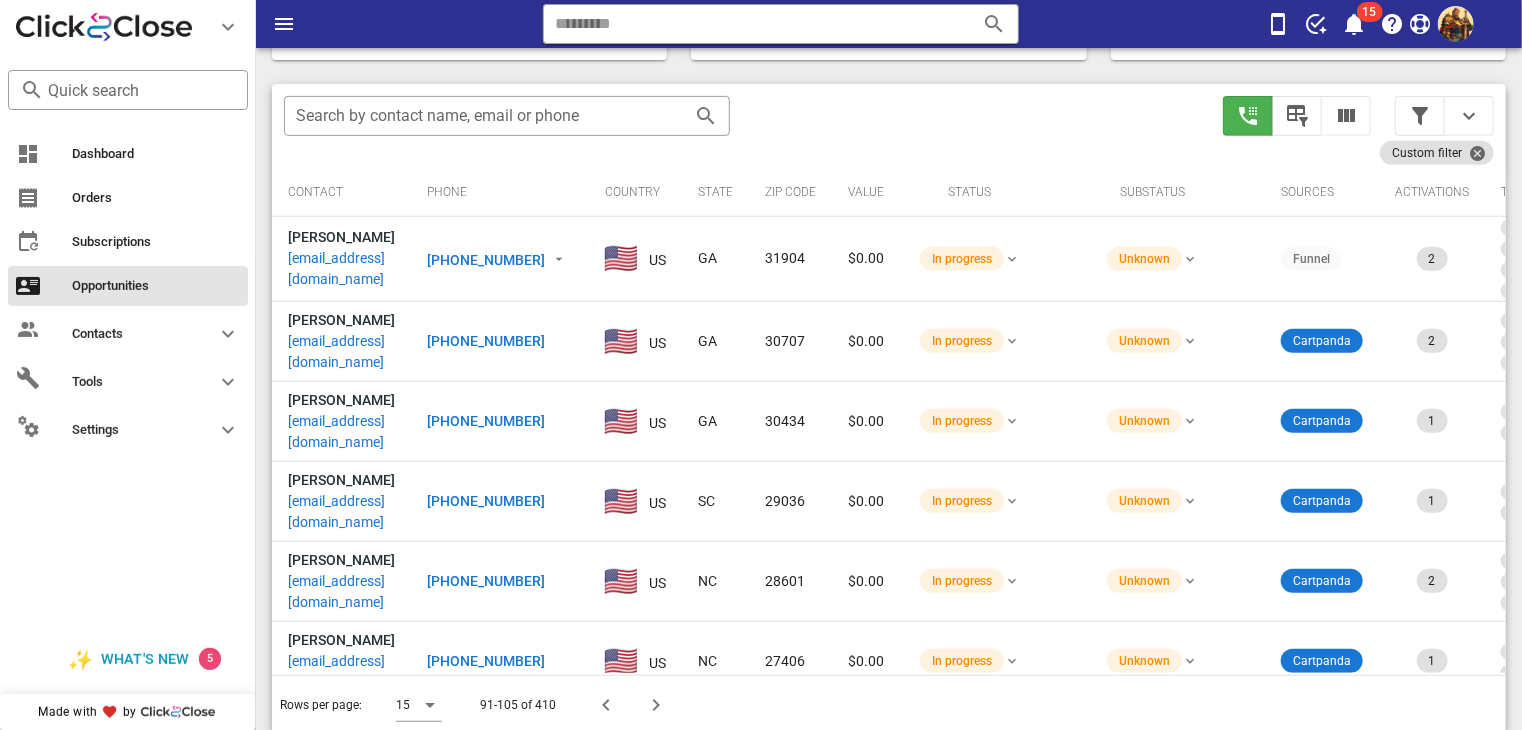 scroll, scrollTop: 376, scrollLeft: 0, axis: vertical 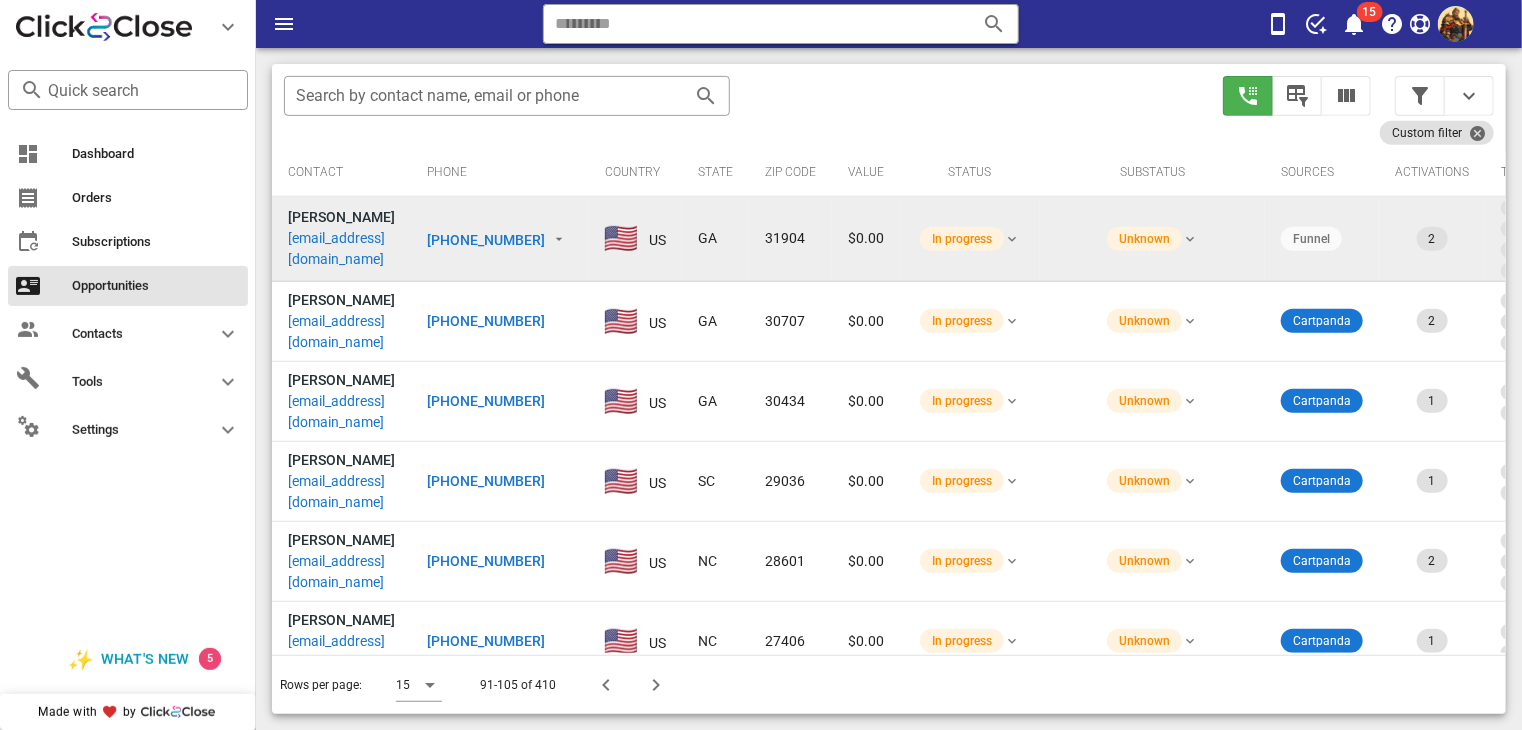 click on "[EMAIL_ADDRESS][DOMAIN_NAME]" at bounding box center [341, 249] 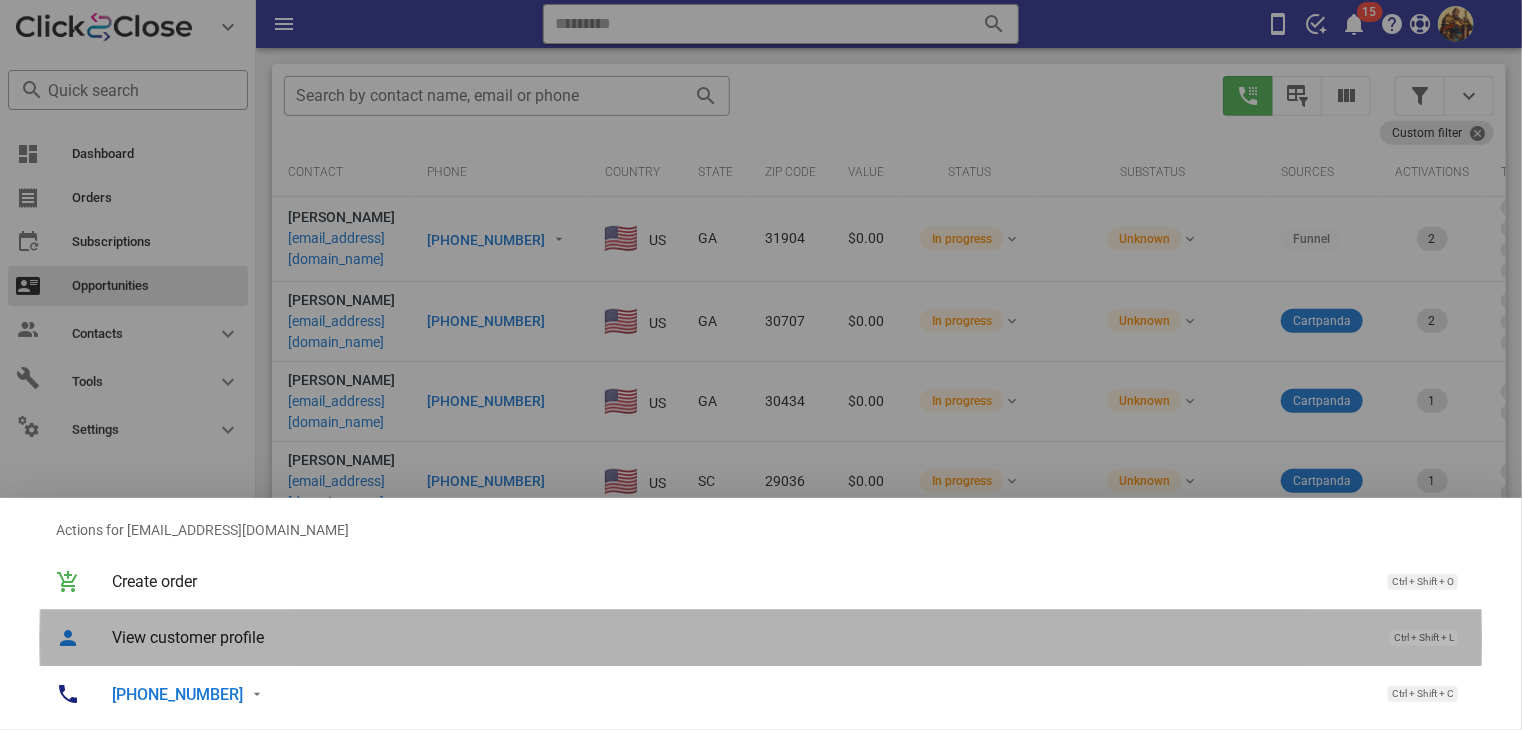 click on "View customer profile Ctrl + Shift + L" at bounding box center [789, 637] 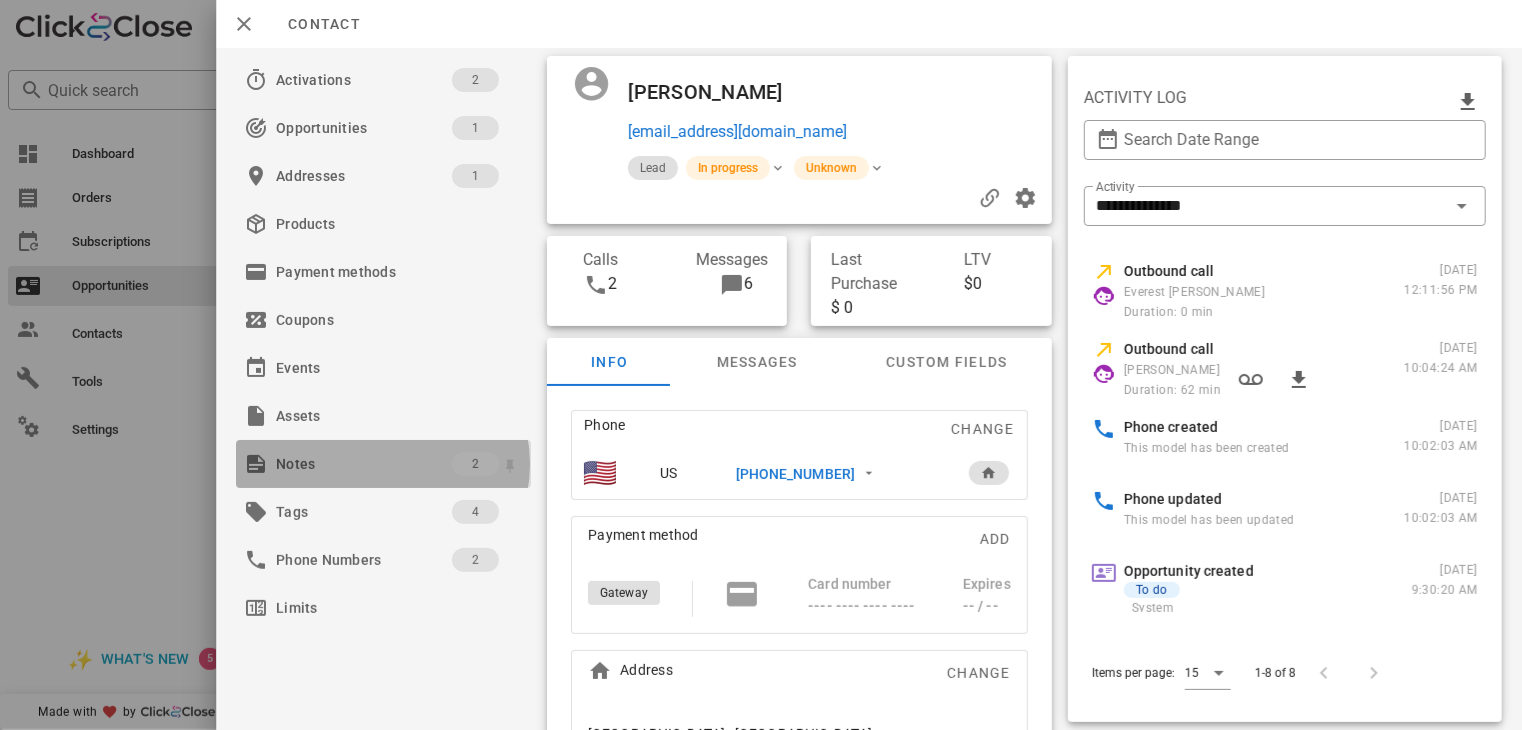 click on "Notes" at bounding box center [364, 464] 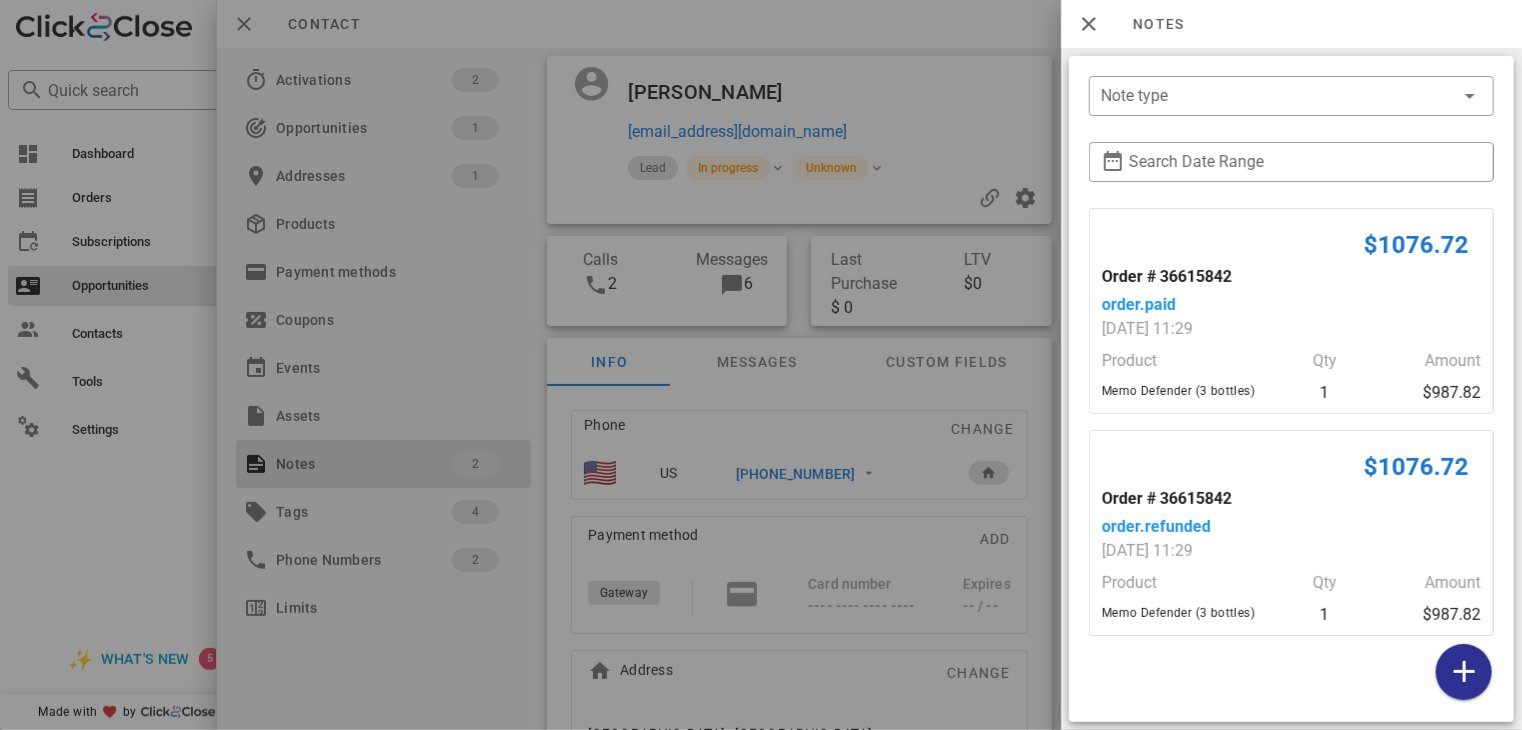 click at bounding box center (761, 365) 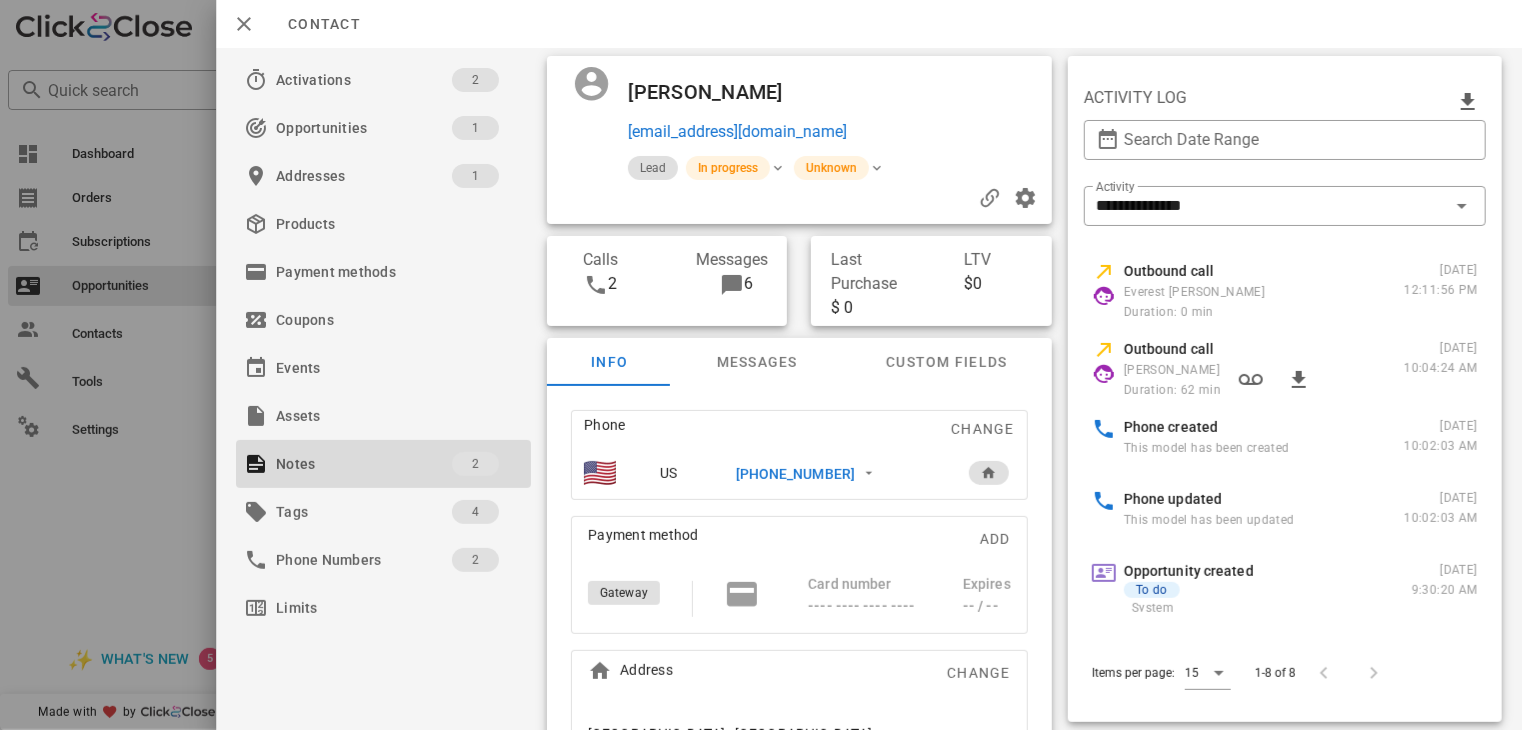 click at bounding box center [761, 365] 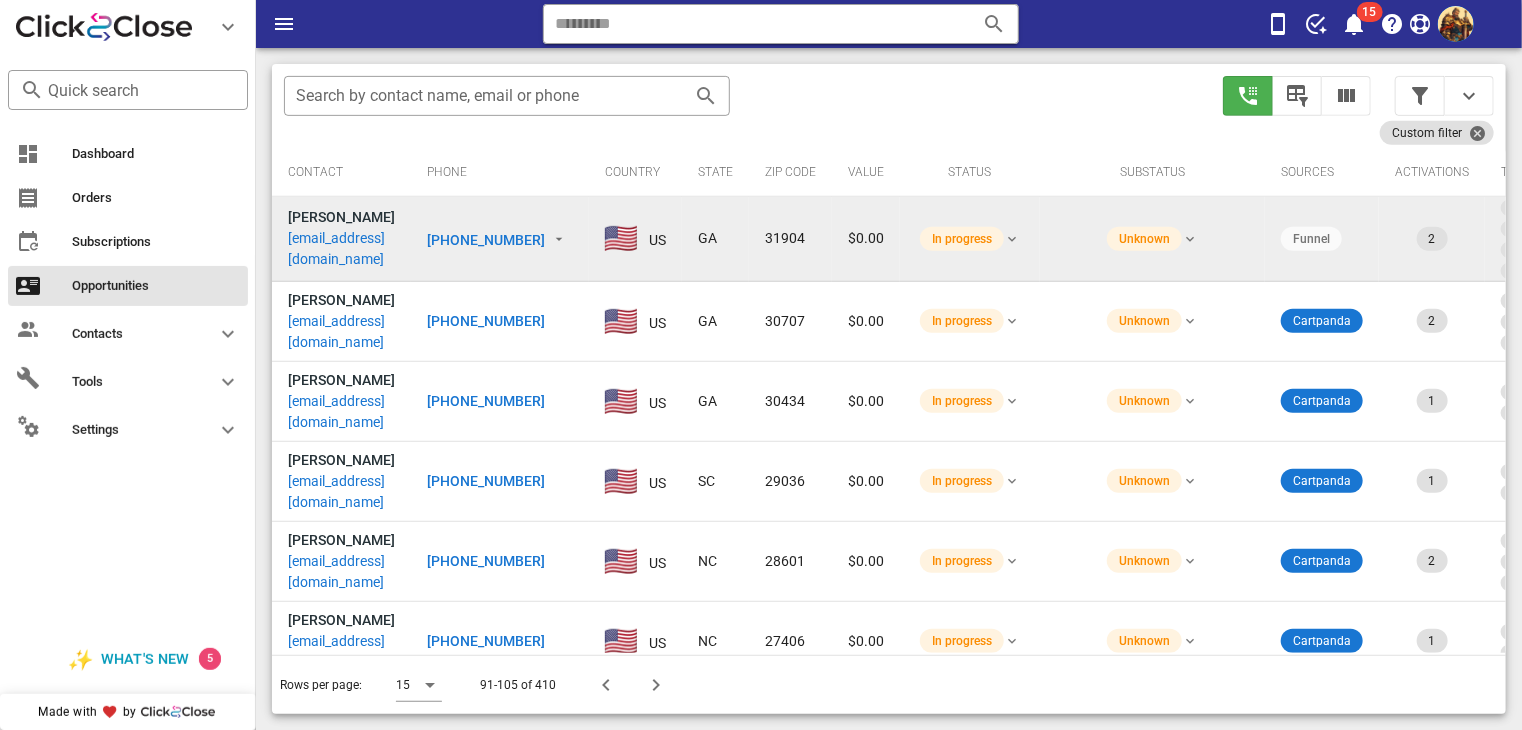 scroll, scrollTop: 40, scrollLeft: 0, axis: vertical 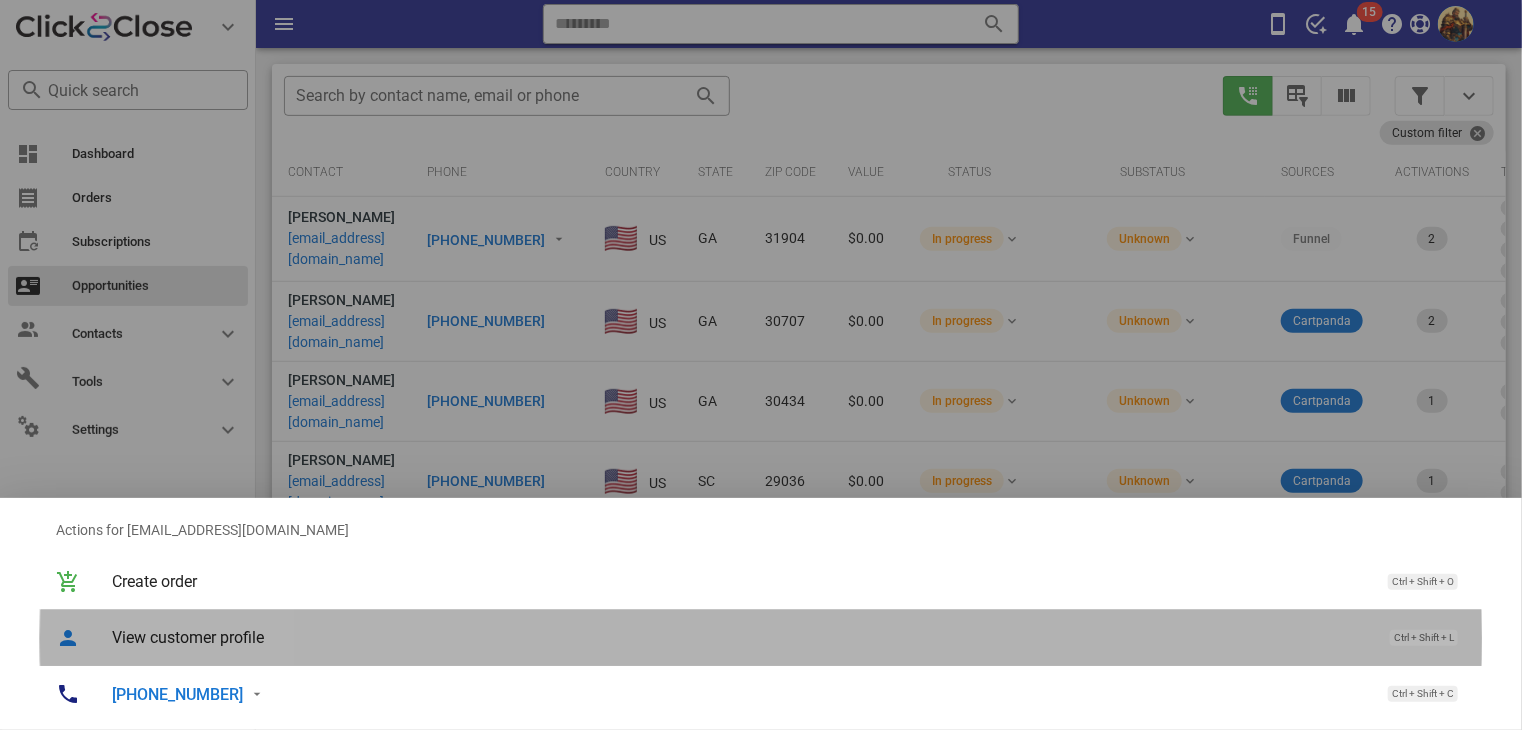 click on "View customer profile" at bounding box center [741, 637] 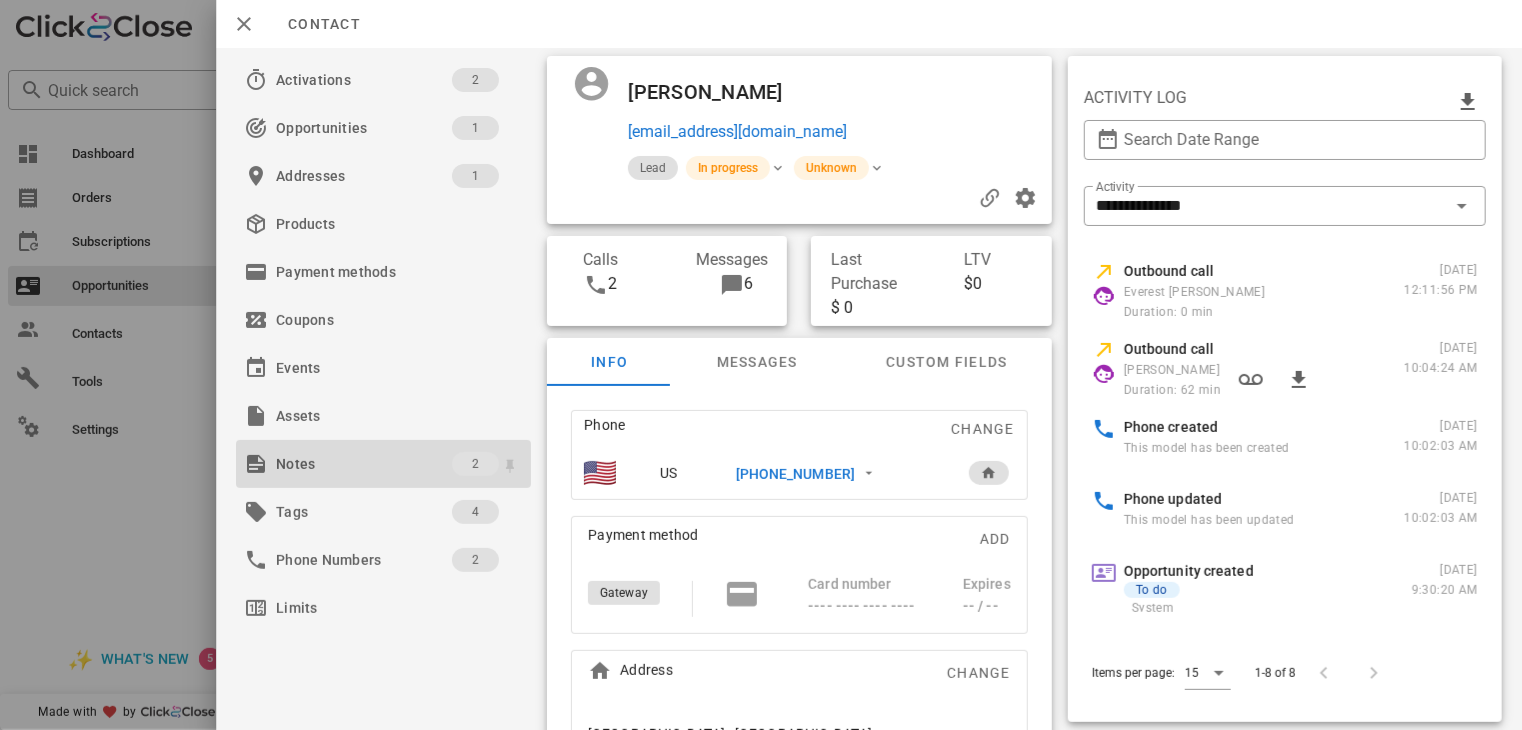click on "Notes" at bounding box center (364, 464) 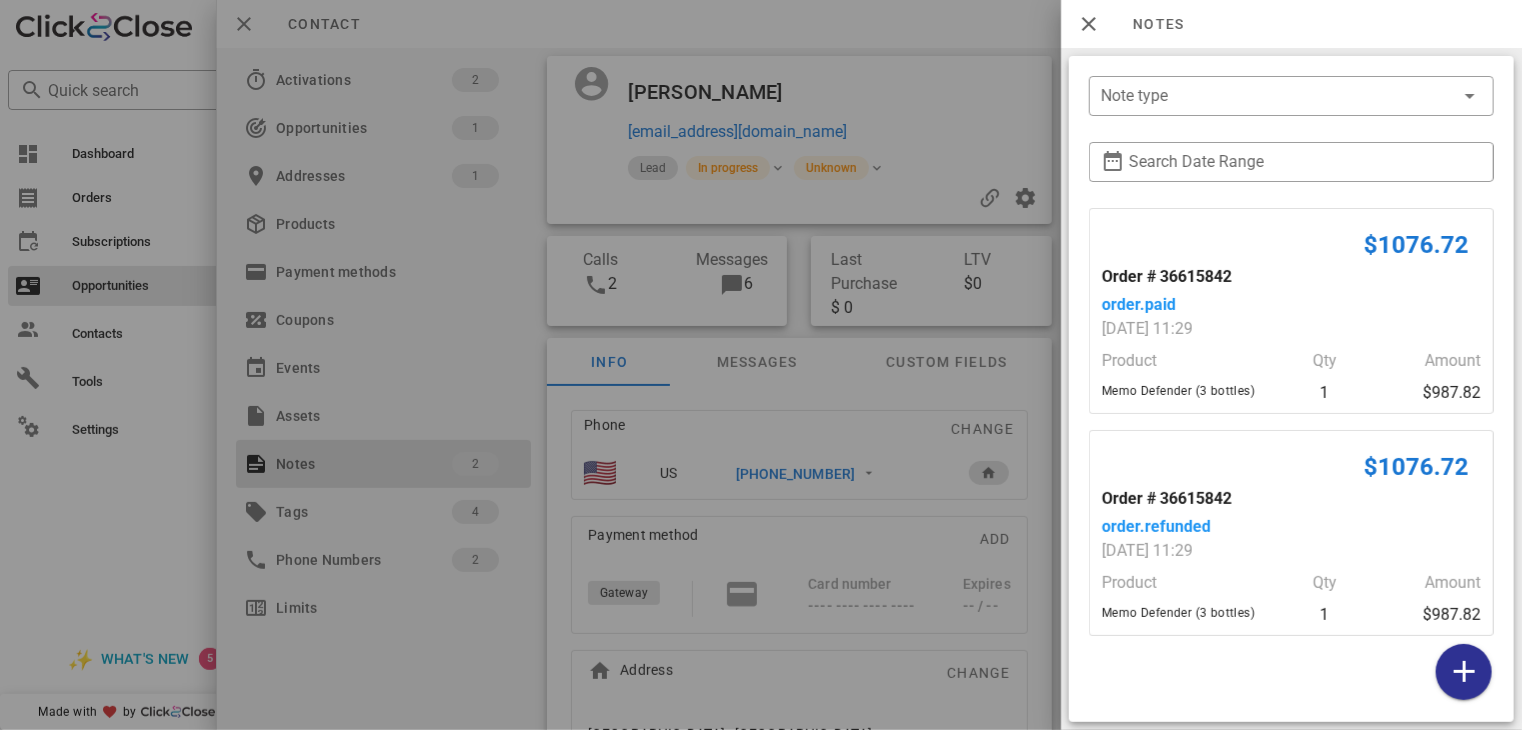 click at bounding box center [761, 365] 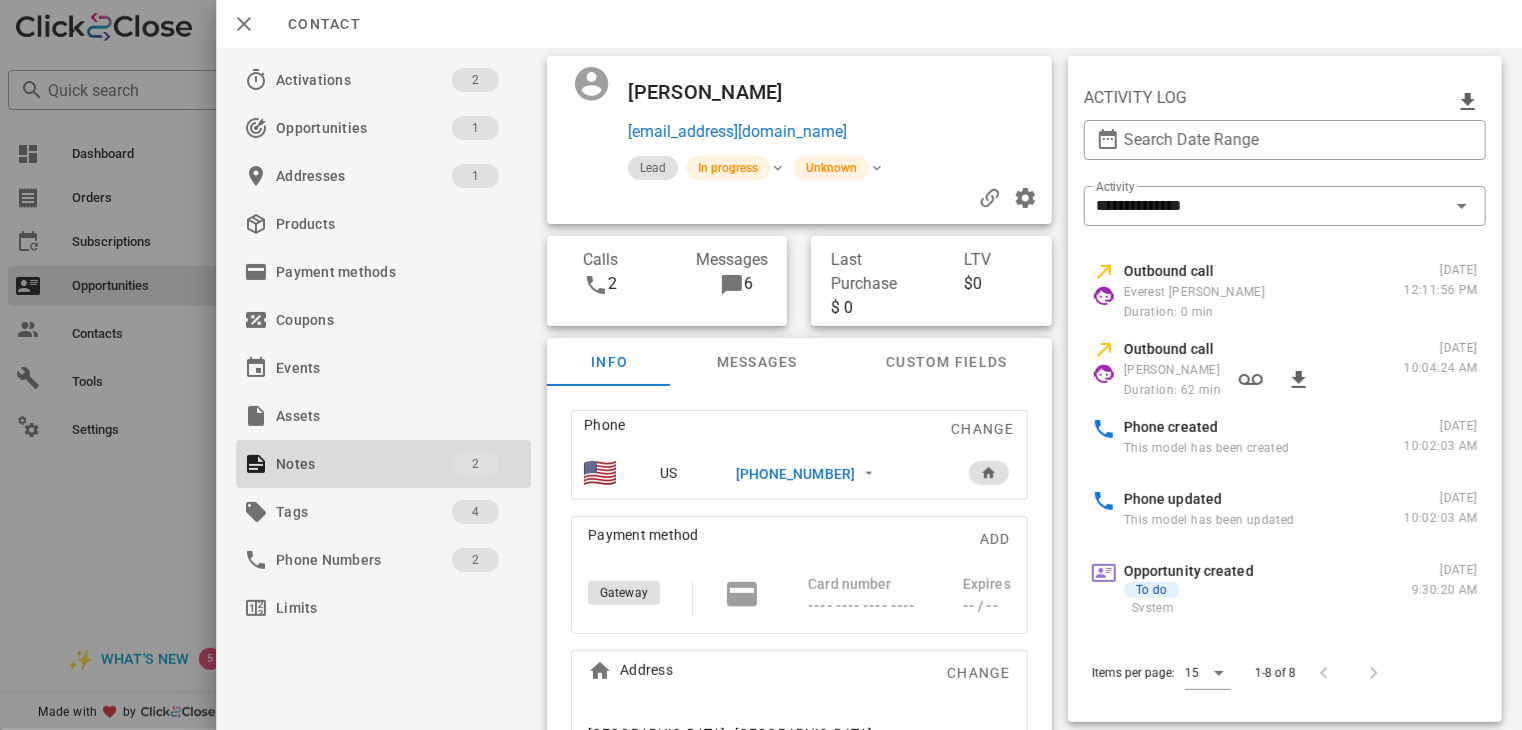 click at bounding box center (761, 365) 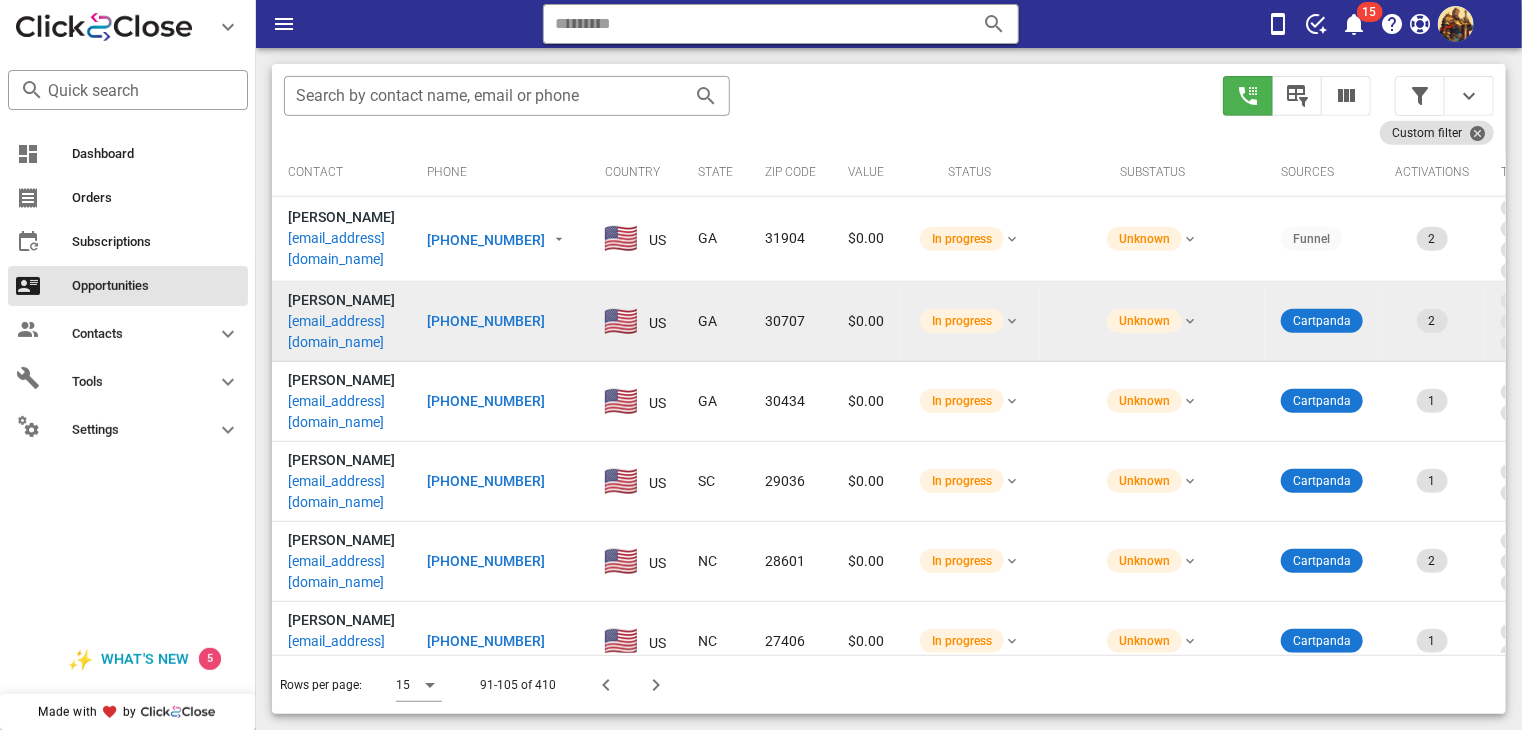click on "[EMAIL_ADDRESS][DOMAIN_NAME]" at bounding box center [341, 332] 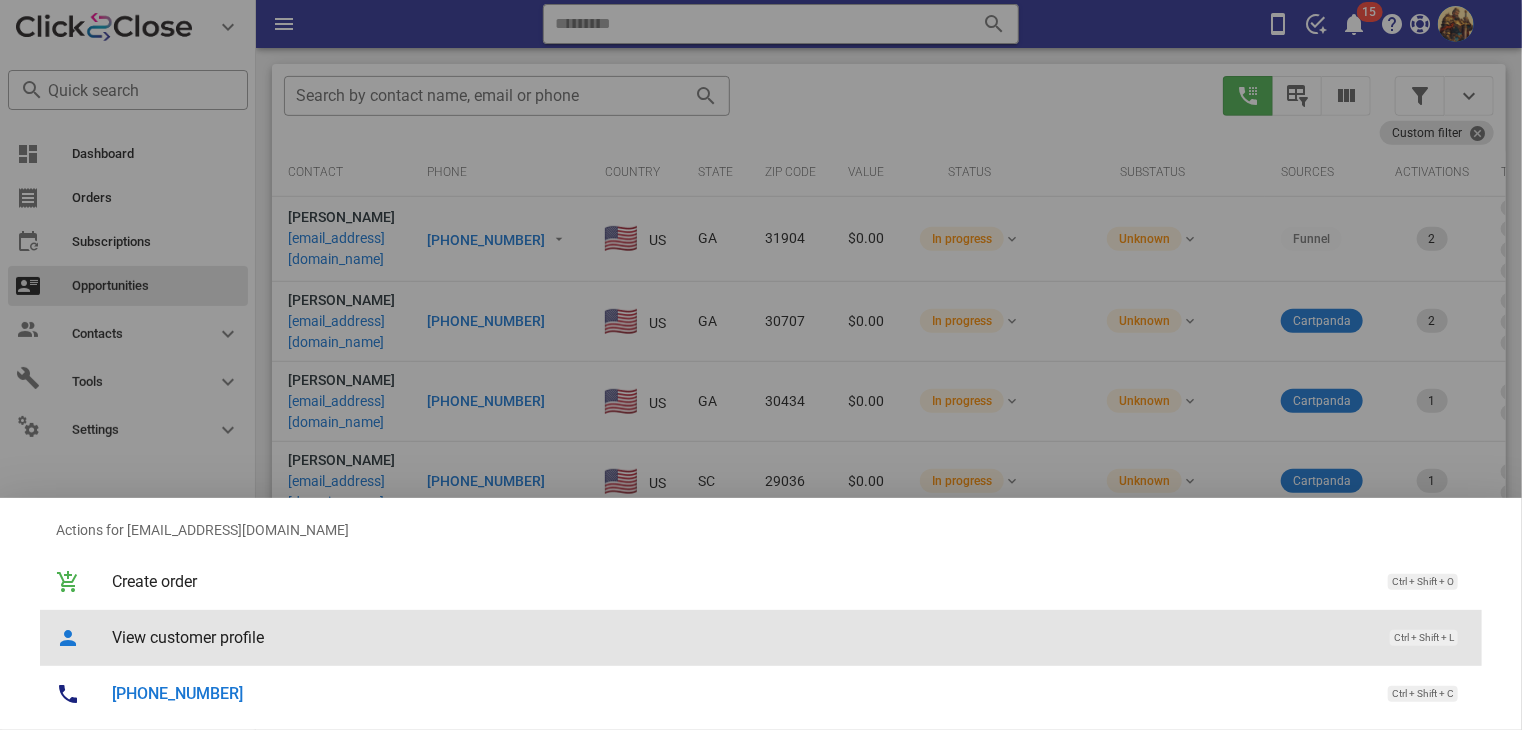 click on "View customer profile" at bounding box center (741, 637) 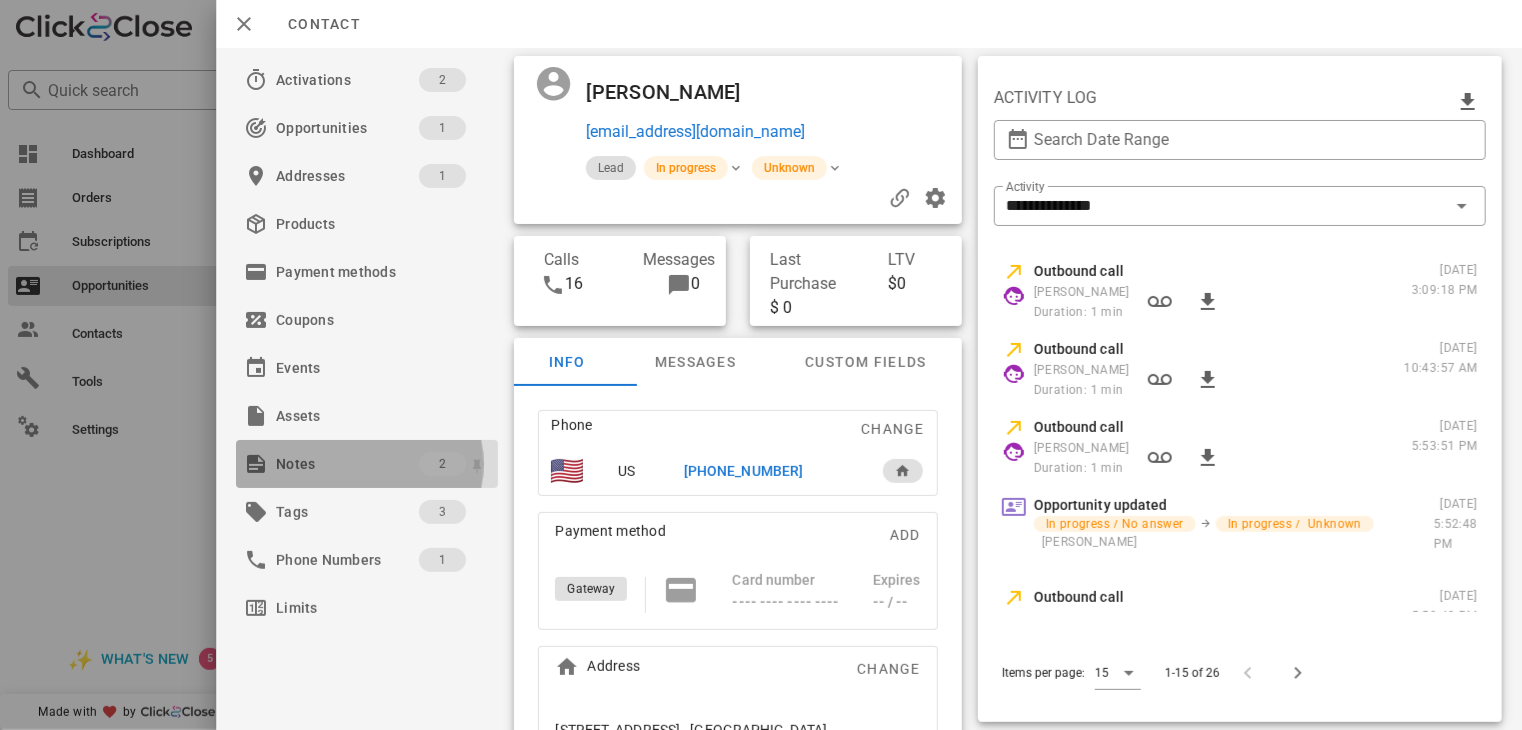 click on "Notes  2" at bounding box center [367, 464] 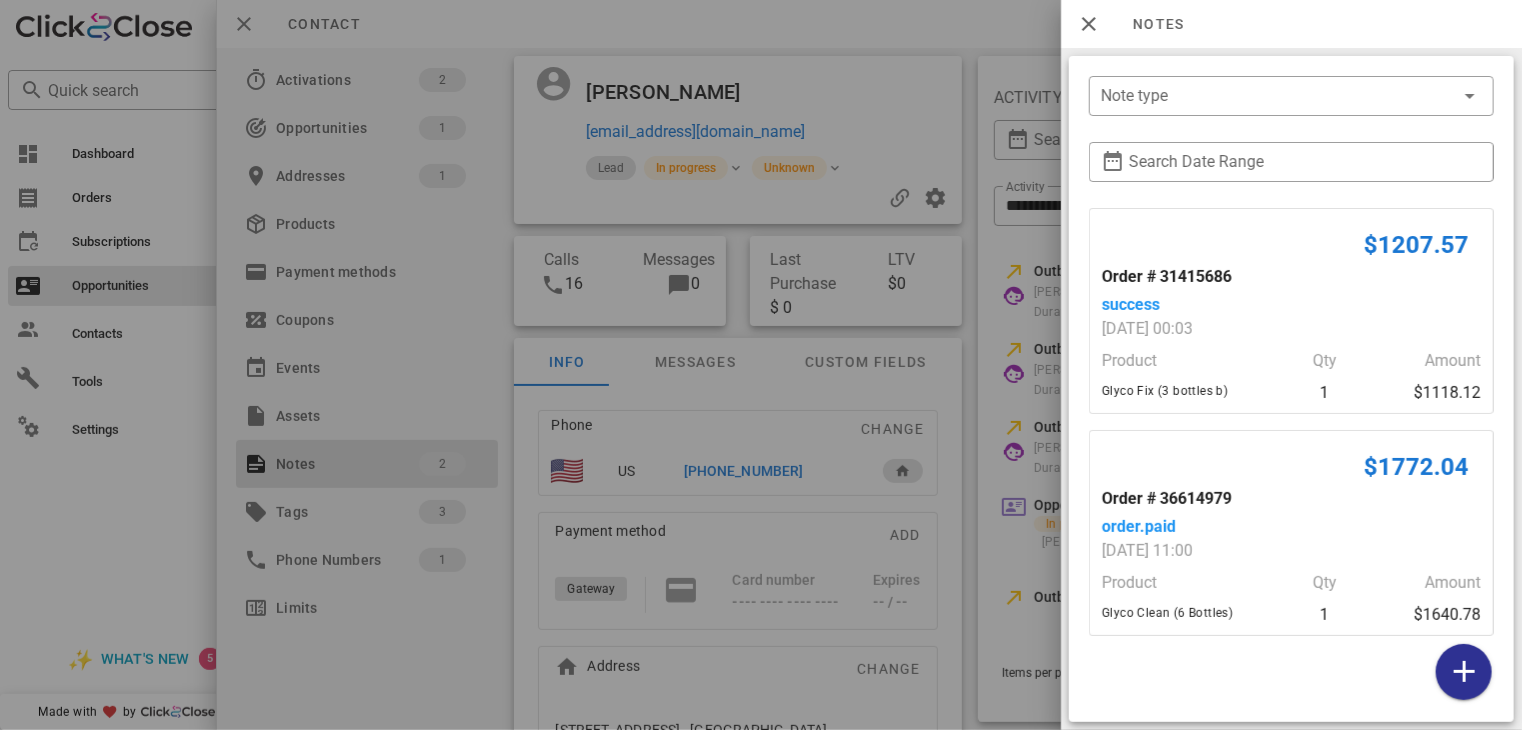 click at bounding box center (761, 365) 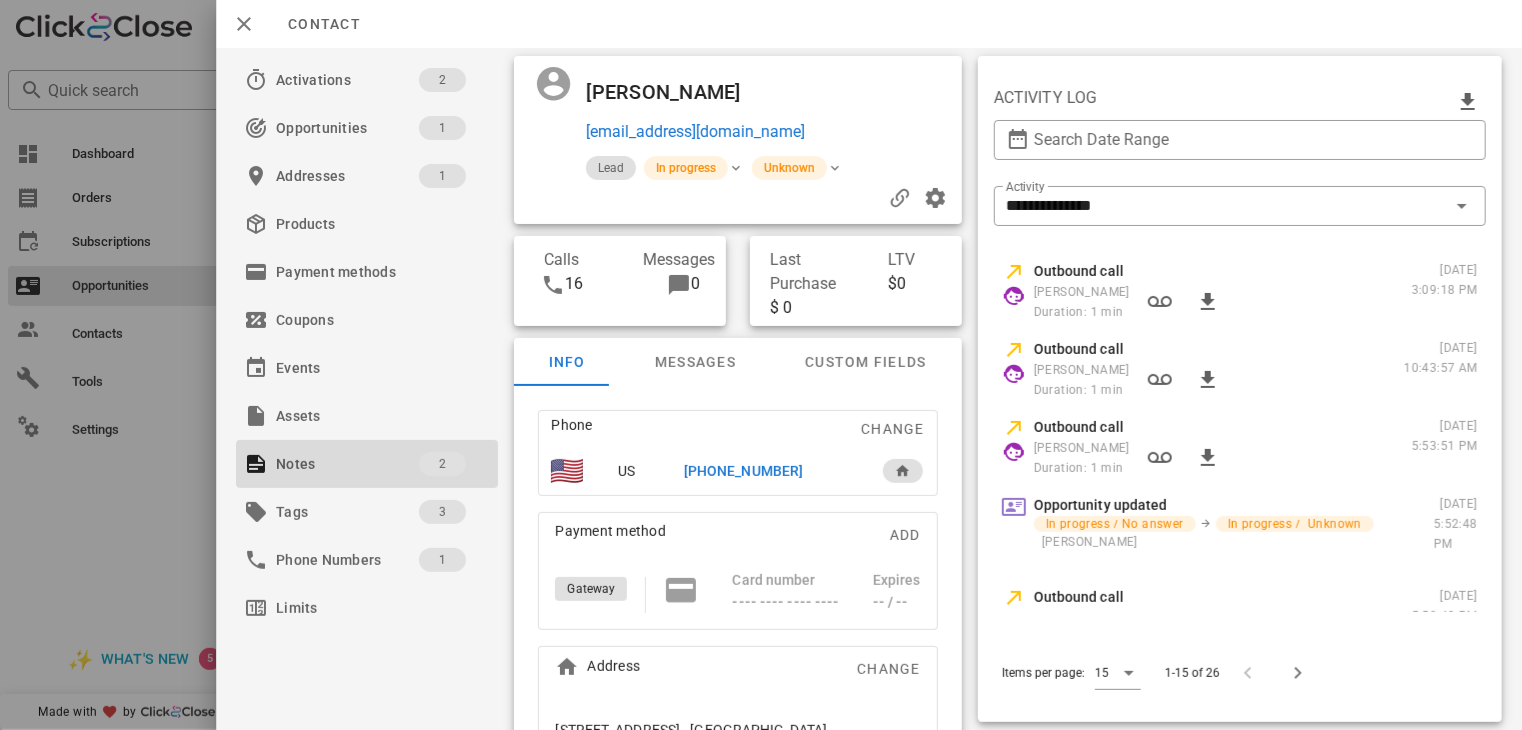 click on "[PHONE_NUMBER]" at bounding box center [743, 471] 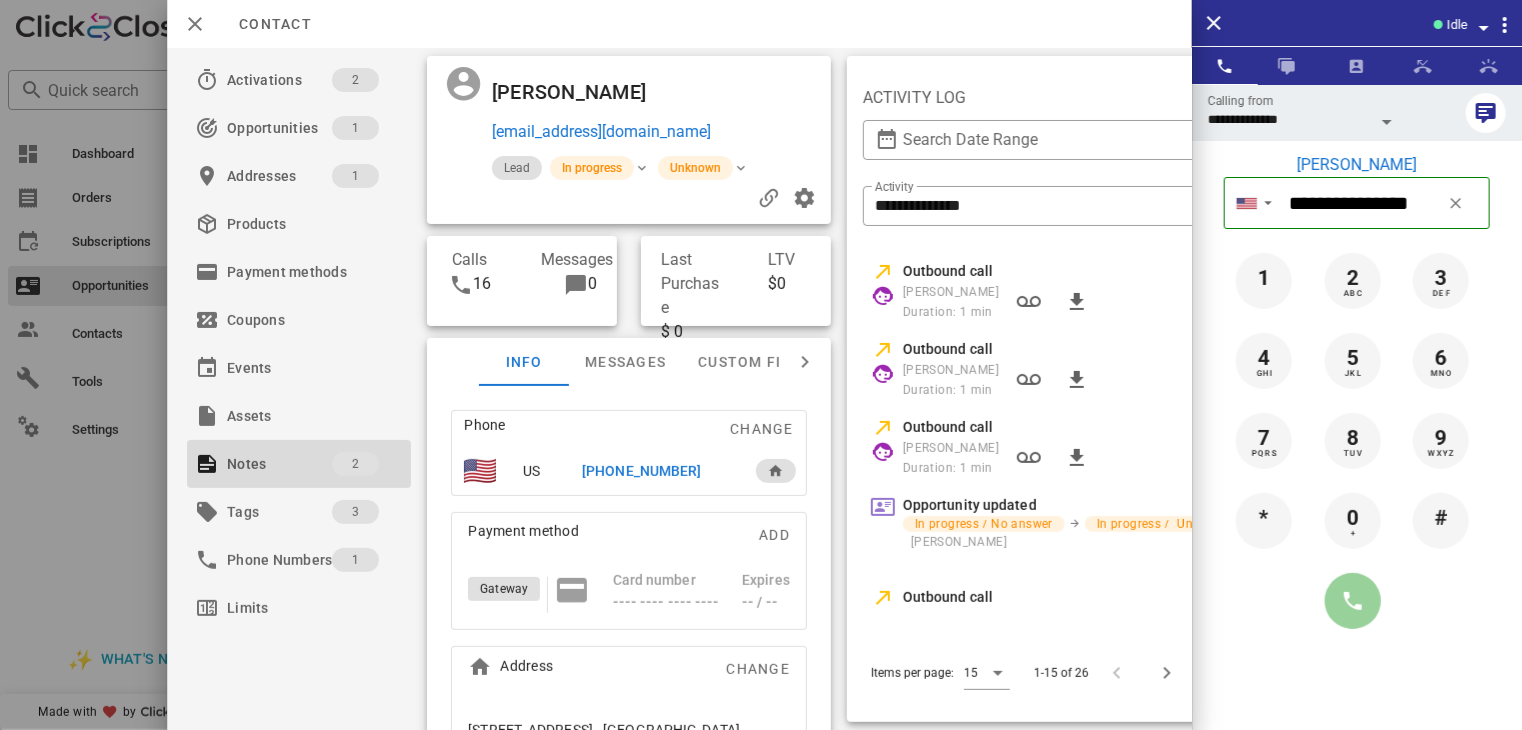 click at bounding box center [1353, 601] 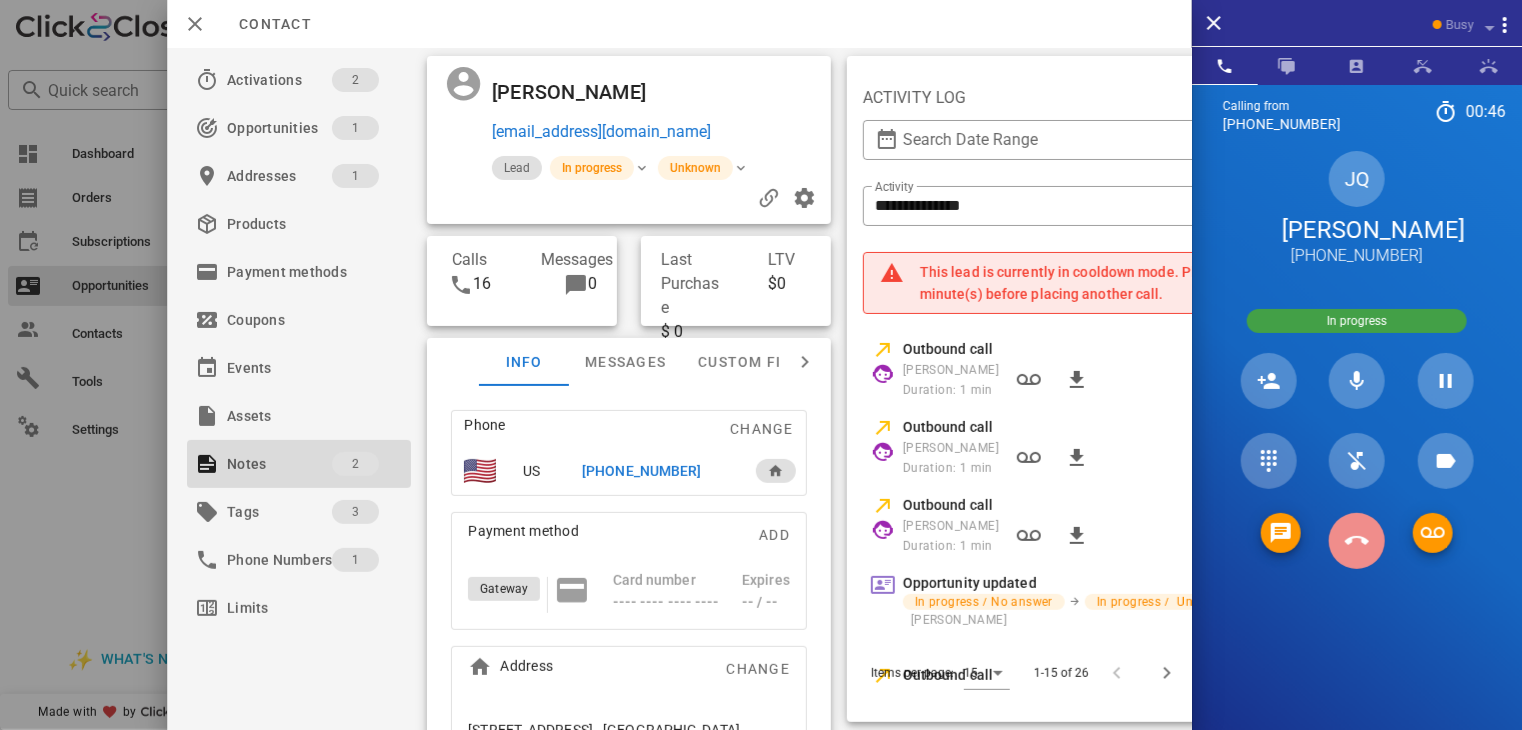 click at bounding box center [1357, 541] 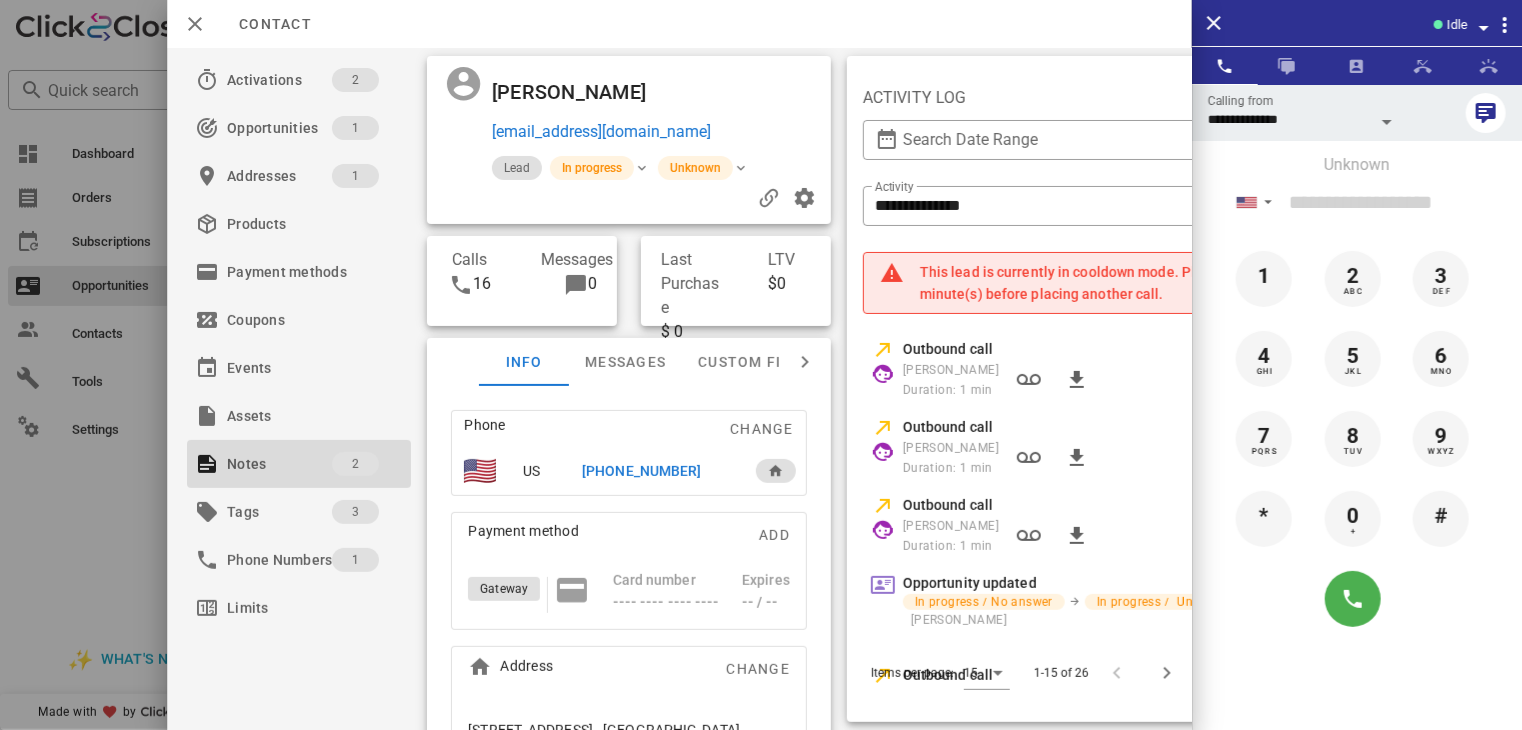 click at bounding box center [761, 365] 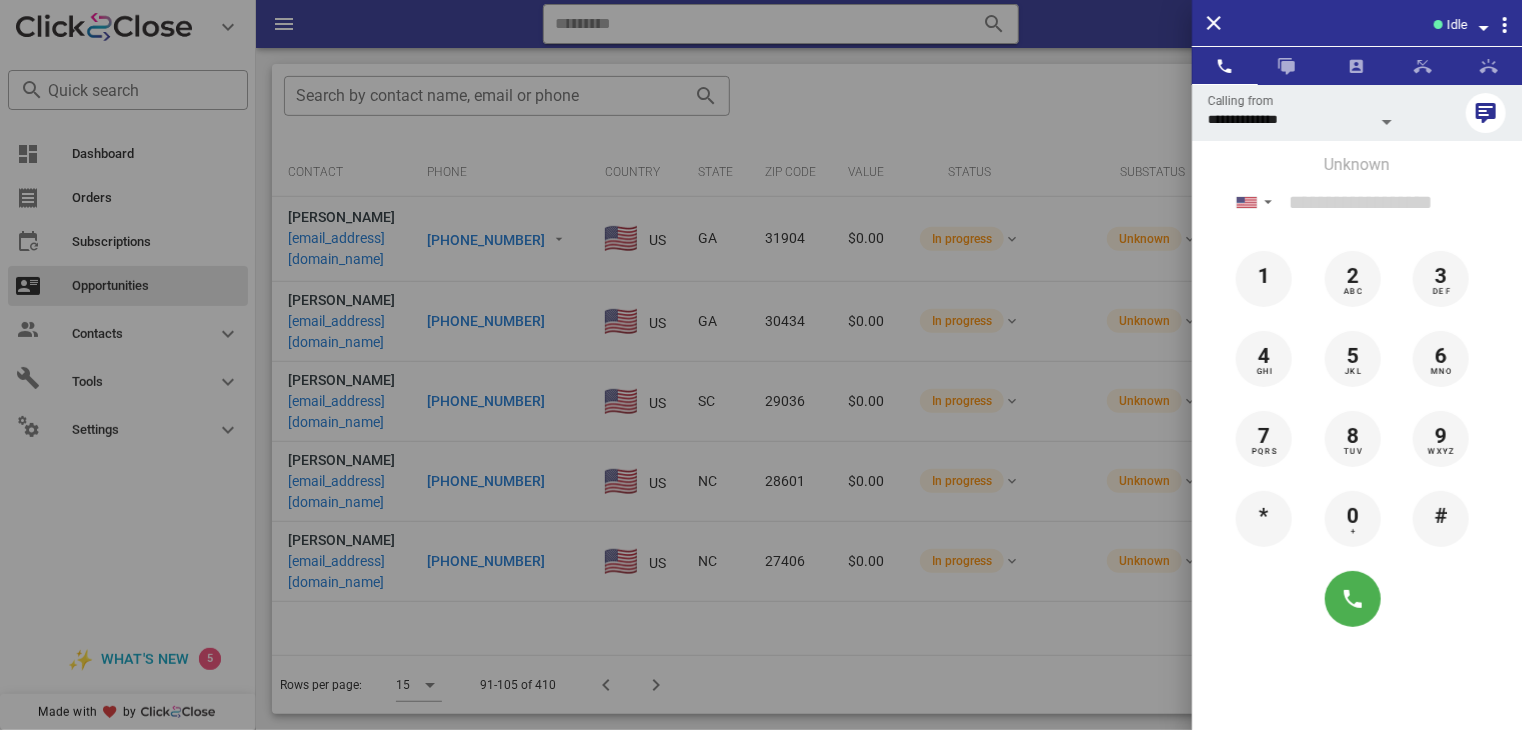 click at bounding box center (761, 365) 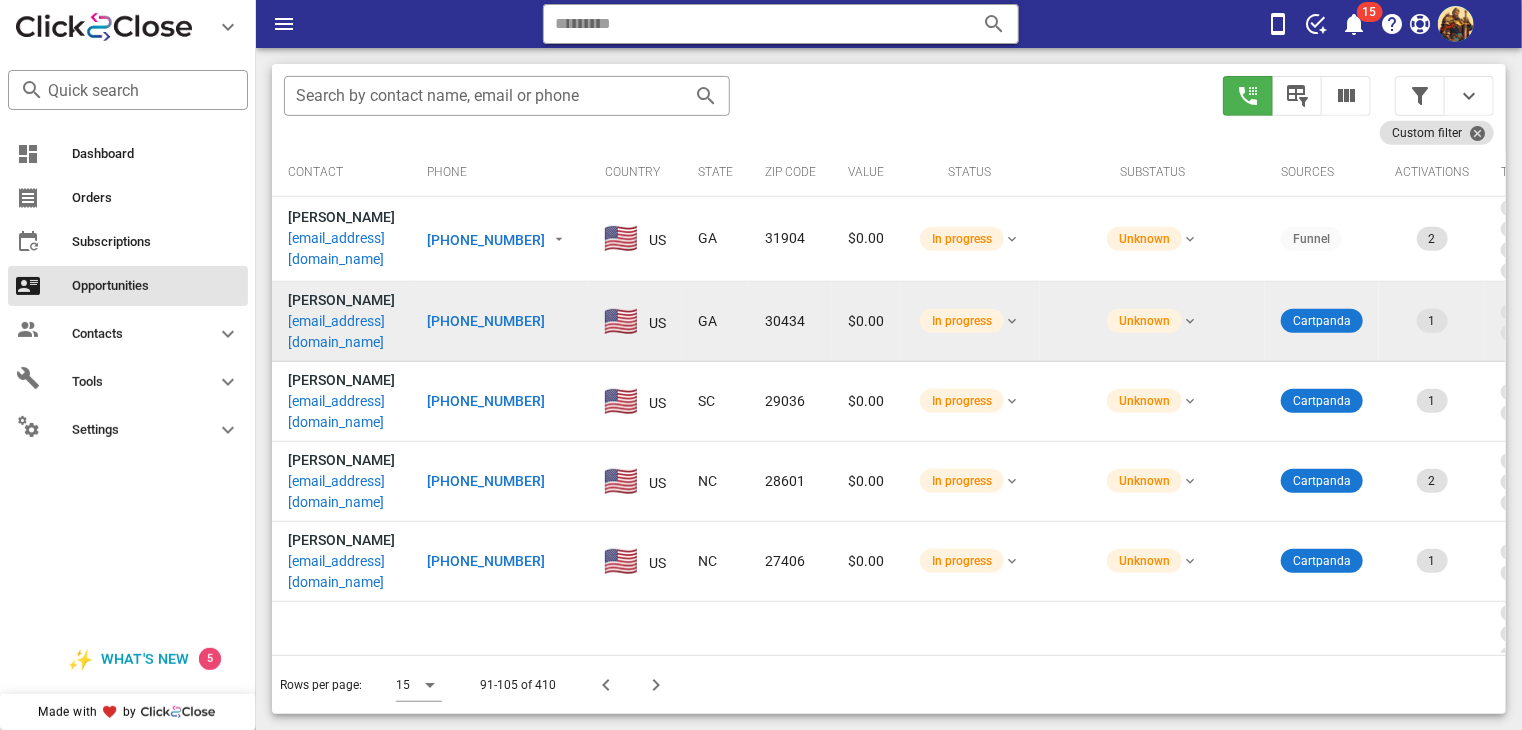 click on "[EMAIL_ADDRESS][DOMAIN_NAME]" at bounding box center (341, 332) 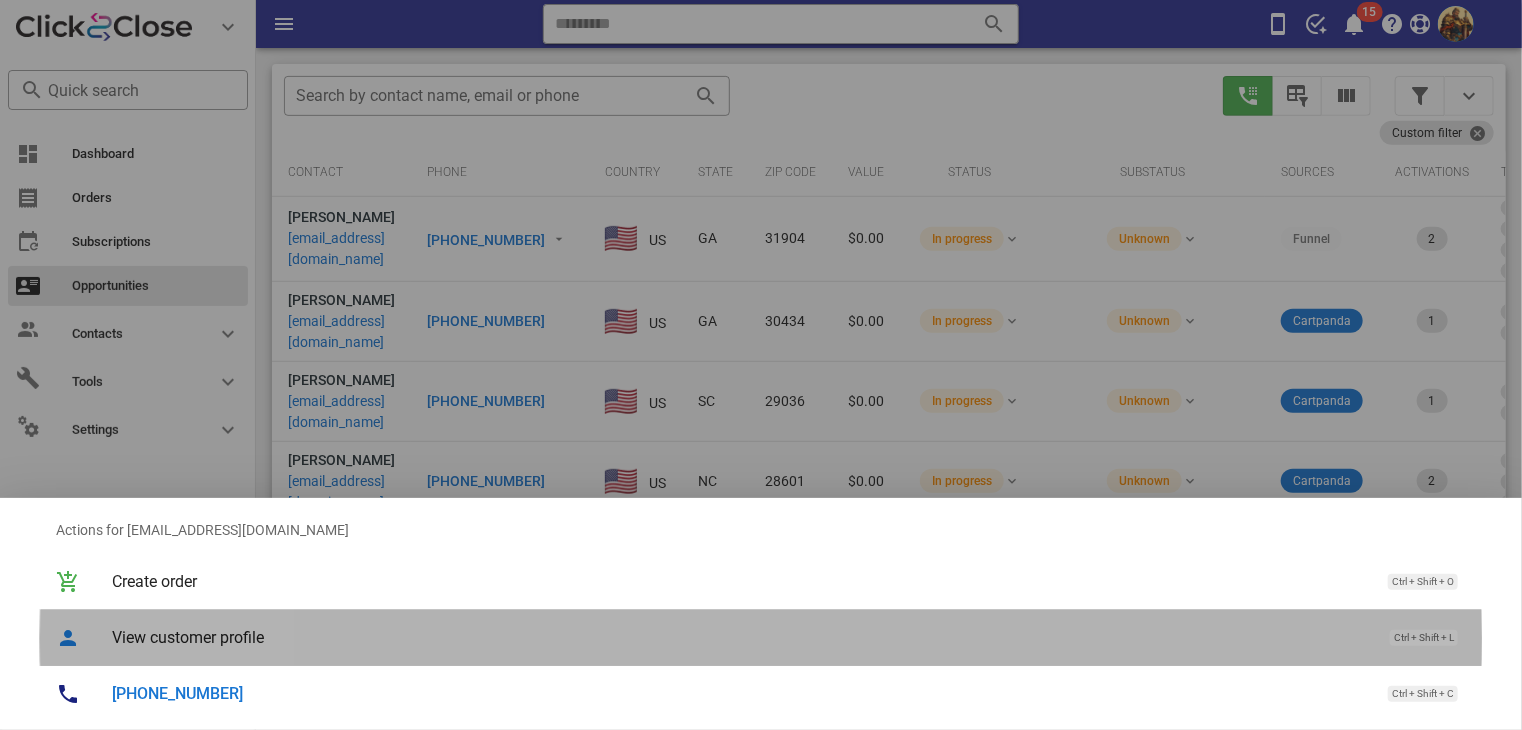click on "View customer profile" at bounding box center (741, 637) 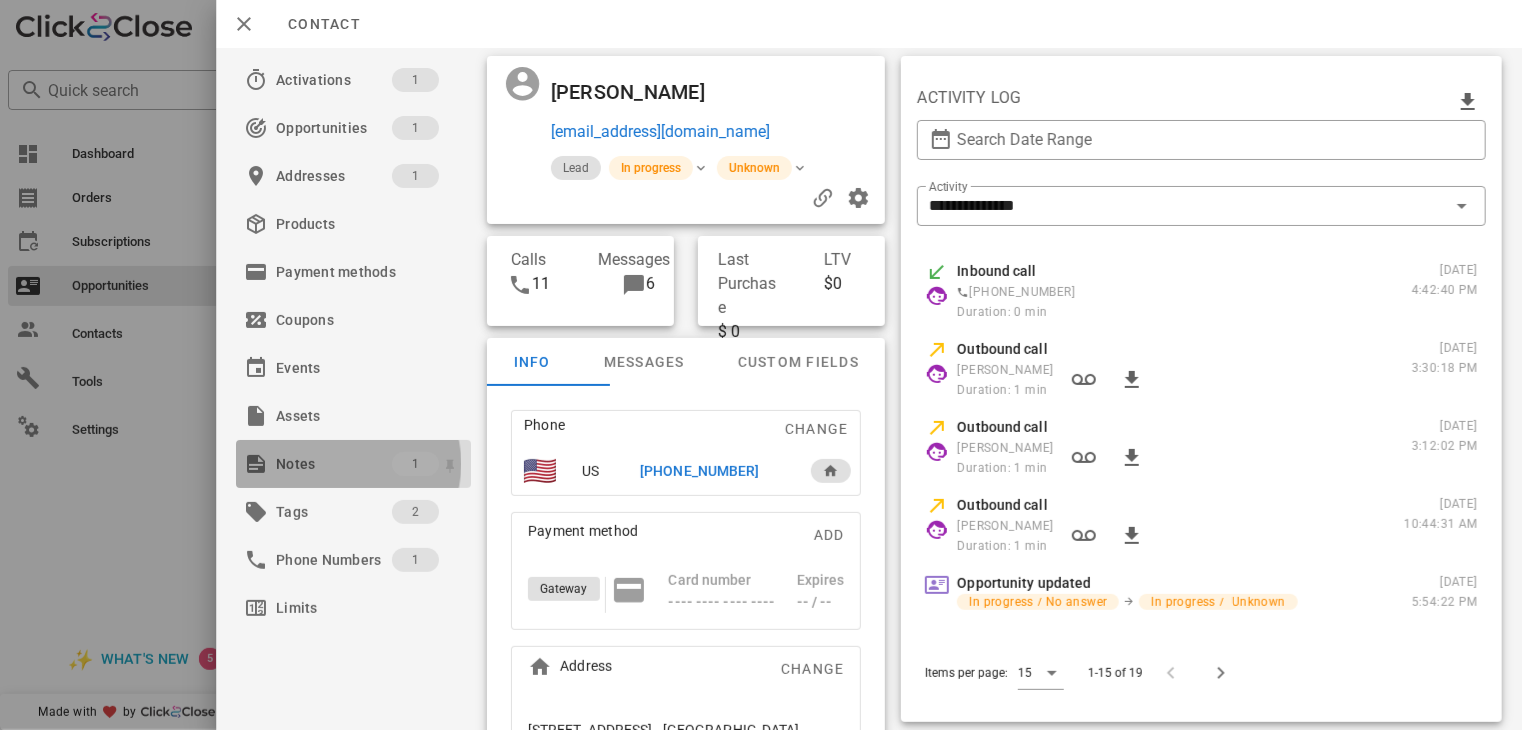 click on "Notes" at bounding box center [334, 464] 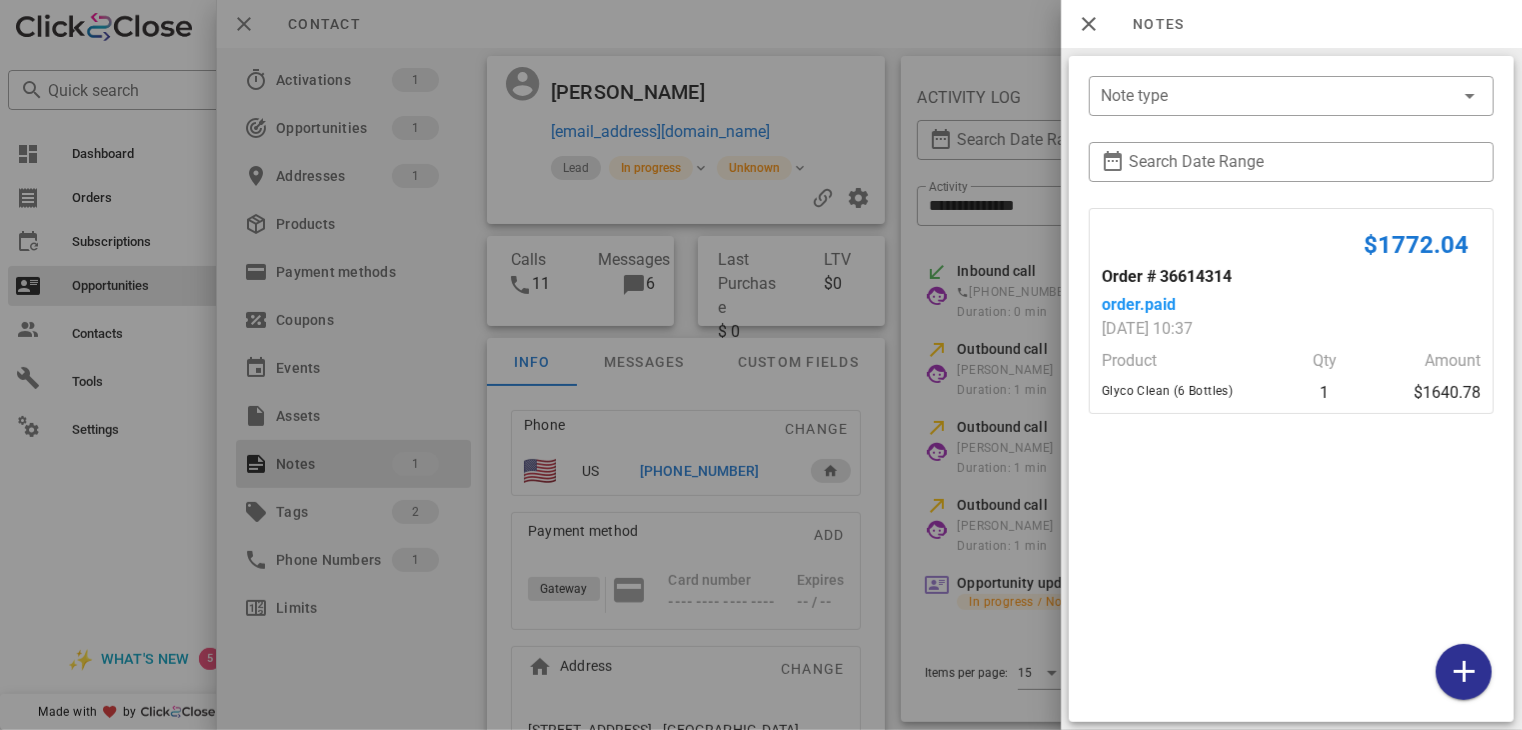click at bounding box center (761, 365) 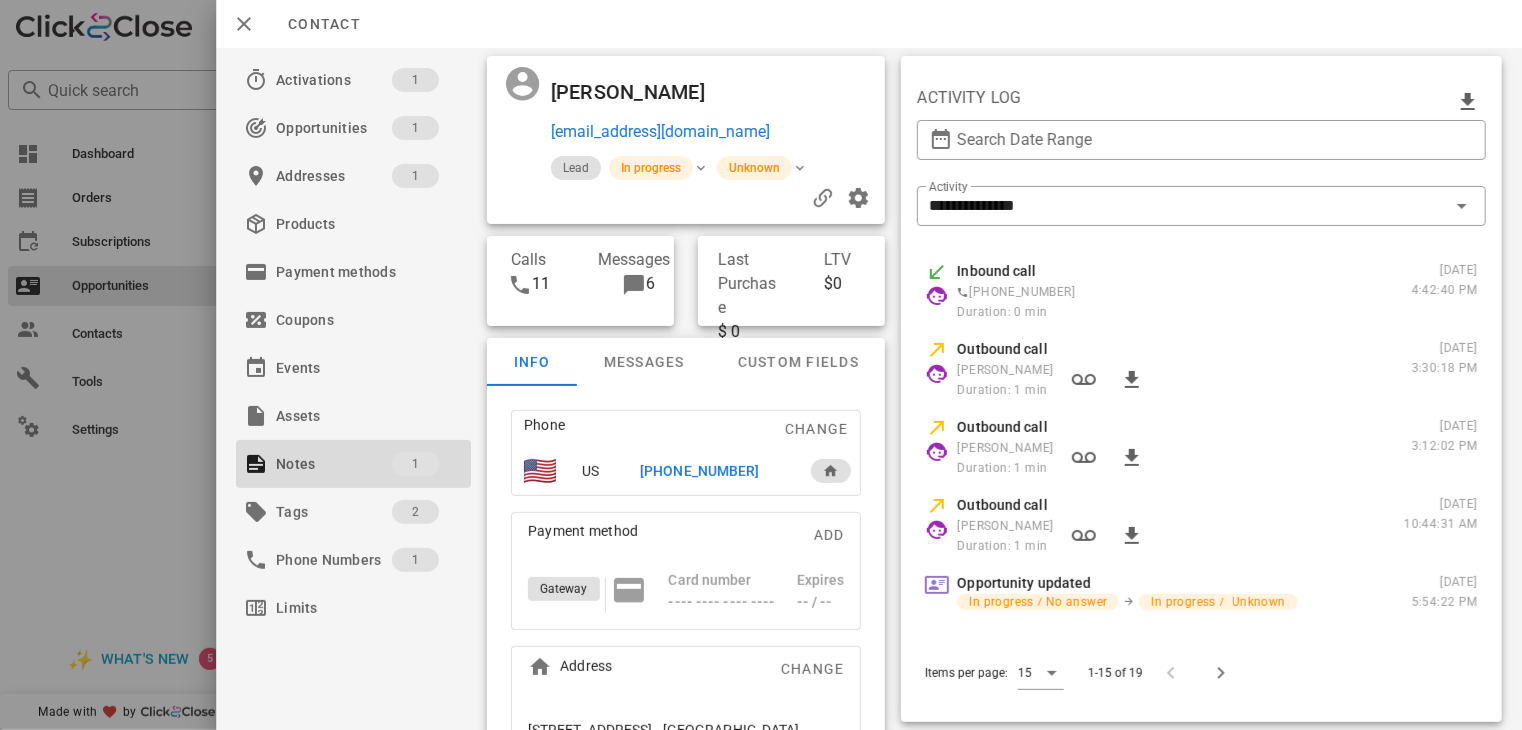 click on "[PHONE_NUMBER]" at bounding box center (699, 471) 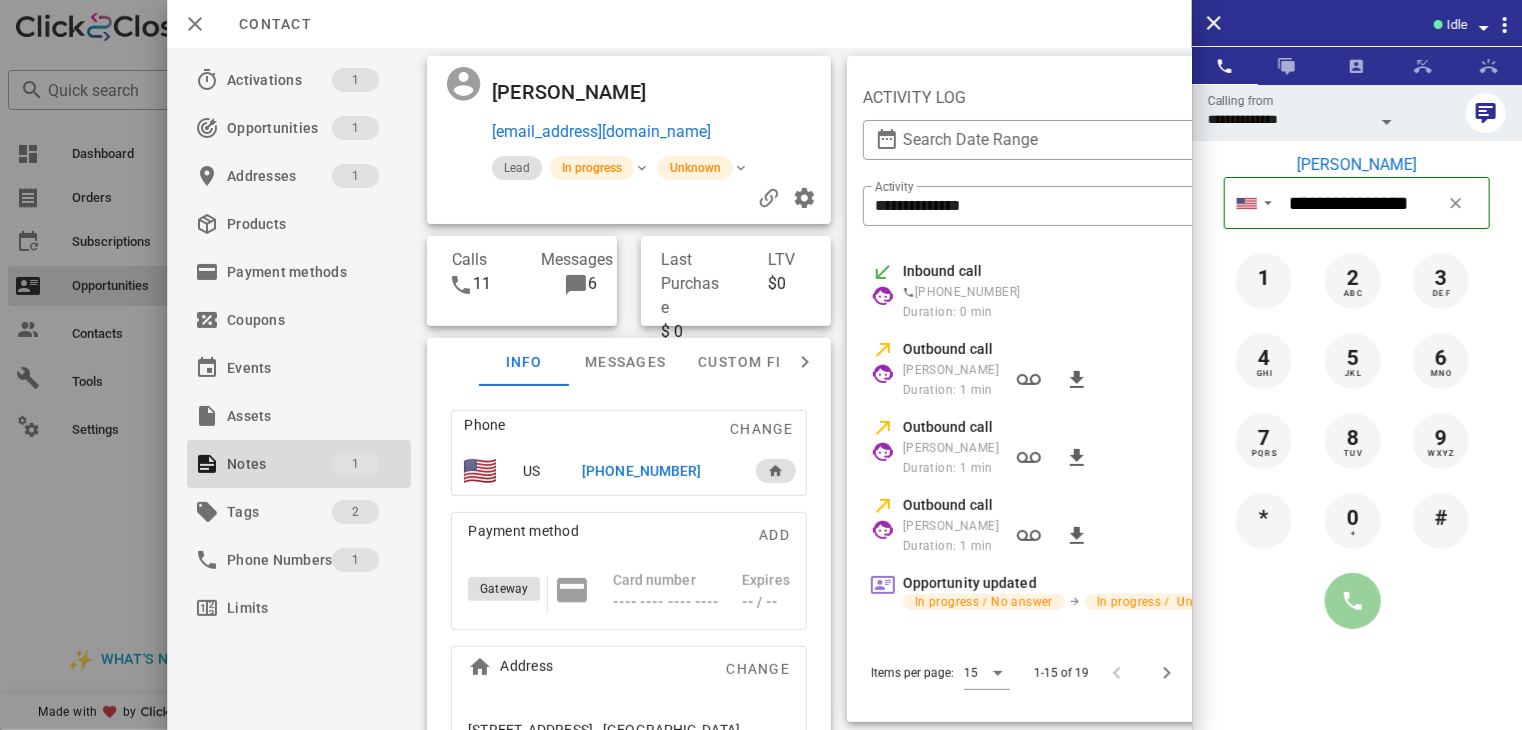 click at bounding box center (1353, 601) 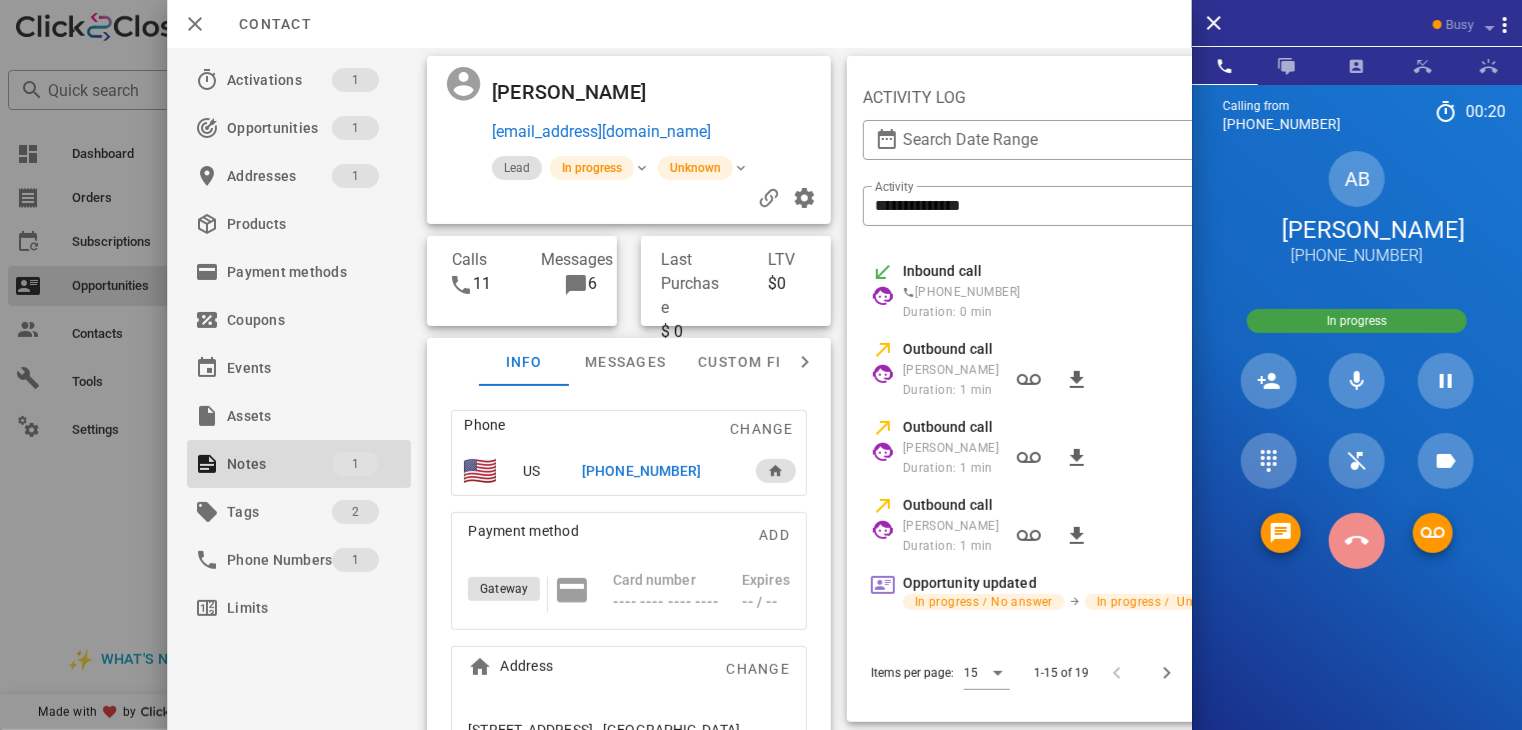 click at bounding box center [1357, 541] 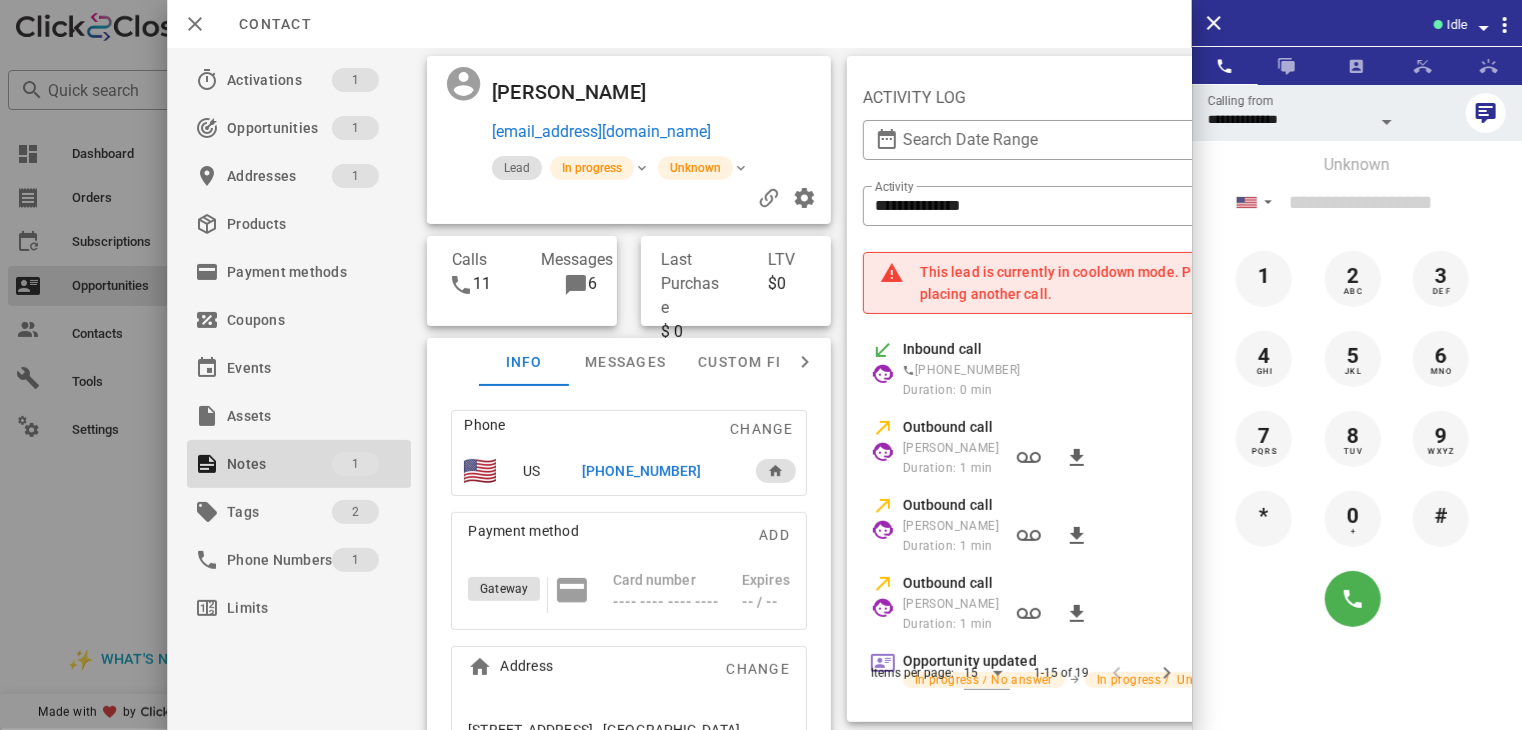 click on "[PHONE_NUMBER]" at bounding box center (641, 471) 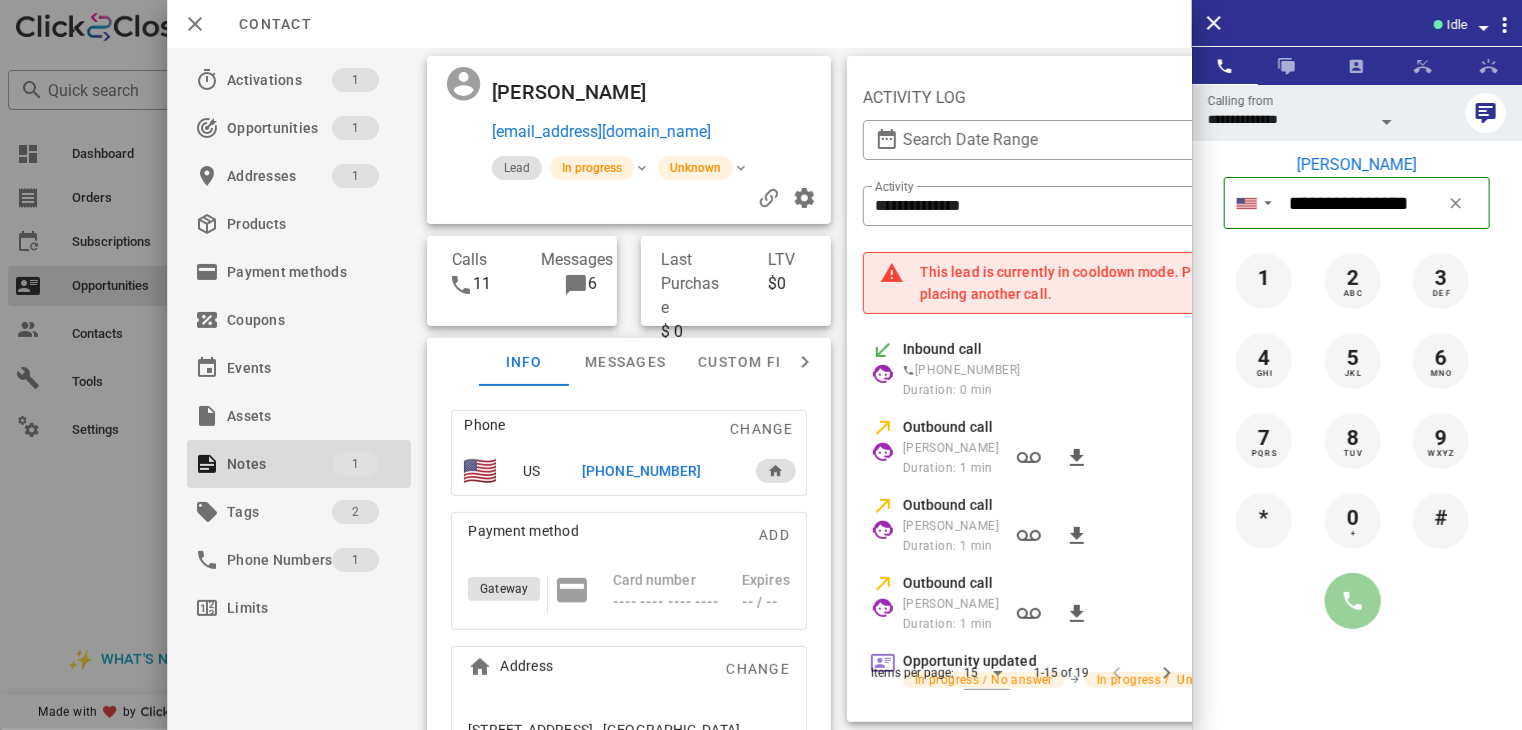 click at bounding box center [1353, 601] 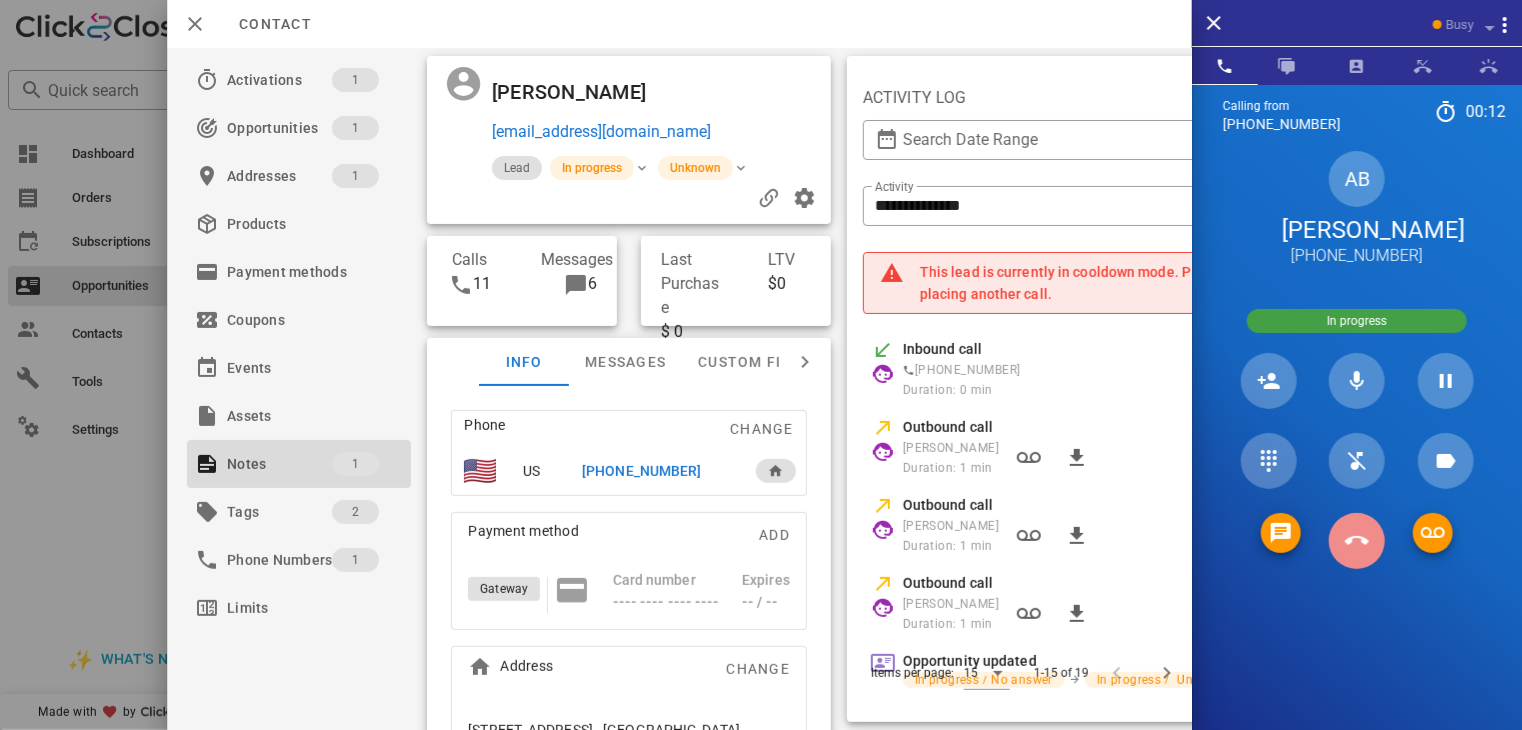 click at bounding box center [1357, 541] 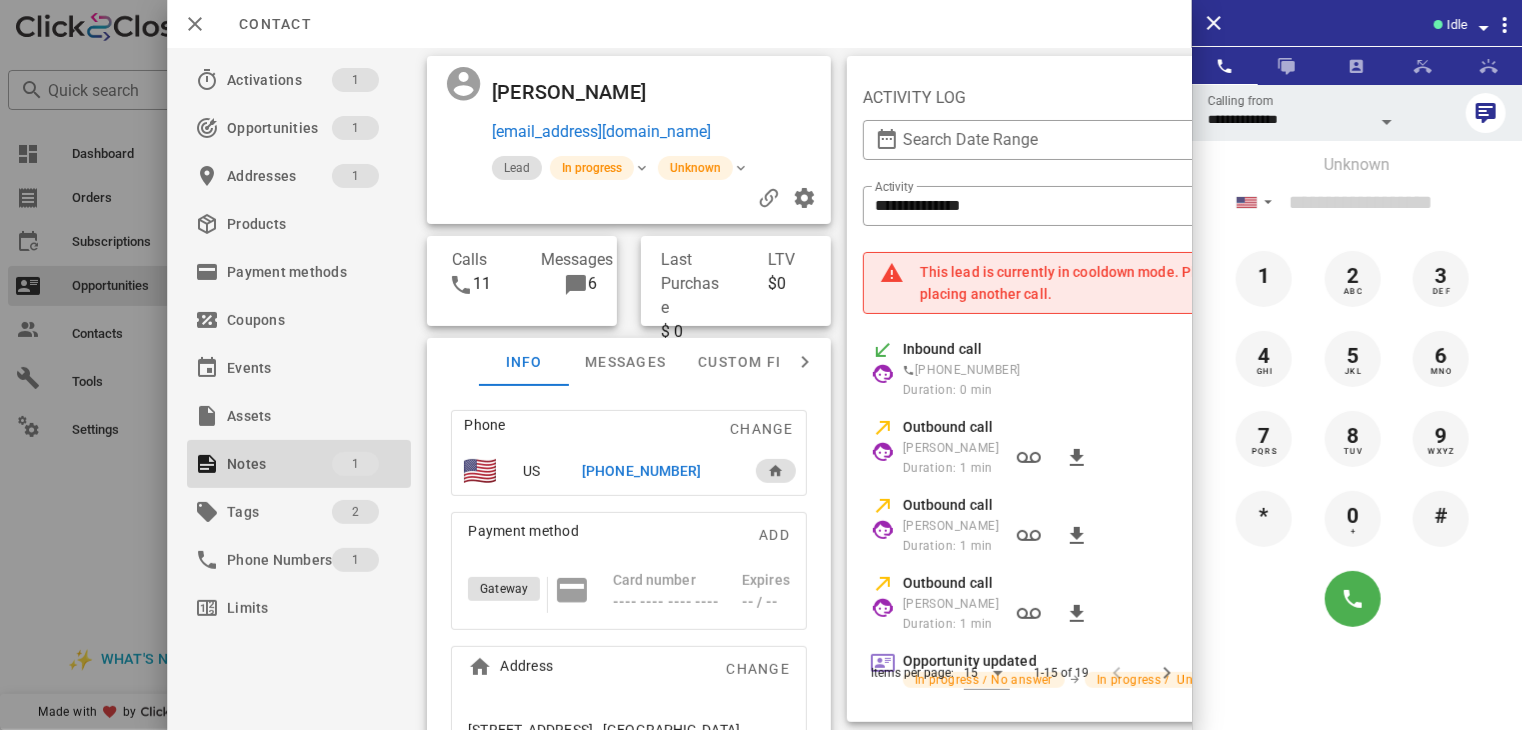 click at bounding box center [761, 365] 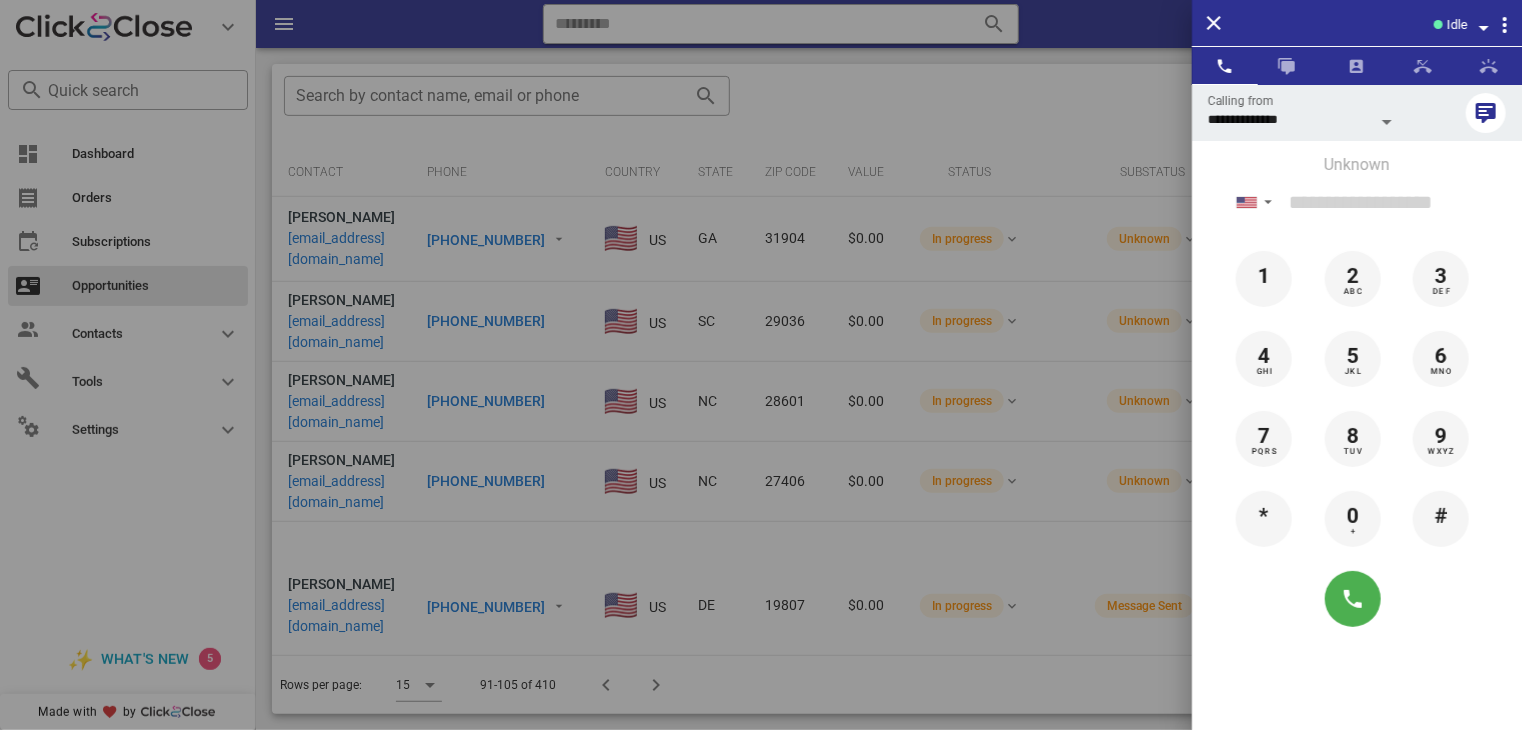 click at bounding box center (761, 365) 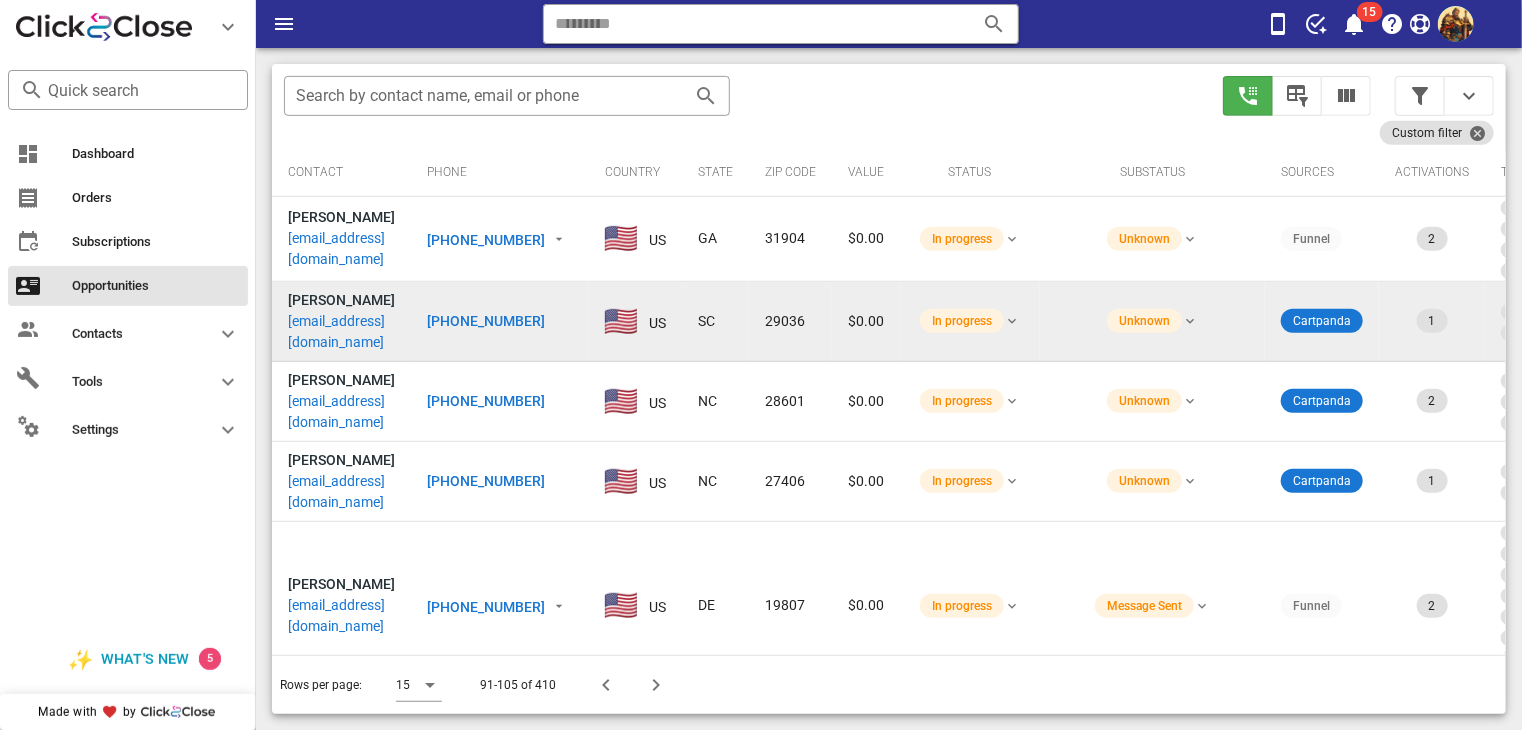 click on "[EMAIL_ADDRESS][DOMAIN_NAME]" at bounding box center (341, 332) 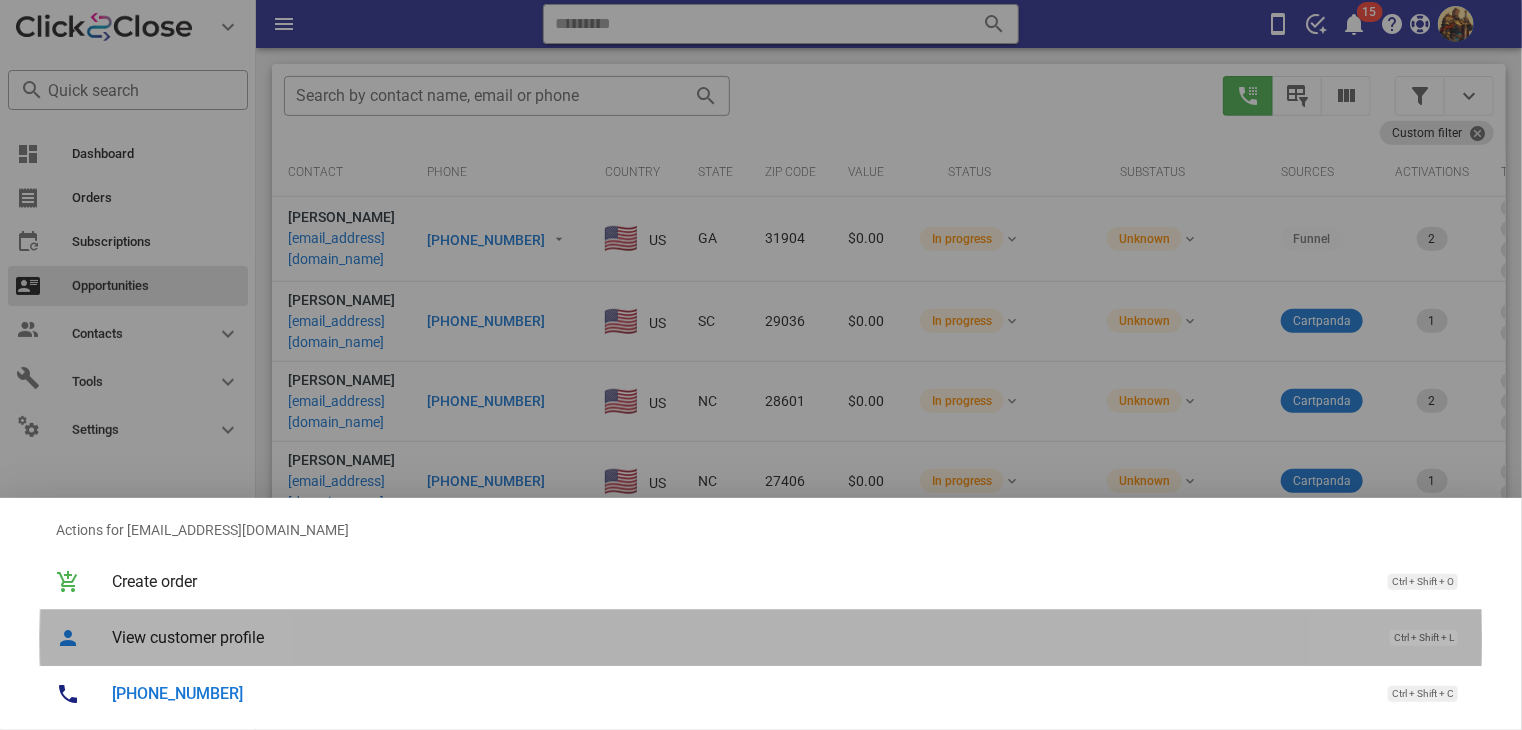 click on "View customer profile Ctrl + Shift + L" at bounding box center [789, 637] 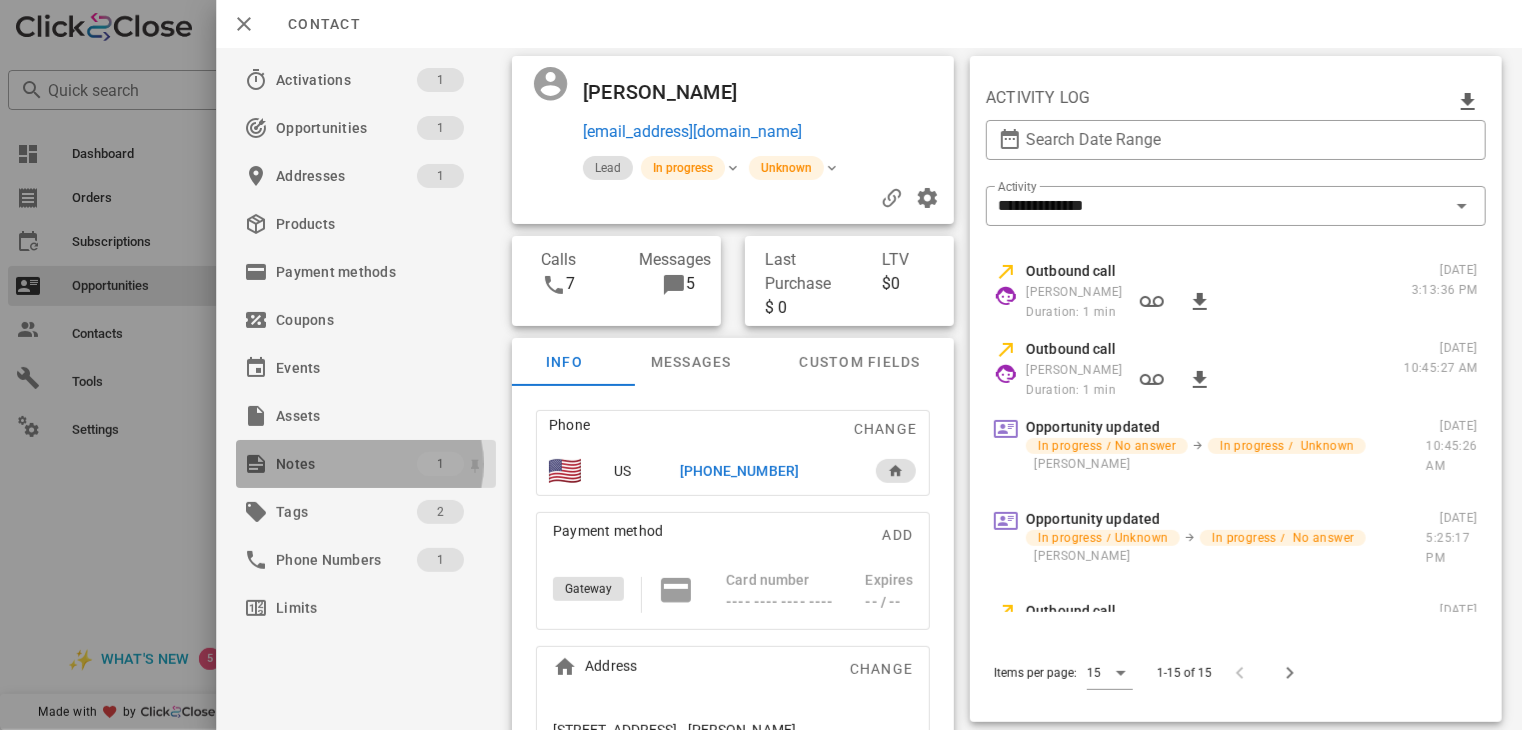 click on "Notes  1" at bounding box center [366, 464] 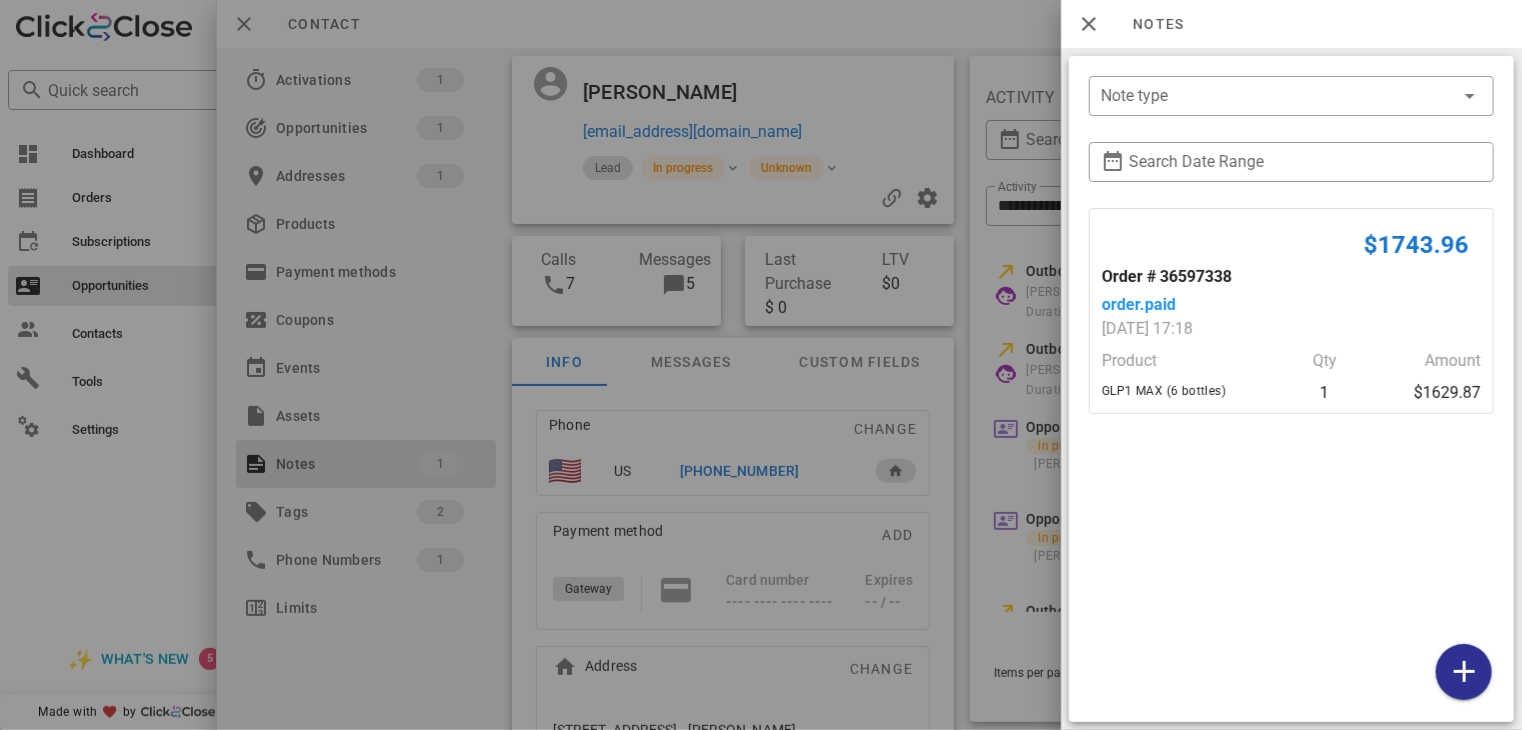 click at bounding box center [761, 365] 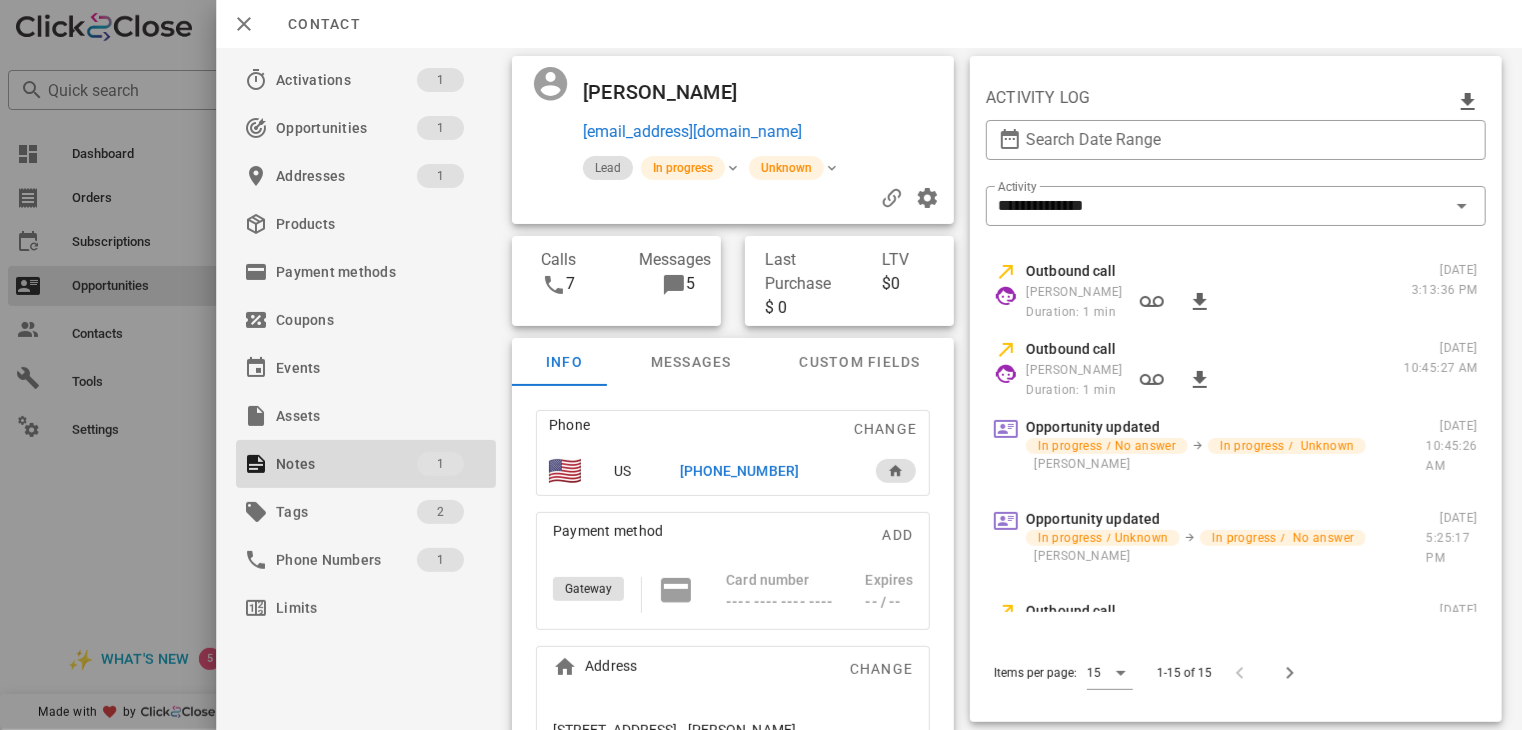 click on "Activations  1  Opportunities  1  Addresses  1  Products Payment methods Coupons Events Assets Notes  1  Tags  2  Phone Numbers  1  Limits" at bounding box center (366, 389) 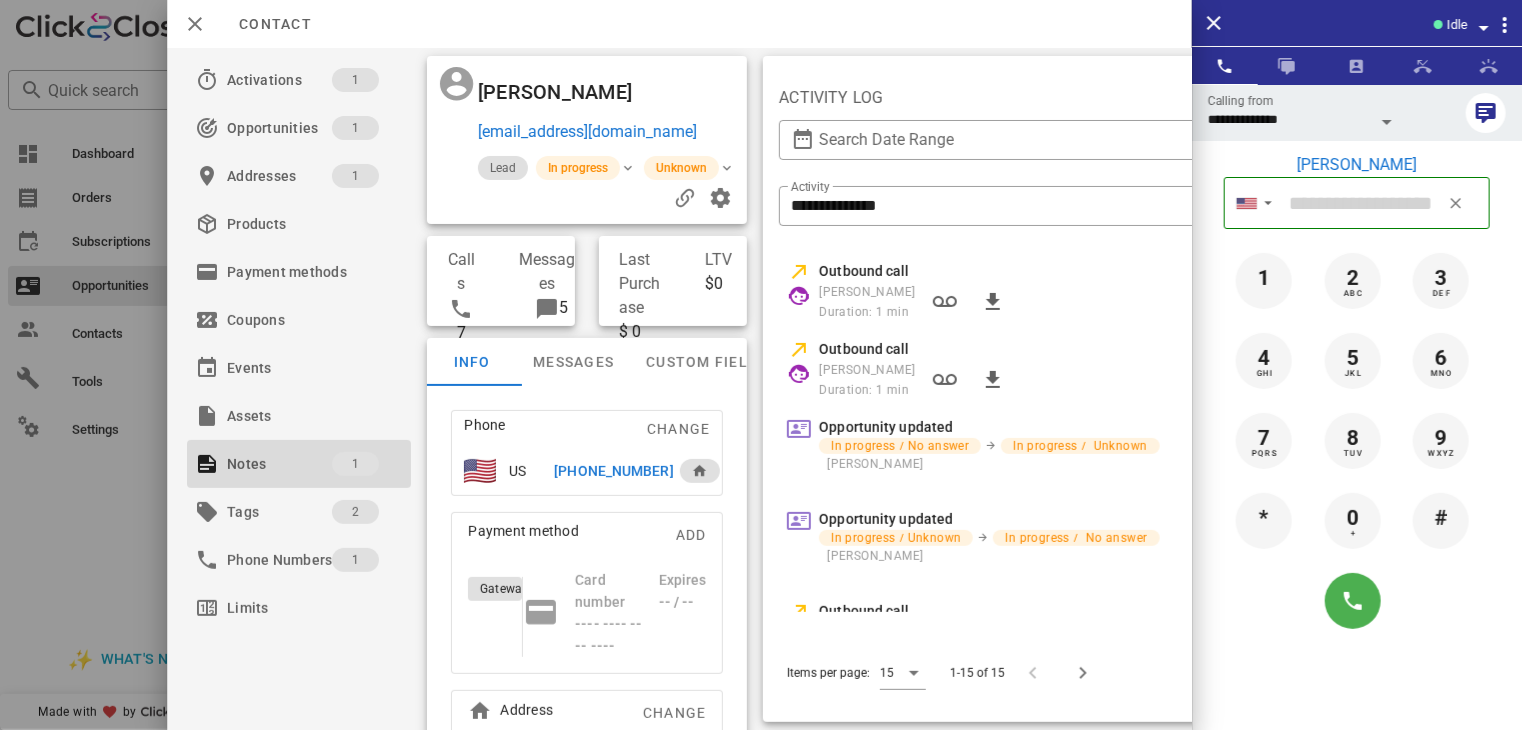 type on "**********" 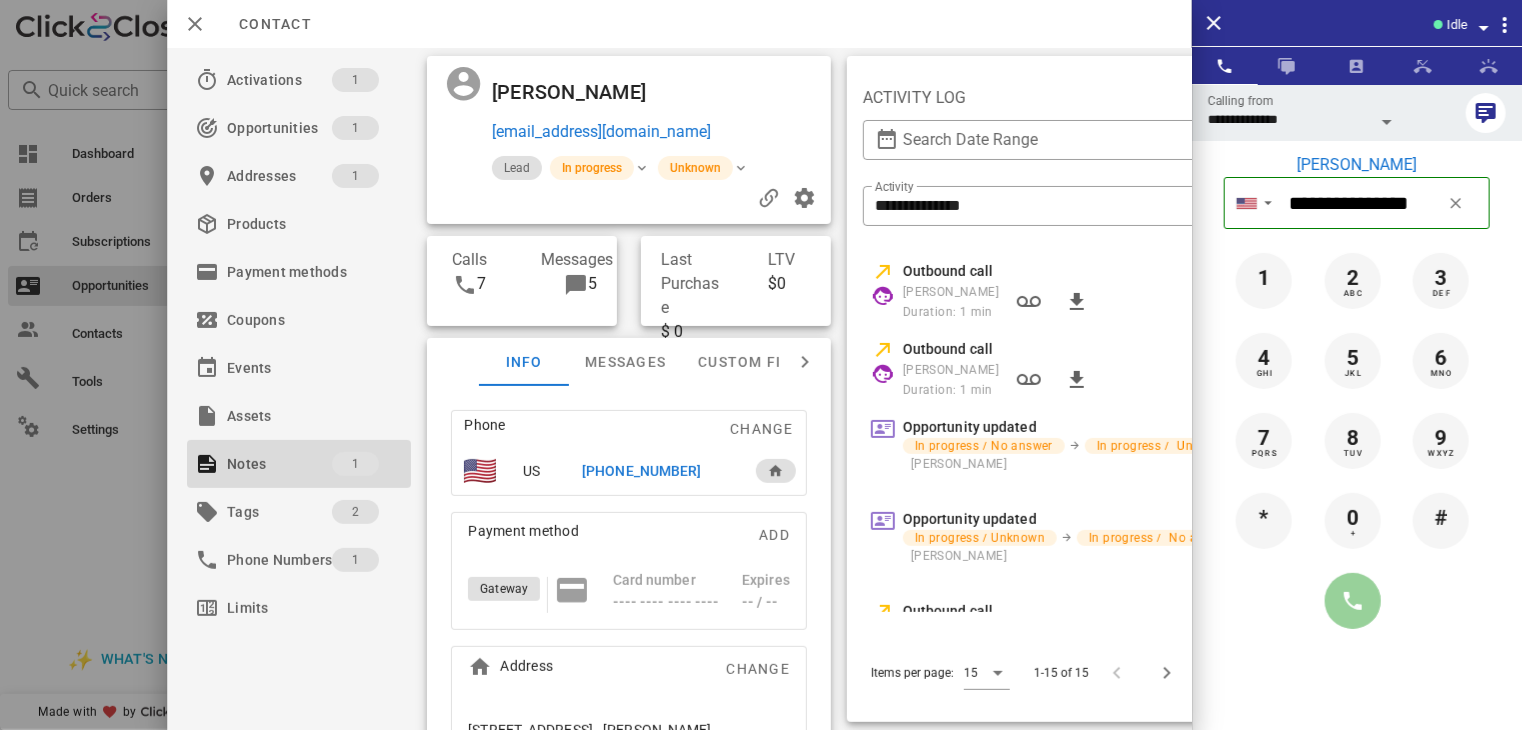 click at bounding box center [1353, 601] 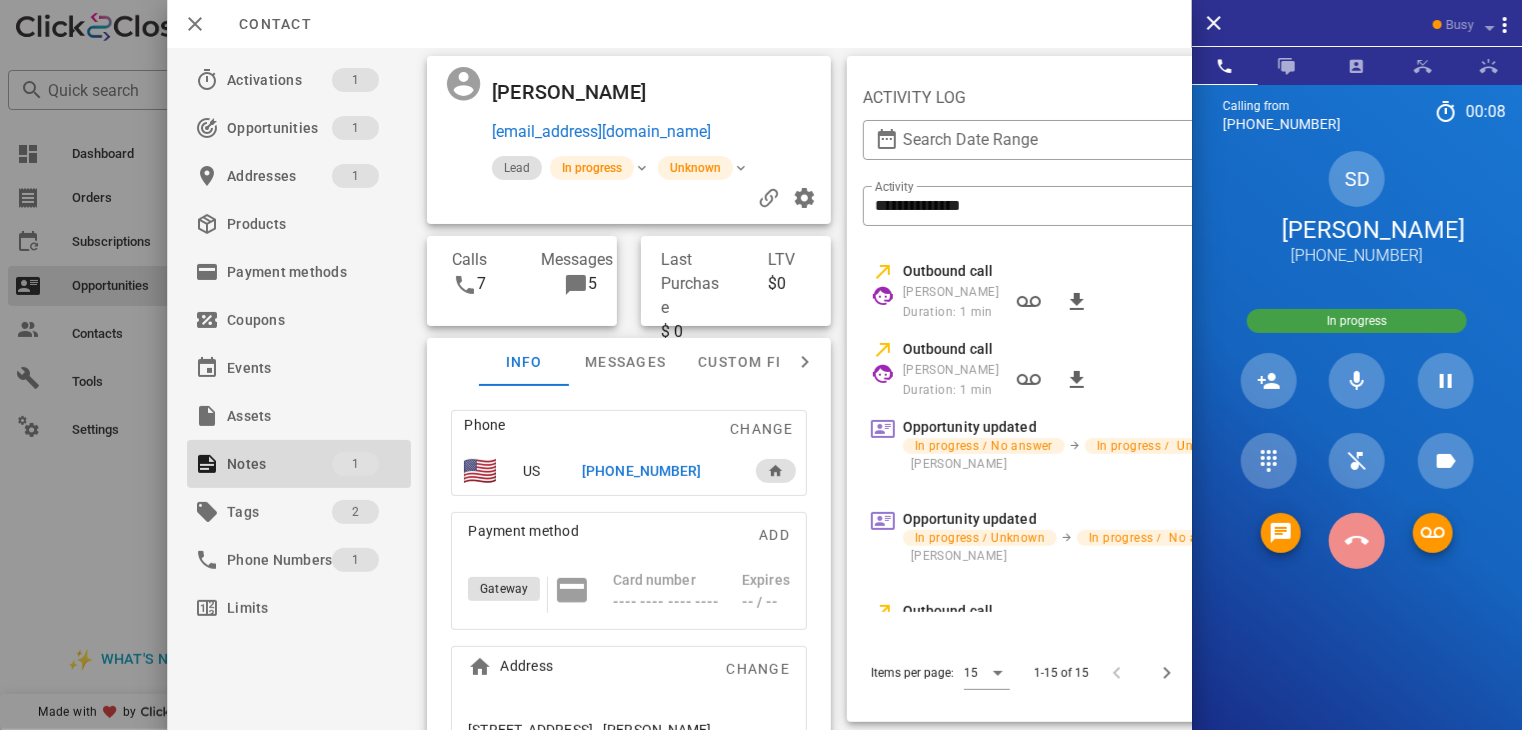 click at bounding box center [1357, 541] 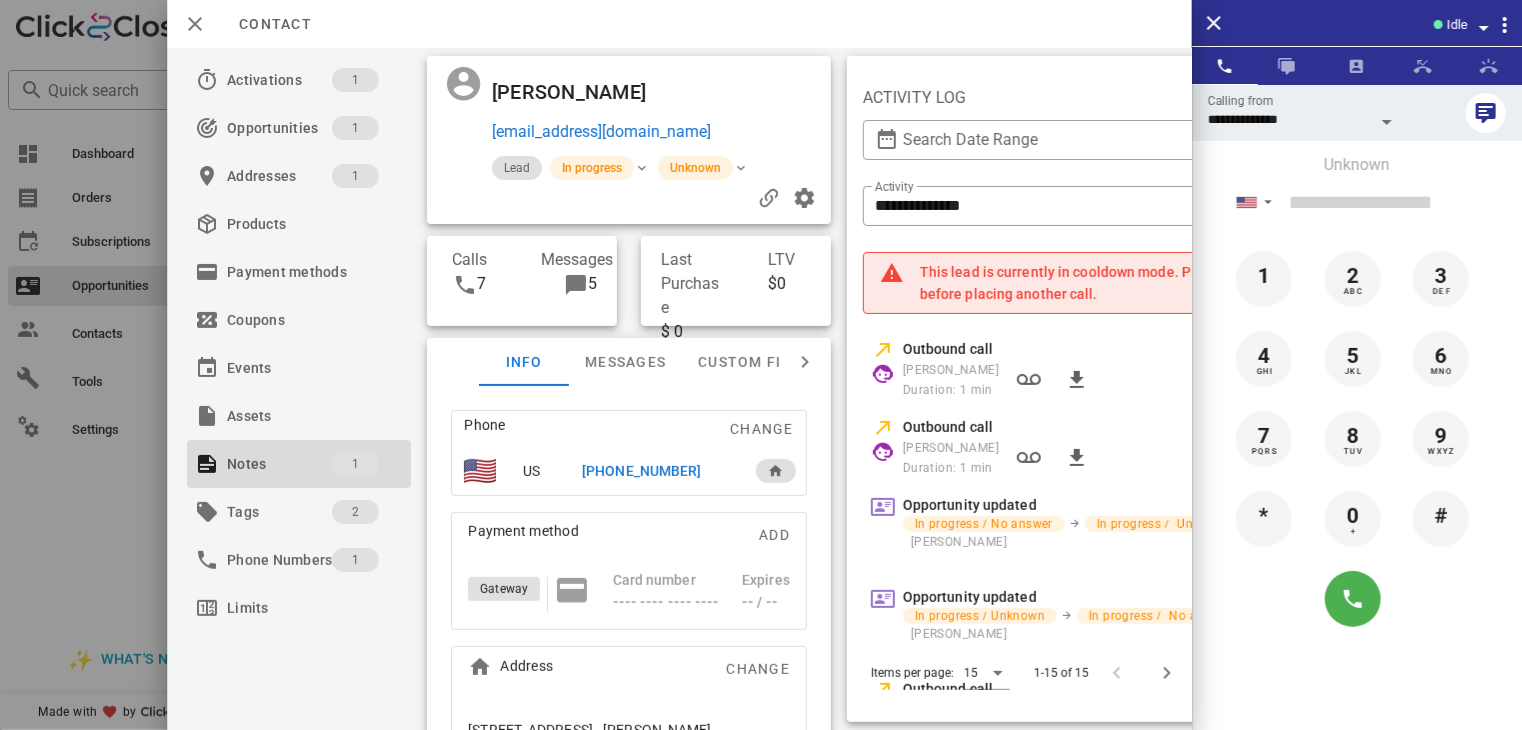 click at bounding box center [761, 365] 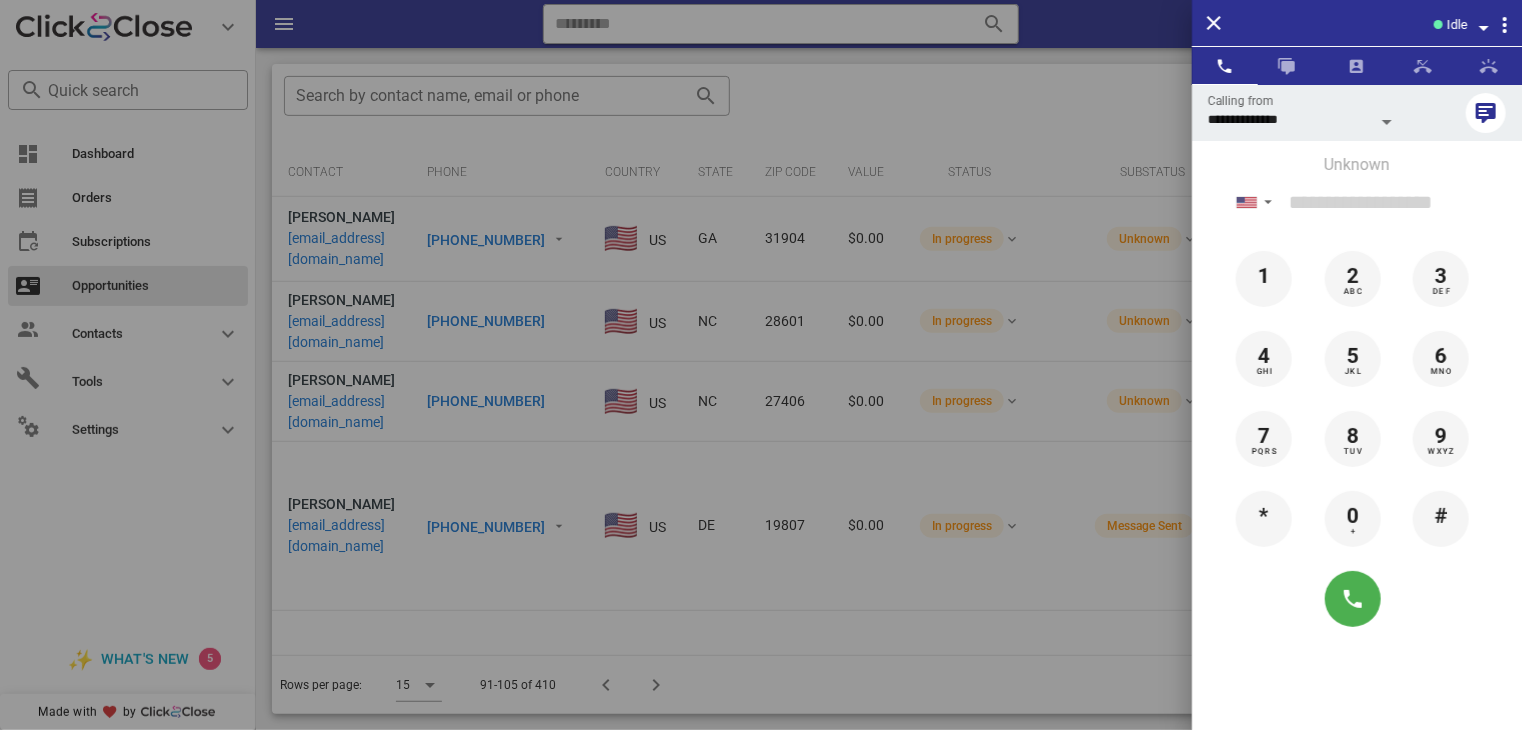 click at bounding box center (761, 365) 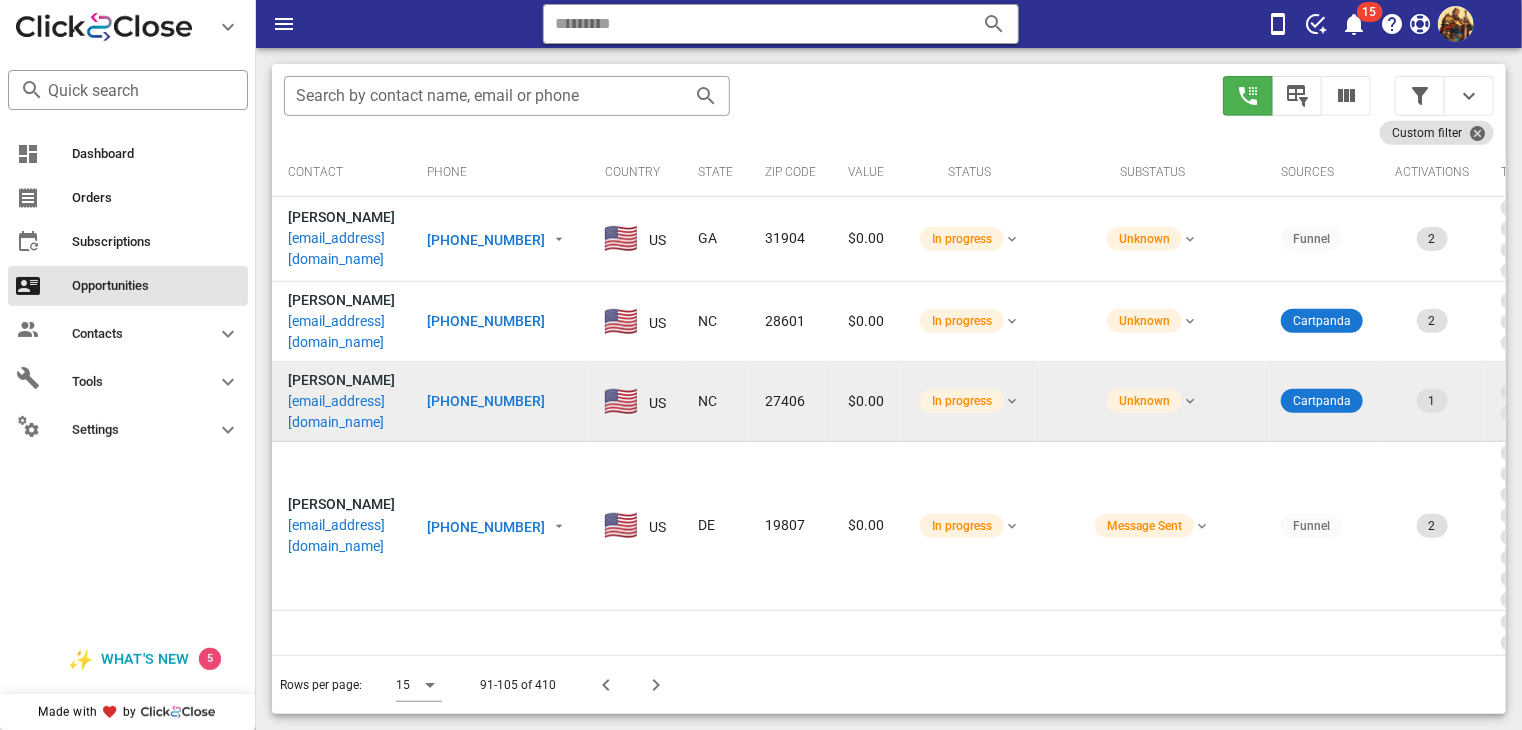 click on "[EMAIL_ADDRESS][DOMAIN_NAME]" at bounding box center (341, 412) 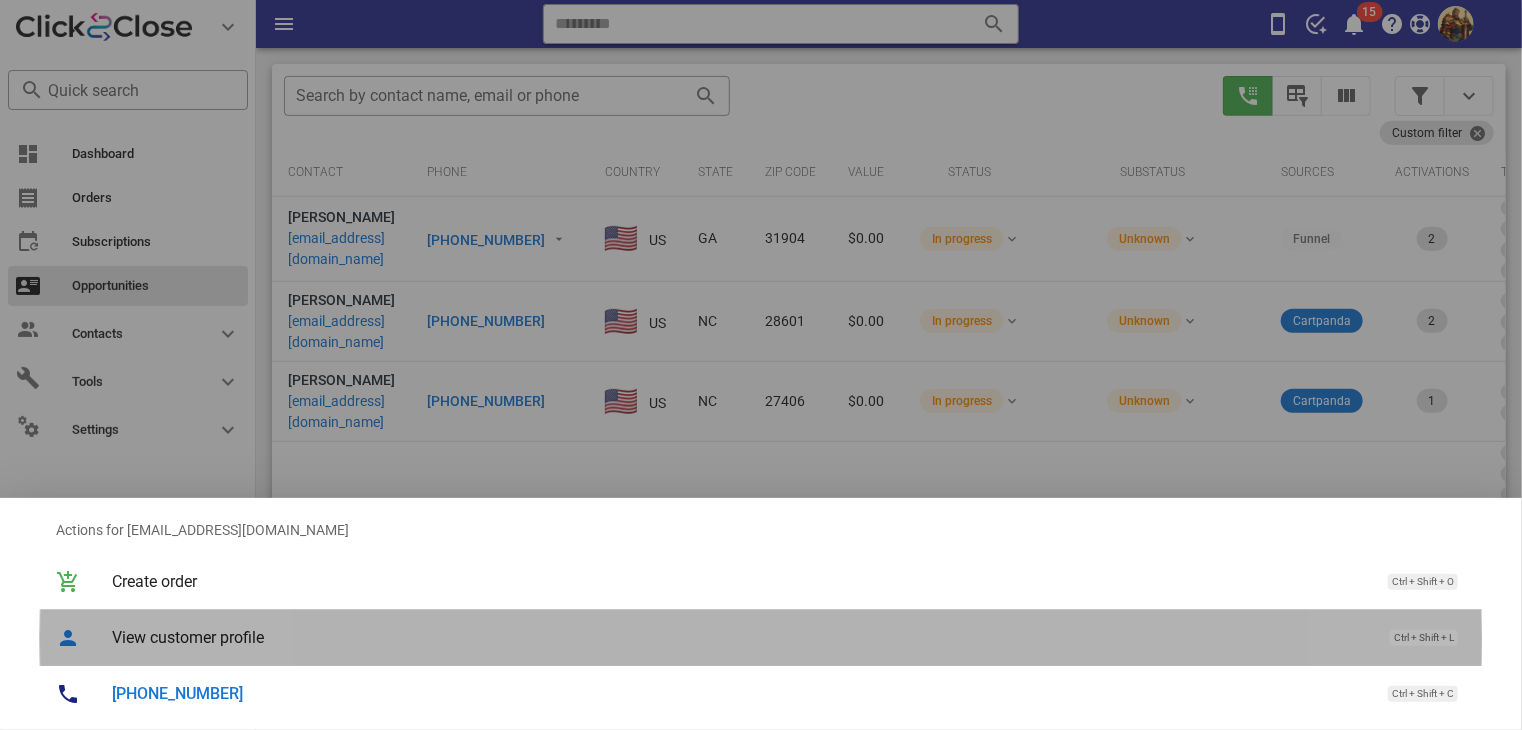 click on "View customer profile Ctrl + Shift + L" at bounding box center (789, 637) 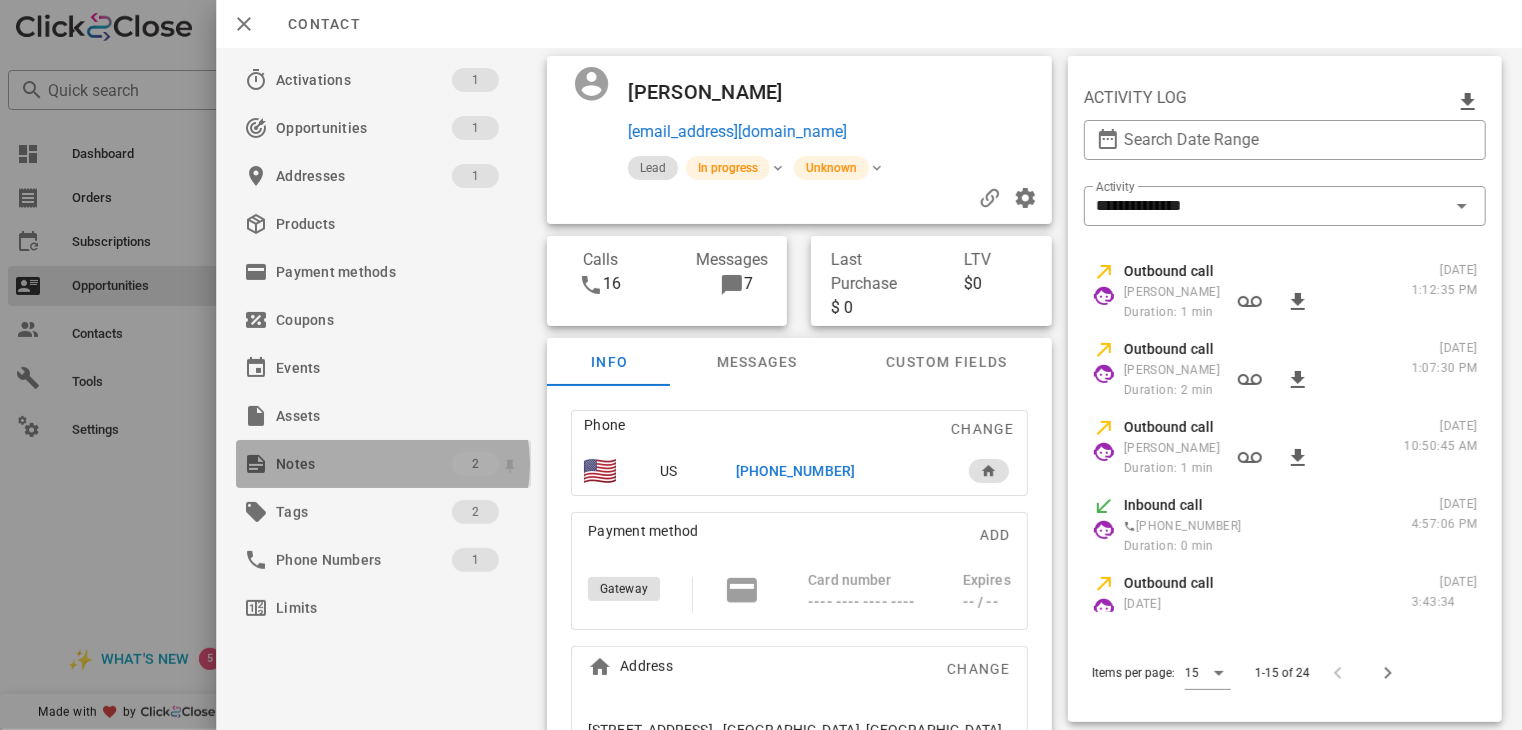 click on "Notes" at bounding box center (364, 464) 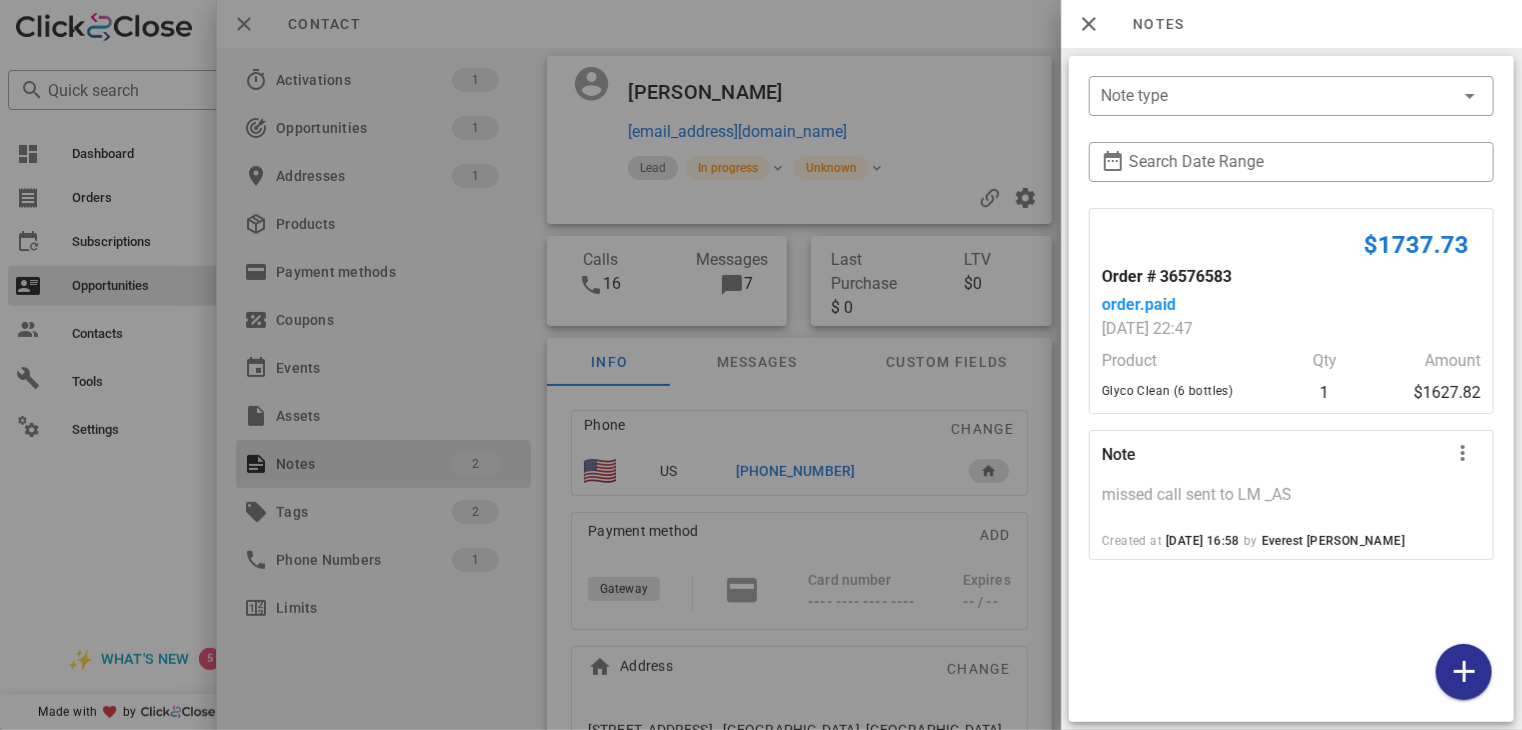 click at bounding box center (761, 365) 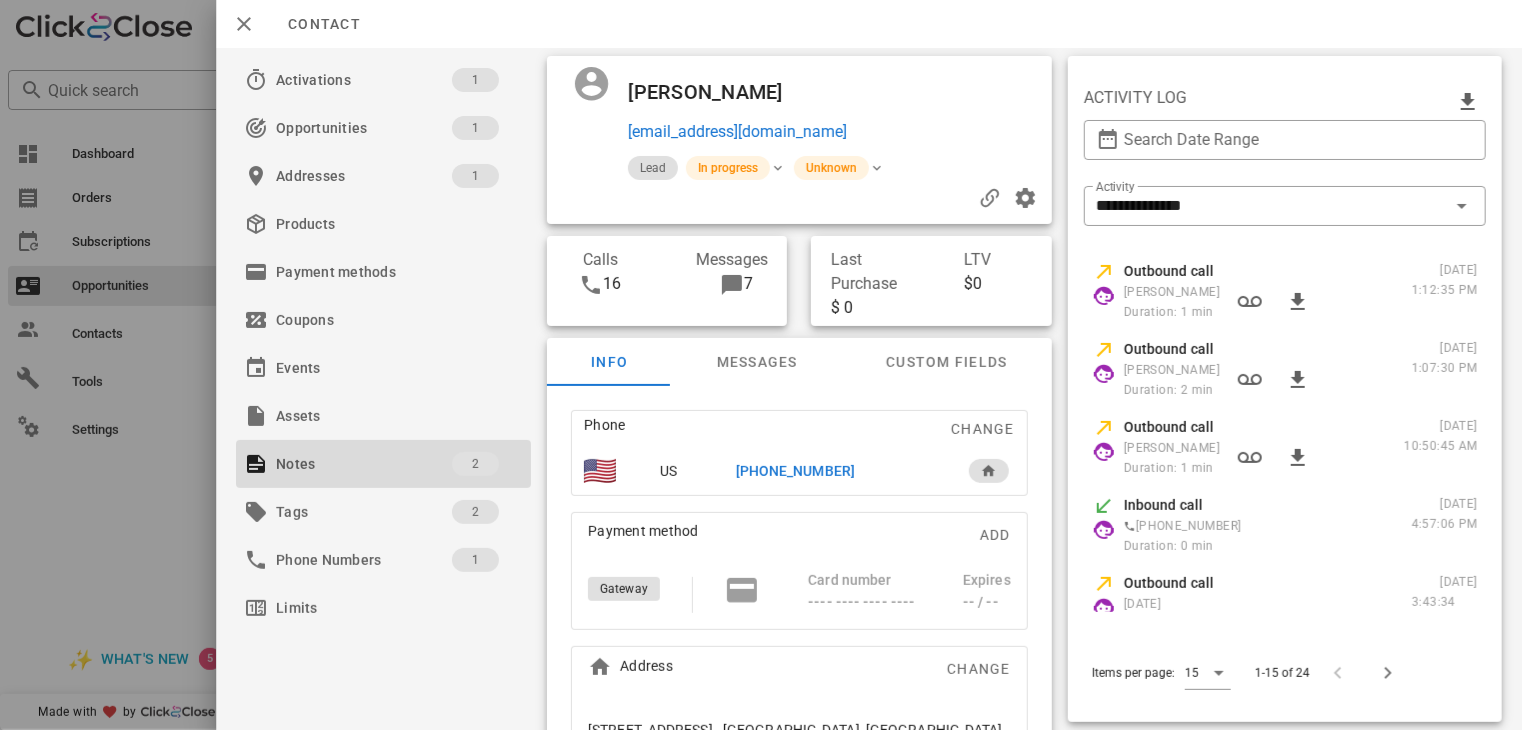 click on "[PHONE_NUMBER]" at bounding box center (795, 471) 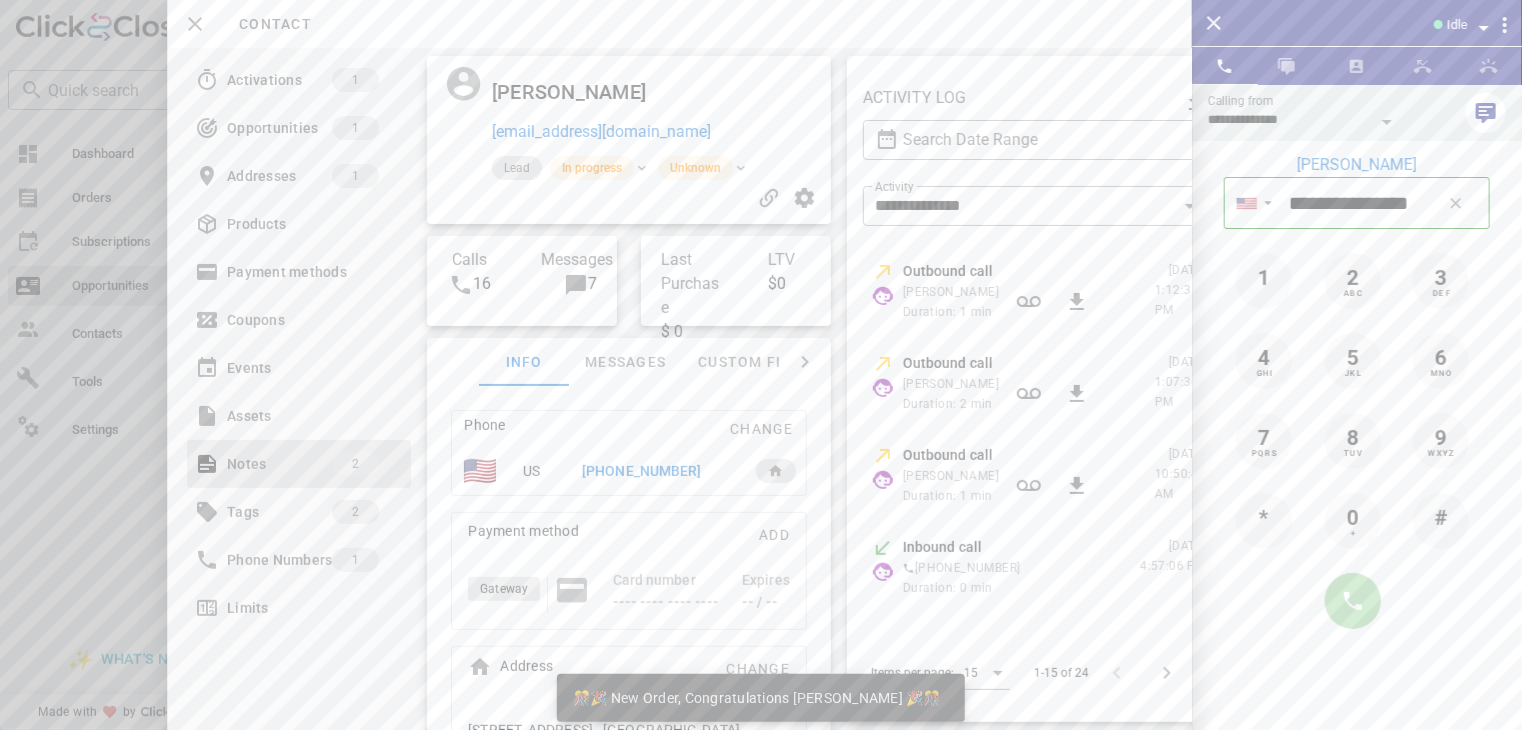 click at bounding box center (1353, 601) 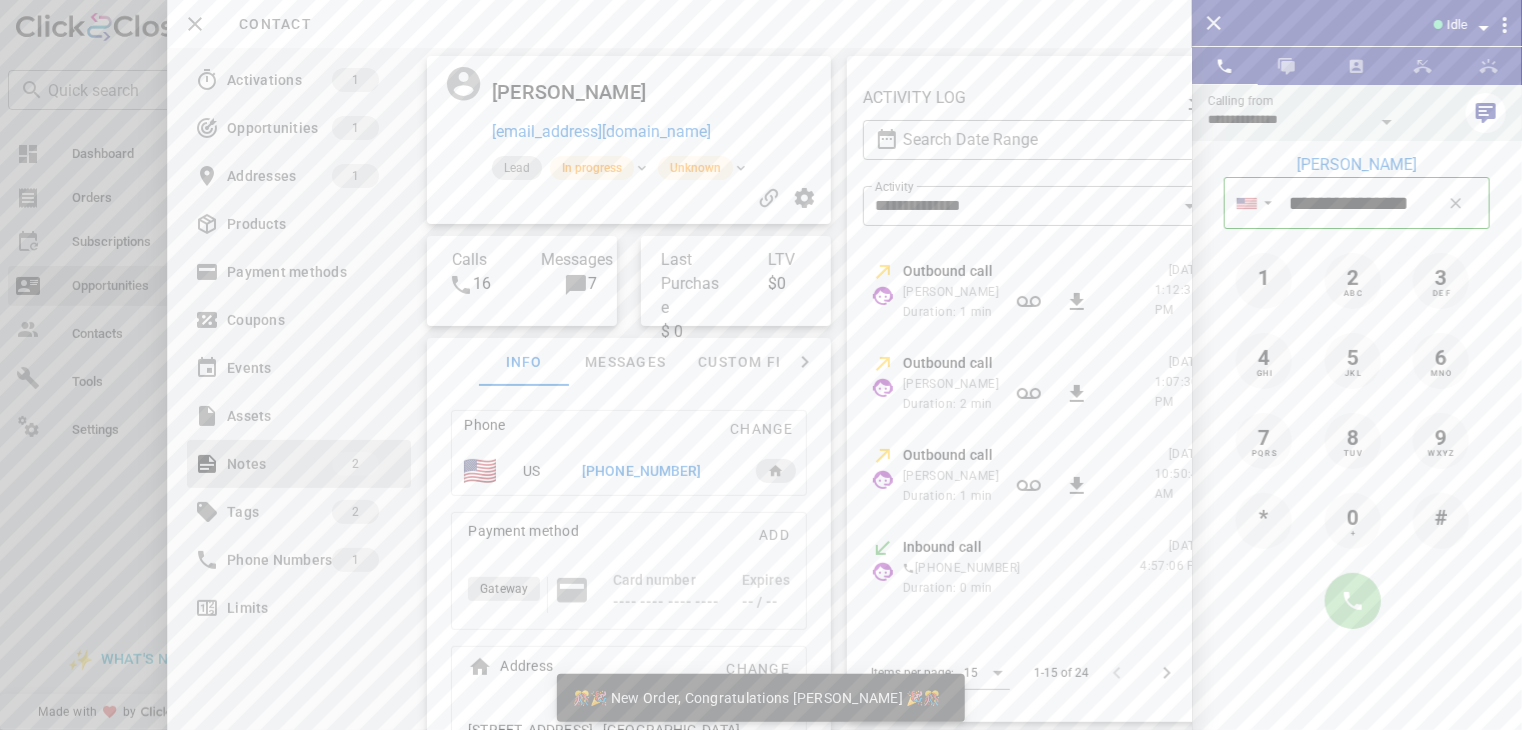 click at bounding box center (1353, 601) 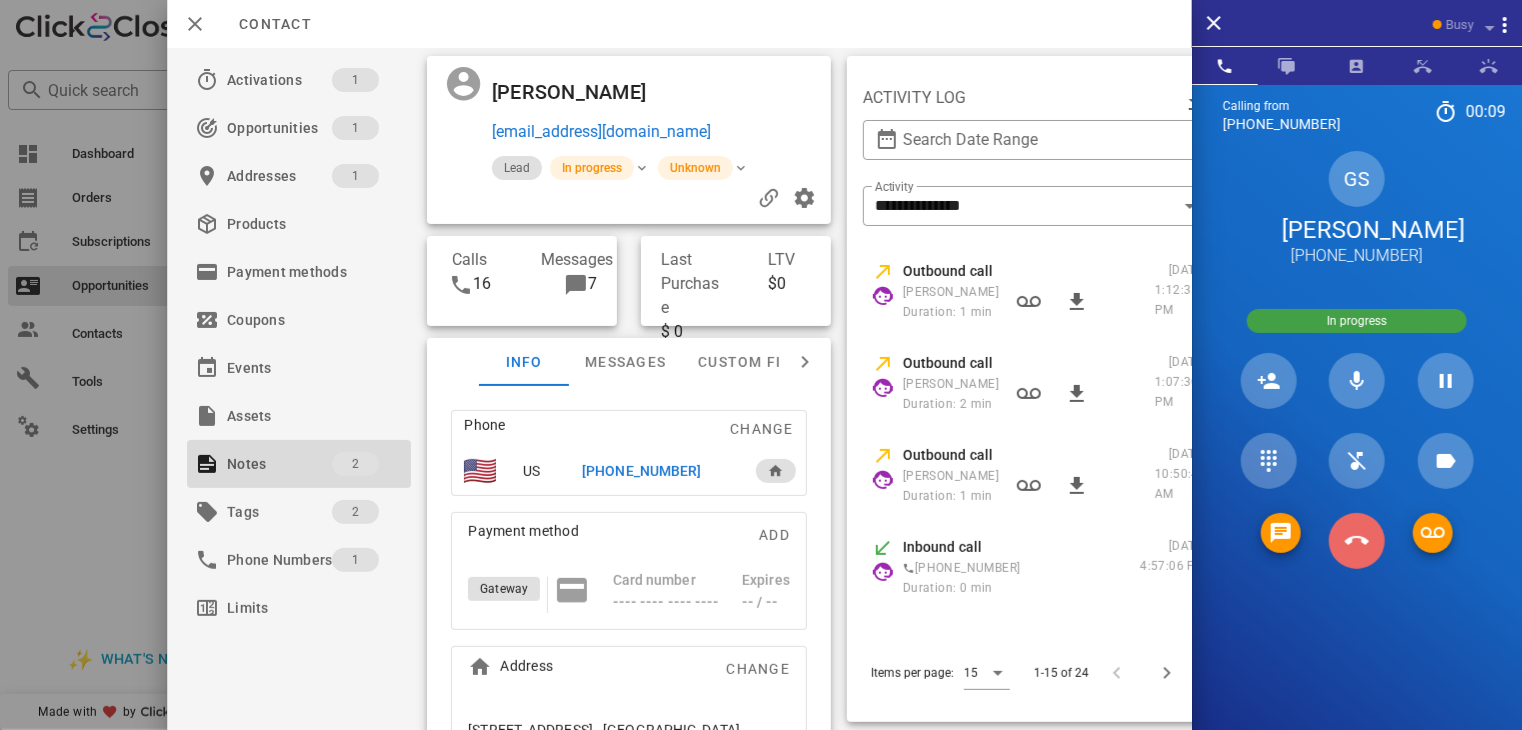 click at bounding box center (1357, 541) 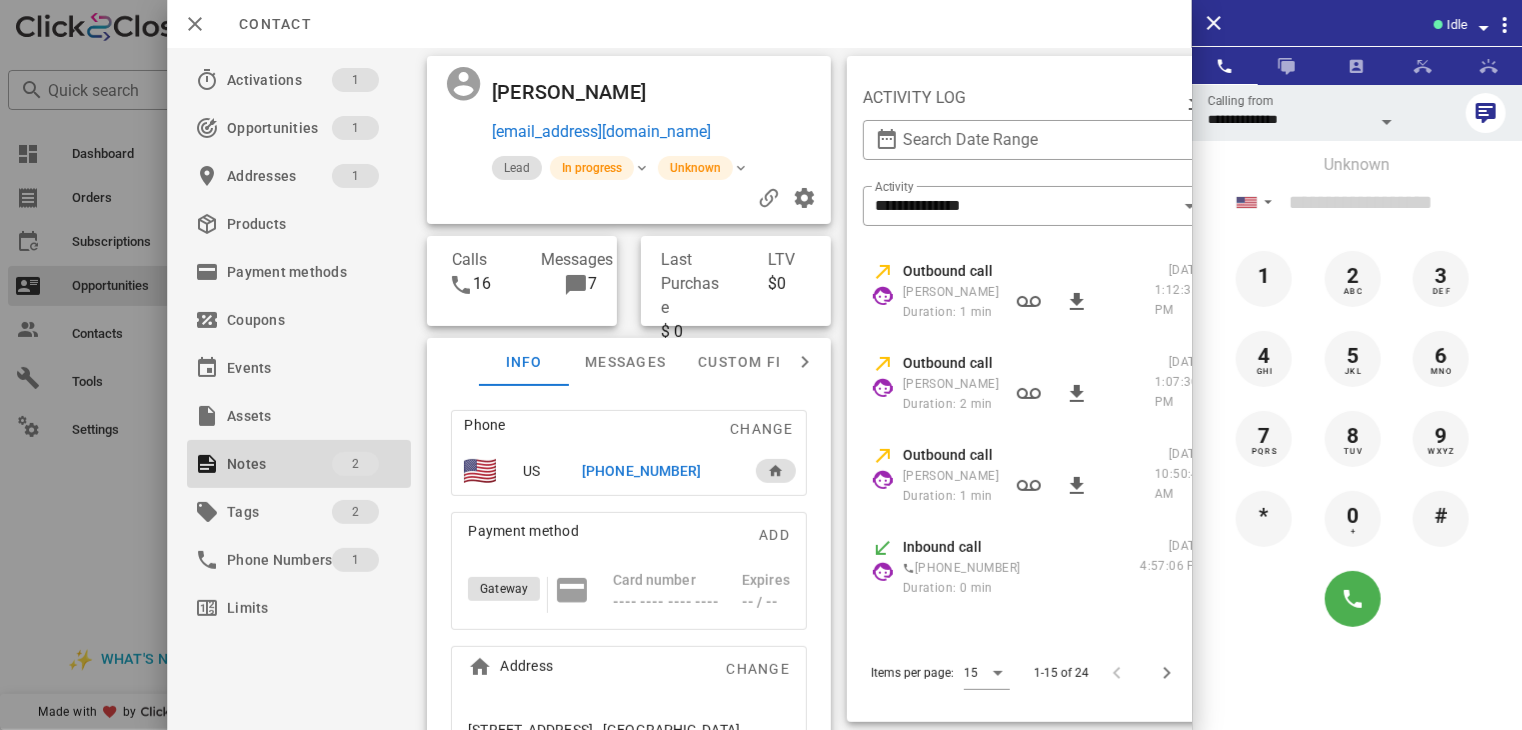 click at bounding box center (761, 365) 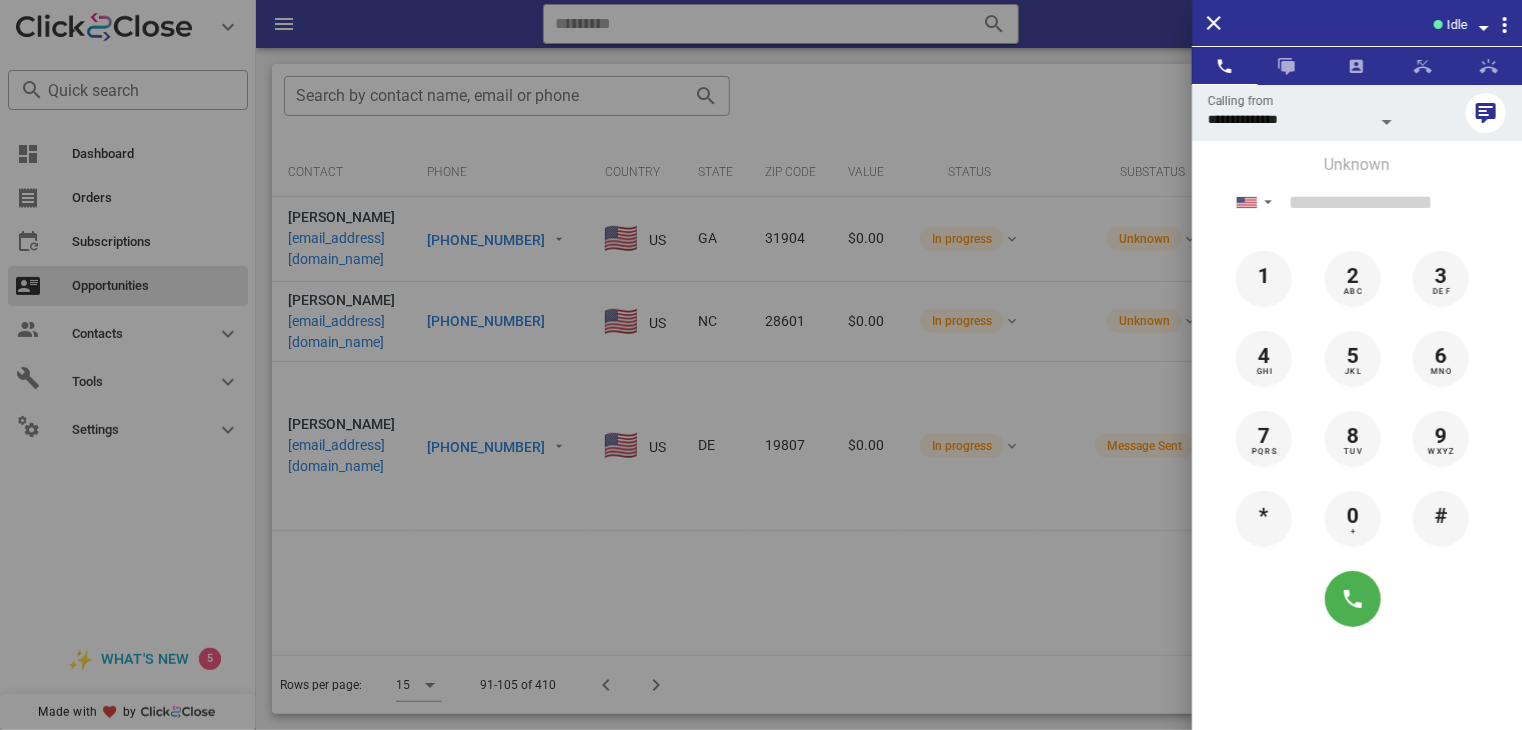 click at bounding box center [761, 365] 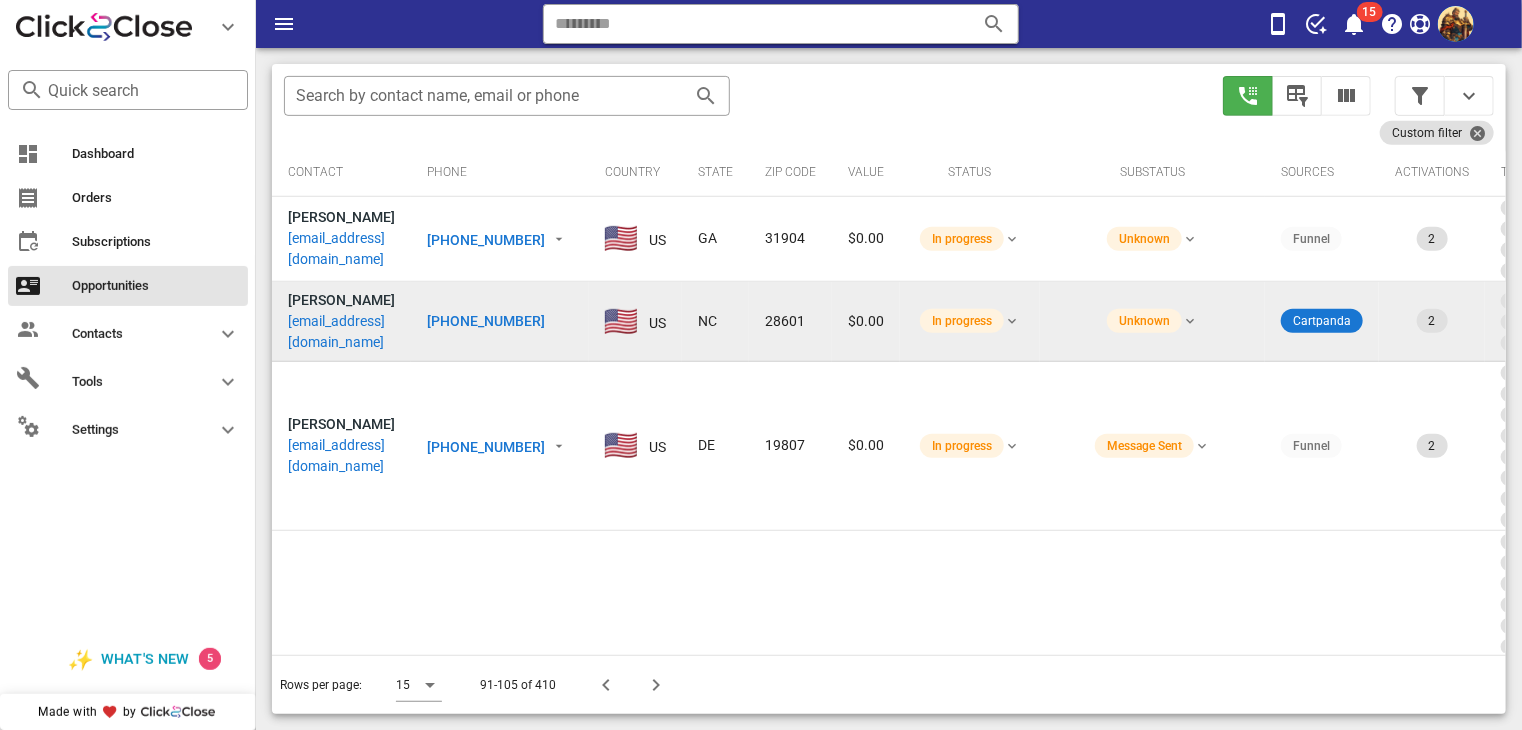 click on "[EMAIL_ADDRESS][DOMAIN_NAME]" at bounding box center [341, 332] 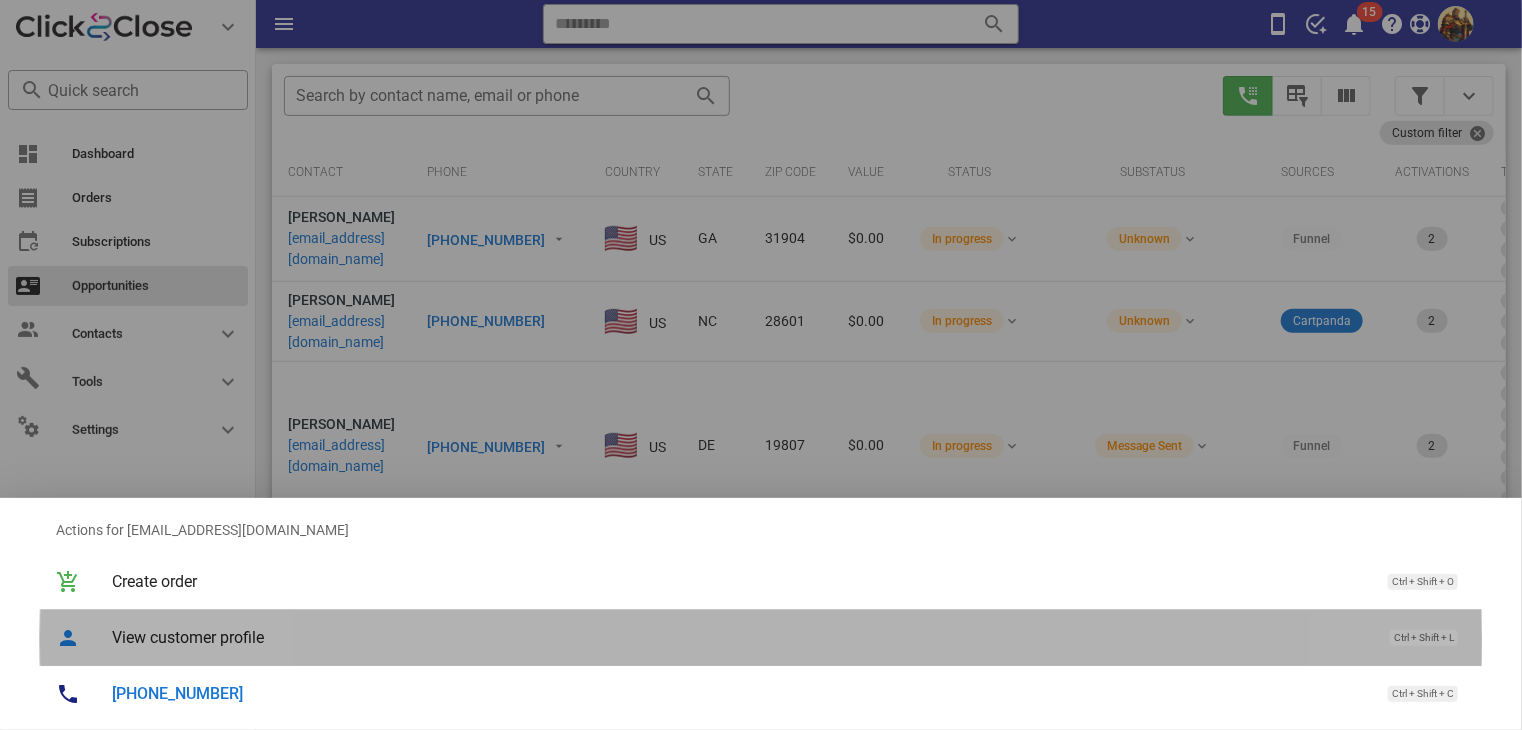click on "View customer profile" at bounding box center [741, 637] 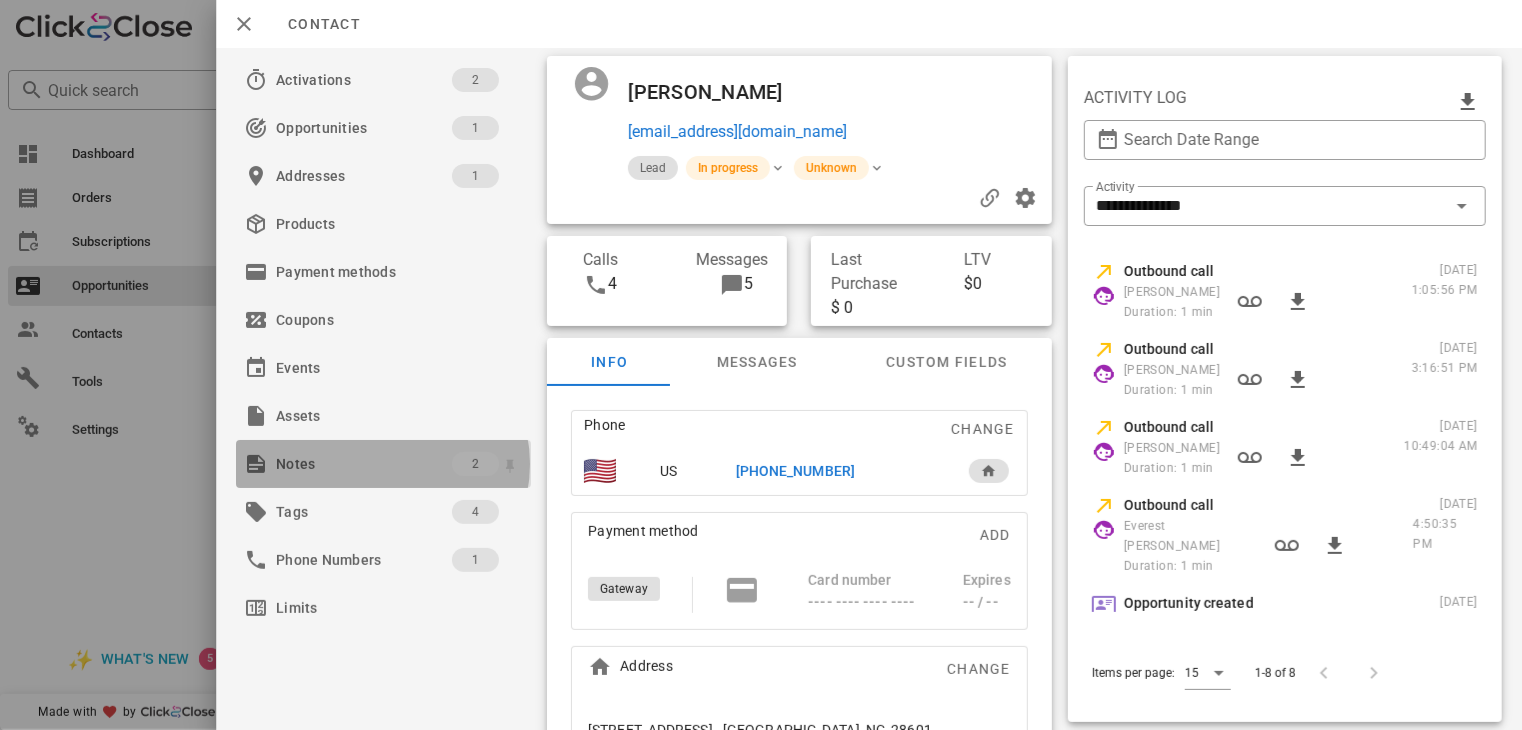 click on "Notes" at bounding box center [364, 464] 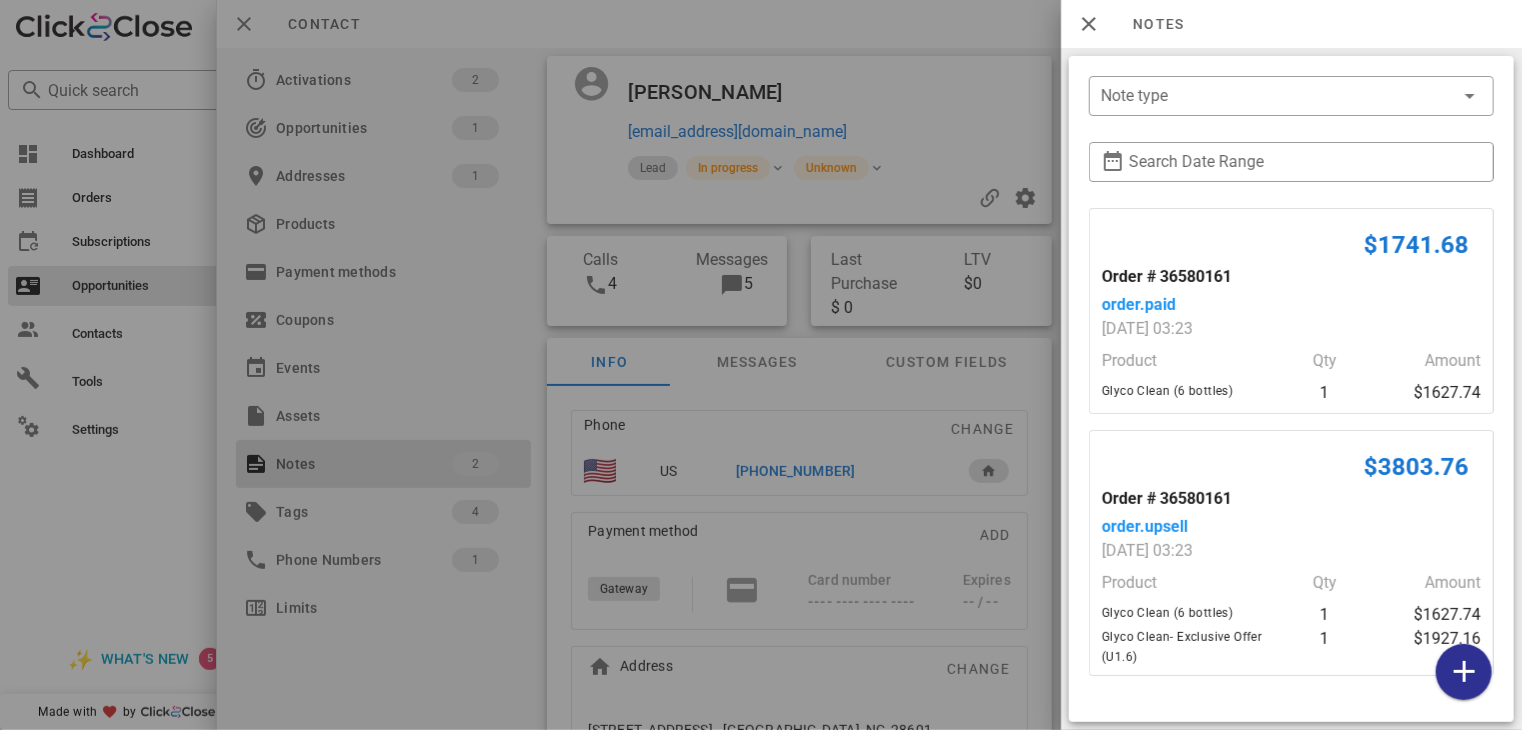 click at bounding box center [761, 365] 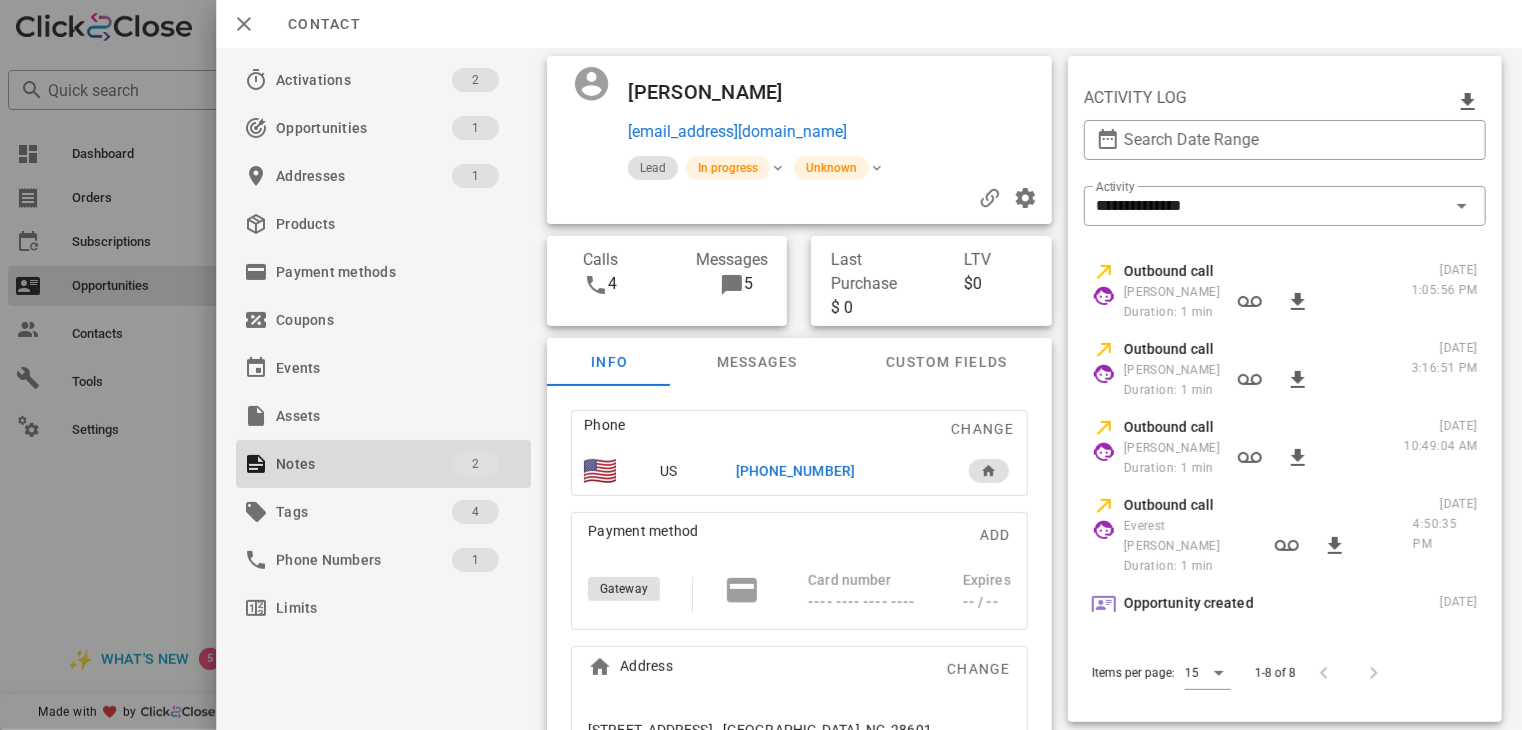 click on "[PHONE_NUMBER]" at bounding box center [795, 471] 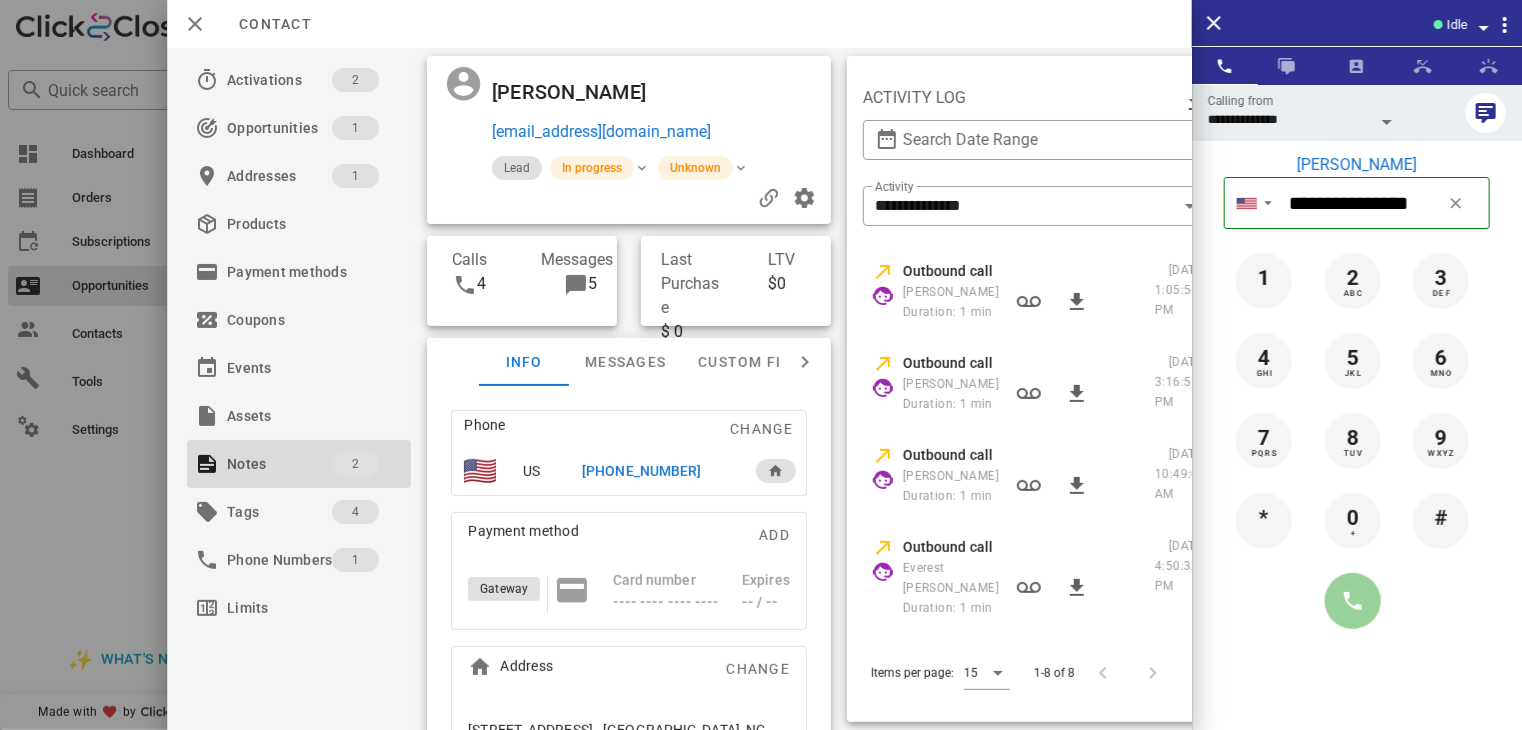 click at bounding box center (1353, 601) 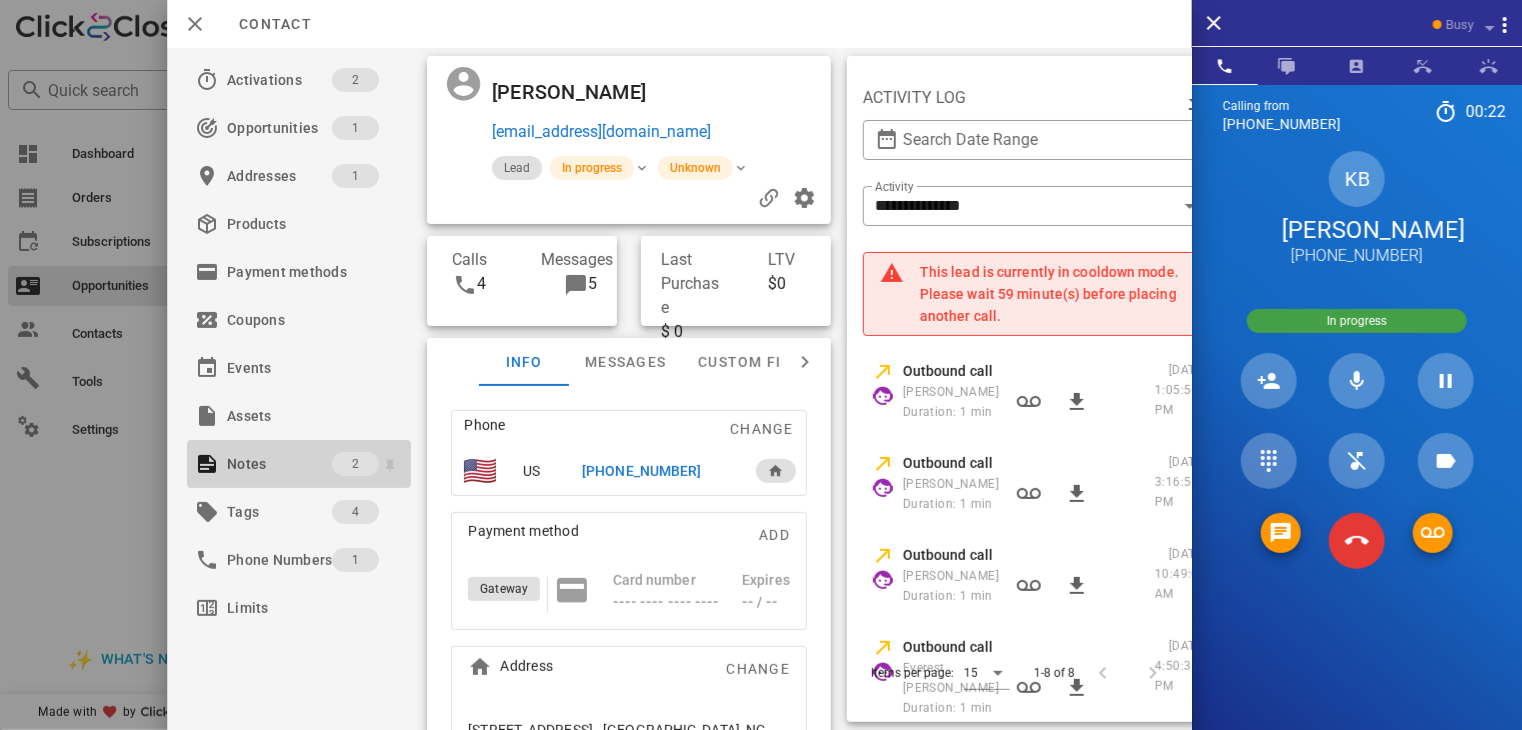 click on "Notes" at bounding box center [279, 464] 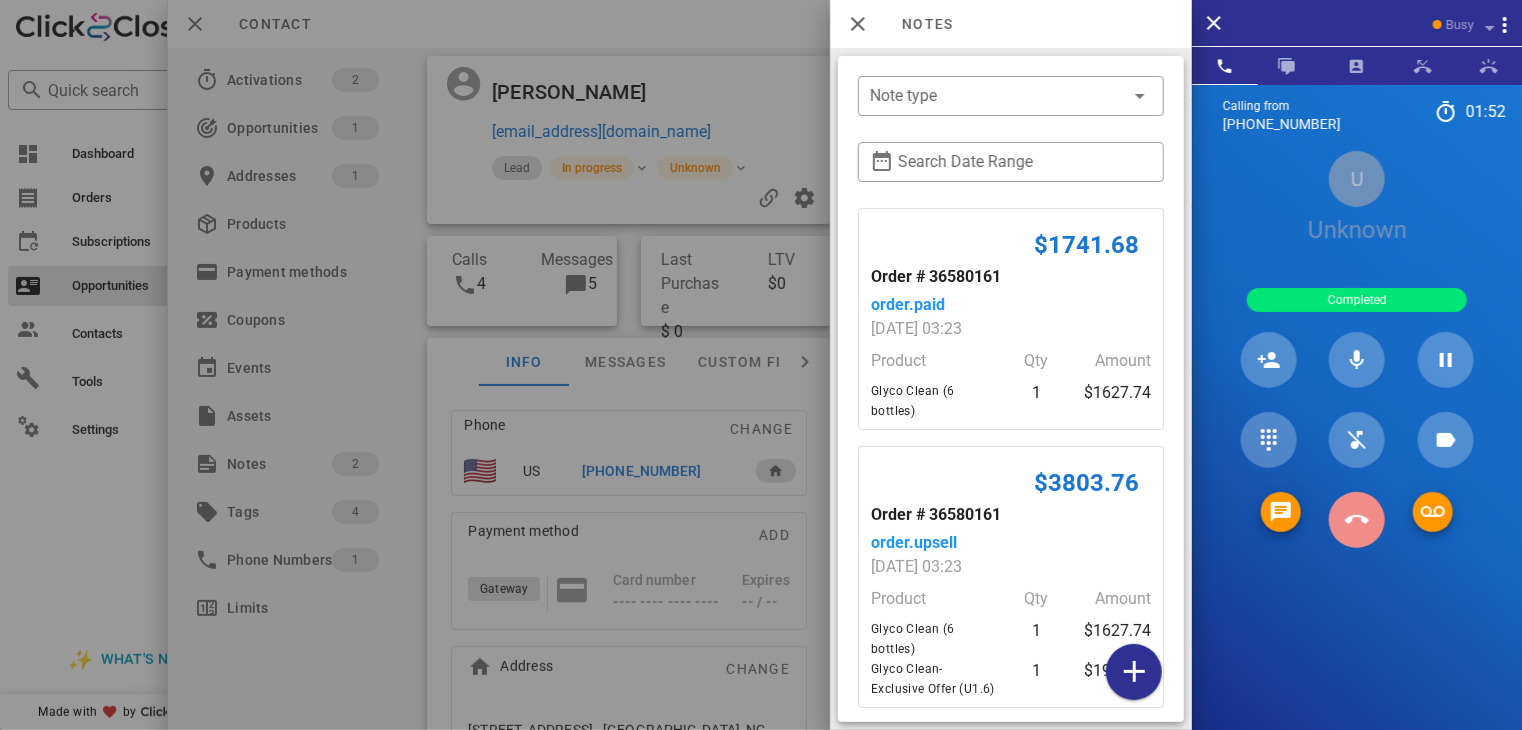 click at bounding box center [1357, 520] 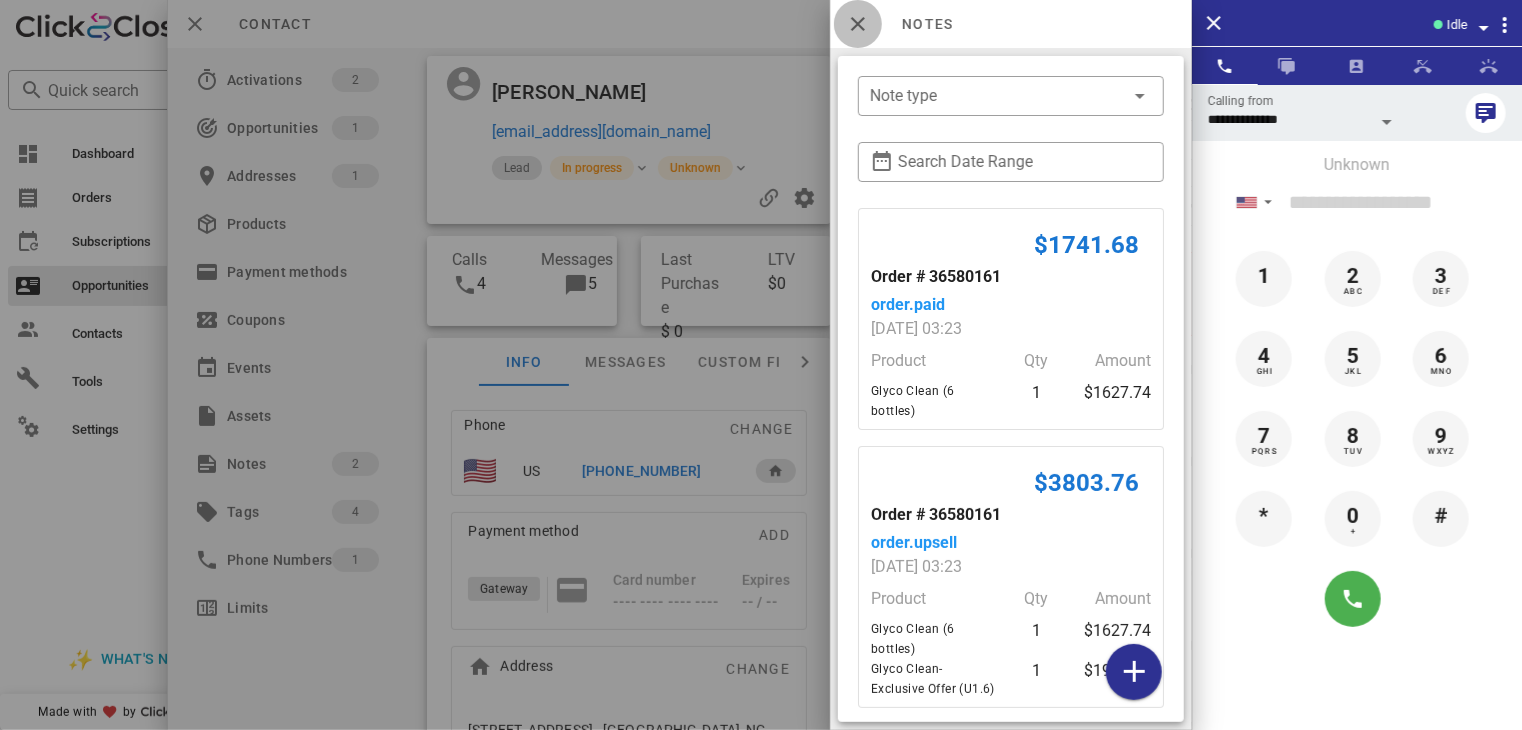 click at bounding box center (858, 24) 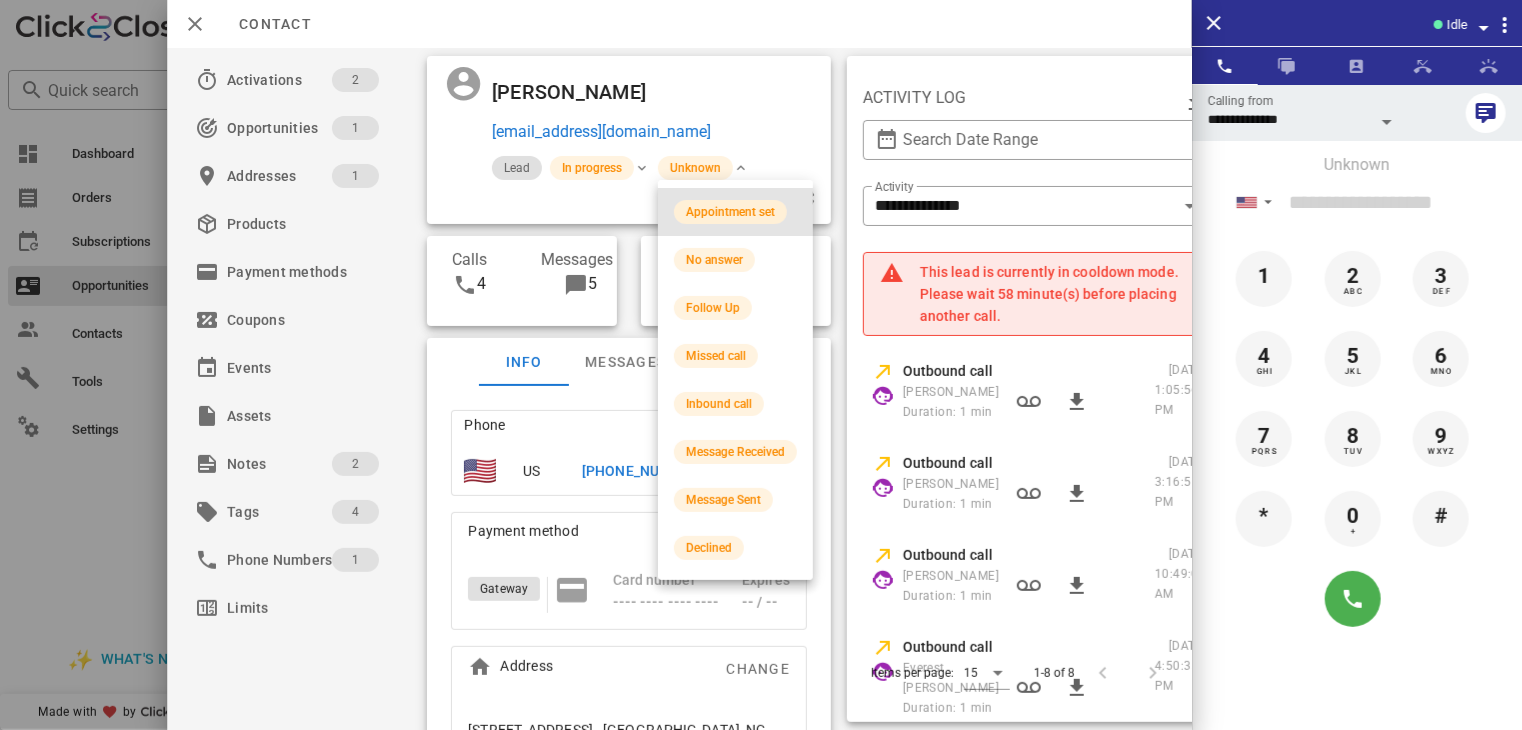 click on "Appointment set" at bounding box center (730, 212) 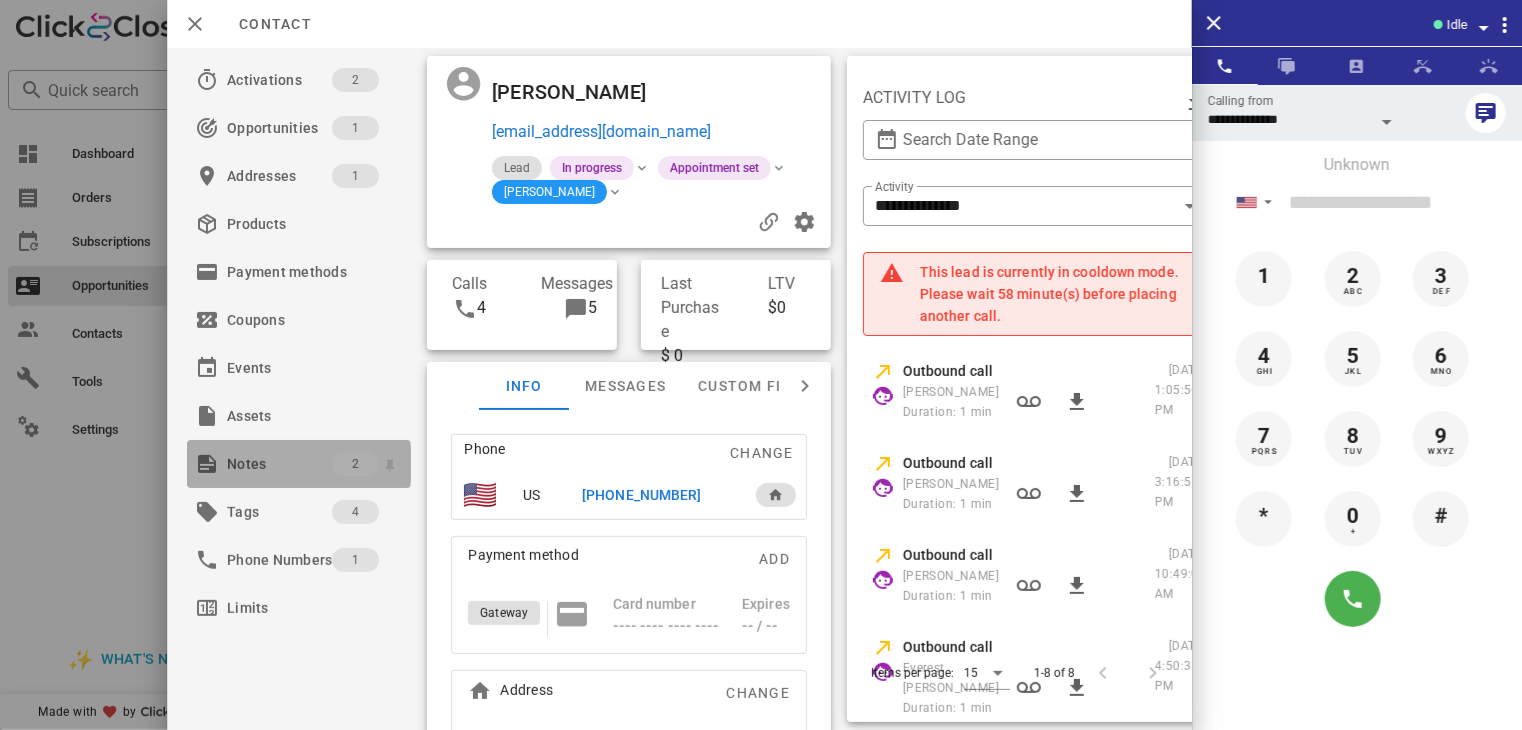 click on "Notes" at bounding box center (279, 464) 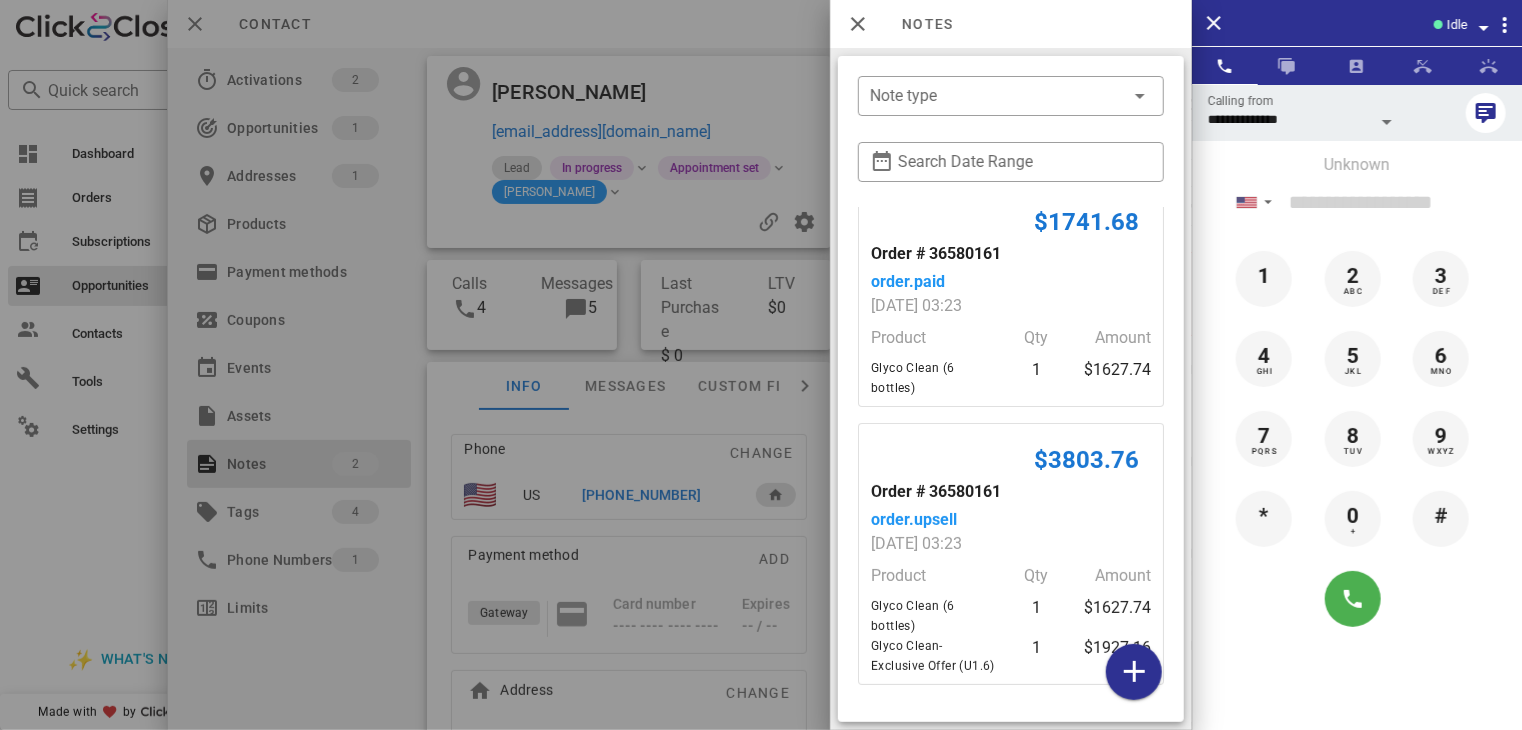 scroll, scrollTop: 42, scrollLeft: 0, axis: vertical 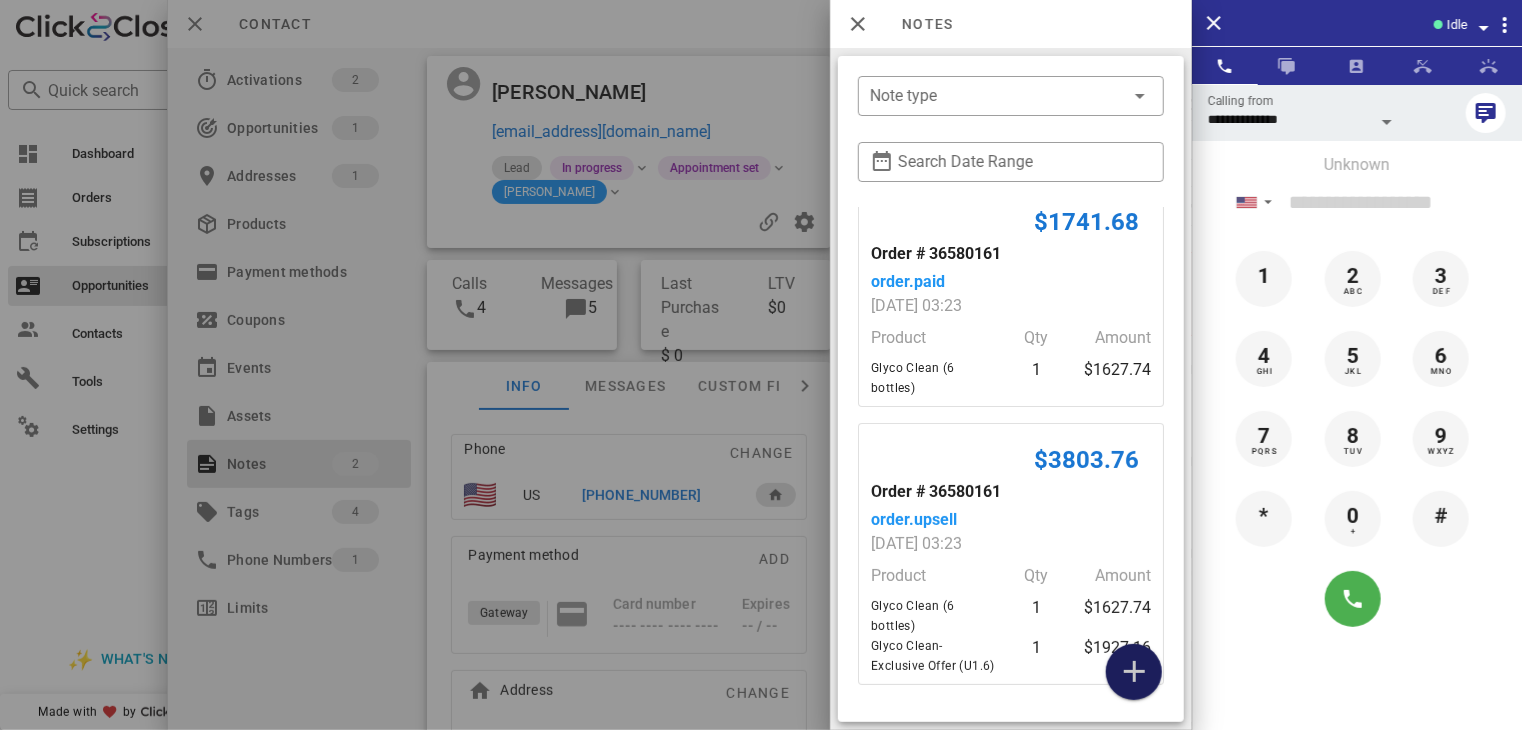 click at bounding box center [1134, 672] 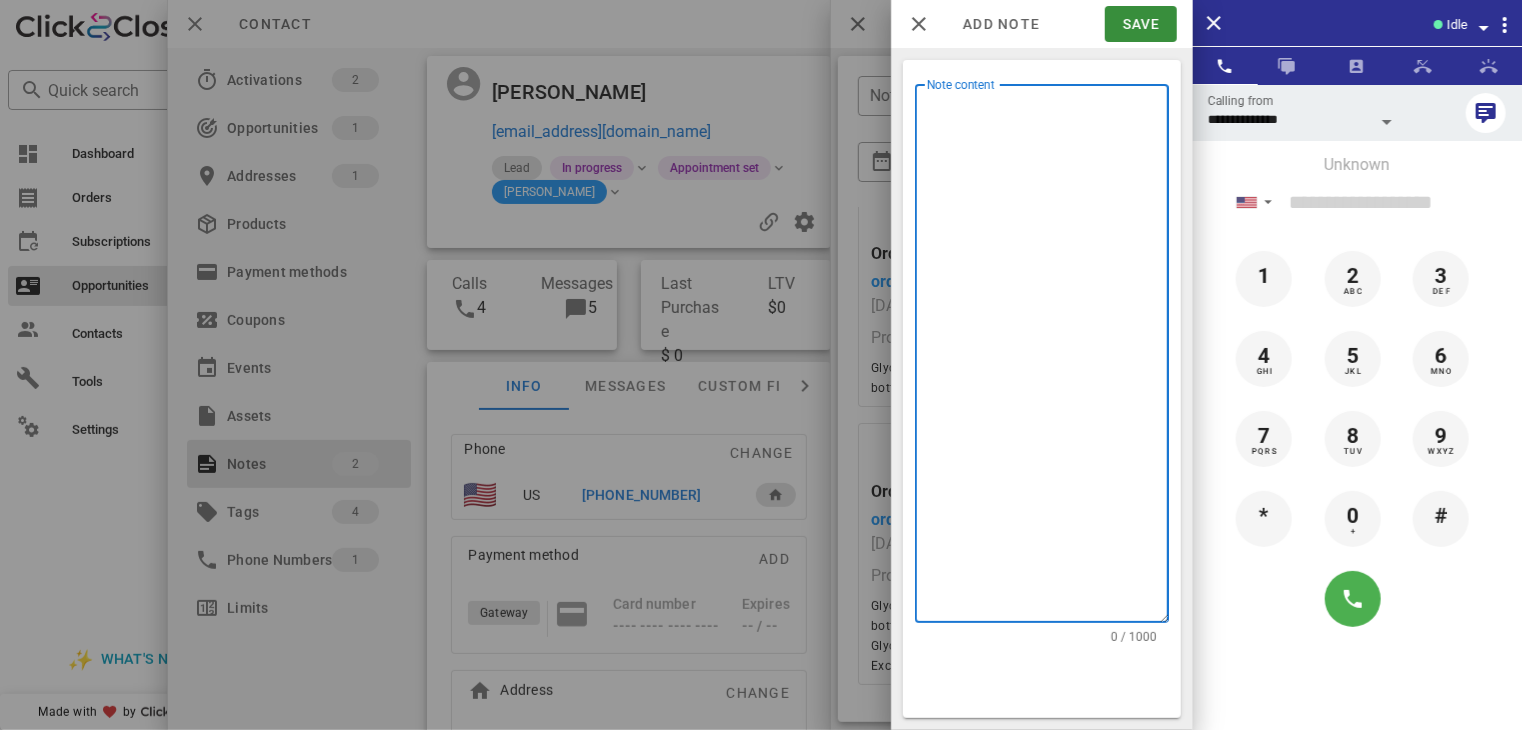 click on "Note content" at bounding box center [1048, 358] 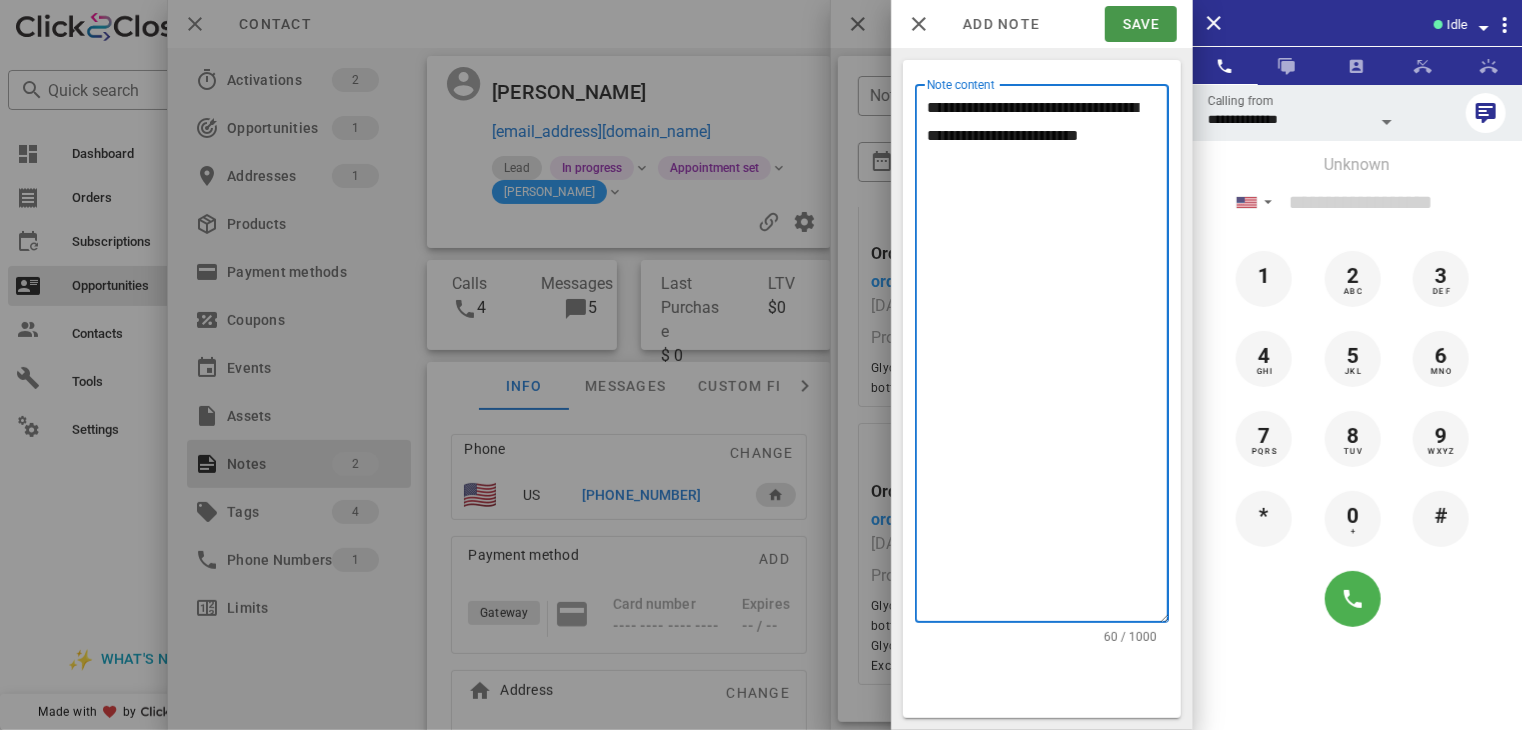 type on "**********" 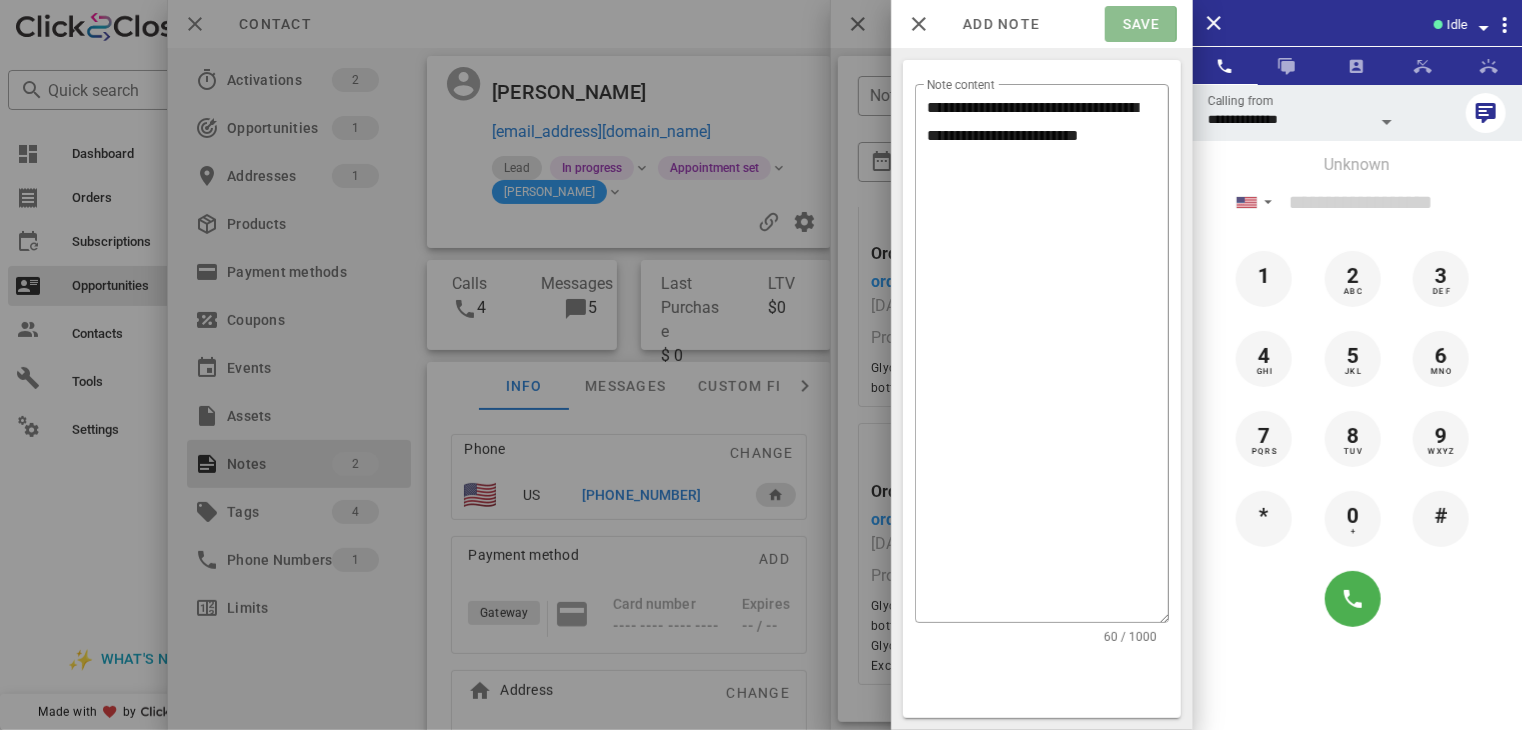 click on "Save" at bounding box center (1140, 24) 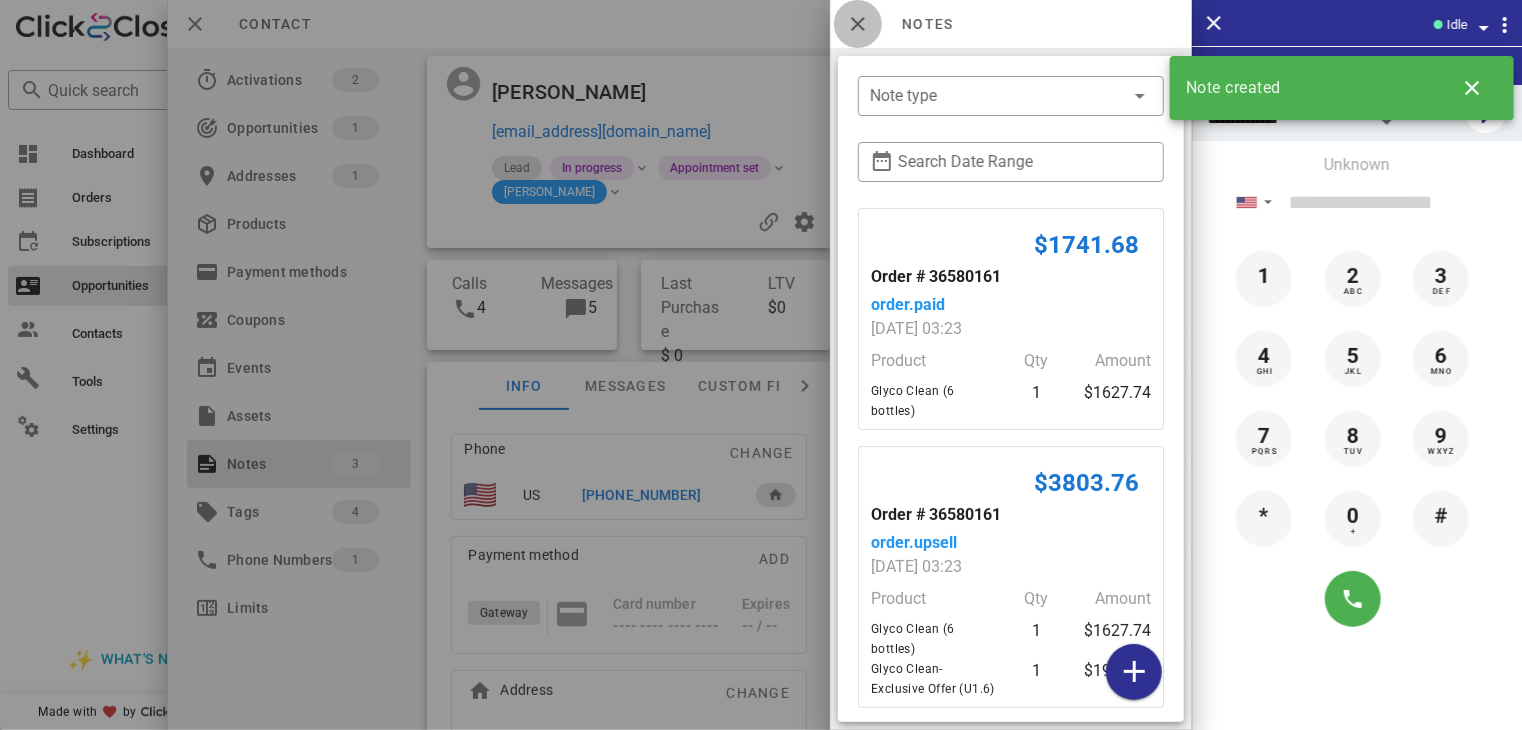 click at bounding box center [858, 24] 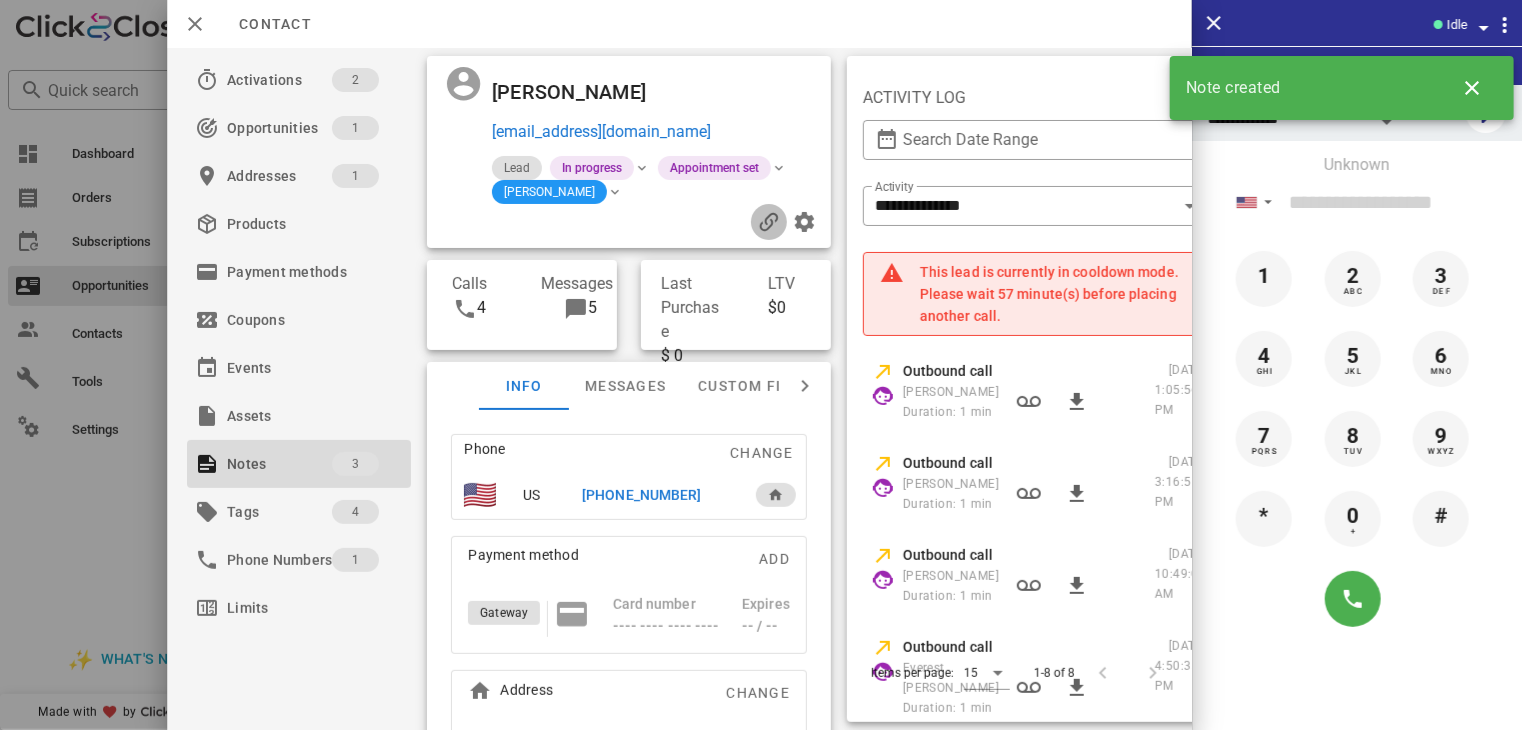 click at bounding box center [769, 222] 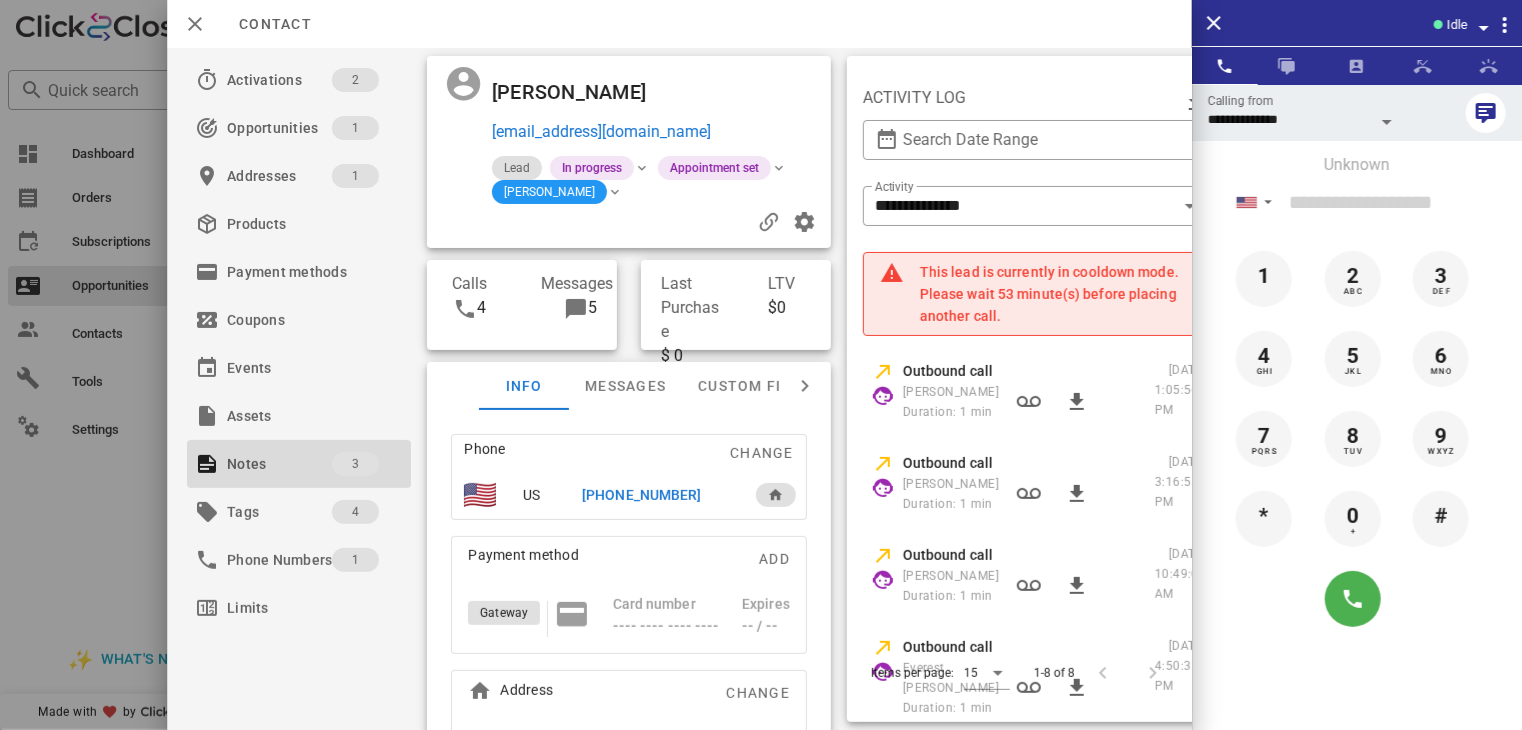 click at bounding box center (761, 365) 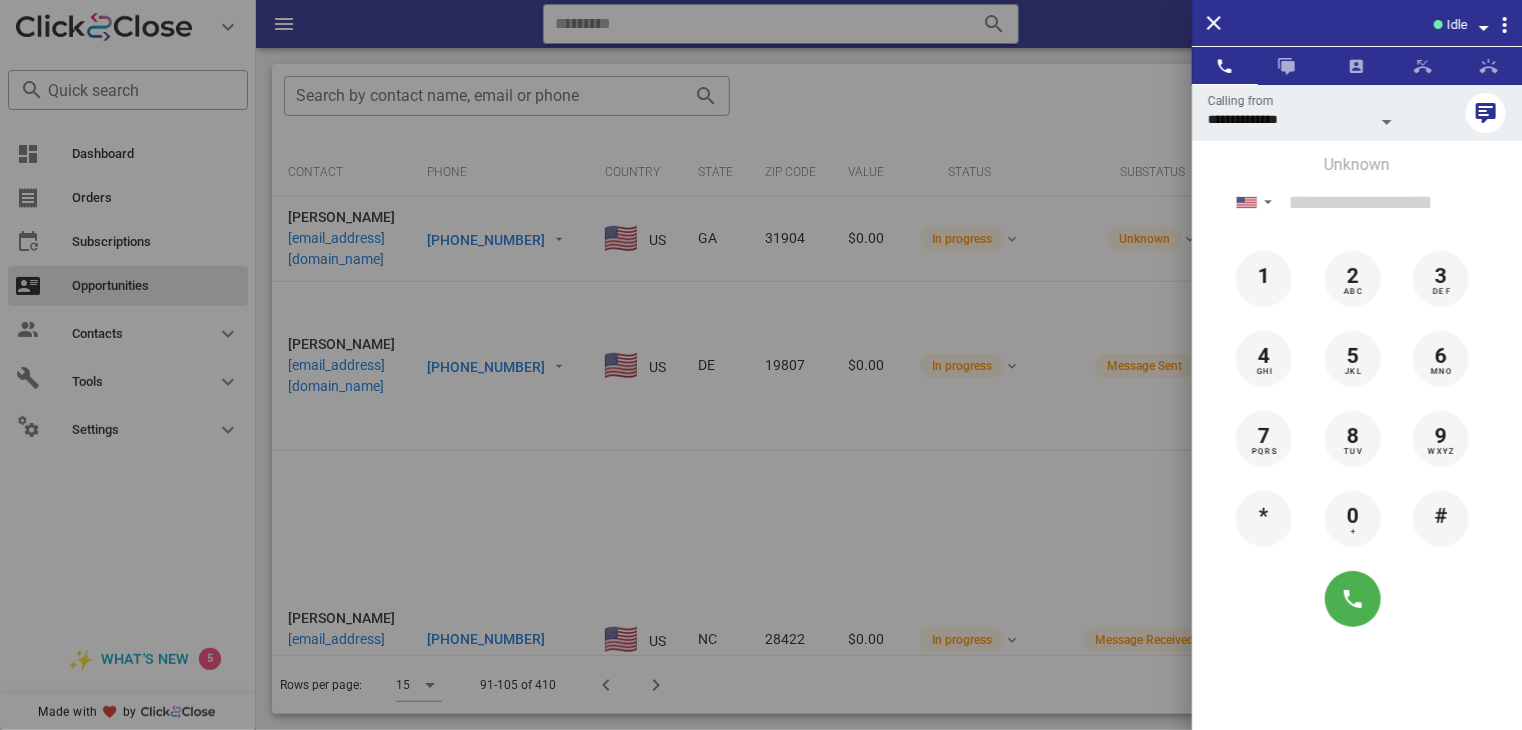 click at bounding box center (761, 365) 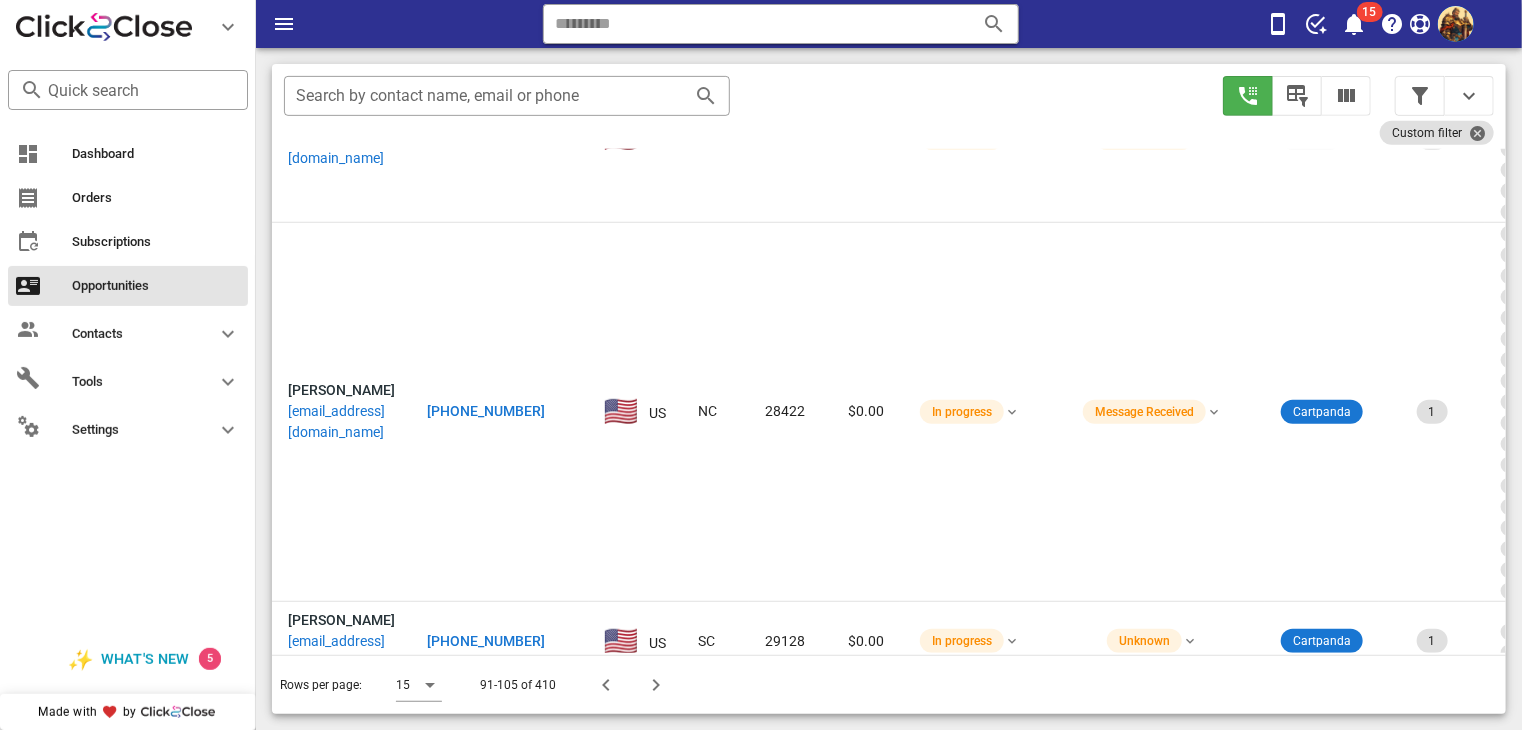 scroll, scrollTop: 231, scrollLeft: 0, axis: vertical 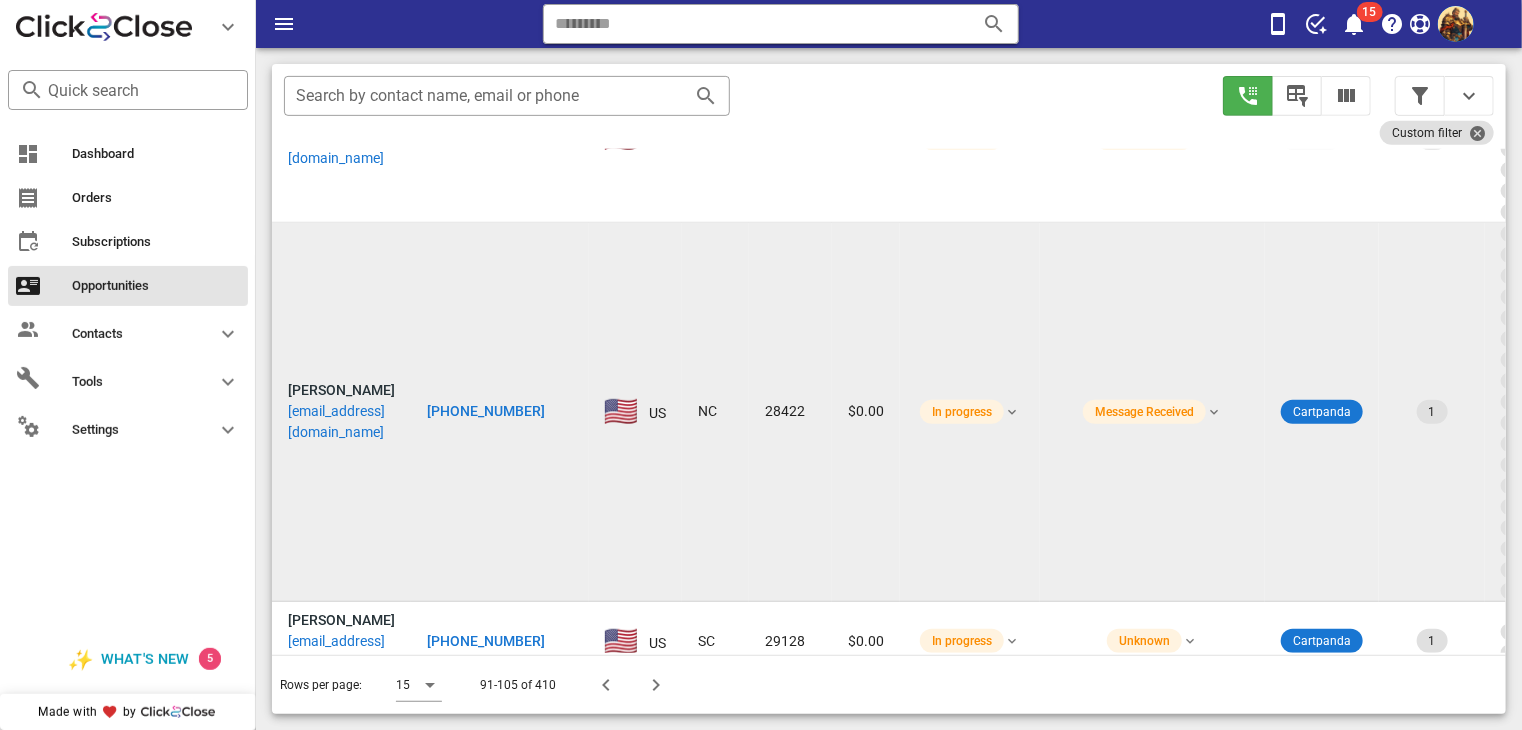 click on "[EMAIL_ADDRESS][DOMAIN_NAME]" at bounding box center (341, 422) 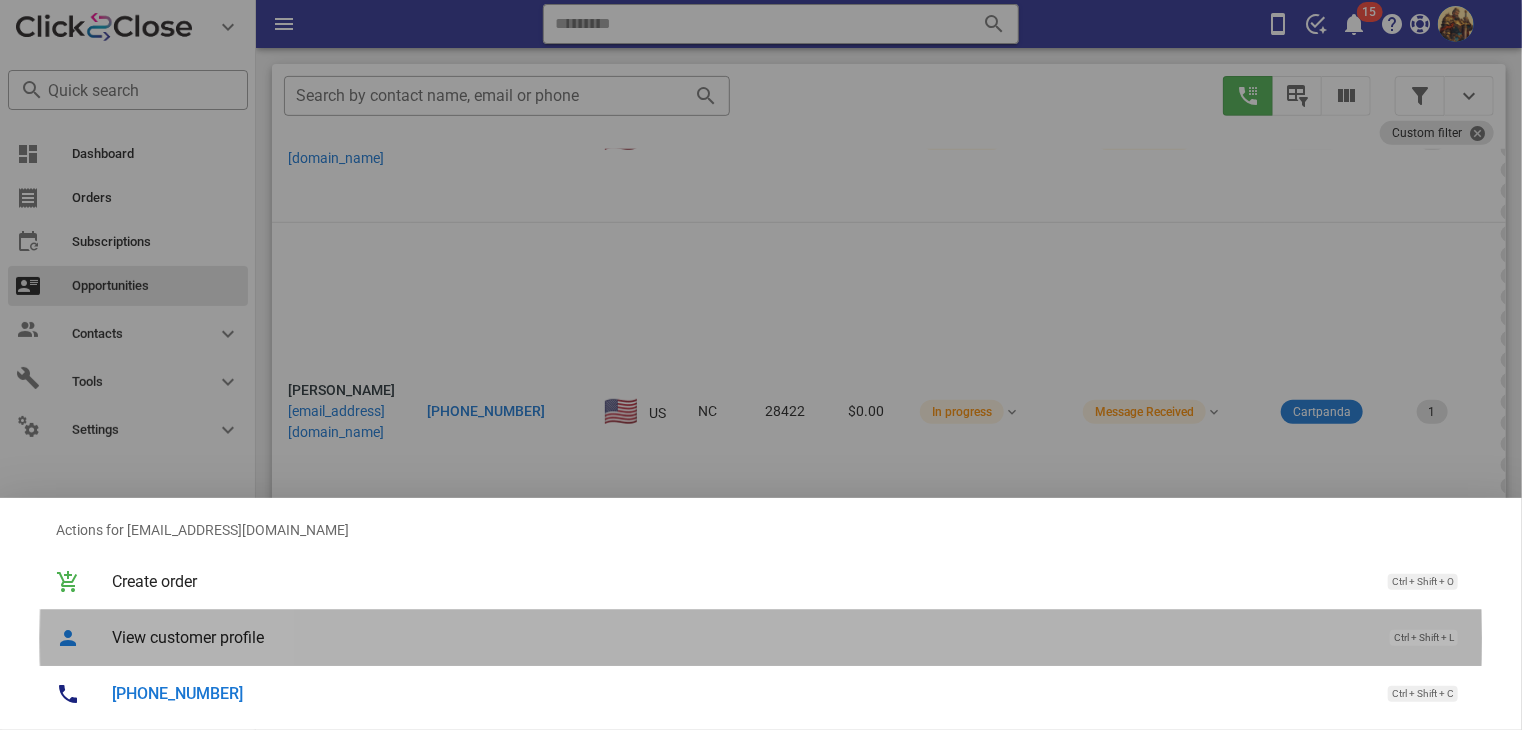 click on "View customer profile" at bounding box center (741, 637) 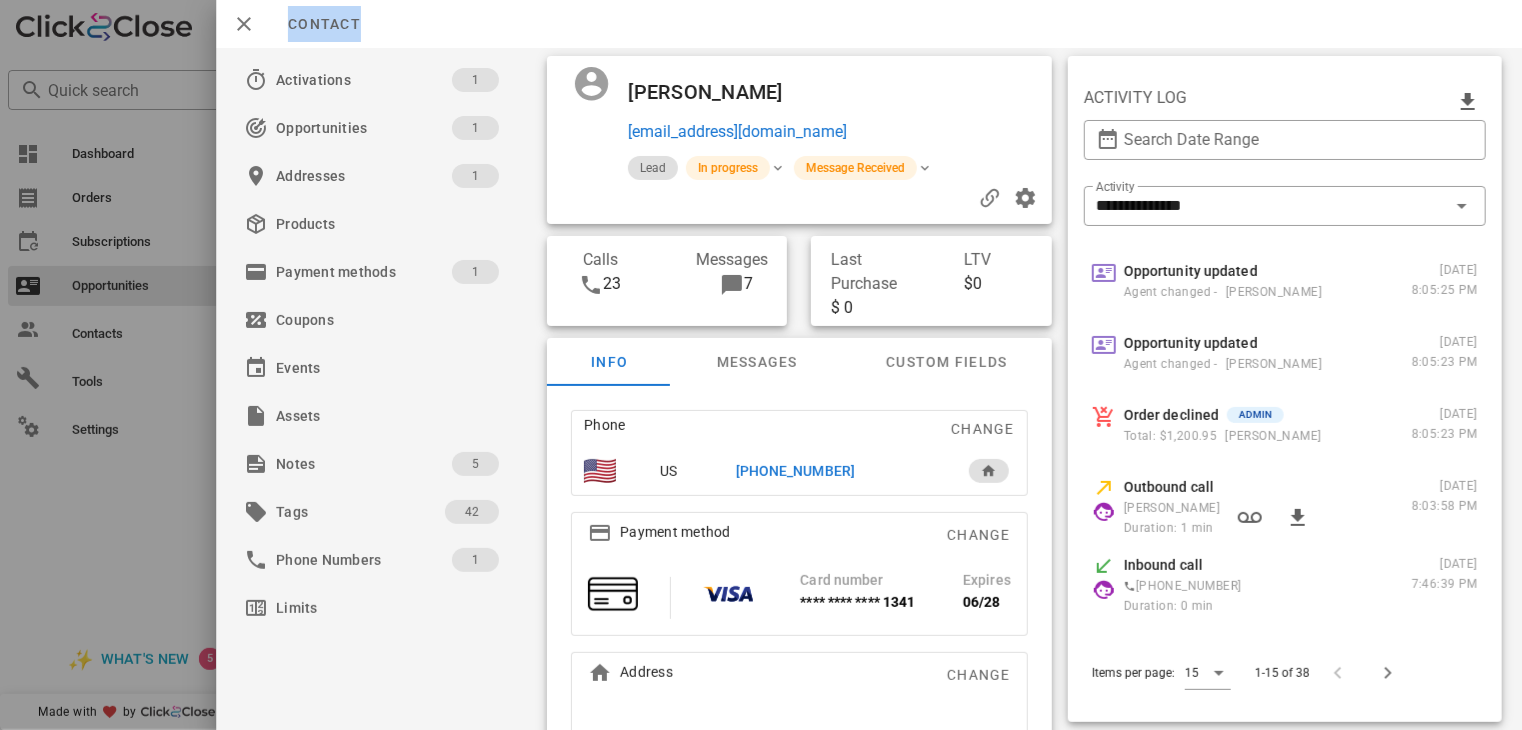 drag, startPoint x: 224, startPoint y: 627, endPoint x: 119, endPoint y: 494, distance: 169.45206 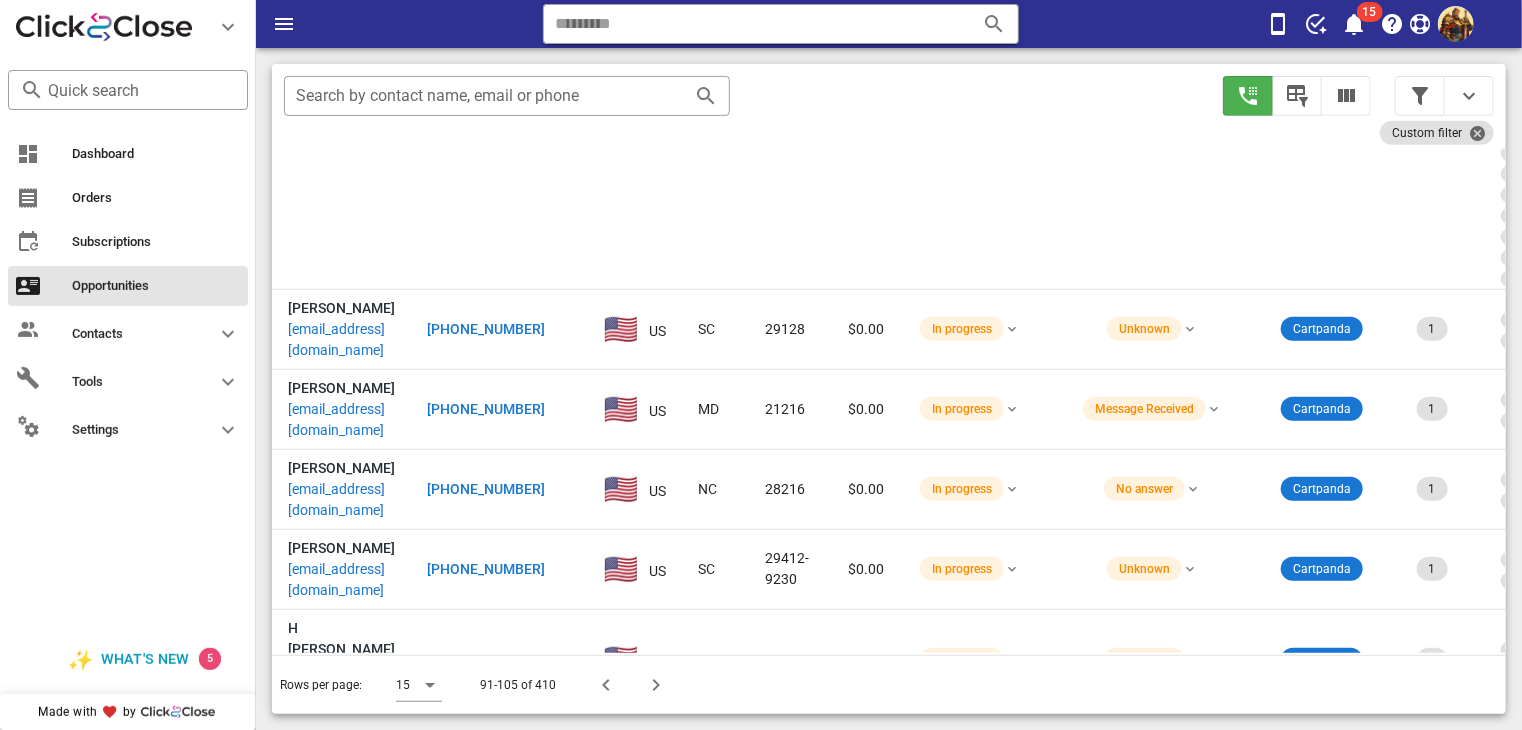 scroll, scrollTop: 545, scrollLeft: 0, axis: vertical 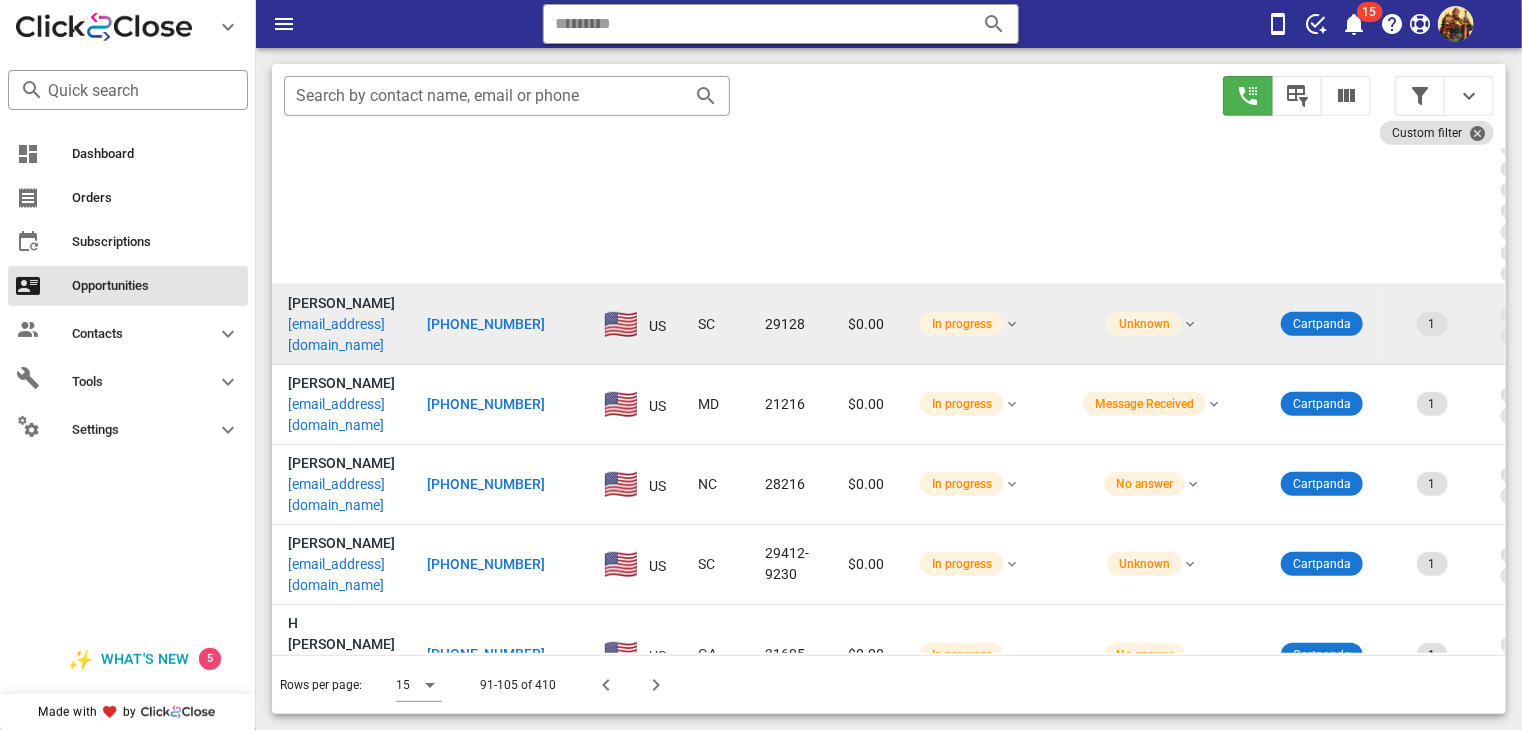 click on "[EMAIL_ADDRESS][DOMAIN_NAME]" at bounding box center [341, 335] 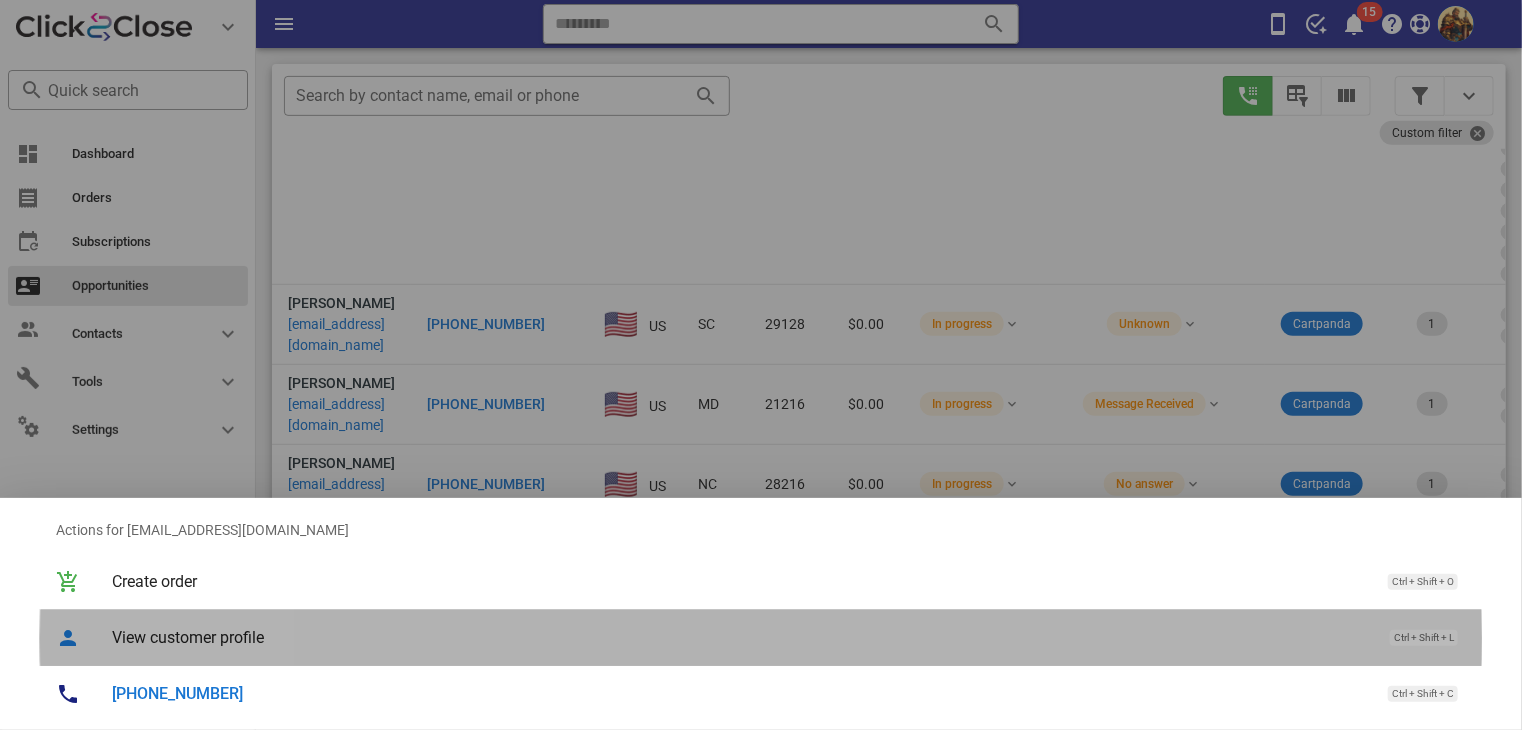 click on "View customer profile" at bounding box center (741, 637) 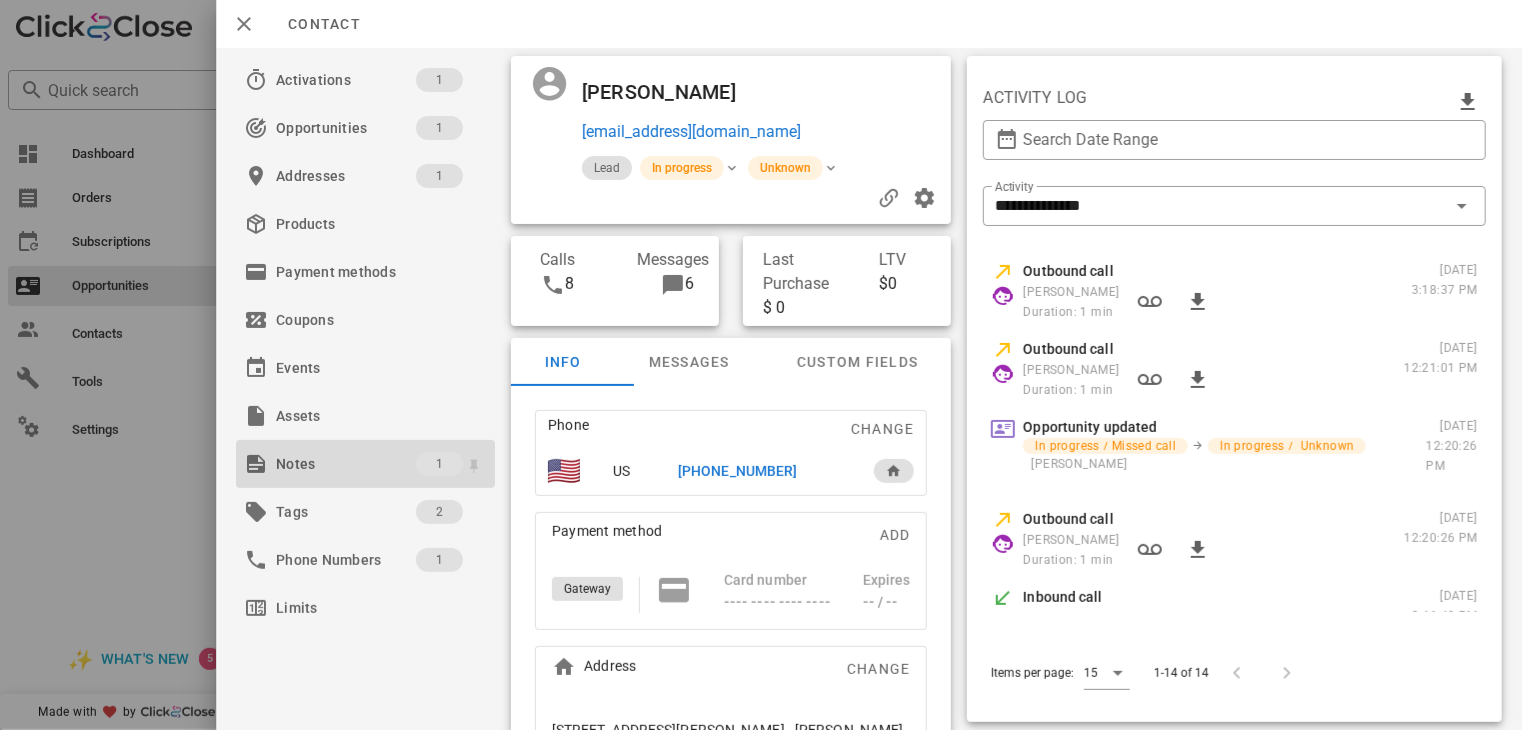 click on "Notes  1" at bounding box center (365, 464) 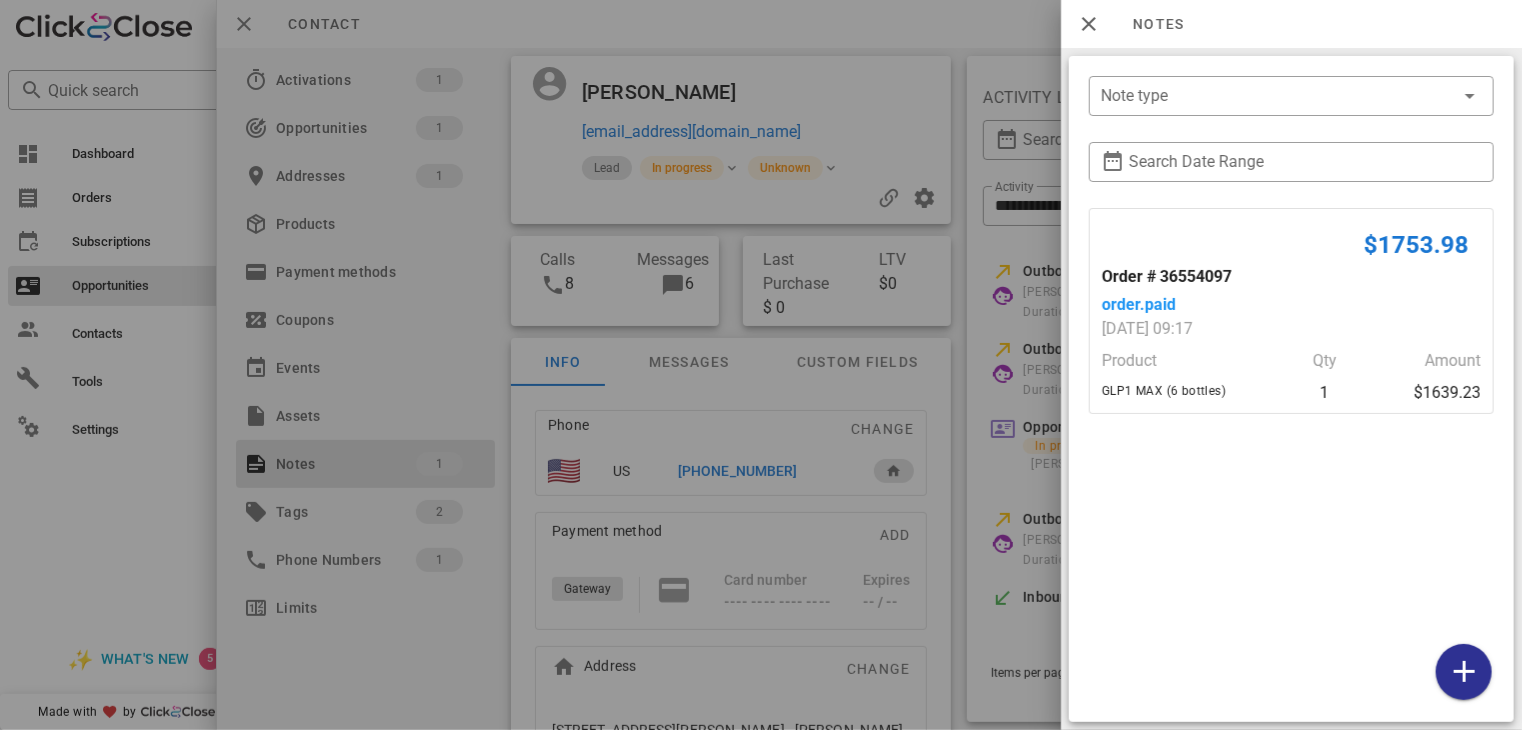 click at bounding box center (761, 365) 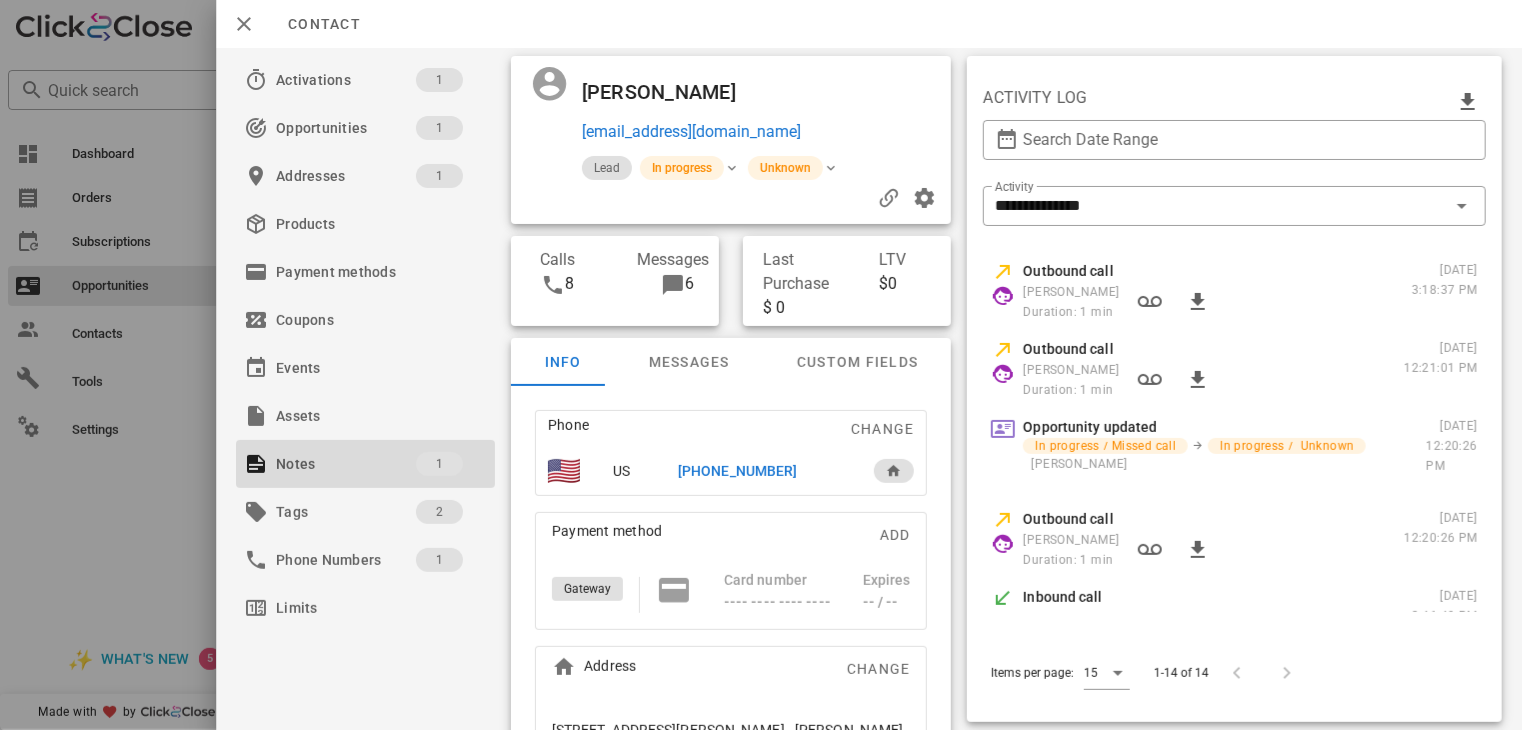 click on "[PHONE_NUMBER]" at bounding box center [737, 471] 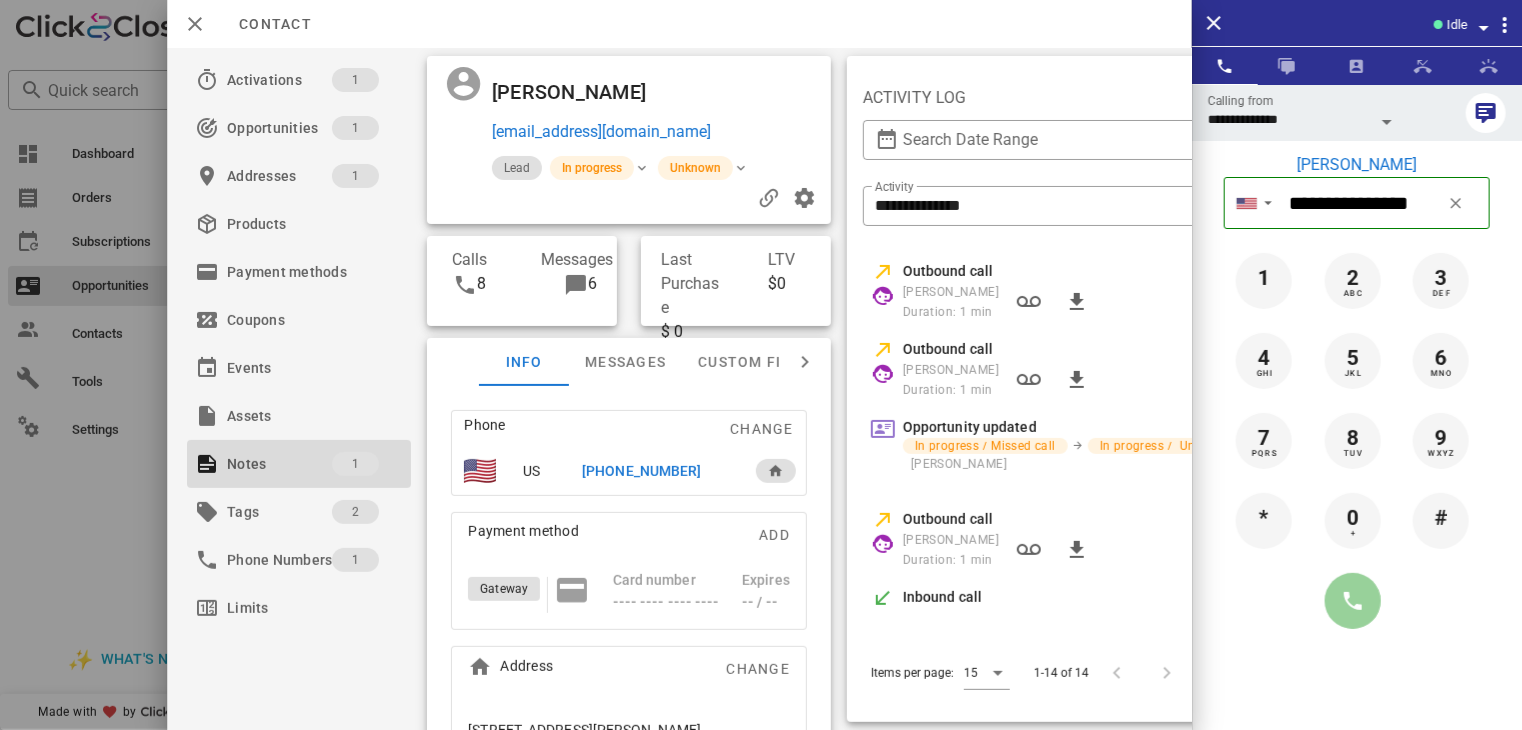 click at bounding box center [1353, 601] 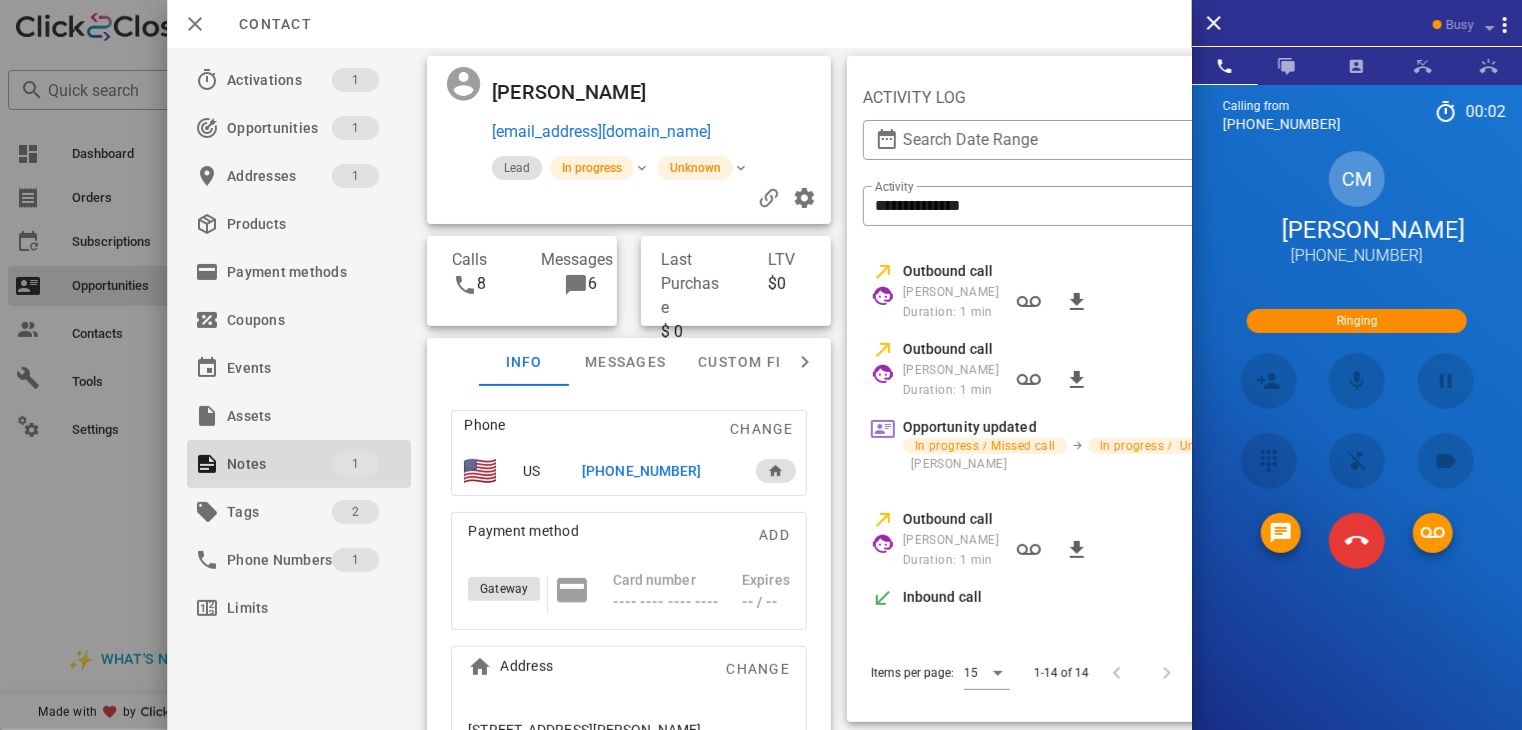 scroll, scrollTop: 544, scrollLeft: 0, axis: vertical 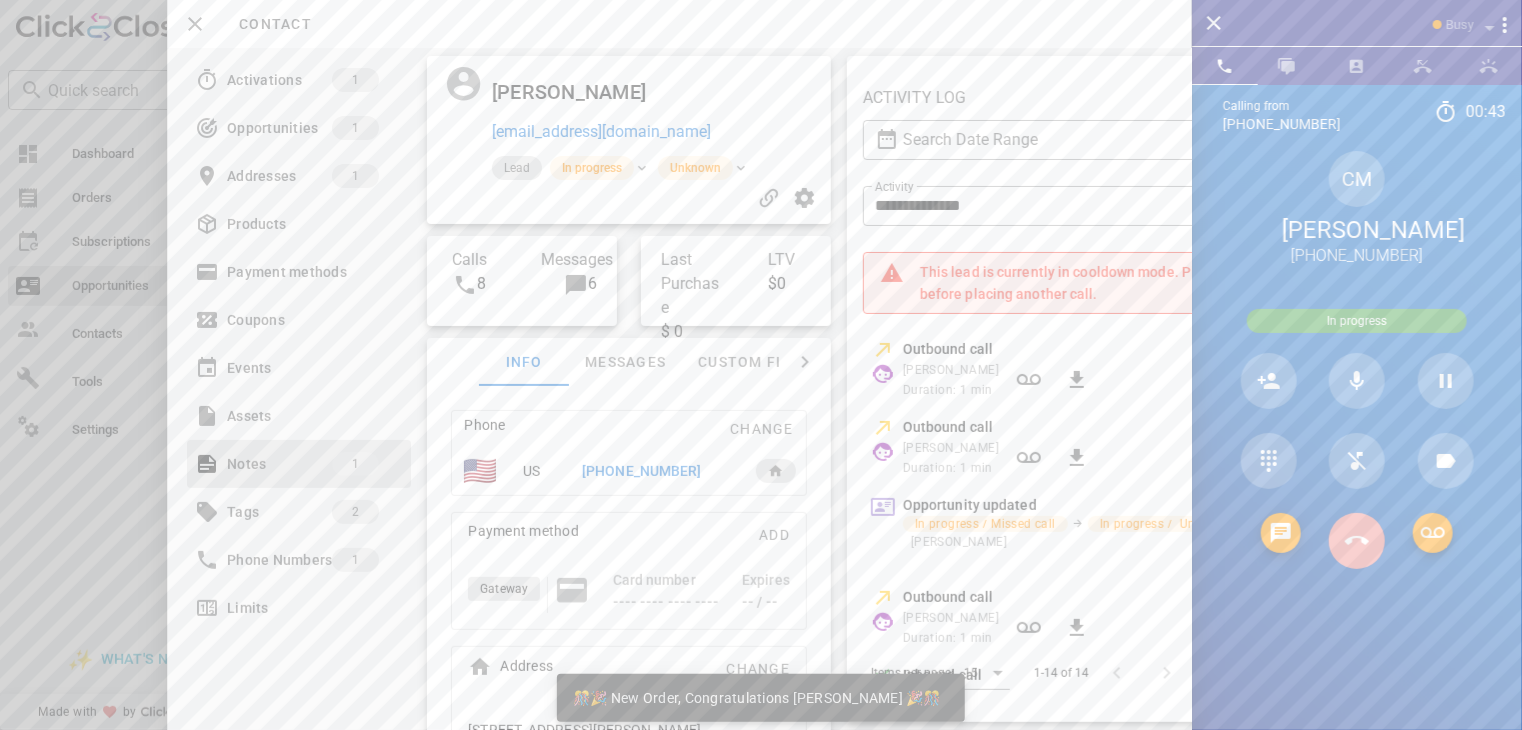 click at bounding box center (1357, 541) 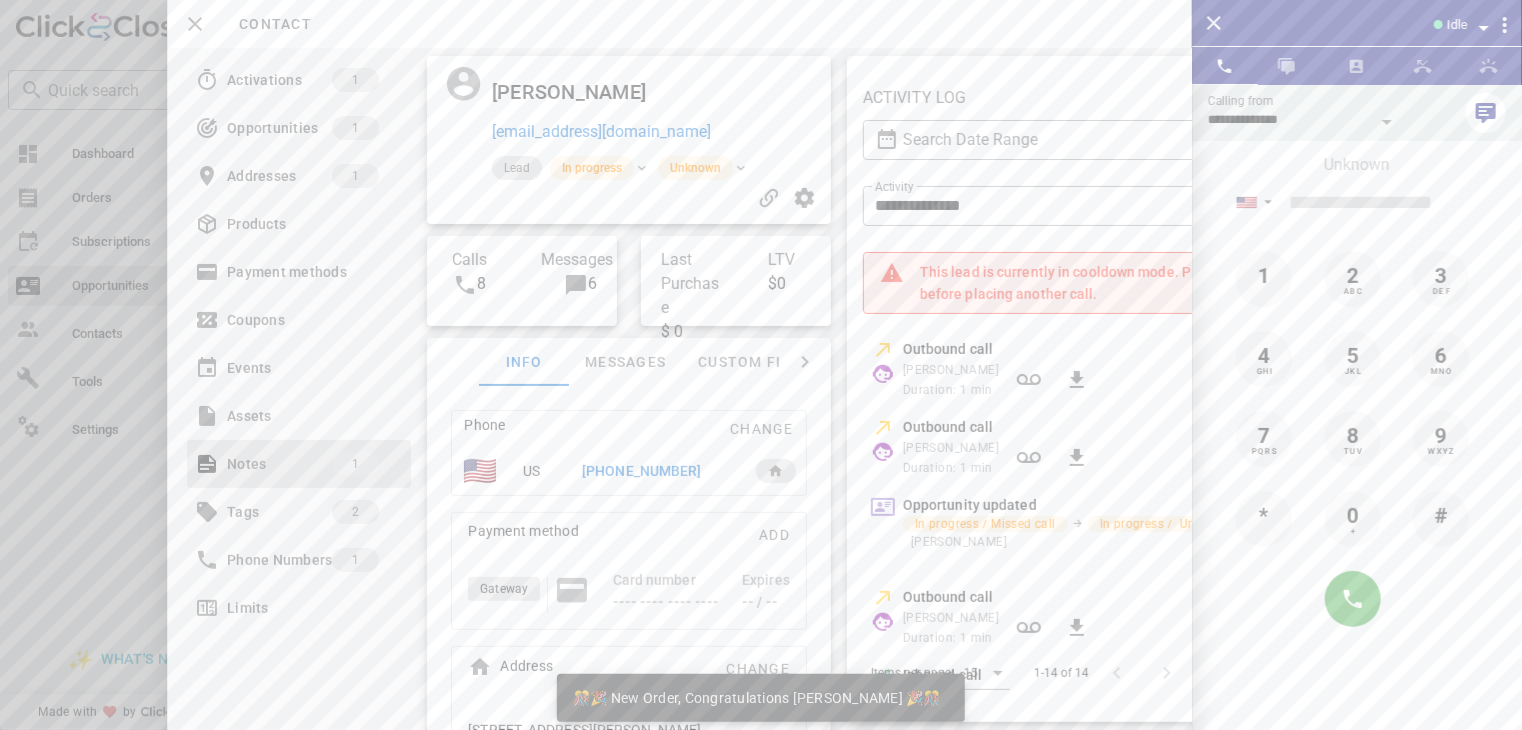 click at bounding box center (761, 365) 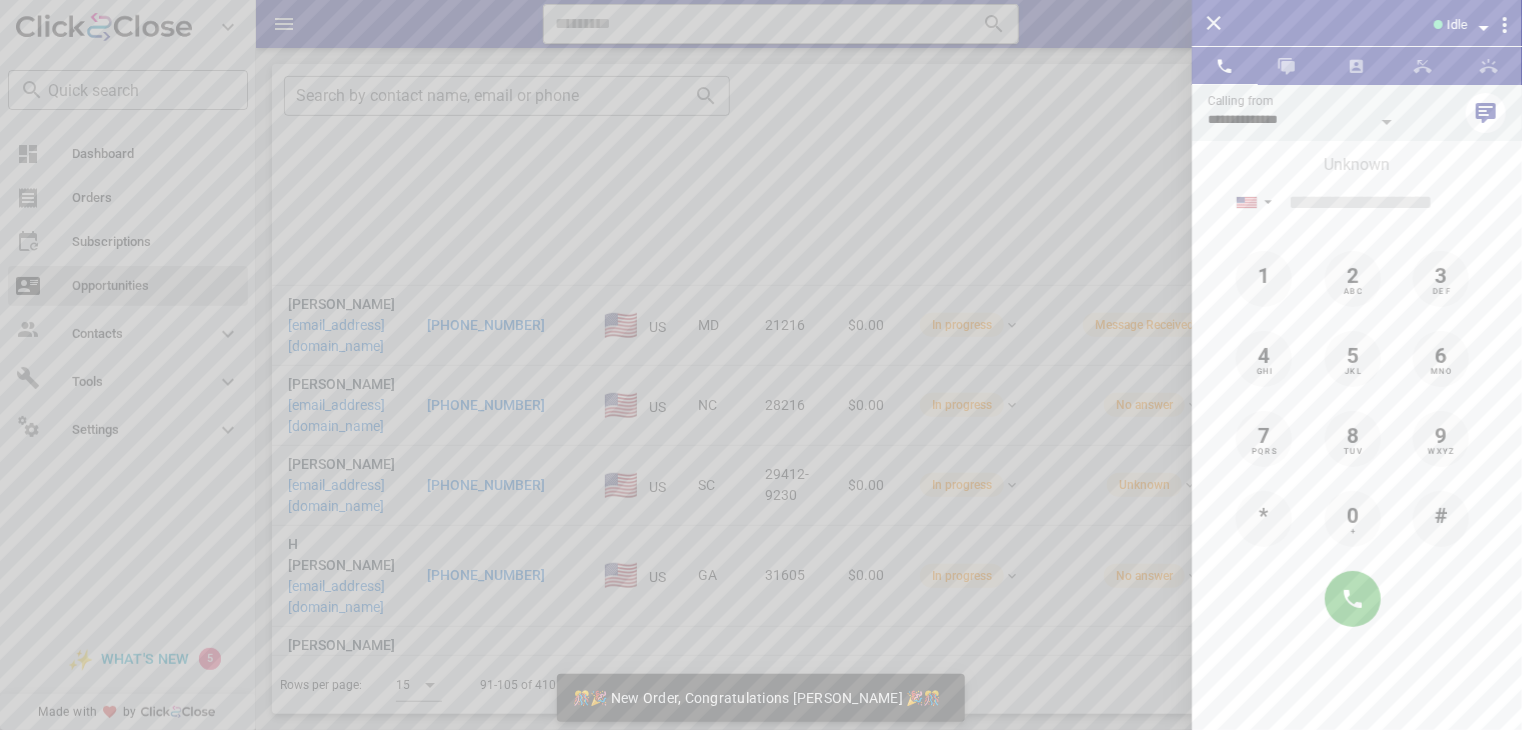 click at bounding box center (761, 365) 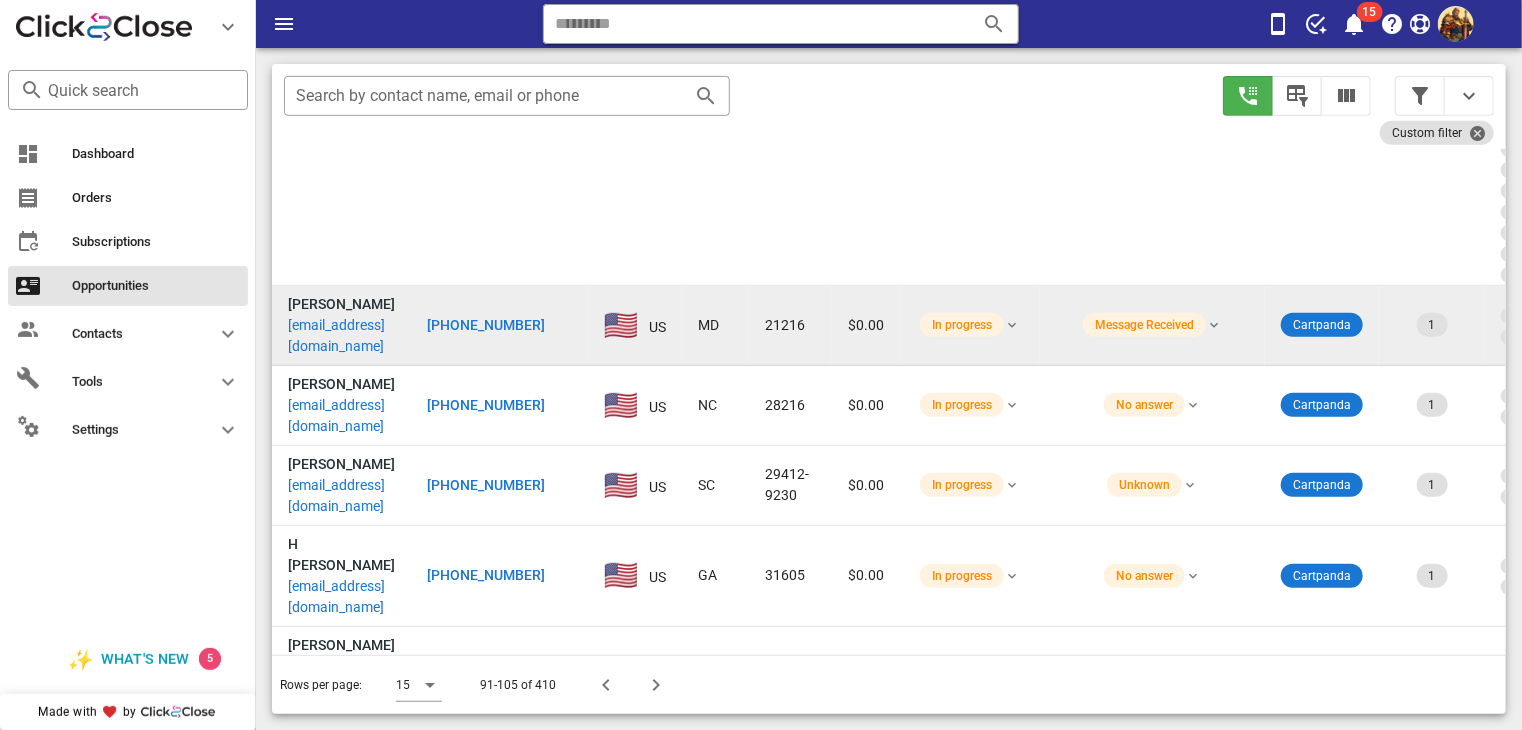 click on "[EMAIL_ADDRESS][DOMAIN_NAME]" at bounding box center [341, 336] 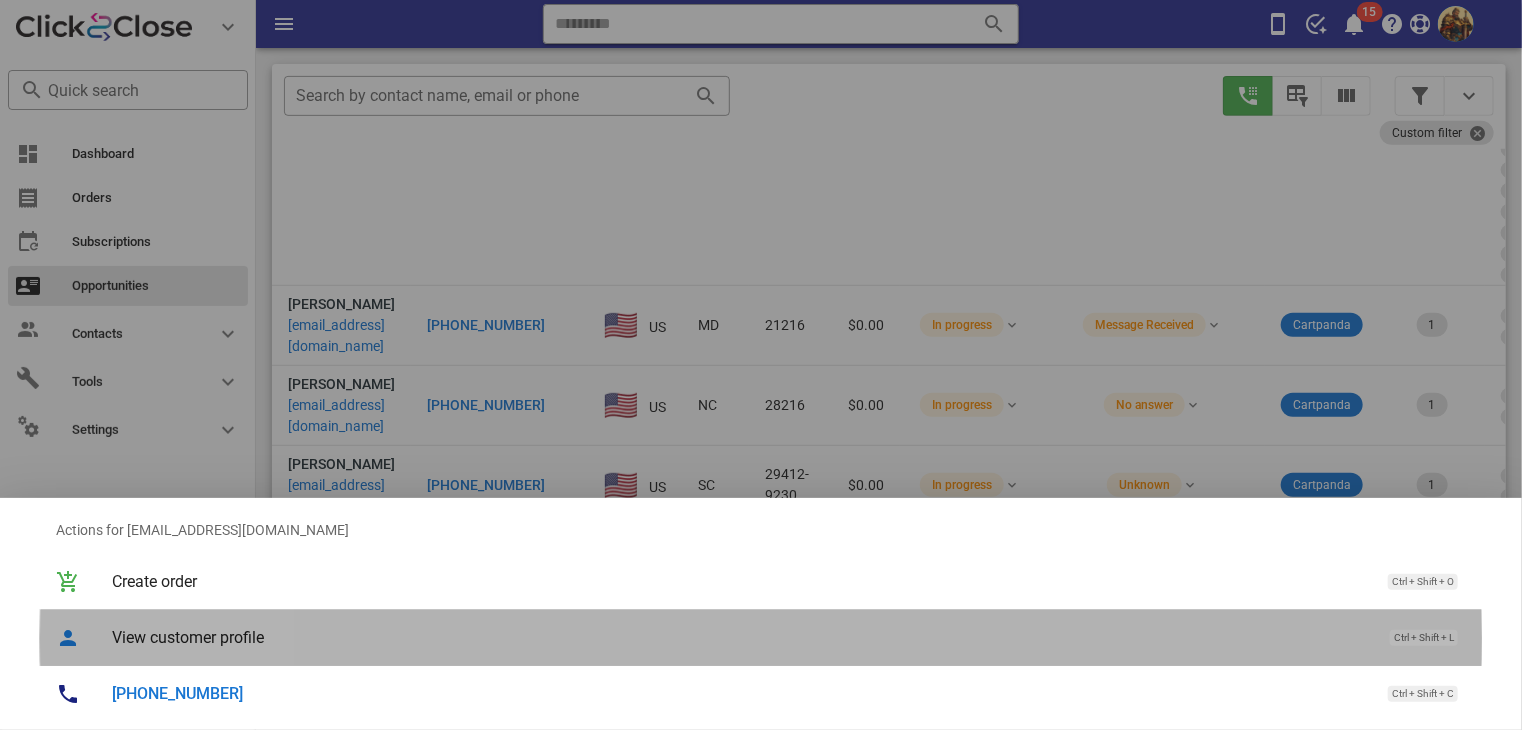 click on "View customer profile Ctrl + Shift + L" at bounding box center [789, 637] 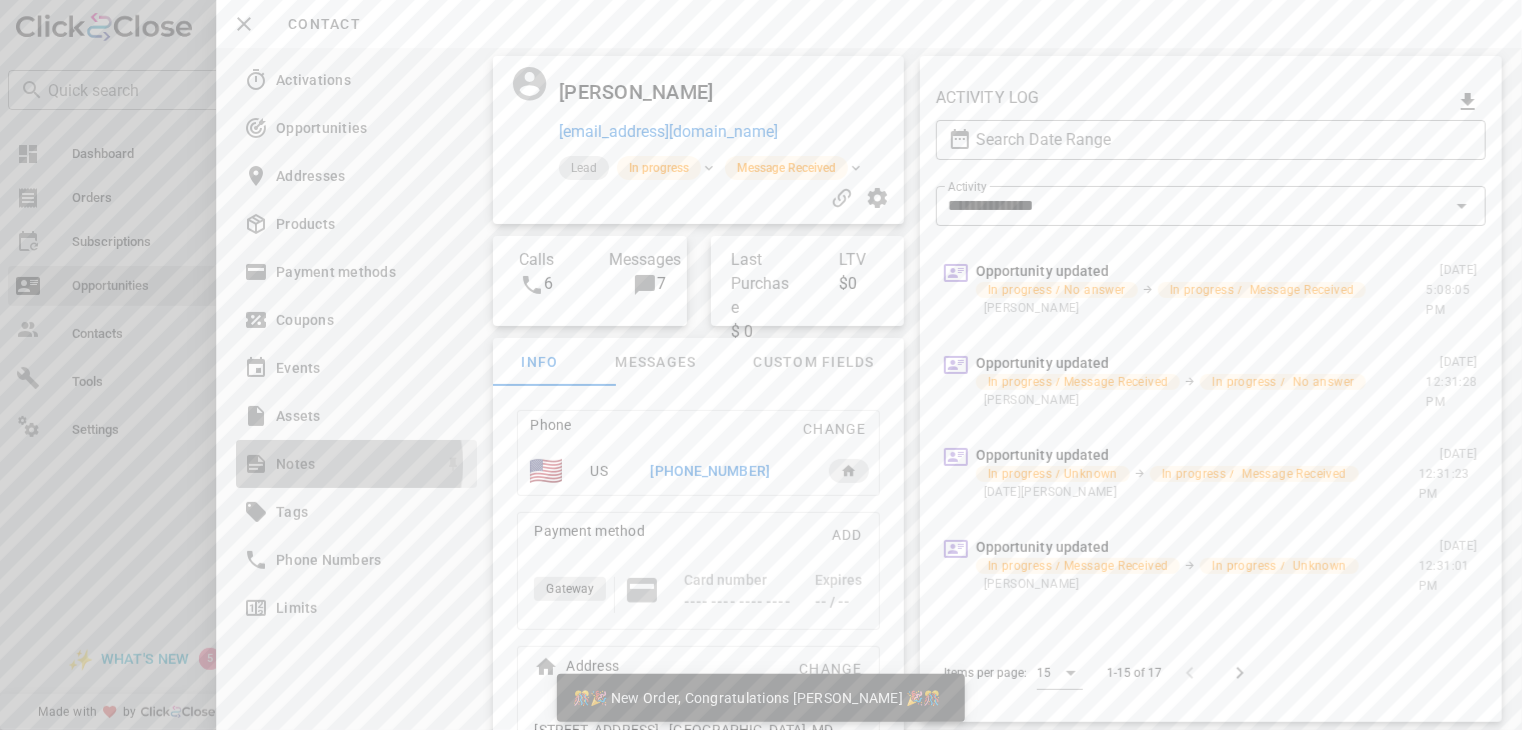 click on "Notes" at bounding box center [352, 464] 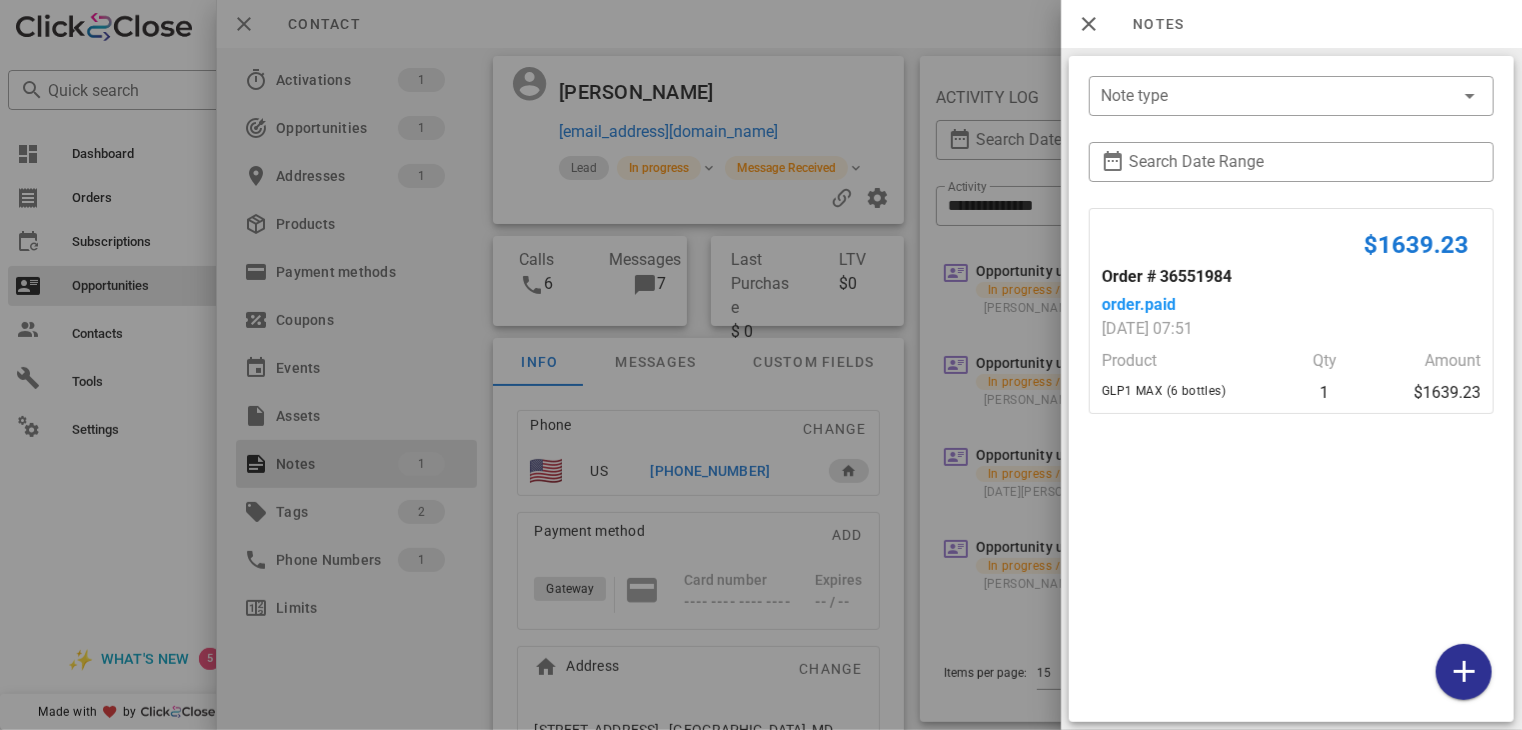 click at bounding box center [761, 365] 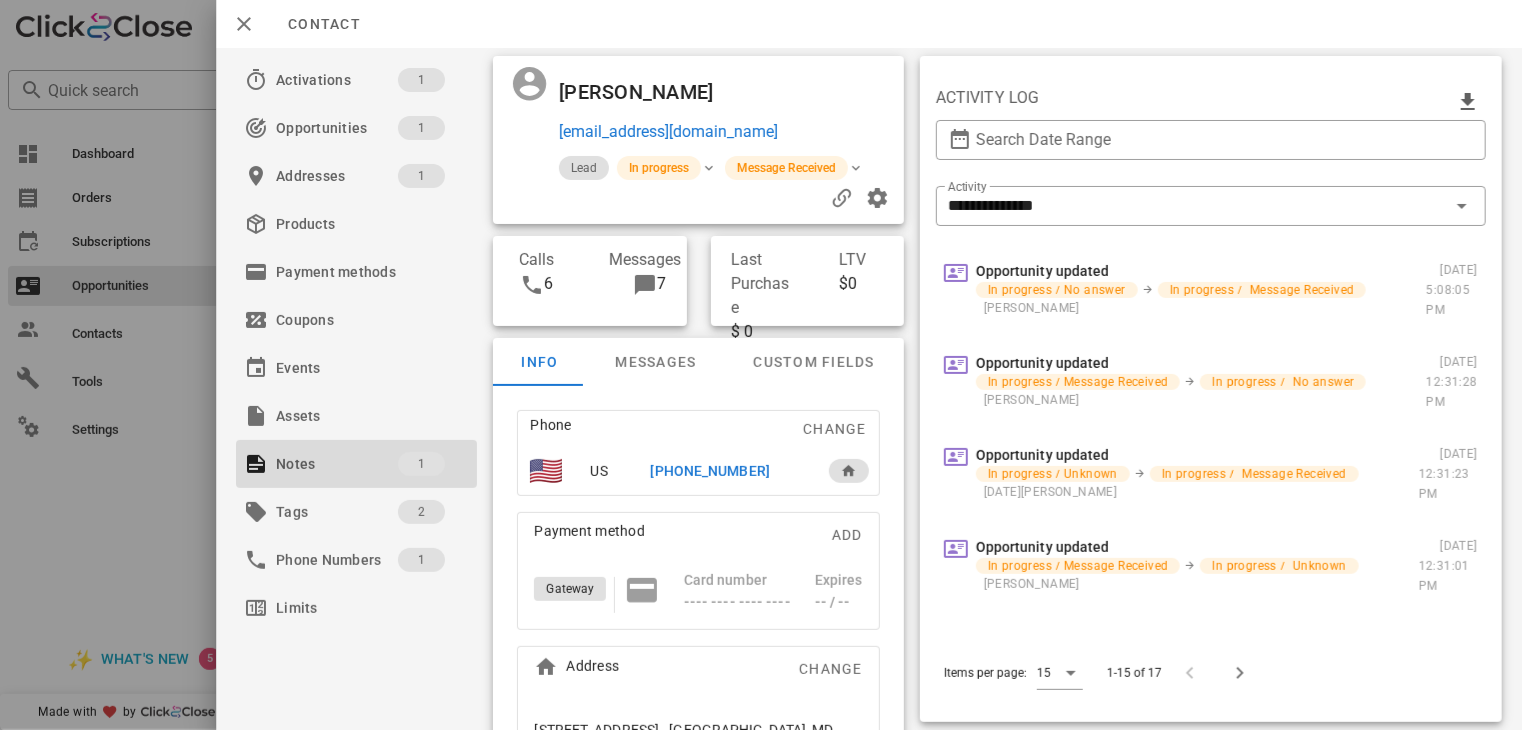 click on "[PHONE_NUMBER]" at bounding box center [710, 471] 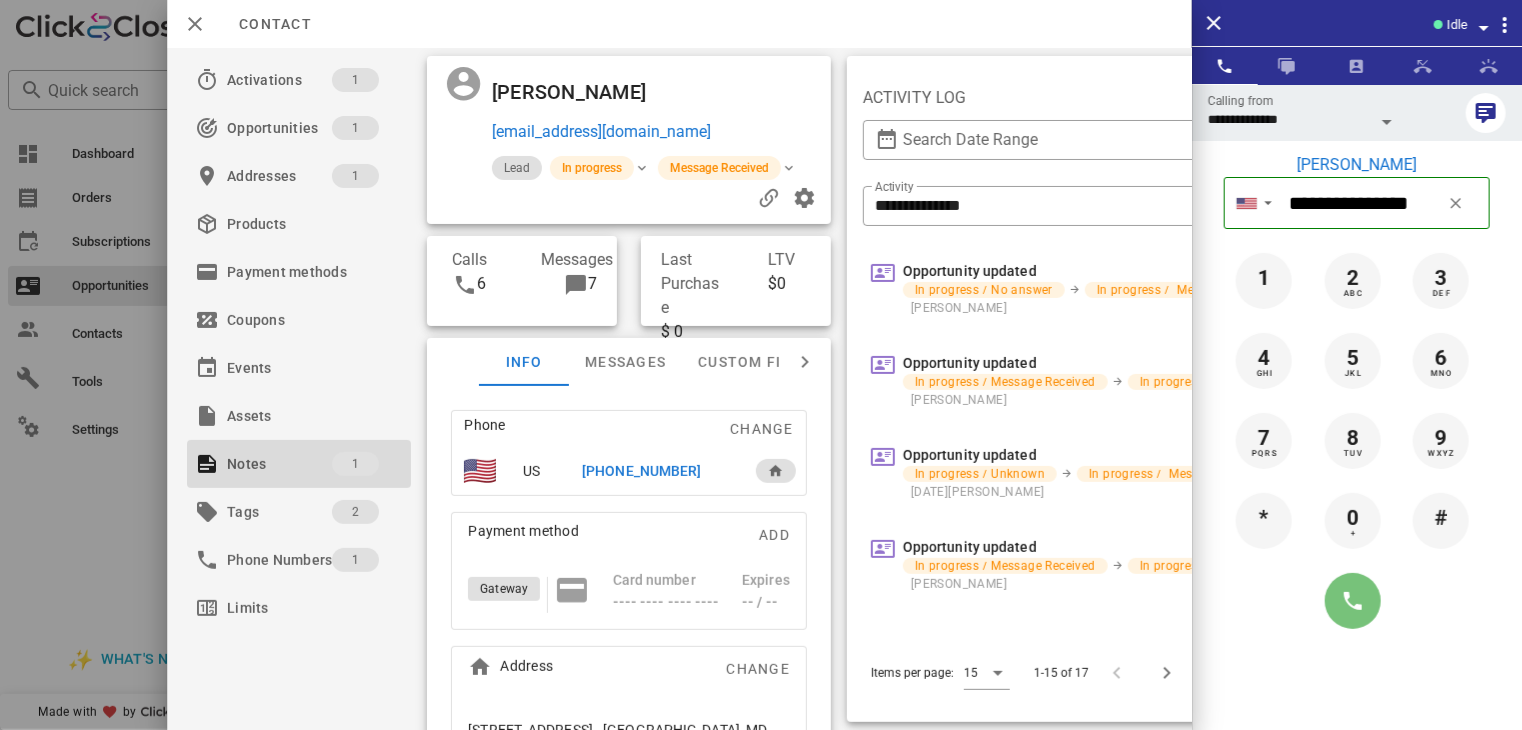 click at bounding box center [1353, 601] 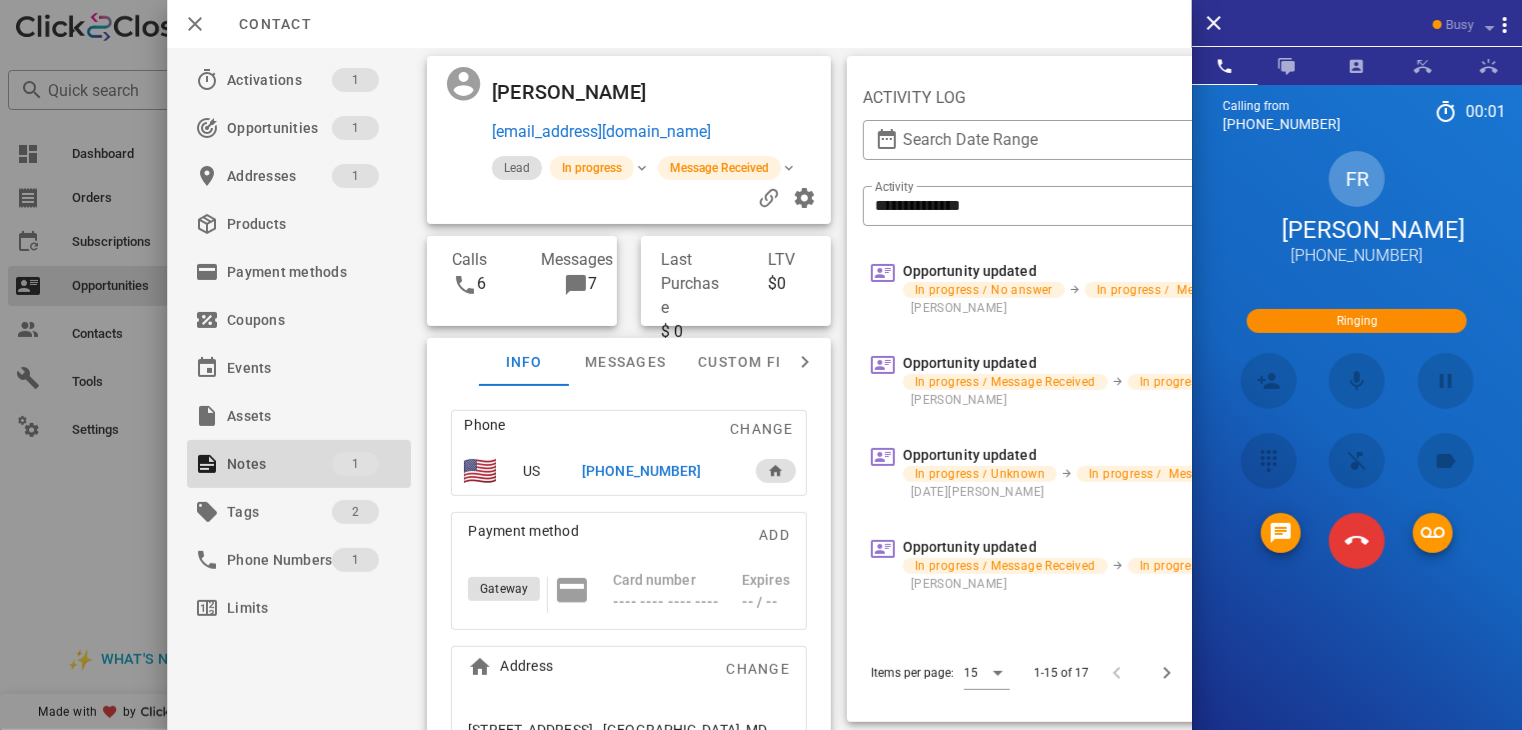 scroll, scrollTop: 484, scrollLeft: 0, axis: vertical 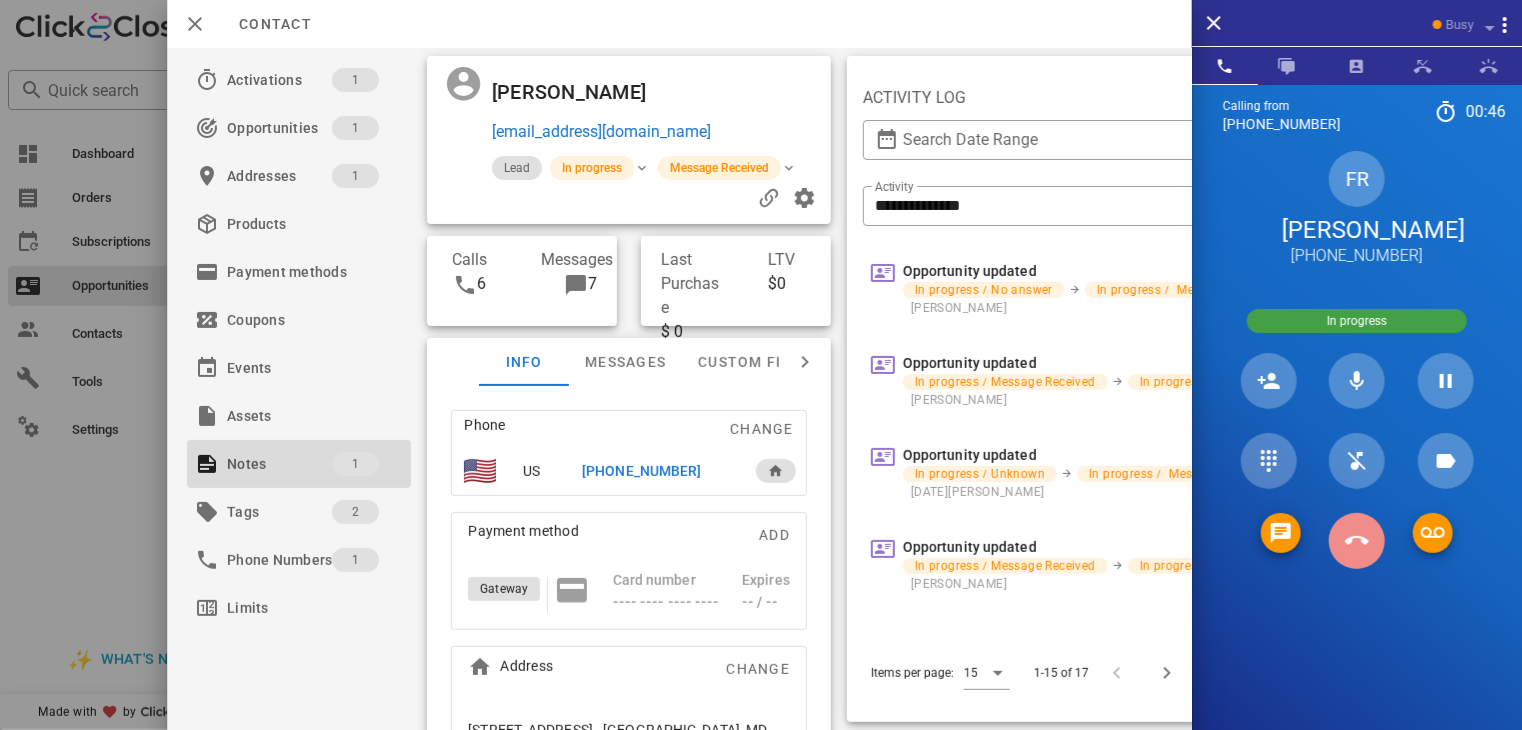 click at bounding box center [1357, 541] 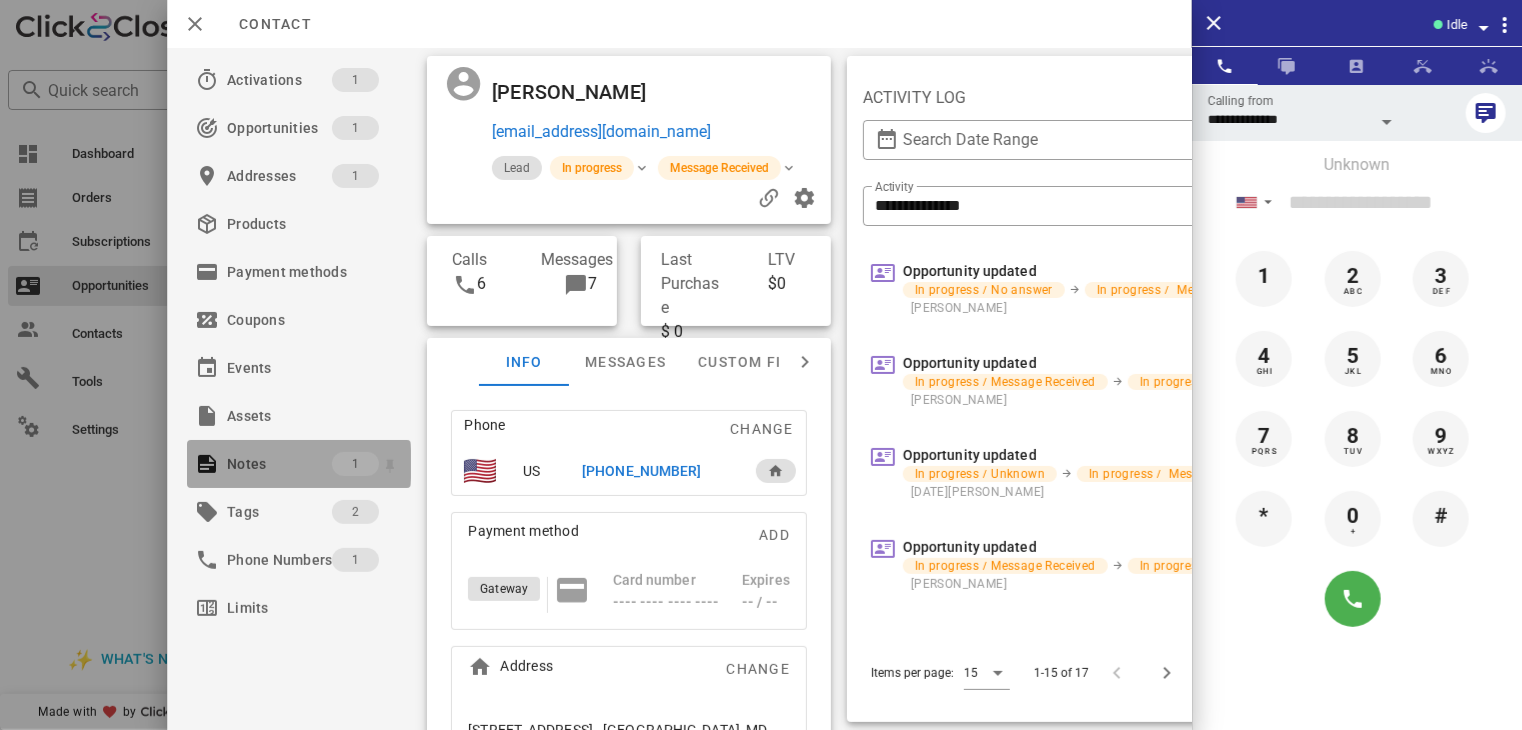 click on "Notes" at bounding box center (279, 464) 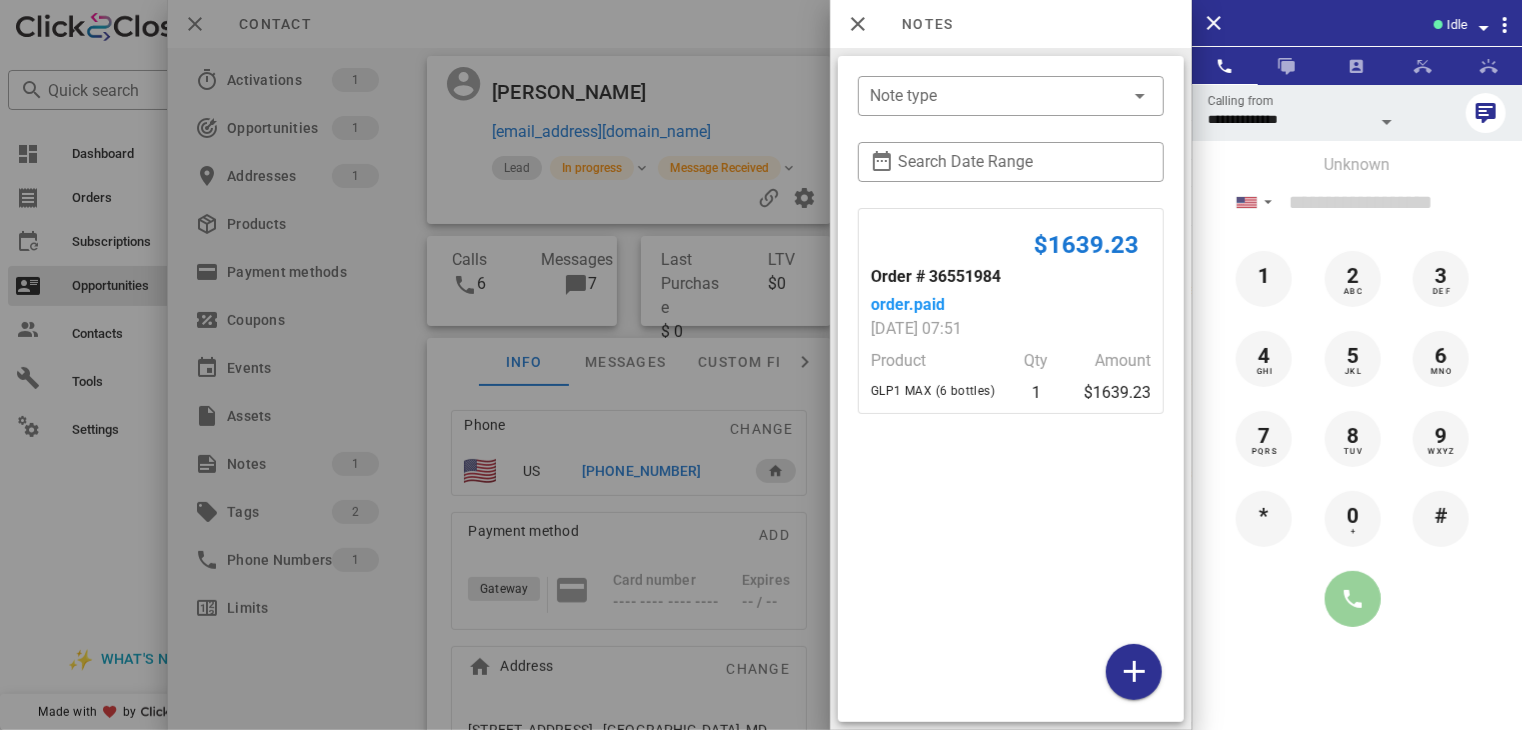 click at bounding box center [1353, 599] 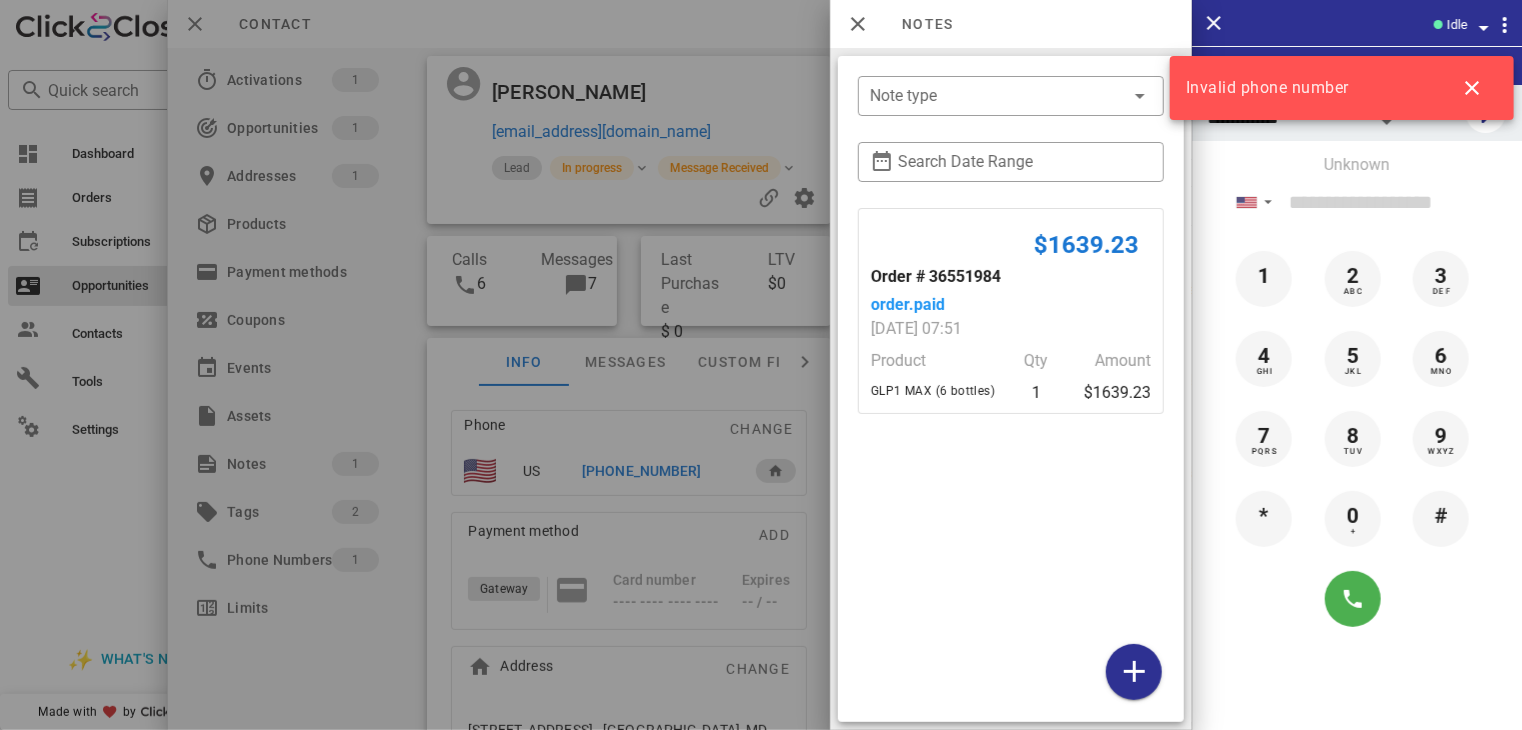 drag, startPoint x: 1344, startPoint y: 597, endPoint x: 627, endPoint y: 473, distance: 727.64343 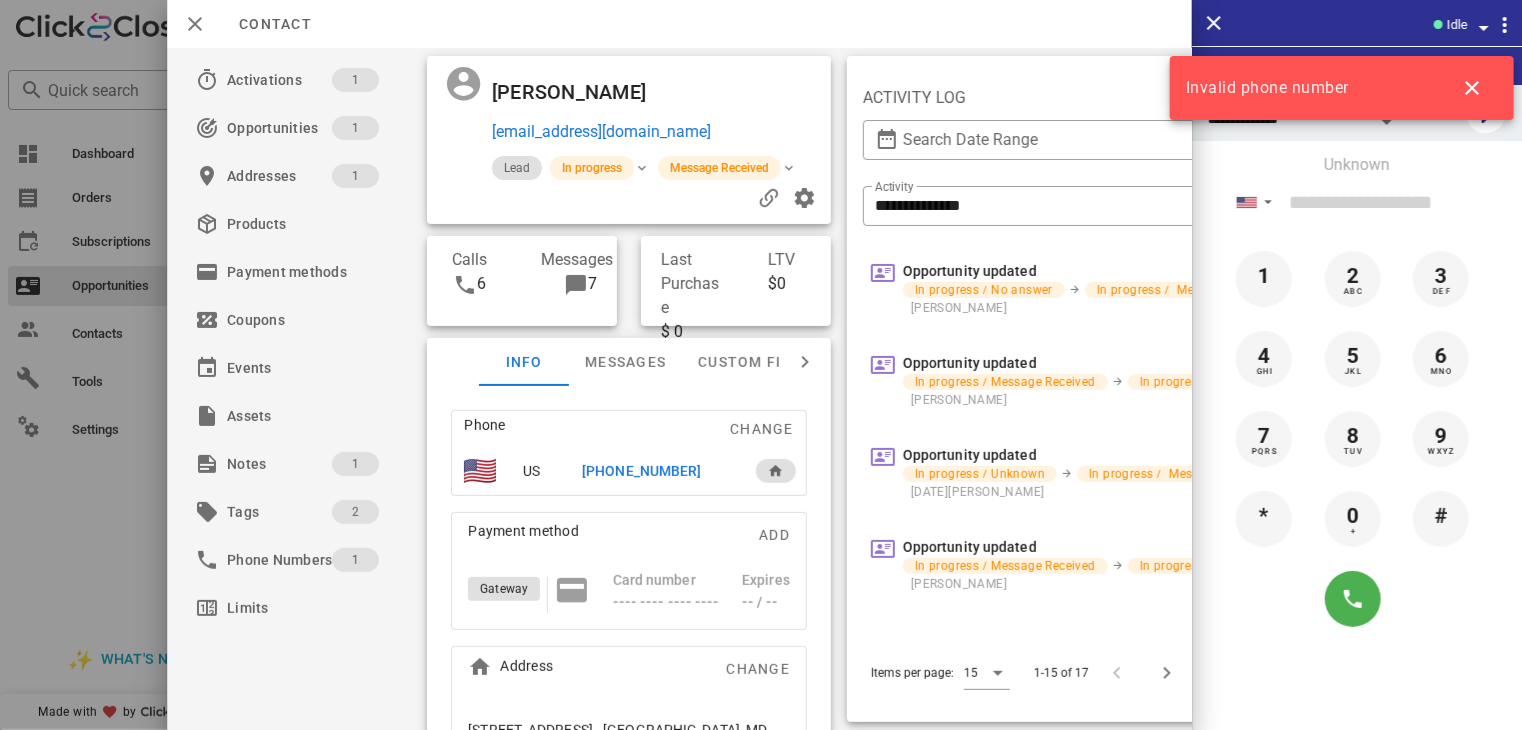 click on "[PHONE_NUMBER]" at bounding box center [641, 471] 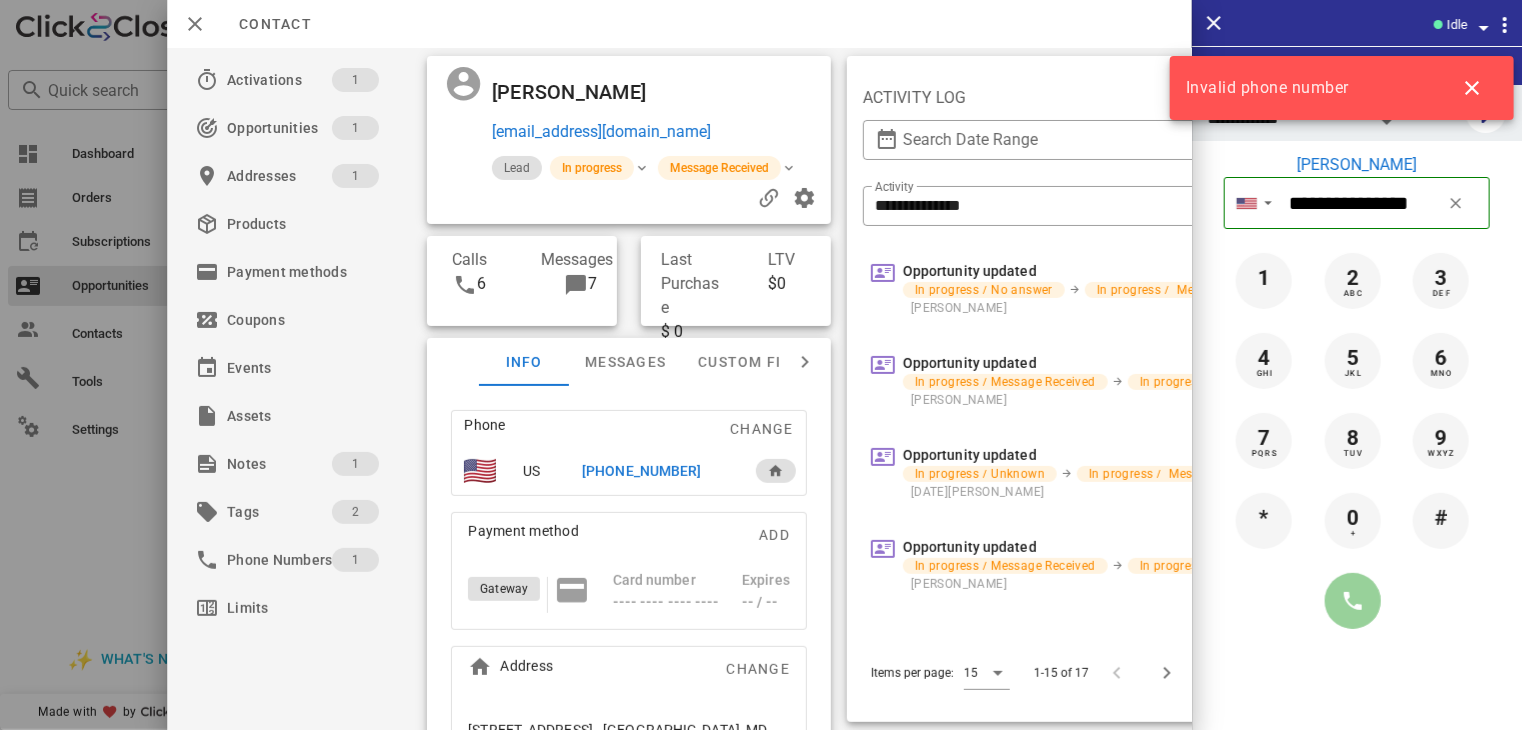 click at bounding box center [1353, 601] 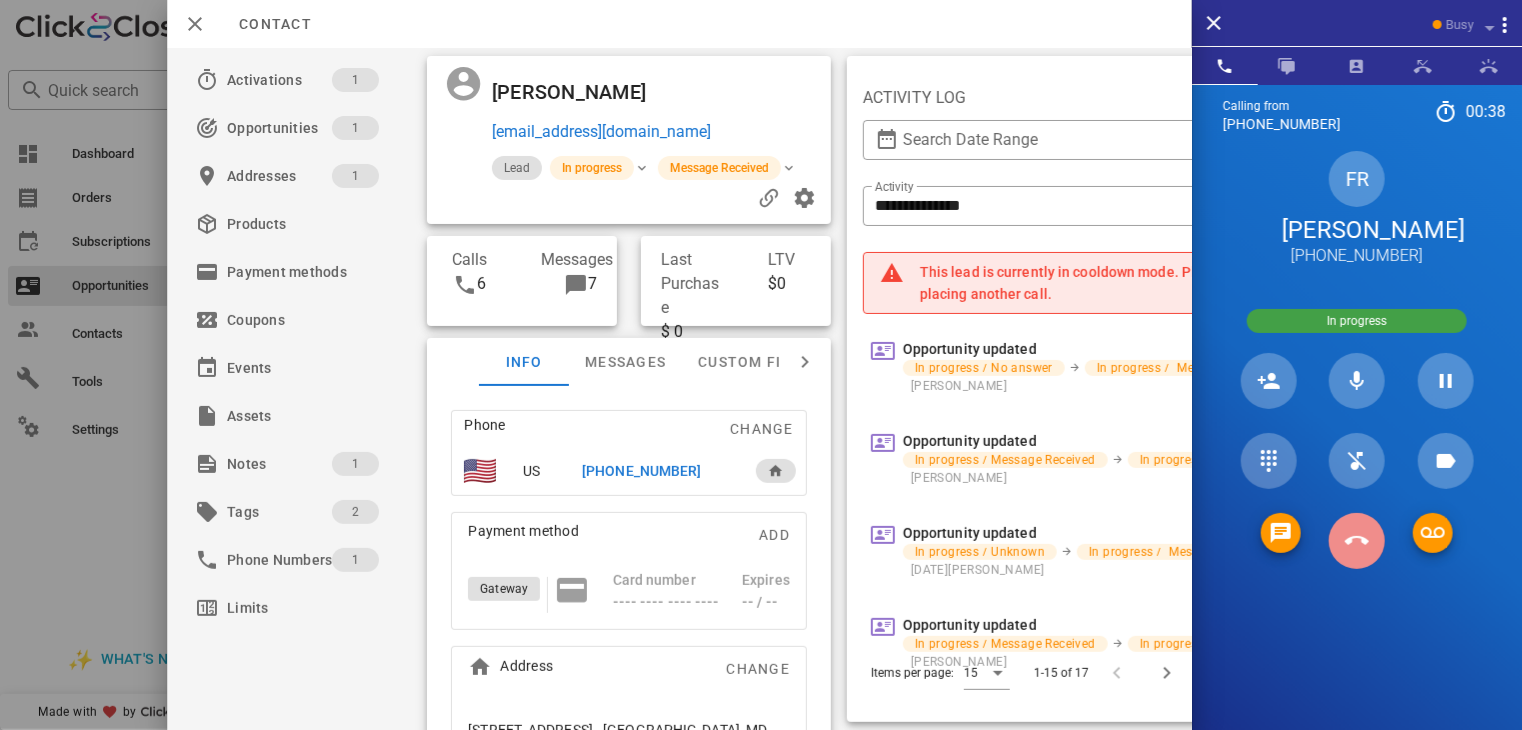click at bounding box center (1357, 541) 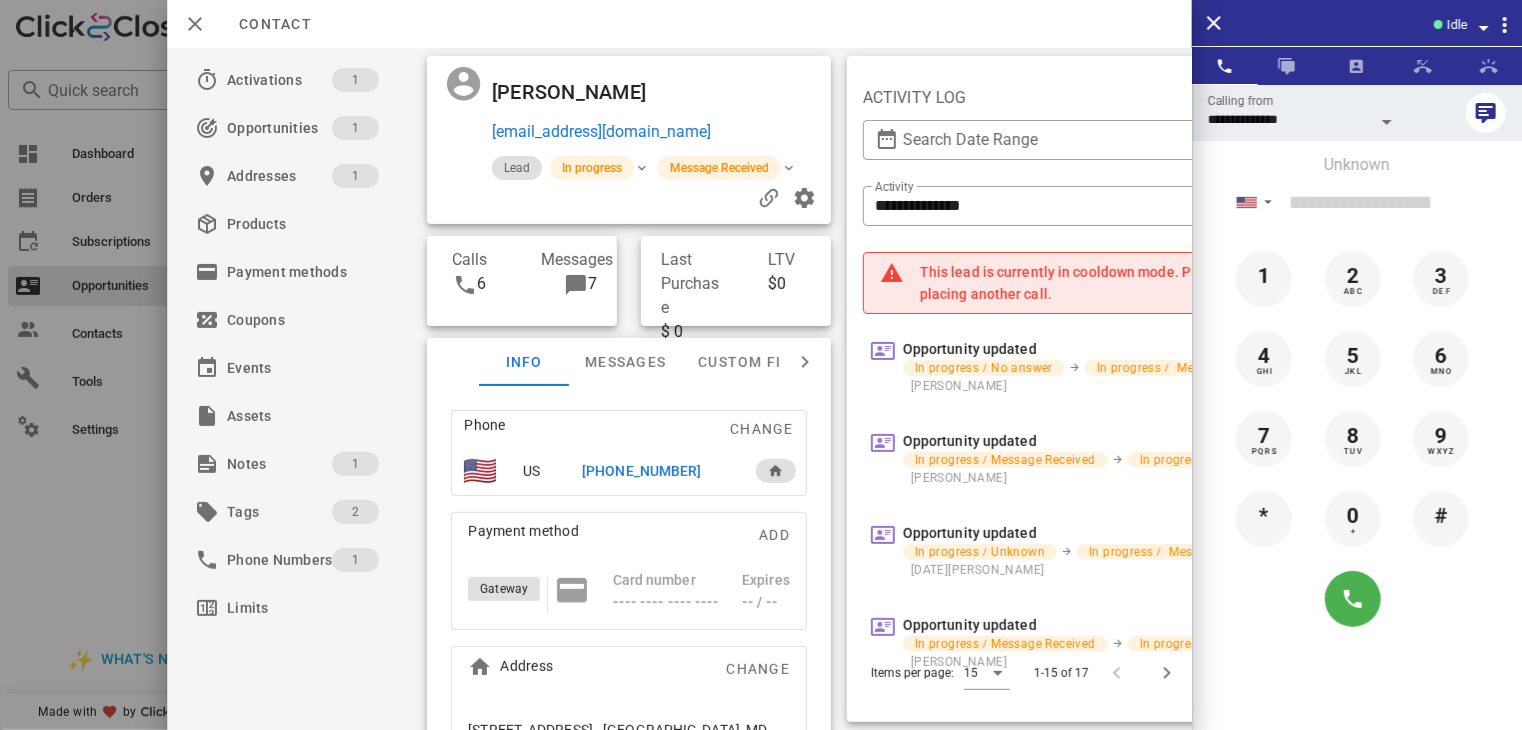 click at bounding box center (761, 365) 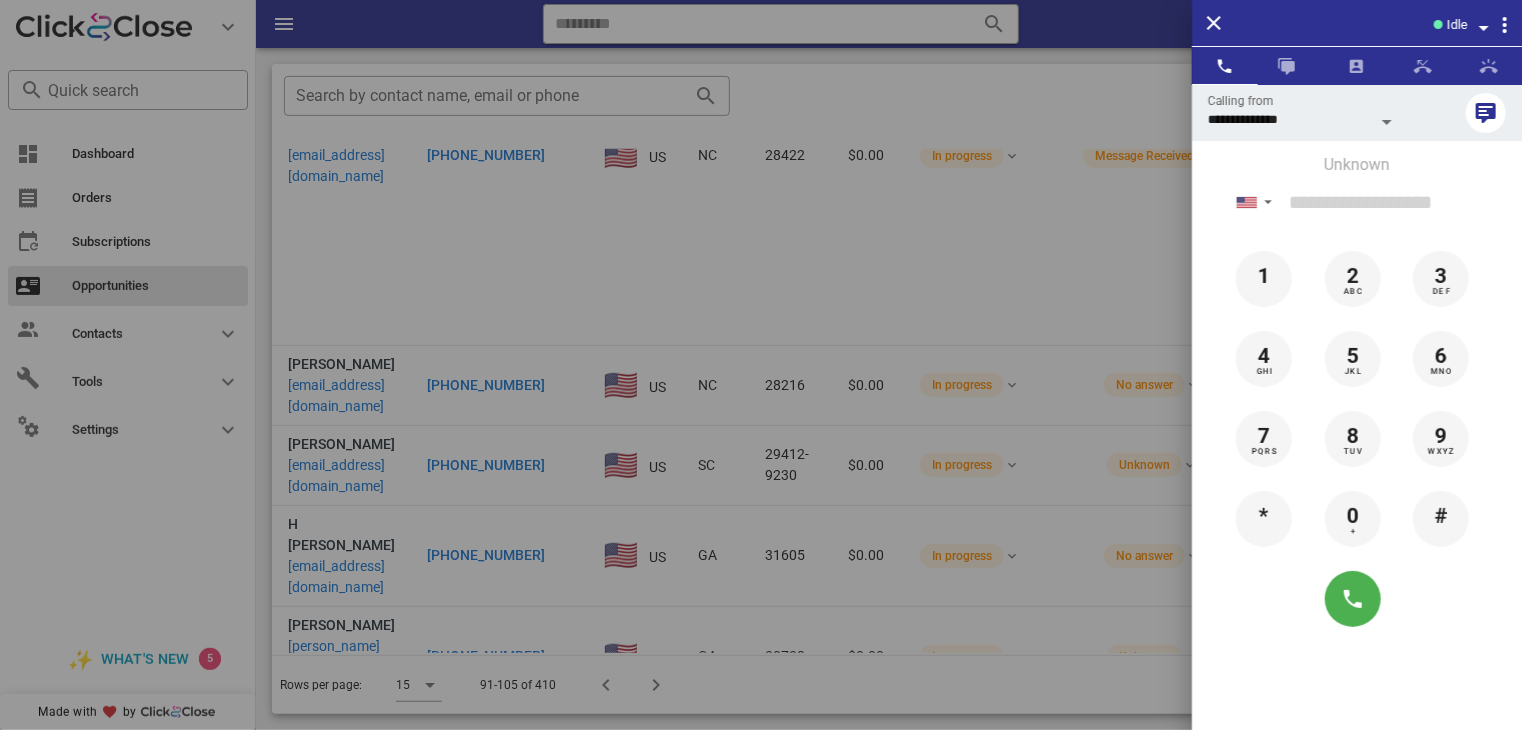click at bounding box center (761, 365) 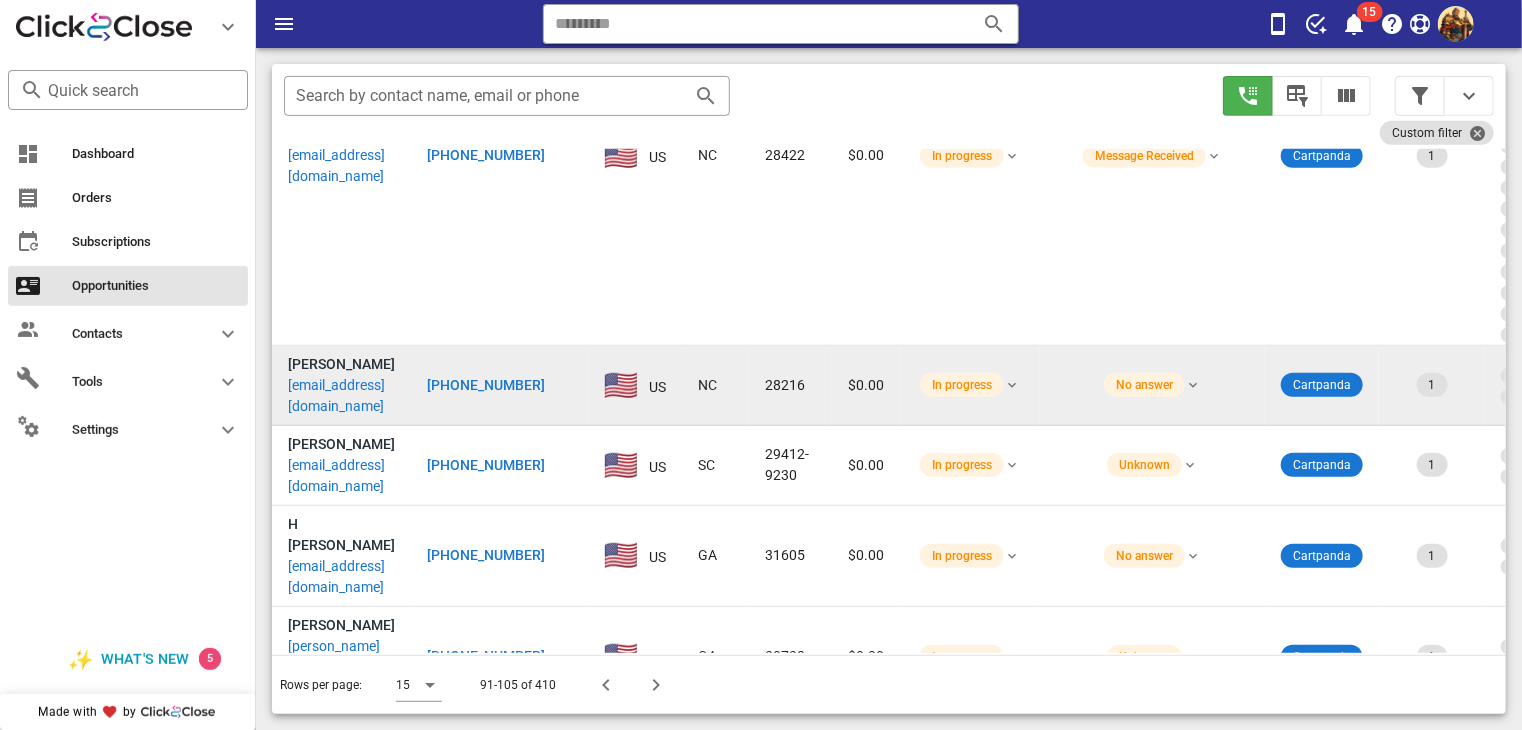 click on "[EMAIL_ADDRESS][DOMAIN_NAME]" at bounding box center (341, 396) 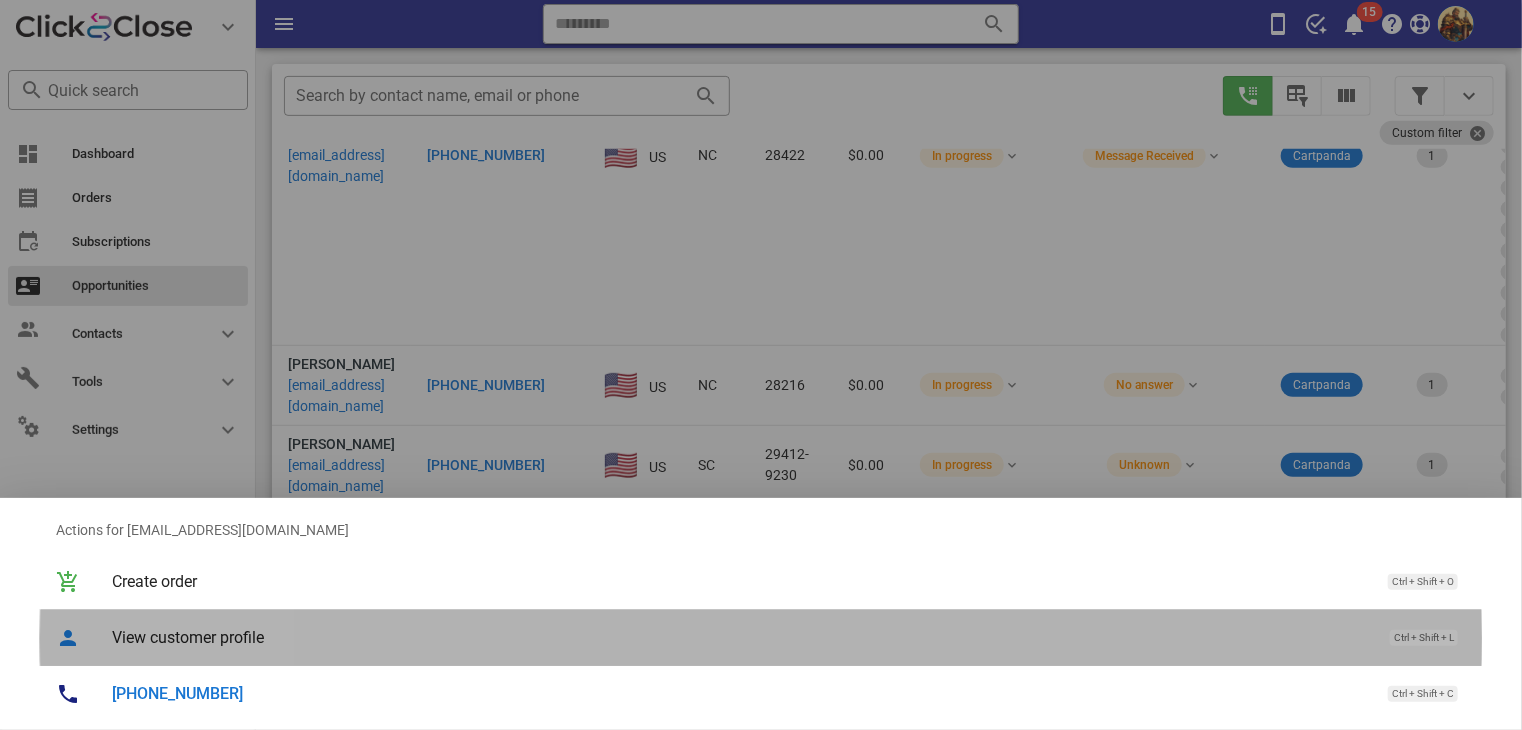 click on "View customer profile" at bounding box center (741, 637) 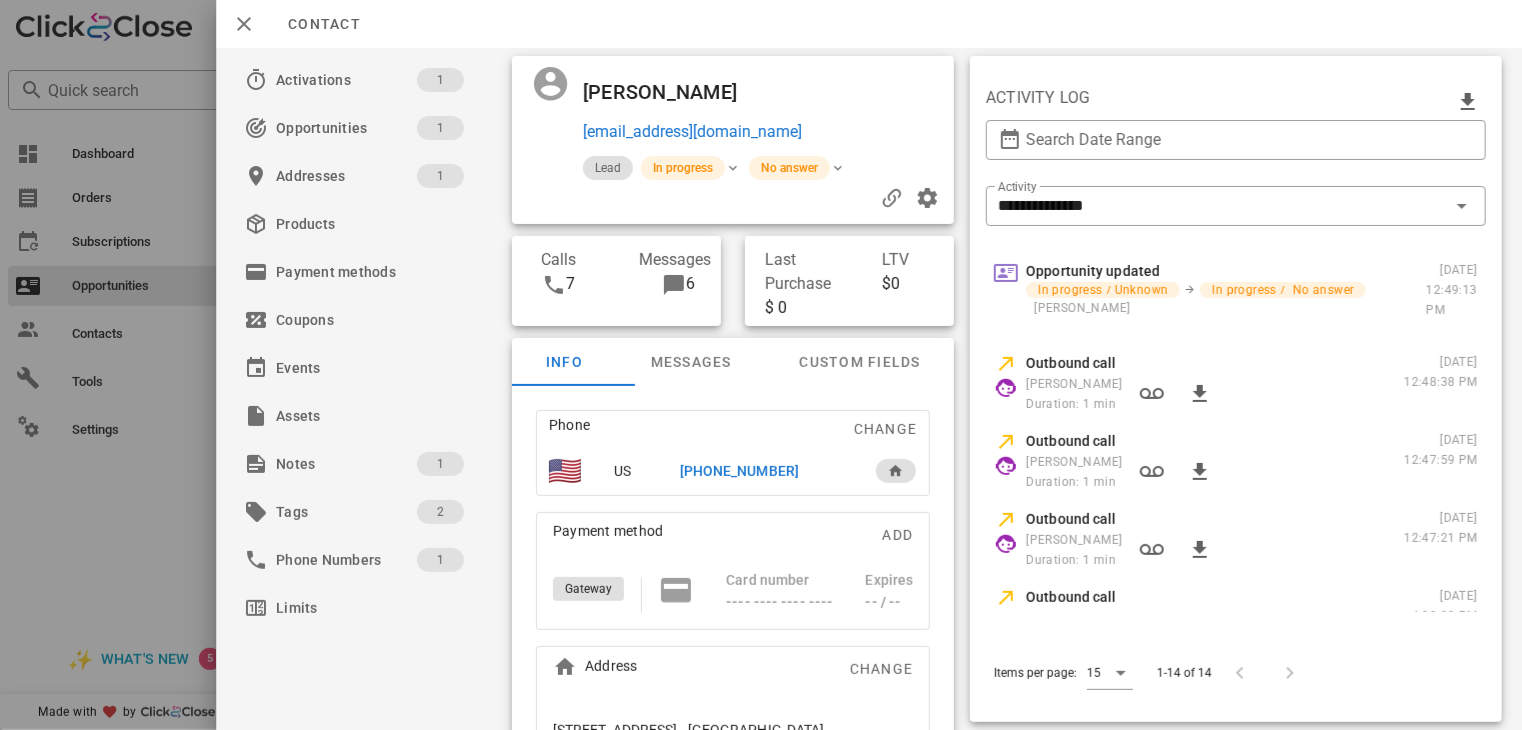 click on "[PHONE_NUMBER]" at bounding box center (739, 471) 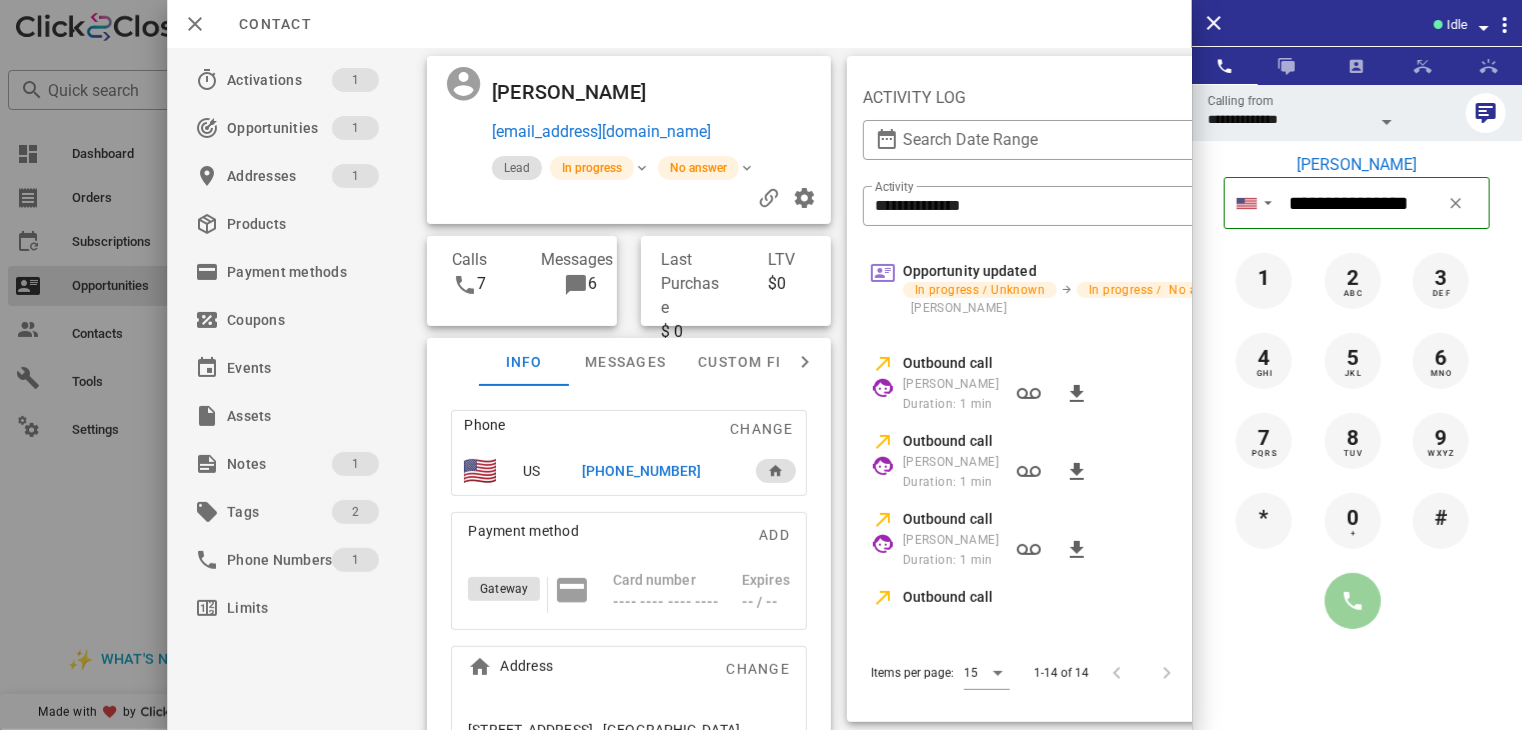 click at bounding box center [1353, 601] 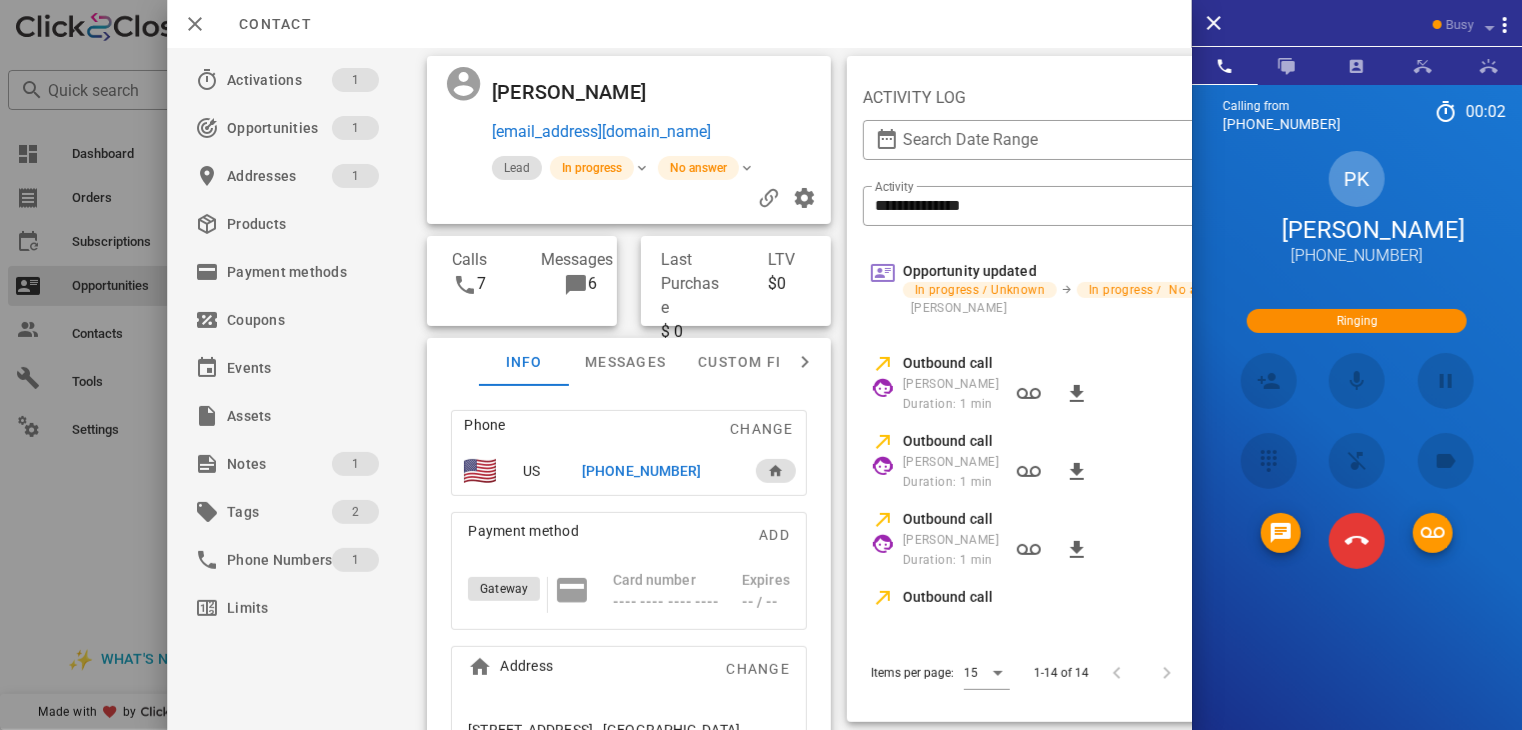 scroll, scrollTop: 426, scrollLeft: 0, axis: vertical 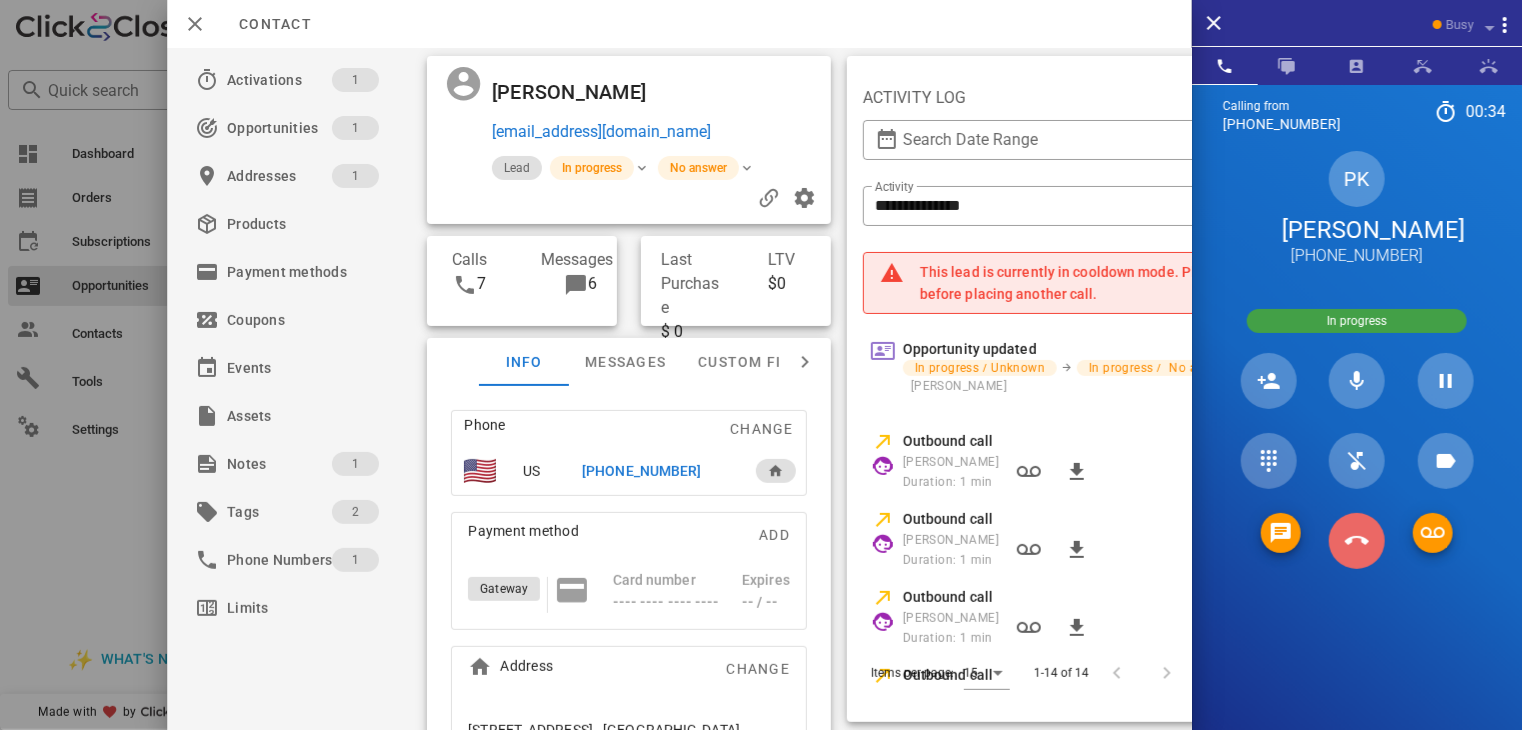 click at bounding box center [1357, 541] 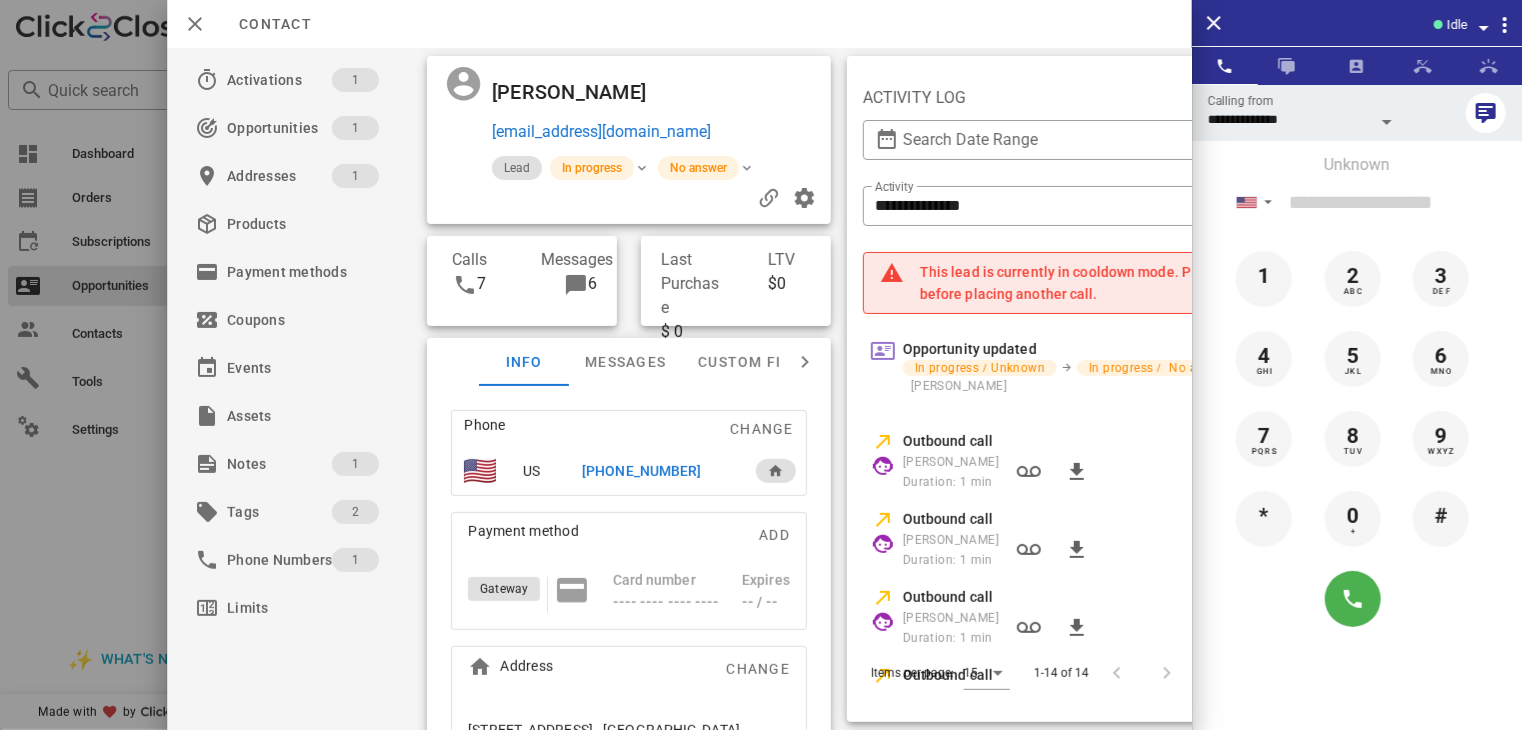 click at bounding box center (761, 365) 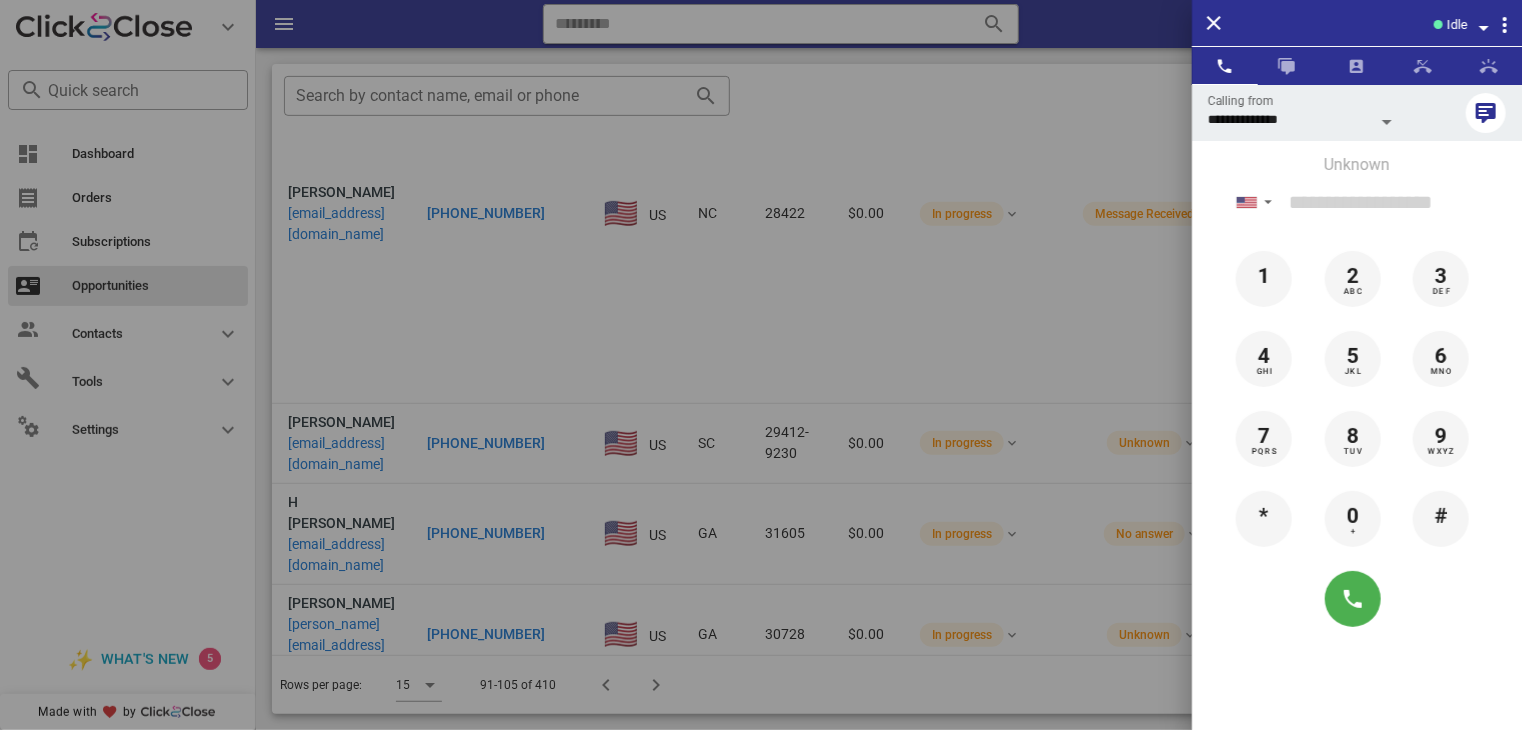 click at bounding box center [761, 365] 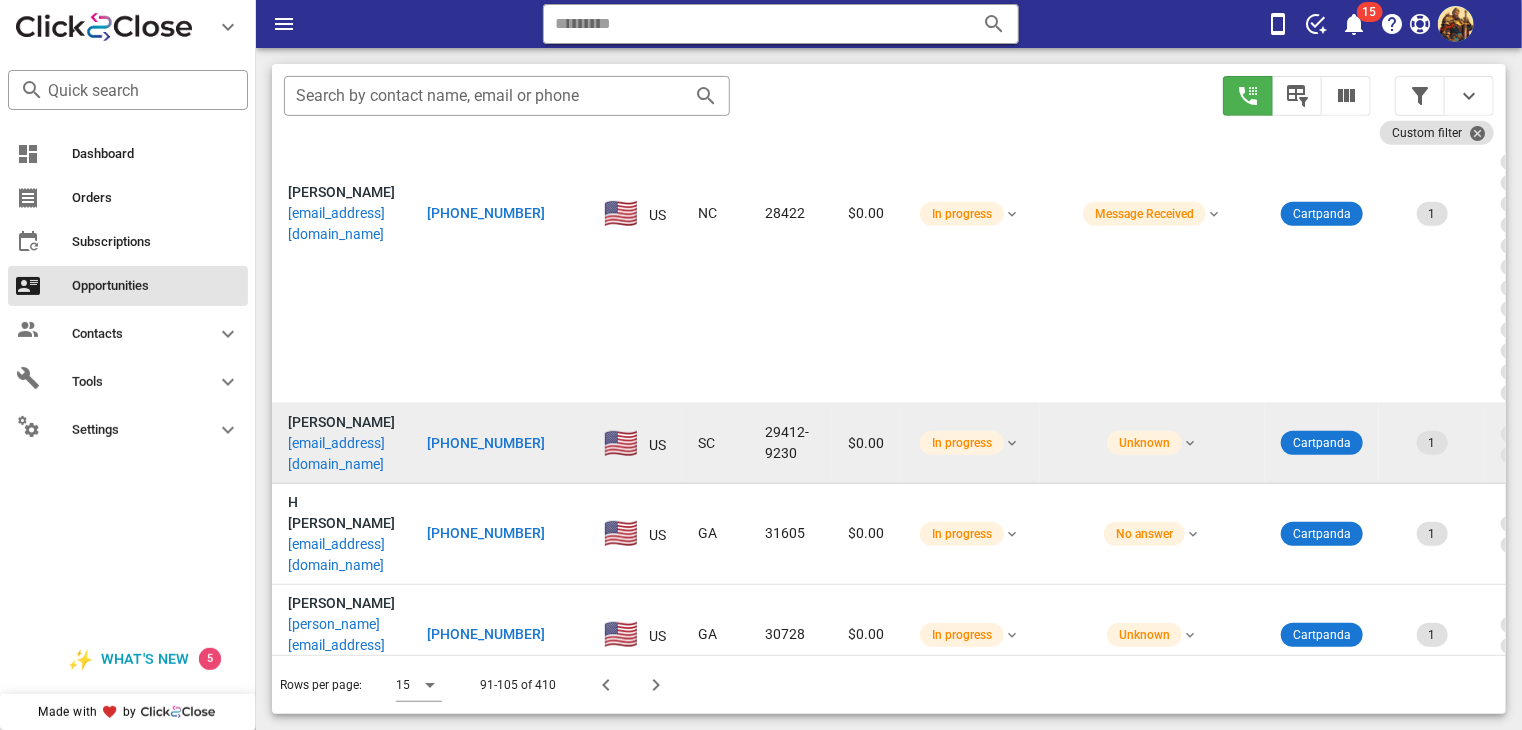 click on "[EMAIL_ADDRESS][DOMAIN_NAME]" at bounding box center [341, 454] 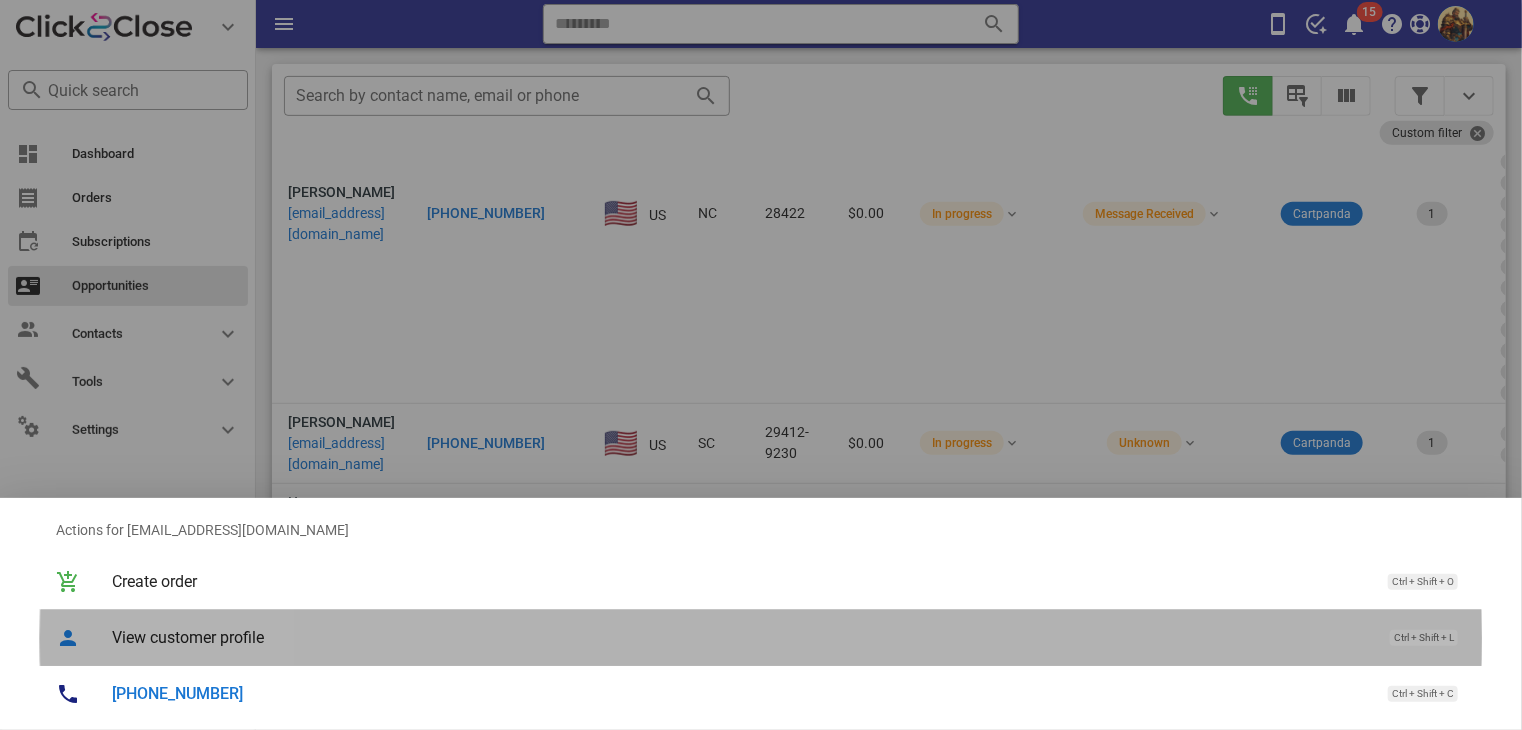 click on "View customer profile Ctrl + Shift + L" at bounding box center [789, 637] 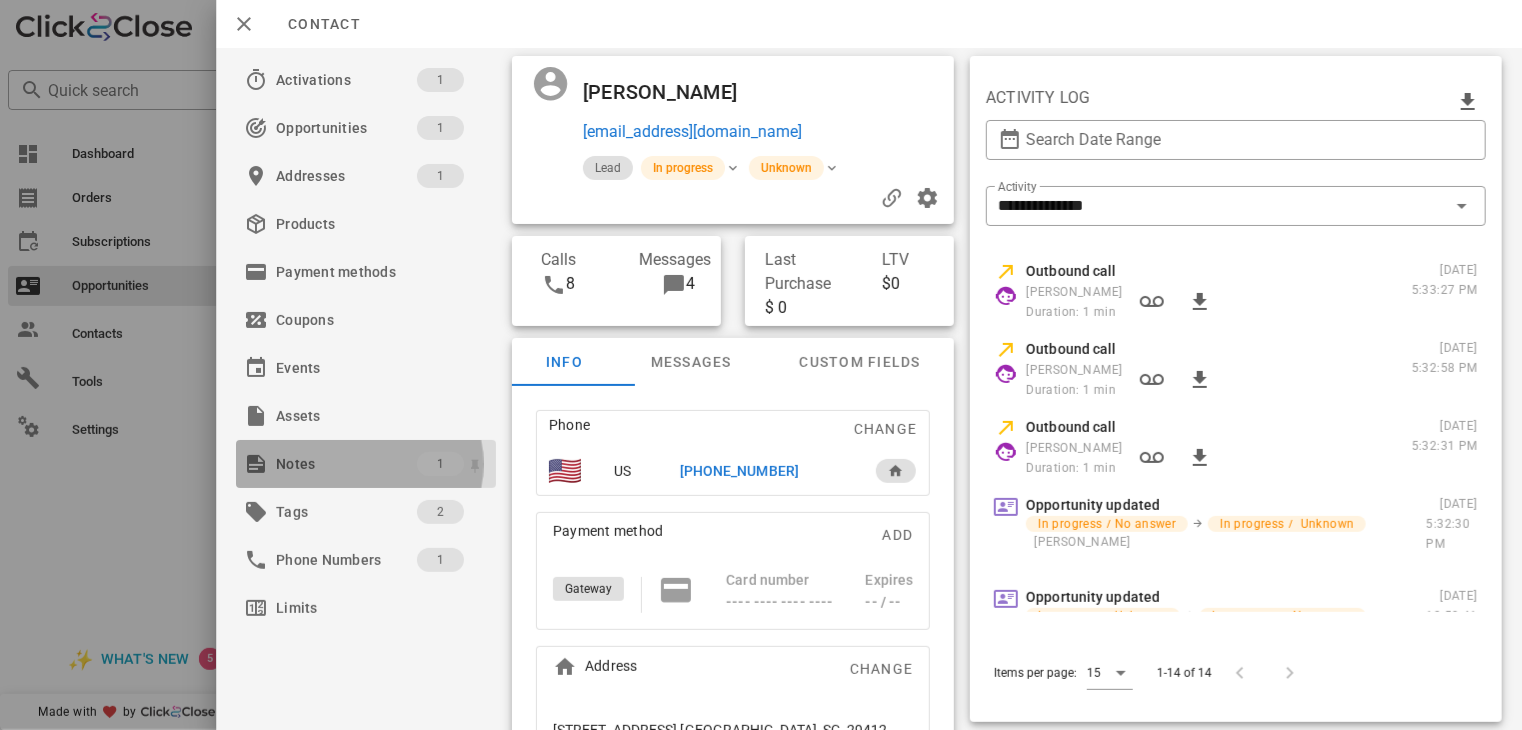 click on "Notes" at bounding box center [346, 464] 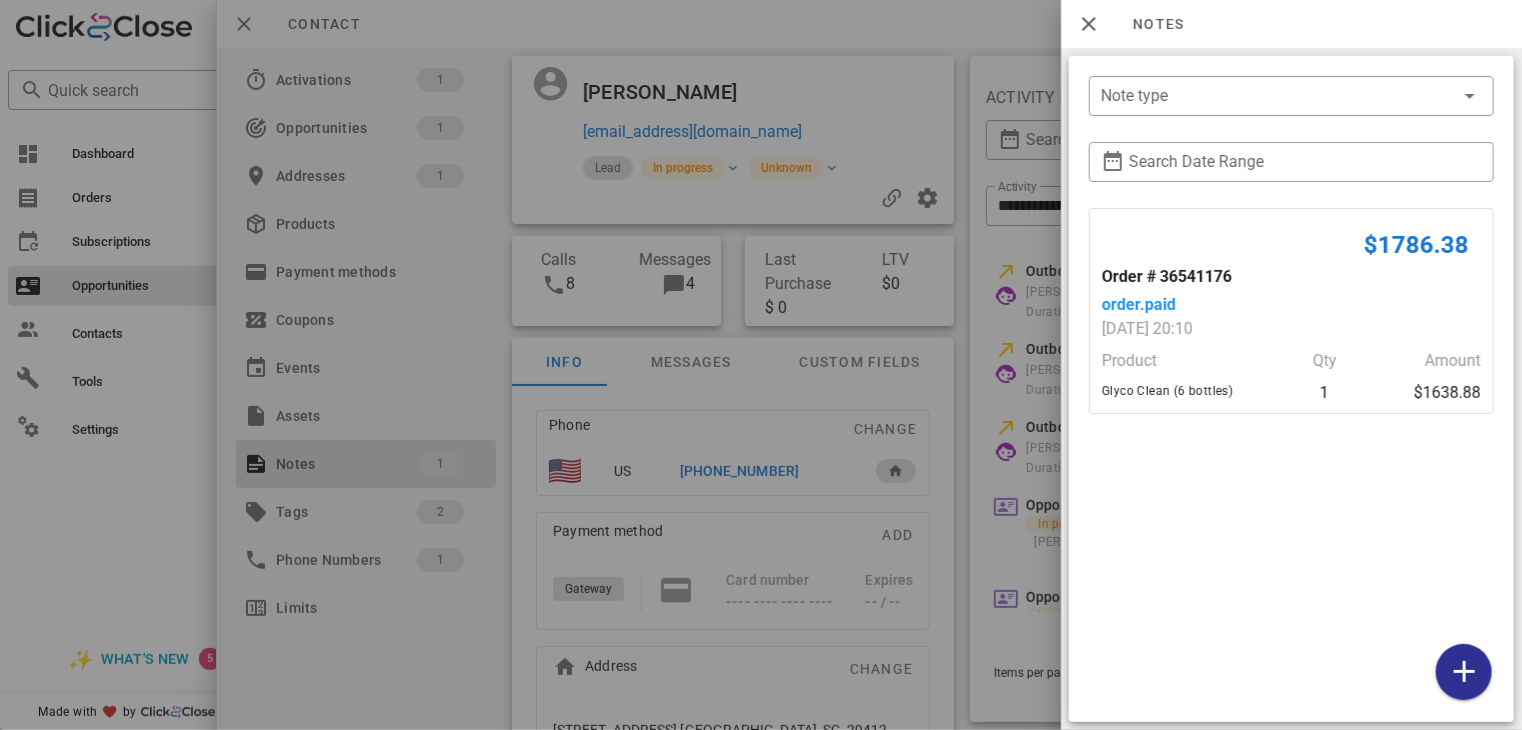 click at bounding box center [761, 365] 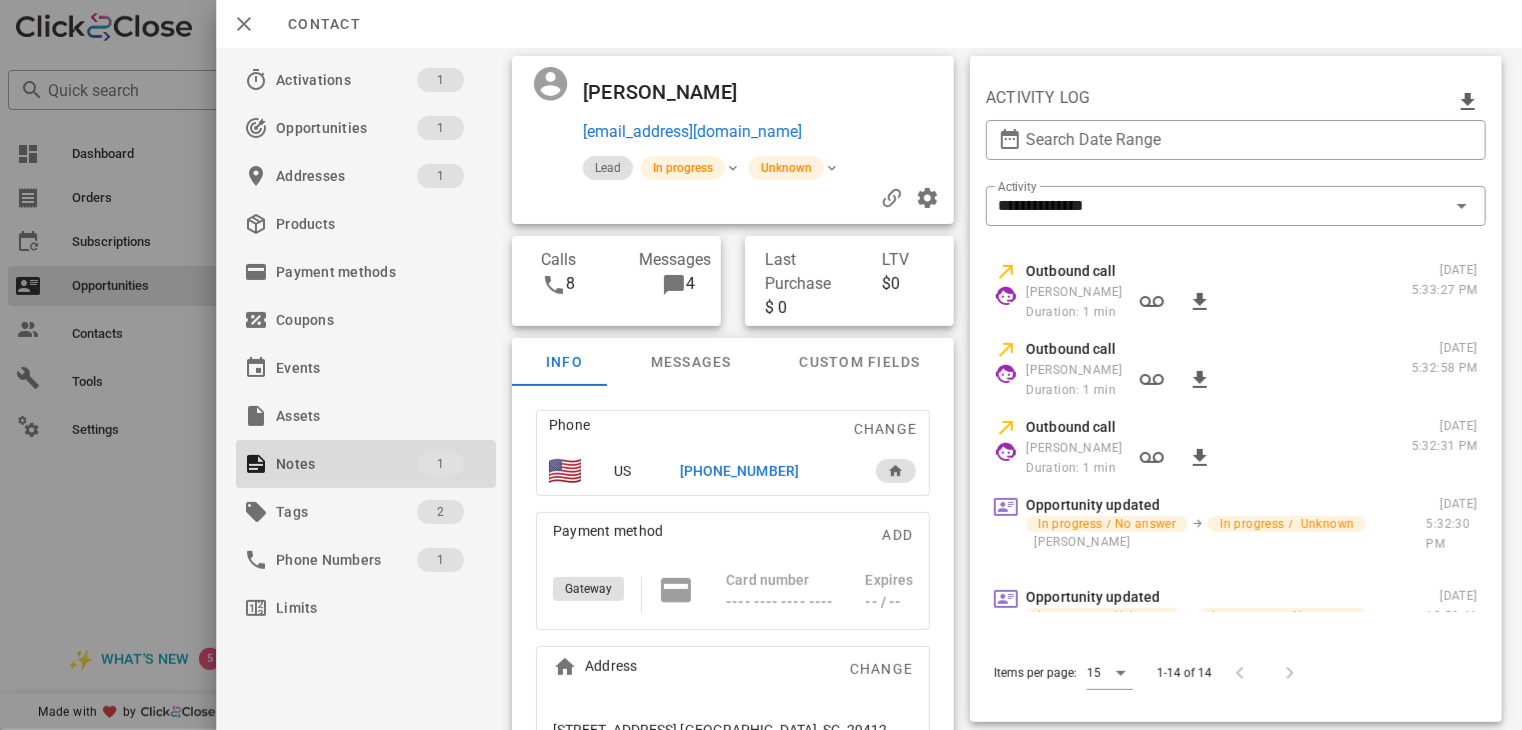 click on "[PHONE_NUMBER]" at bounding box center [739, 471] 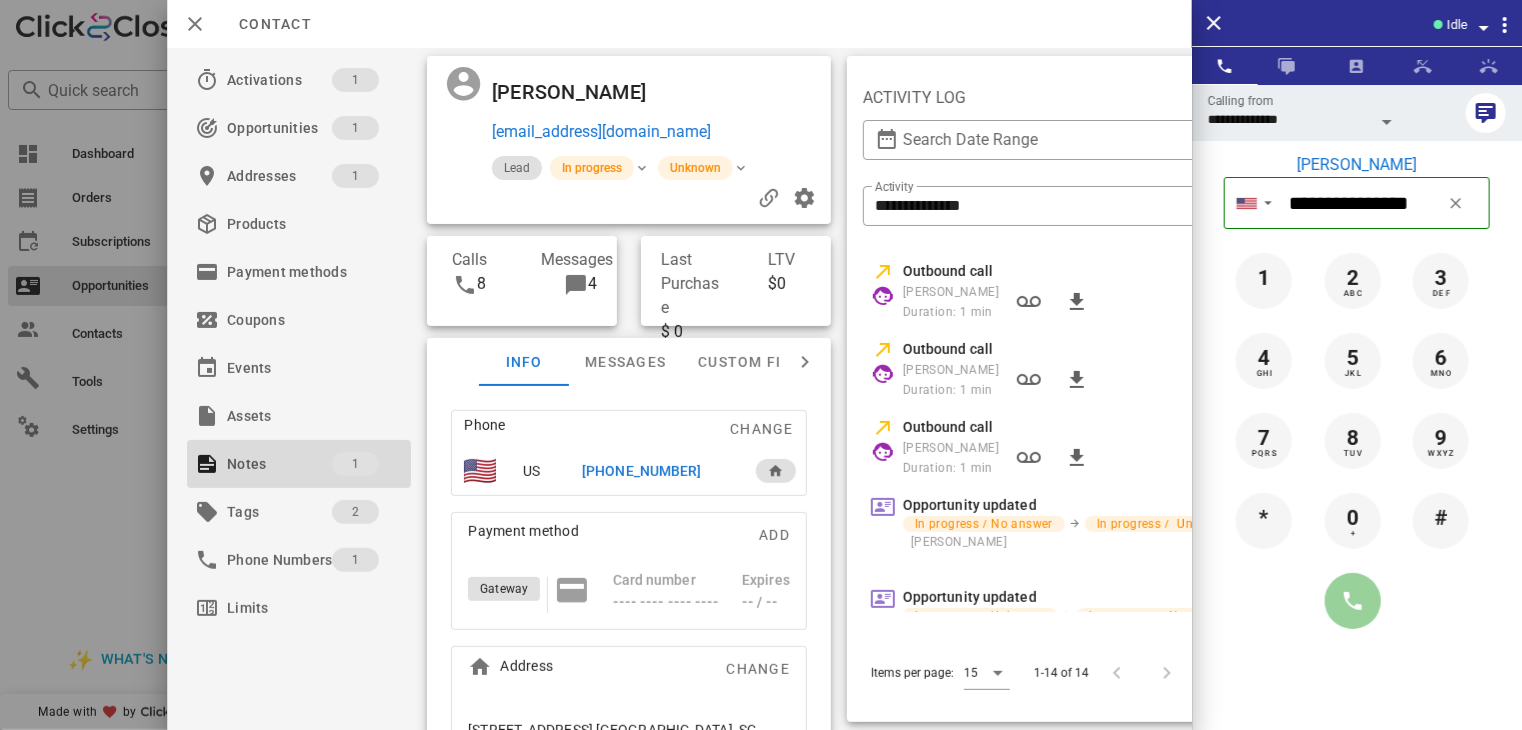 click at bounding box center (1353, 601) 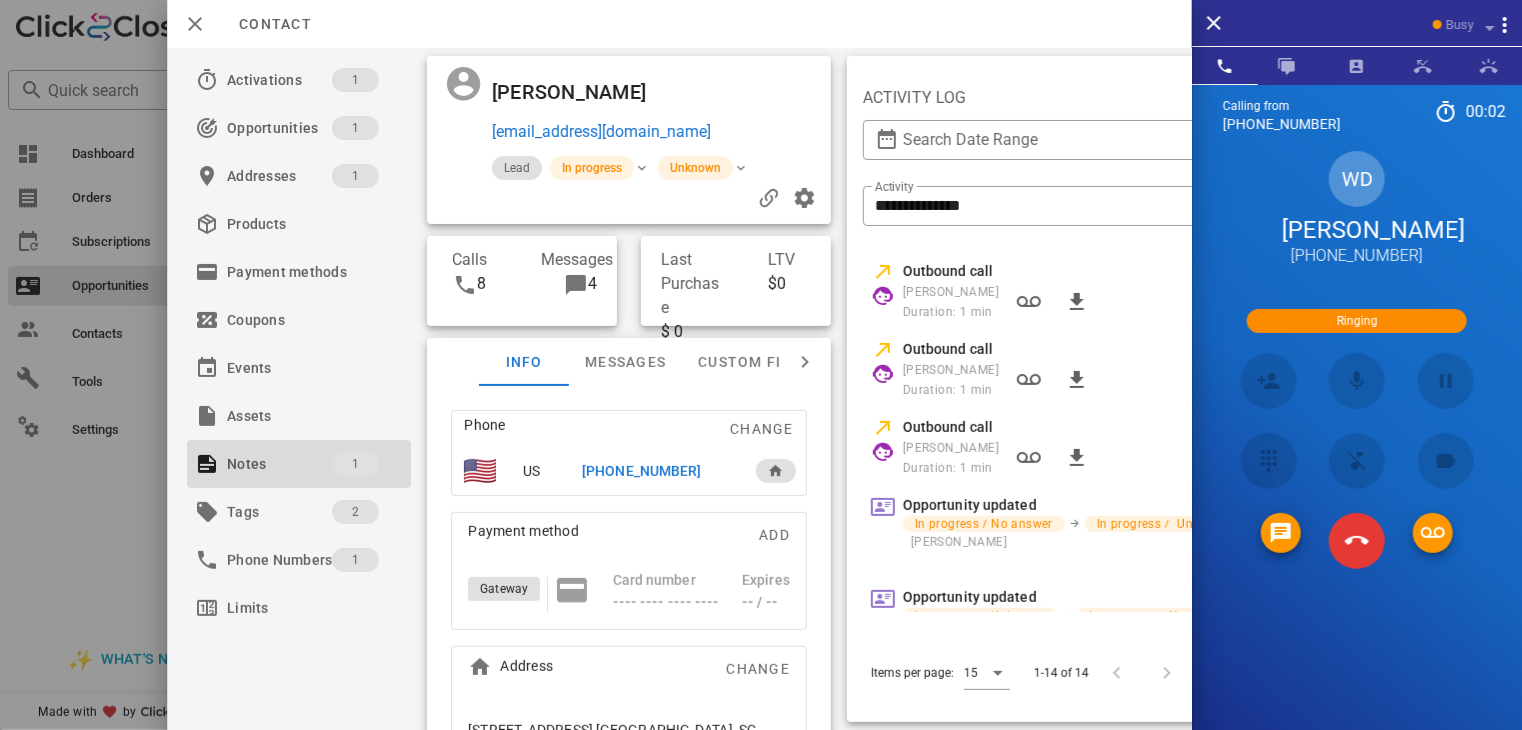 scroll, scrollTop: 367, scrollLeft: 0, axis: vertical 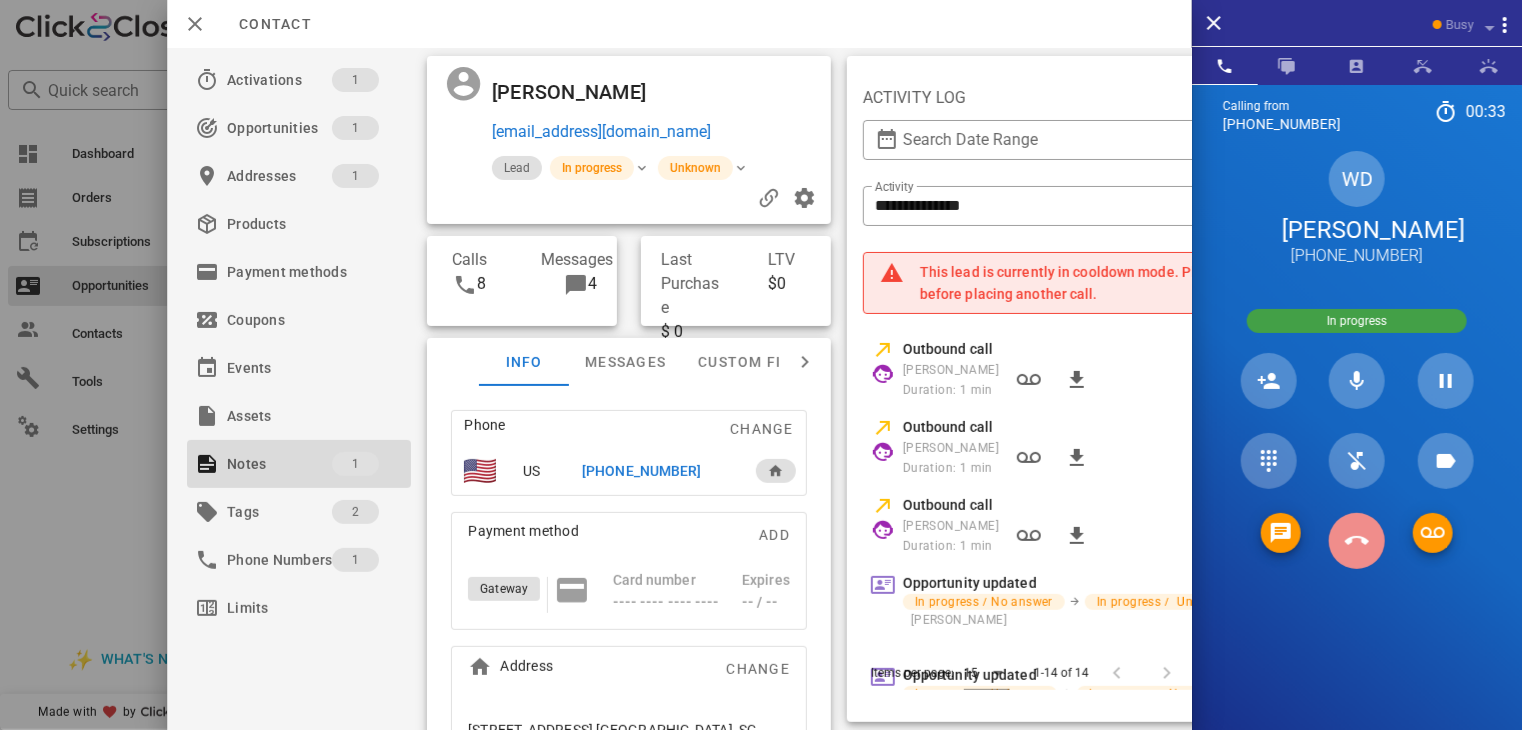 click at bounding box center (1357, 541) 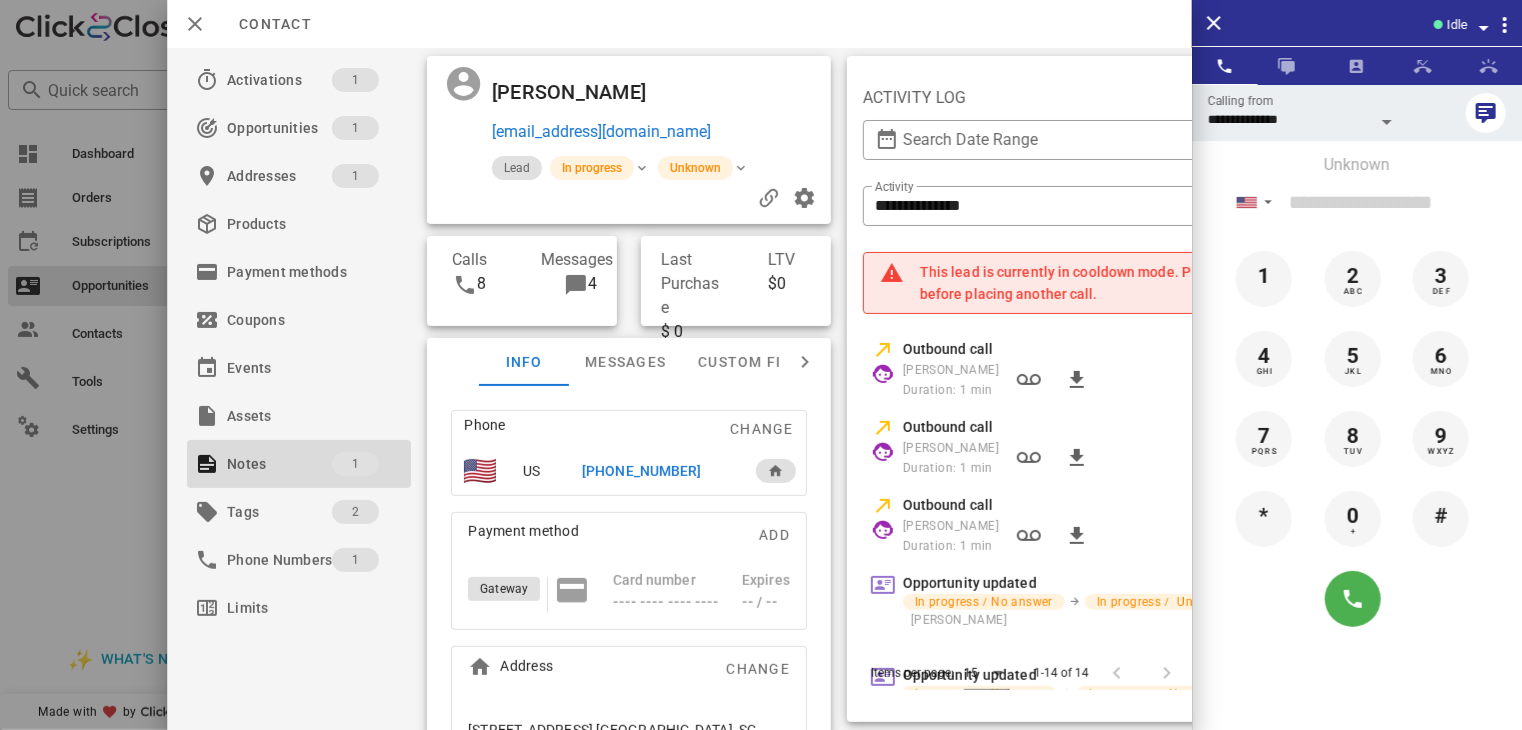 click at bounding box center (761, 365) 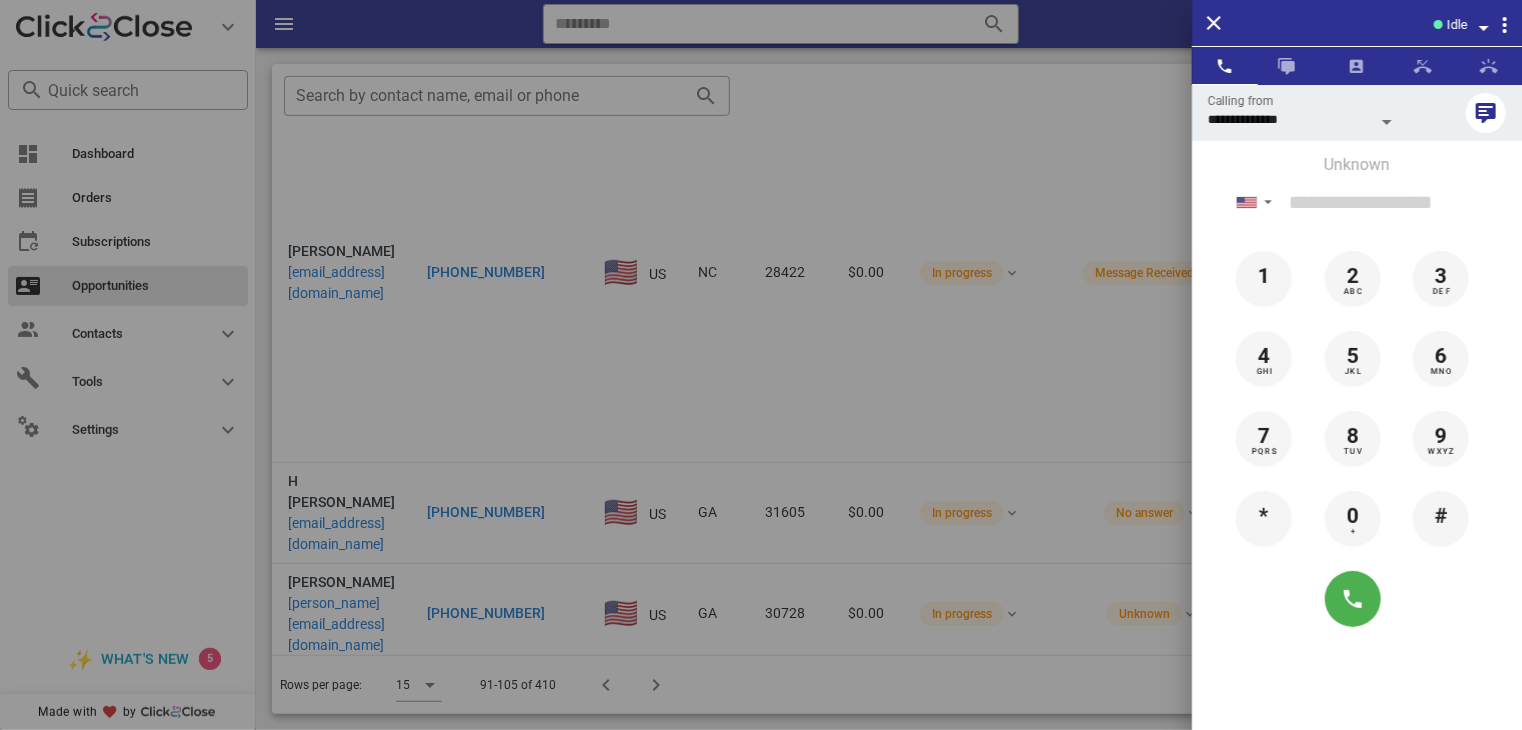 click at bounding box center (761, 365) 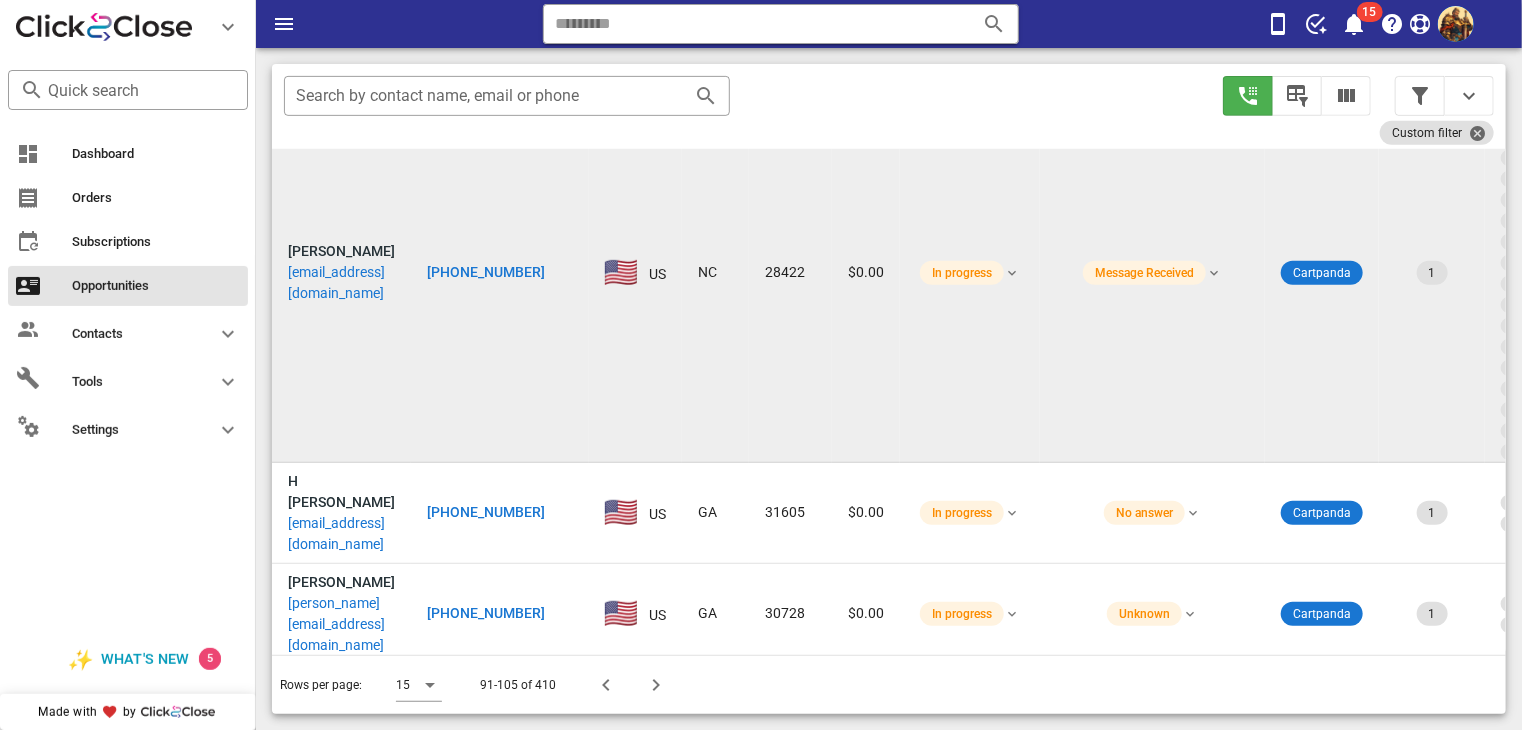 click on "[PERSON_NAME]  [EMAIL_ADDRESS][DOMAIN_NAME]" at bounding box center (341, 272) 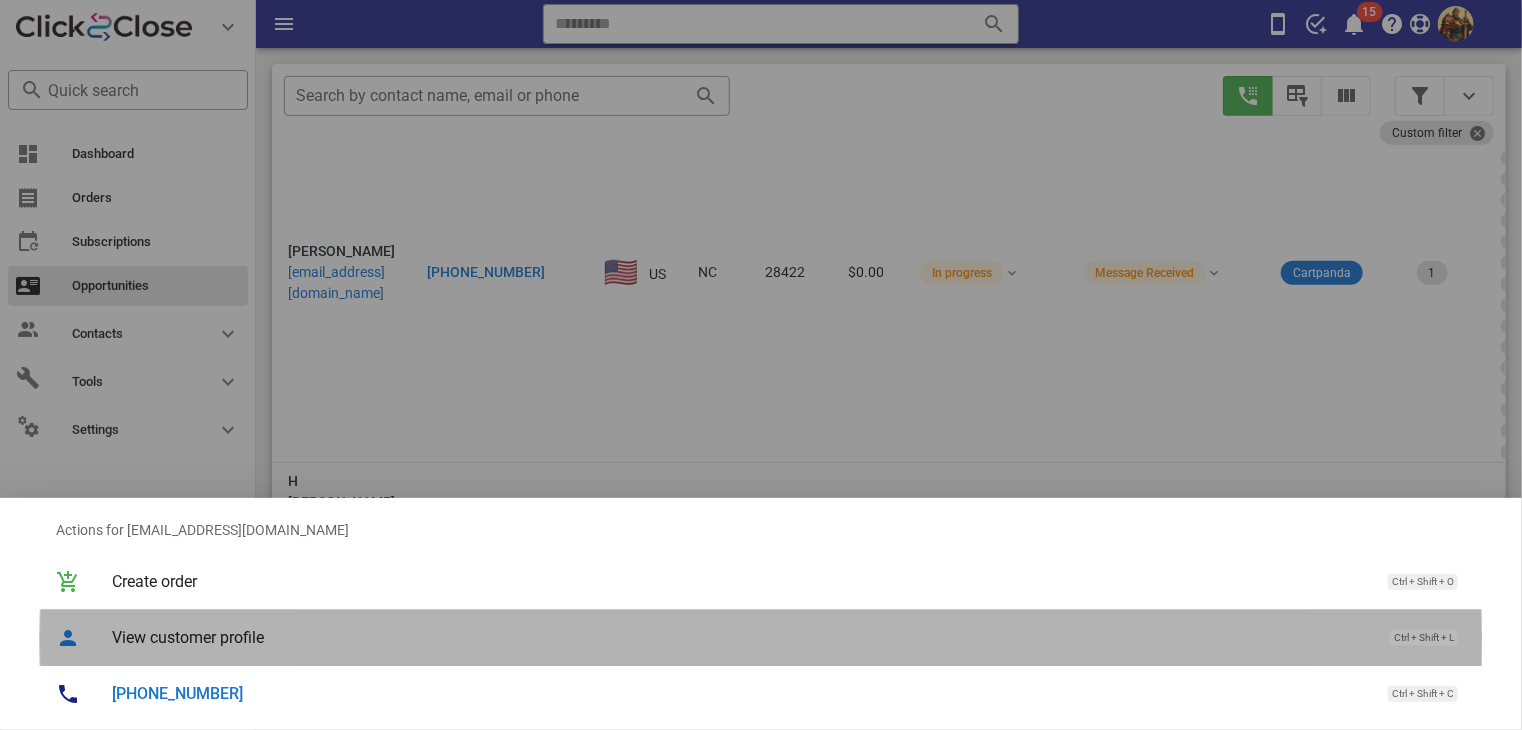 click on "View customer profile" at bounding box center (741, 637) 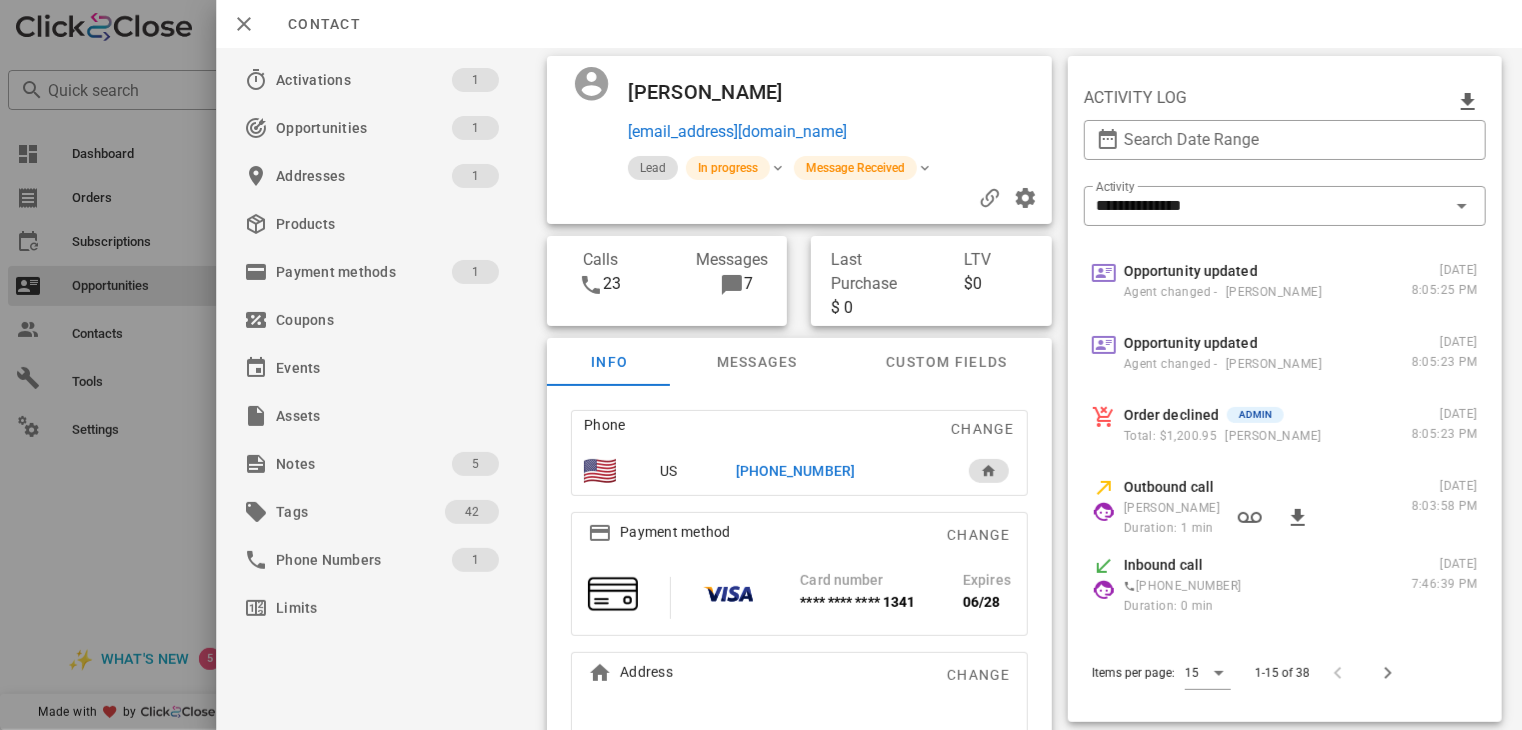 click at bounding box center (761, 365) 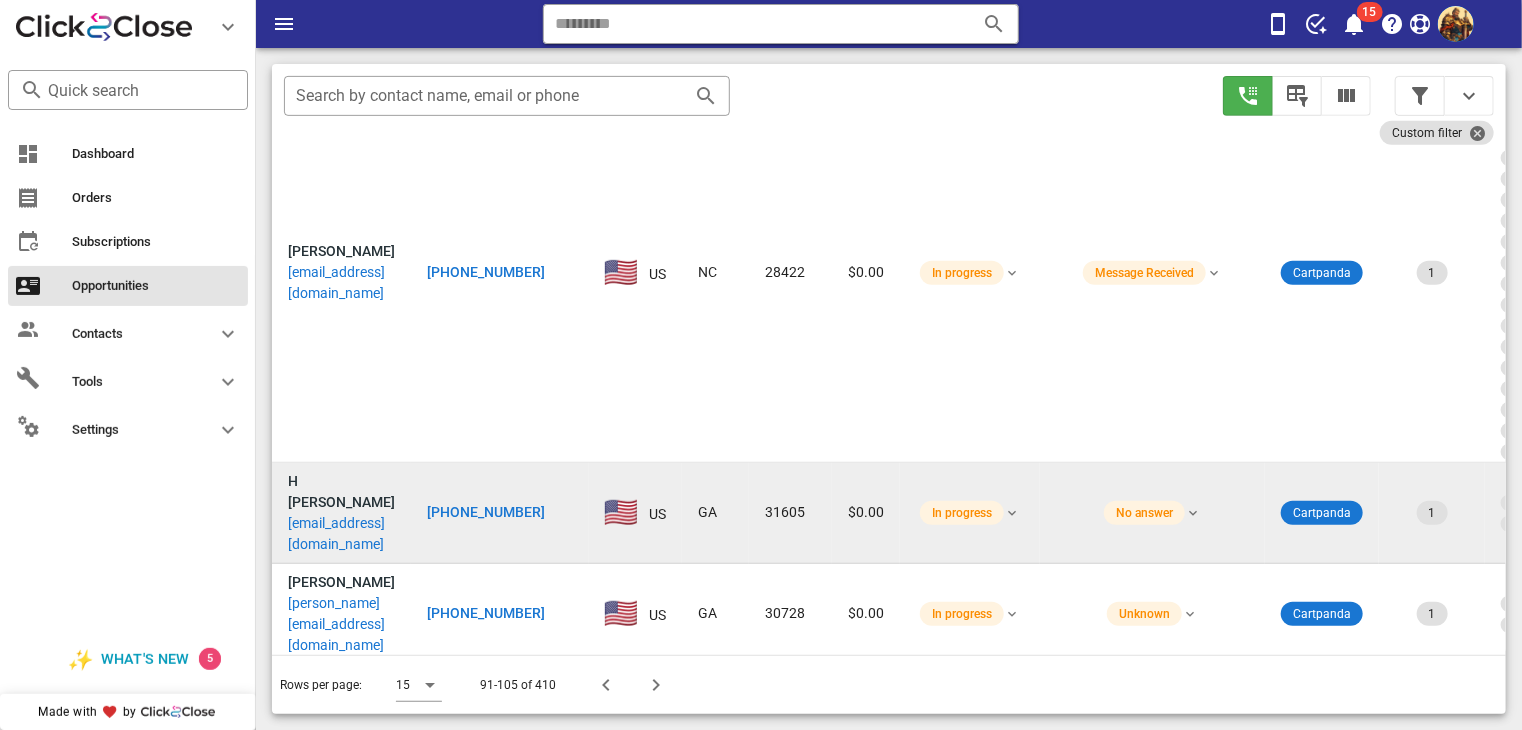 click on "[EMAIL_ADDRESS][DOMAIN_NAME]" at bounding box center [341, 534] 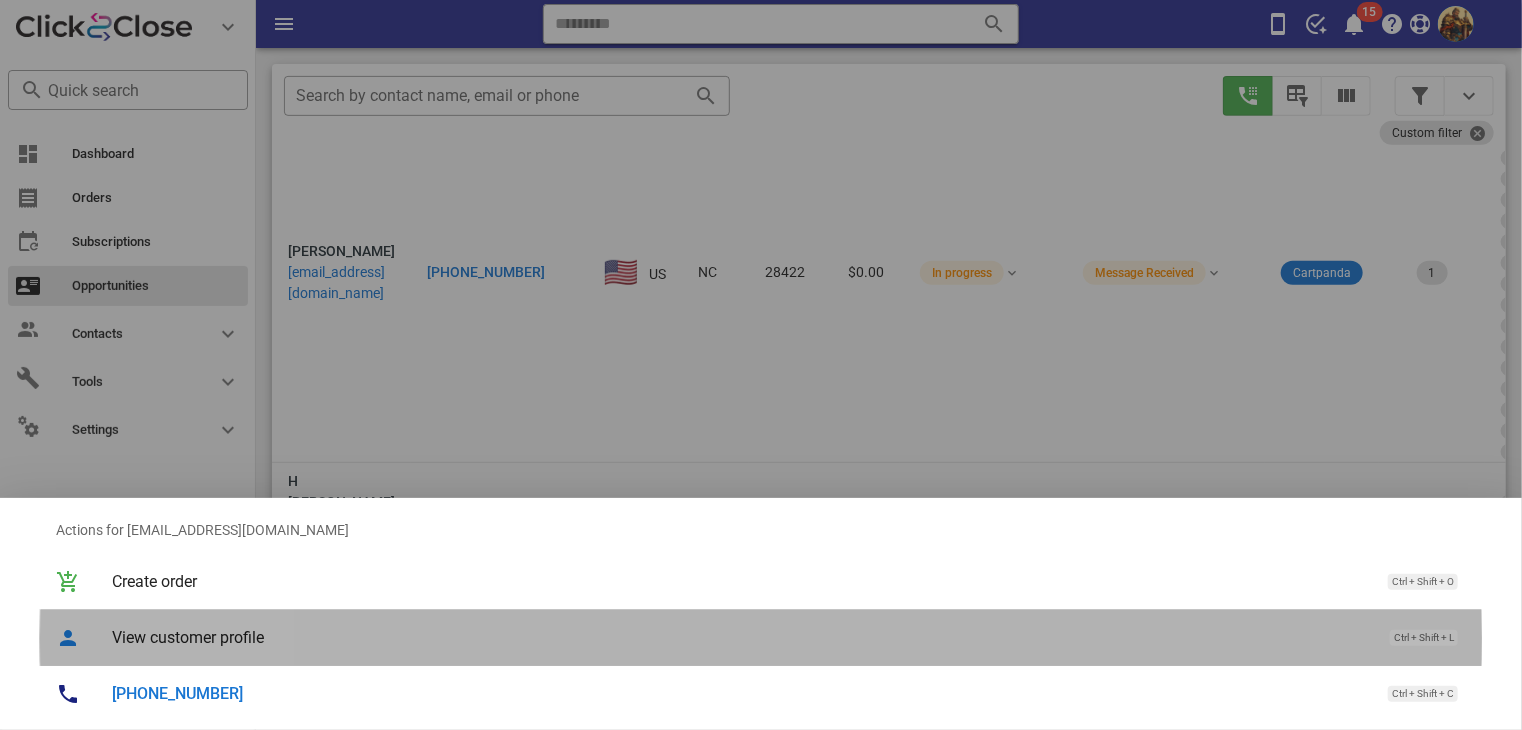 click on "View customer profile" at bounding box center (741, 637) 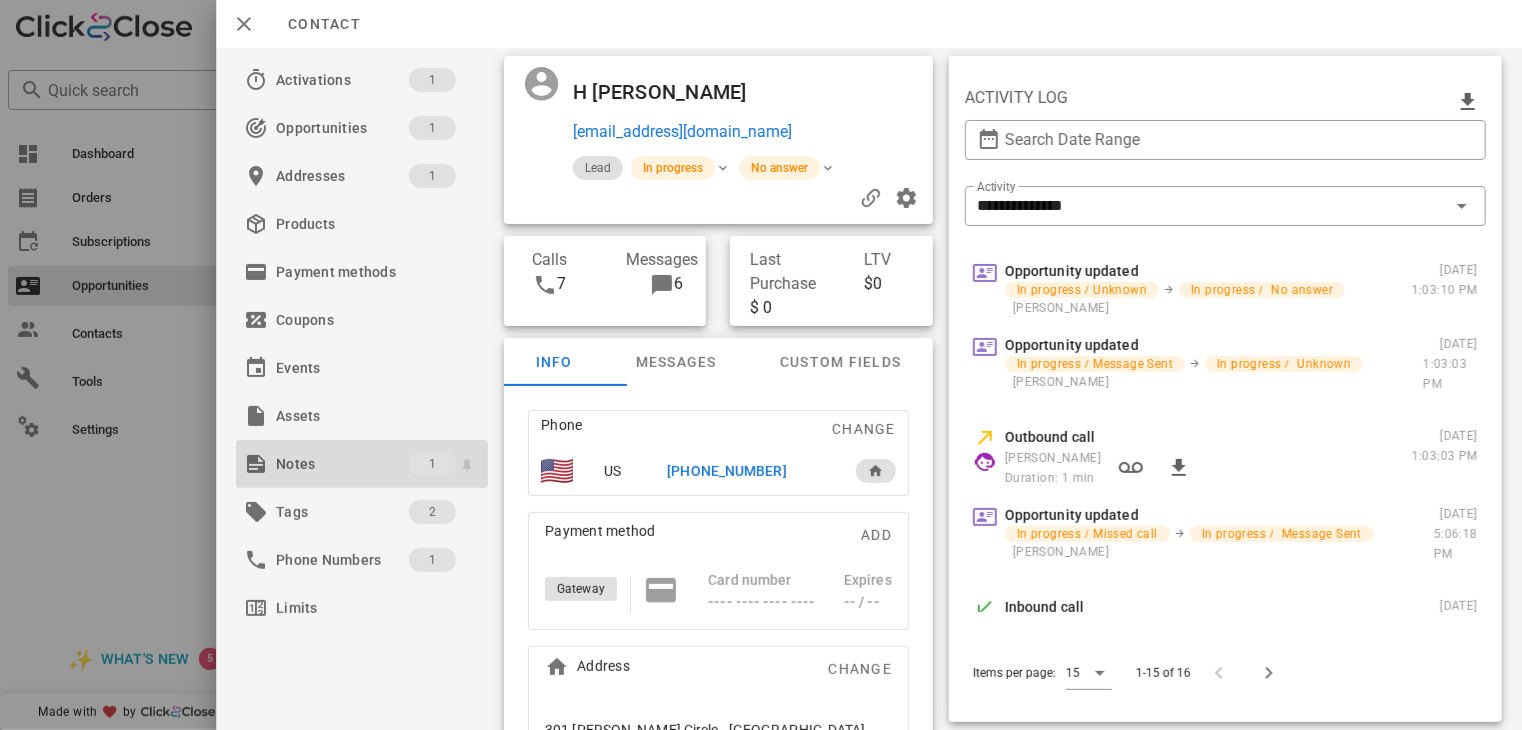 click on "Notes" at bounding box center (342, 464) 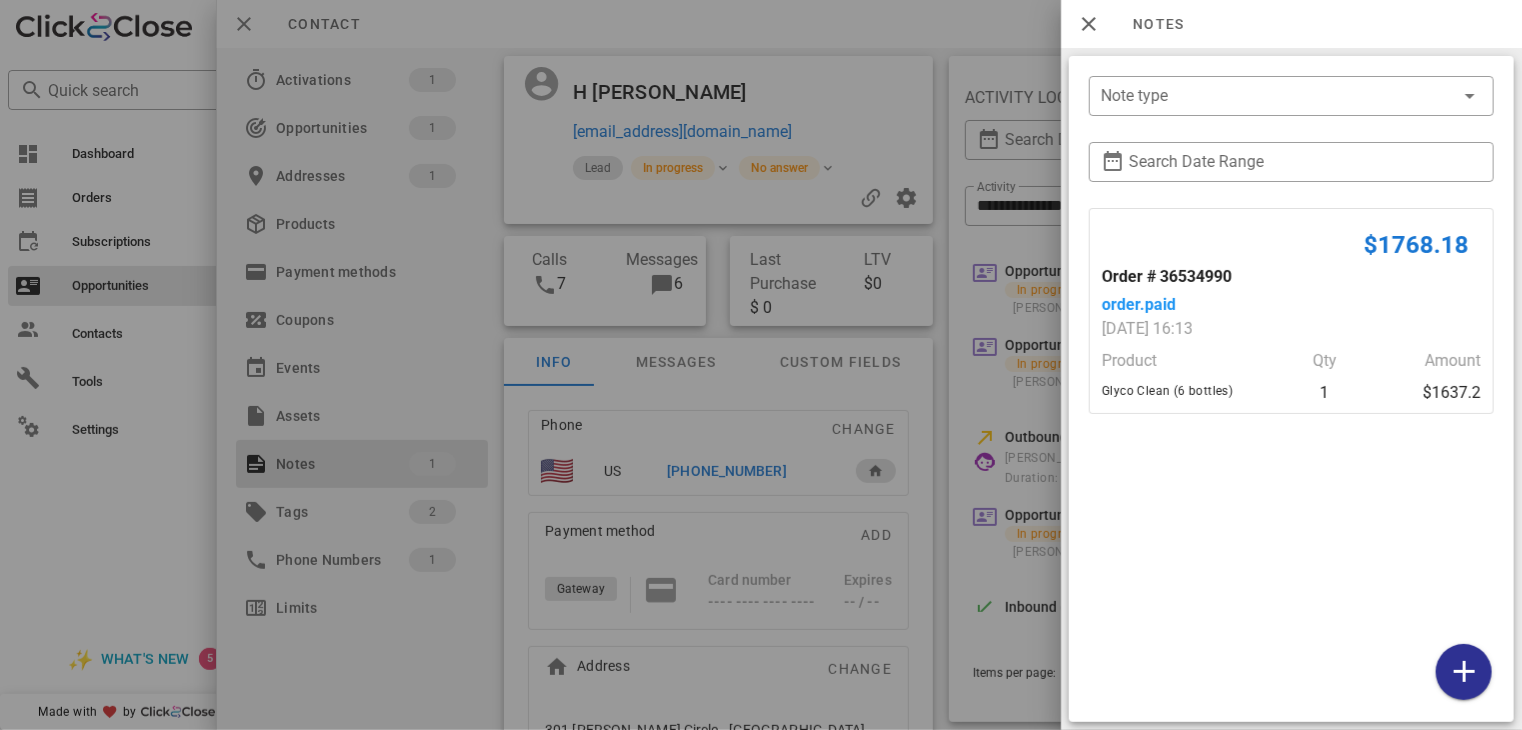 click at bounding box center [761, 365] 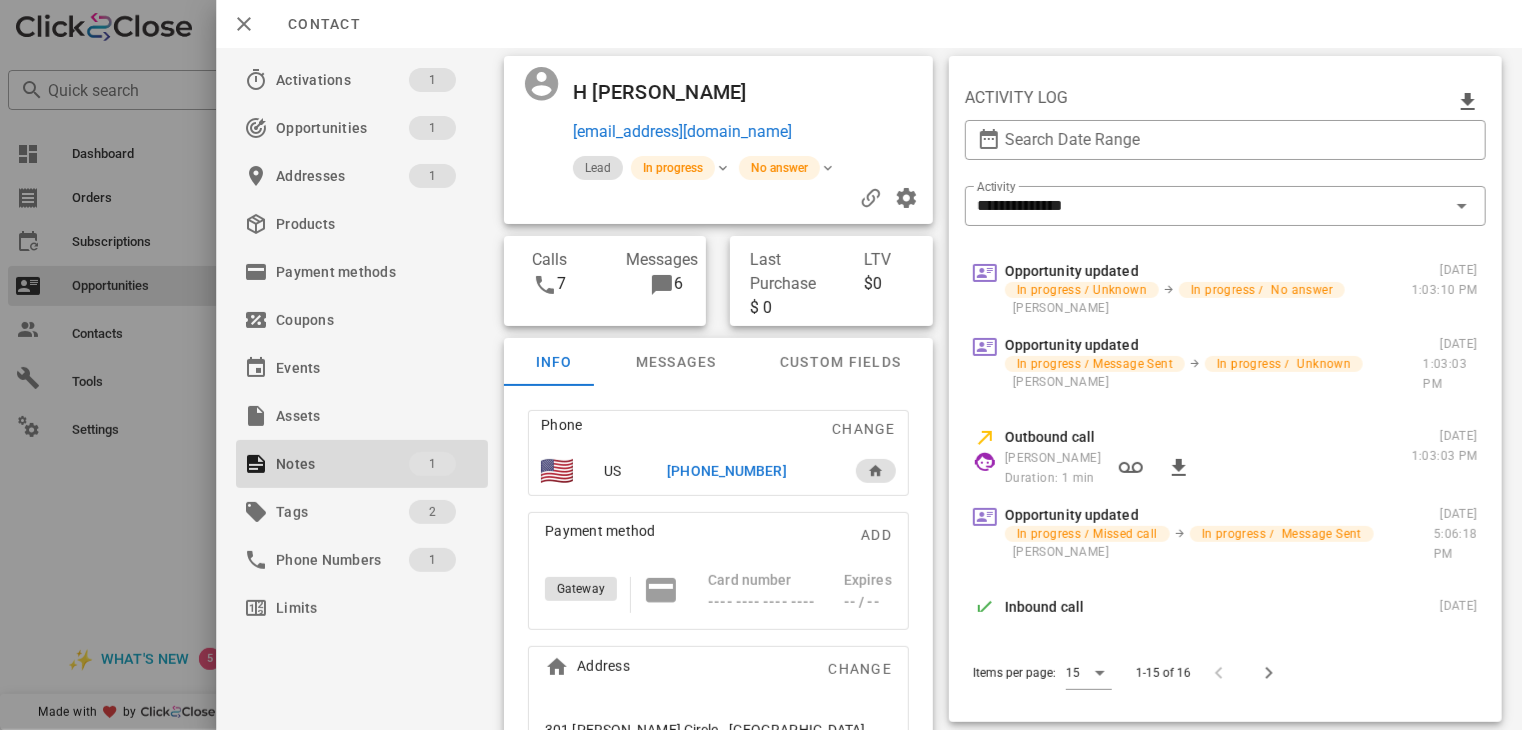 click on "[PHONE_NUMBER]" at bounding box center [727, 471] 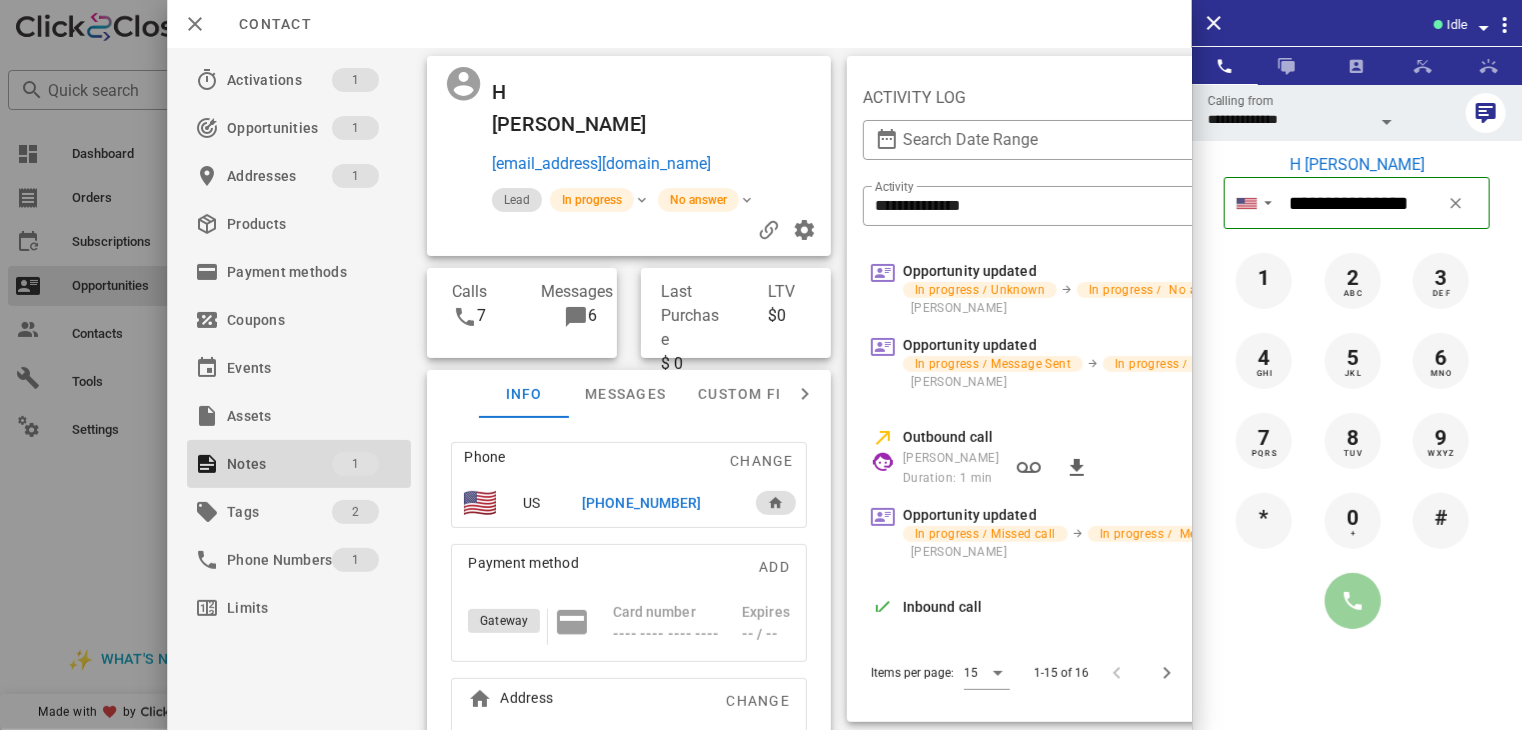 click at bounding box center (1353, 601) 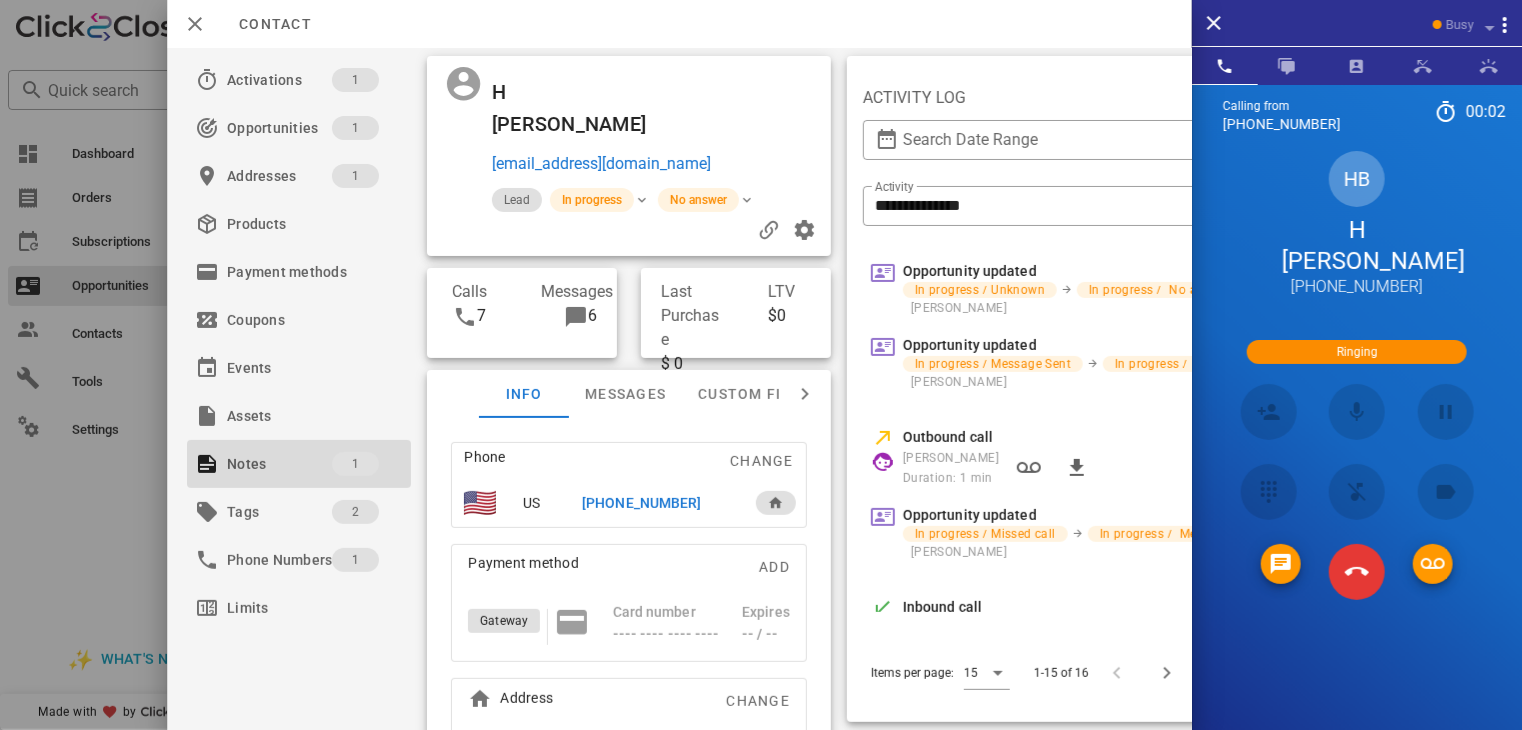 scroll, scrollTop: 308, scrollLeft: 0, axis: vertical 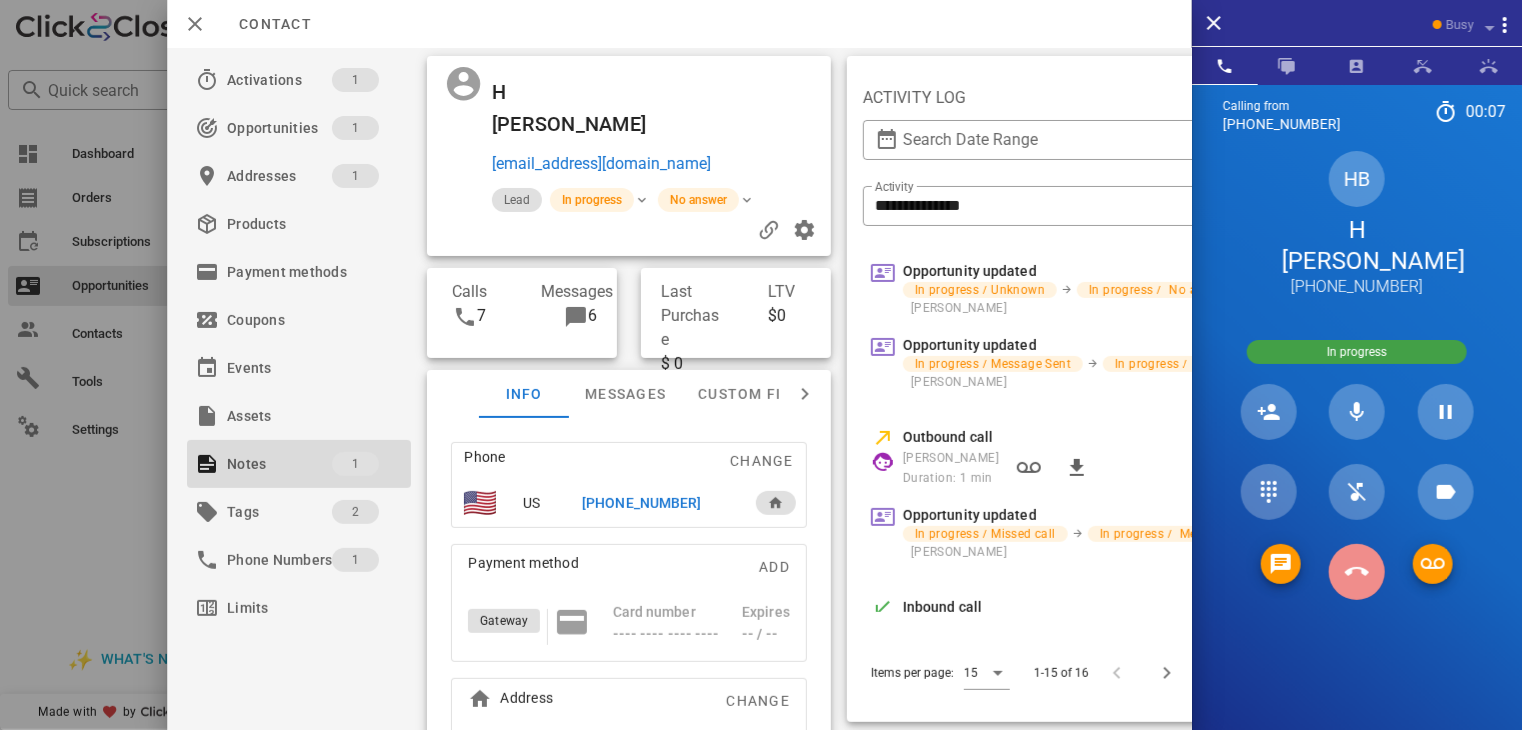 click at bounding box center (1357, 572) 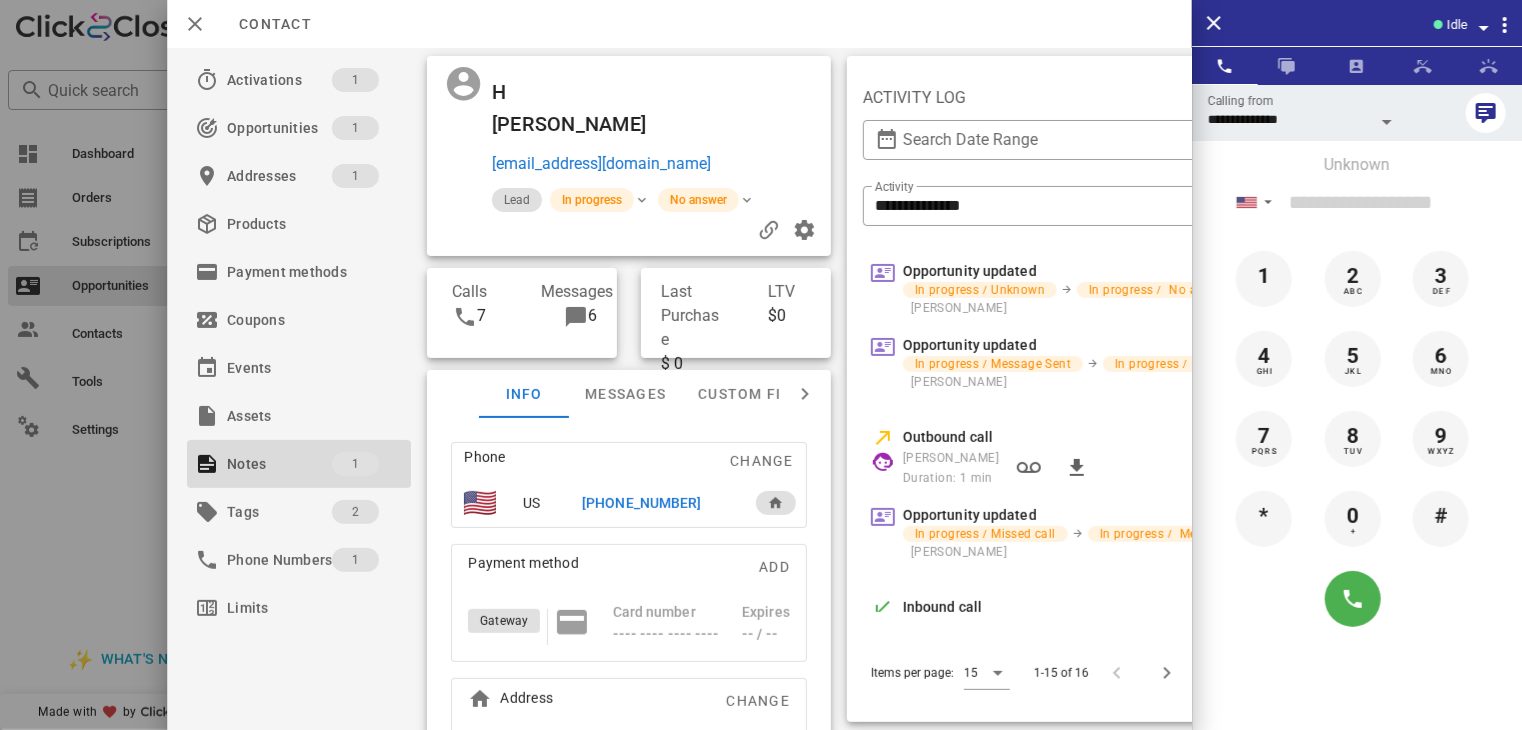 click at bounding box center (761, 365) 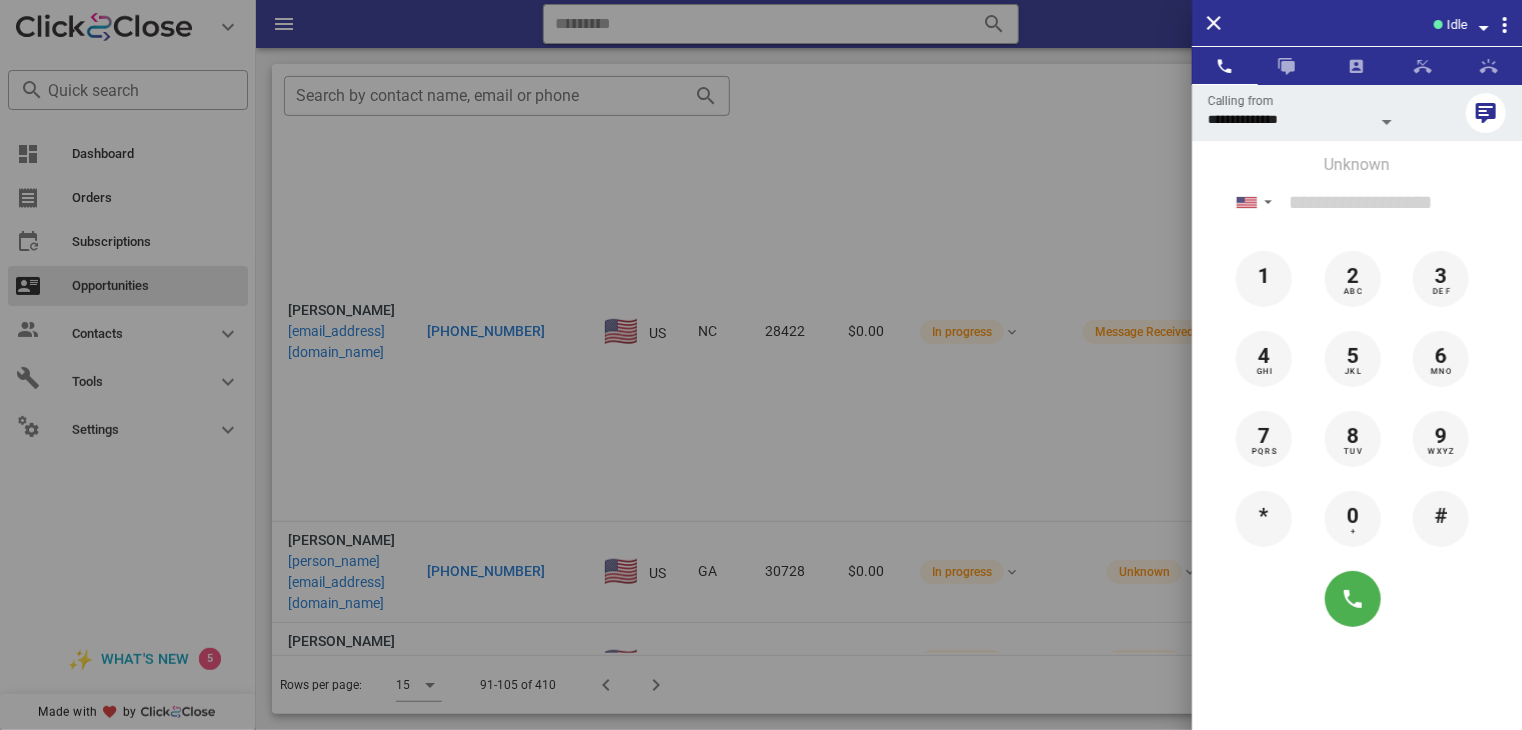 click at bounding box center [761, 365] 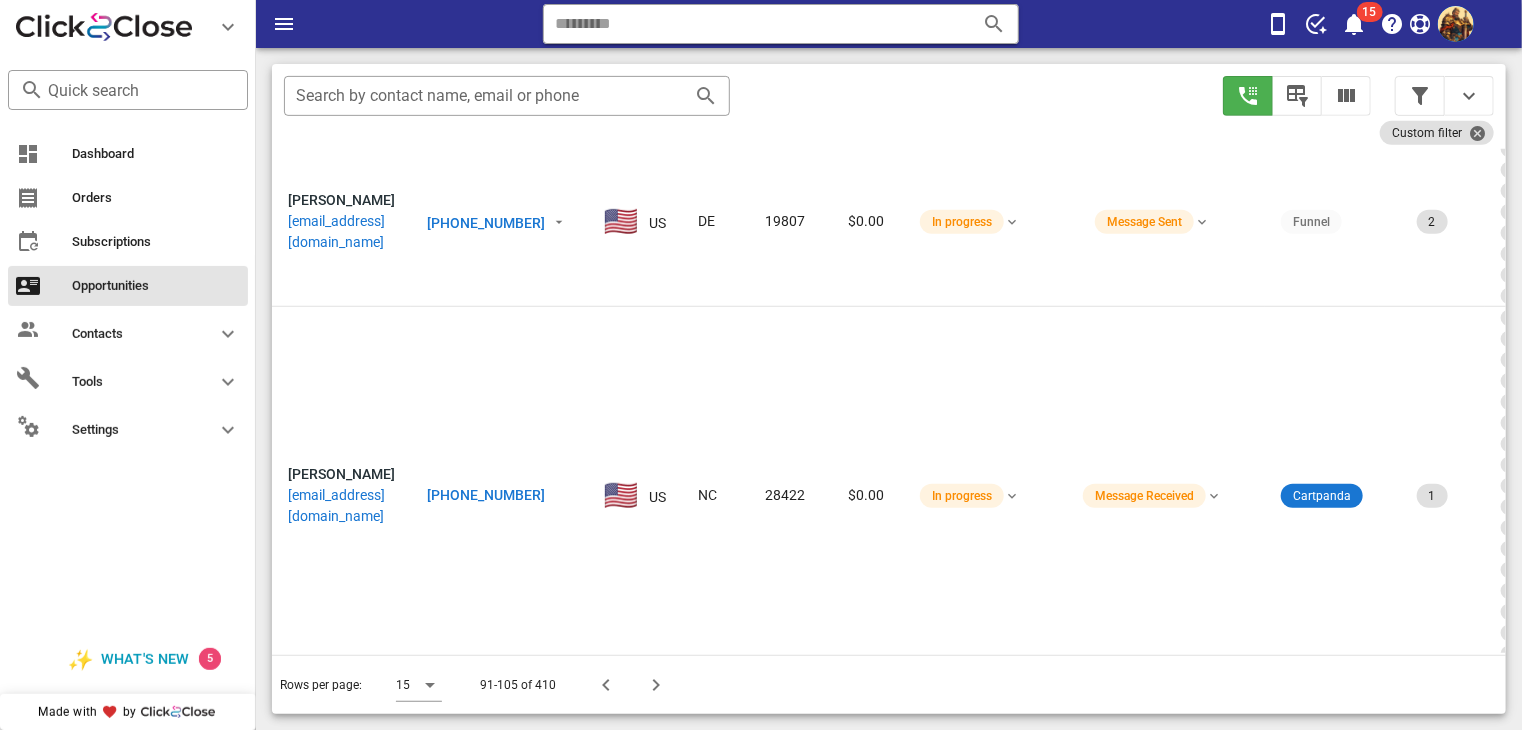 scroll, scrollTop: 308, scrollLeft: 0, axis: vertical 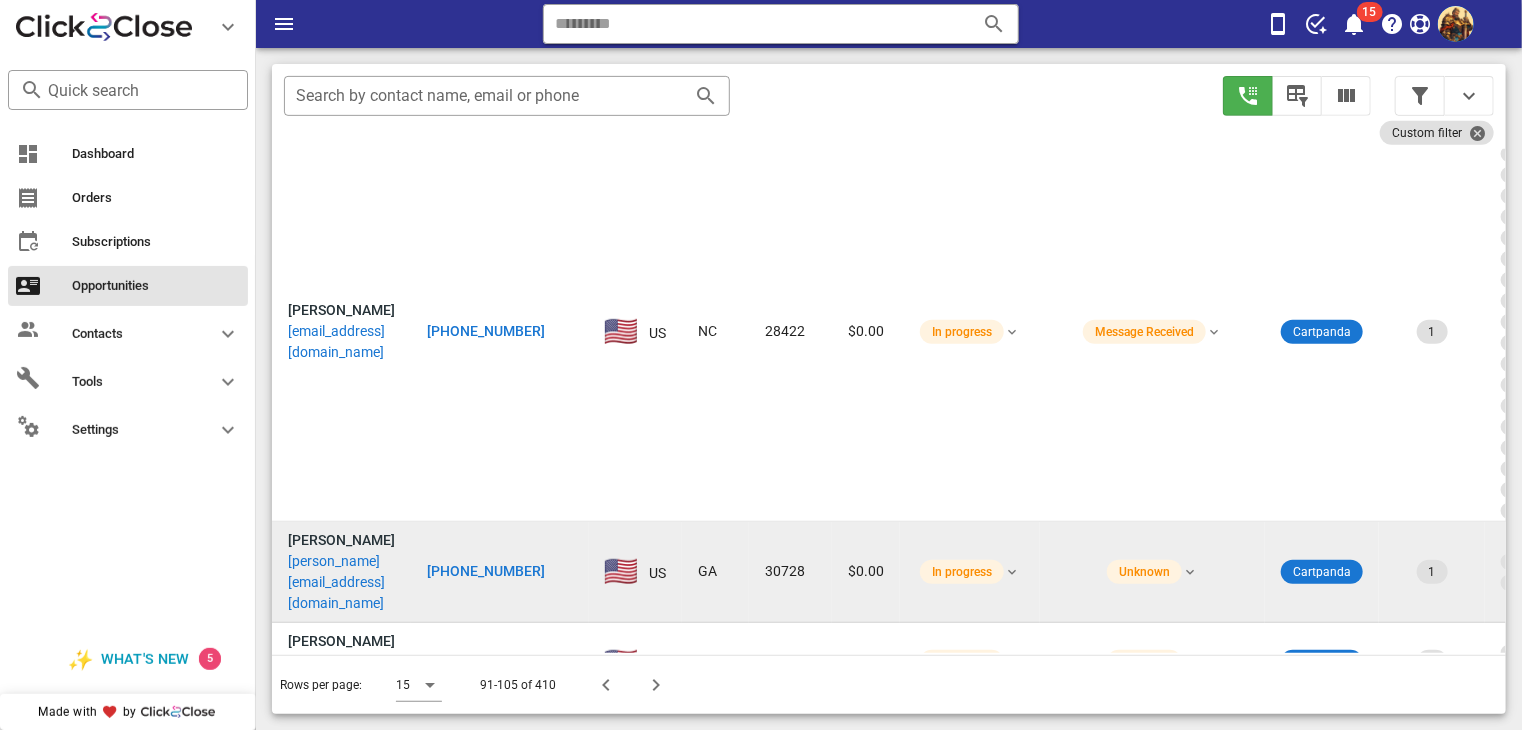 click on "[PERSON_NAME][EMAIL_ADDRESS][DOMAIN_NAME]" at bounding box center [341, 582] 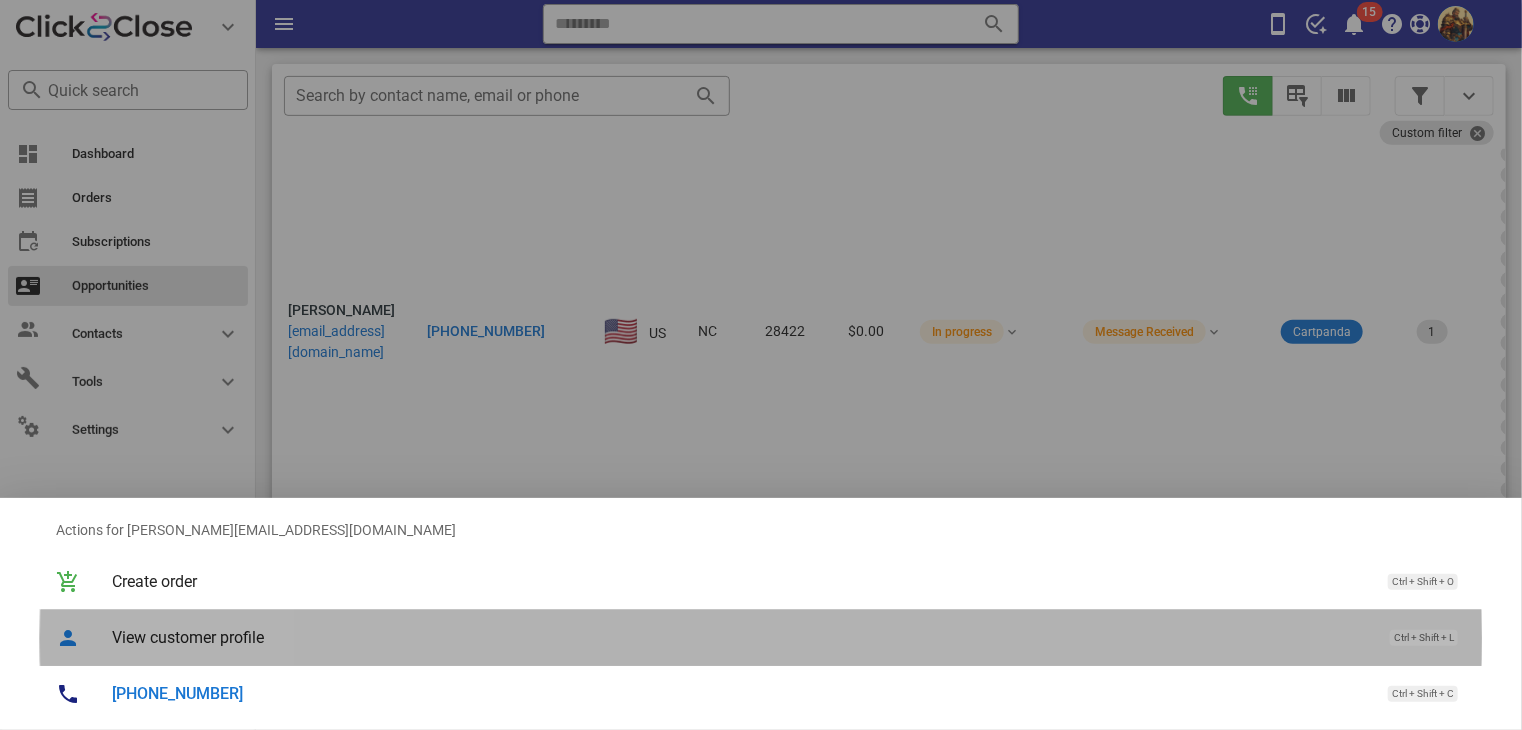 click on "View customer profile" at bounding box center [741, 637] 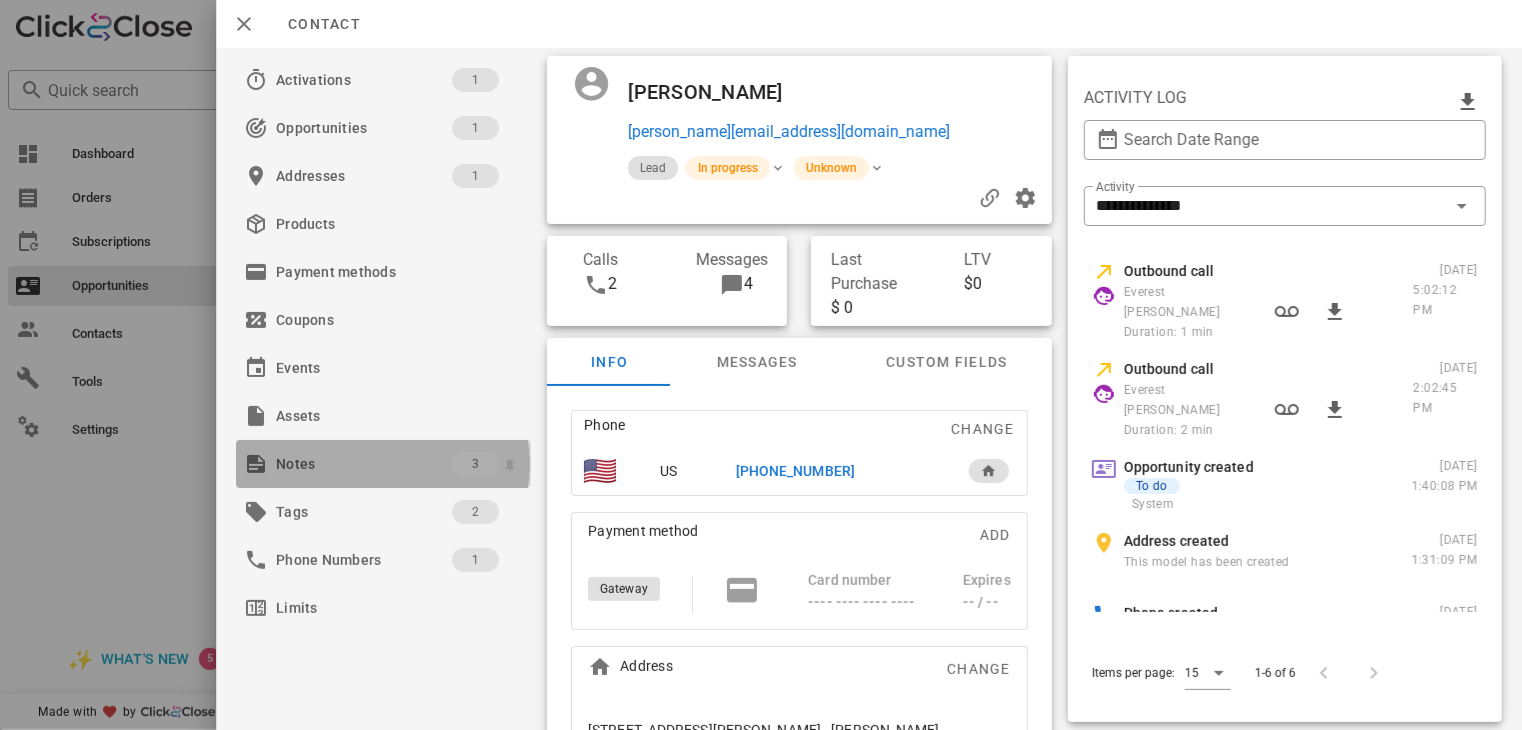 click on "Notes" at bounding box center (364, 464) 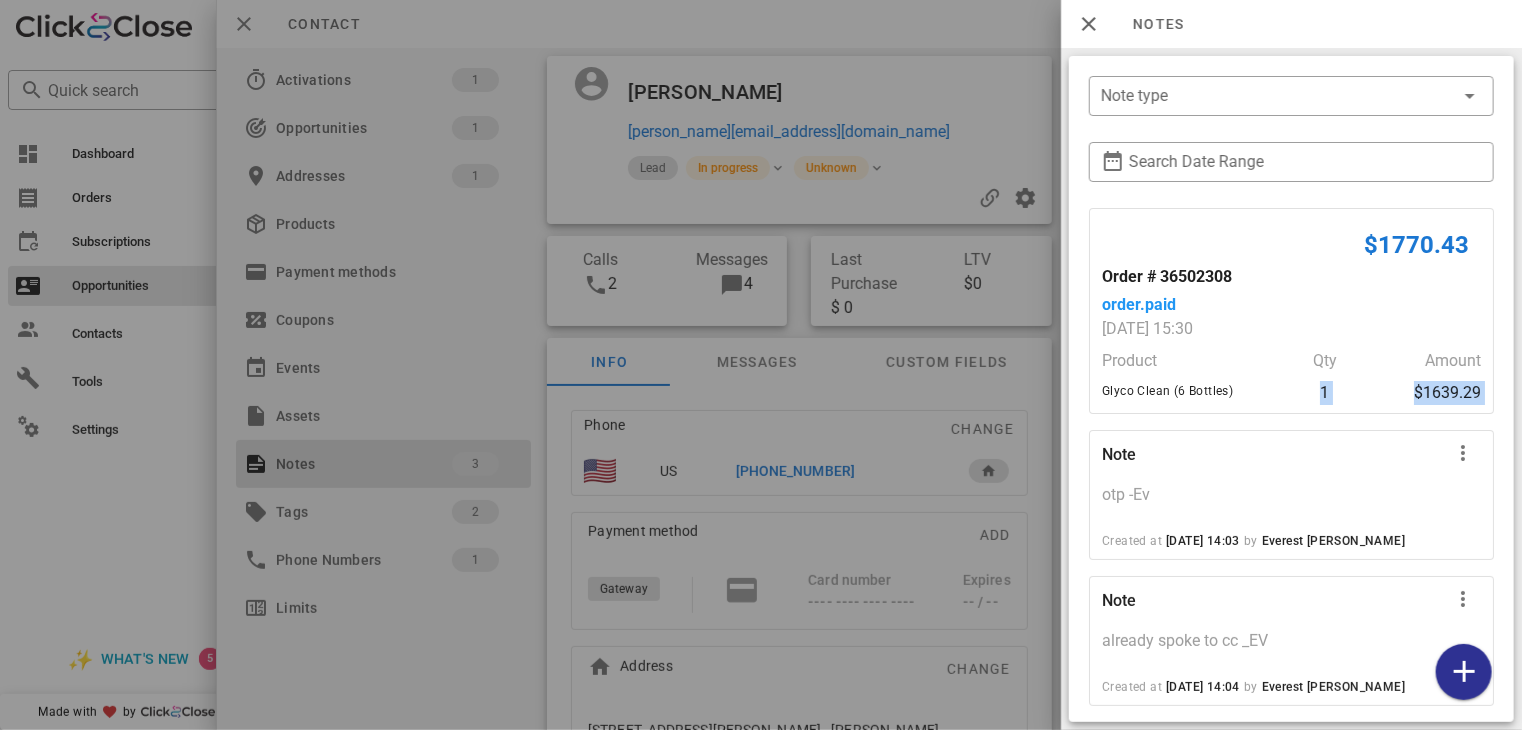 drag, startPoint x: 1226, startPoint y: 393, endPoint x: 1095, endPoint y: 423, distance: 134.39122 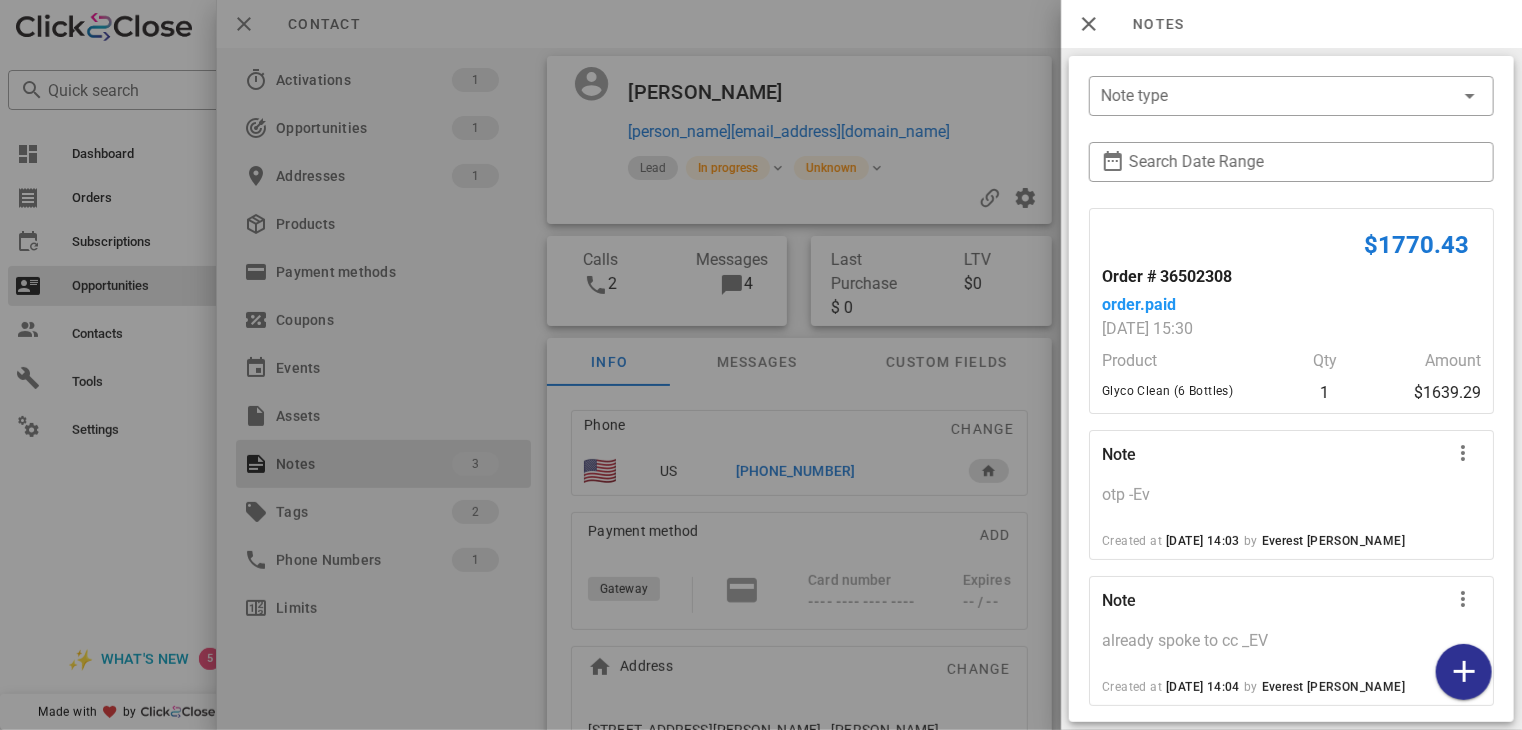 click at bounding box center (761, 365) 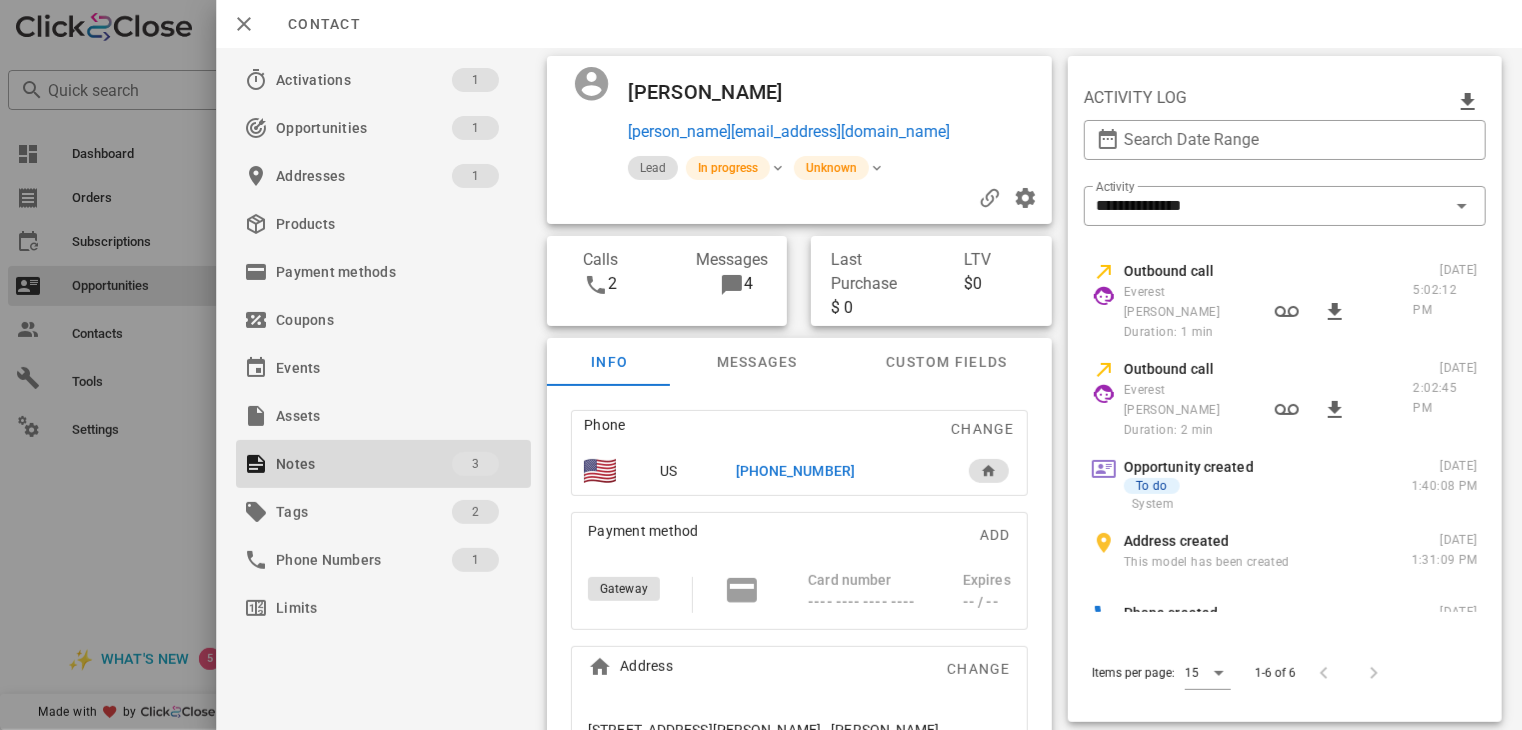 click at bounding box center [761, 365] 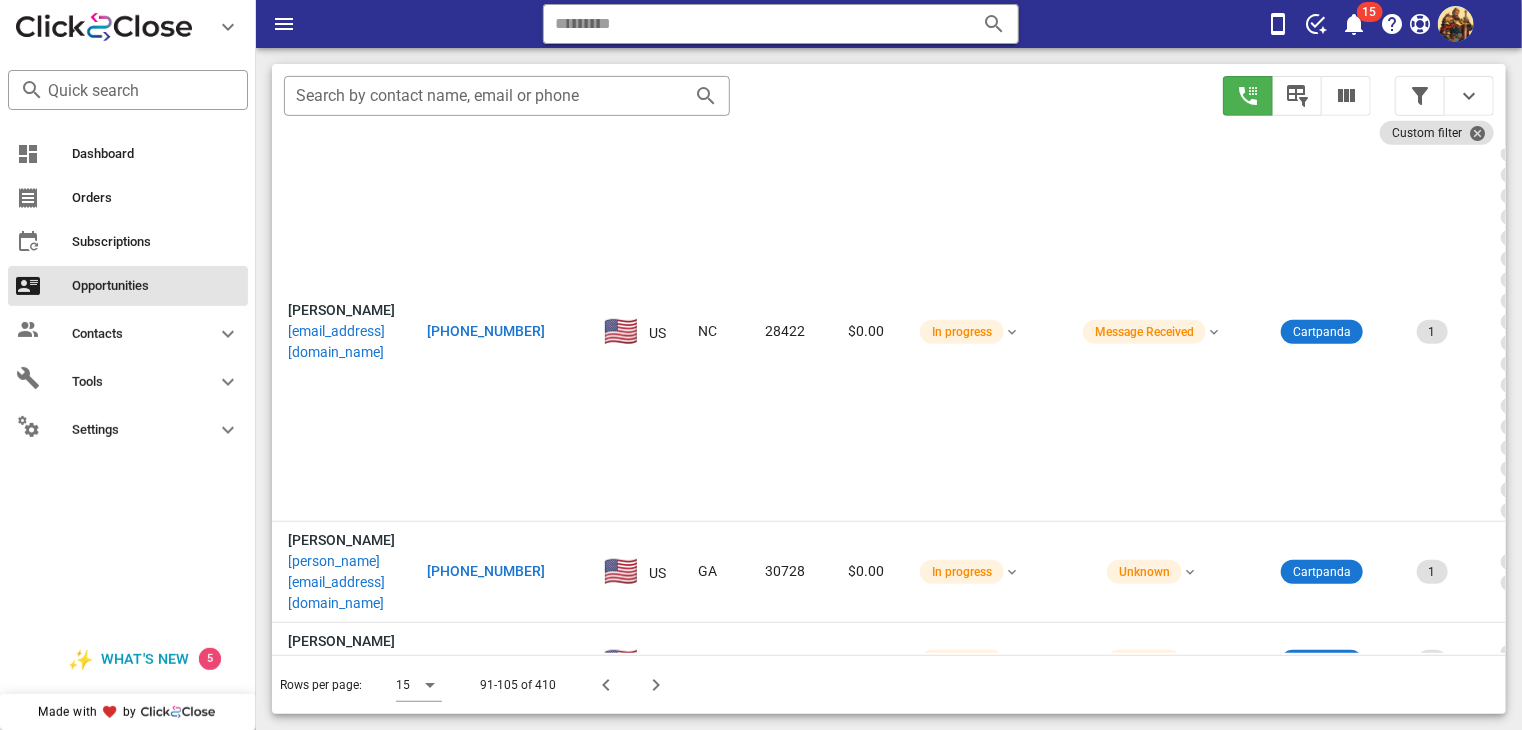 click on "Dashboard Orders Subscriptions Opportunities Contacts Tools Settings" at bounding box center [128, 376] 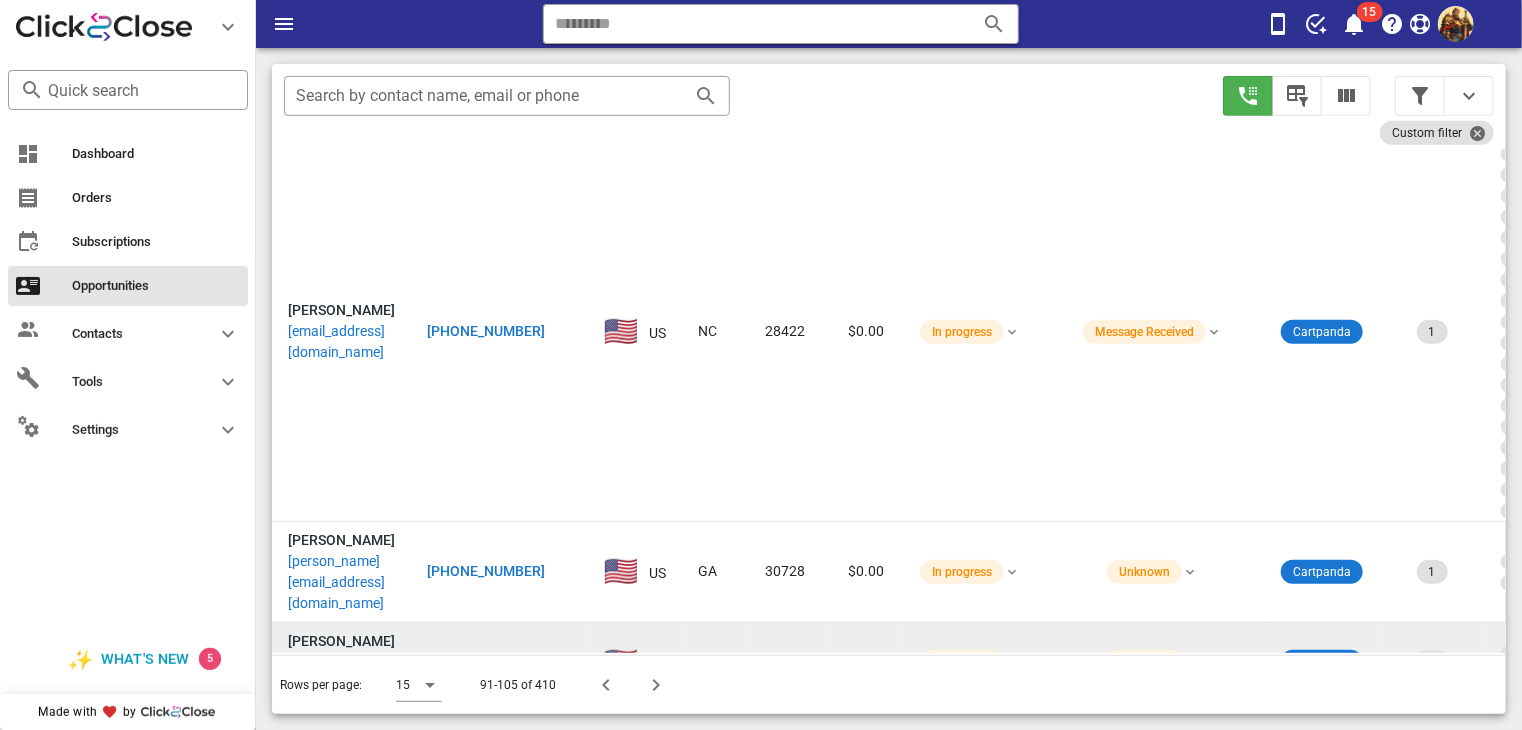click on "[EMAIL_ADDRESS][DOMAIN_NAME]" at bounding box center [341, 673] 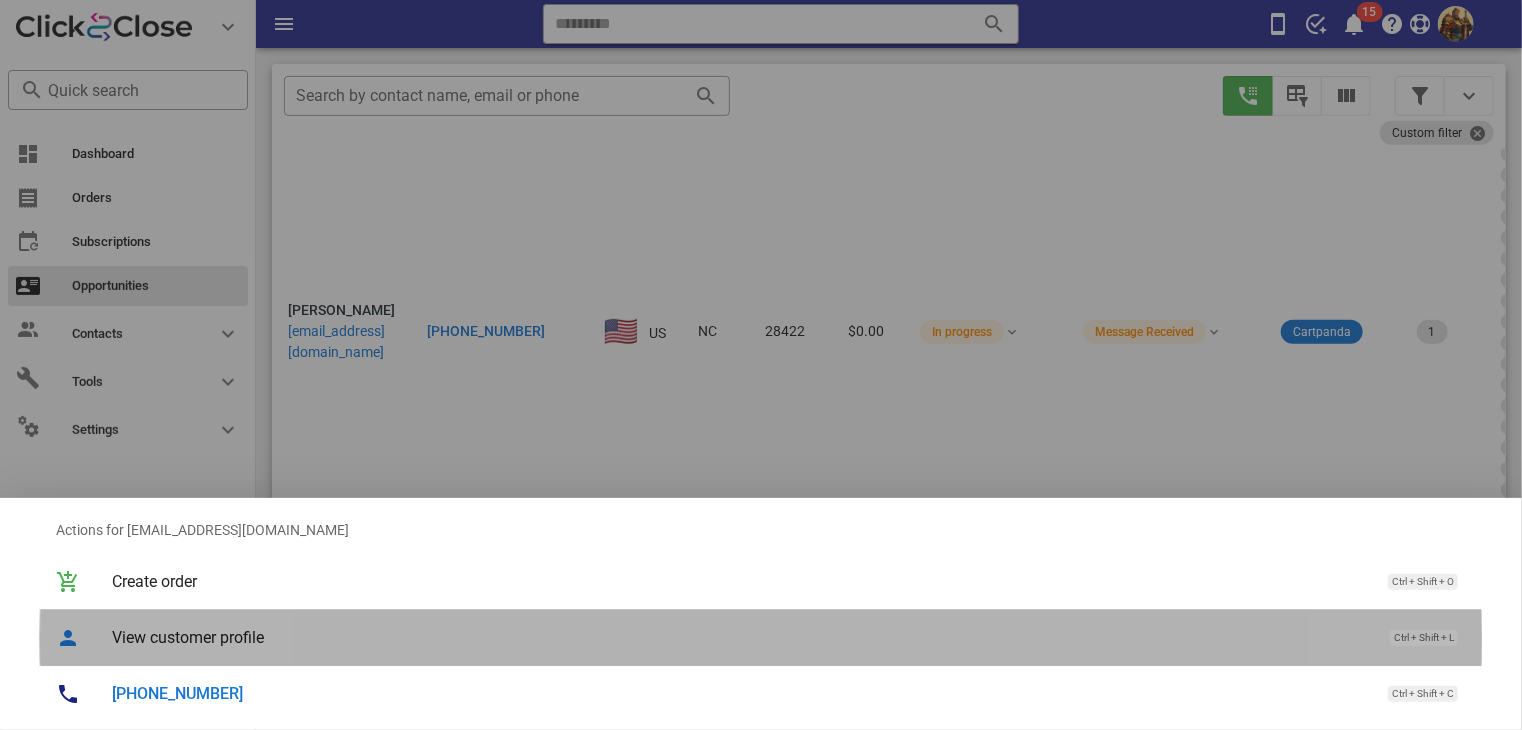 click on "View customer profile Ctrl + Shift + L" at bounding box center [789, 637] 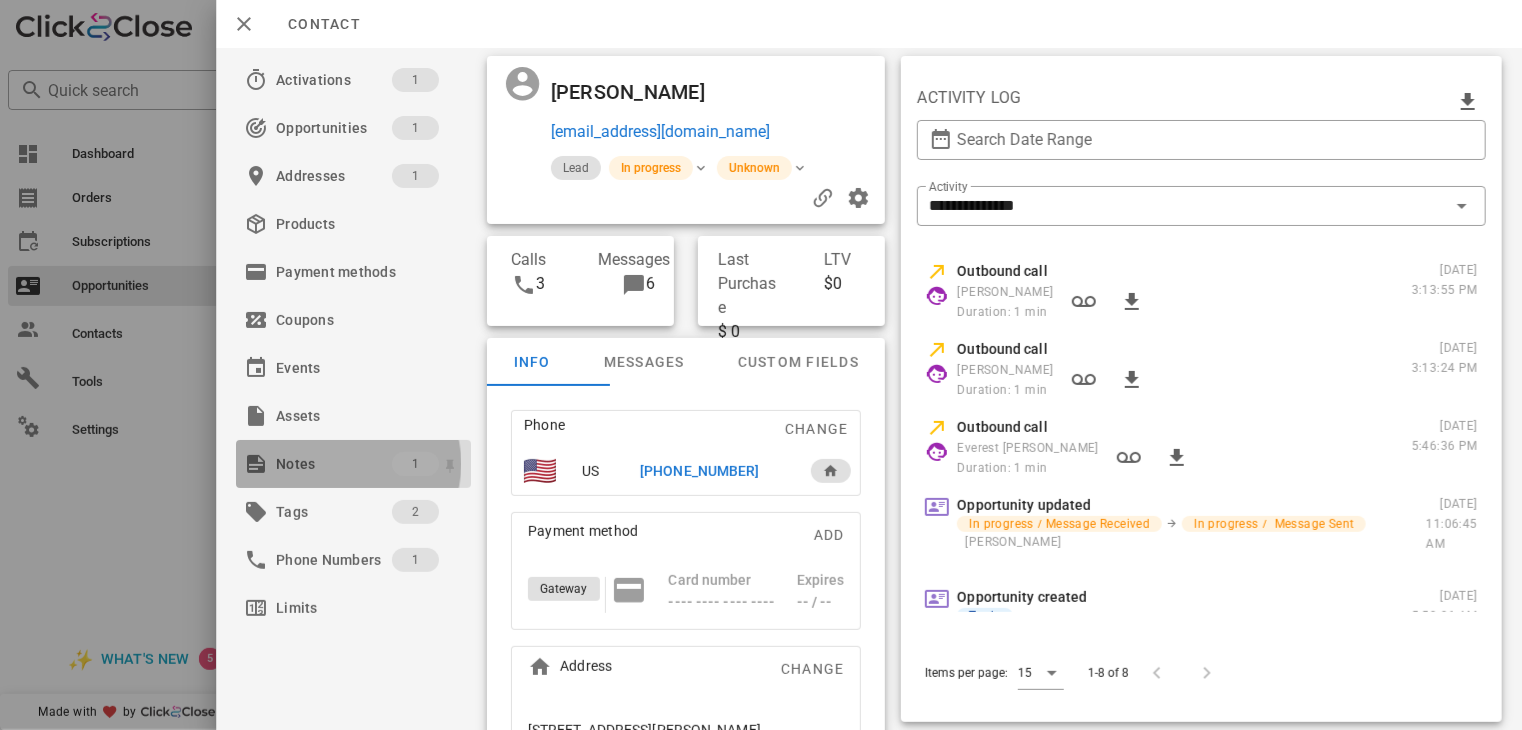 click on "Notes" at bounding box center (334, 464) 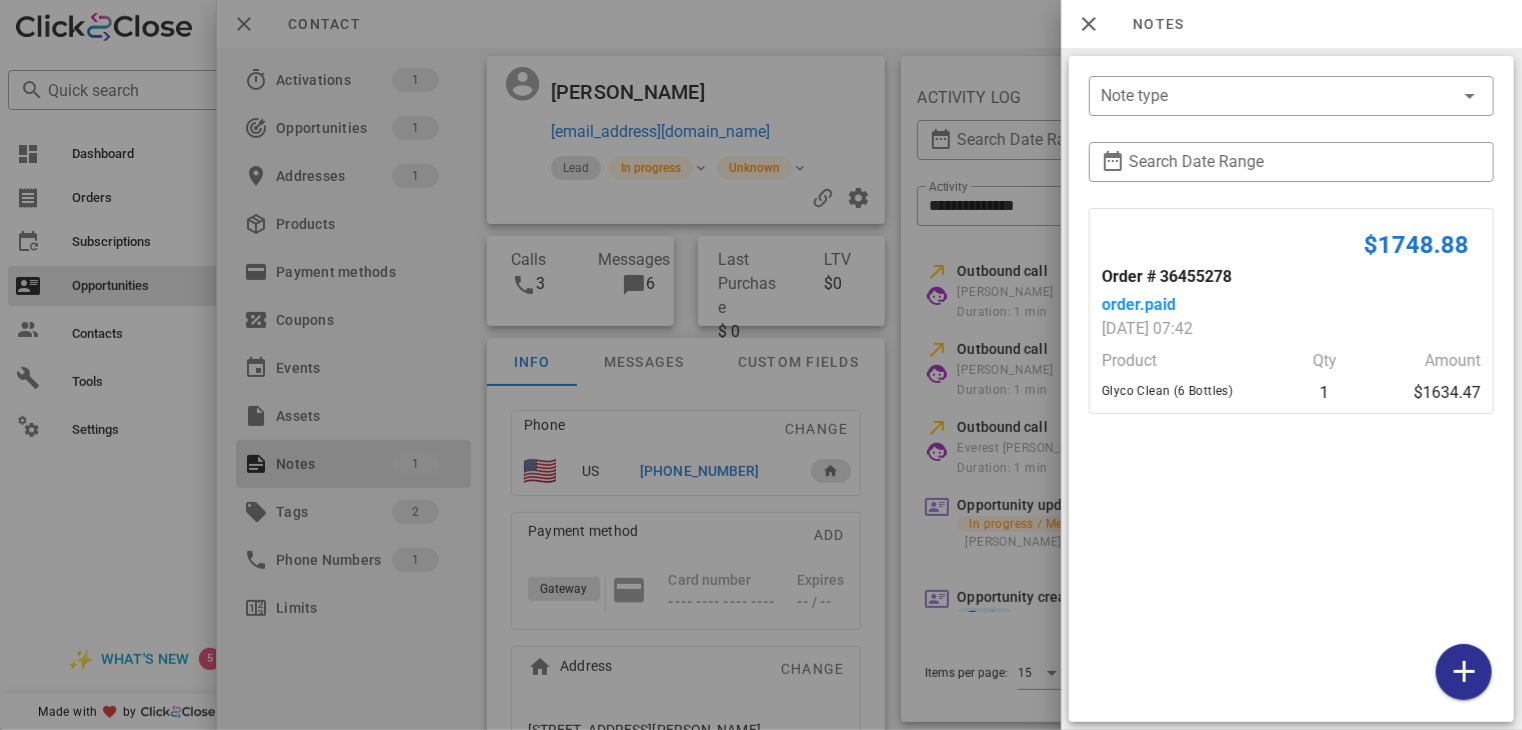 click at bounding box center (761, 365) 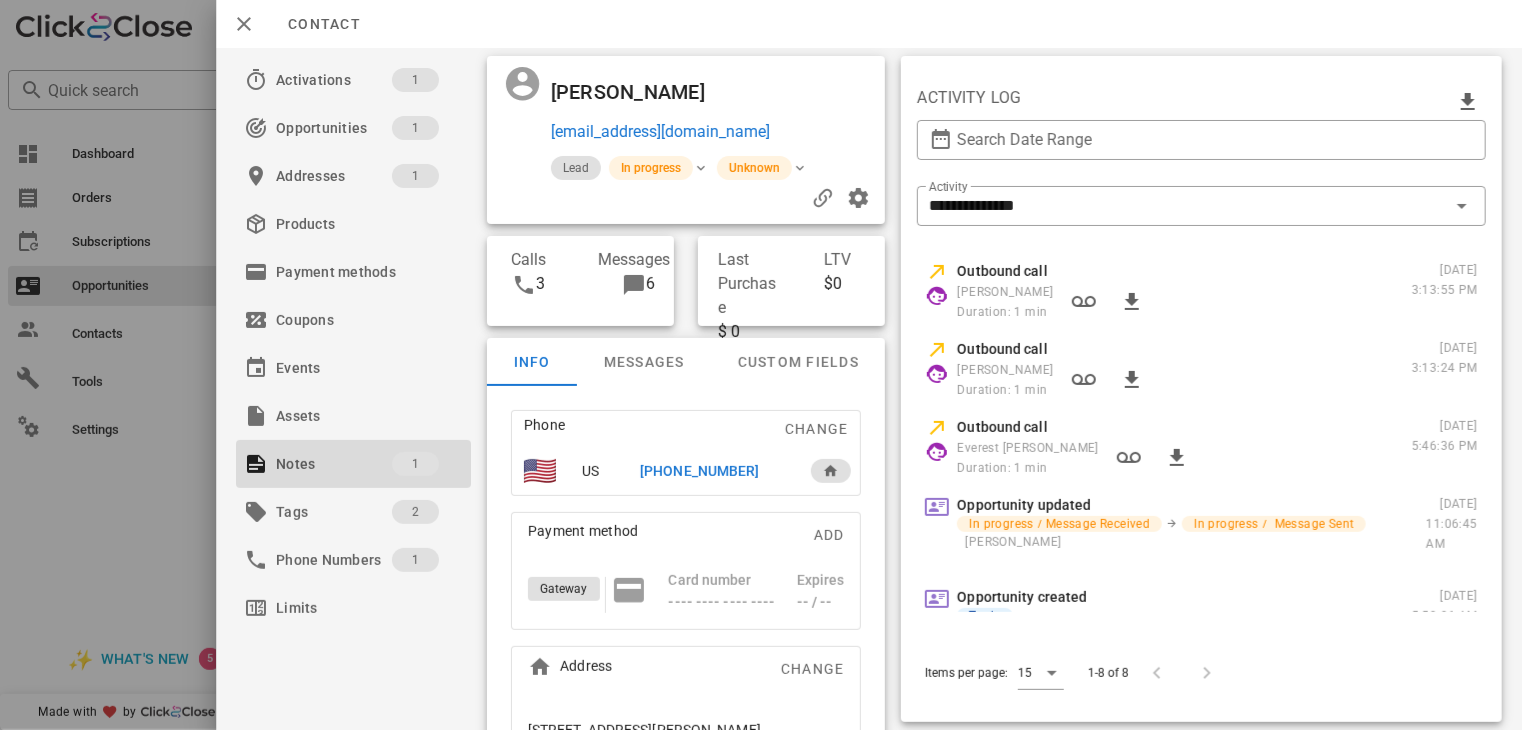 click on "[PHONE_NUMBER]" at bounding box center (699, 471) 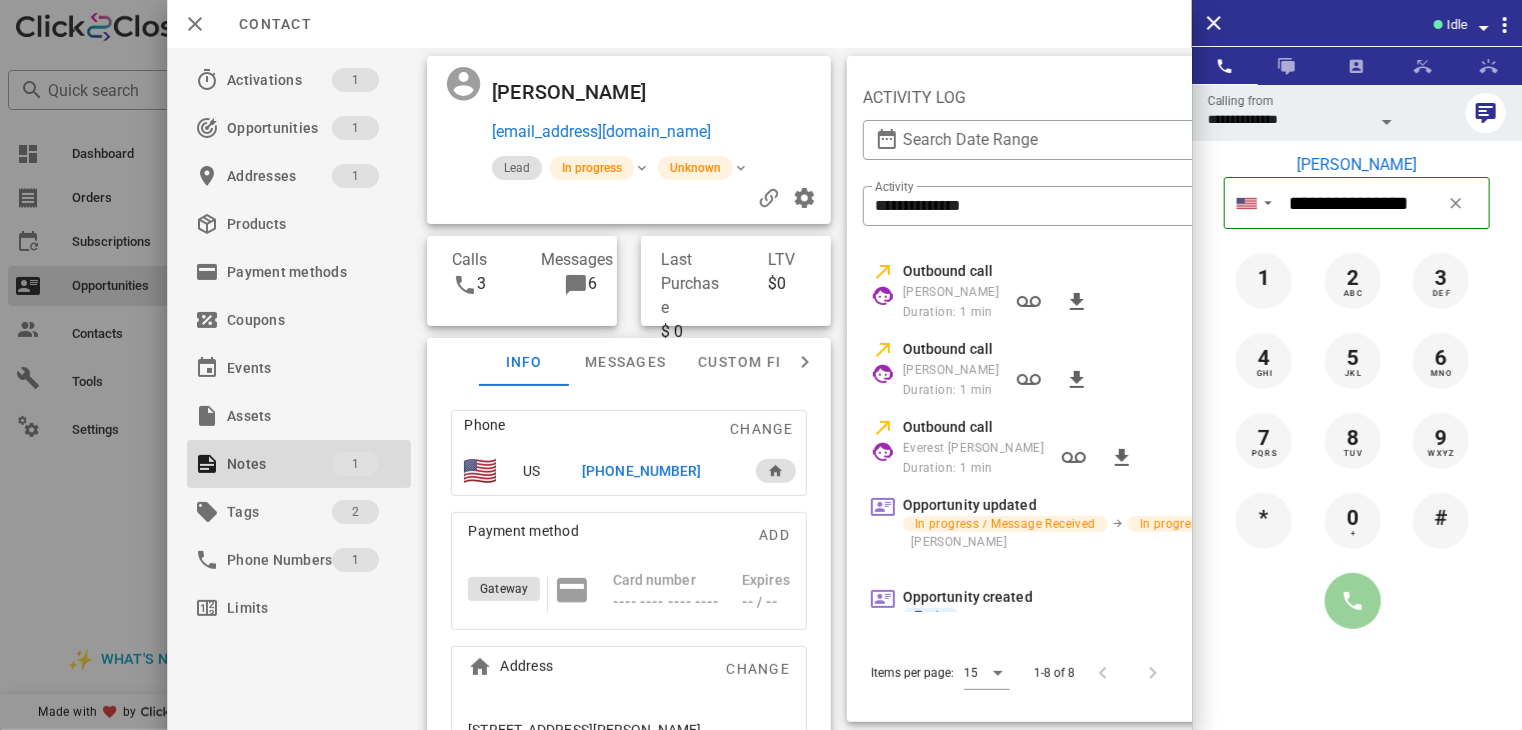click at bounding box center [1353, 601] 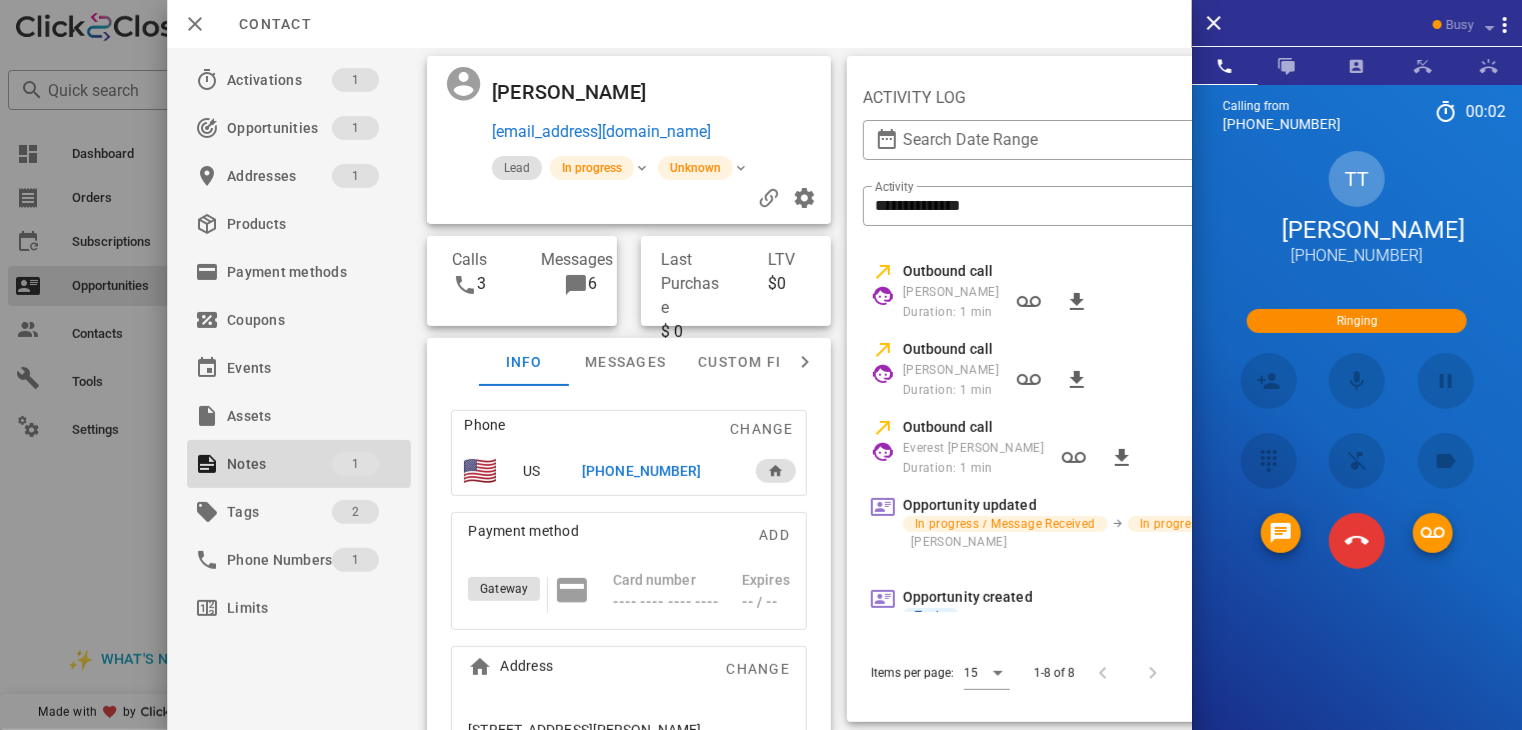 scroll, scrollTop: 249, scrollLeft: 0, axis: vertical 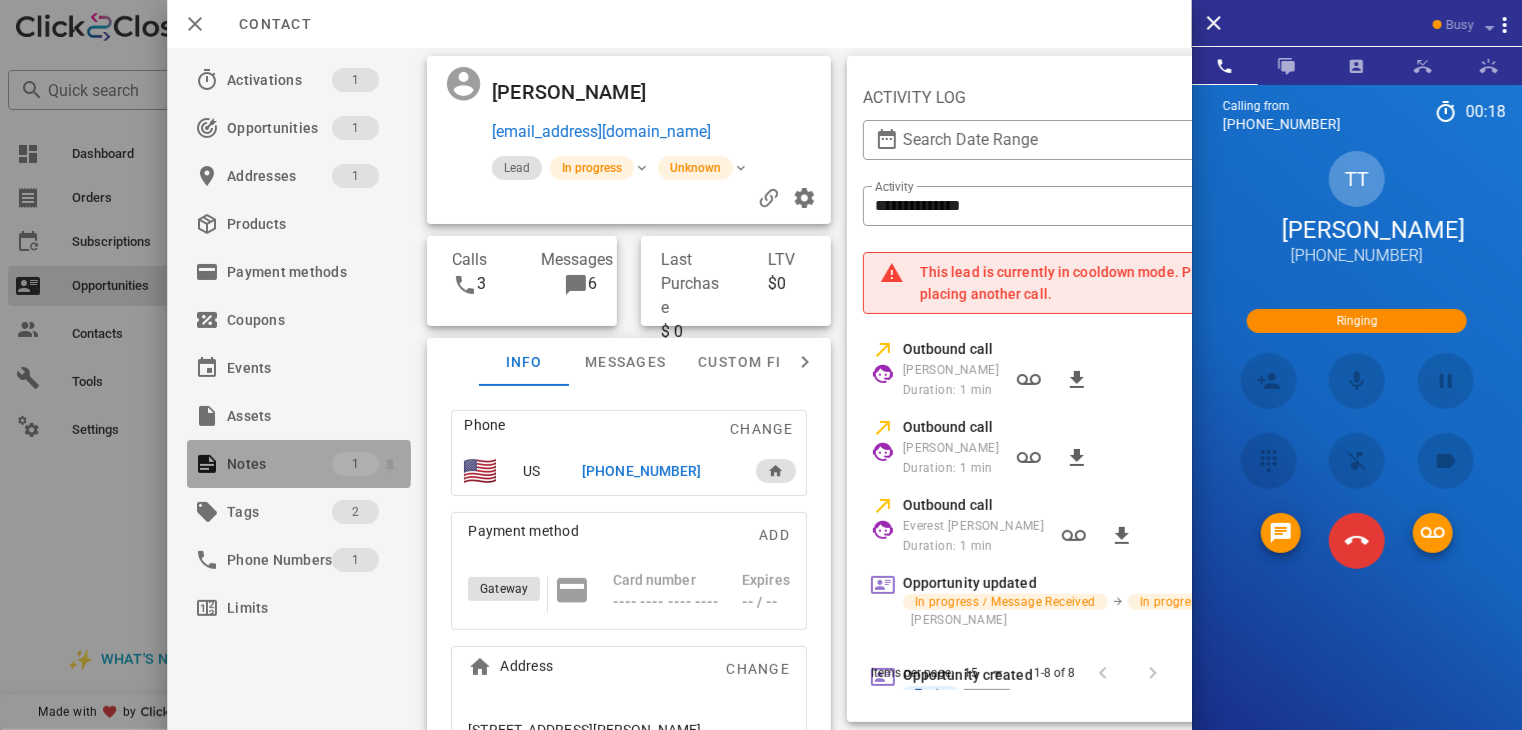 click on "Notes" at bounding box center [279, 464] 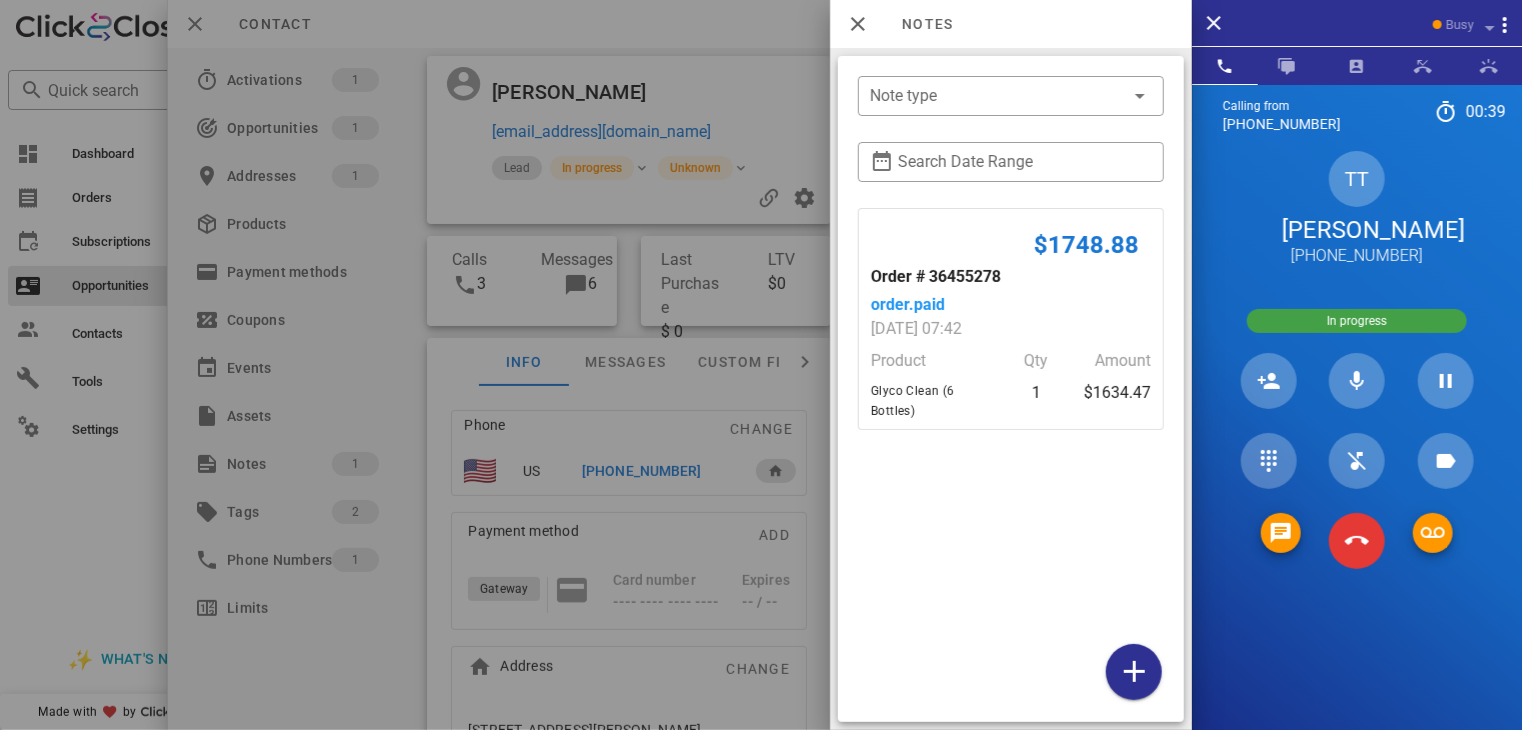 click on "$1748.88   Order # 36455278   order.paid   [DATE] 07:42   Product Qty Amount  Glyco Clean (6 Bottles)  1 $1634.47" at bounding box center [1011, 460] 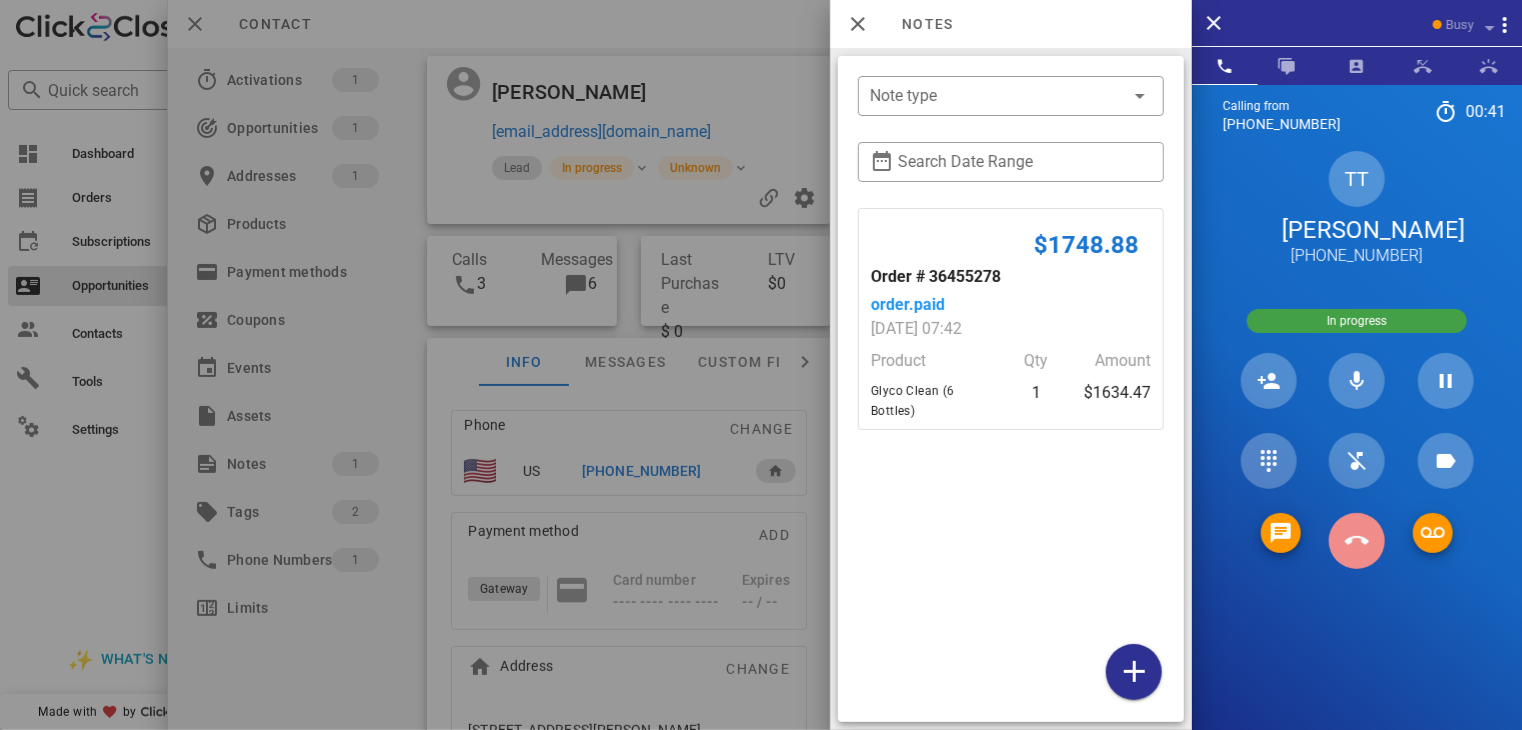 click at bounding box center [1357, 541] 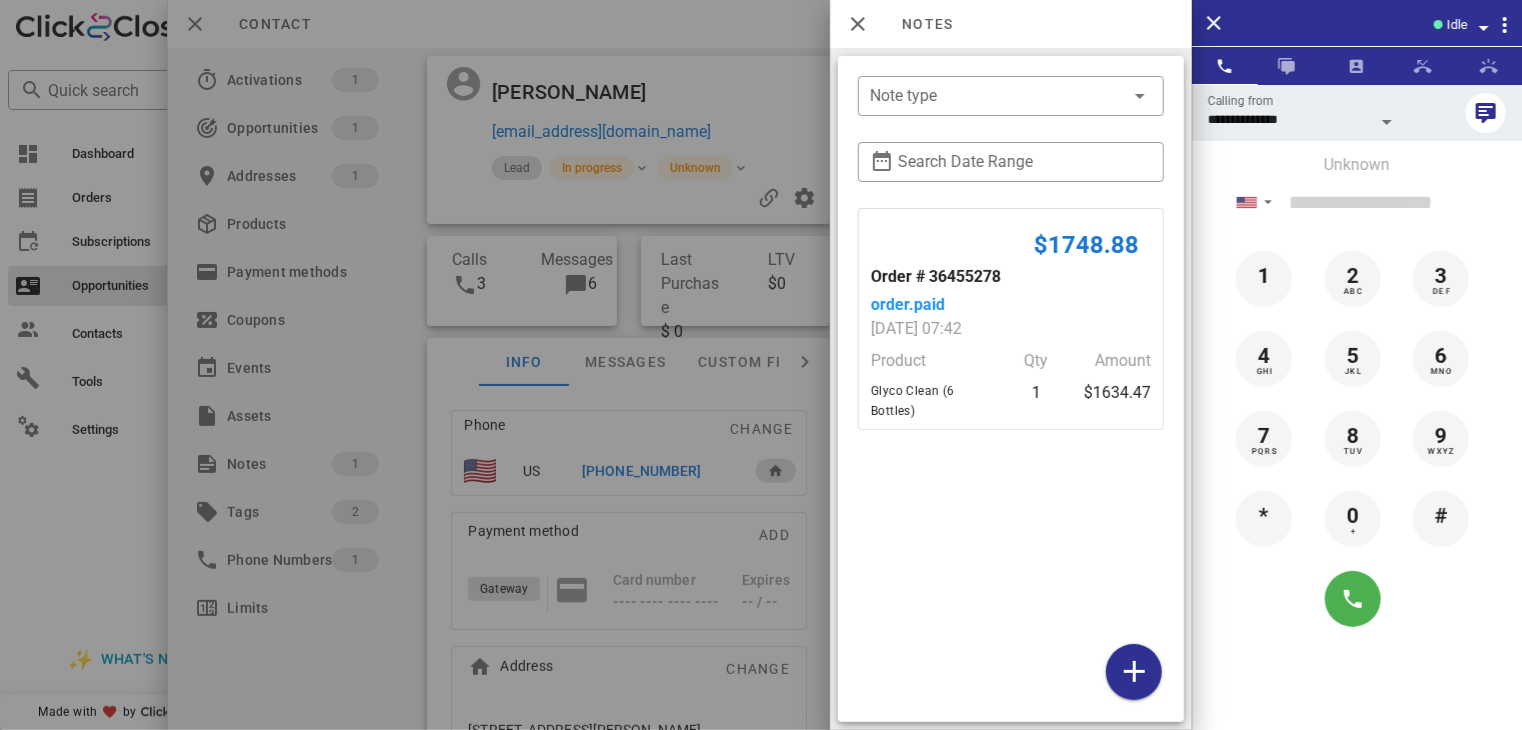 click at bounding box center [761, 365] 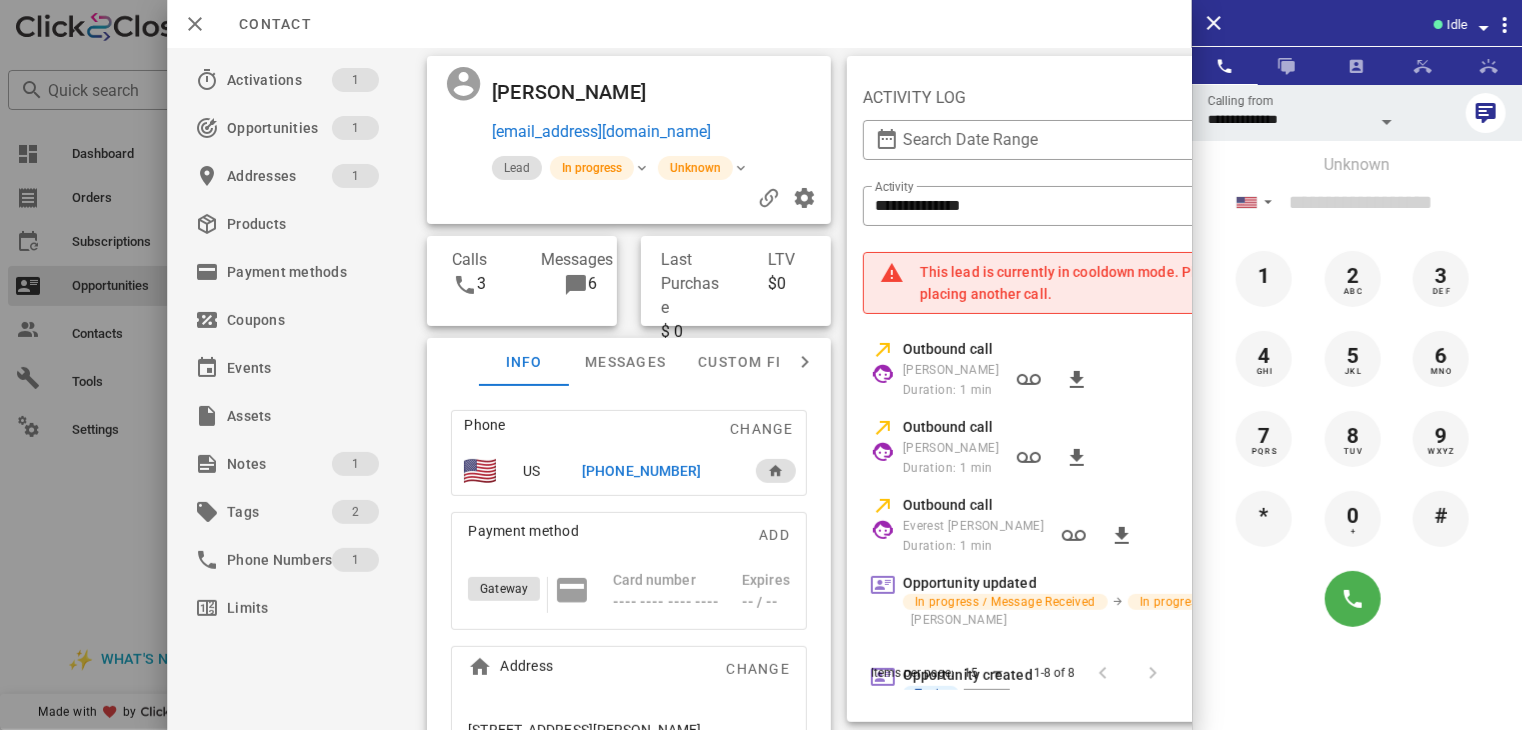 click at bounding box center [761, 365] 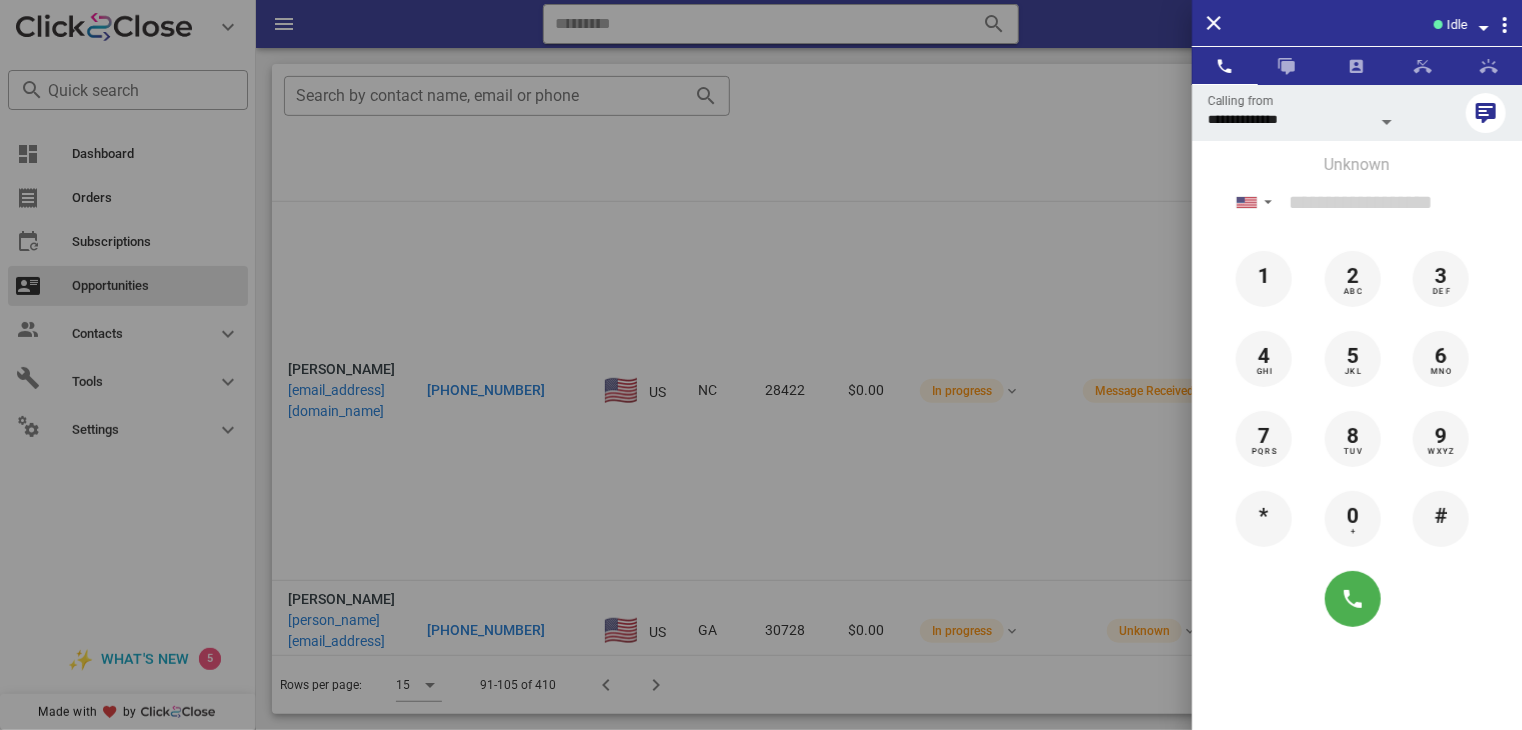 click at bounding box center (761, 365) 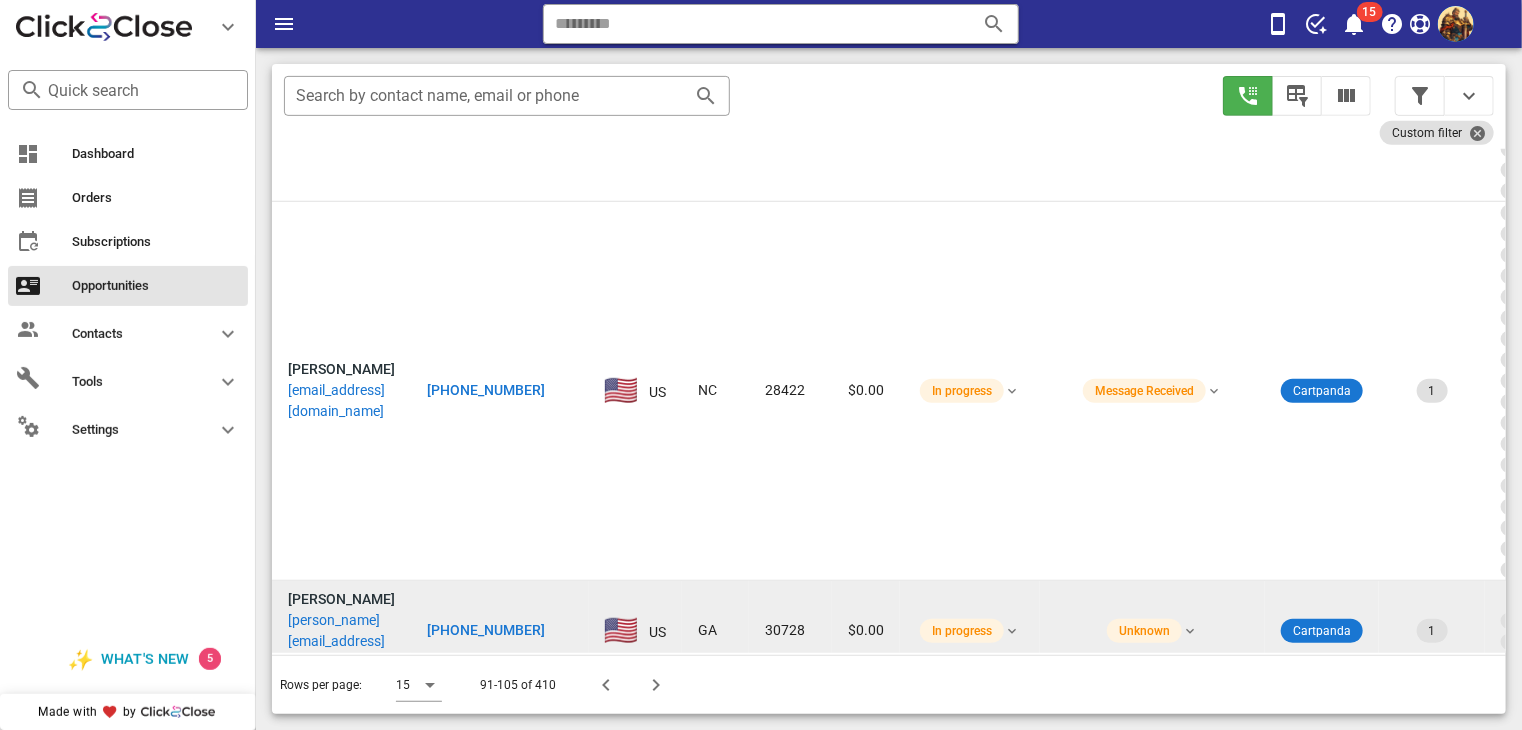 click on "[PERSON_NAME][EMAIL_ADDRESS][DOMAIN_NAME]" at bounding box center (341, 641) 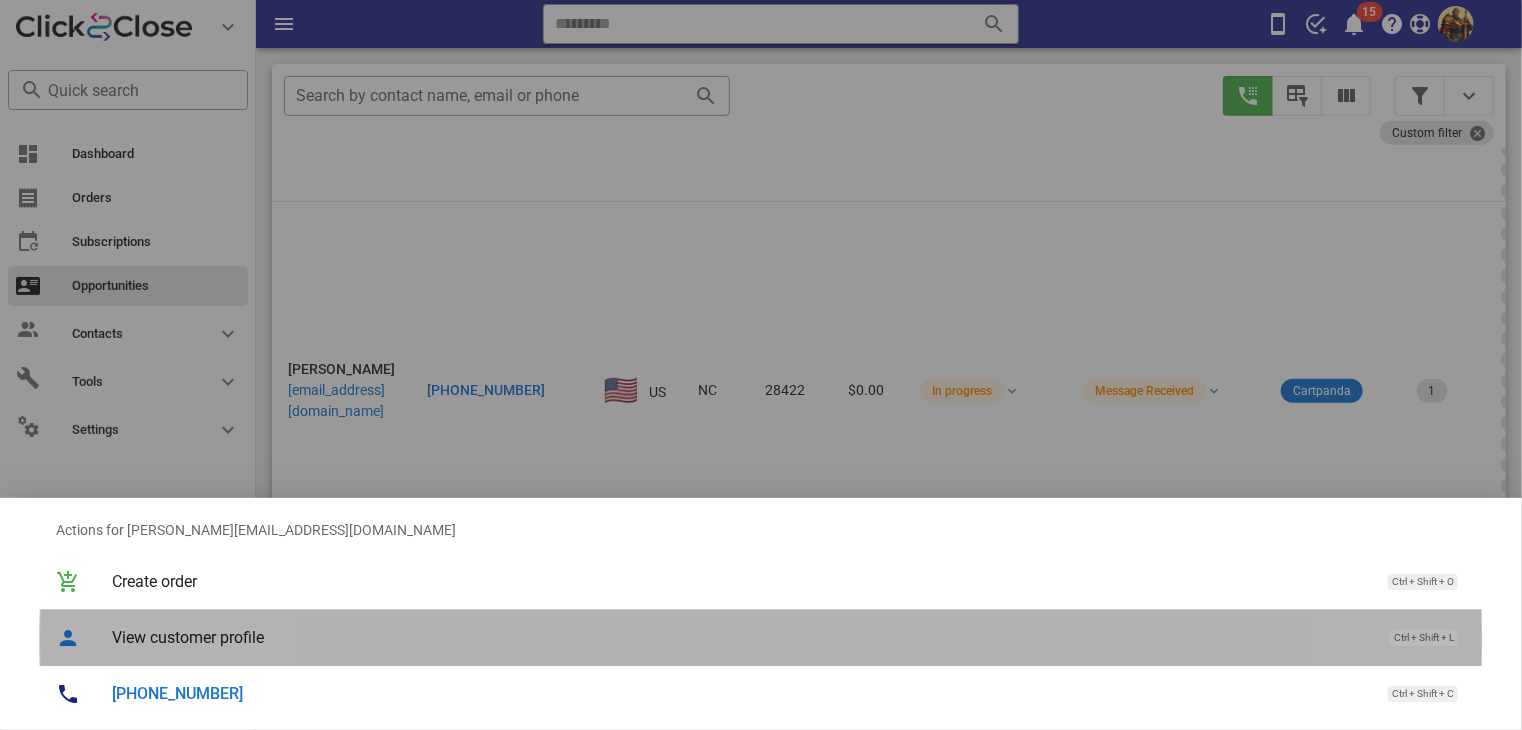 click on "View customer profile Ctrl + Shift + L" at bounding box center [789, 637] 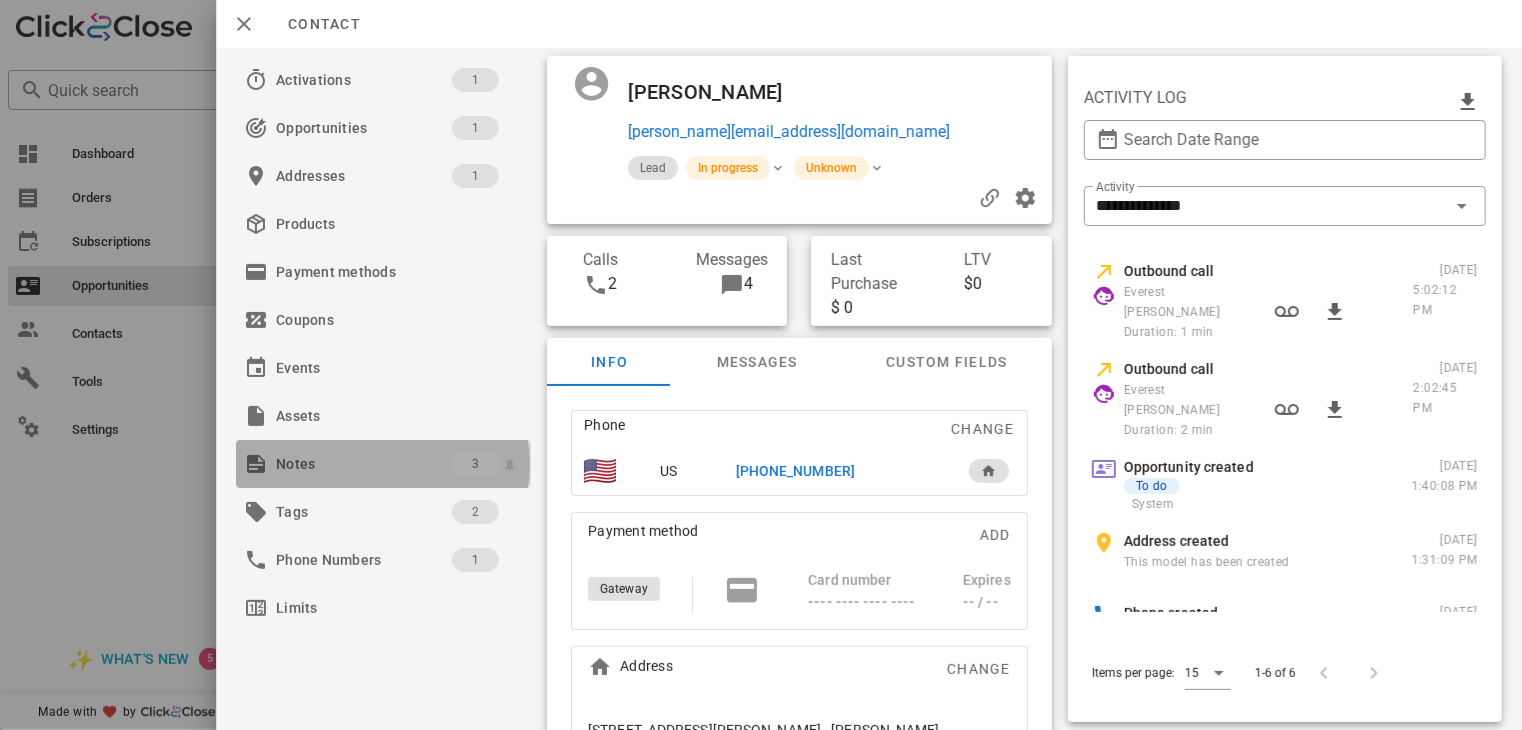 click on "Notes" at bounding box center [364, 464] 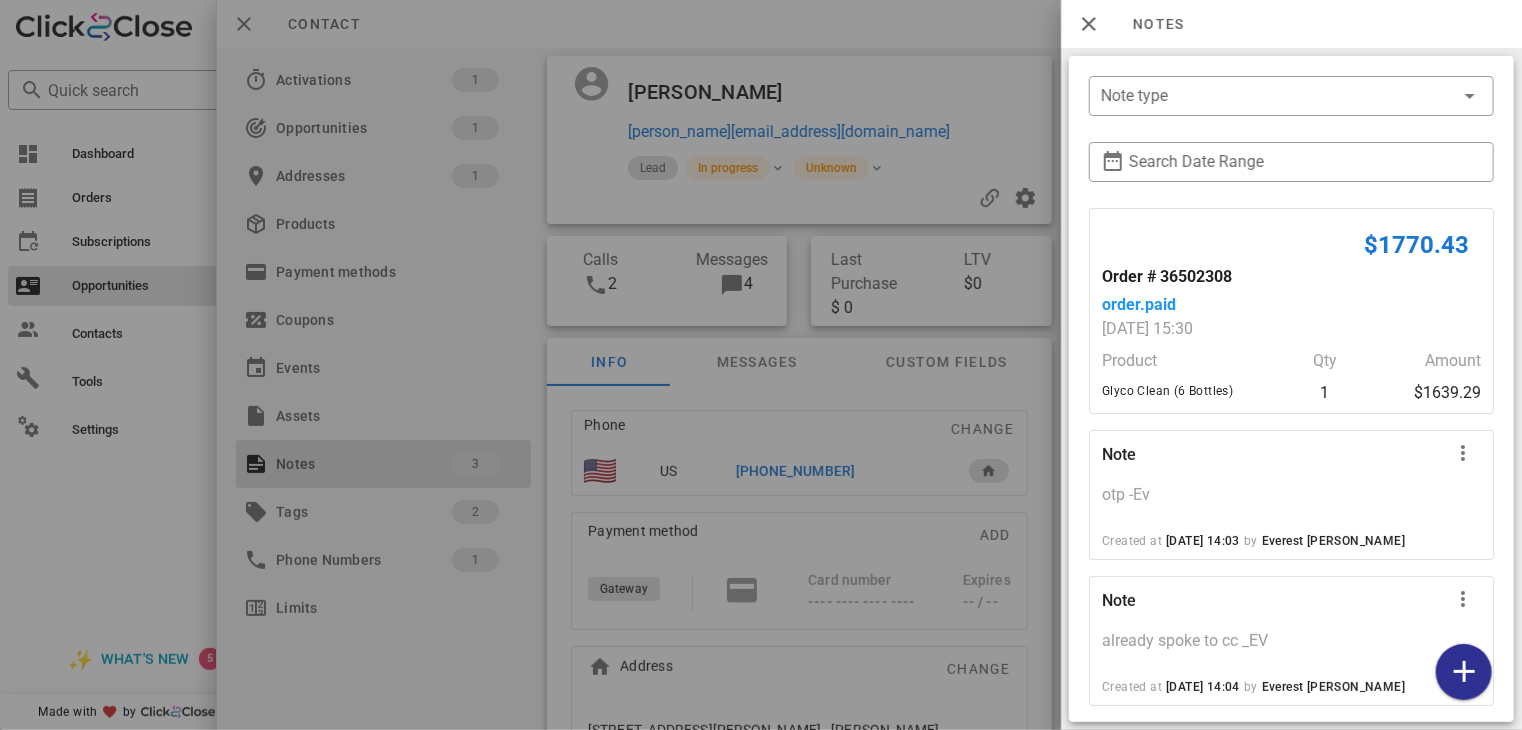click at bounding box center [761, 365] 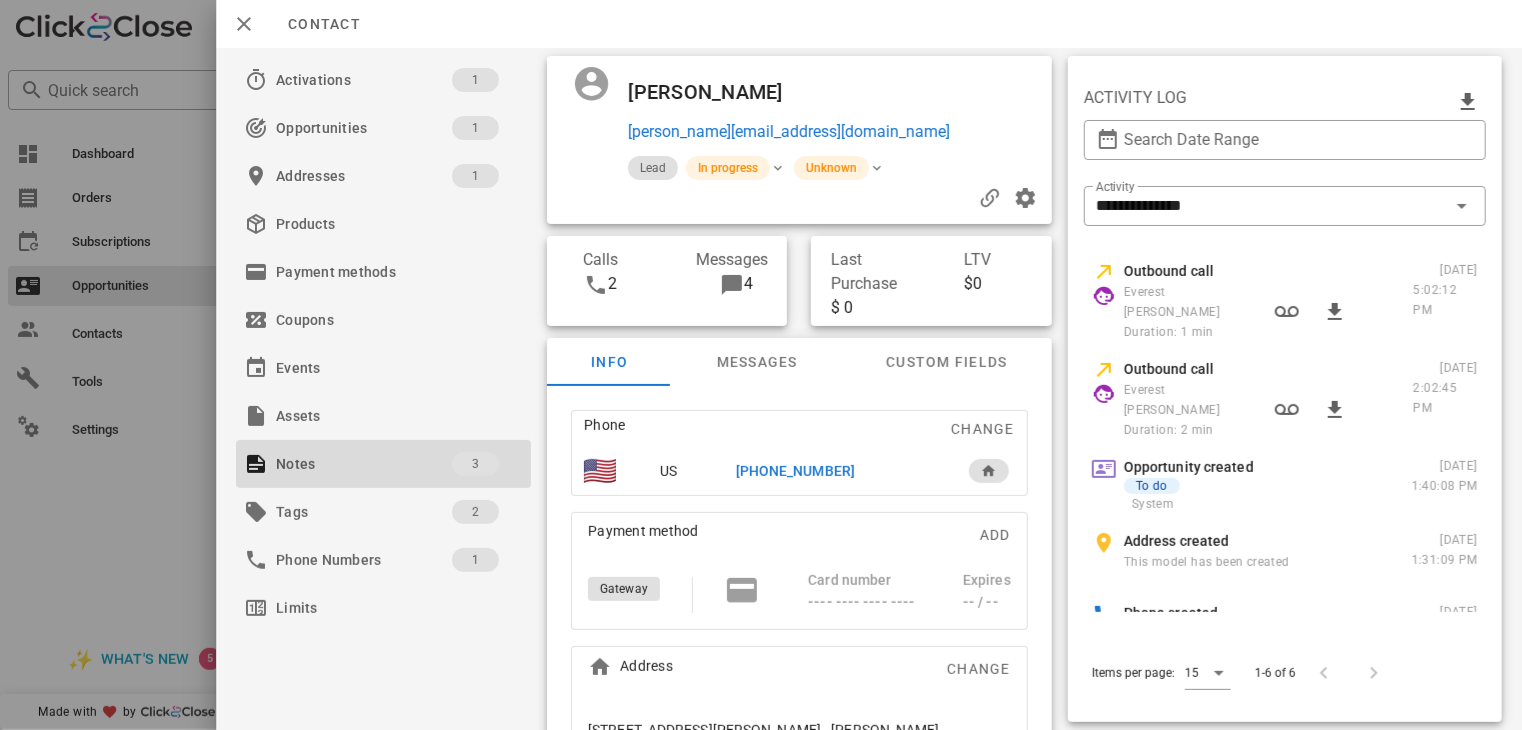 click at bounding box center (761, 365) 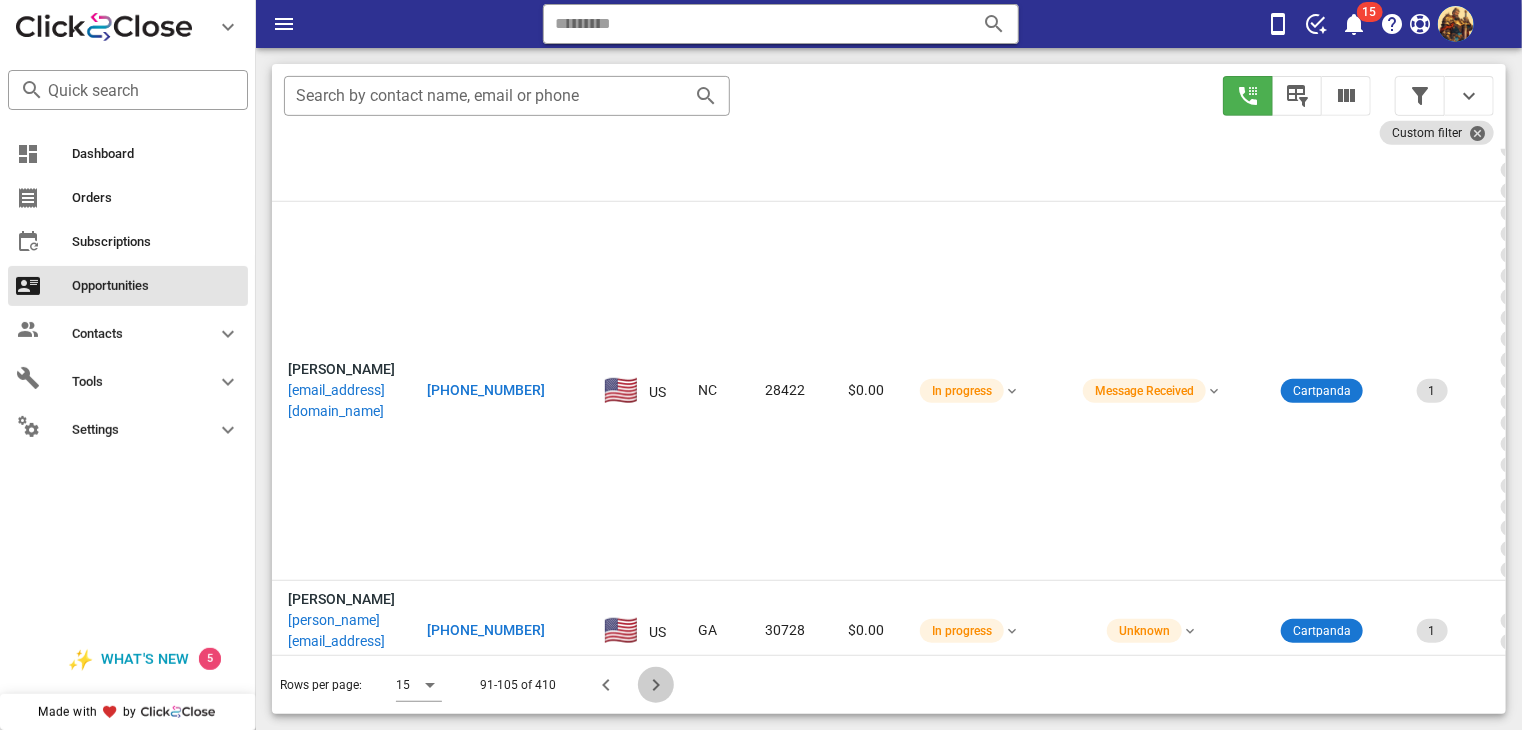 click at bounding box center [656, 685] 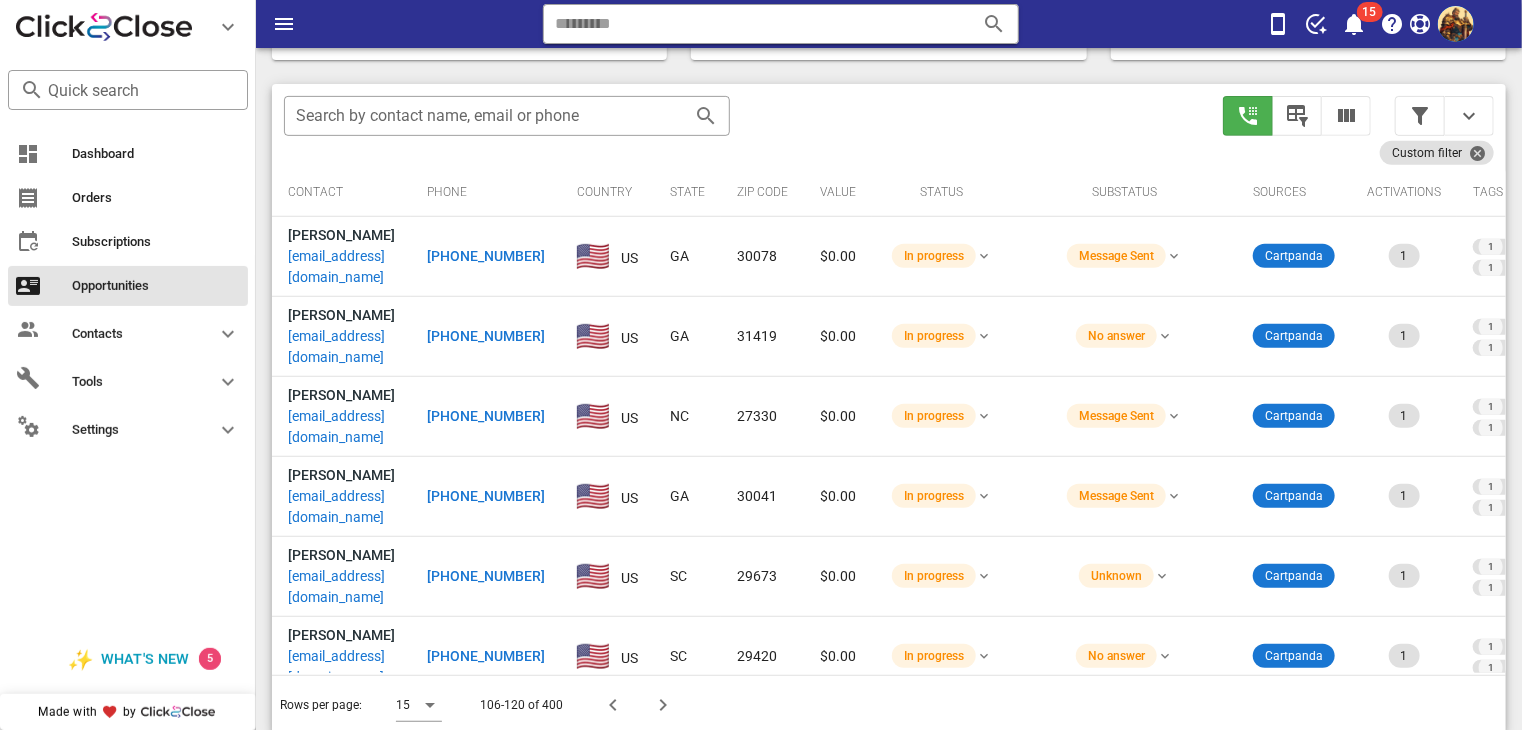 scroll, scrollTop: 376, scrollLeft: 0, axis: vertical 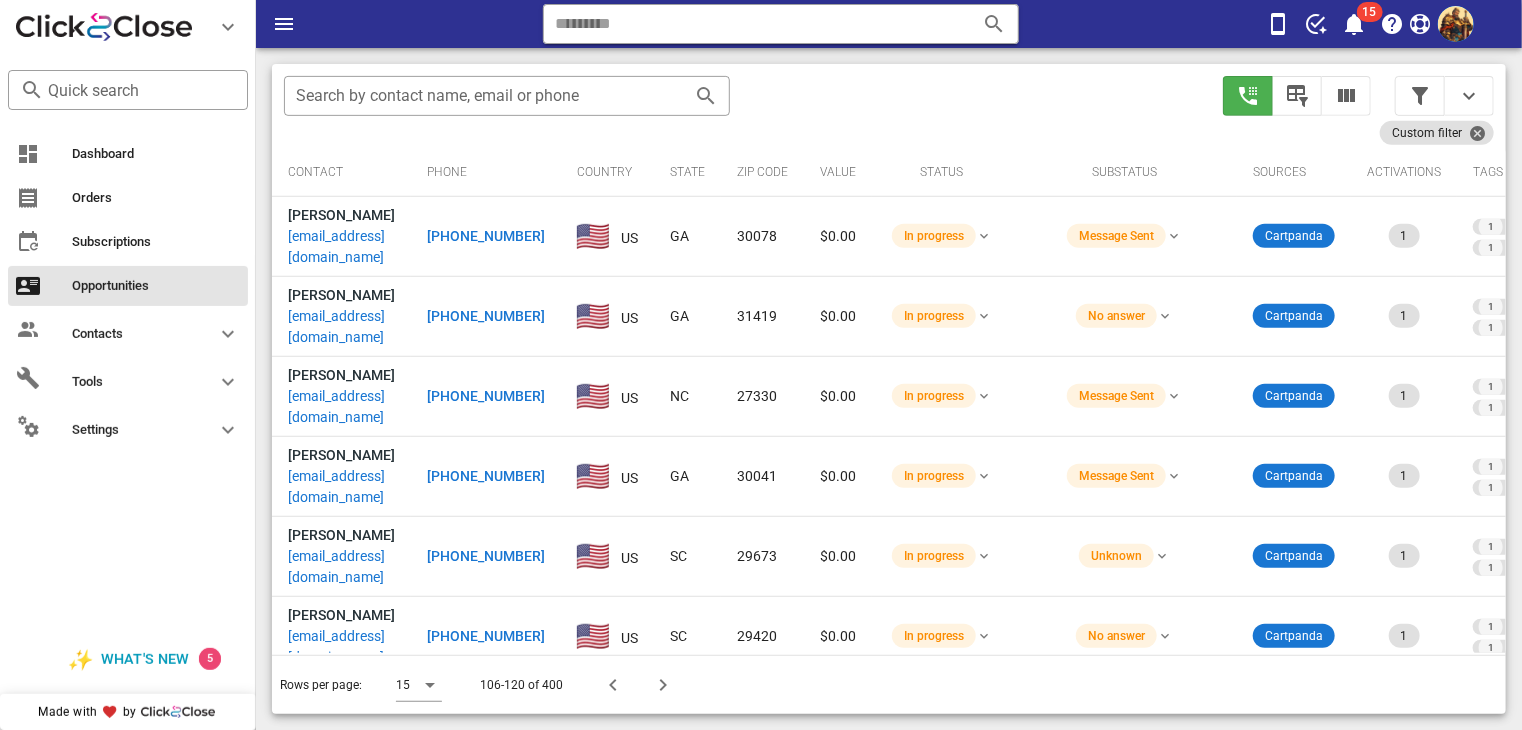 click on "Opportunities 403 145,051 Call stats 82 1% 0 0% Conversations 1 1 0 Talk Time 00:02:24 Close rate 19% aov $455 Gross sales $0 $2,500 Actual Goal Pipeline value $2,392 $860,799 ​ Search by contact name, email or phone Custom filter Contact Phone Country State Zip code Value Status Substatus Sources Activations Tags Created at [PERSON_NAME]  [PERSON_NAME][EMAIL_ADDRESS][DOMAIN_NAME]   [PHONE_NUMBER]   US GA 30078  $0.00   In progress   Message Sent   Cartpanda  1 1  order.paid  1  Glyco Clean (6 bottles)   [DATE] 16:44  [PERSON_NAME]  [EMAIL_ADDRESS][DOMAIN_NAME]   [PHONE_NUMBER]   US GA 31419  $0.00   In progress   No answer   Cartpanda  1 1  order.paid  1  Glyco Clean (6 bottles)   [DATE] 16:05  [PERSON_NAME]  [EMAIL_ADDRESS][DOMAIN_NAME]   [PHONE_NUMBER]   US NC 27330  $0.00   In progress   Message Sent   Cartpanda  1 1  order.paid  1  Glyco Clean (6 bottles)   [DATE] 13:33  [PERSON_NAME]  [EMAIL_ADDRESS][DOMAIN_NAME]   [PHONE_NUMBER]   US GA 30041  $0.00   In progress   Message Sent   Cartpanda  1 1  order.paid  1  Glyco Clean (6 bottles)" at bounding box center (889, 201) 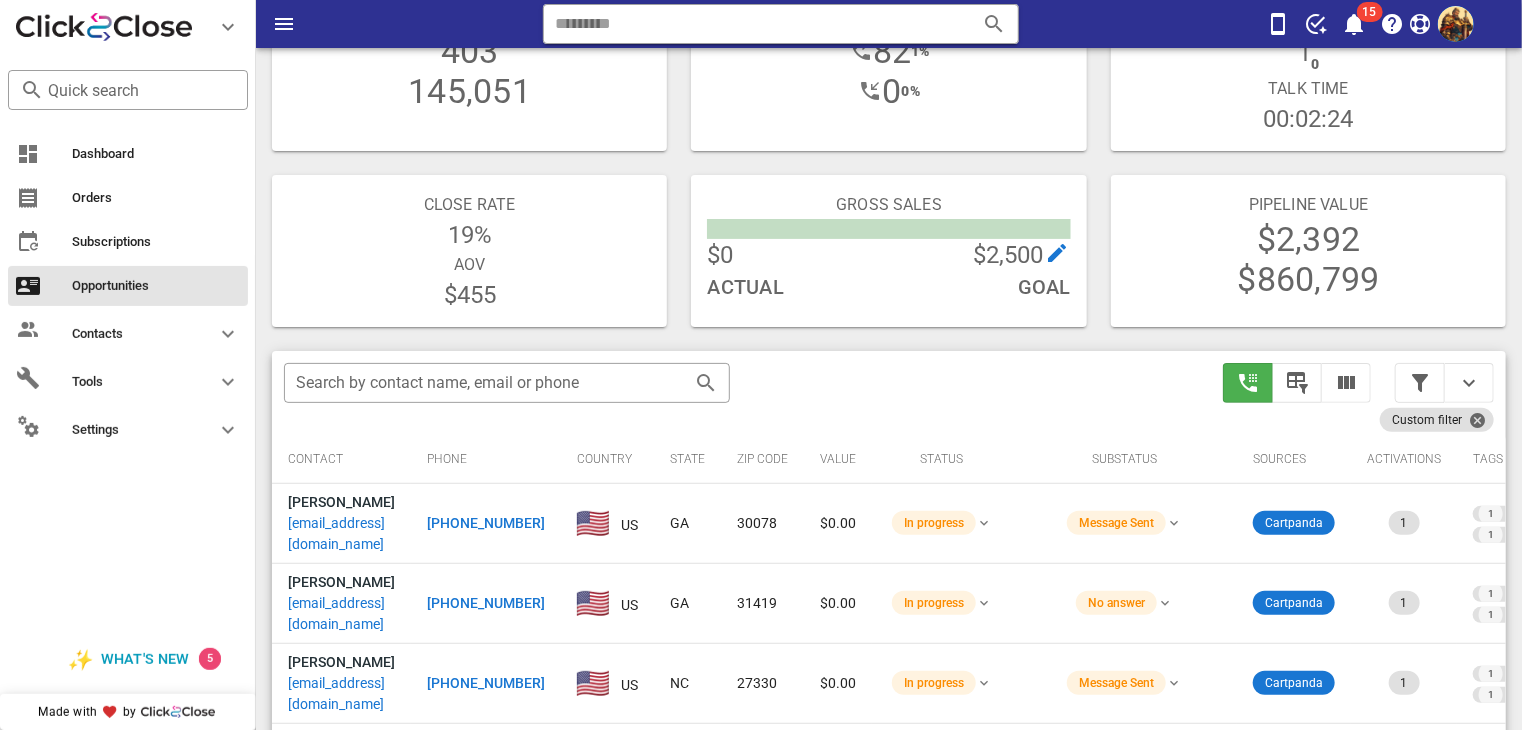 scroll, scrollTop: 0, scrollLeft: 0, axis: both 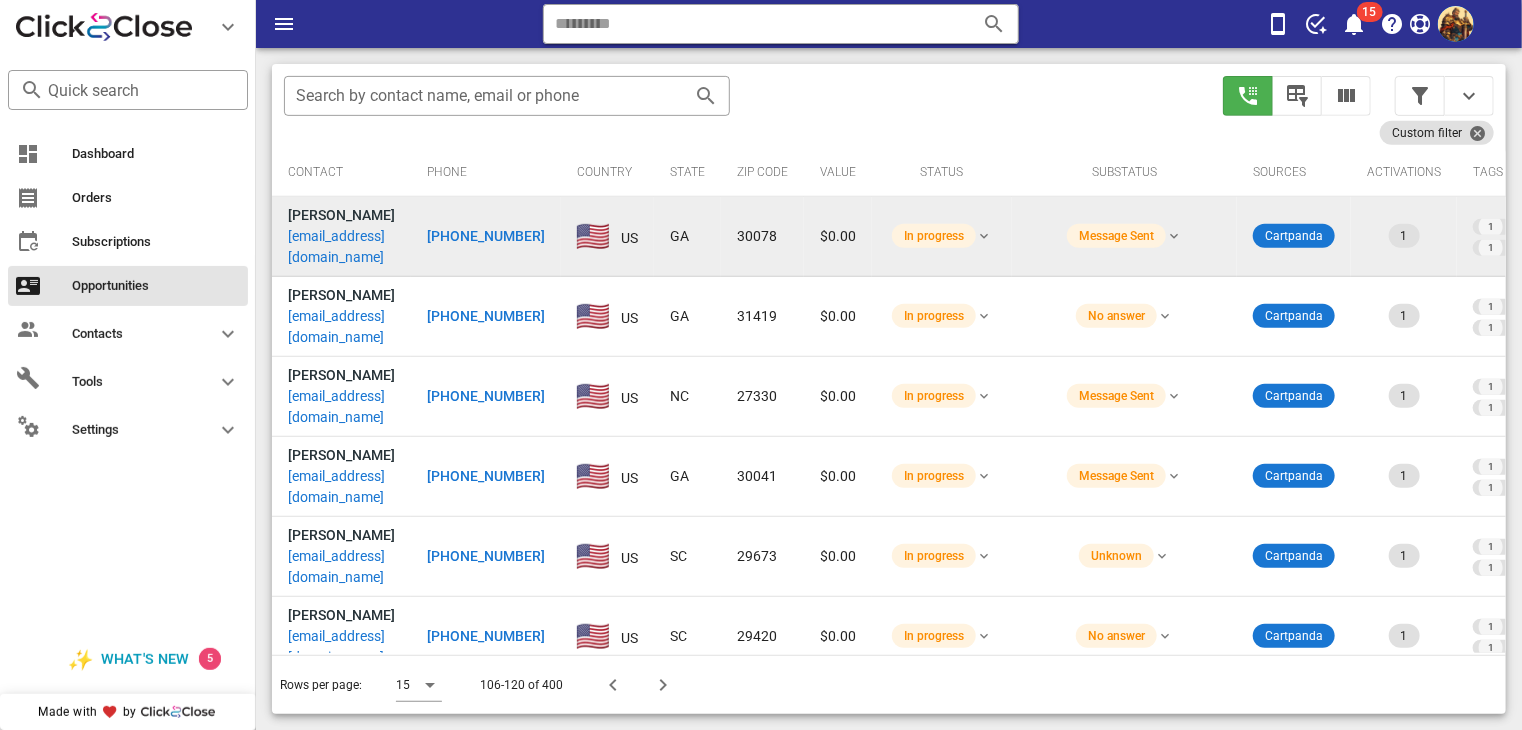 click on "[PERSON_NAME]  [PERSON_NAME][EMAIL_ADDRESS][DOMAIN_NAME]" at bounding box center [341, 236] 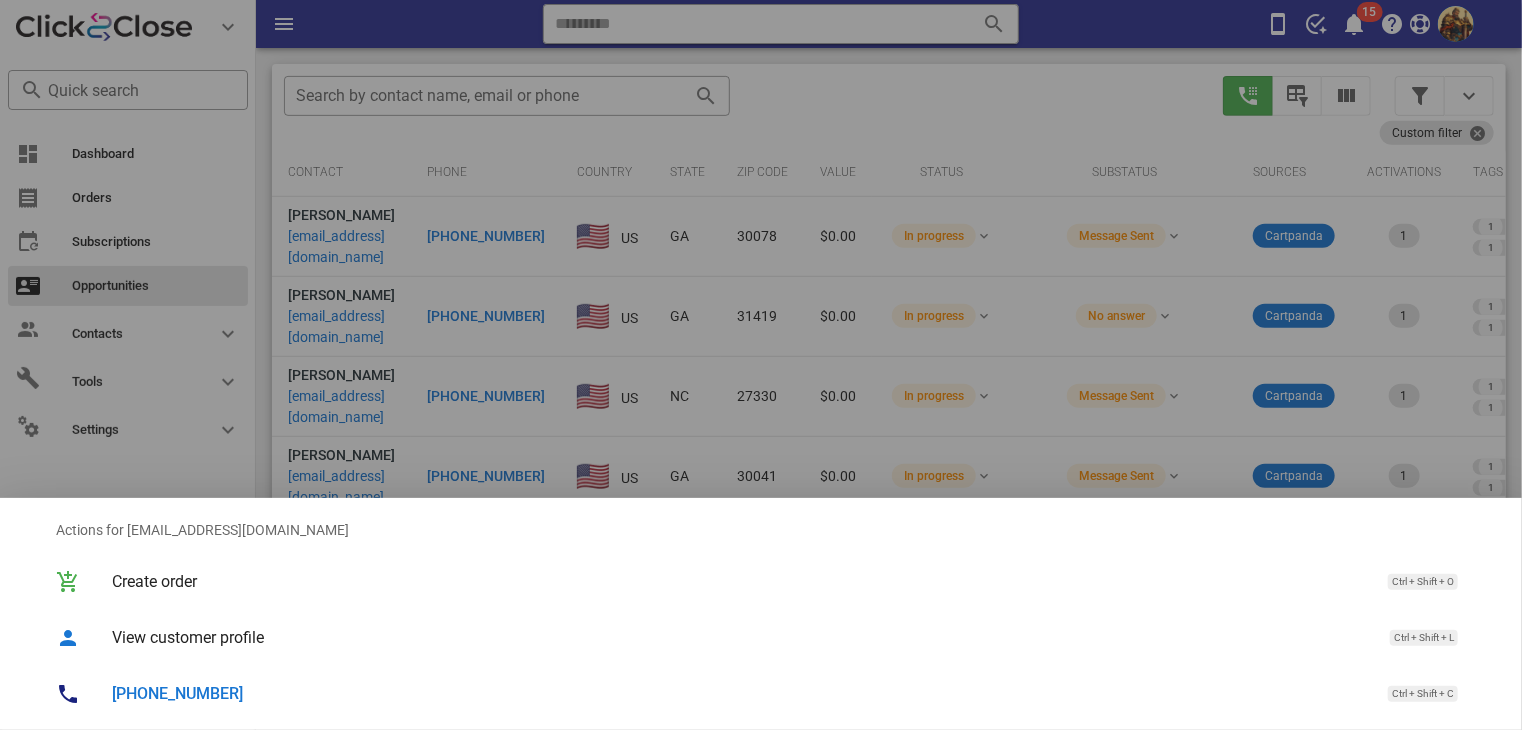click on "[PHONE_NUMBER]  Ctrl + Shift + C" at bounding box center (761, 694) 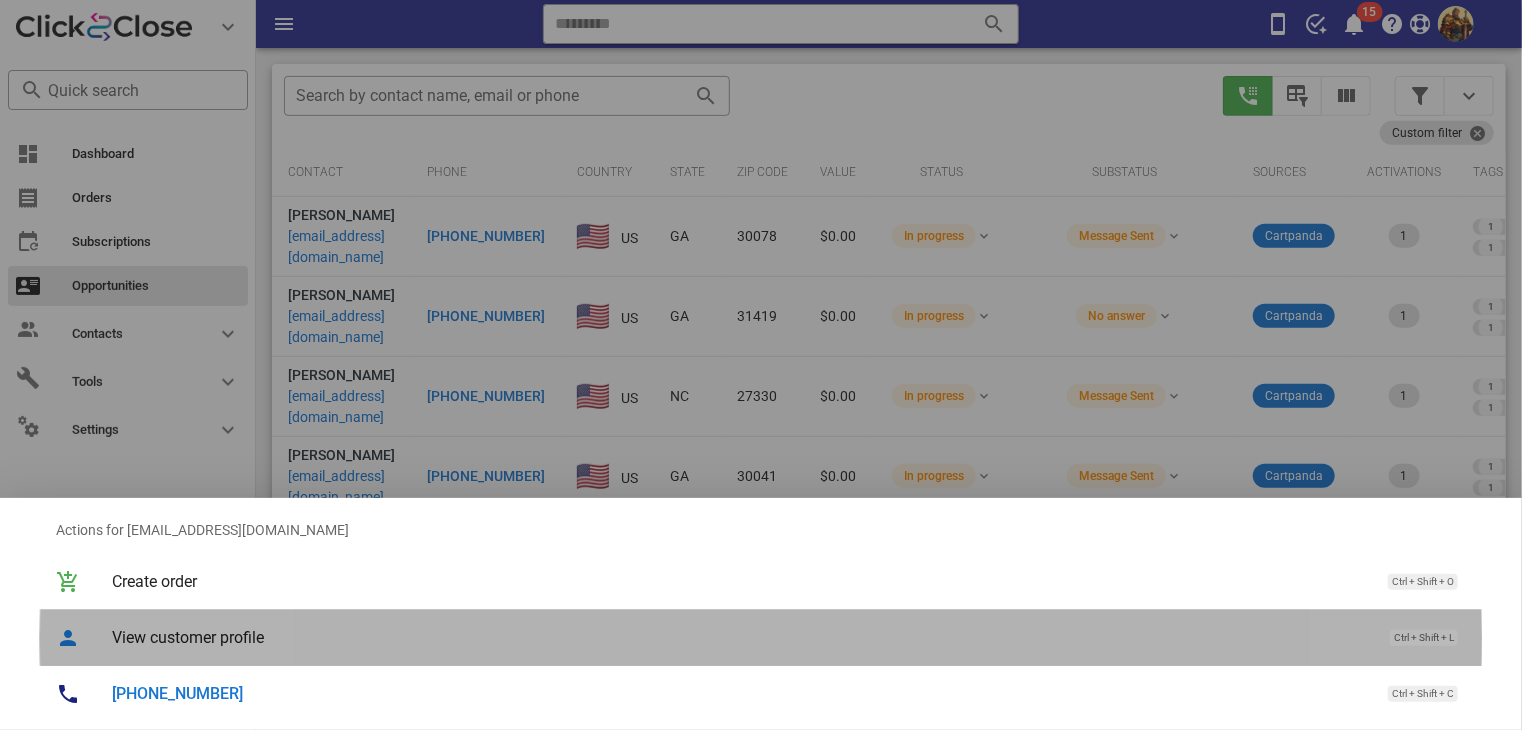 click on "View customer profile" at bounding box center (741, 637) 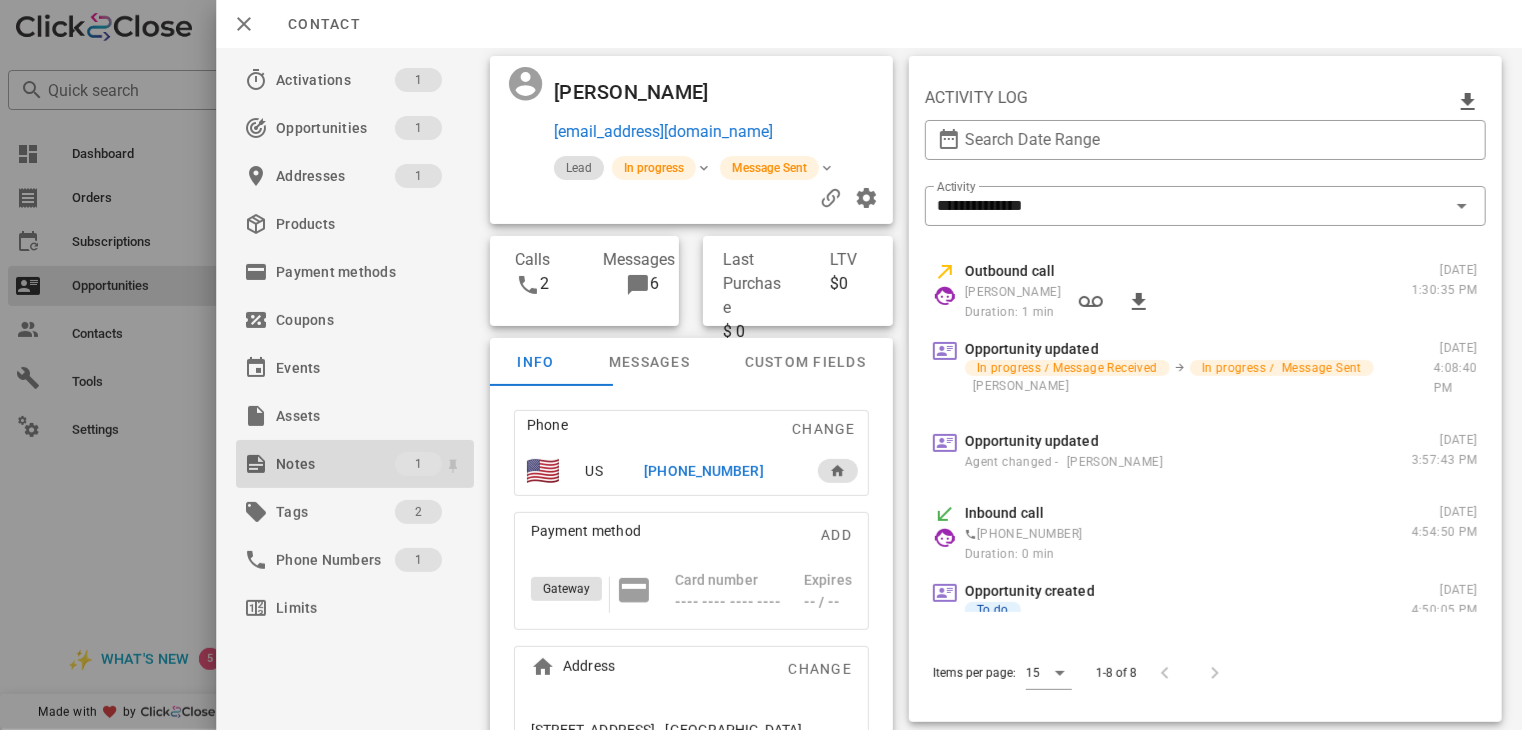 click on "Notes" at bounding box center [335, 464] 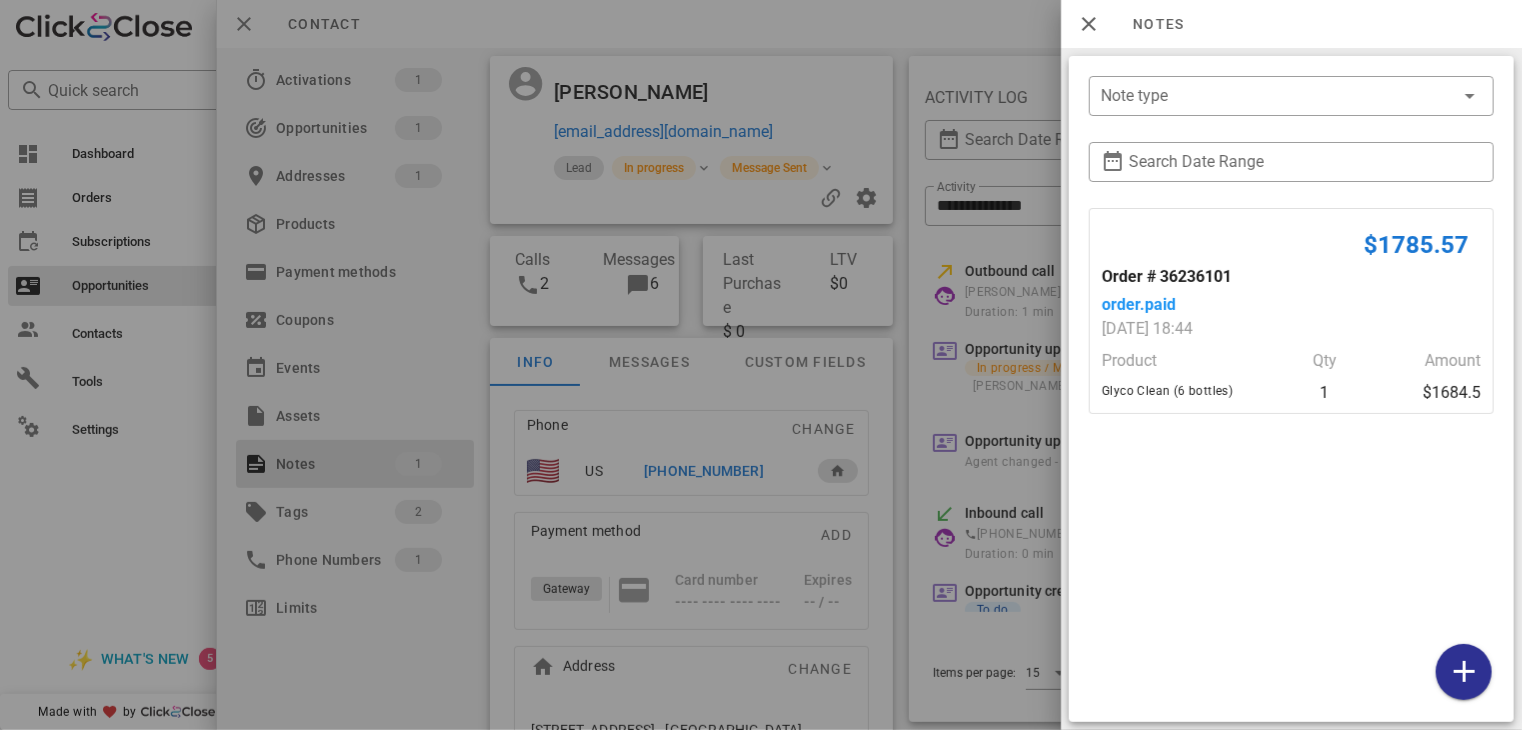 click at bounding box center [761, 365] 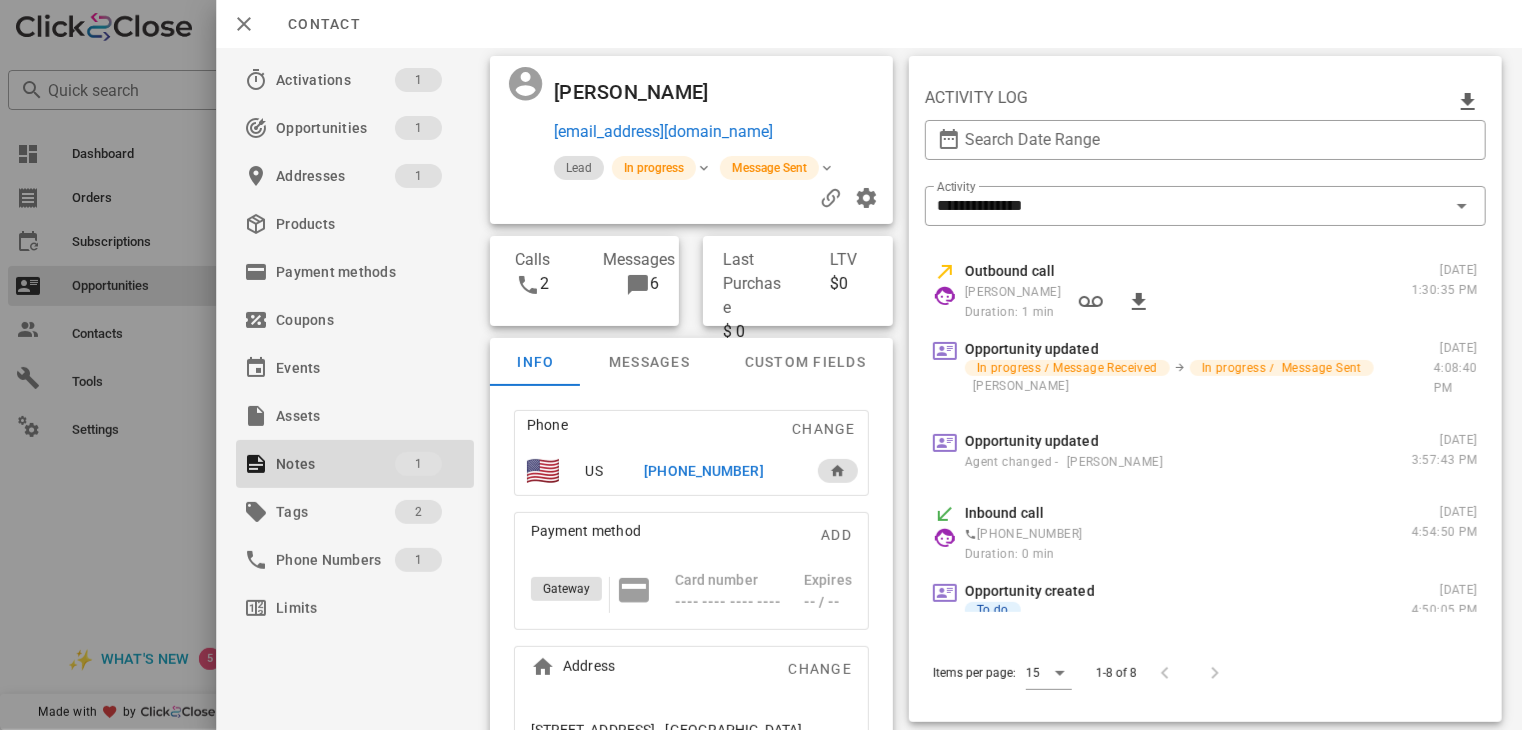 click on "[PHONE_NUMBER]" at bounding box center [704, 471] 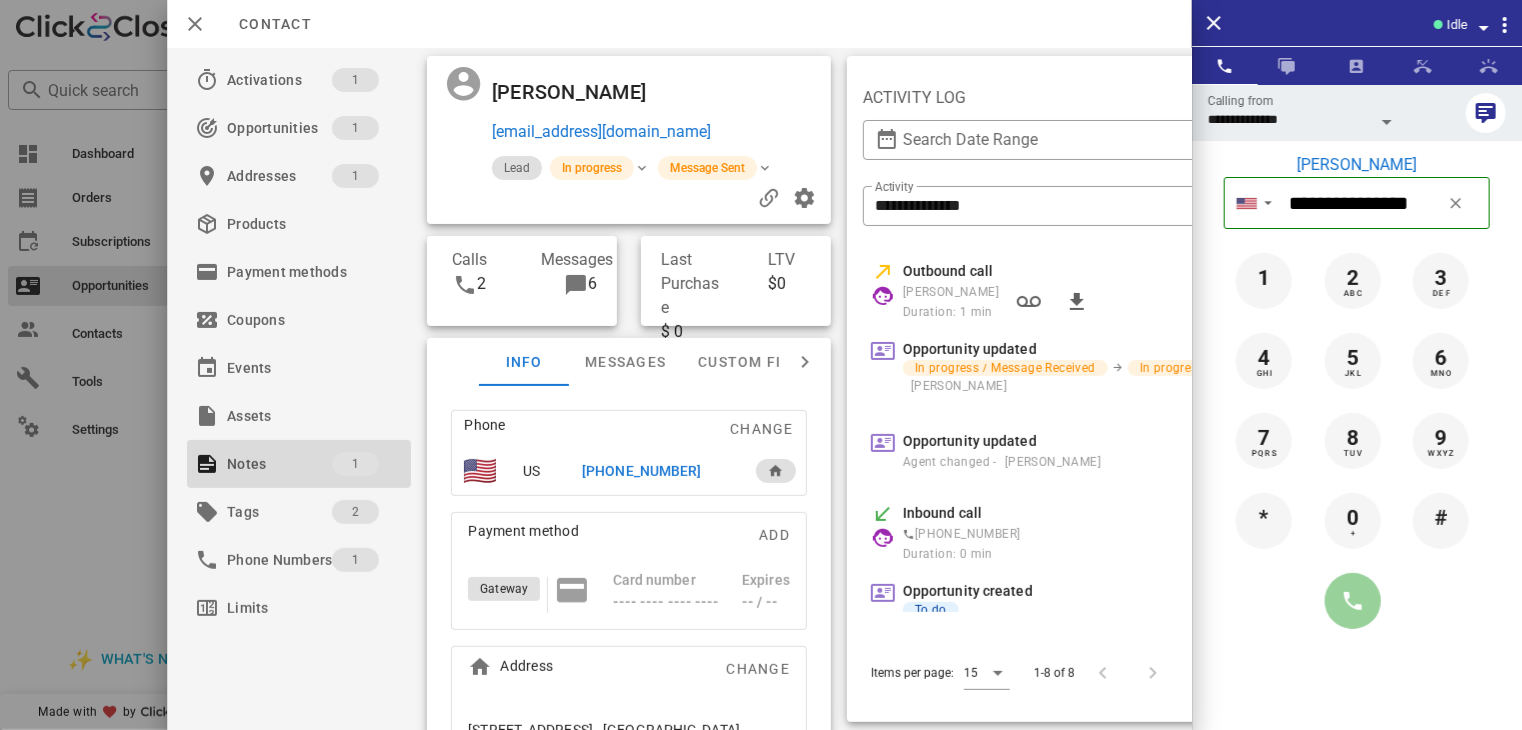 click at bounding box center (1353, 601) 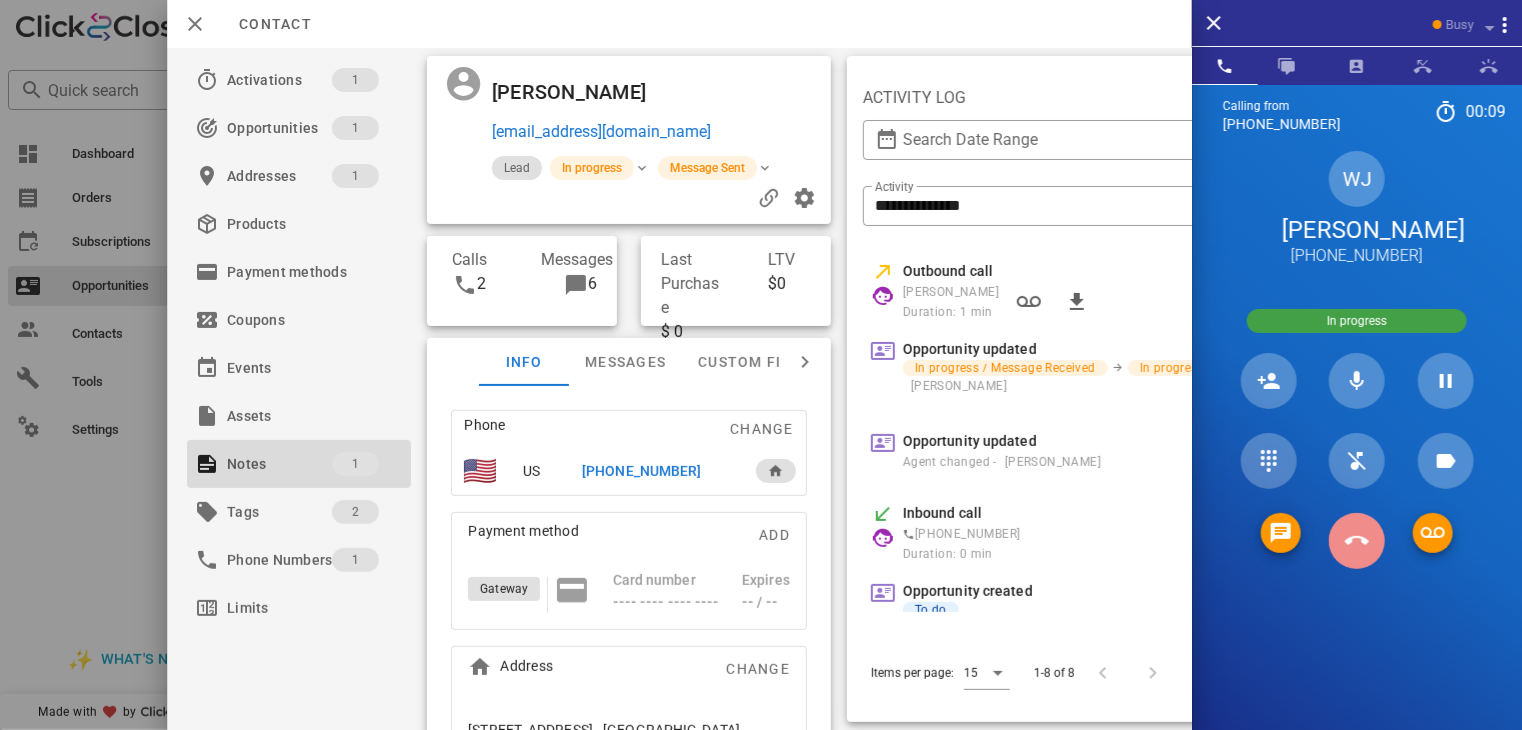 click at bounding box center [1357, 541] 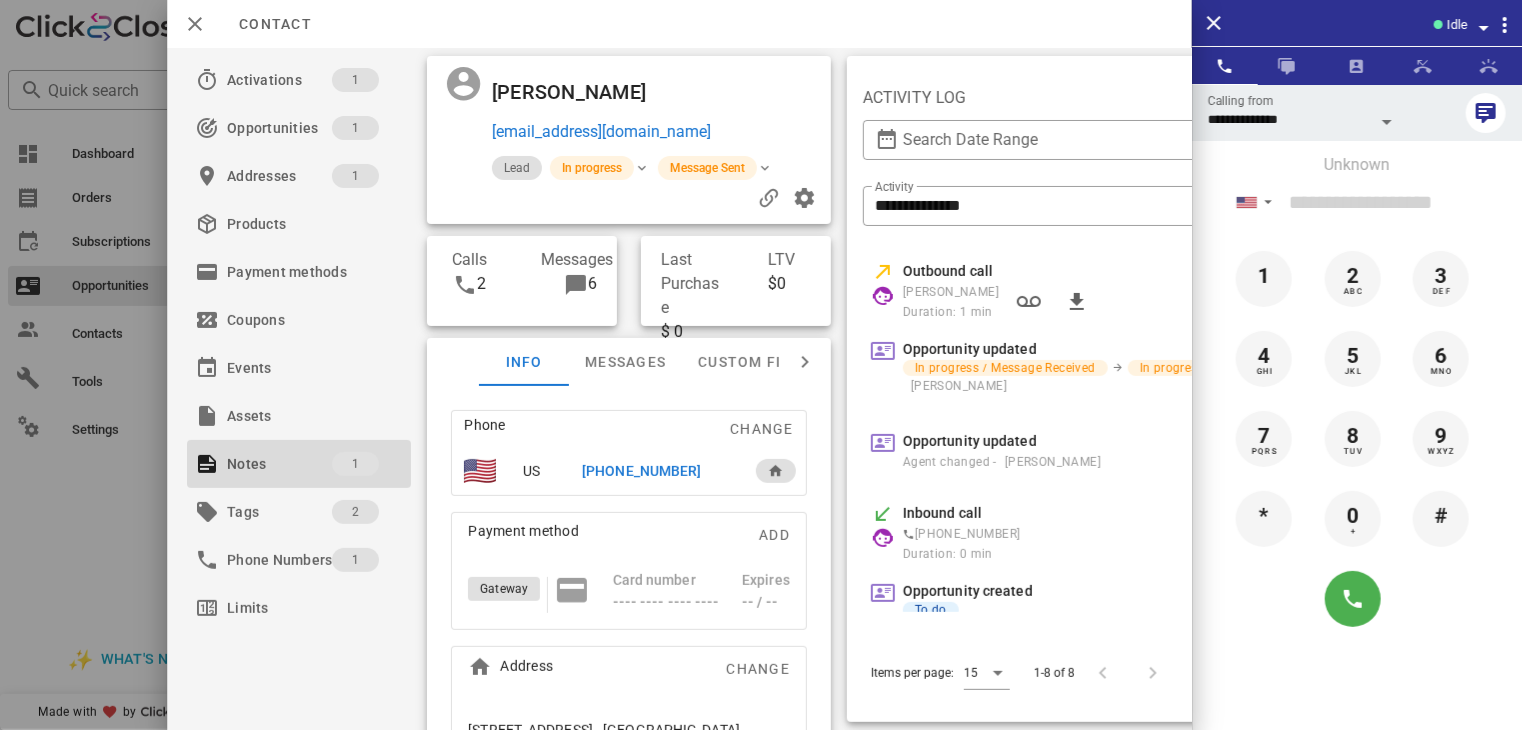 click at bounding box center (761, 365) 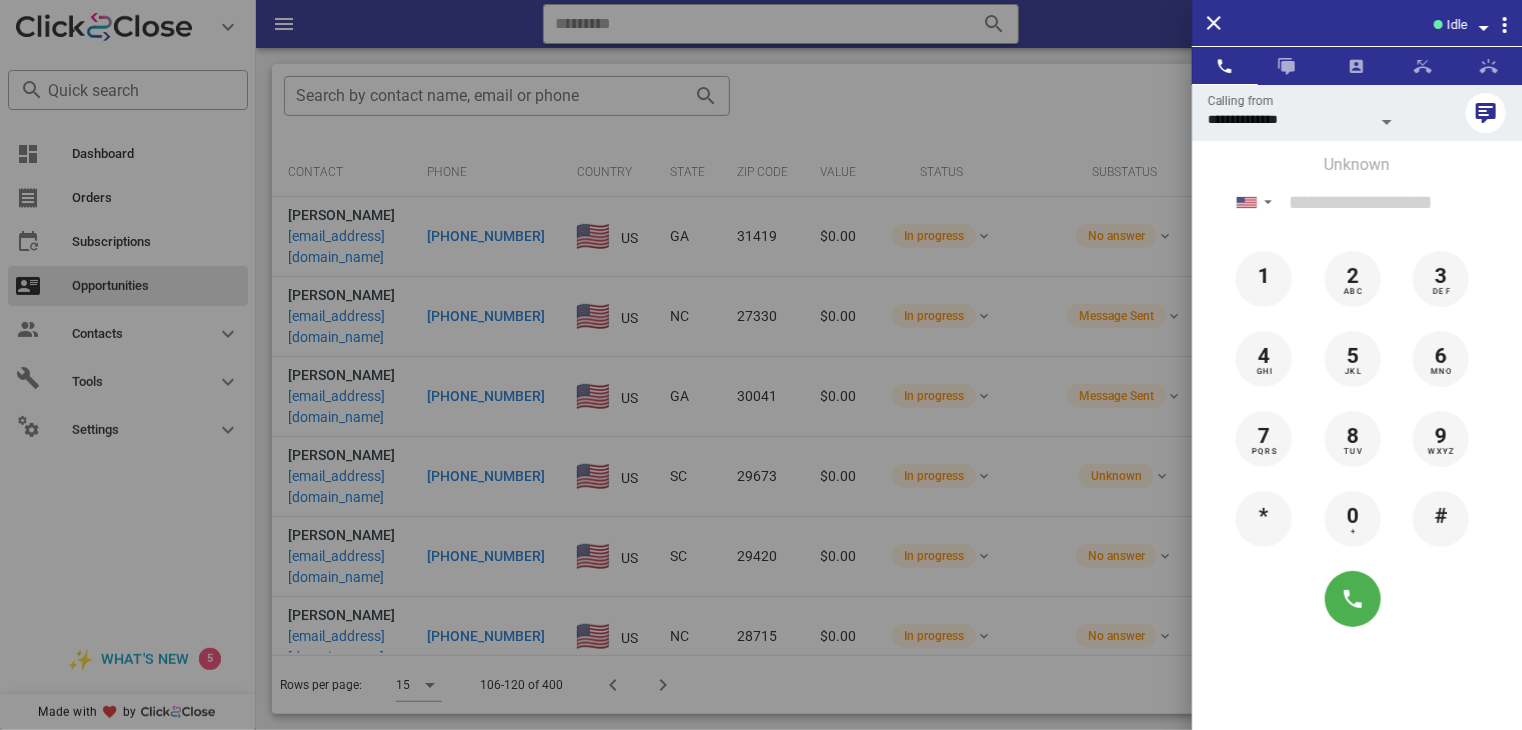 click at bounding box center (761, 365) 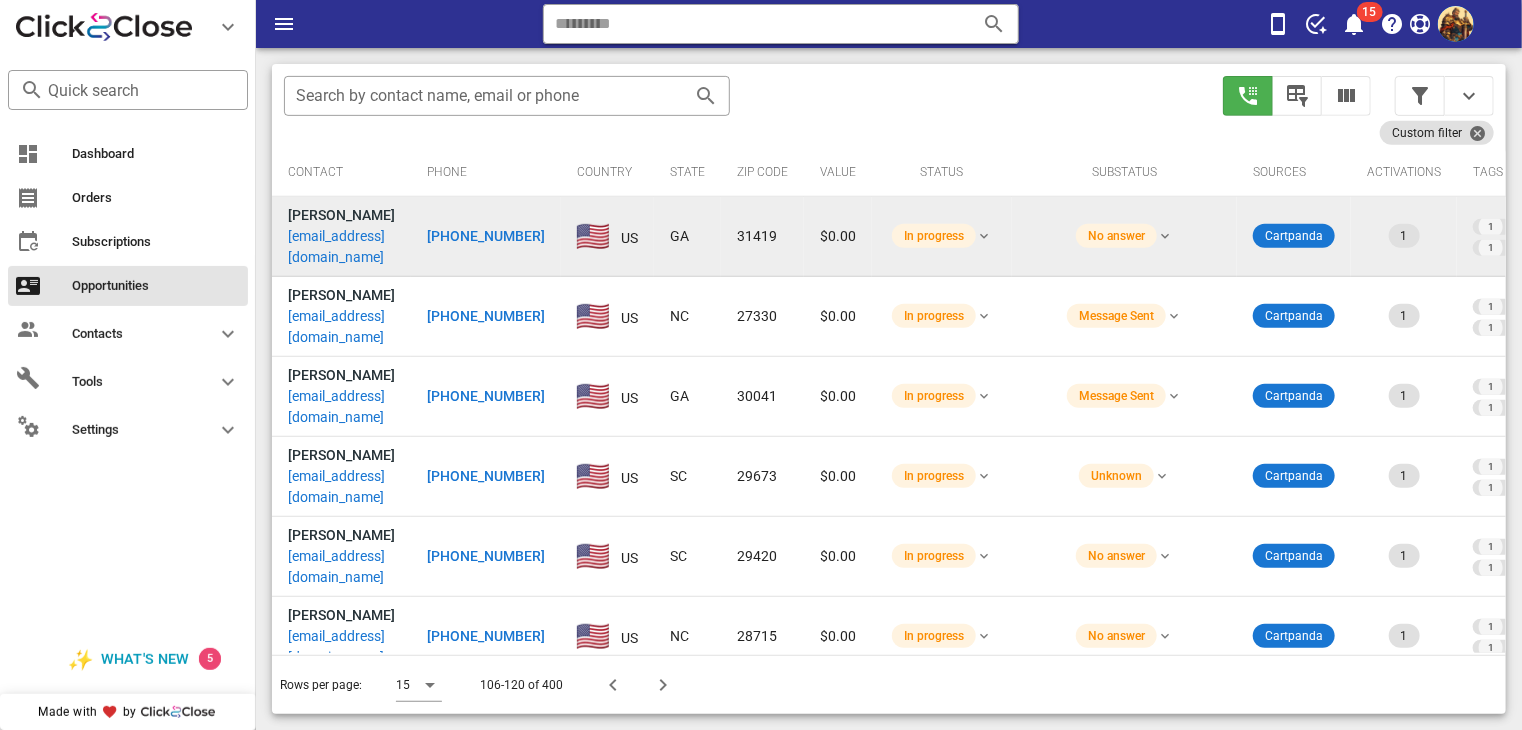 click on "[PERSON_NAME]  [EMAIL_ADDRESS][DOMAIN_NAME]" at bounding box center [341, 236] 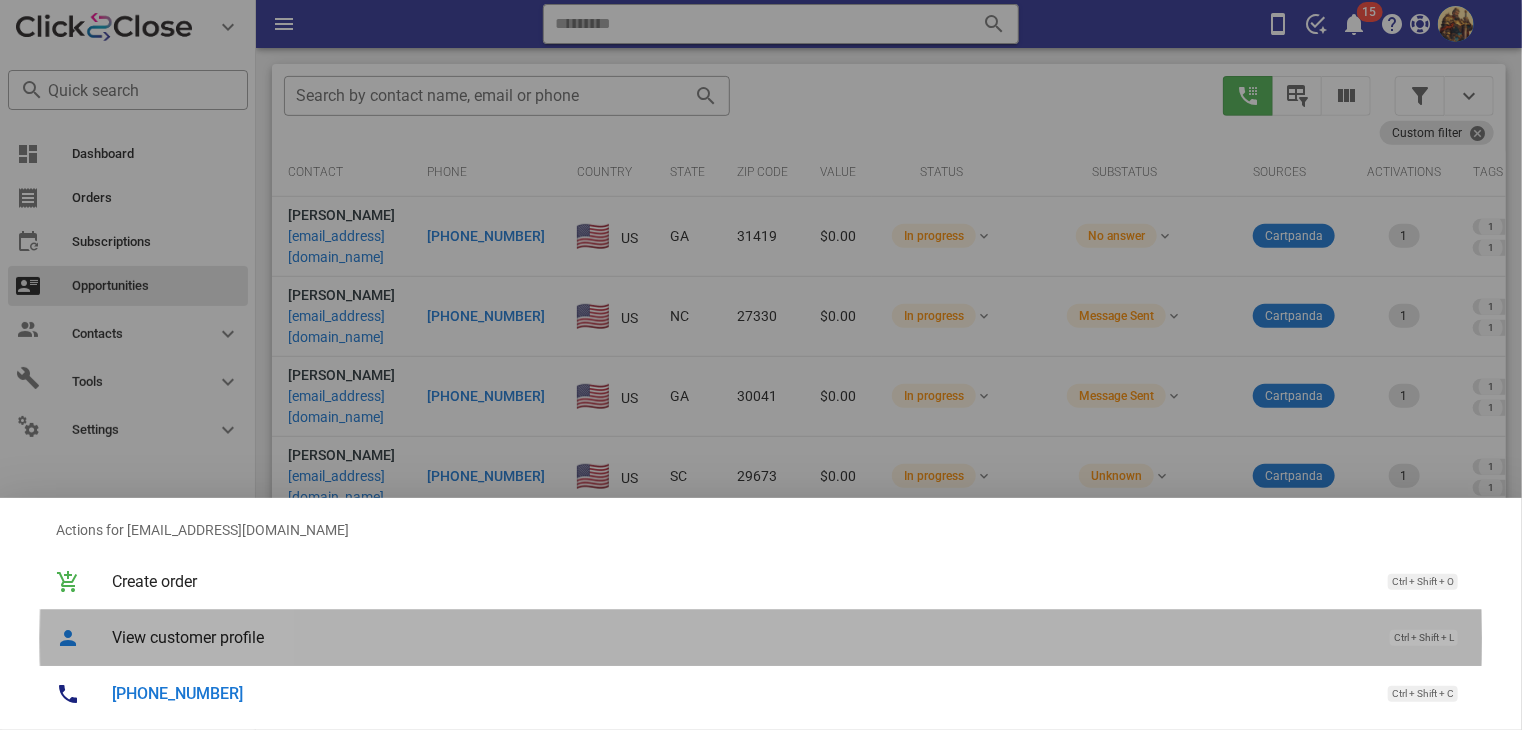 click on "View customer profile" at bounding box center (741, 637) 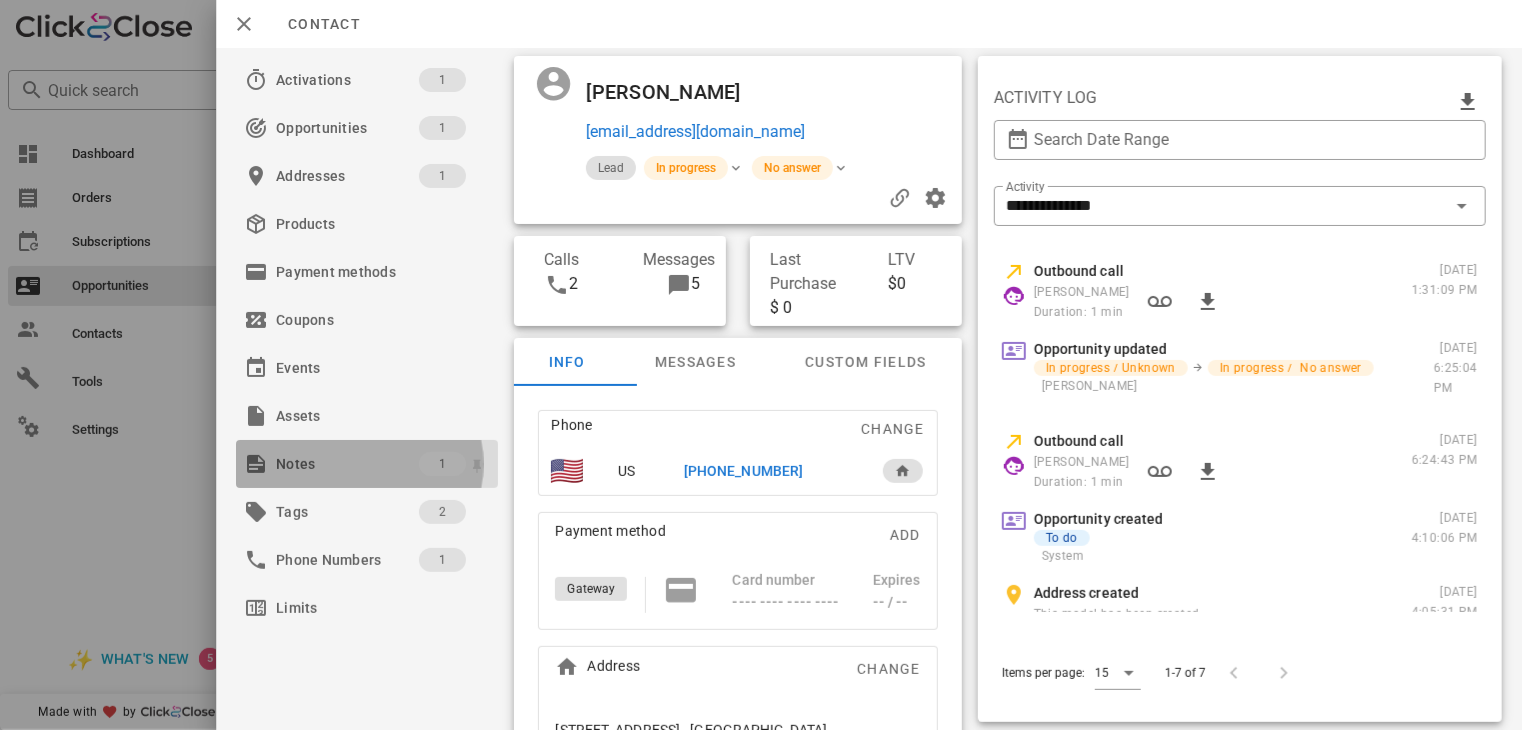 click on "Notes" at bounding box center (347, 464) 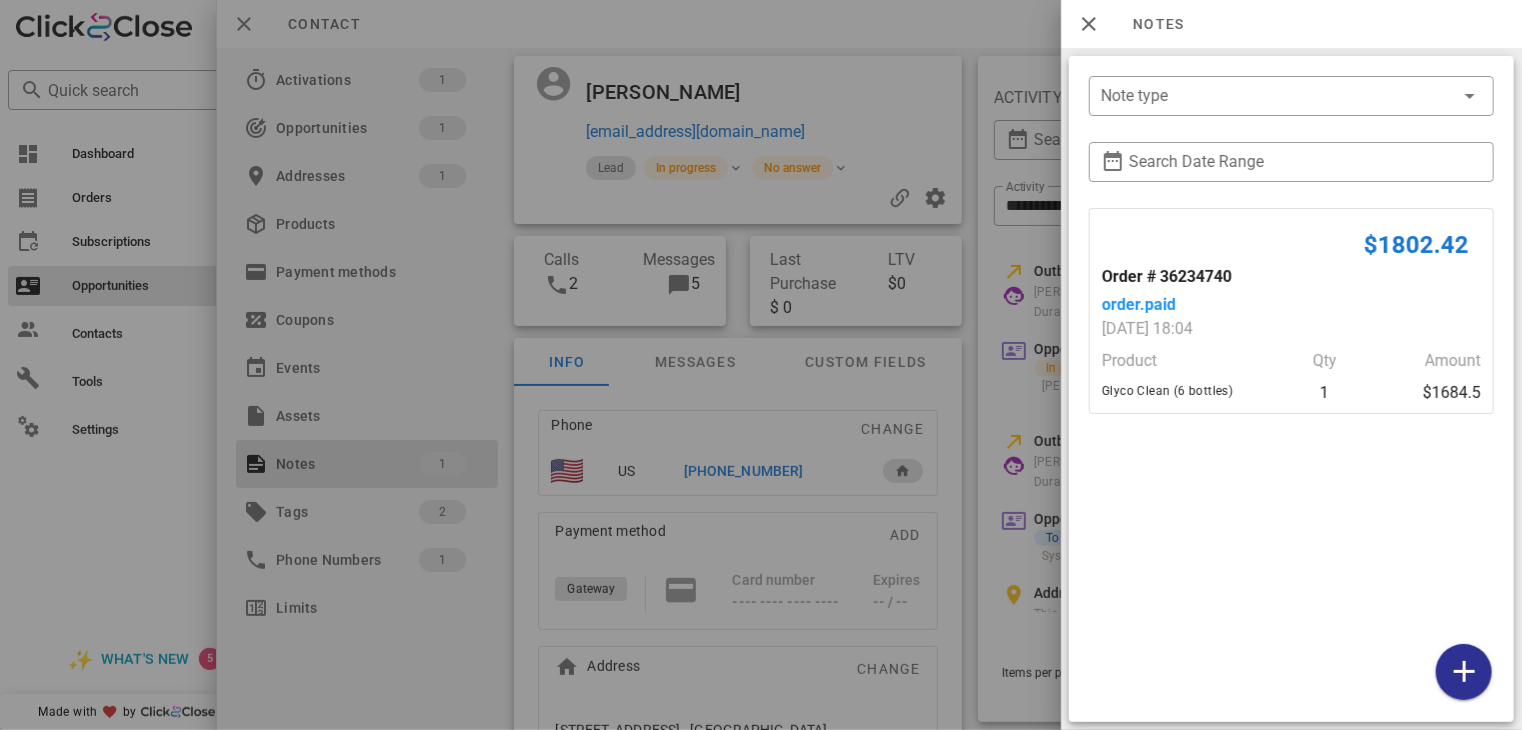click at bounding box center (761, 365) 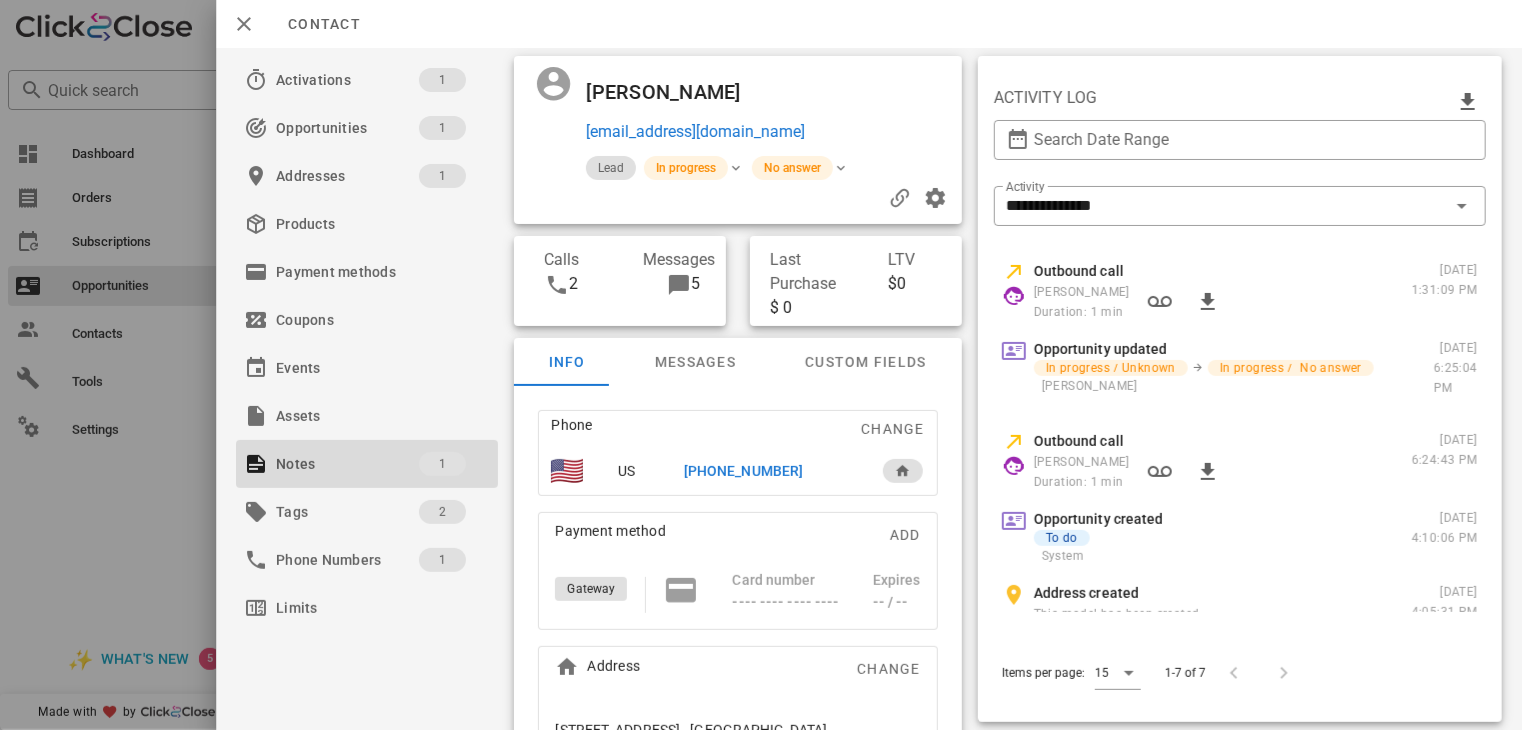 click on "[PHONE_NUMBER]" at bounding box center [743, 471] 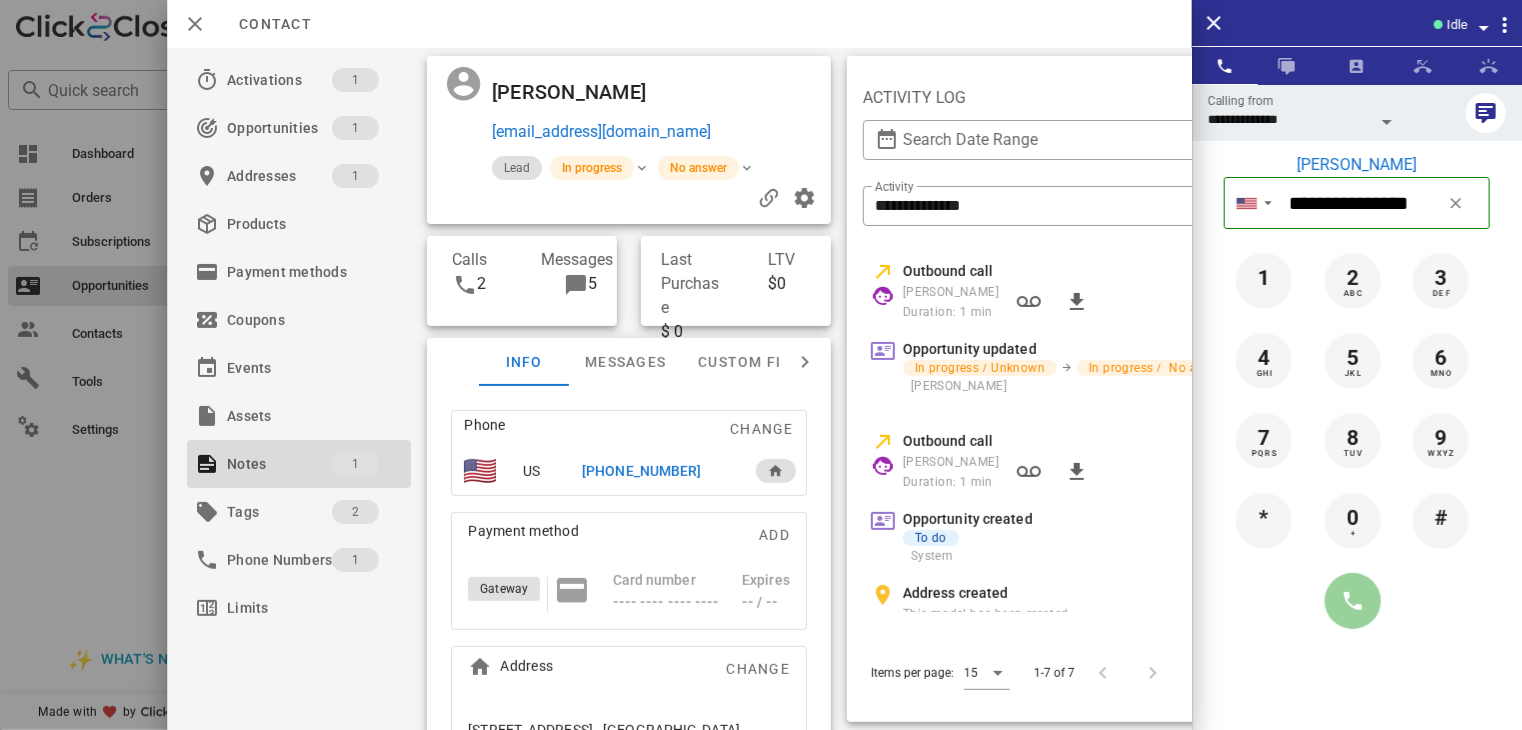 click at bounding box center (1353, 601) 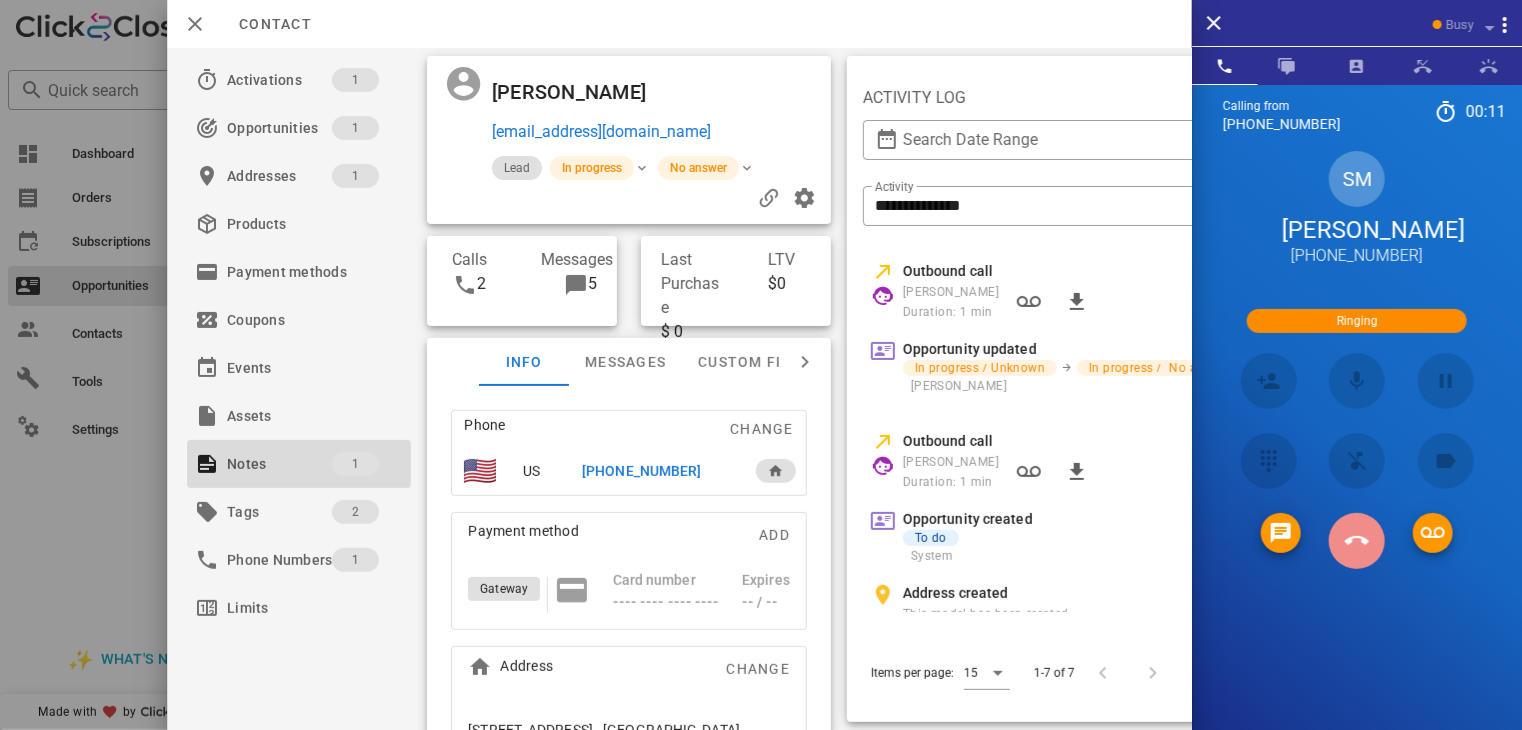 click at bounding box center (1357, 541) 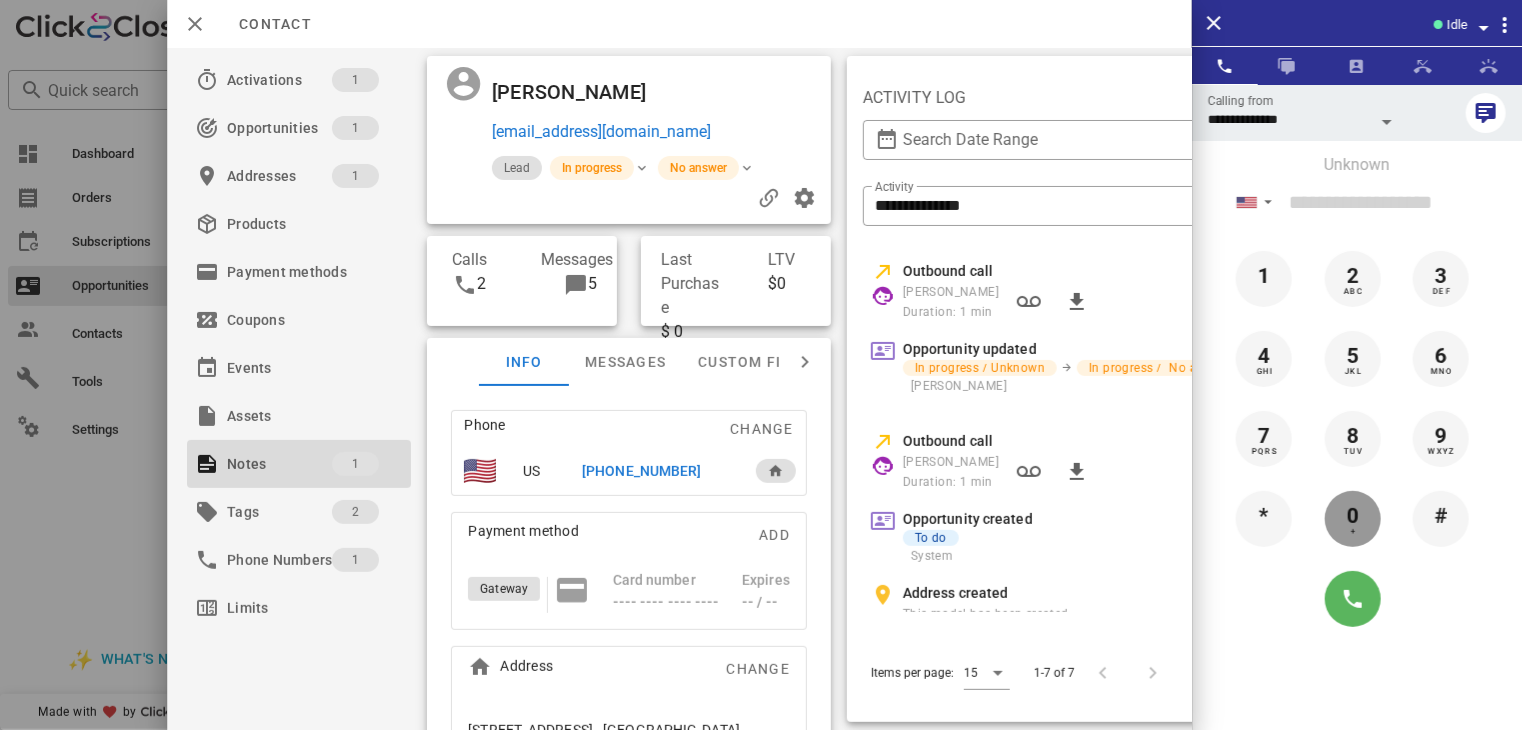 click on "Unknown      ▼     [GEOGRAPHIC_DATA]
+61
[GEOGRAPHIC_DATA]
+1
[US_STATE]
+1671
[GEOGRAPHIC_DATA] ([GEOGRAPHIC_DATA])
+52
[GEOGRAPHIC_DATA]
+64
[GEOGRAPHIC_DATA]
+44
[GEOGRAPHIC_DATA]
+1
1 2 ABC 3 DEF 4 GHI 5 JKL 6 MNO 7 PQRS 8 TUV 9 WXYZ * 0 + #" at bounding box center [1357, 396] 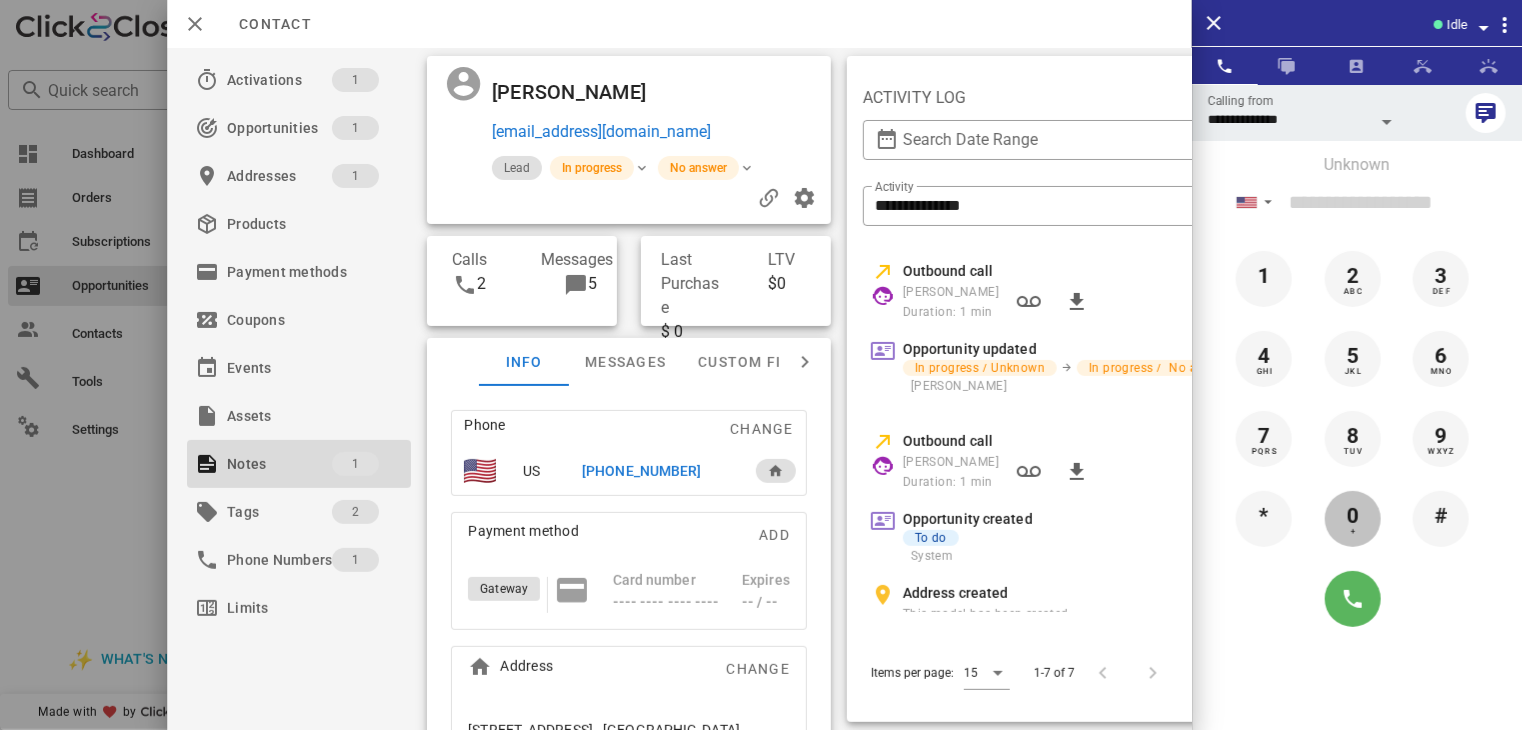 scroll, scrollTop: 372, scrollLeft: 0, axis: vertical 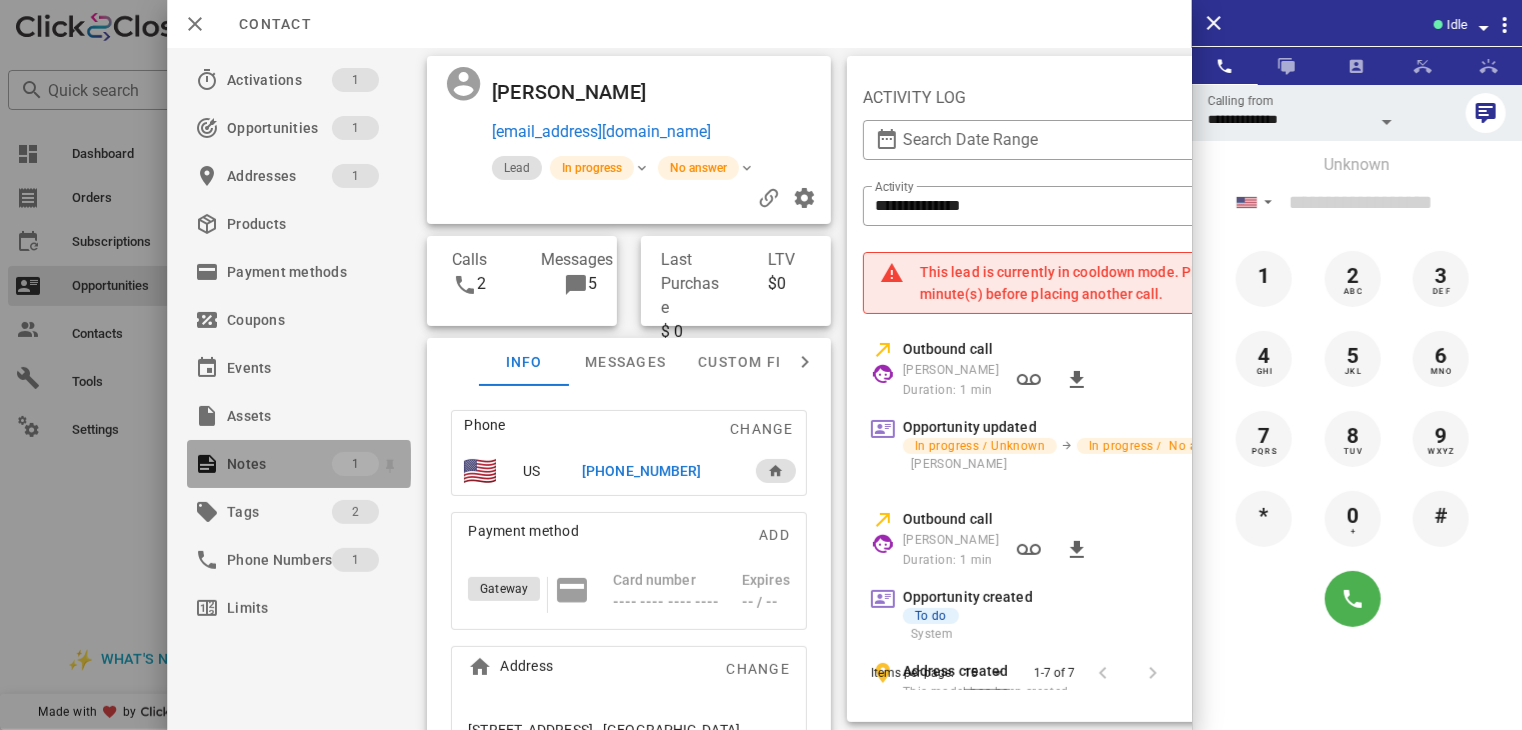 click on "Notes" at bounding box center [279, 464] 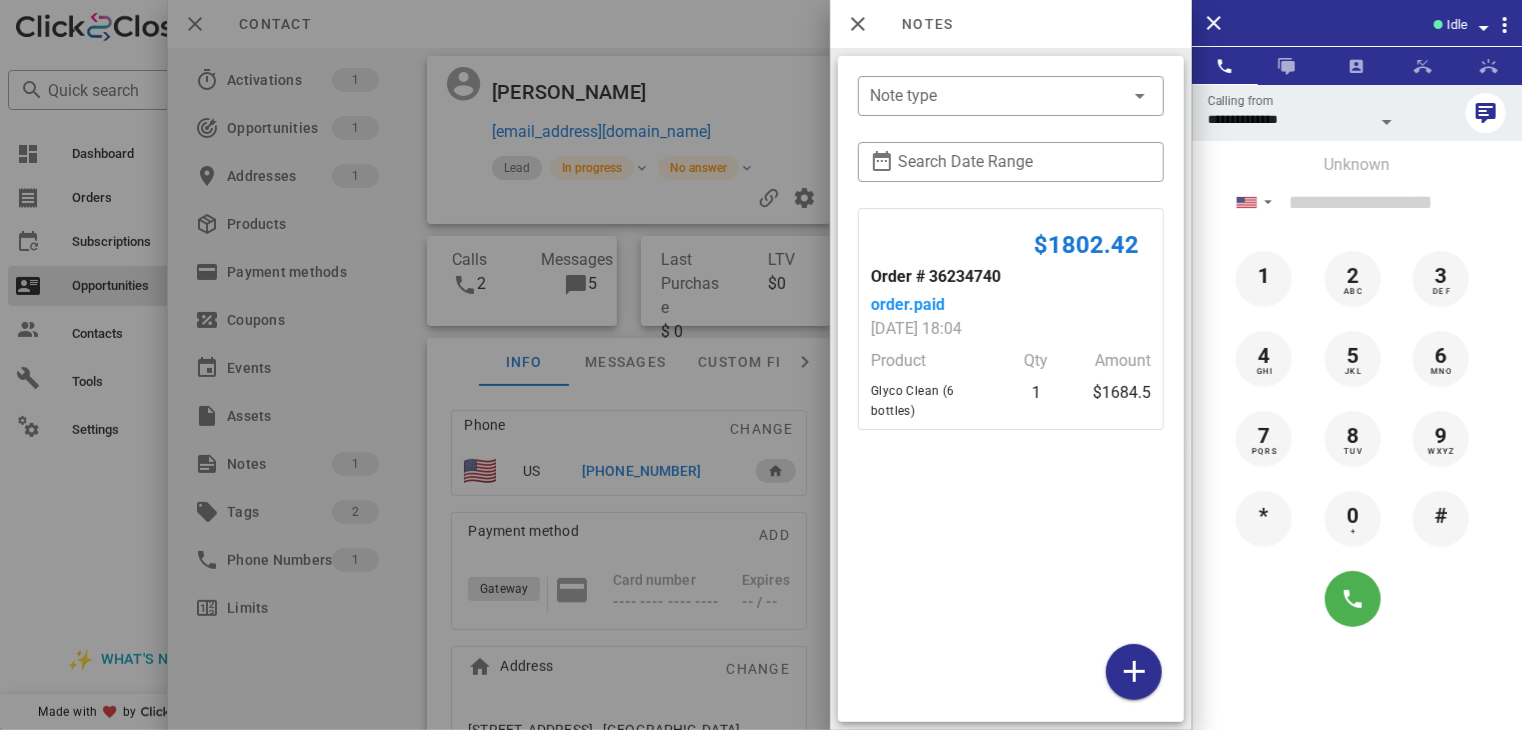 click at bounding box center [761, 365] 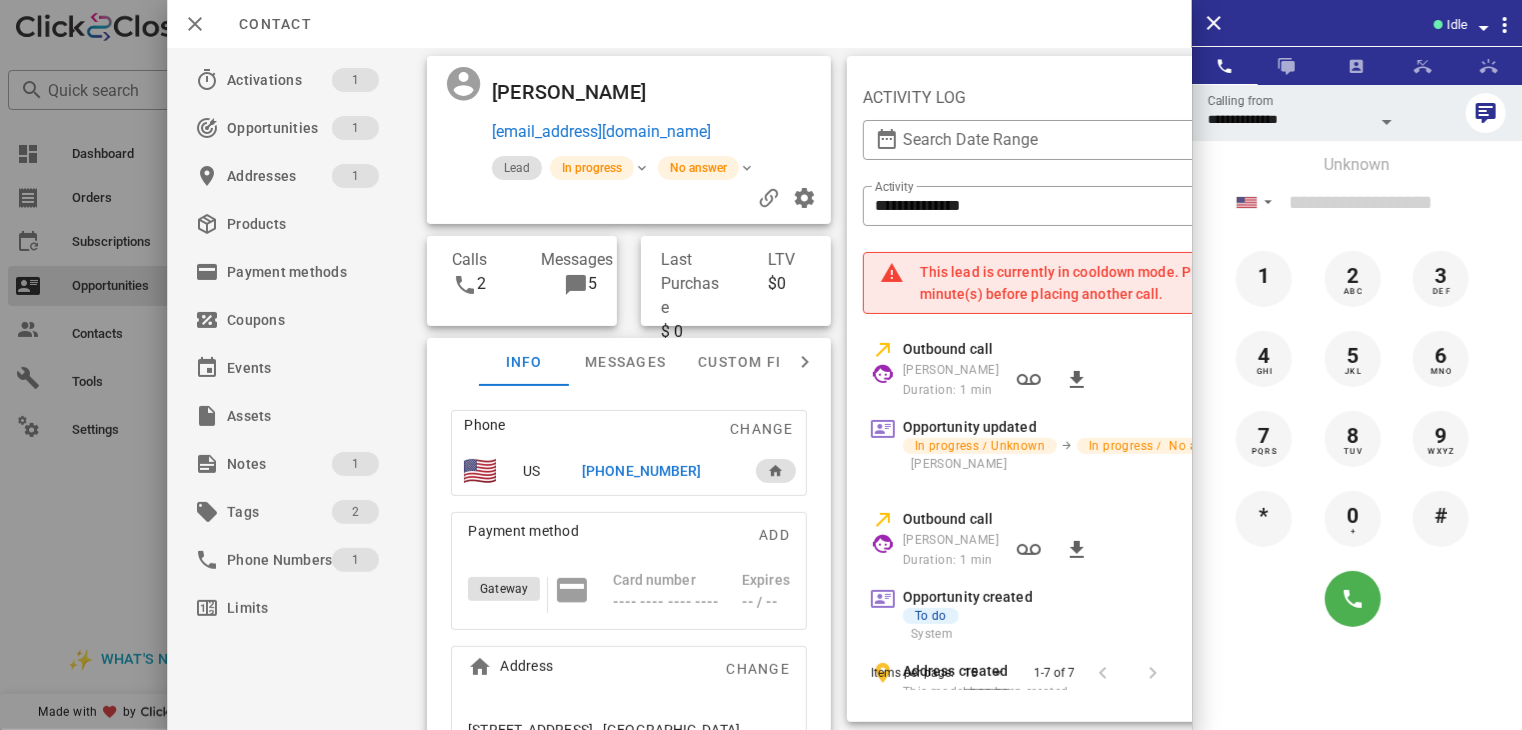 click on "[PHONE_NUMBER]" at bounding box center [641, 471] 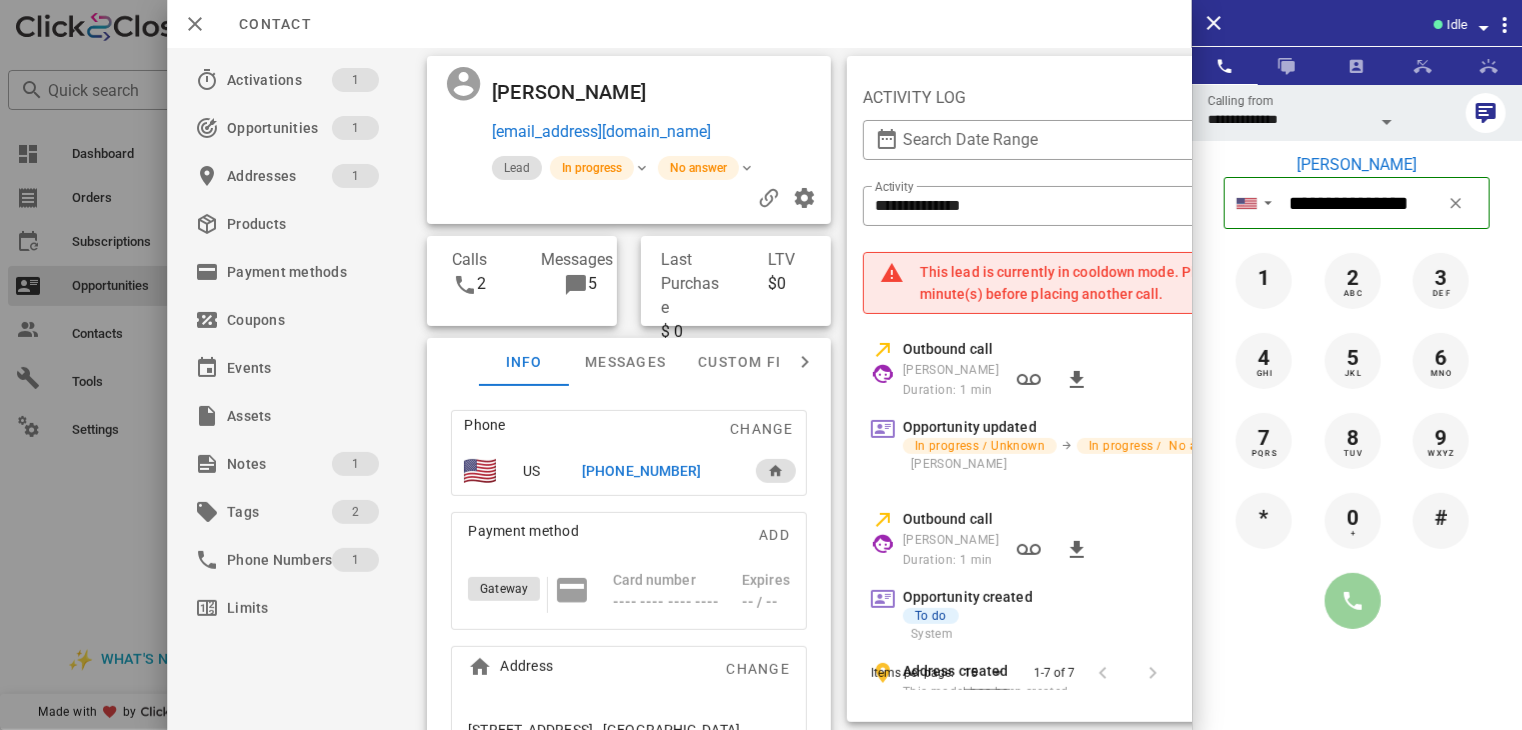 click at bounding box center [1353, 601] 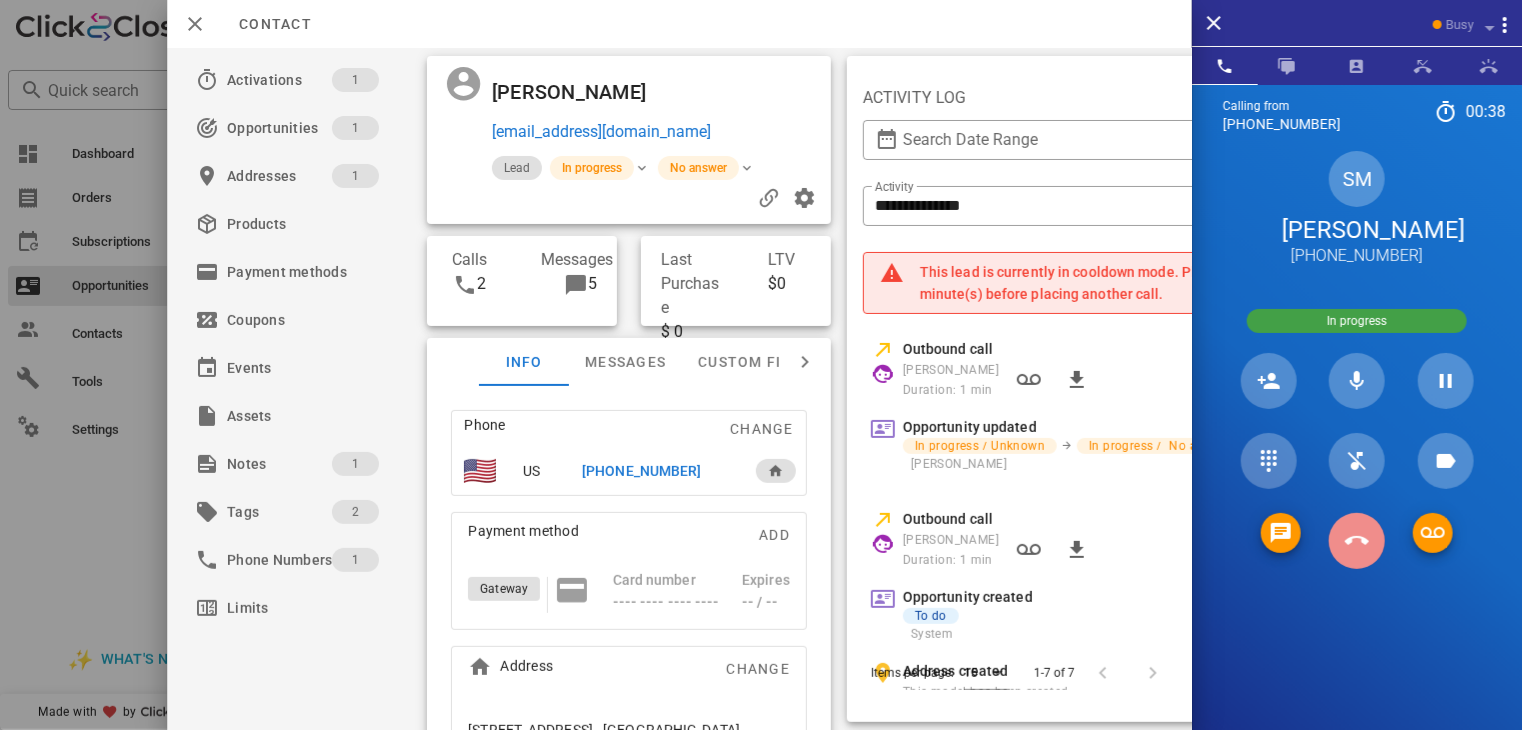 click at bounding box center (1357, 541) 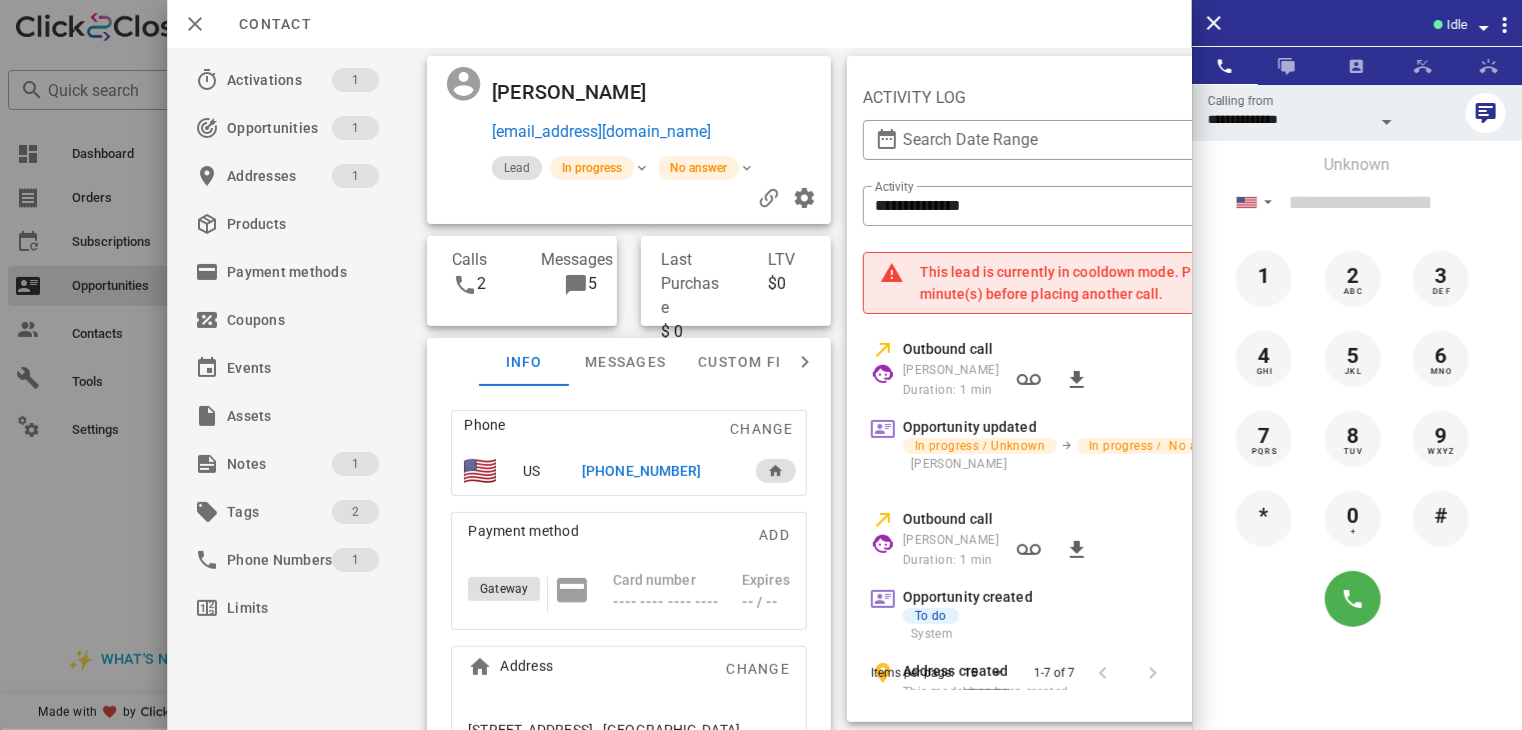 click at bounding box center [761, 365] 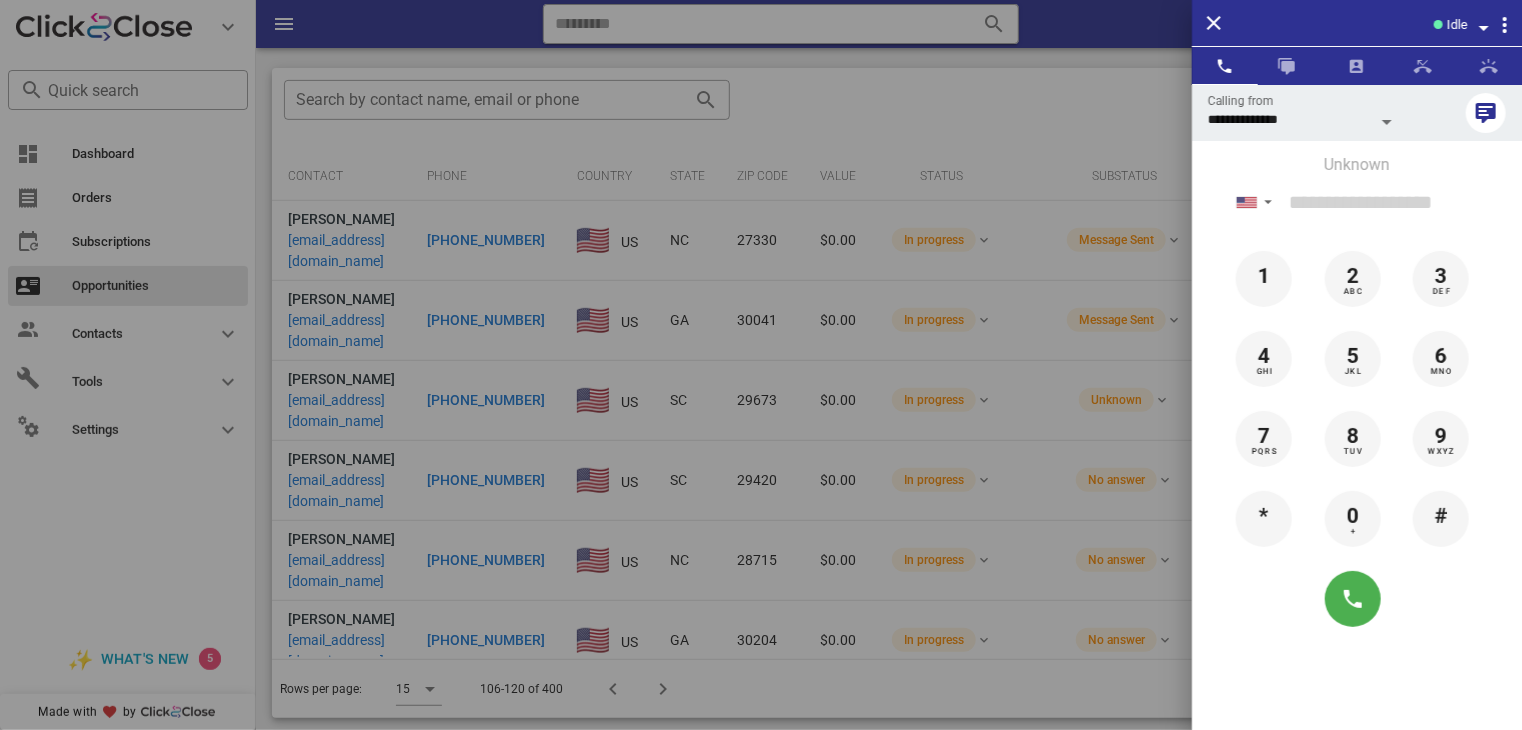 click at bounding box center (761, 365) 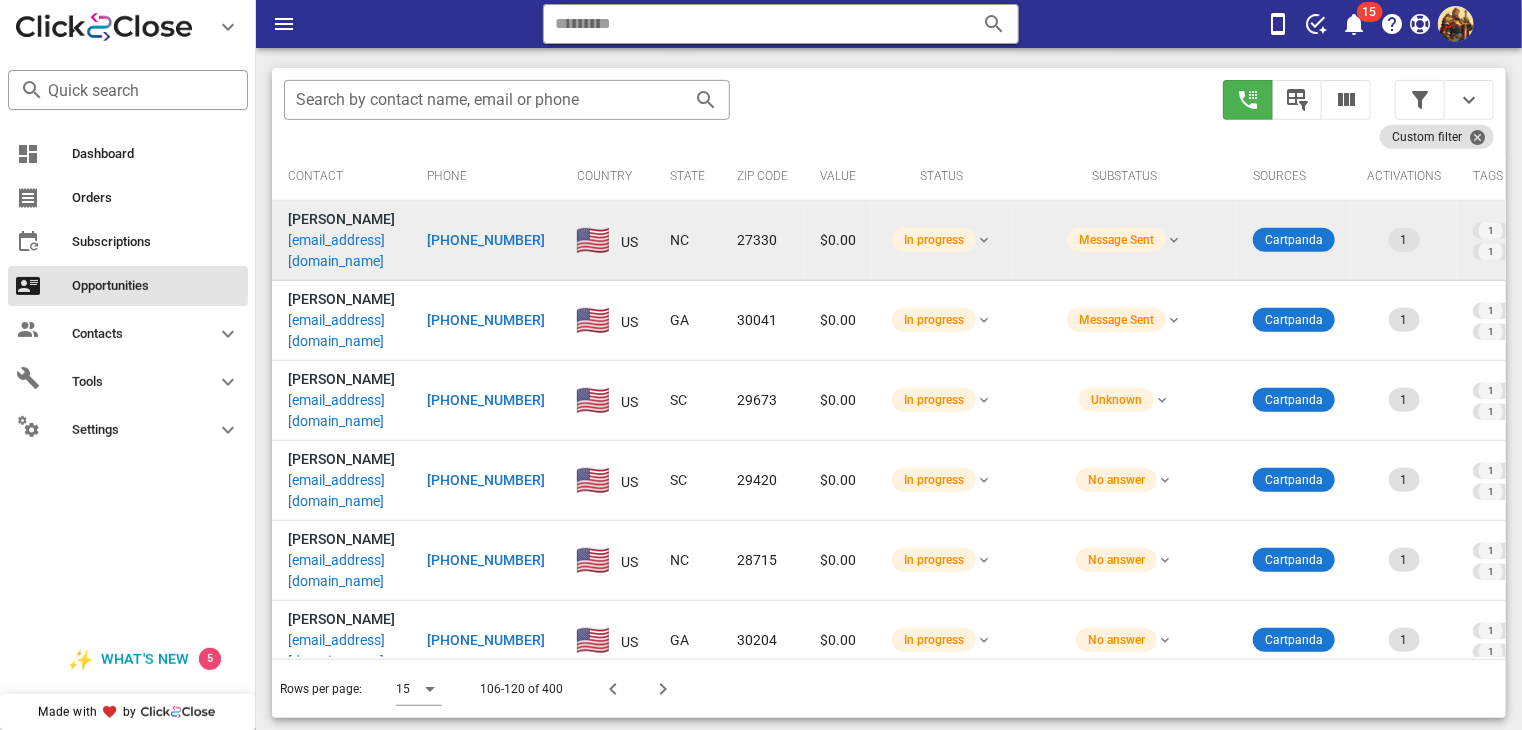 click on "[EMAIL_ADDRESS][DOMAIN_NAME]" at bounding box center (341, 251) 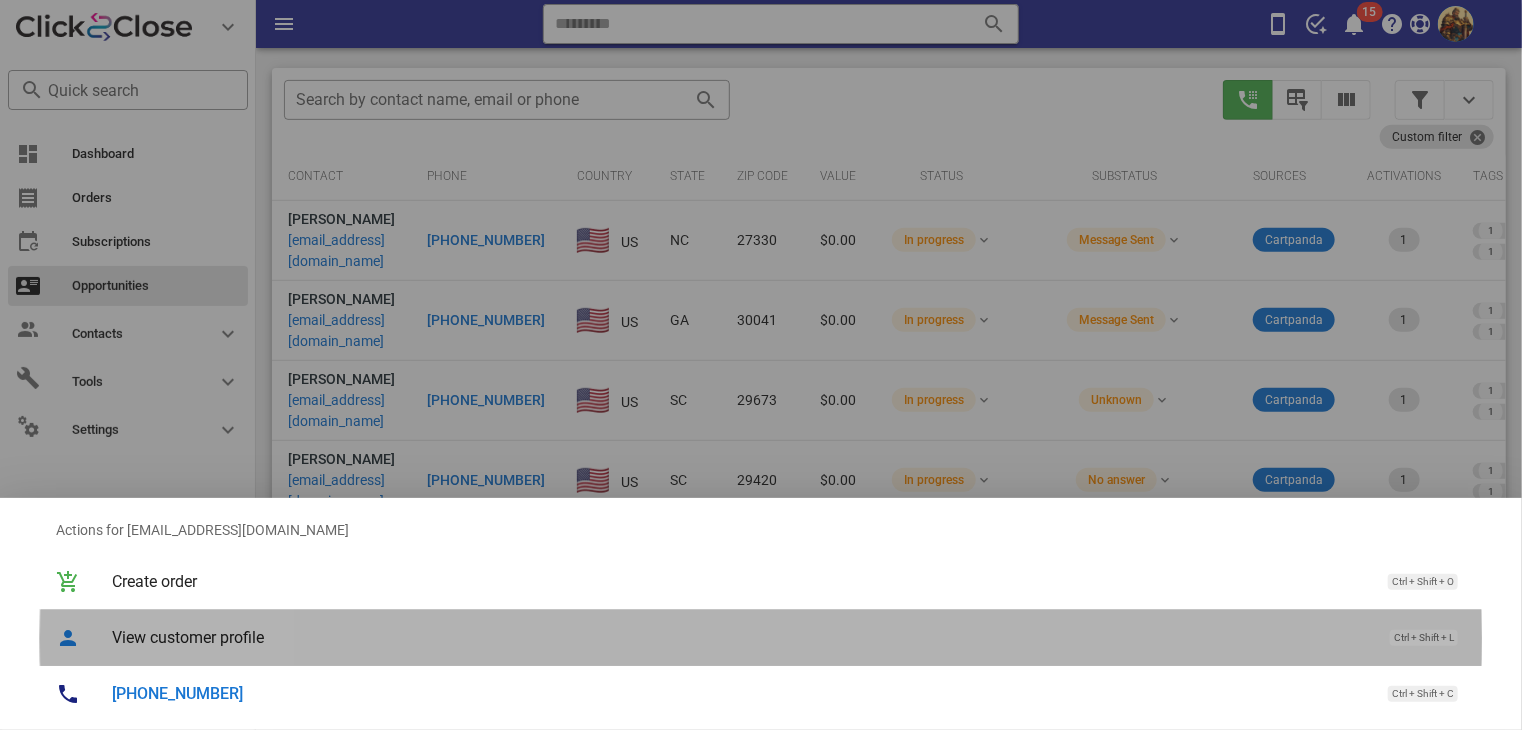 click on "View customer profile" at bounding box center [741, 637] 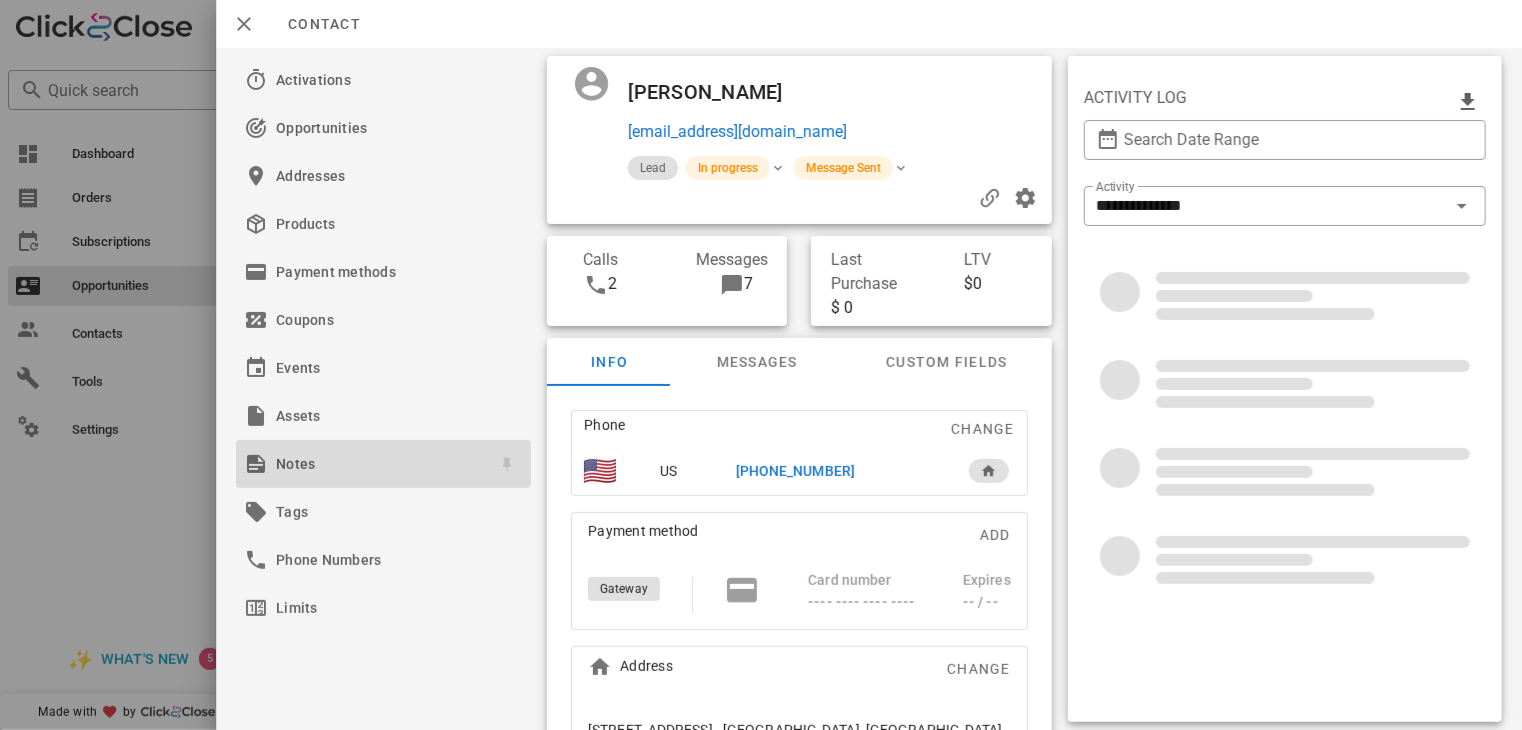 click on "Notes" at bounding box center (379, 464) 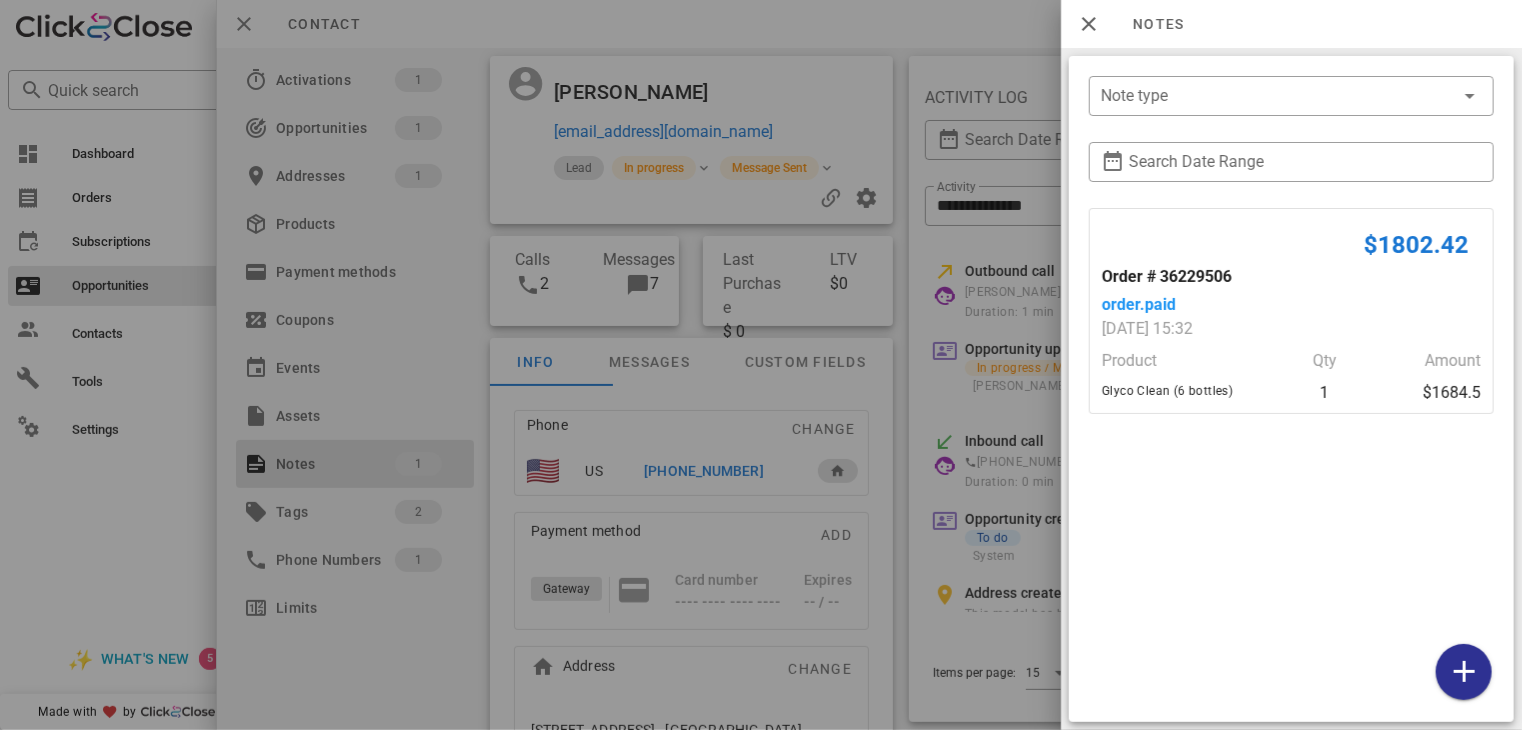 click on "$1802.42   Order # 36229506   order.paid   [DATE] 15:32   Product Qty Amount  Glyco Clean (6 bottles)  1 $1684.5" at bounding box center [1291, 460] 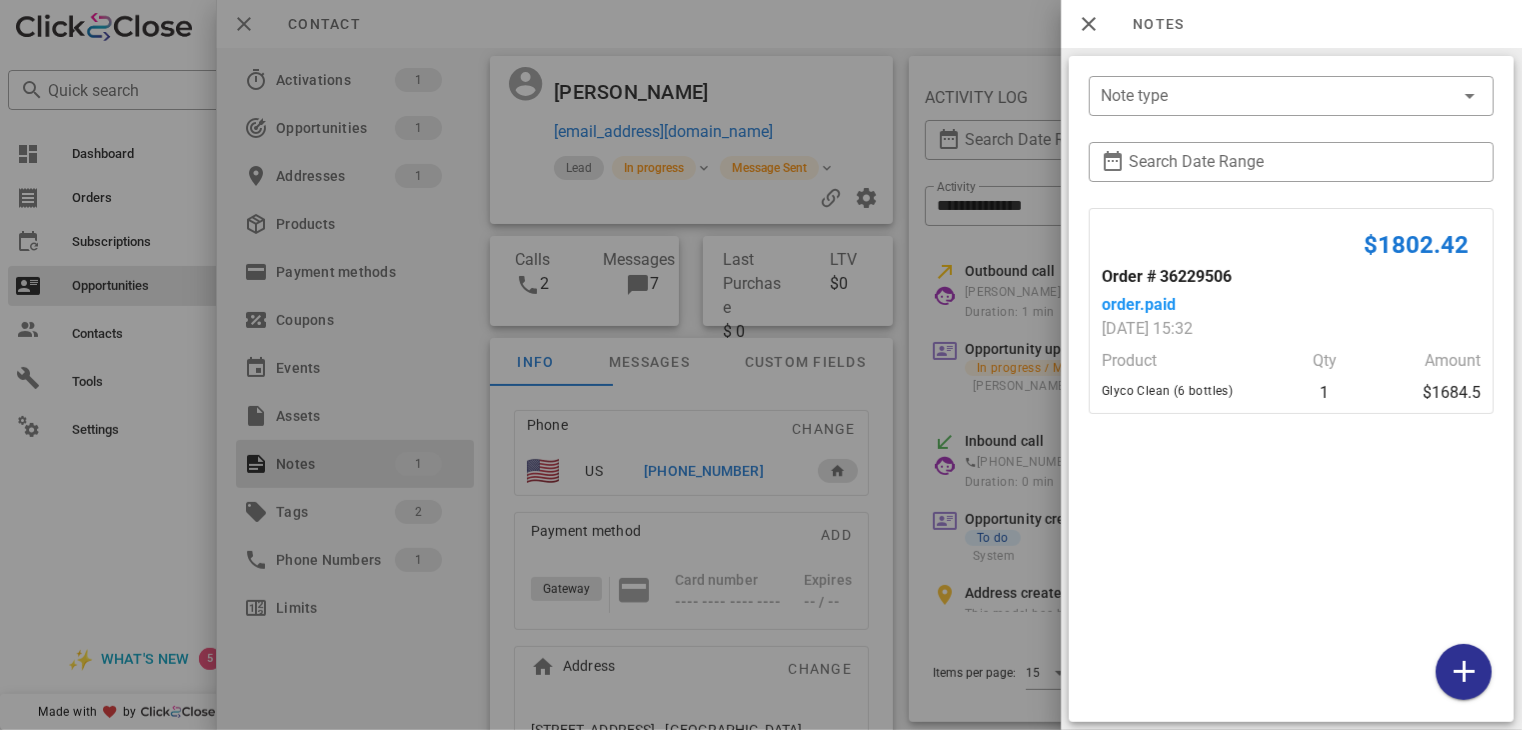 drag, startPoint x: 984, startPoint y: 629, endPoint x: 953, endPoint y: 541, distance: 93.30059 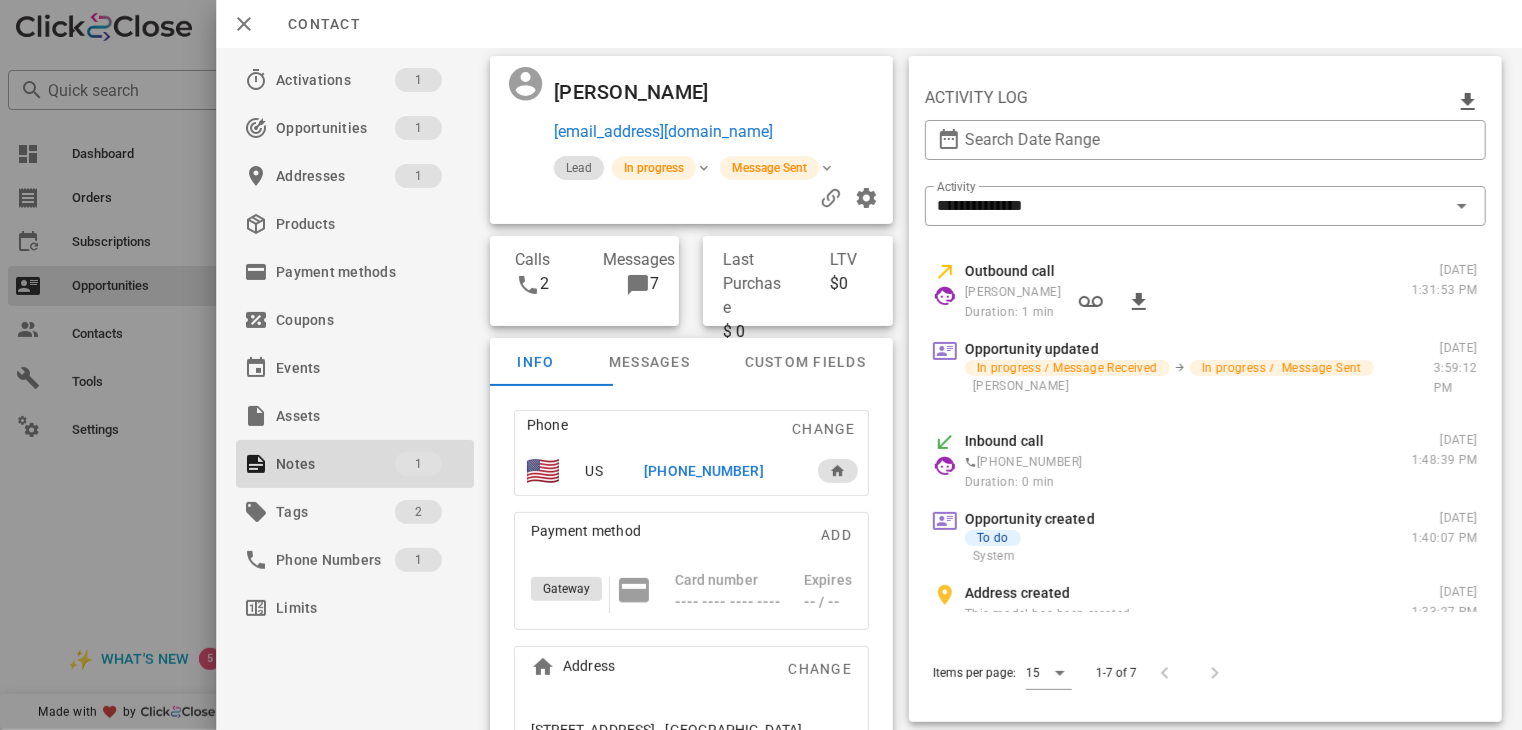 scroll, scrollTop: 359, scrollLeft: 0, axis: vertical 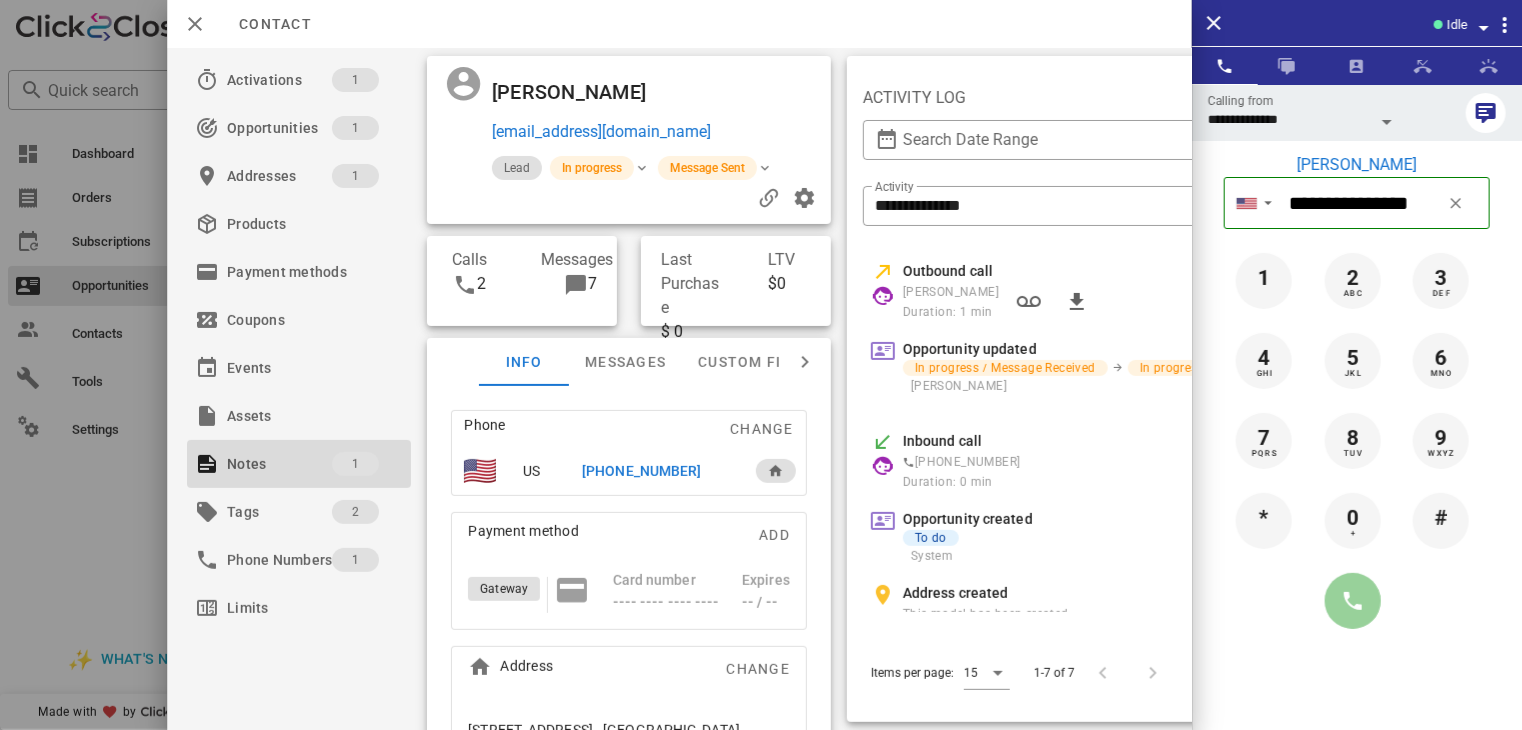 click at bounding box center [1353, 601] 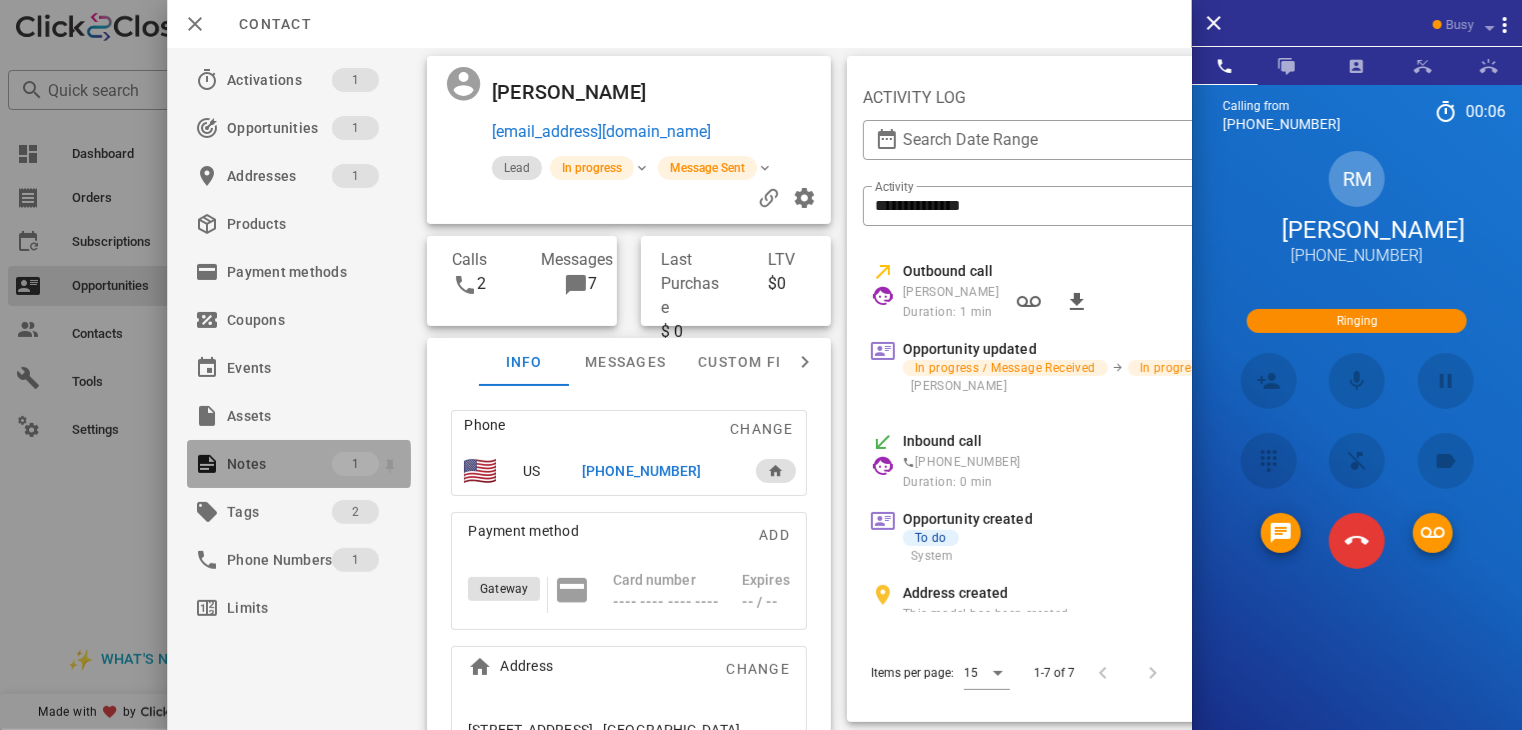 click on "Notes" at bounding box center (279, 464) 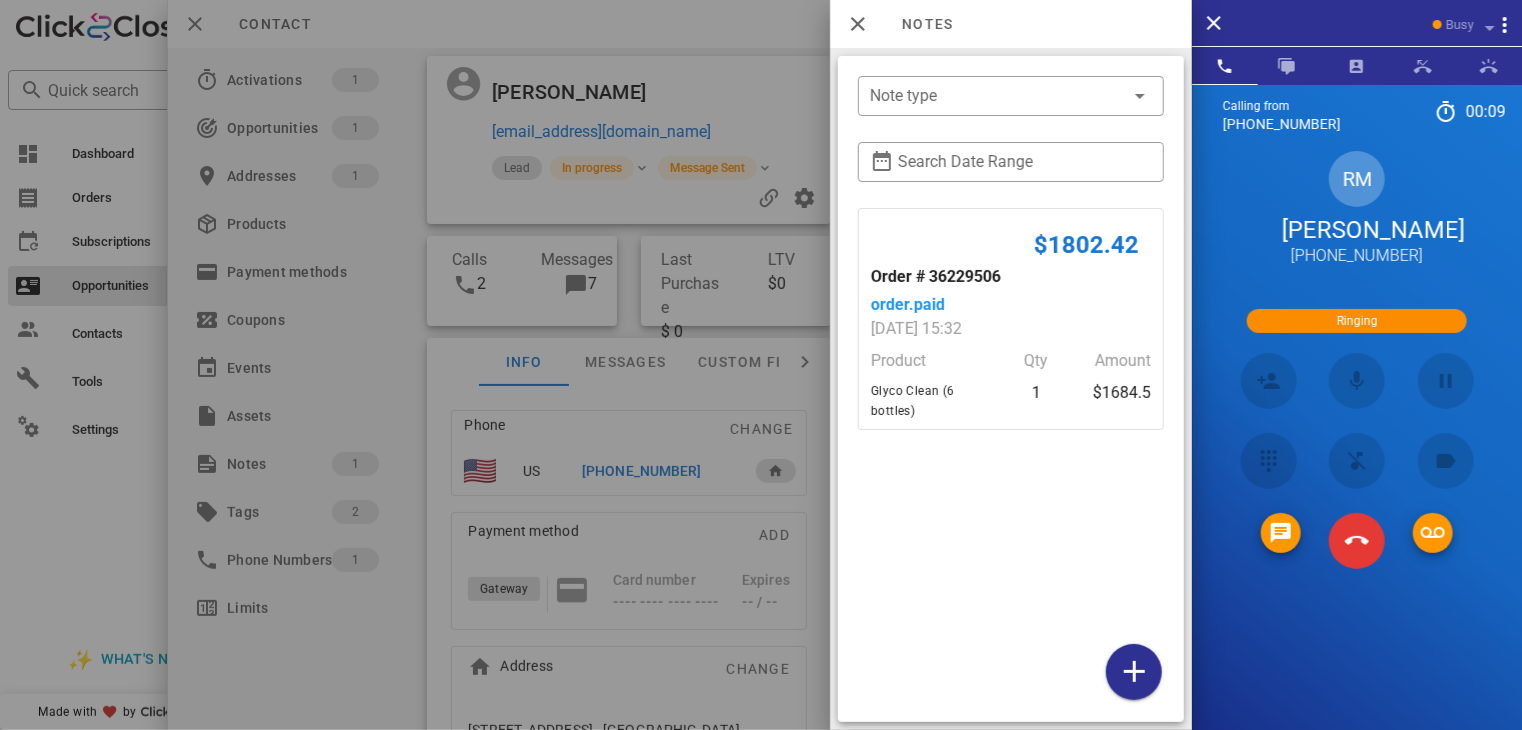 click at bounding box center [761, 365] 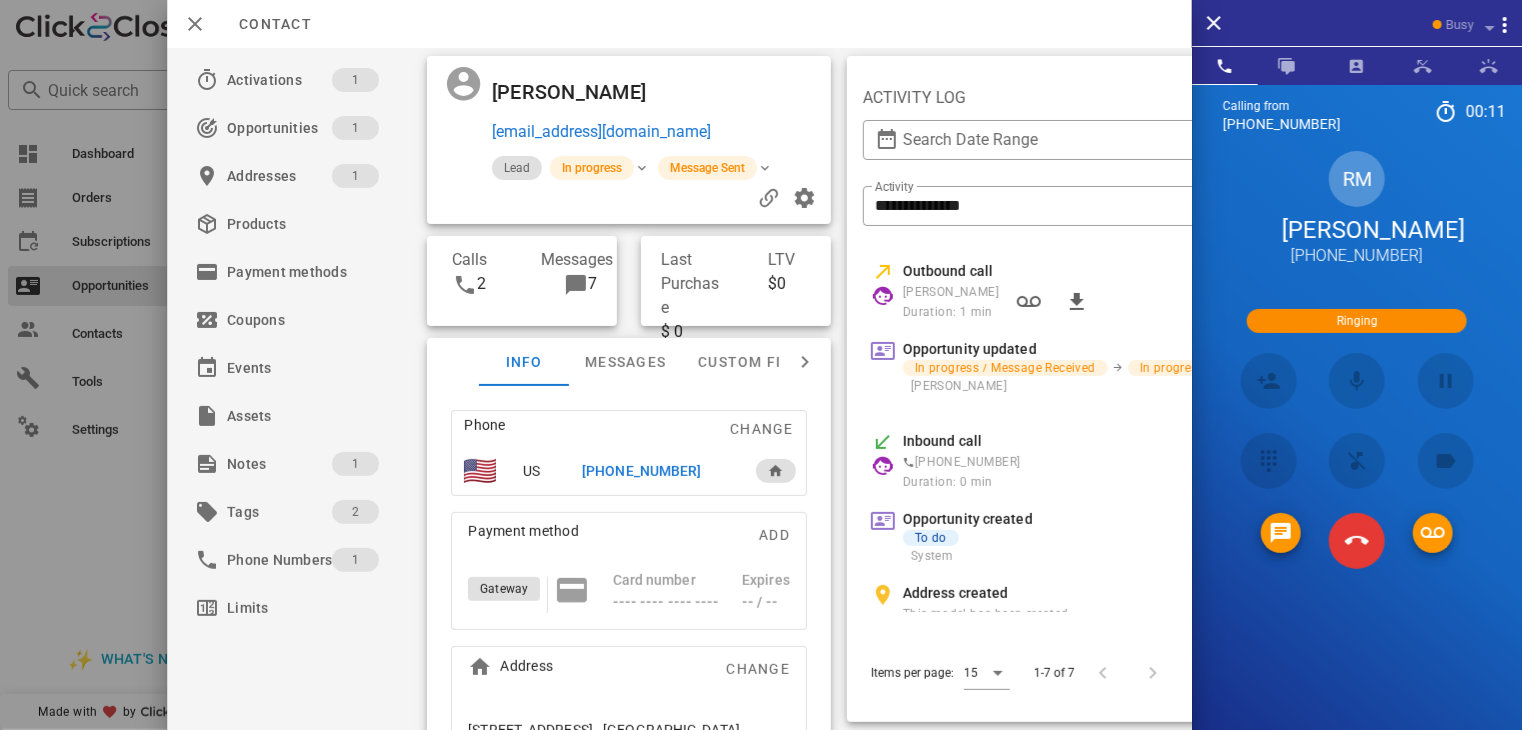 click on "Phone" at bounding box center [540, 425] 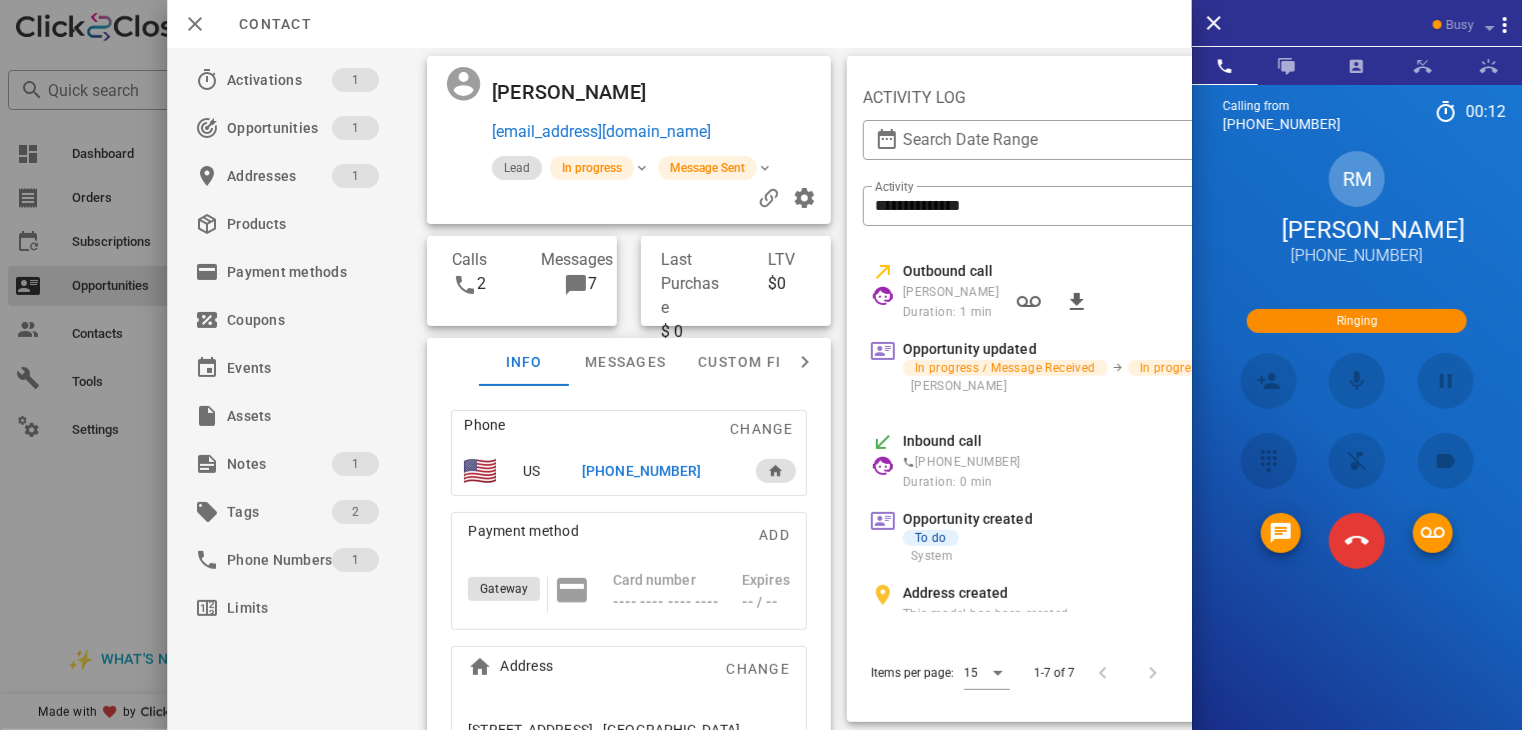 click on "Phone" at bounding box center (540, 425) 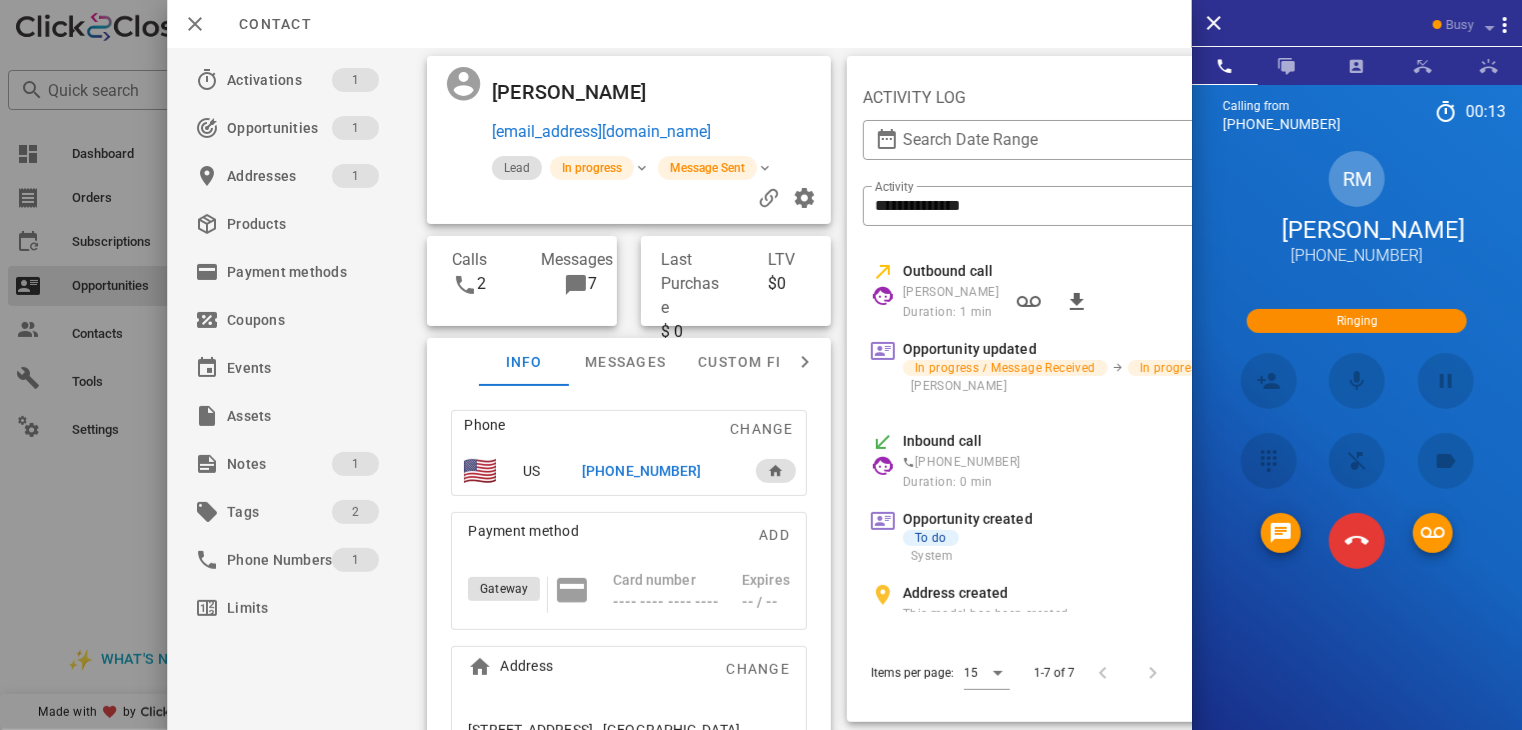 click on "Phone" at bounding box center (540, 425) 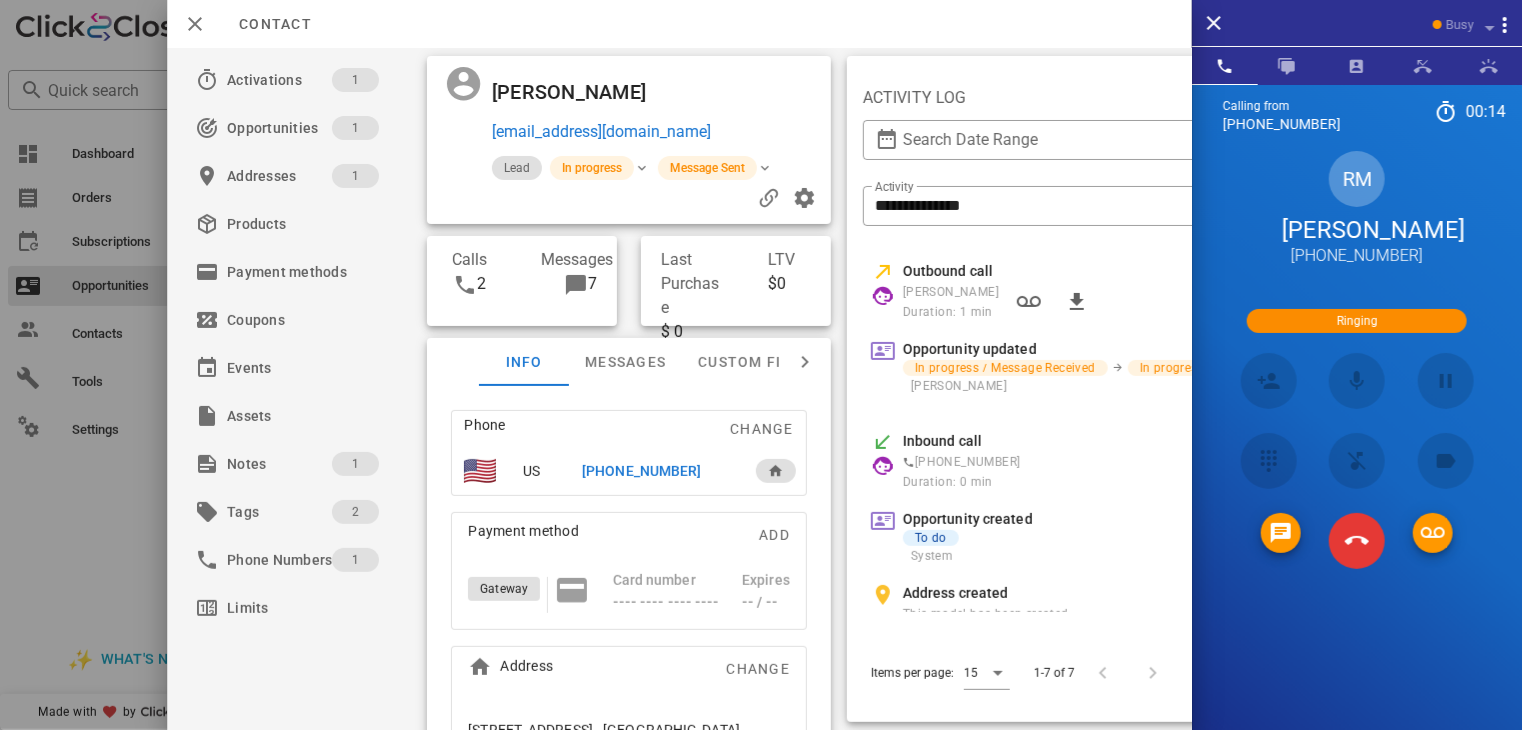 click on "Phone" at bounding box center (540, 425) 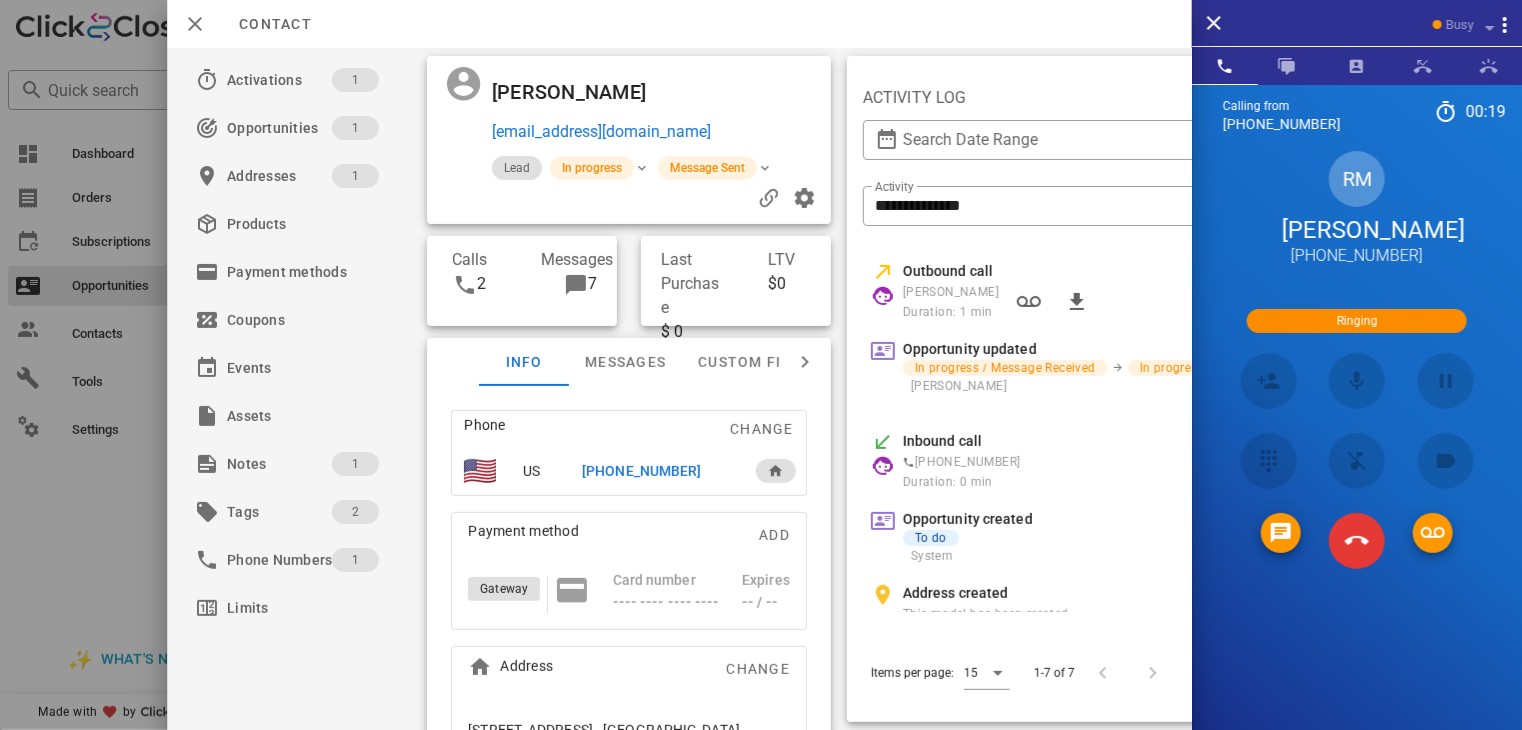 click on "Phone" at bounding box center [540, 425] 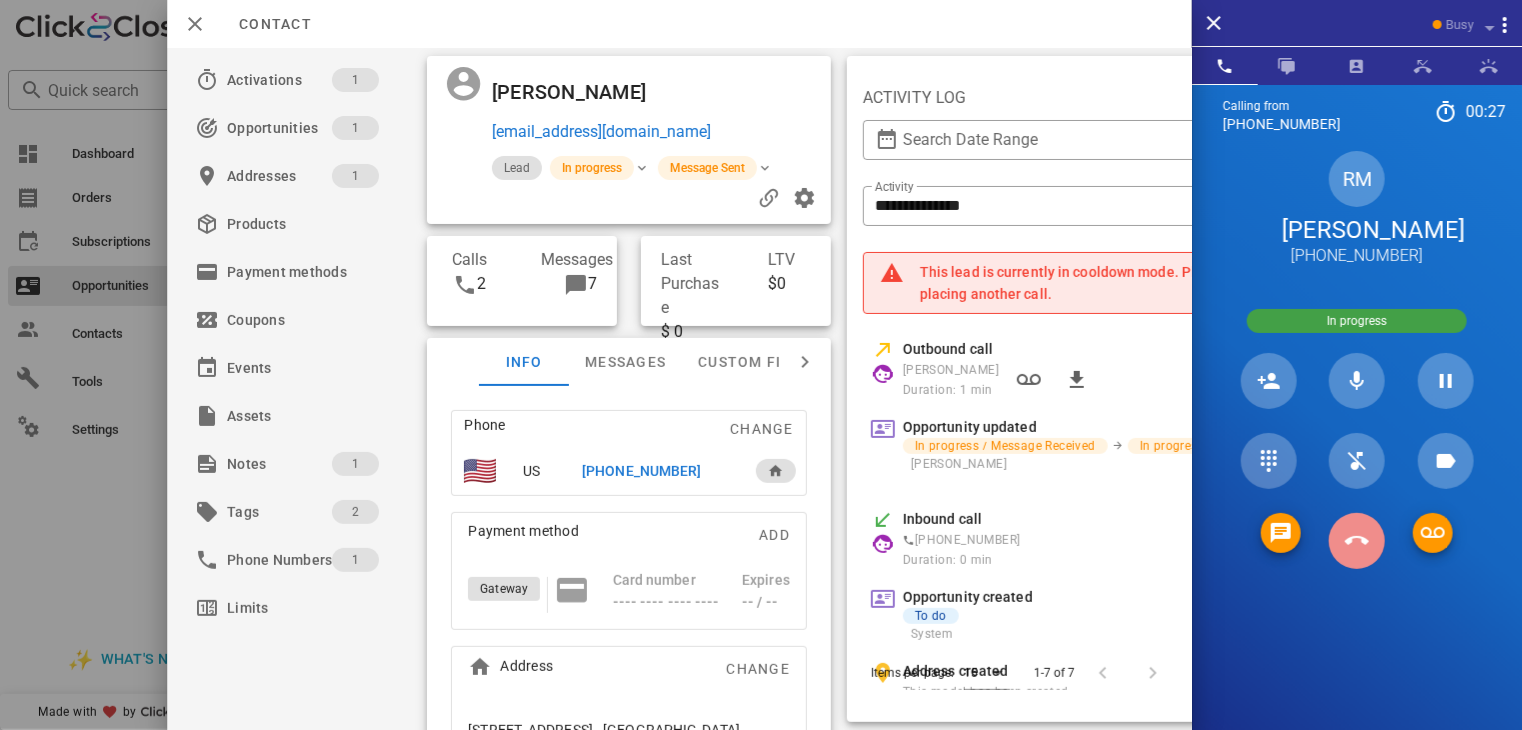 click at bounding box center [1357, 541] 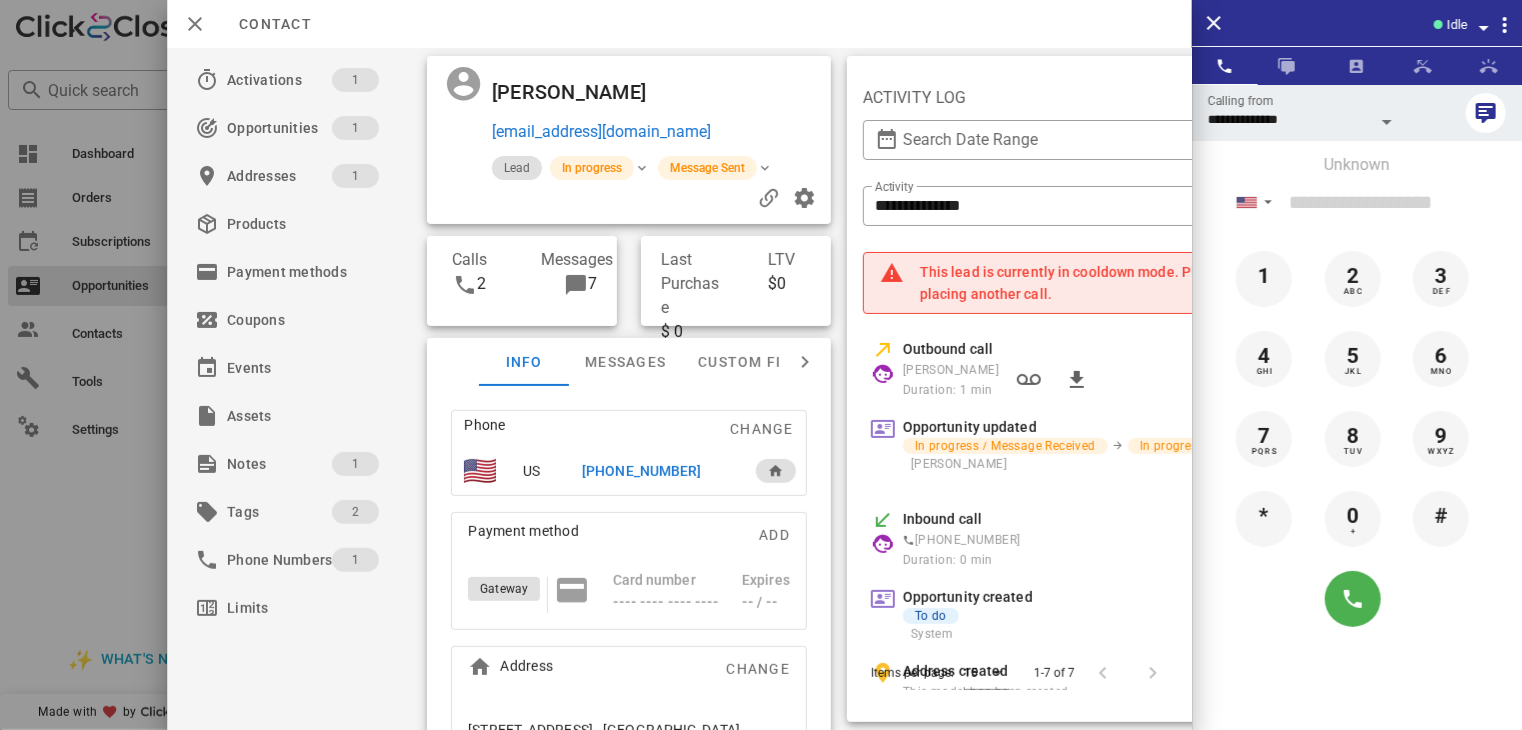 click at bounding box center [761, 365] 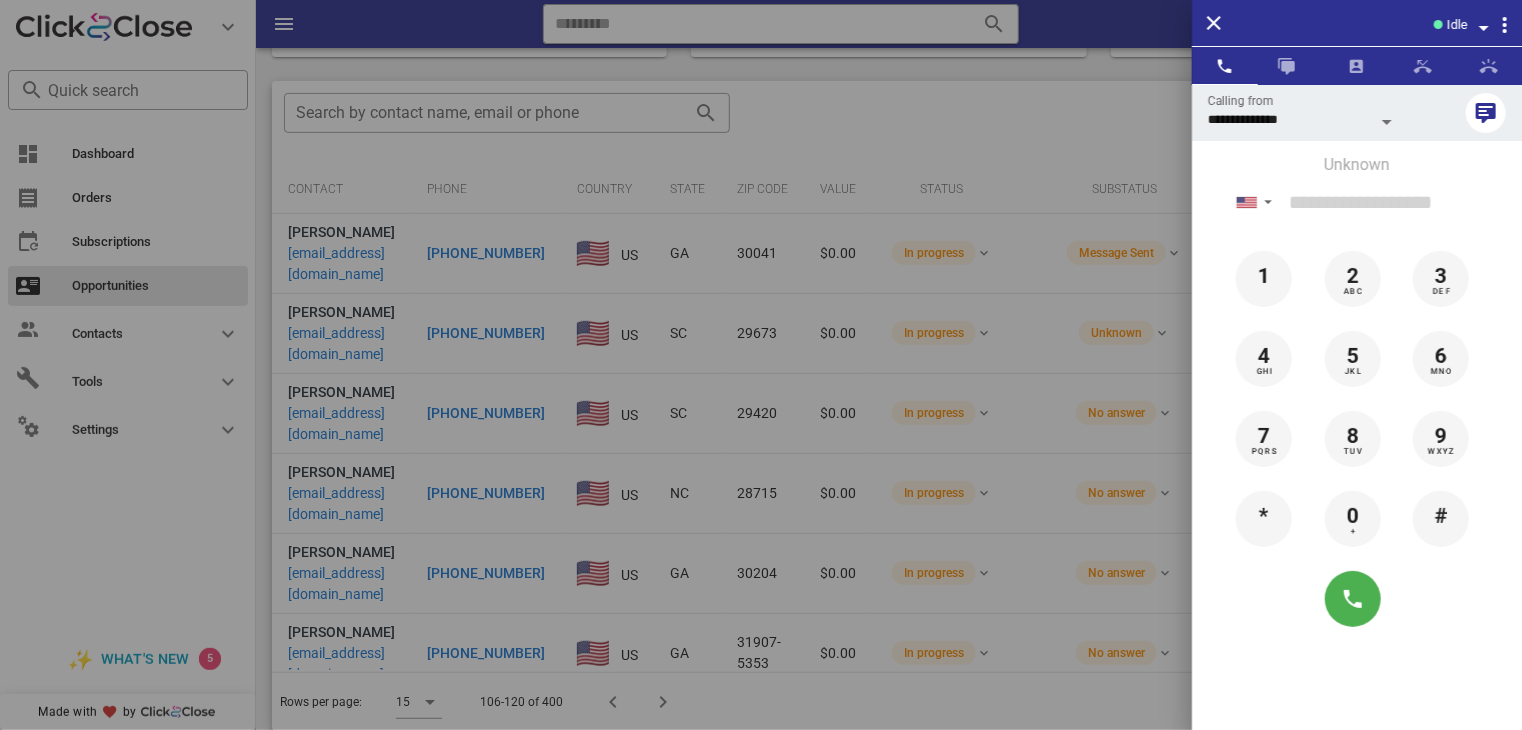 click at bounding box center (761, 365) 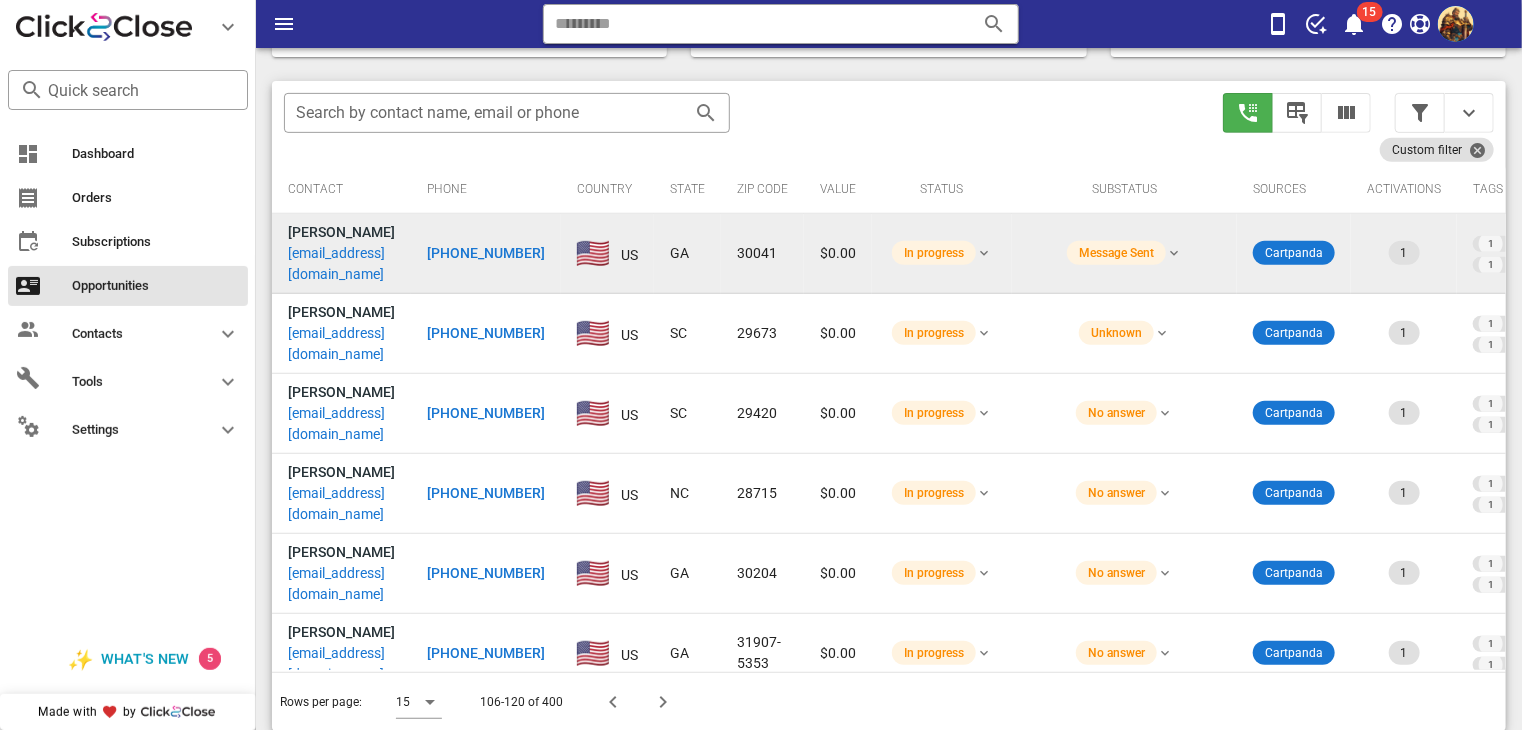click on "[EMAIL_ADDRESS][DOMAIN_NAME]" at bounding box center (341, 264) 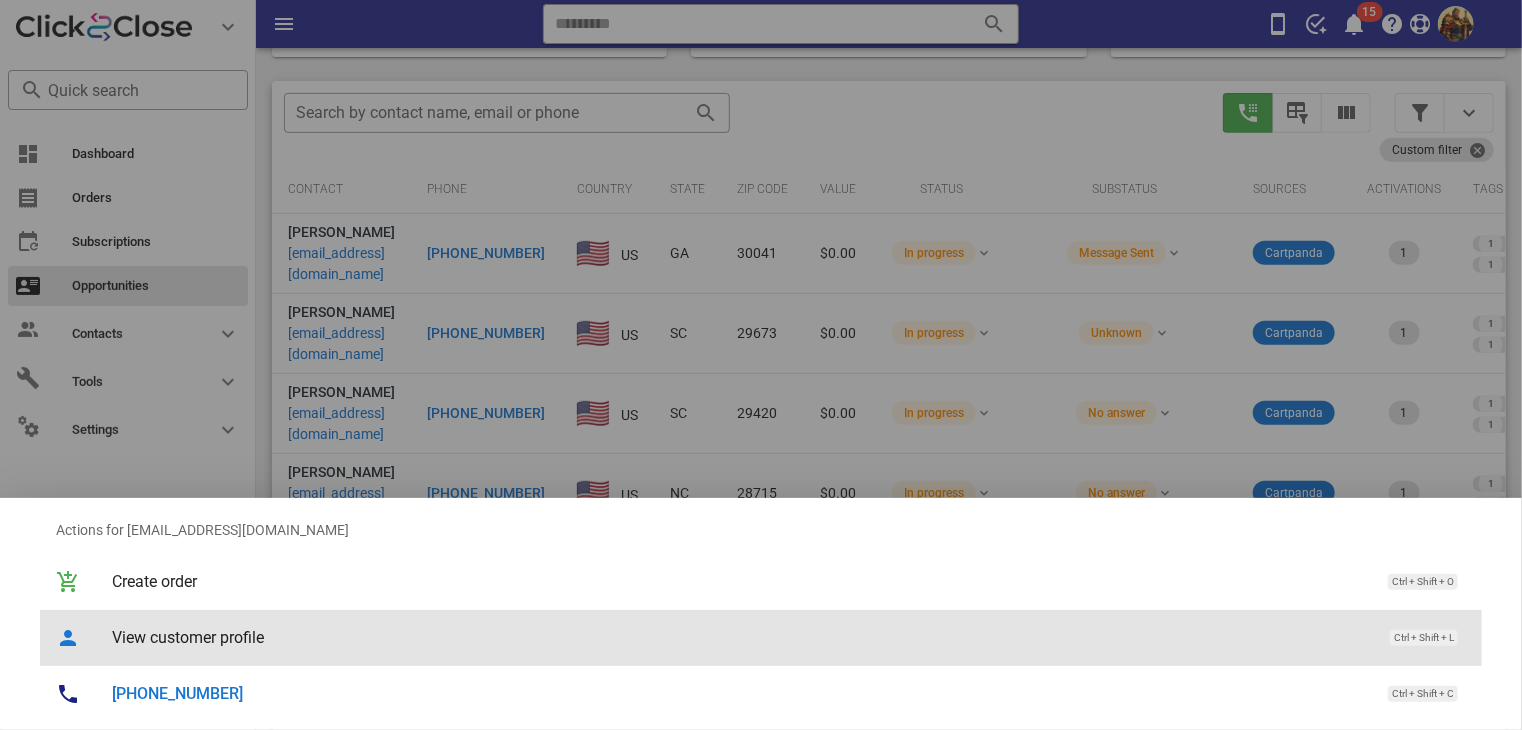 click on "View customer profile" at bounding box center [741, 637] 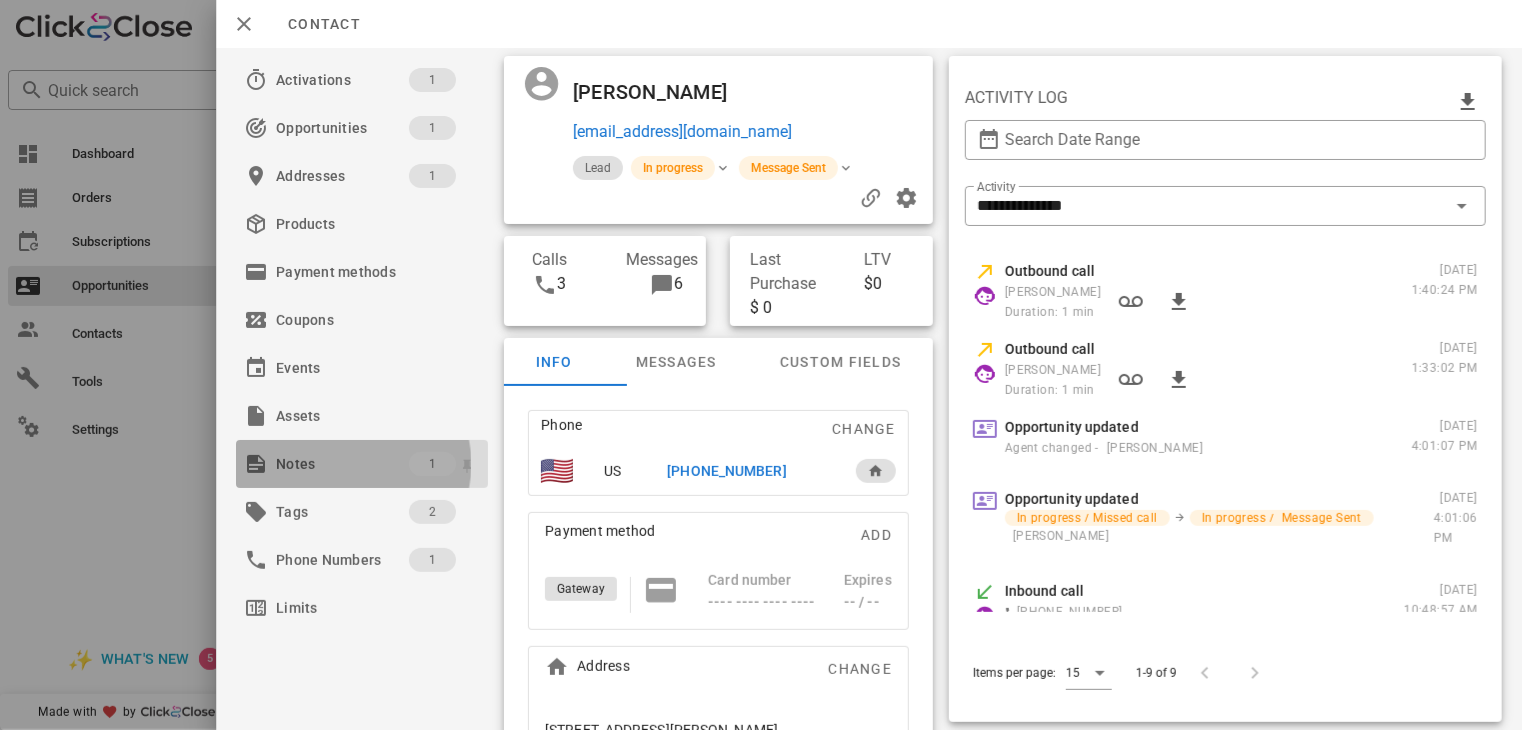 click at bounding box center (256, 464) 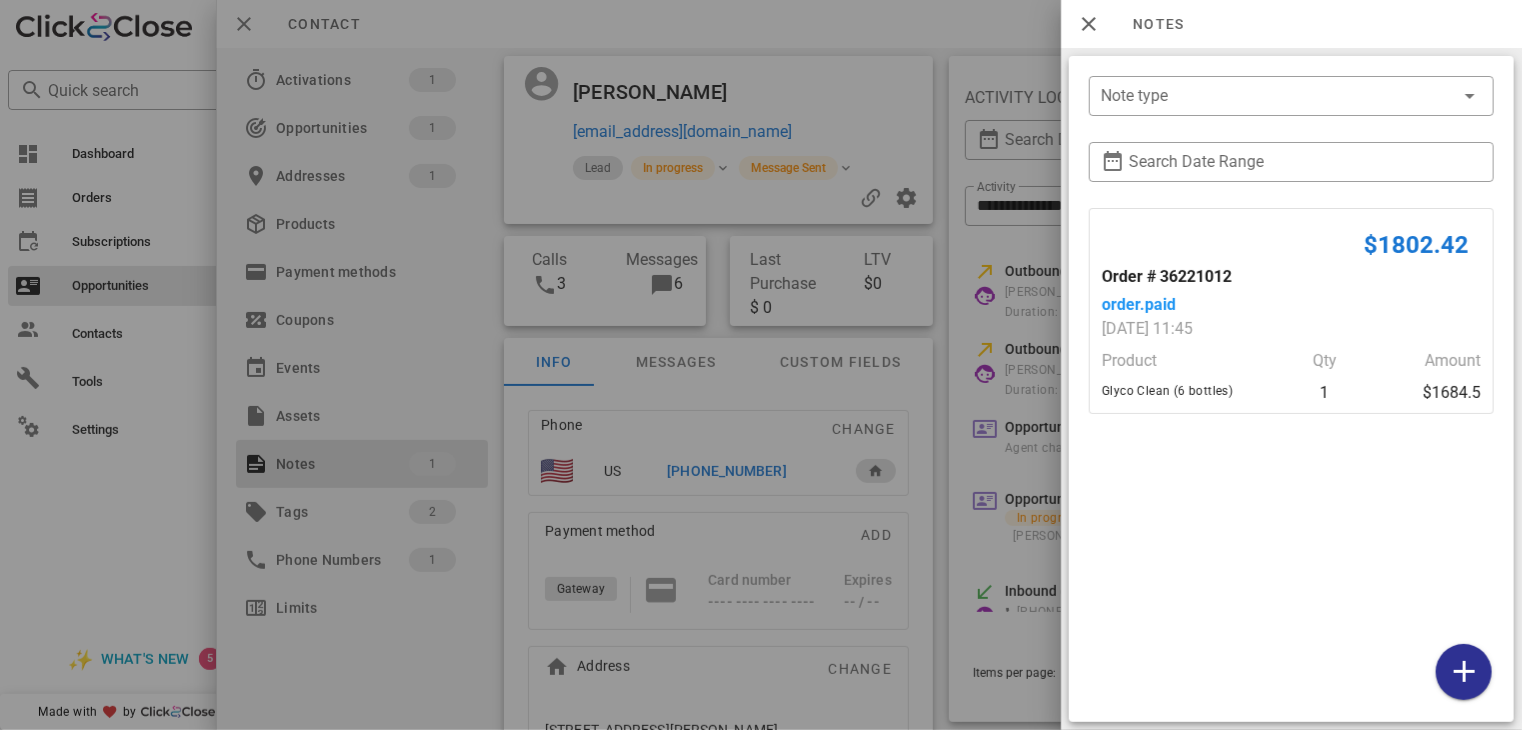 click at bounding box center [761, 365] 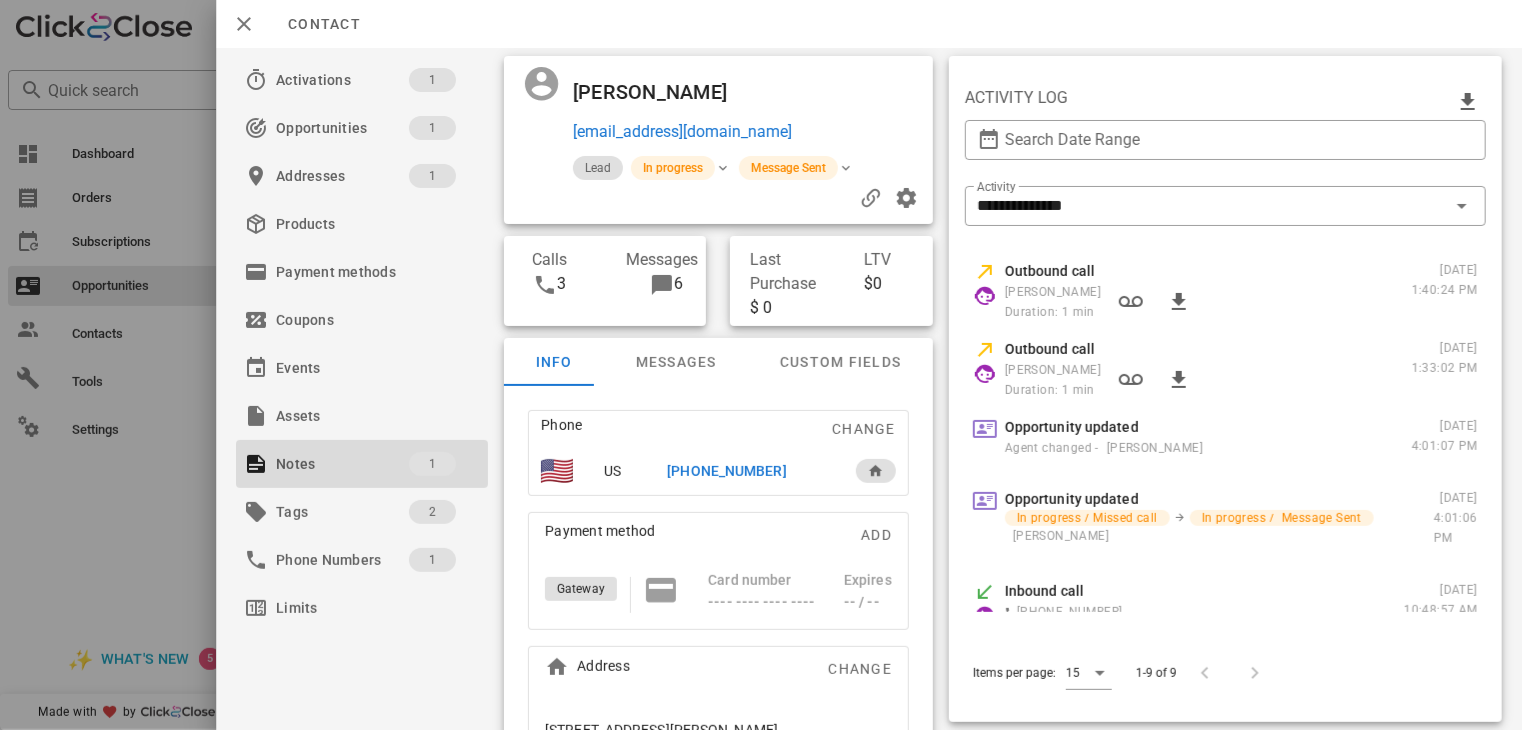 click on "[PHONE_NUMBER]" at bounding box center [727, 471] 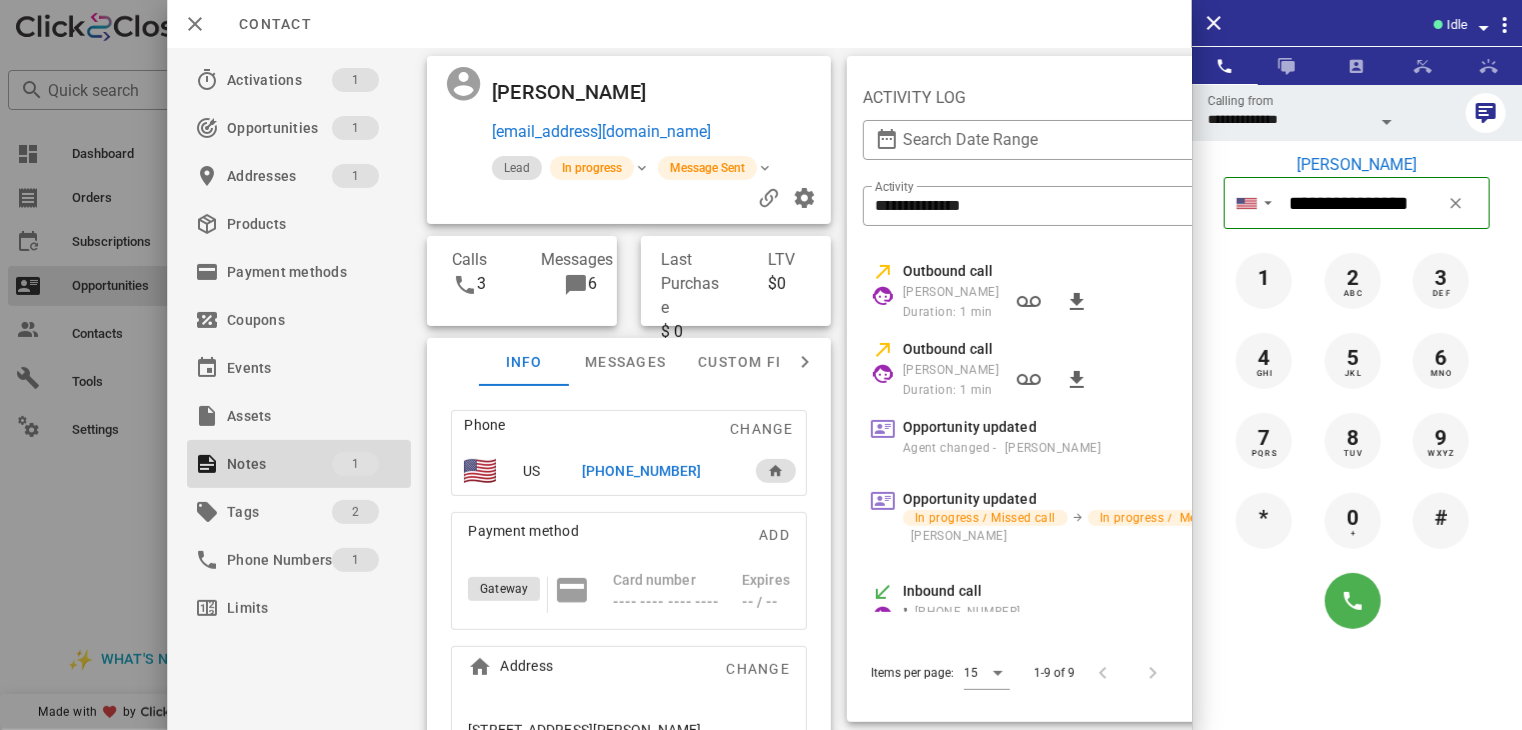 scroll, scrollTop: 348, scrollLeft: 0, axis: vertical 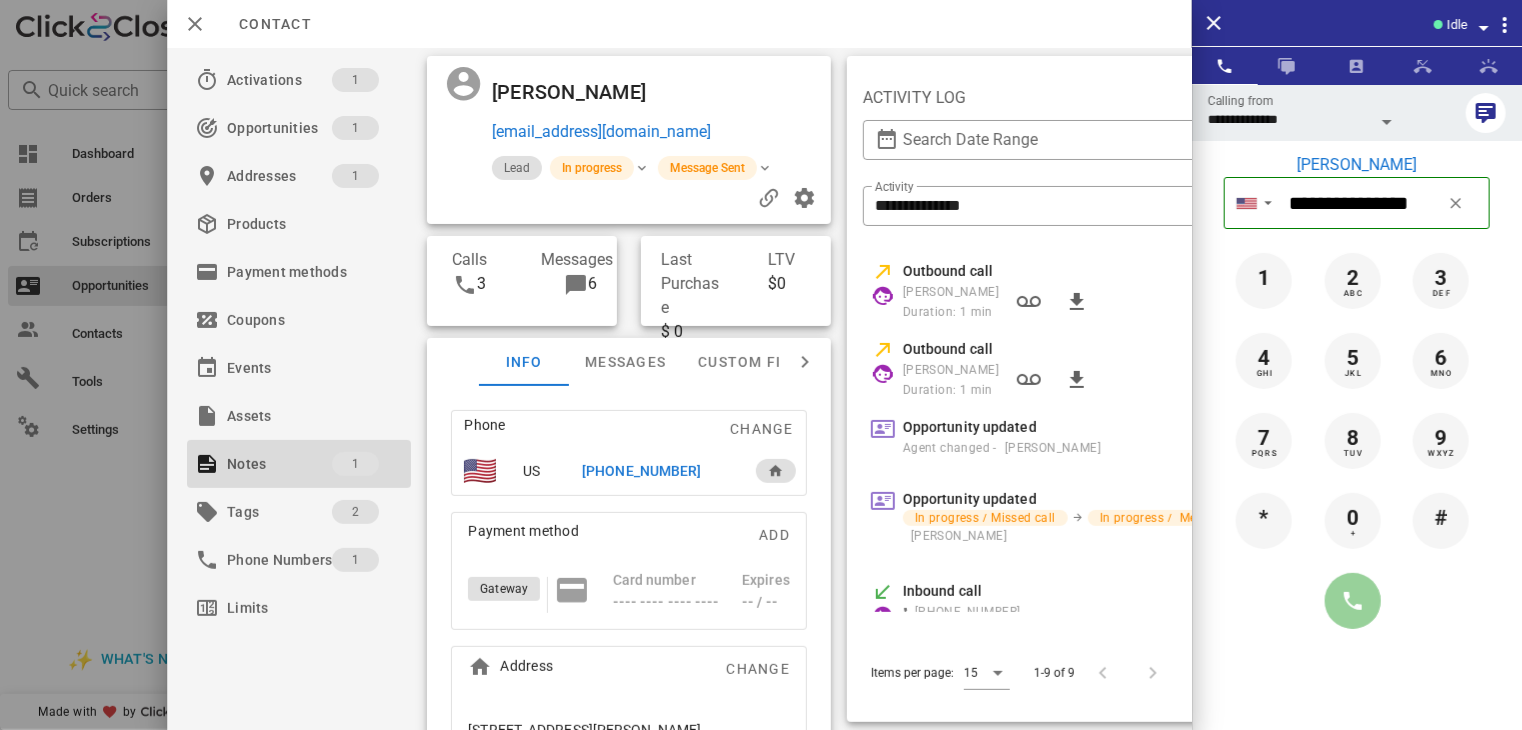 click at bounding box center [1353, 601] 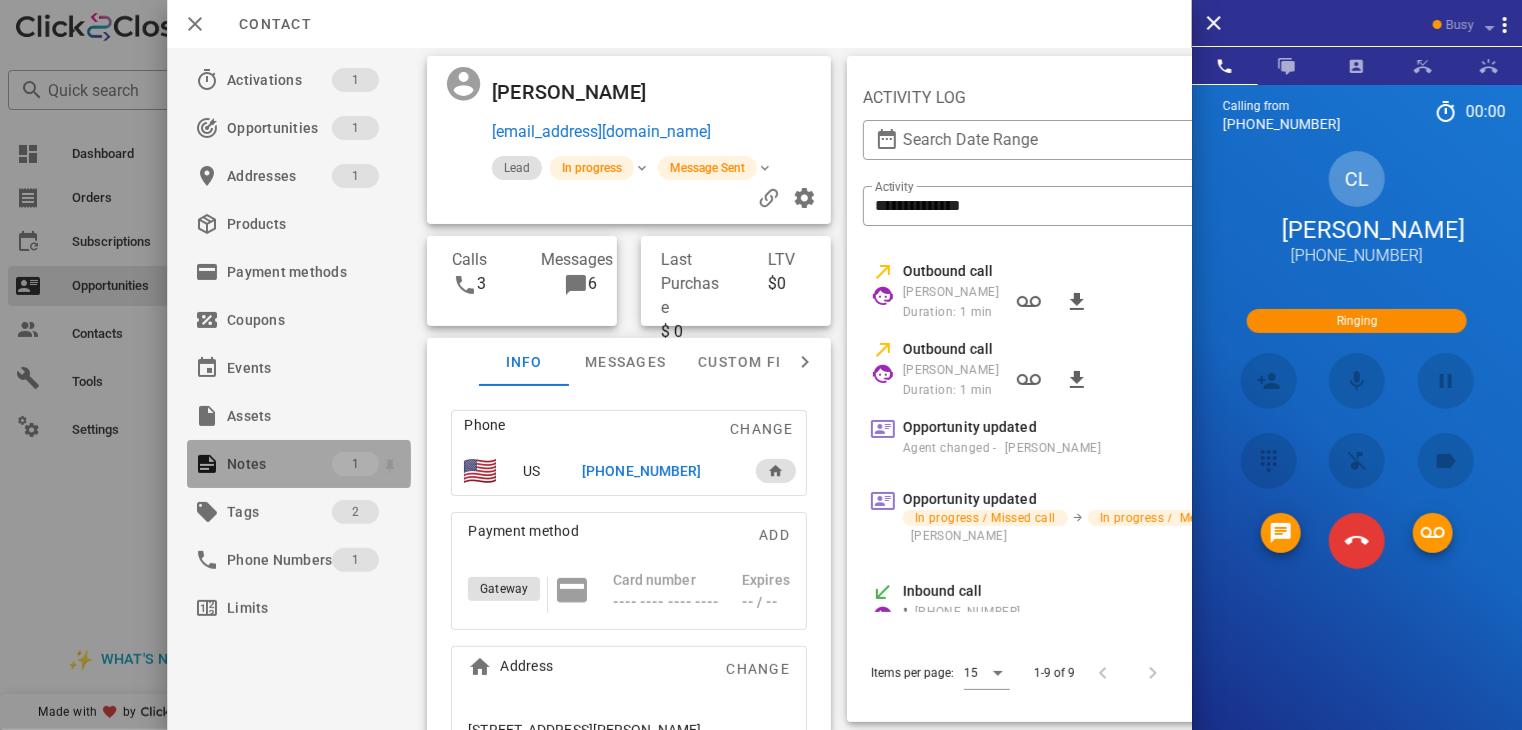 click on "Notes" at bounding box center [279, 464] 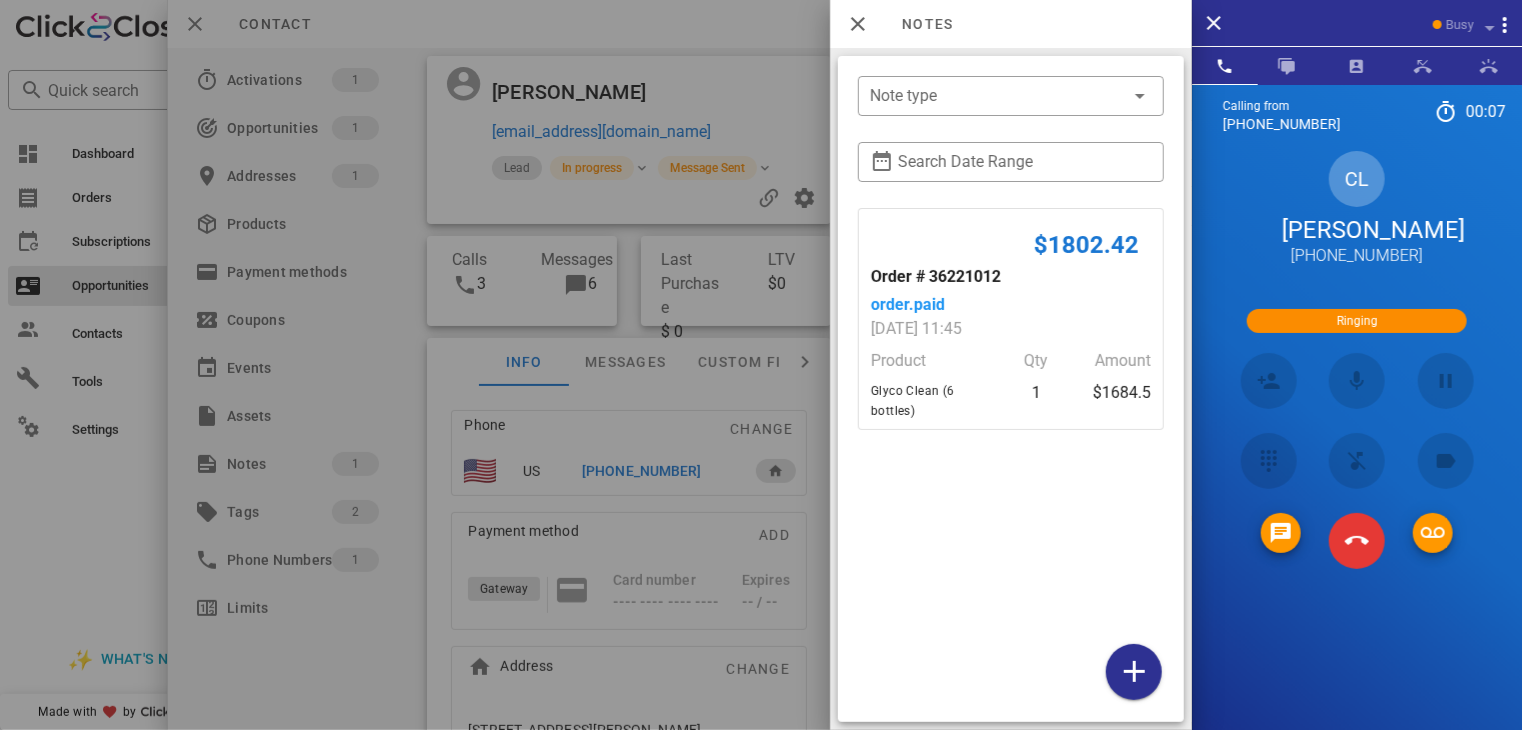 click at bounding box center [761, 365] 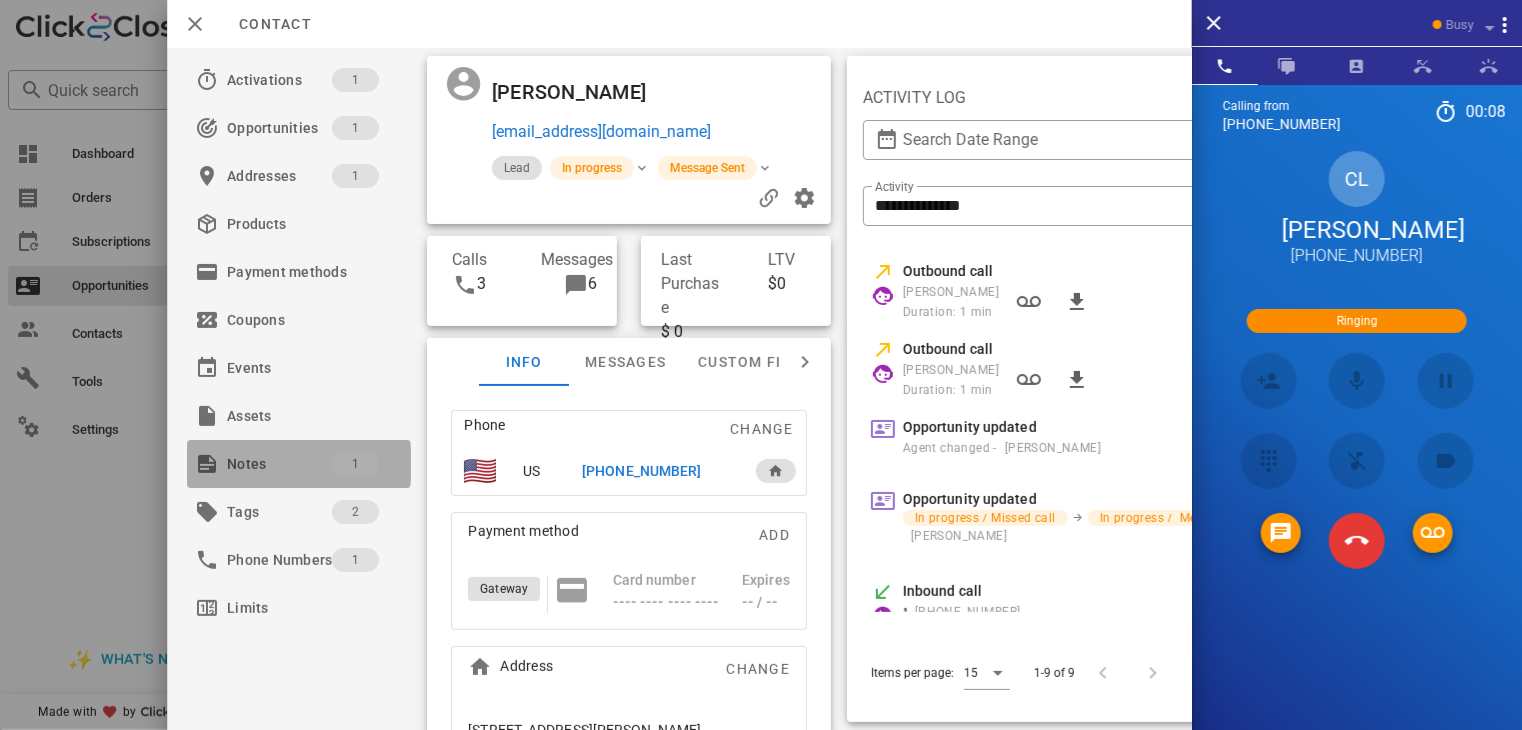 click on "Notes" at bounding box center [279, 464] 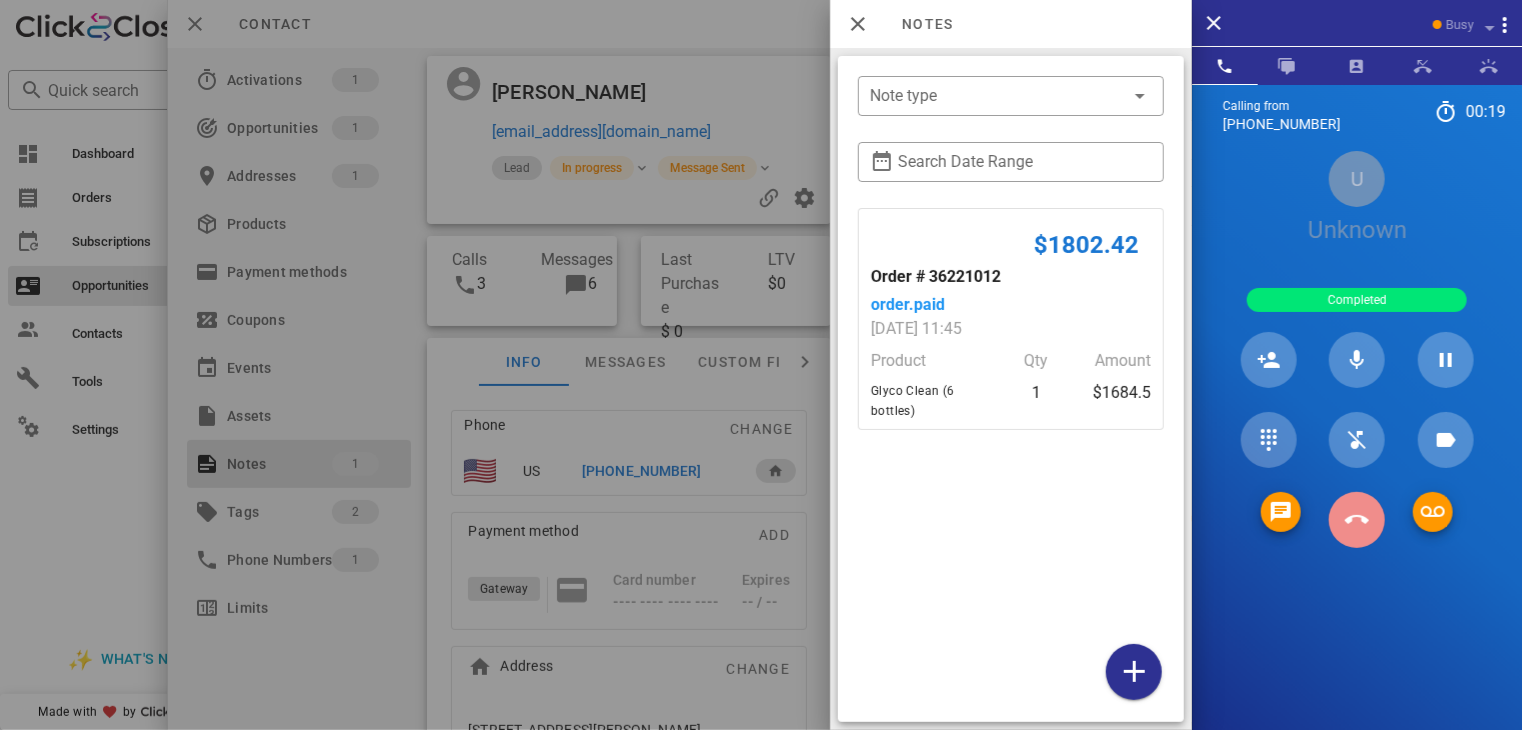 click at bounding box center [1357, 520] 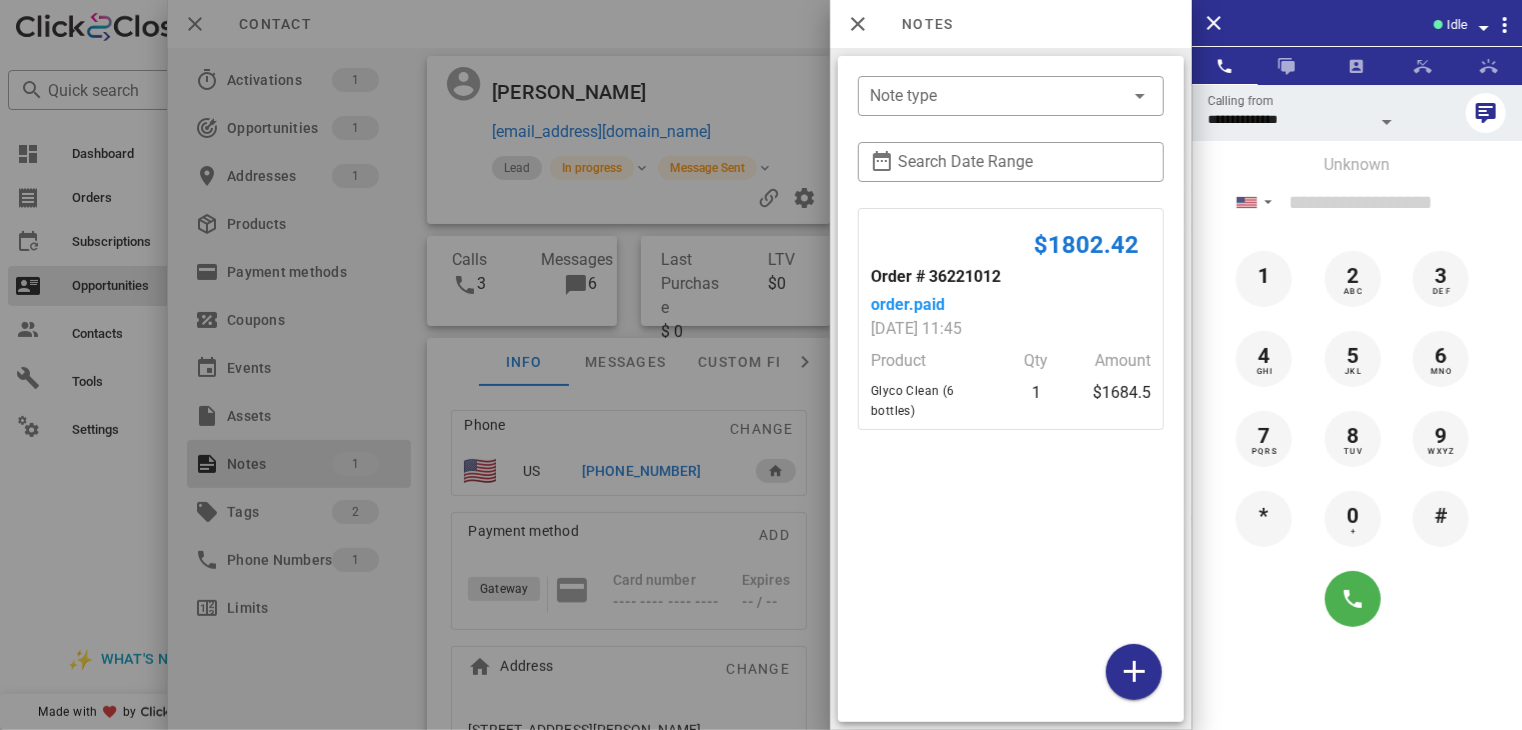 click at bounding box center (761, 365) 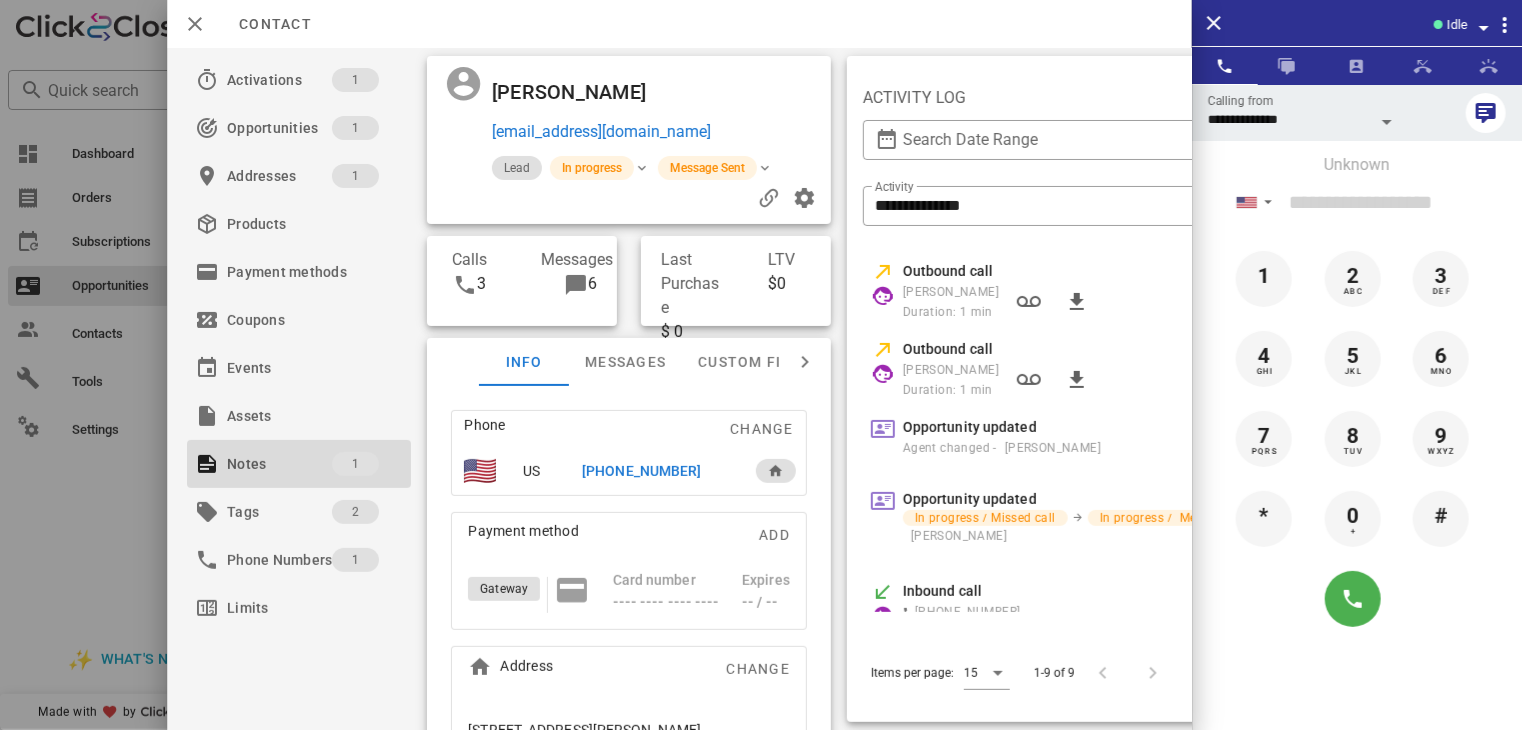 click at bounding box center [761, 365] 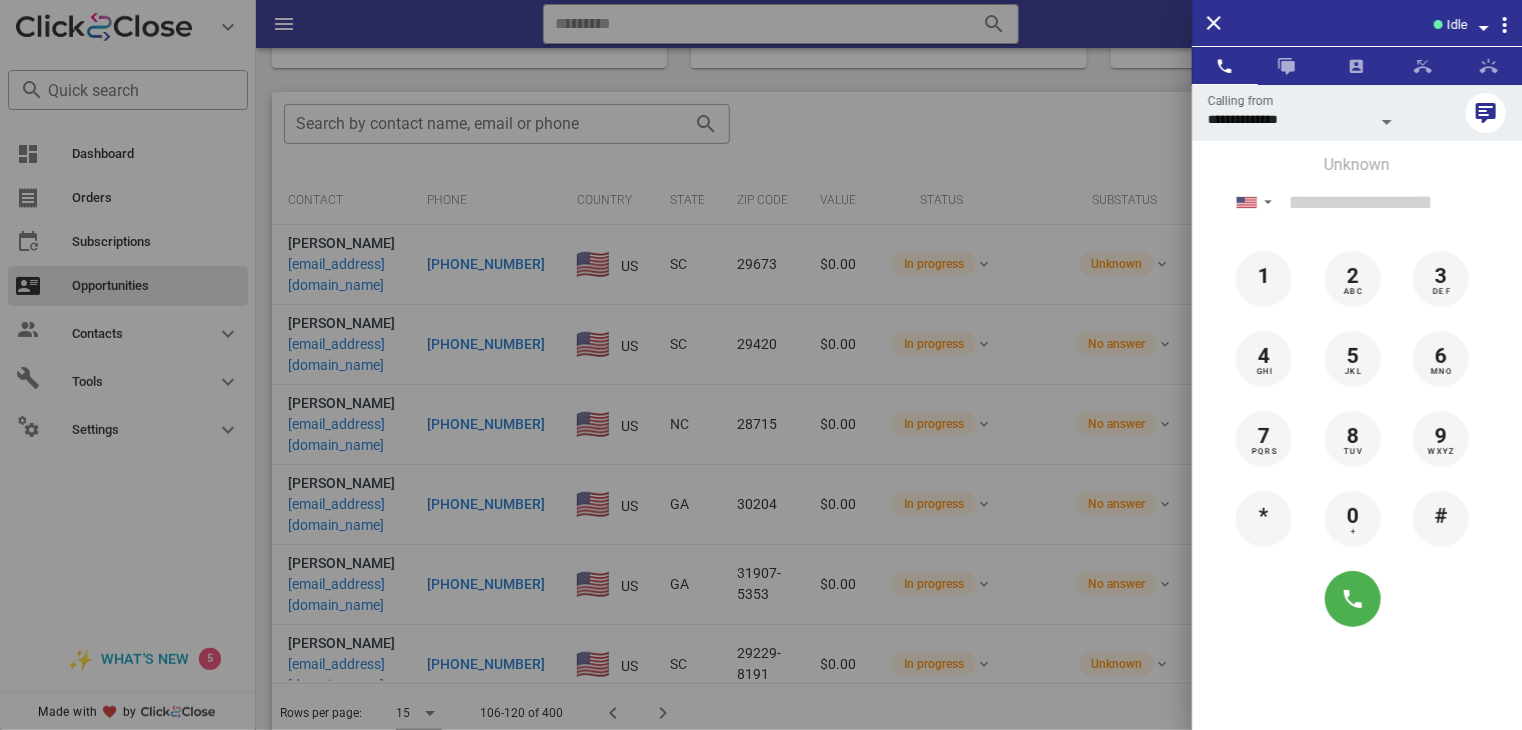 click at bounding box center (761, 365) 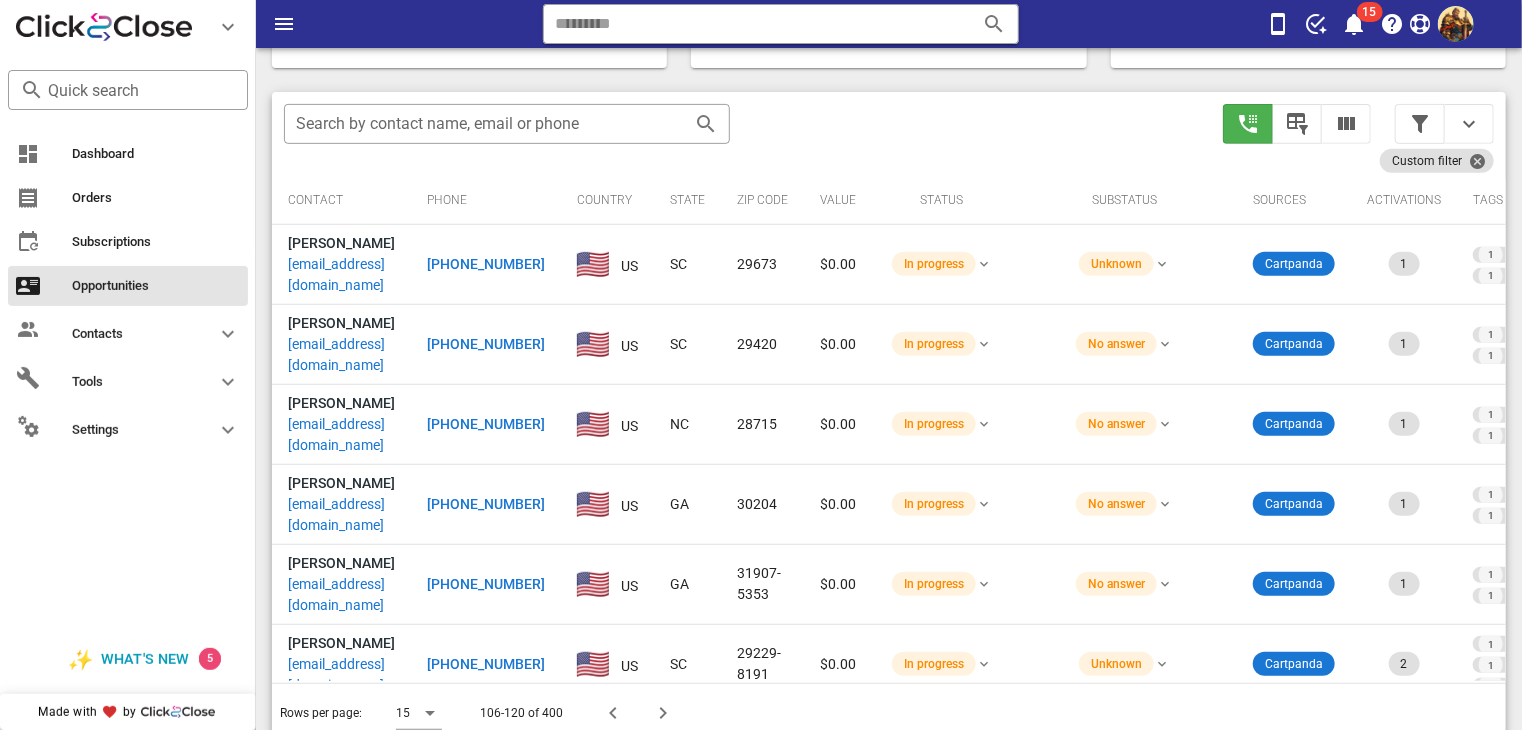 click on "Dashboard Orders Subscriptions Opportunities Contacts Tools Settings" at bounding box center [128, 376] 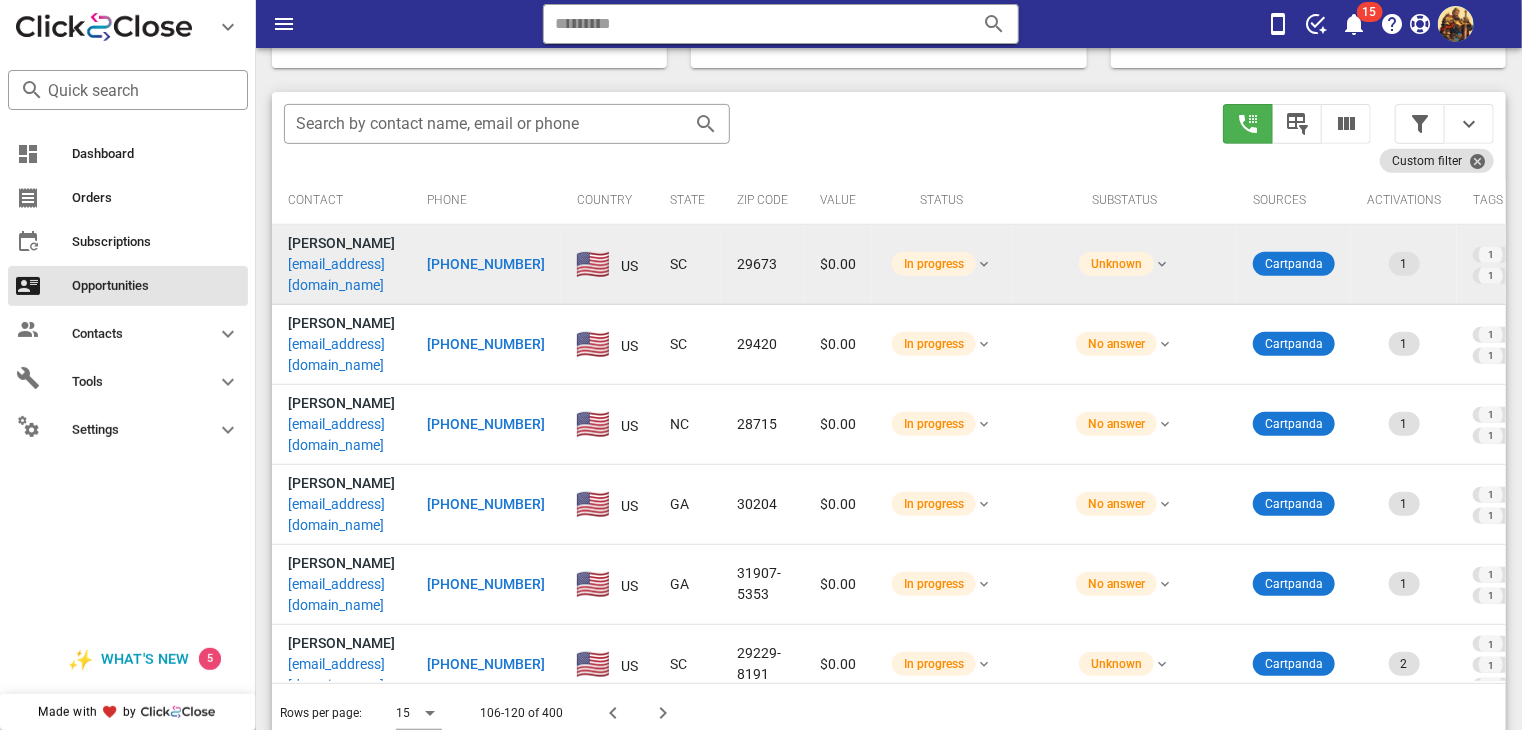 click on "[EMAIL_ADDRESS][DOMAIN_NAME]" at bounding box center (341, 275) 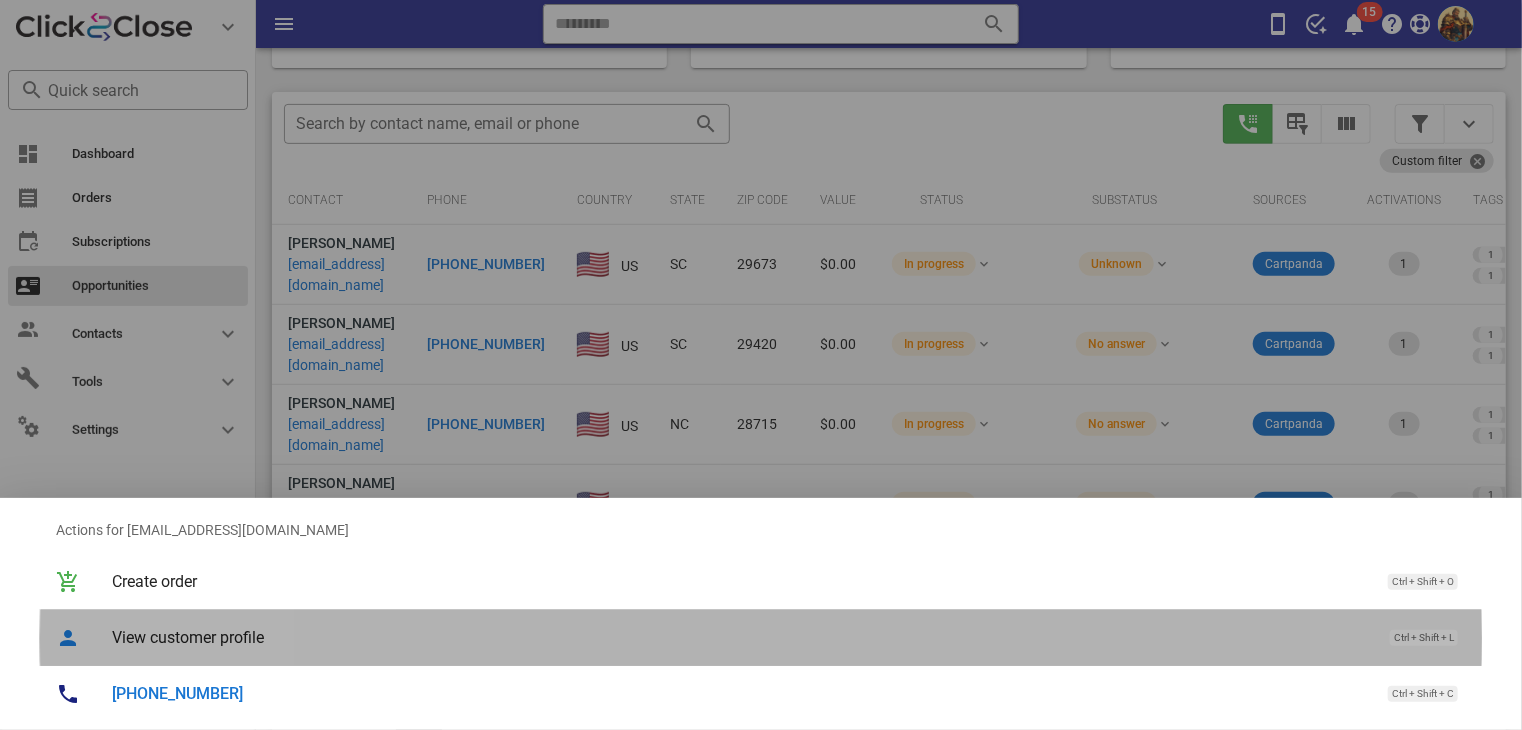click on "View customer profile Ctrl + Shift + L" at bounding box center (789, 637) 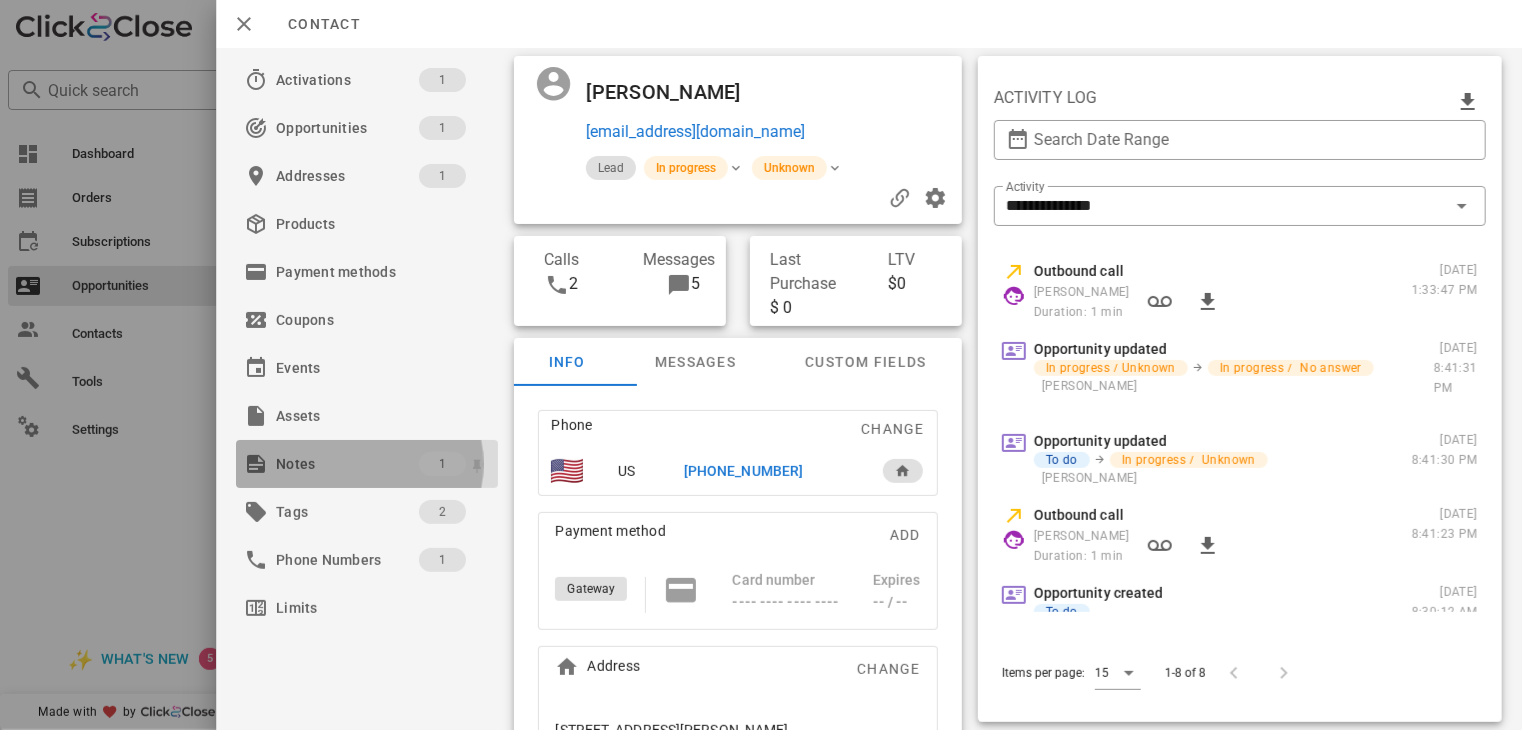 click on "Notes" at bounding box center [347, 464] 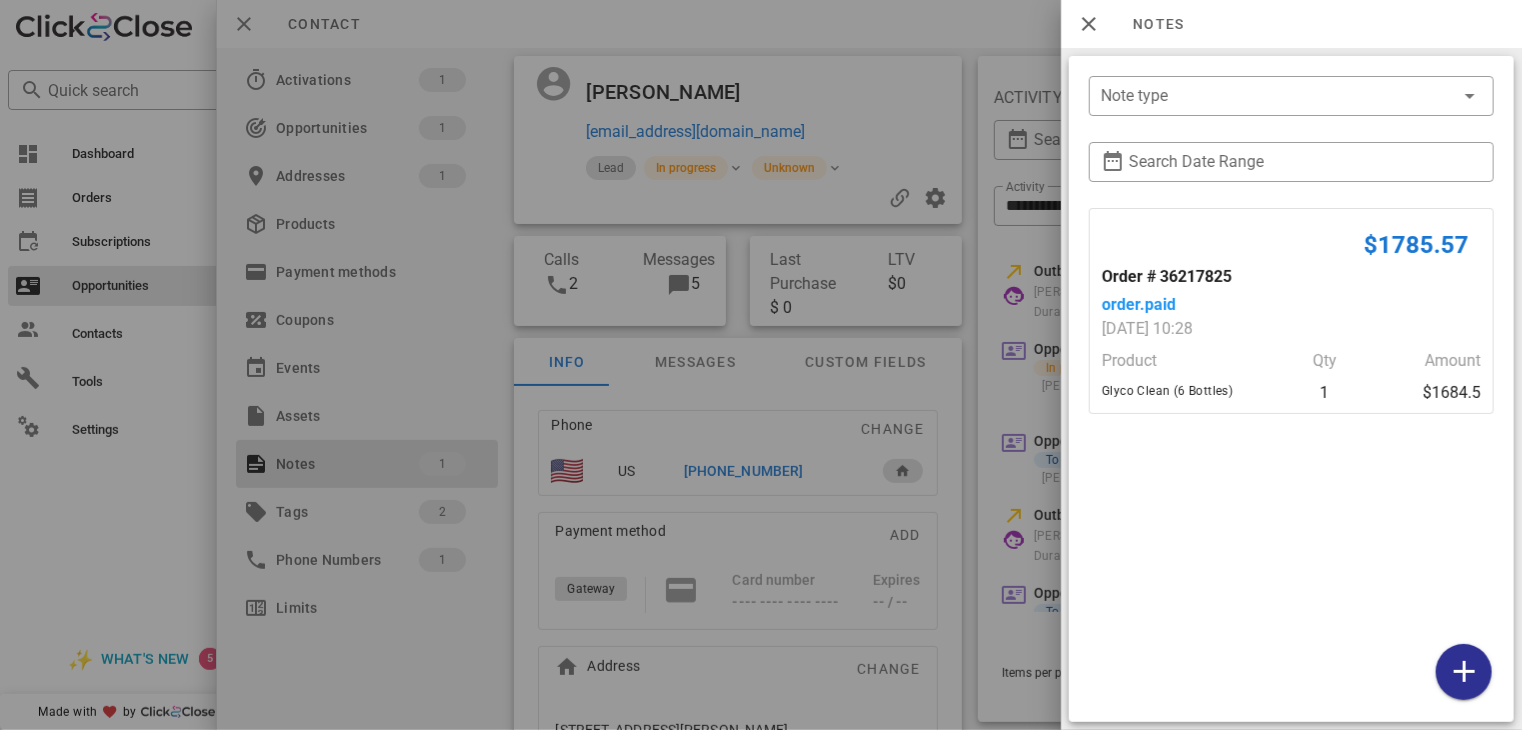 click at bounding box center (761, 365) 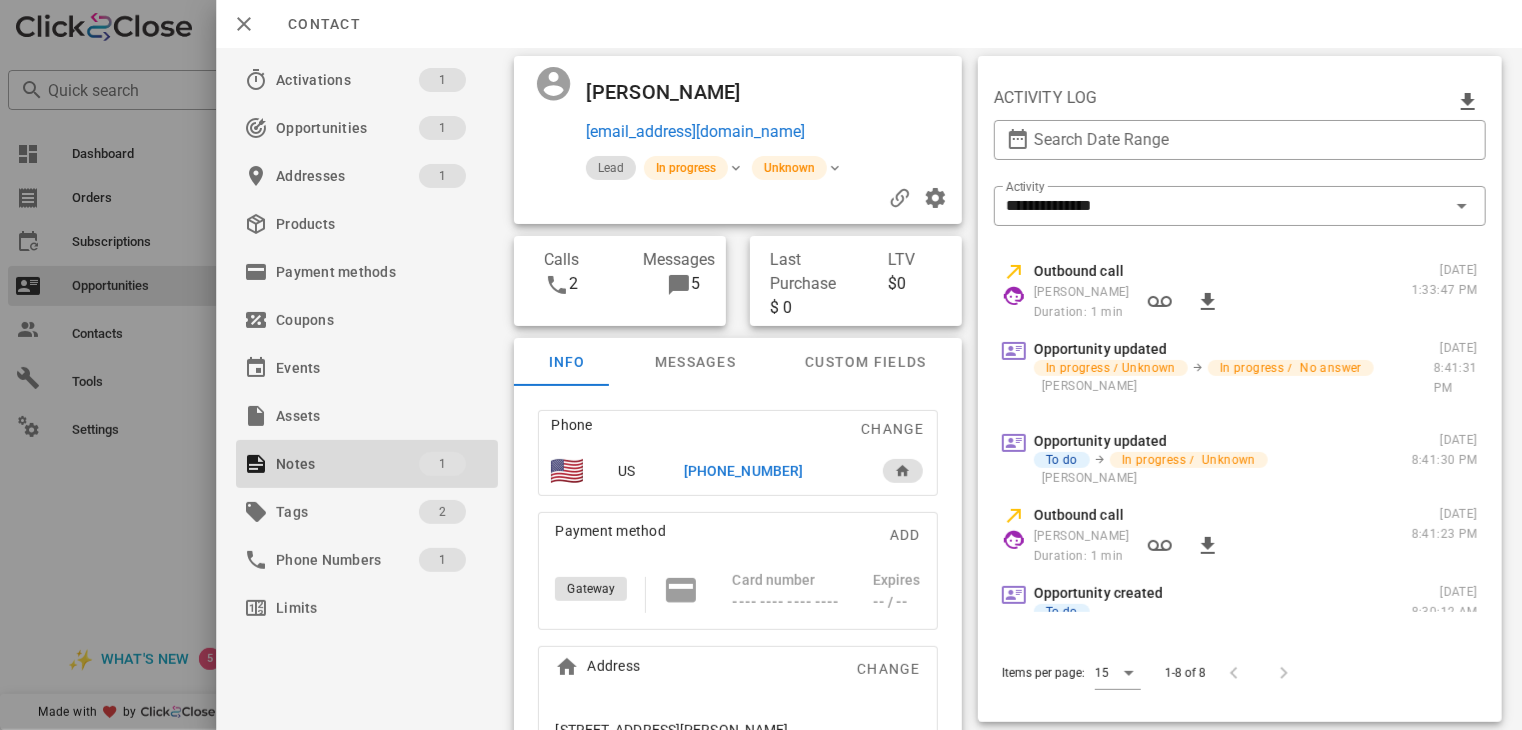click on "[PHONE_NUMBER]" at bounding box center (743, 471) 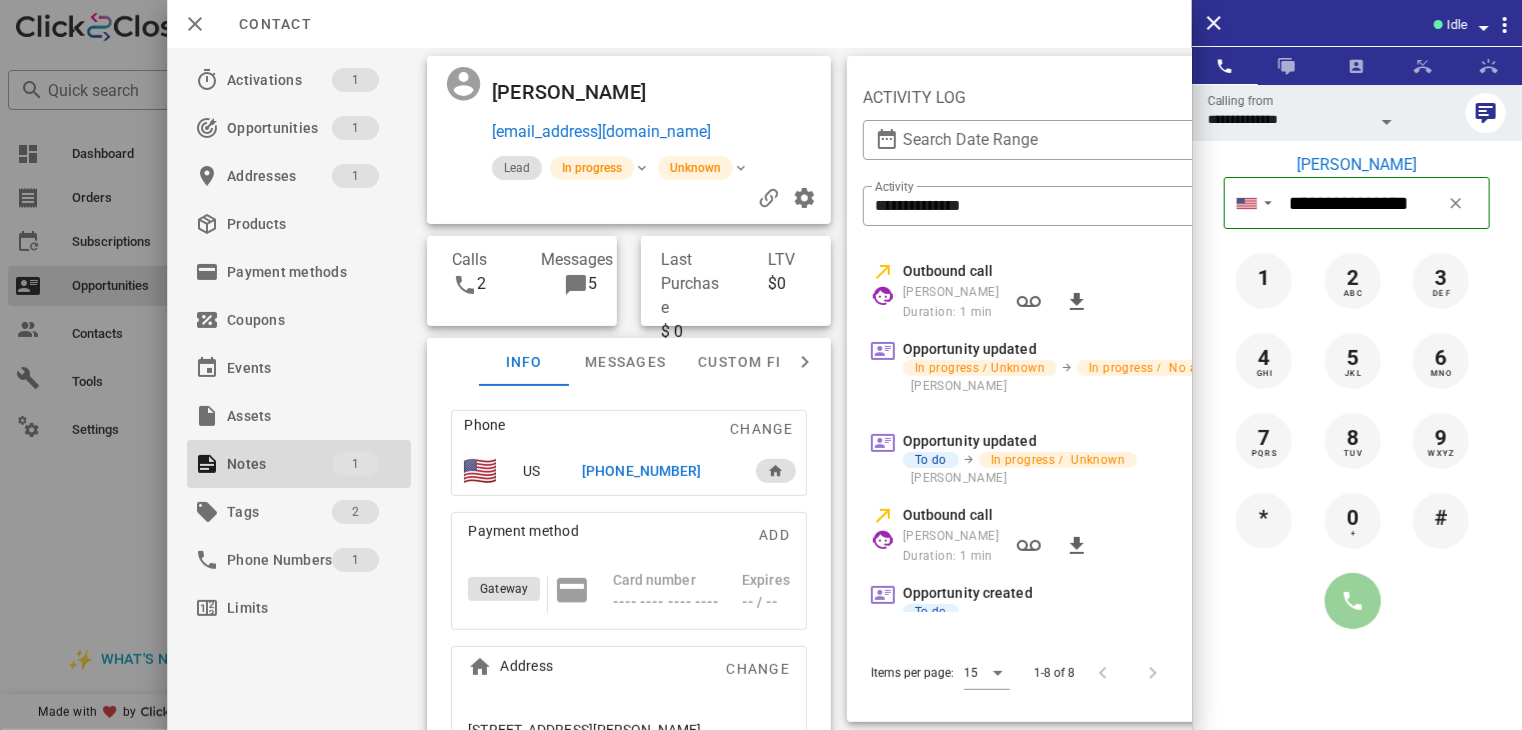 click at bounding box center (1353, 601) 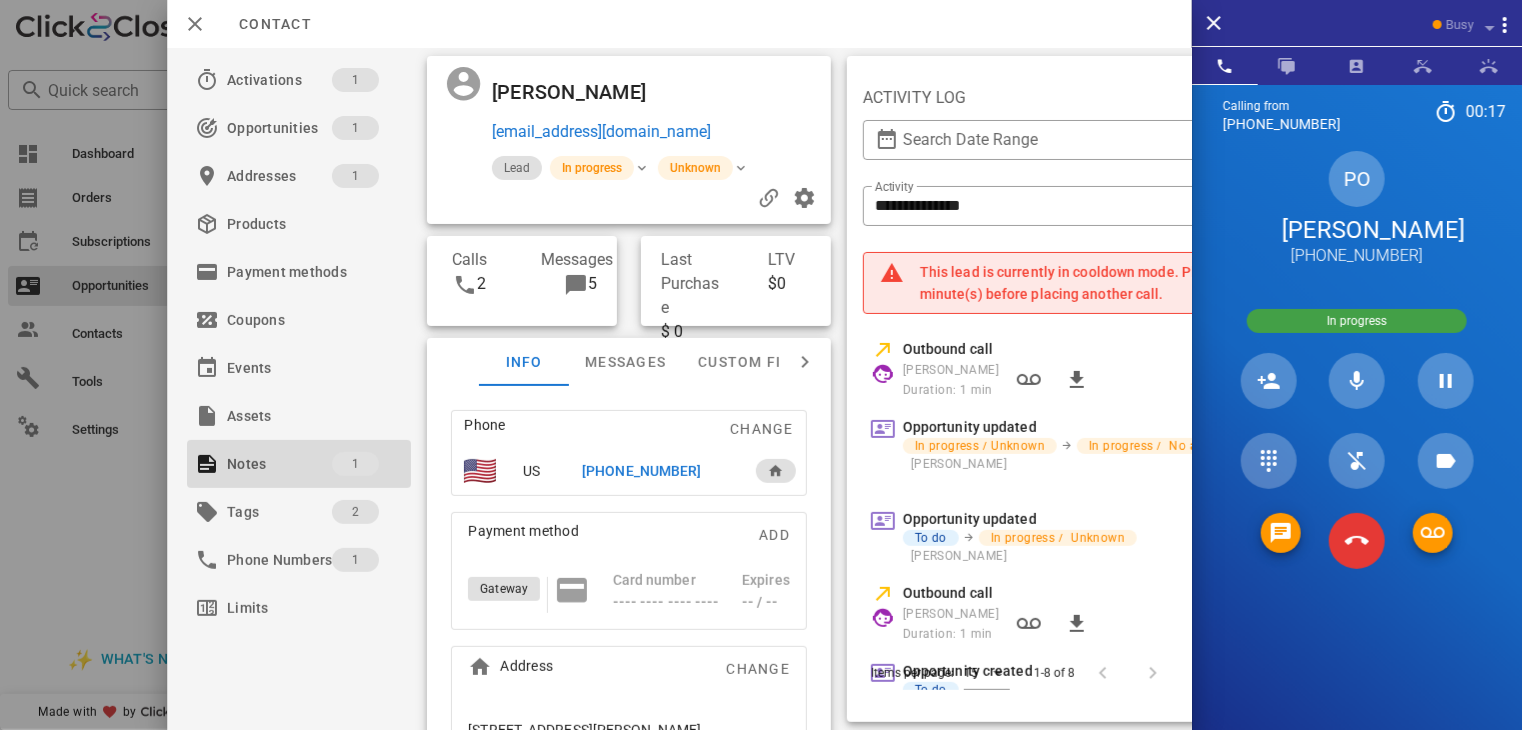 click at bounding box center [1357, 541] 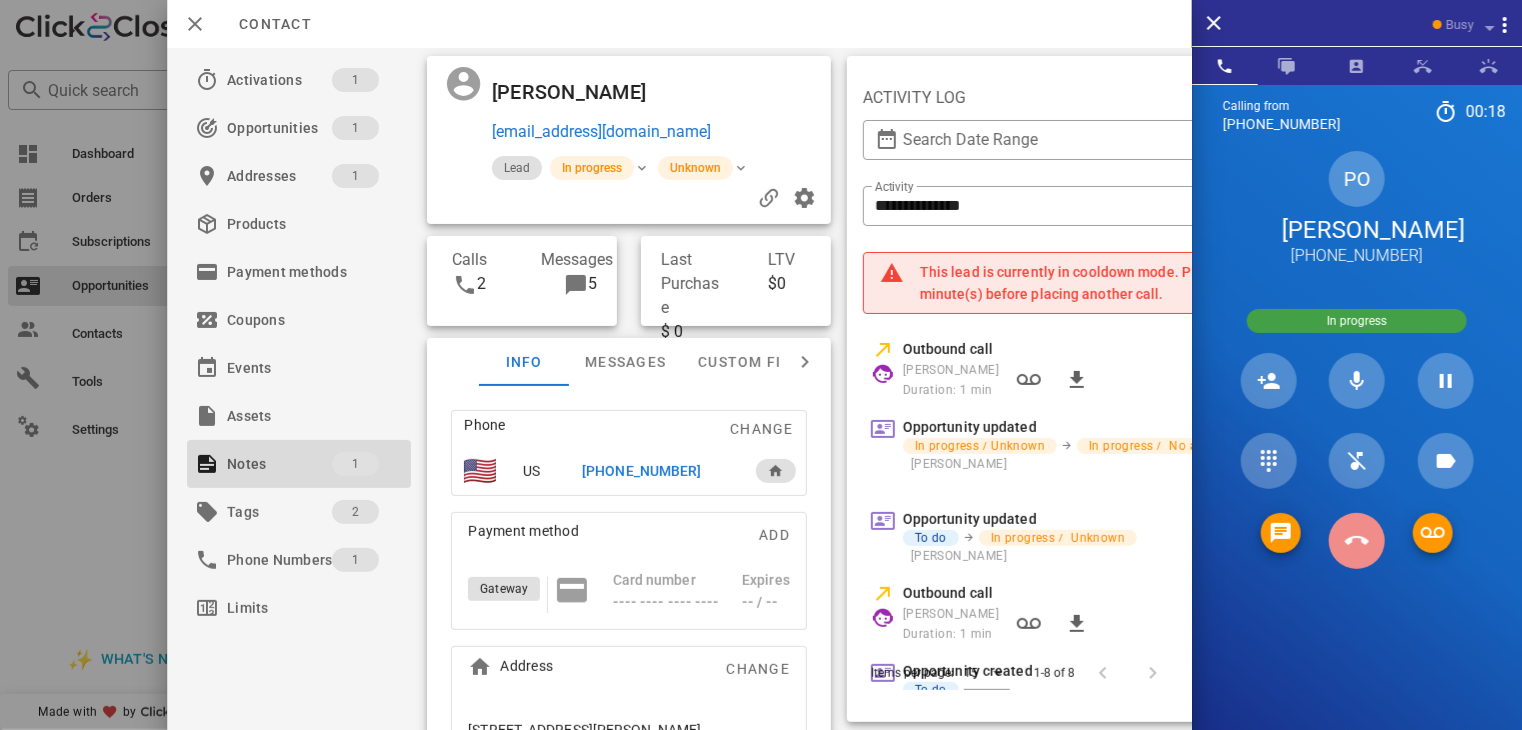 click at bounding box center [1357, 541] 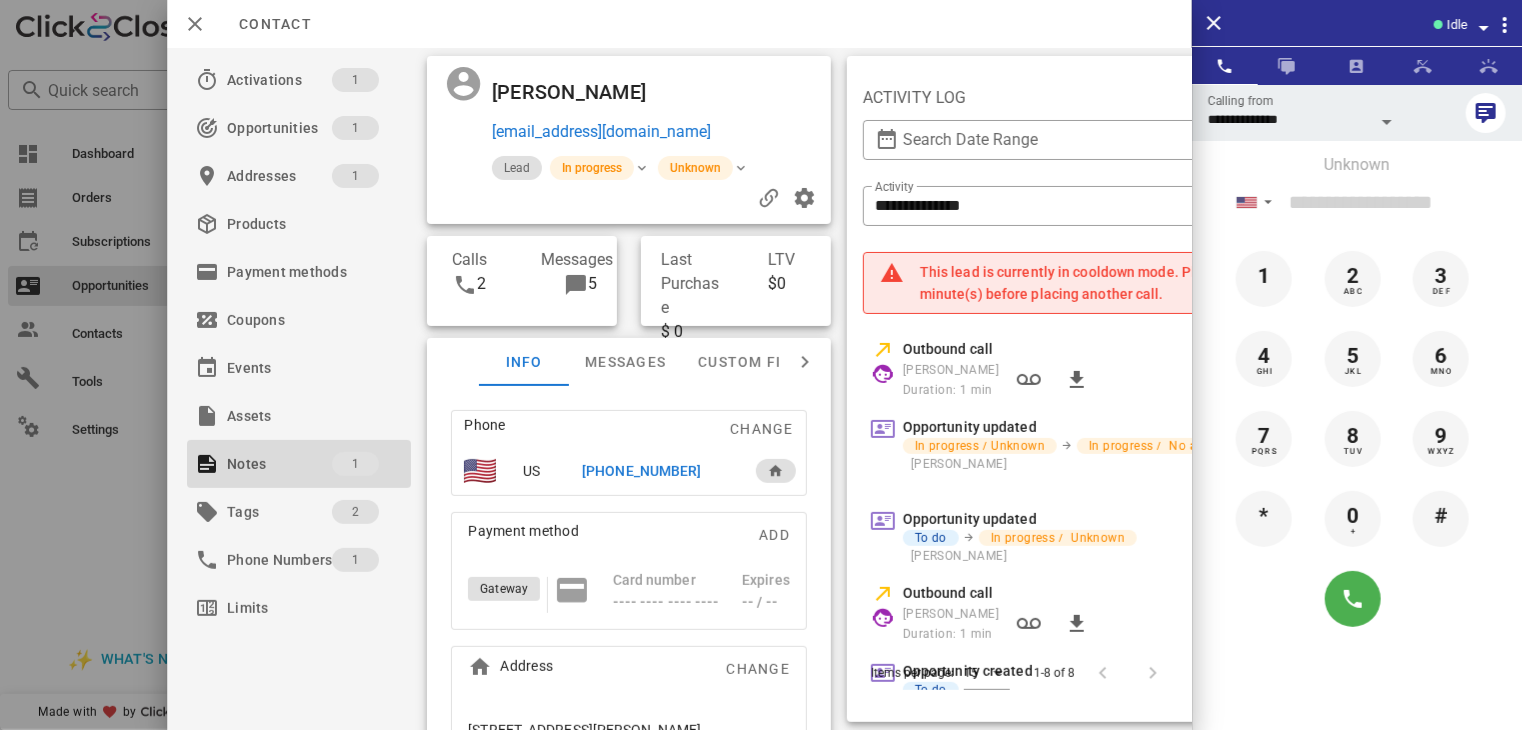 click at bounding box center [761, 365] 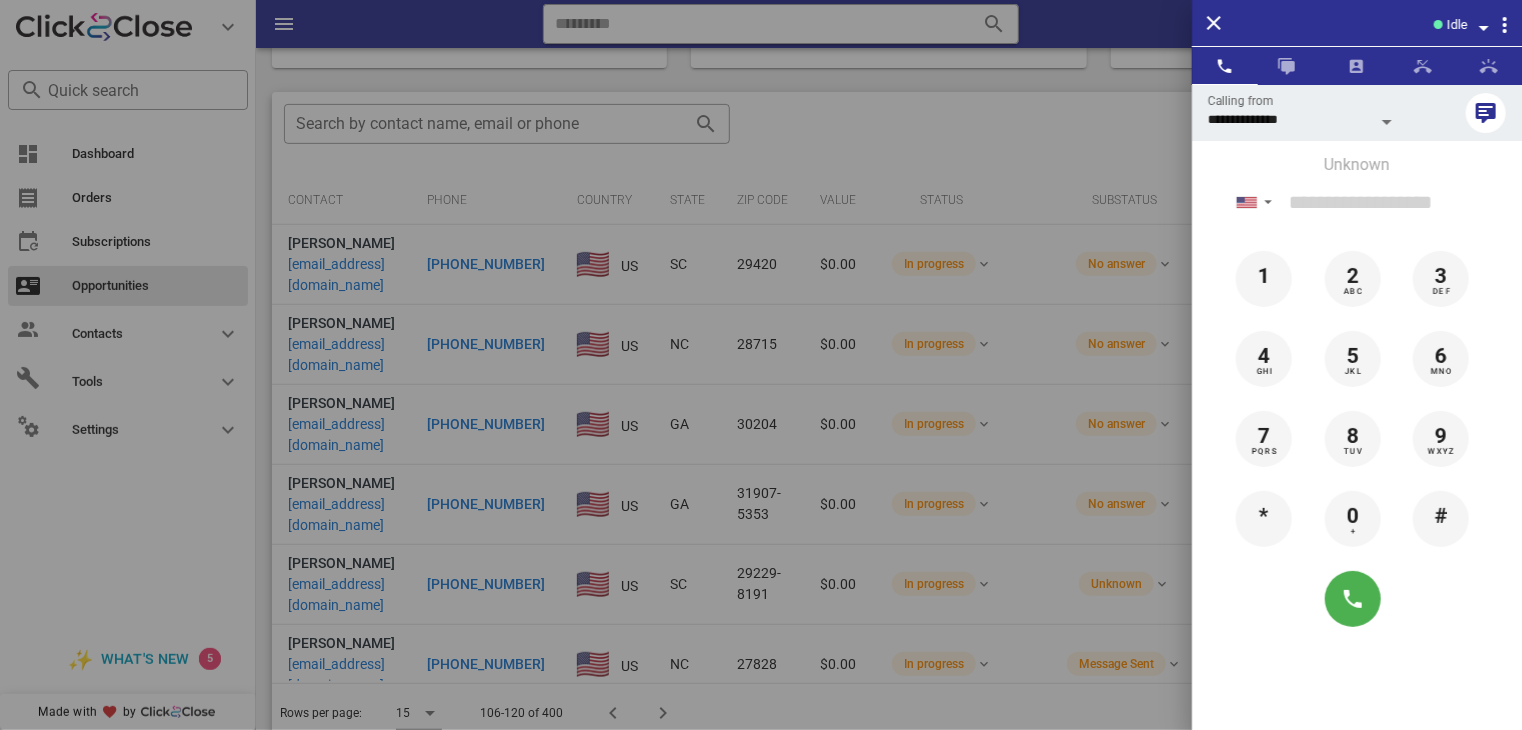 click at bounding box center (761, 365) 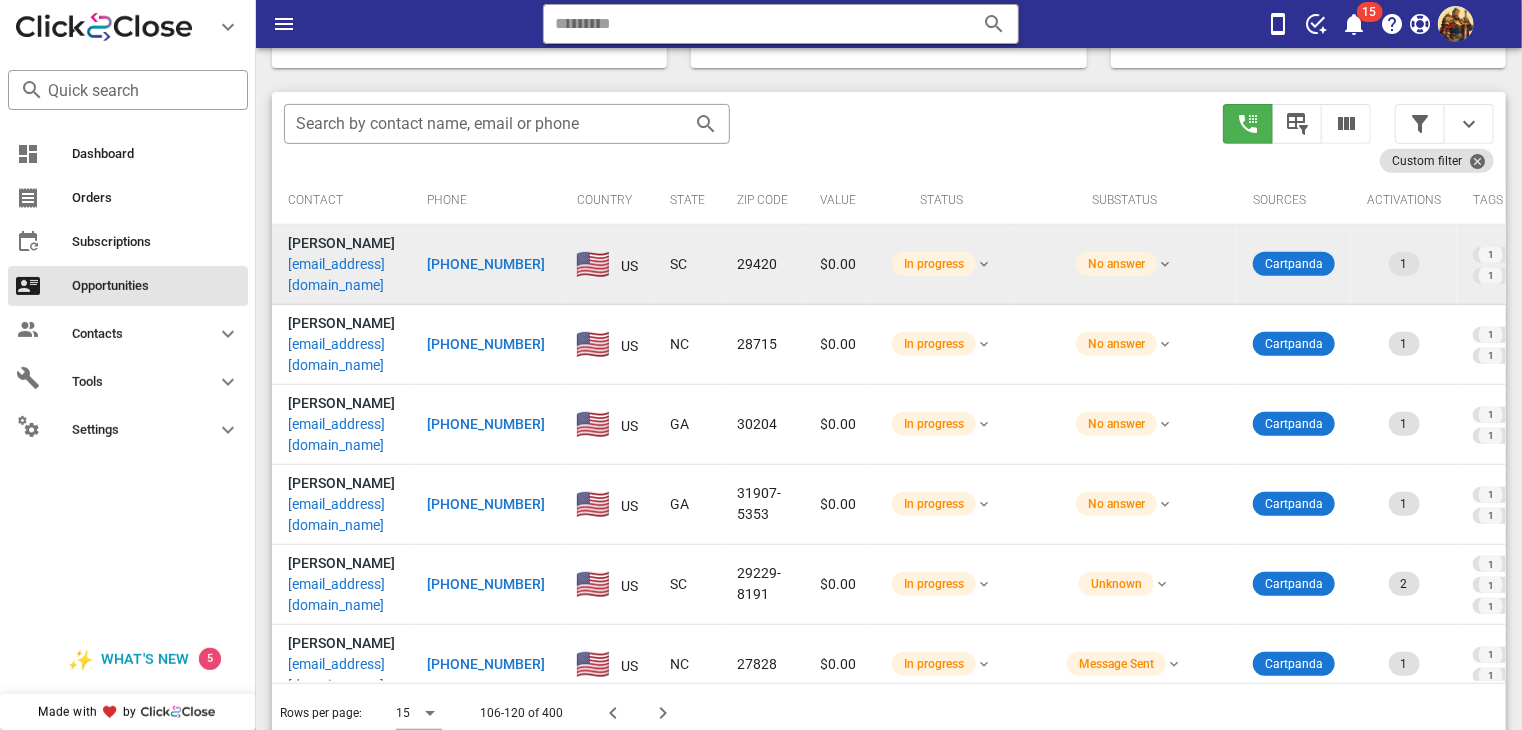 click on "[EMAIL_ADDRESS][DOMAIN_NAME]" at bounding box center [341, 275] 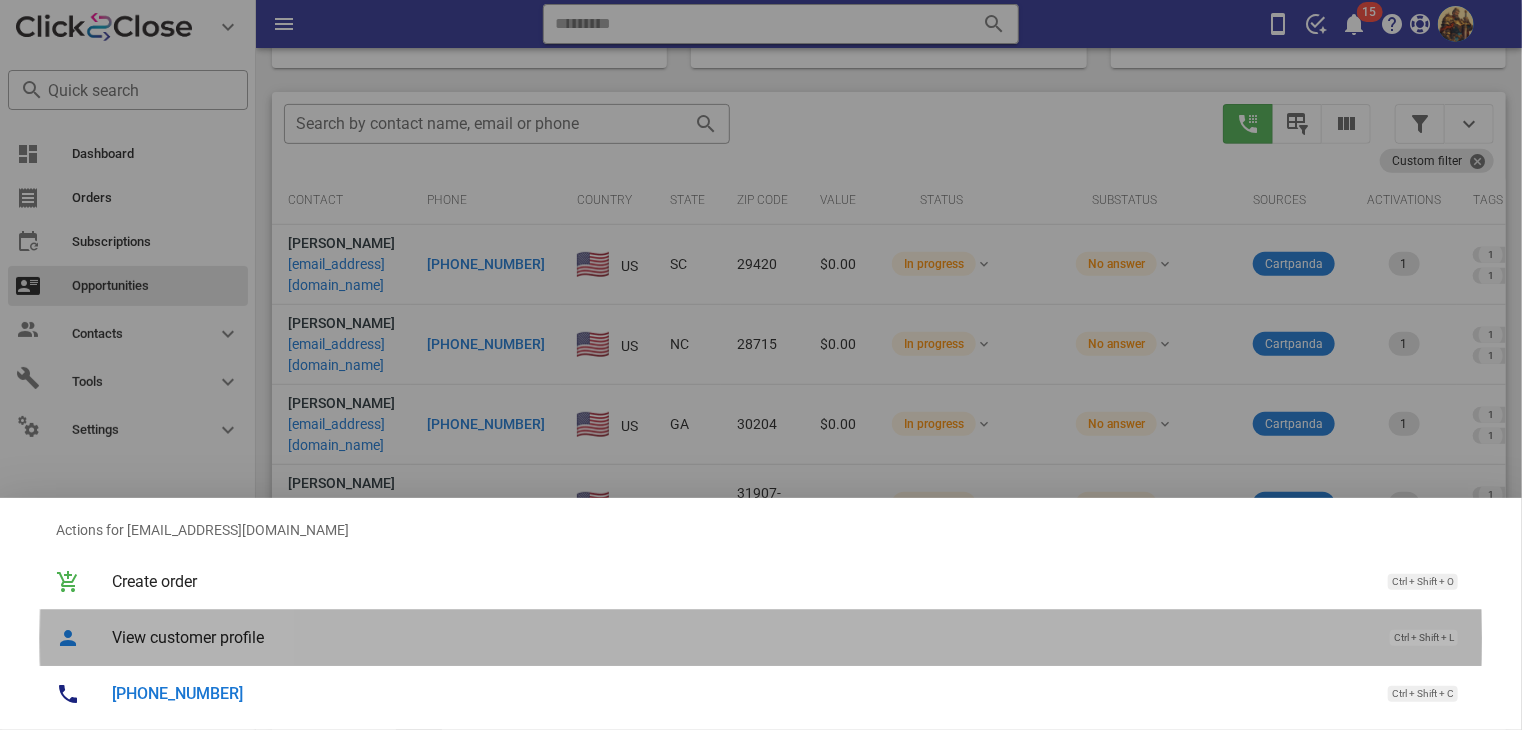 click on "View customer profile" at bounding box center [741, 637] 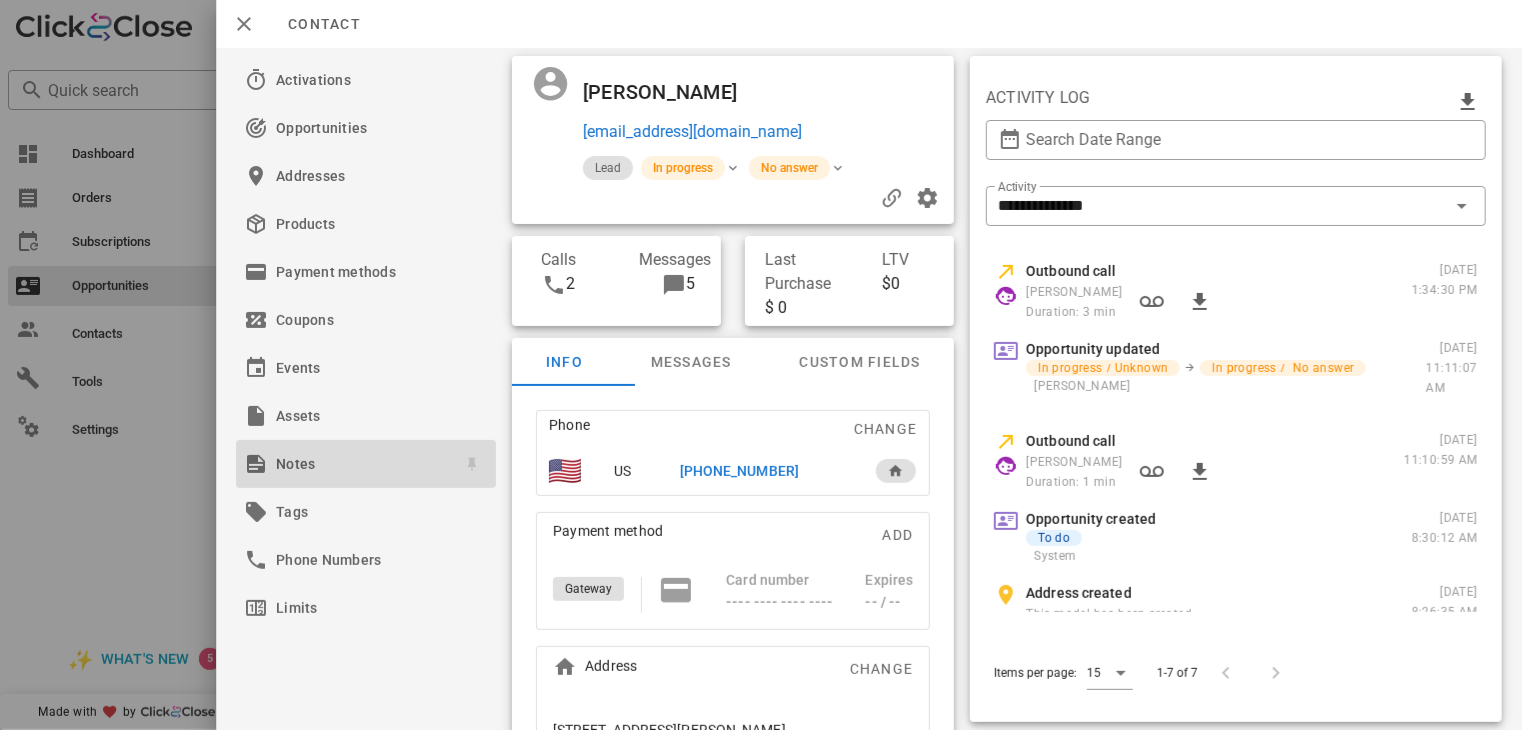 click on "Notes" at bounding box center [362, 464] 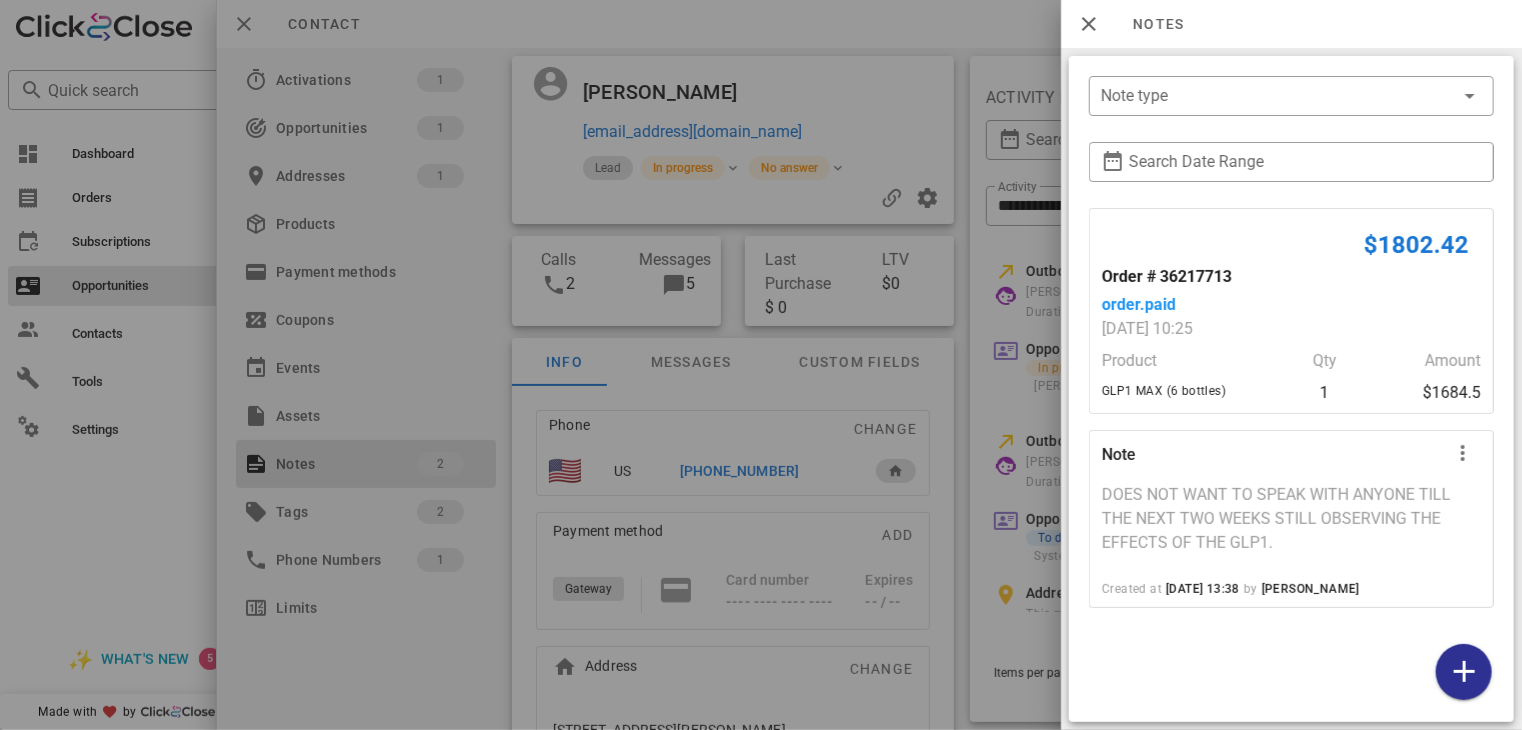 click at bounding box center [761, 365] 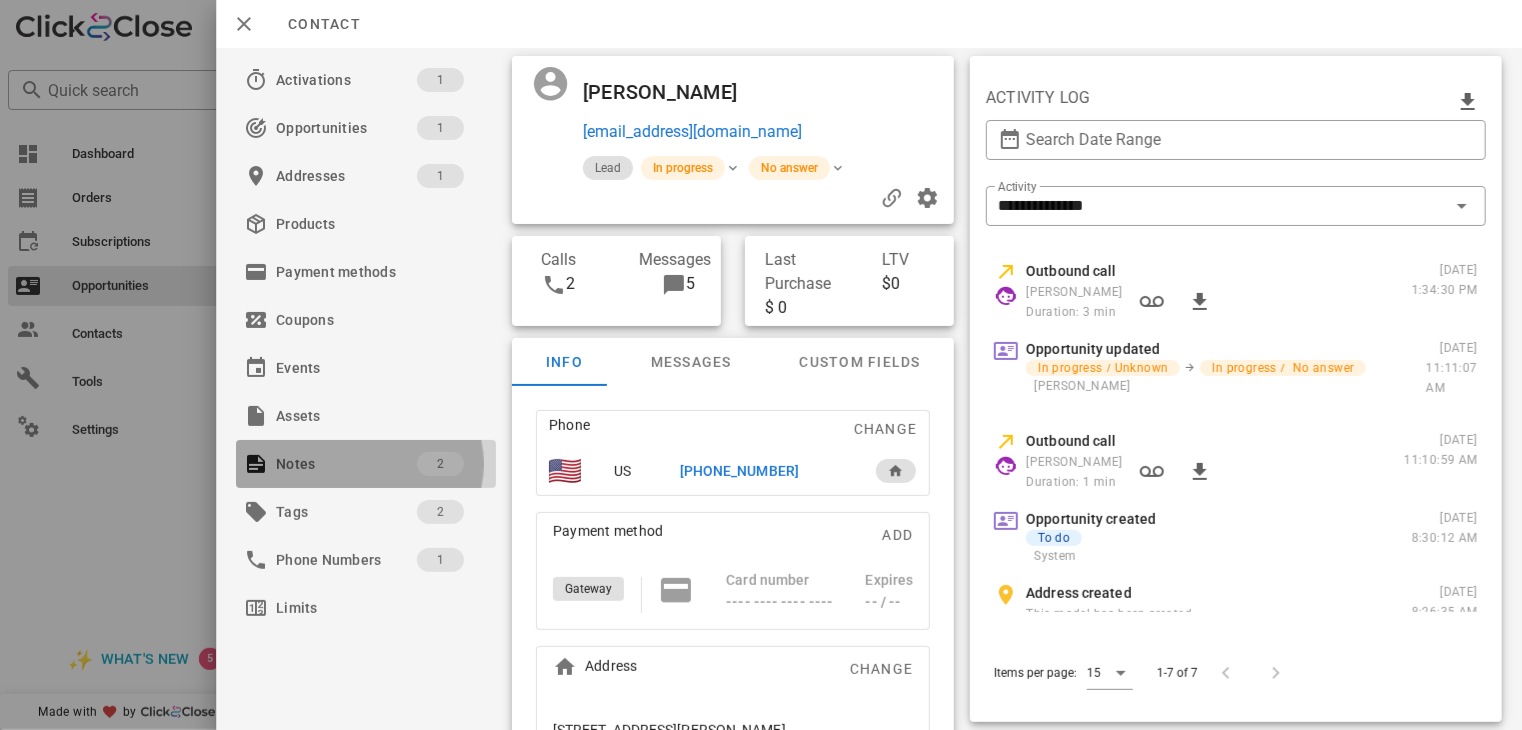 click on "Notes" at bounding box center [346, 464] 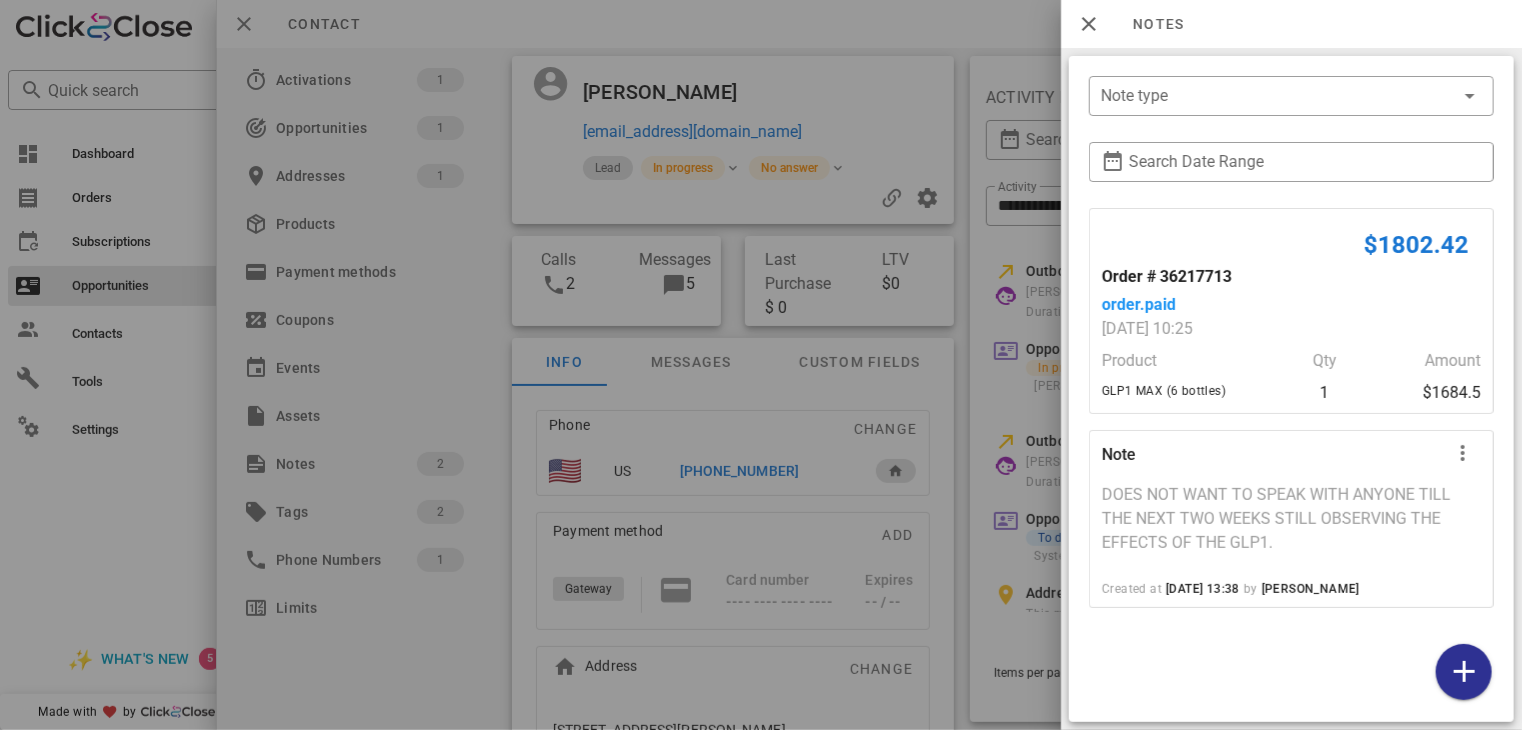 click at bounding box center [761, 365] 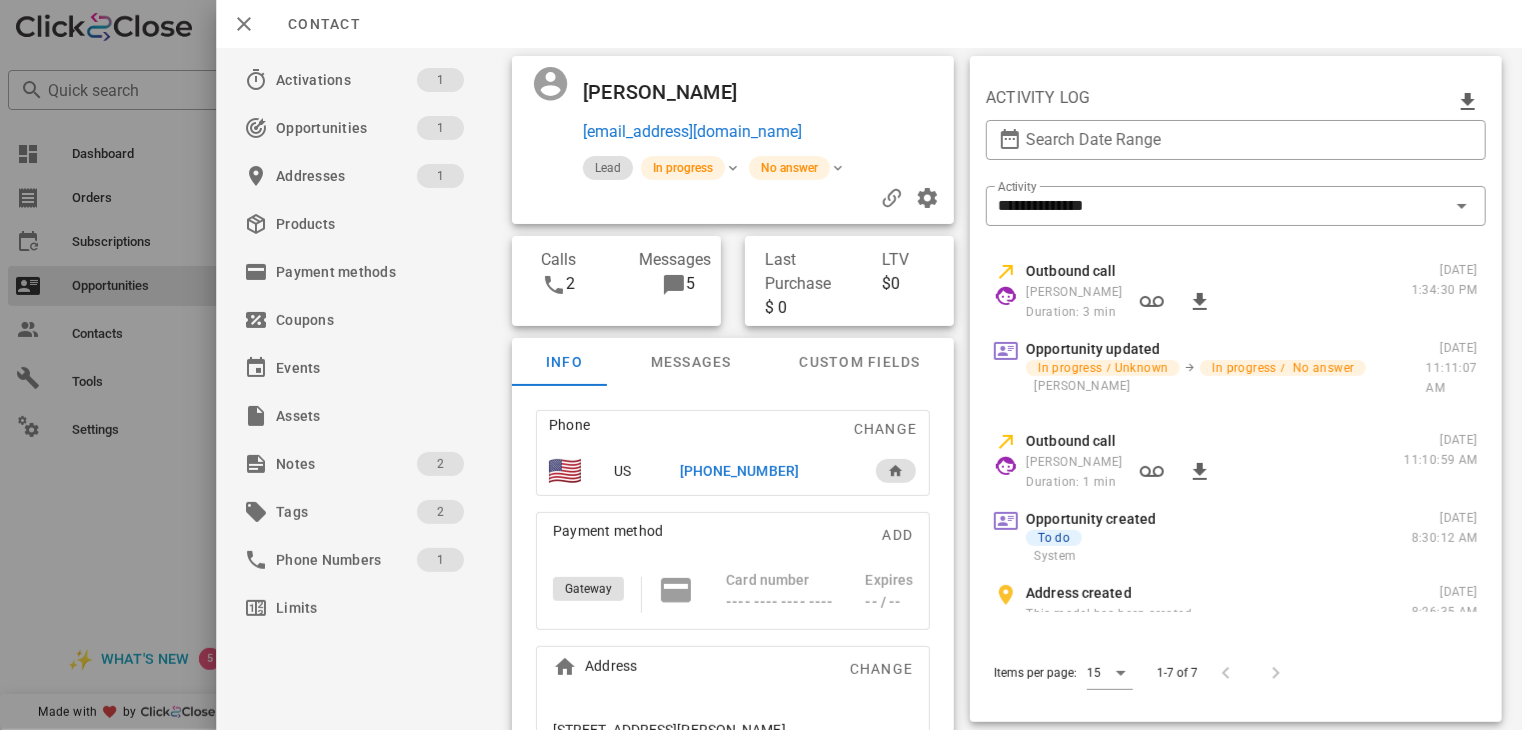 click at bounding box center [761, 365] 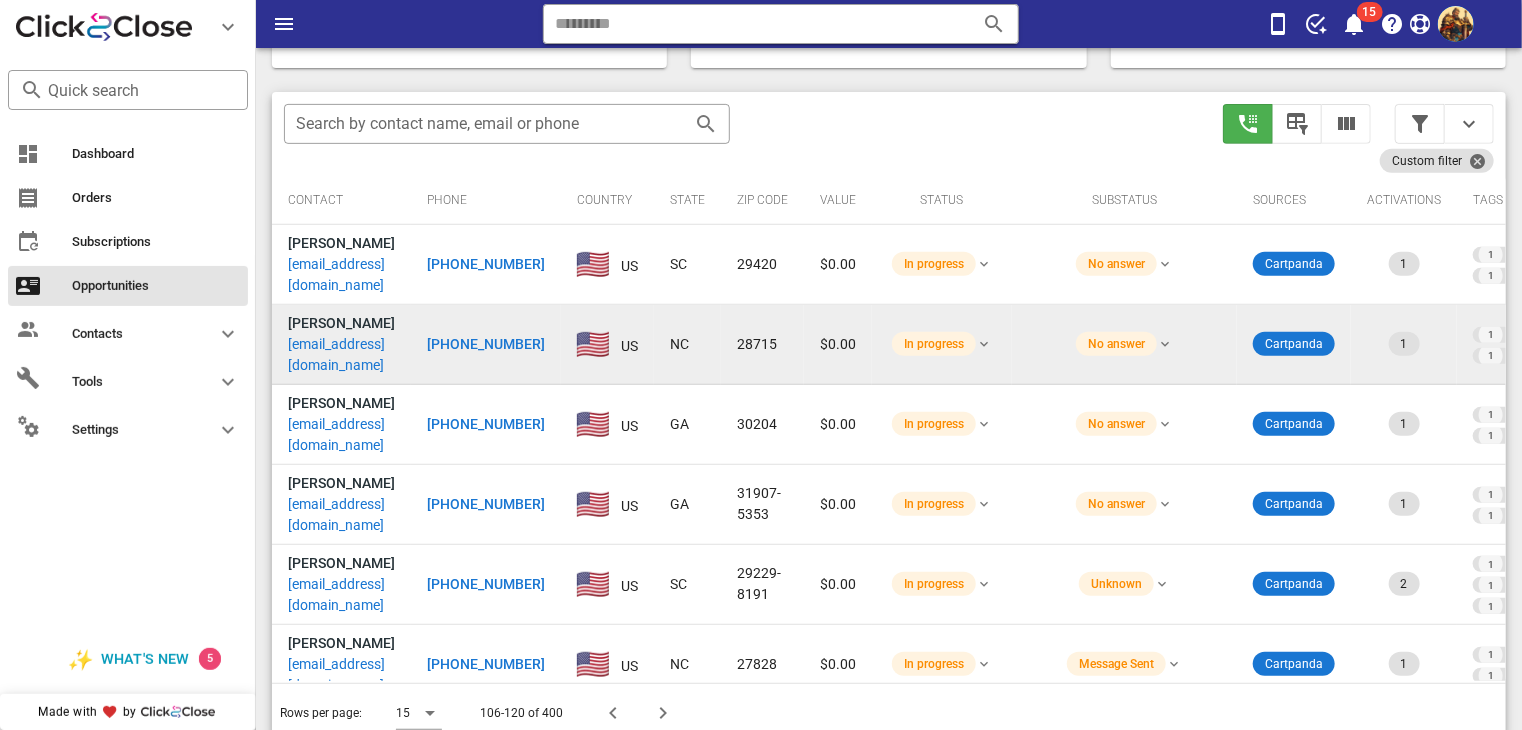 click on "[EMAIL_ADDRESS][DOMAIN_NAME]" at bounding box center (341, 355) 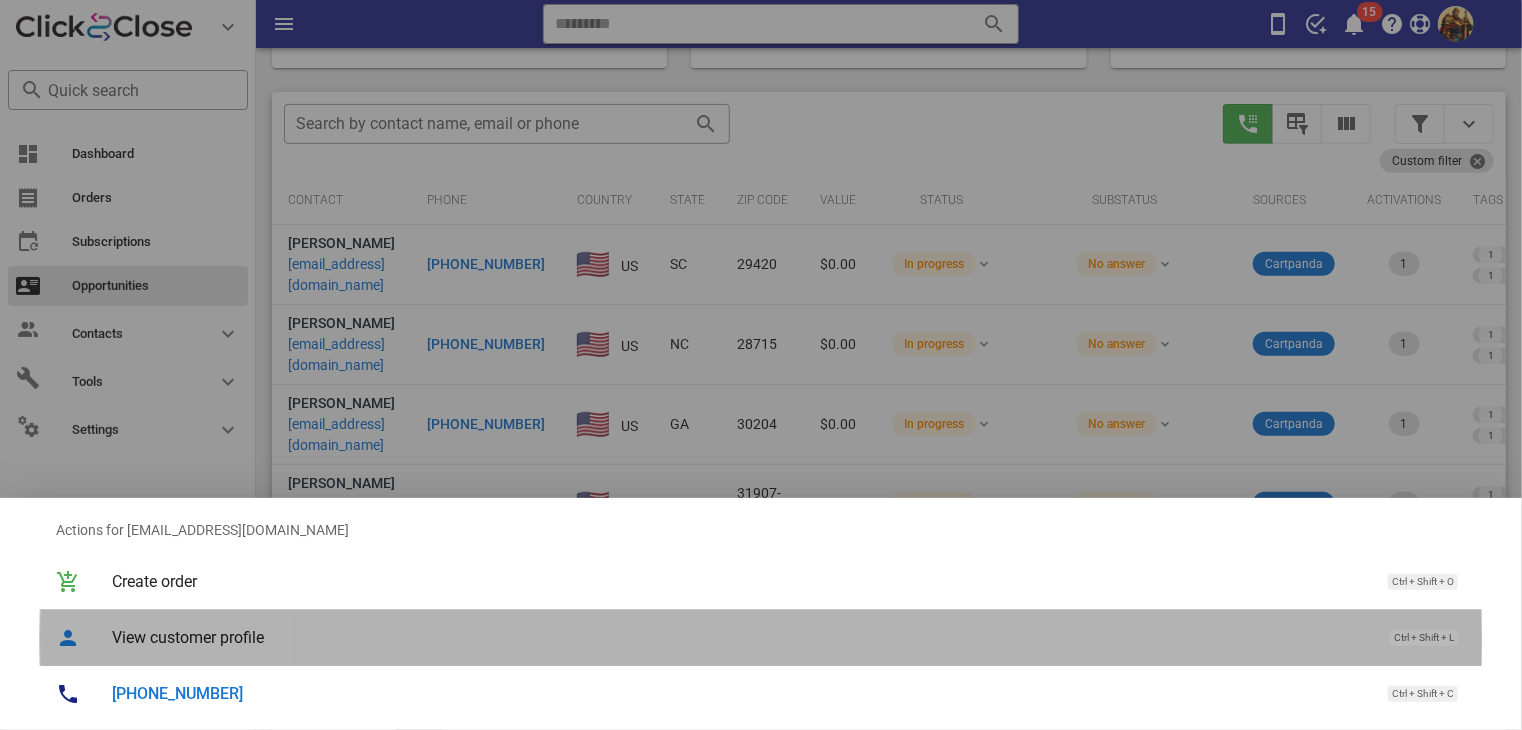 click on "View customer profile" at bounding box center [741, 637] 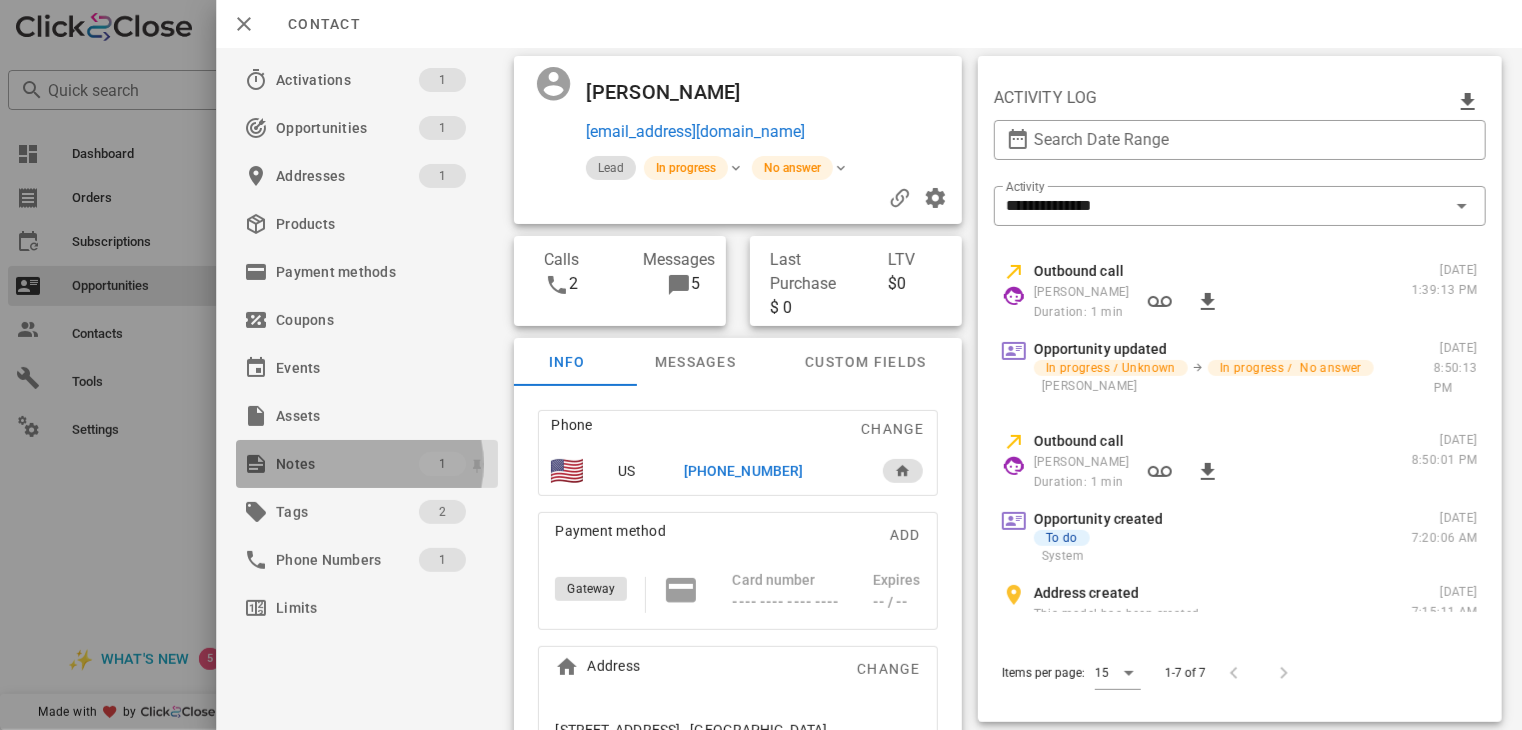 click on "Notes  1" at bounding box center (367, 464) 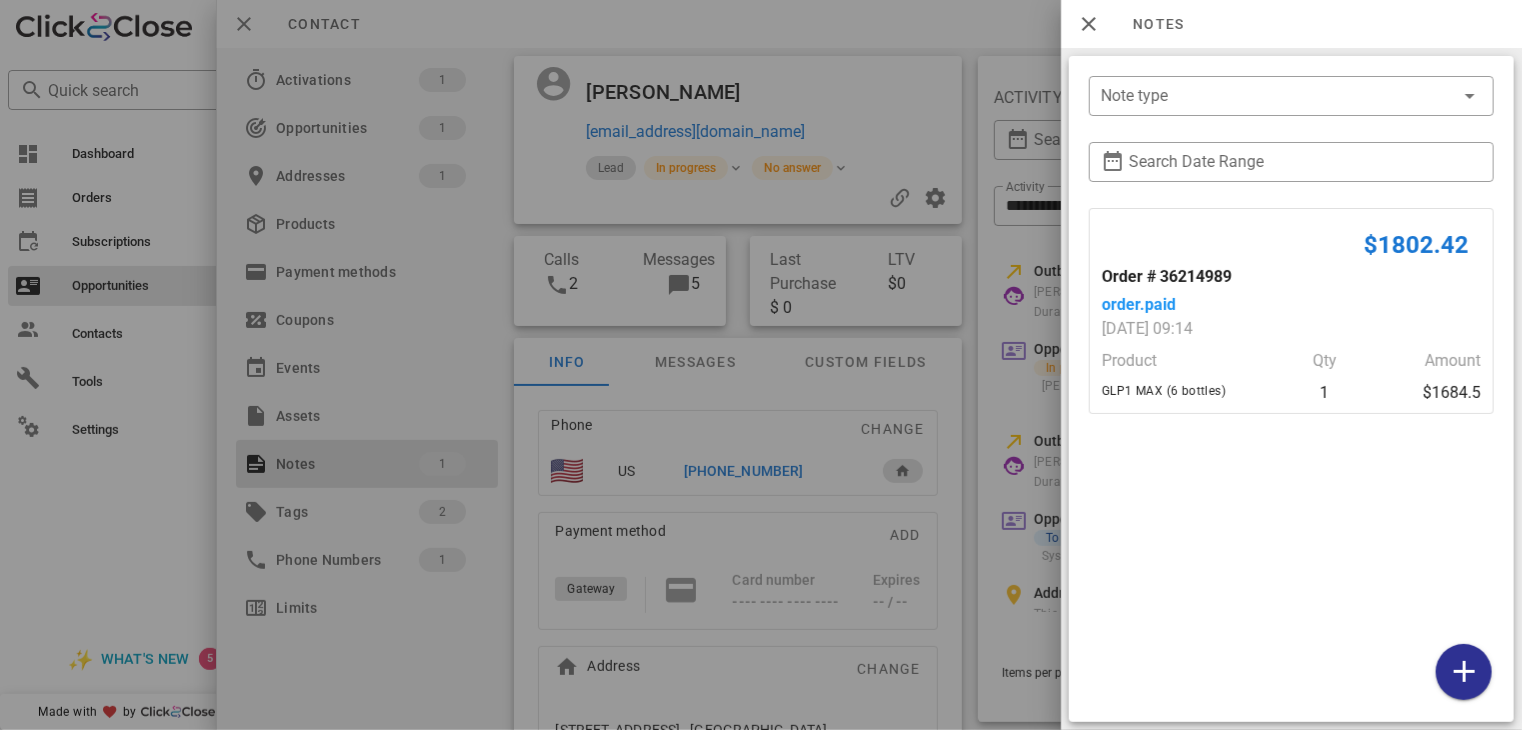click at bounding box center (761, 365) 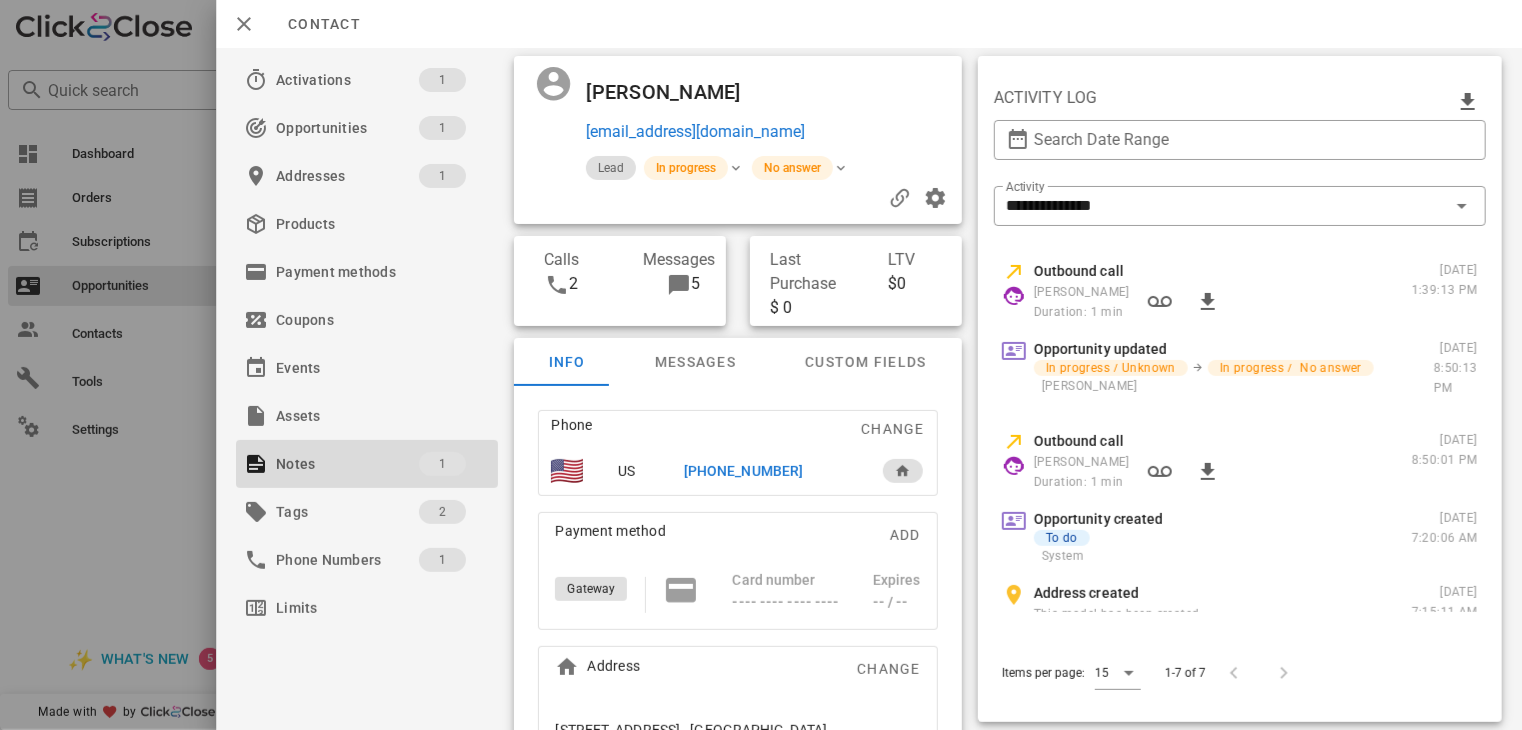 click at bounding box center [761, 365] 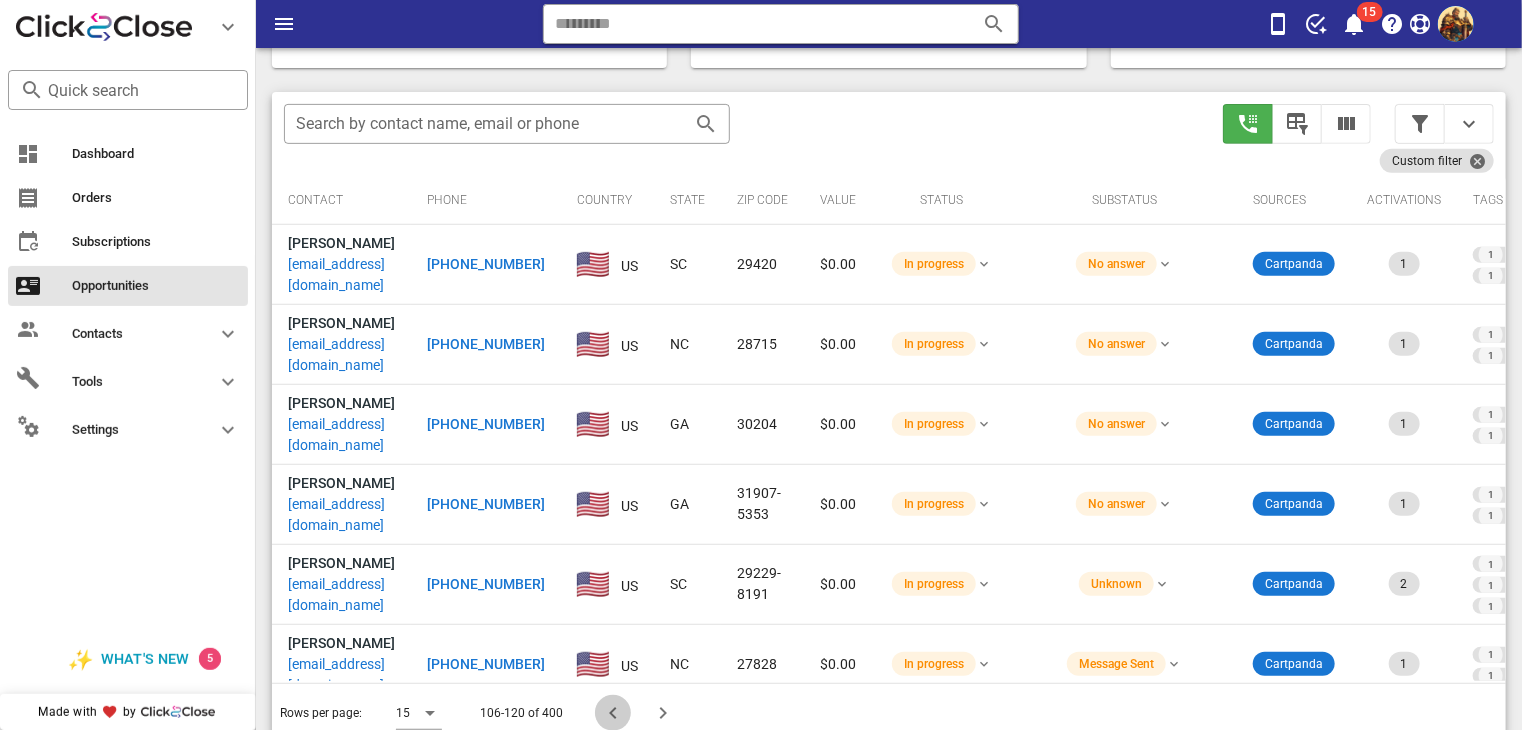 click at bounding box center [613, 713] 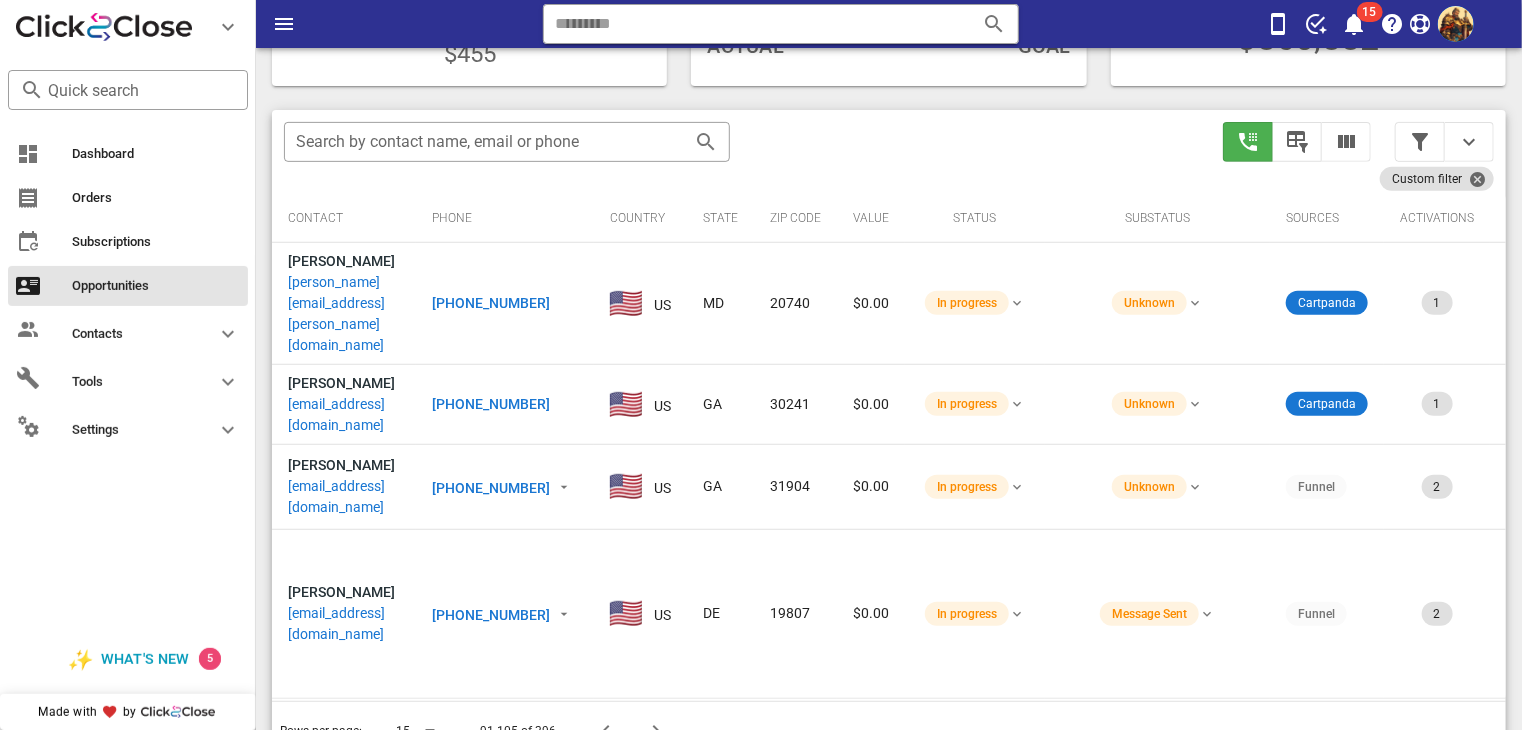 scroll, scrollTop: 348, scrollLeft: 0, axis: vertical 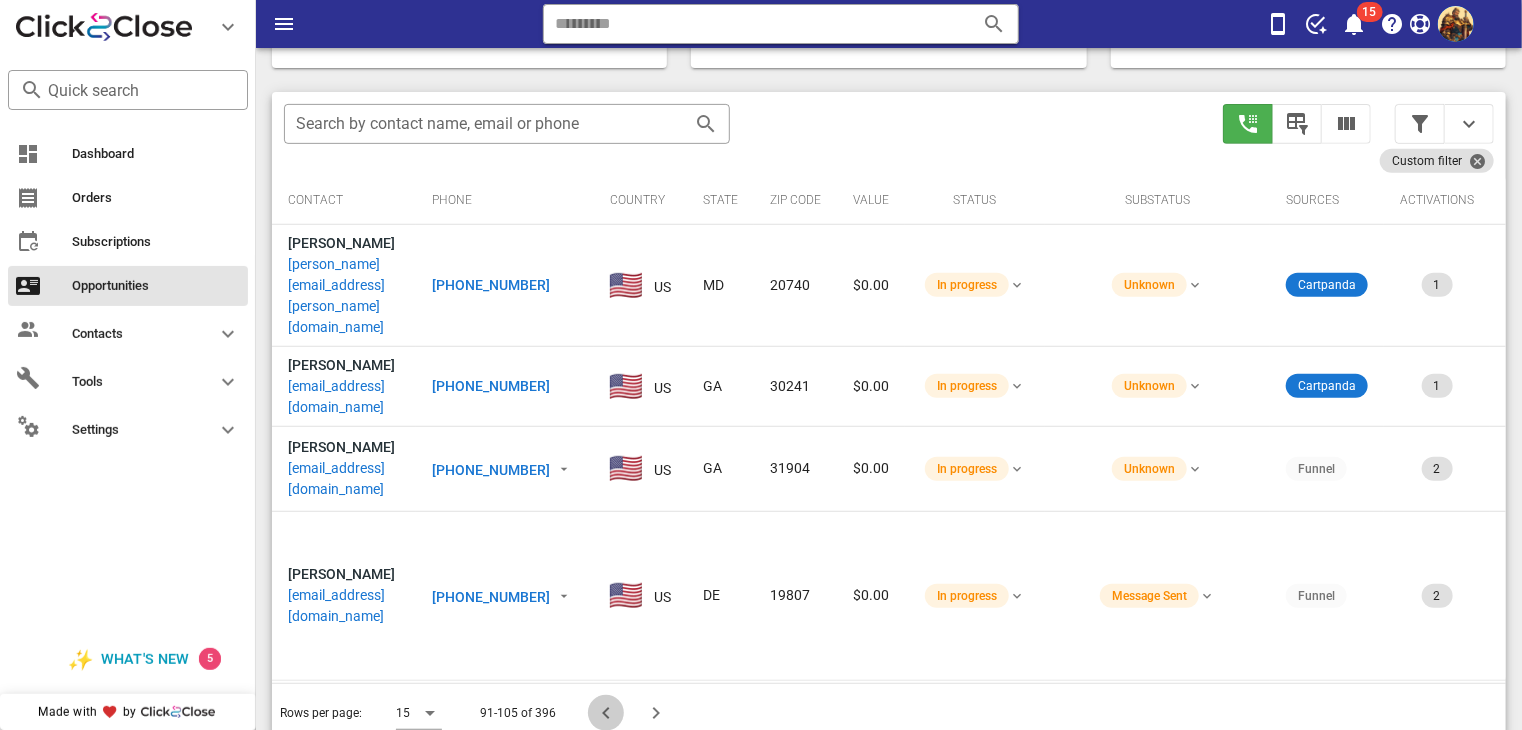click at bounding box center (606, 713) 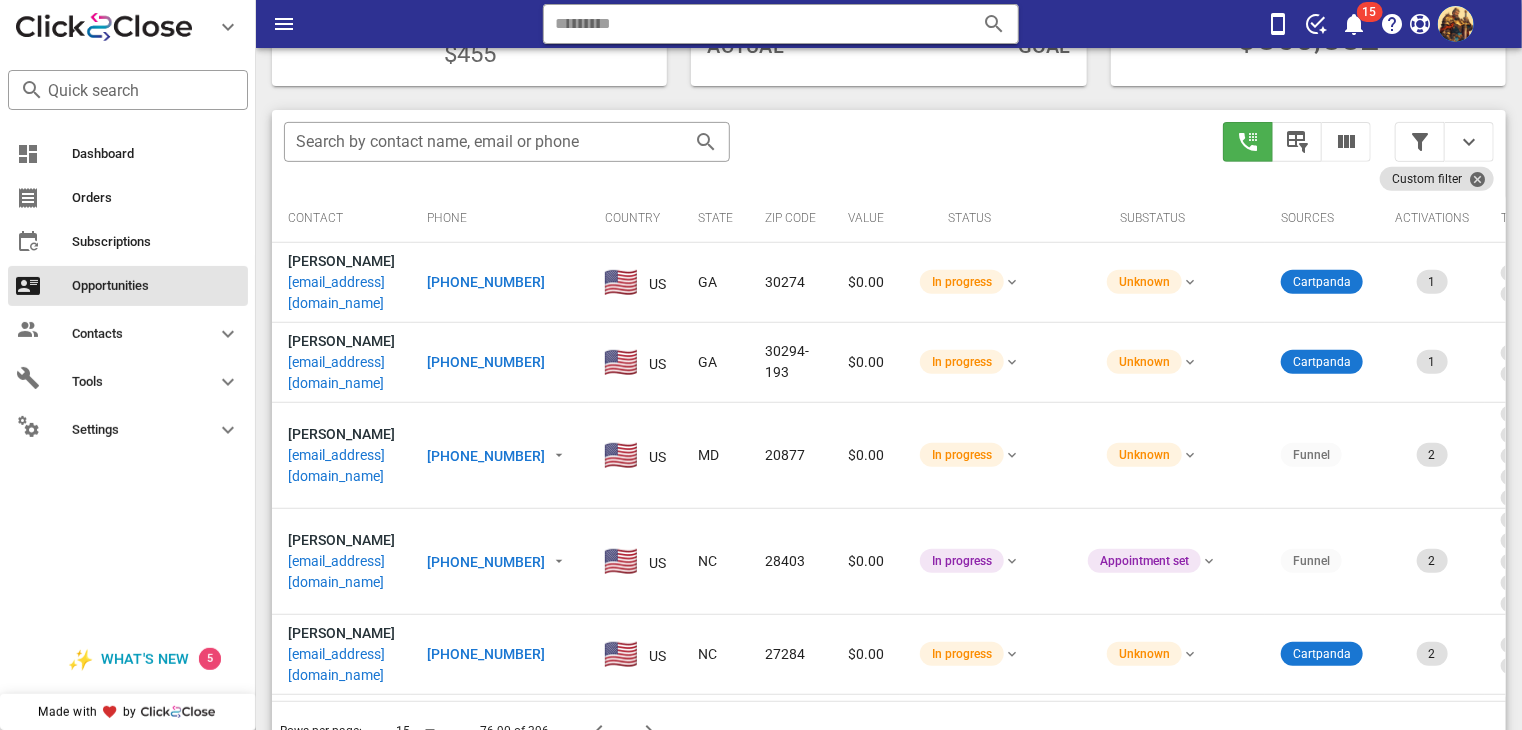 scroll, scrollTop: 348, scrollLeft: 0, axis: vertical 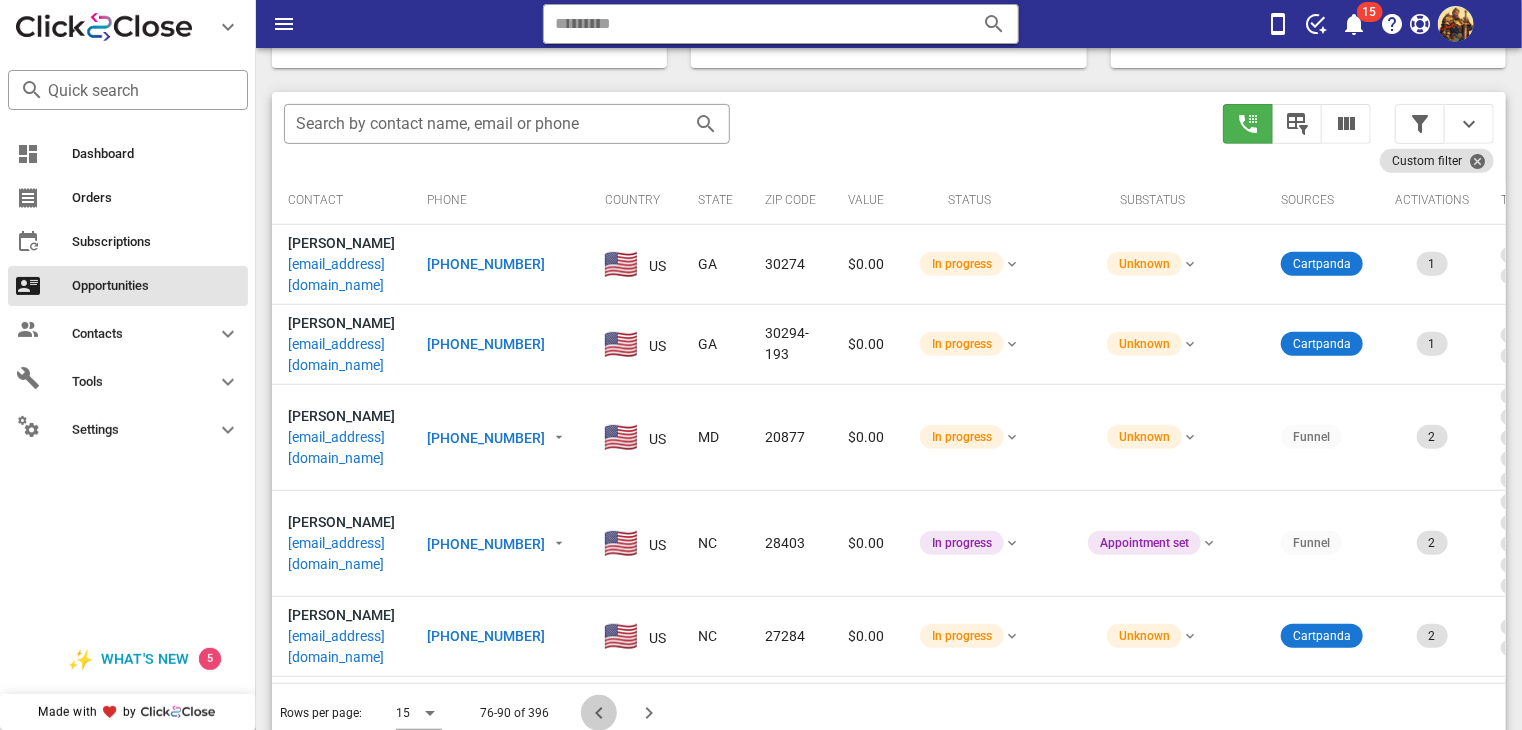 click at bounding box center [599, 713] 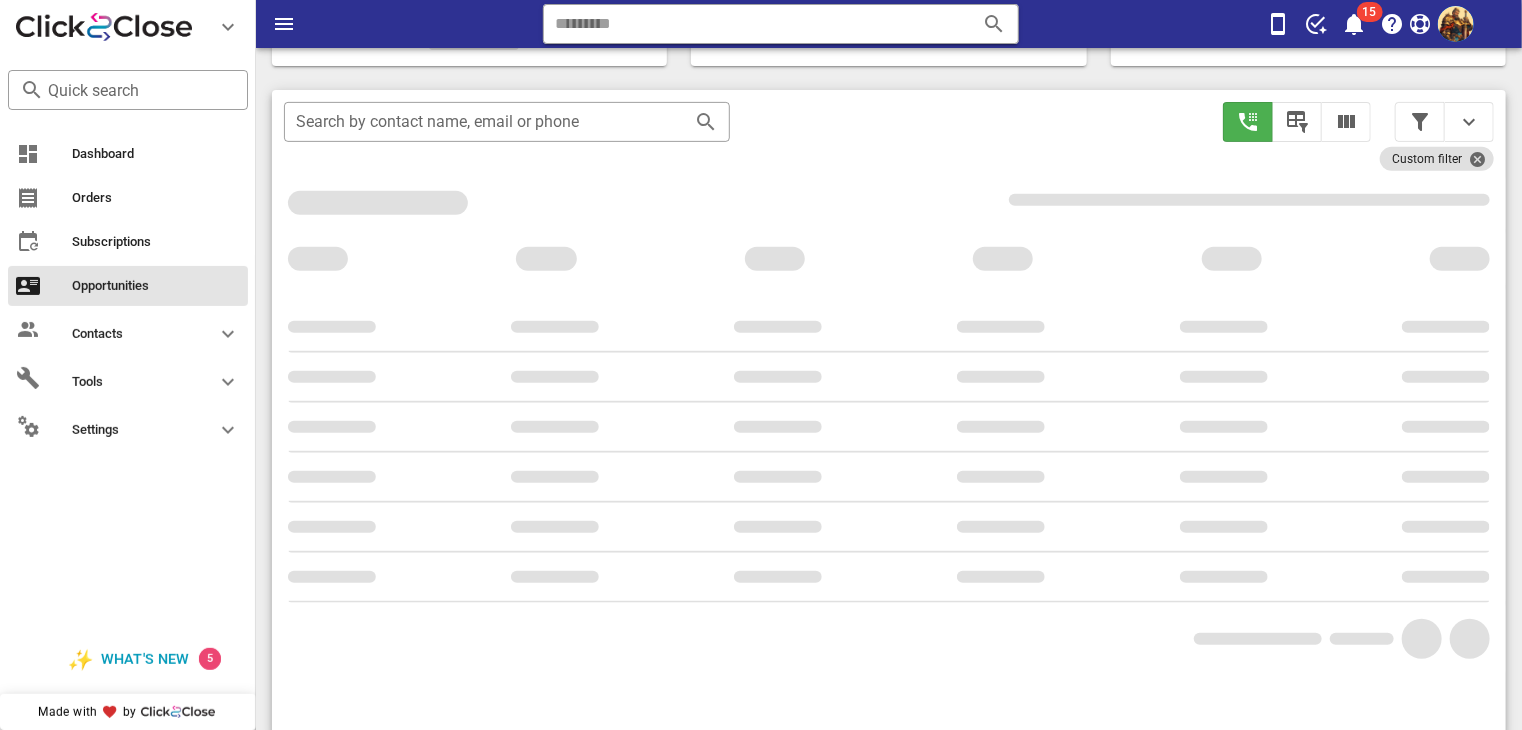 scroll, scrollTop: 348, scrollLeft: 0, axis: vertical 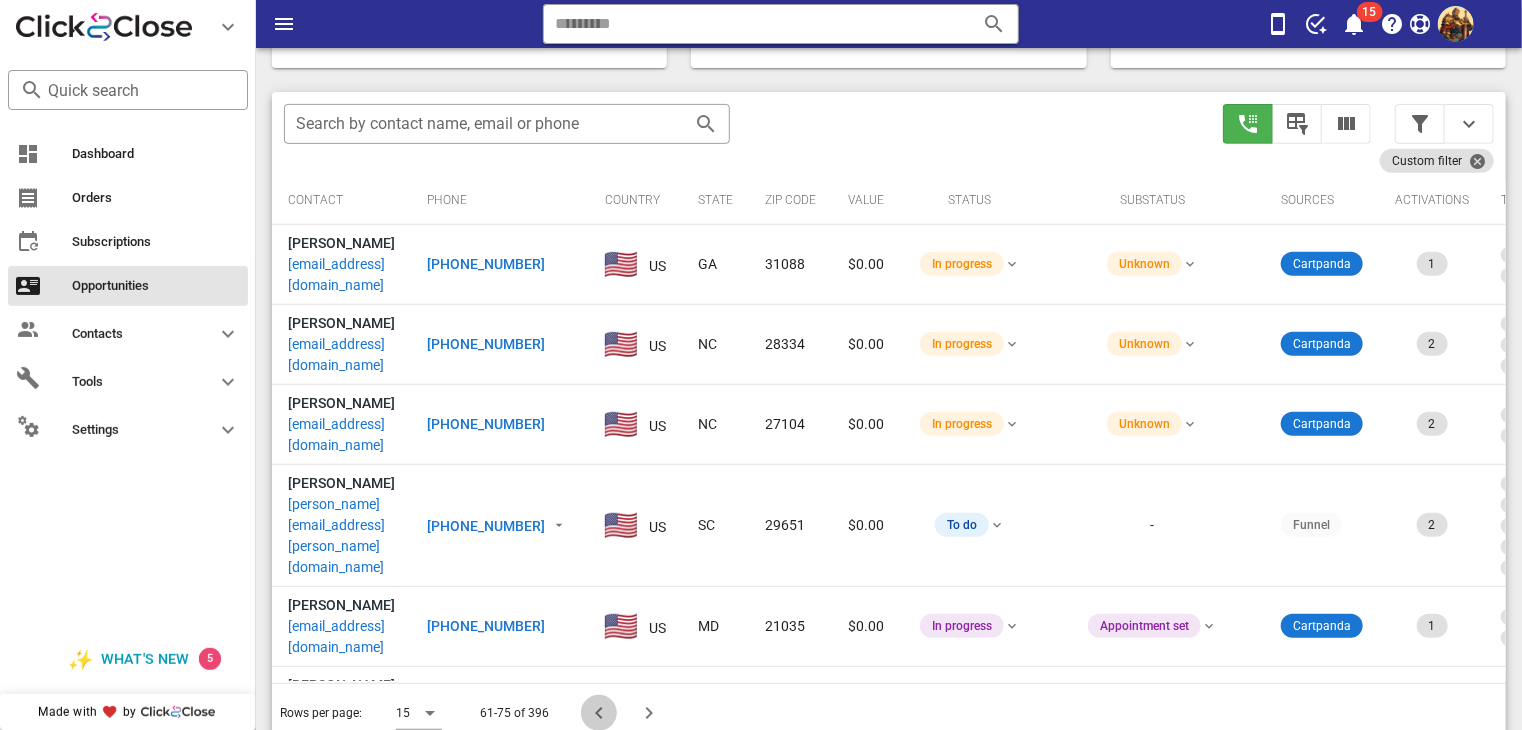 click at bounding box center [599, 713] 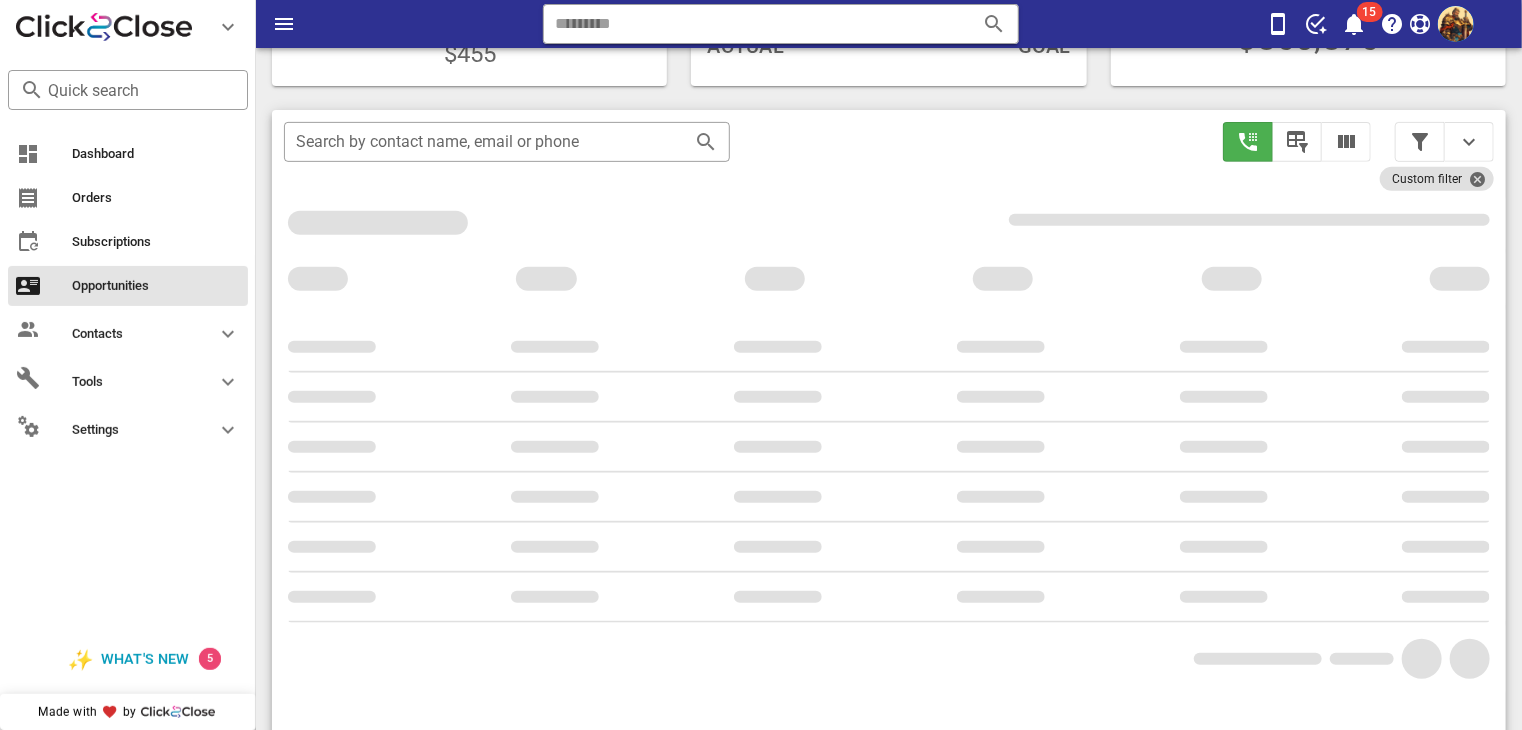 scroll, scrollTop: 348, scrollLeft: 0, axis: vertical 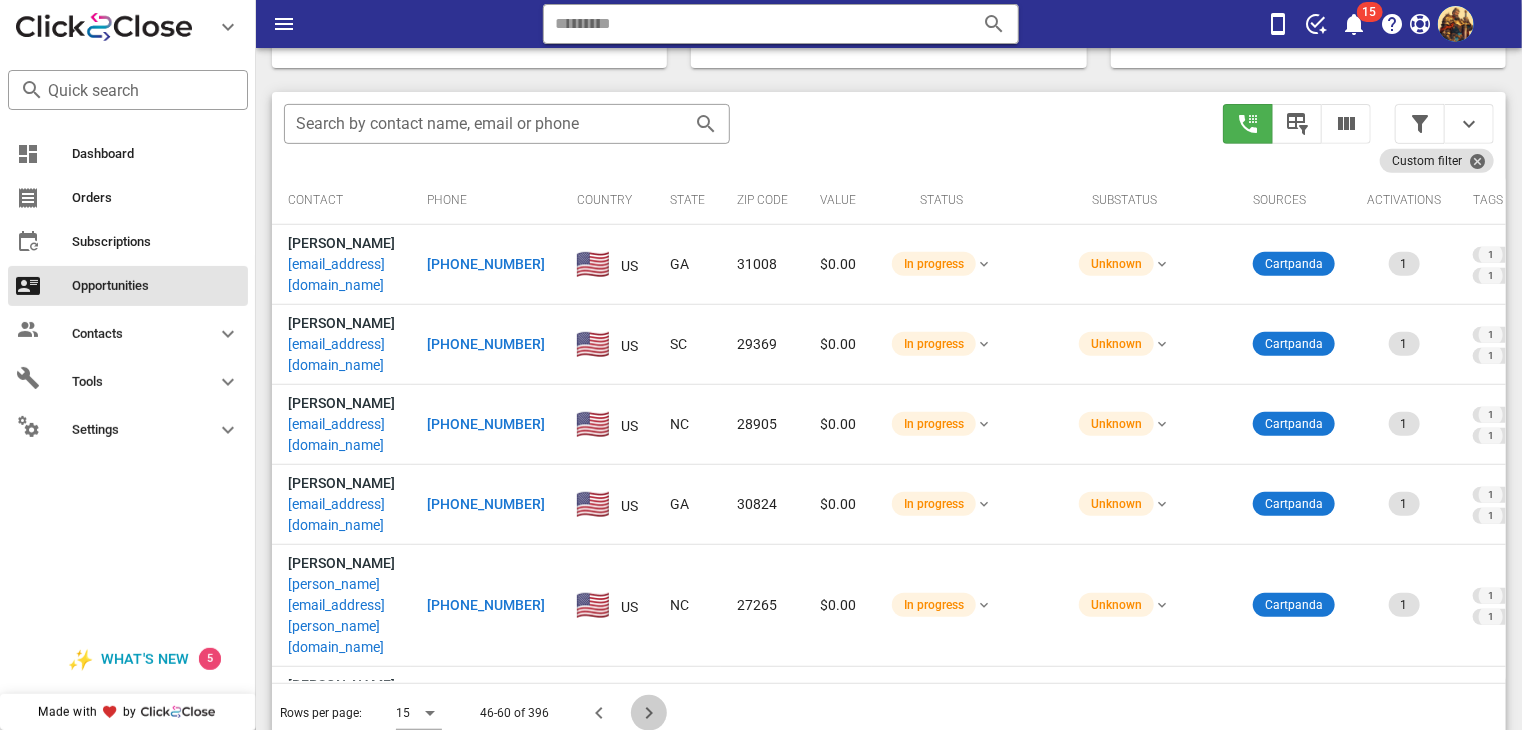 click at bounding box center (649, 713) 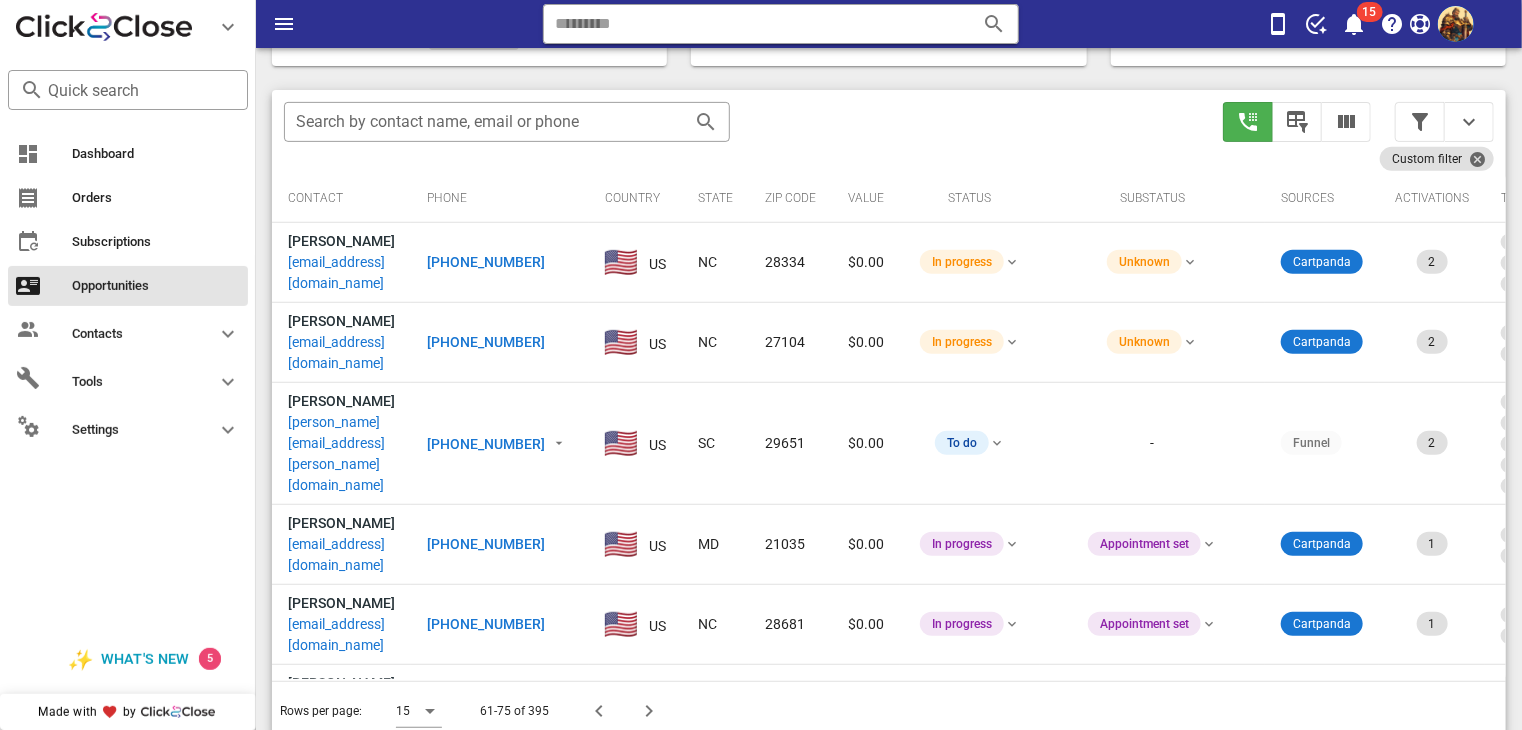 scroll, scrollTop: 348, scrollLeft: 0, axis: vertical 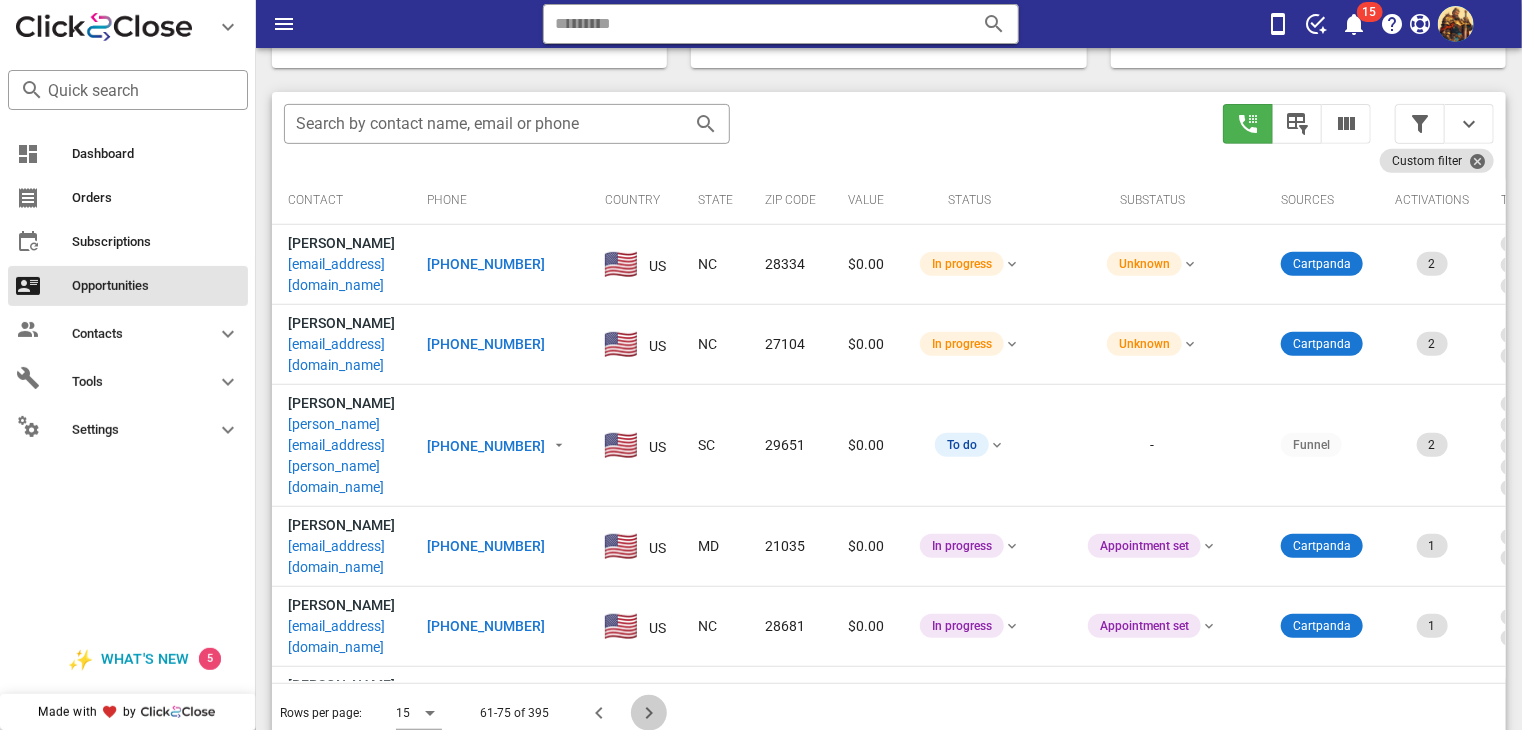 click at bounding box center [649, 713] 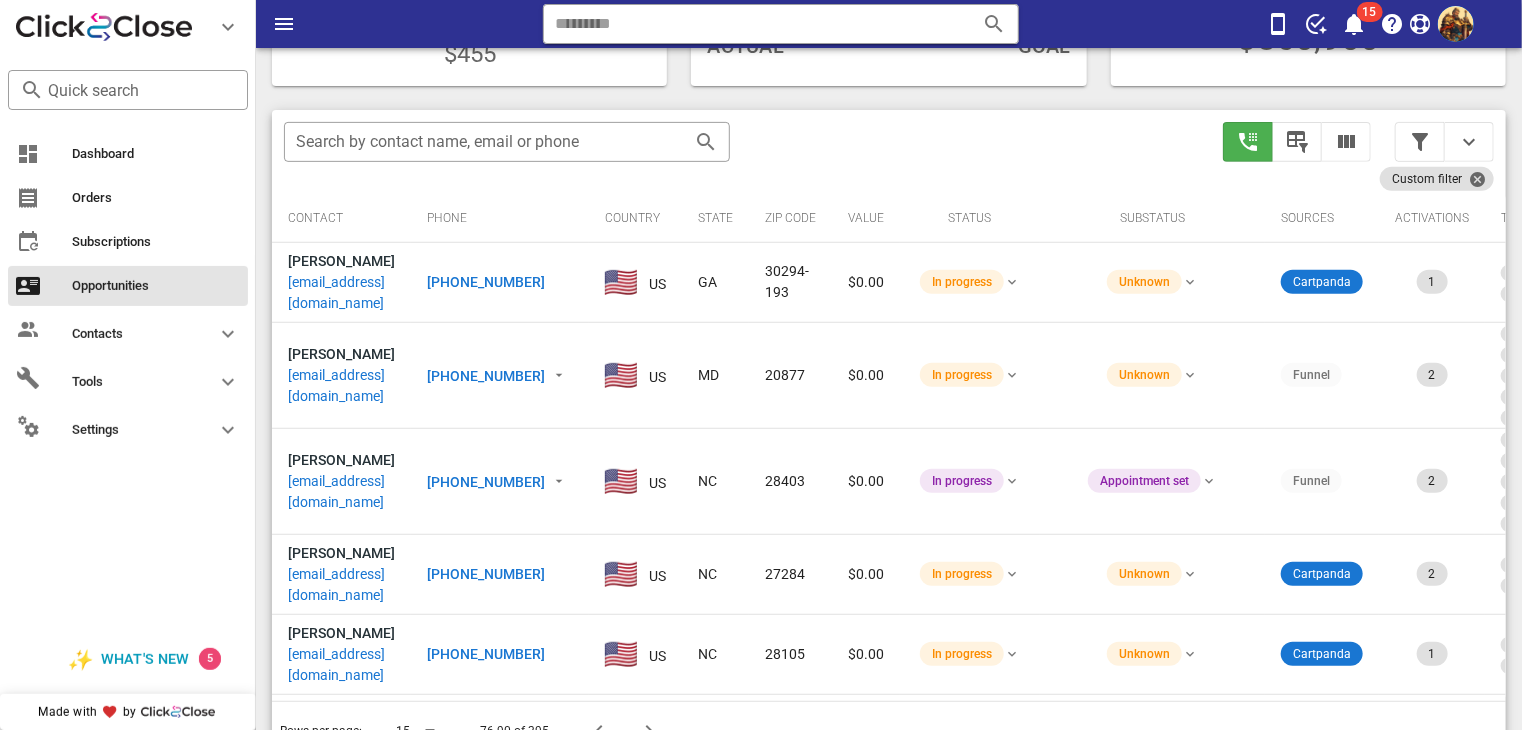 scroll, scrollTop: 348, scrollLeft: 0, axis: vertical 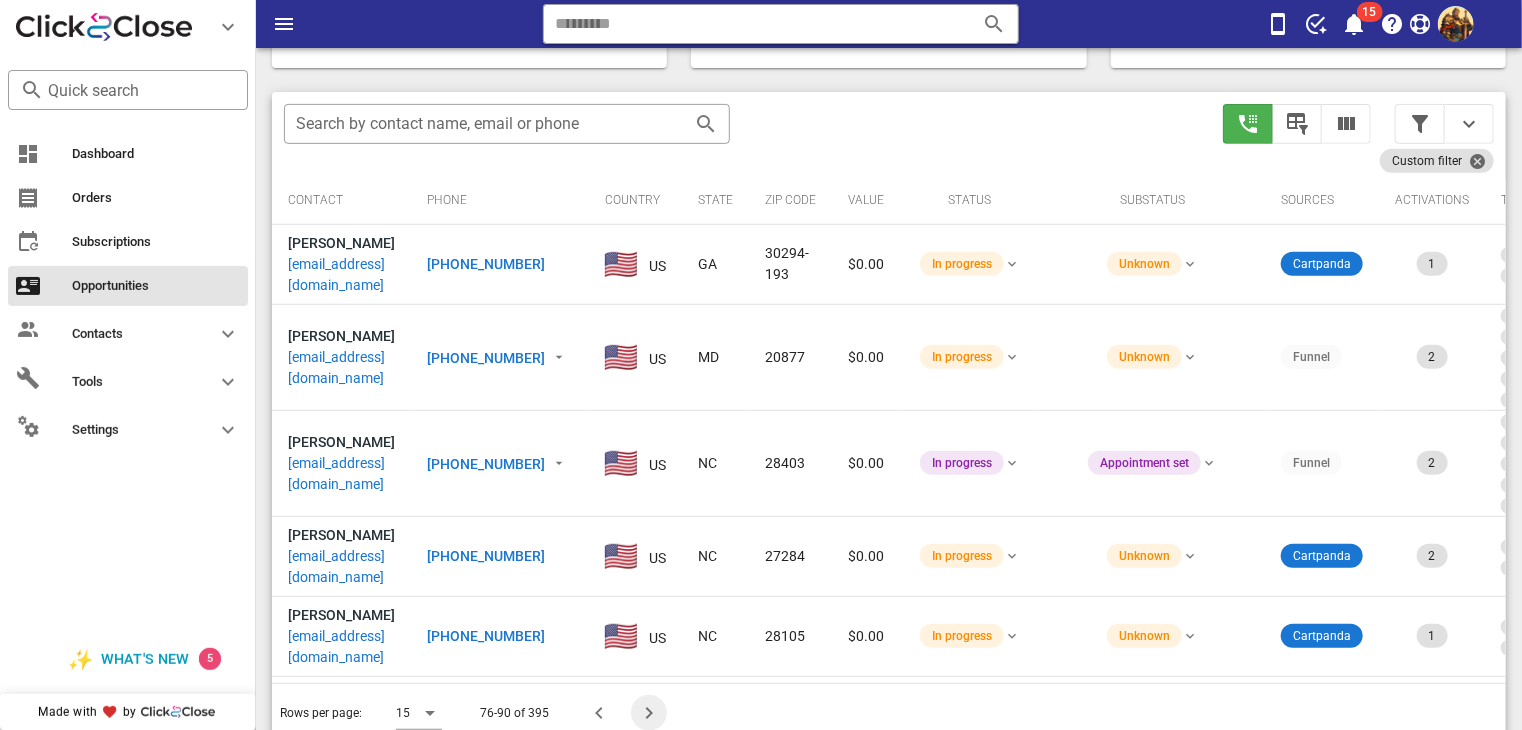 click at bounding box center (649, 713) 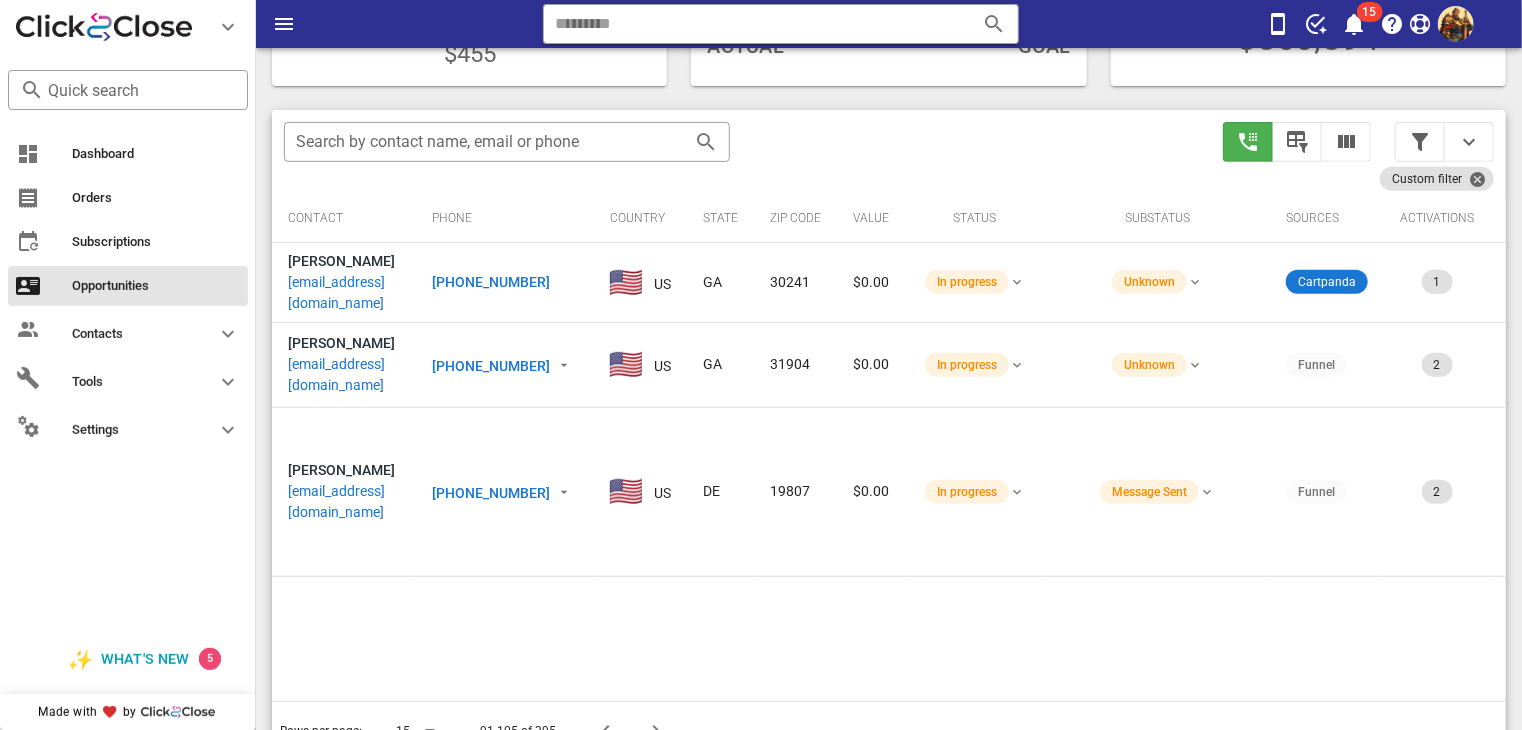 scroll, scrollTop: 348, scrollLeft: 0, axis: vertical 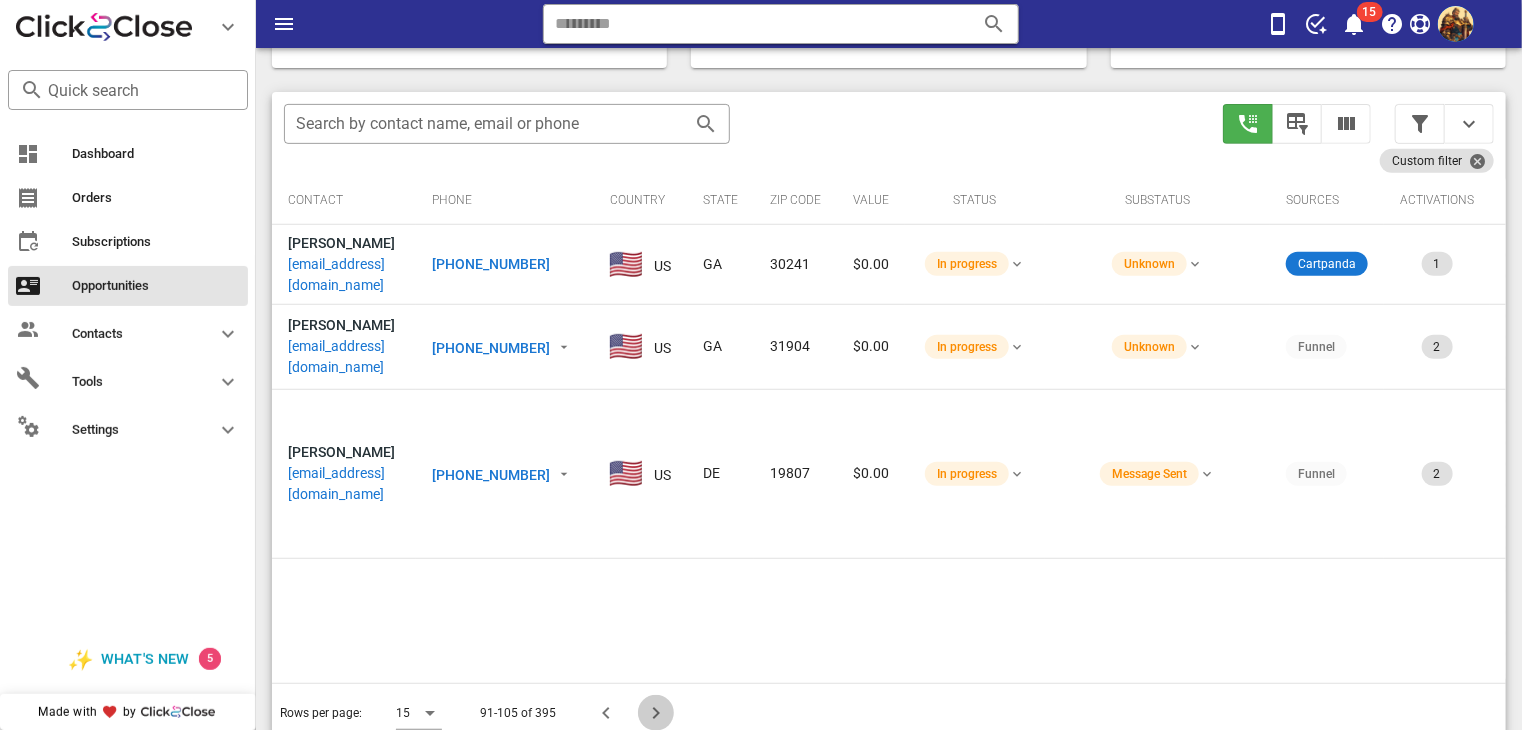click at bounding box center [656, 713] 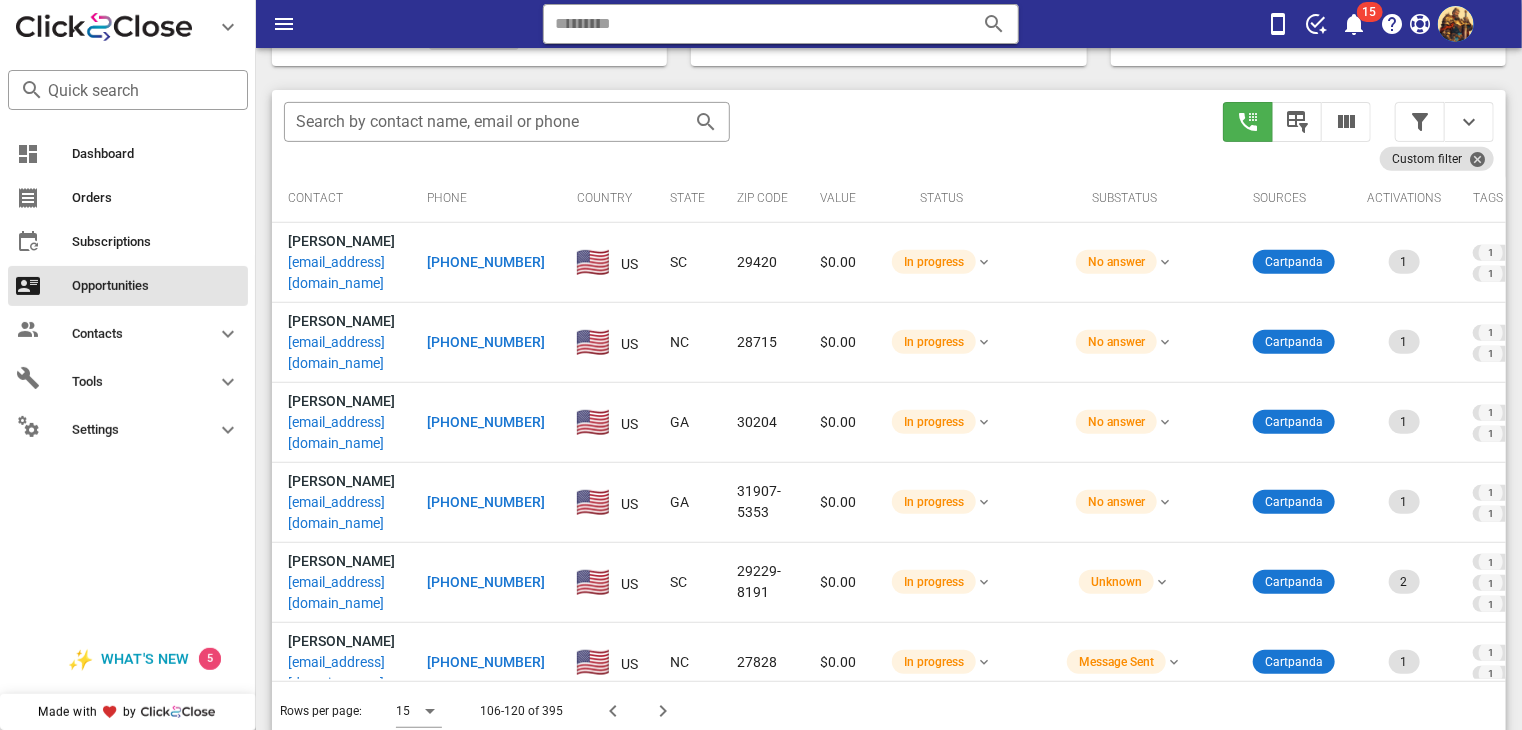 scroll, scrollTop: 348, scrollLeft: 0, axis: vertical 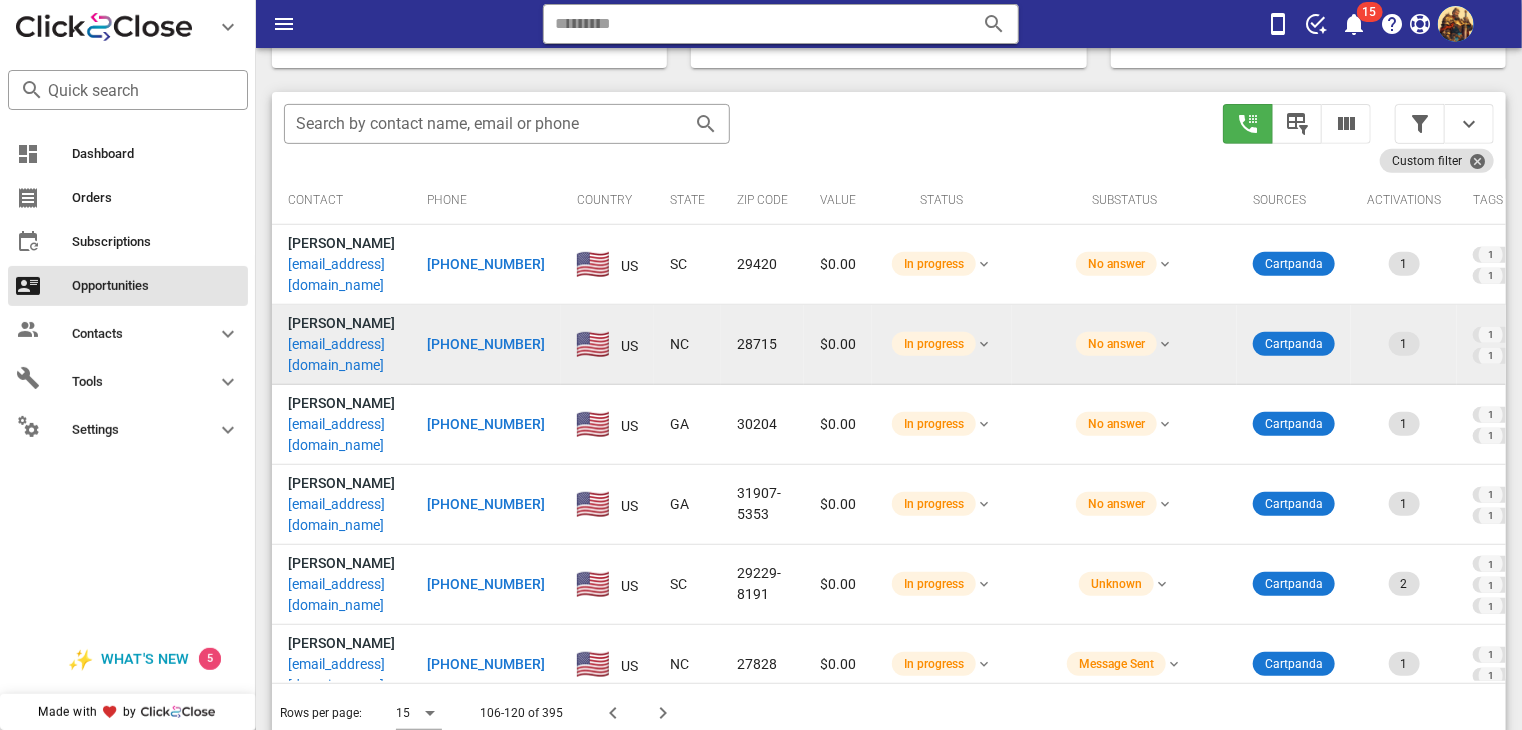 click on "[EMAIL_ADDRESS][DOMAIN_NAME]" at bounding box center [341, 355] 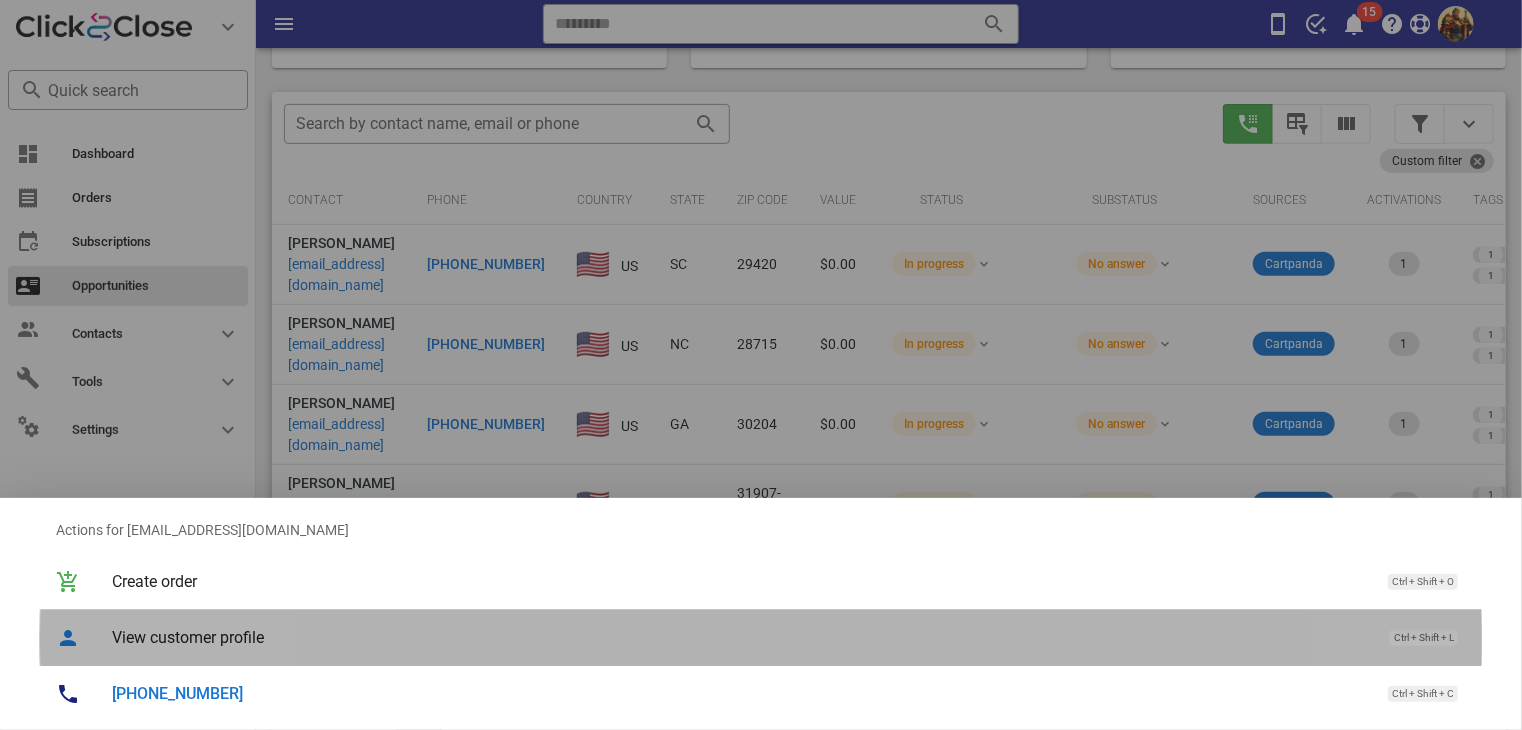 click on "View customer profile" at bounding box center (741, 637) 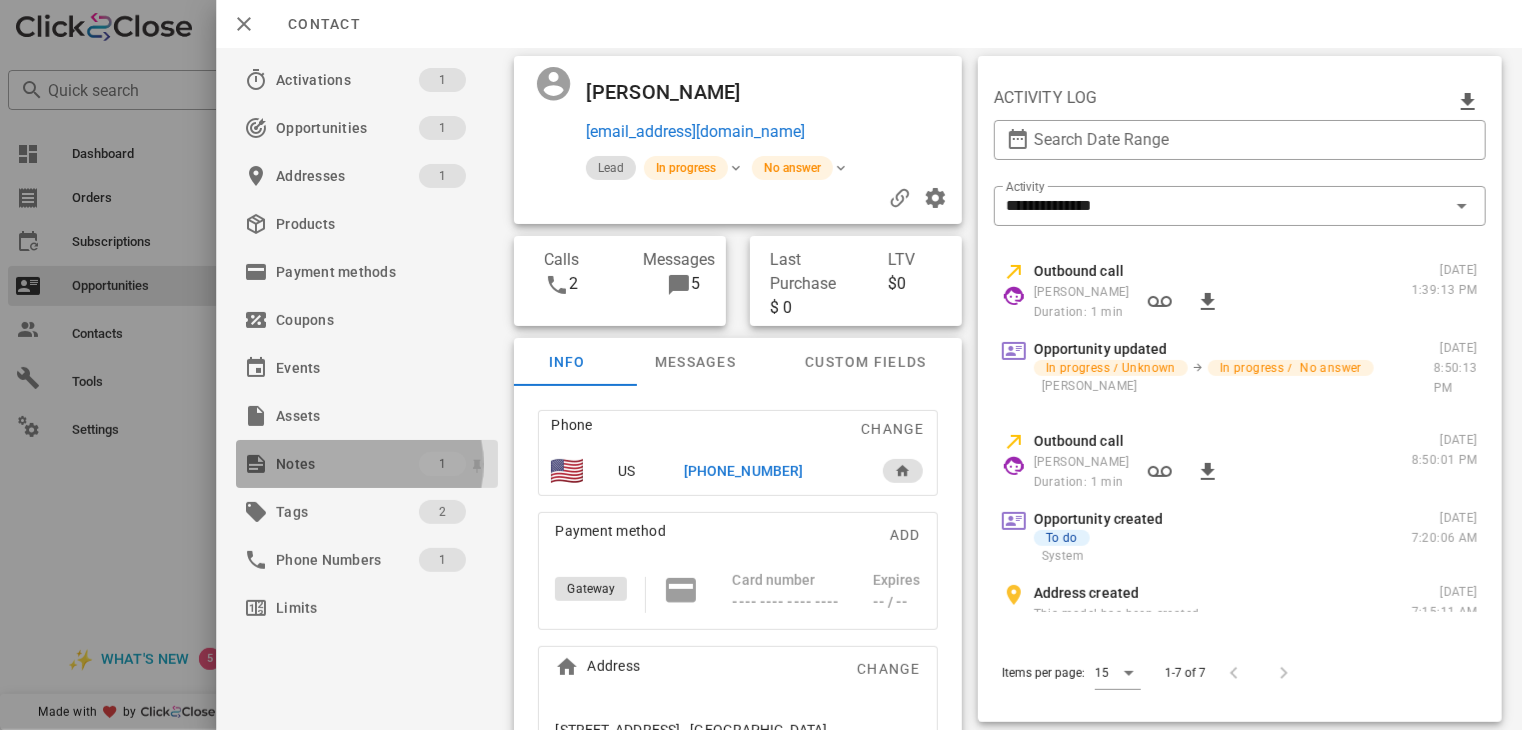 click on "Notes  1" at bounding box center (367, 464) 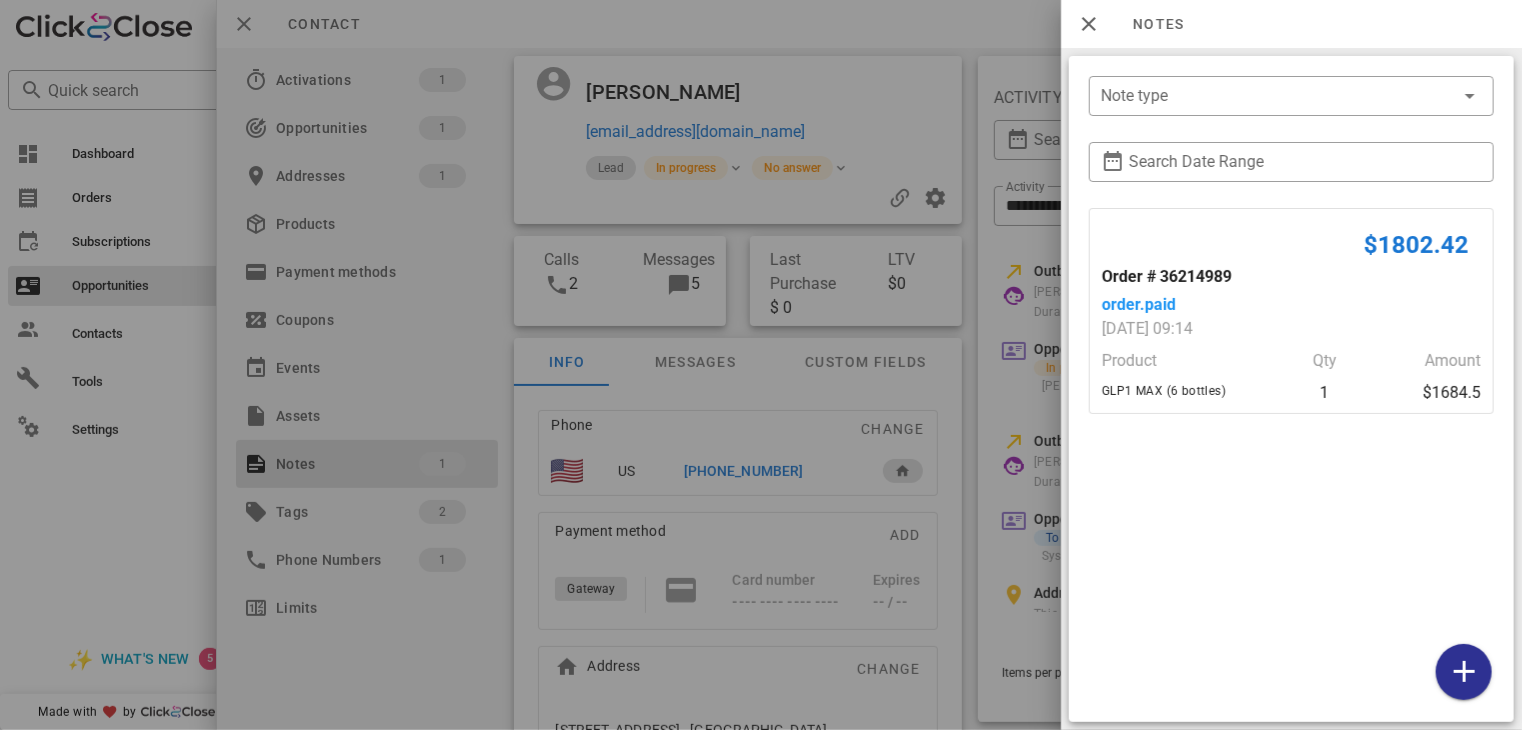 click at bounding box center [761, 365] 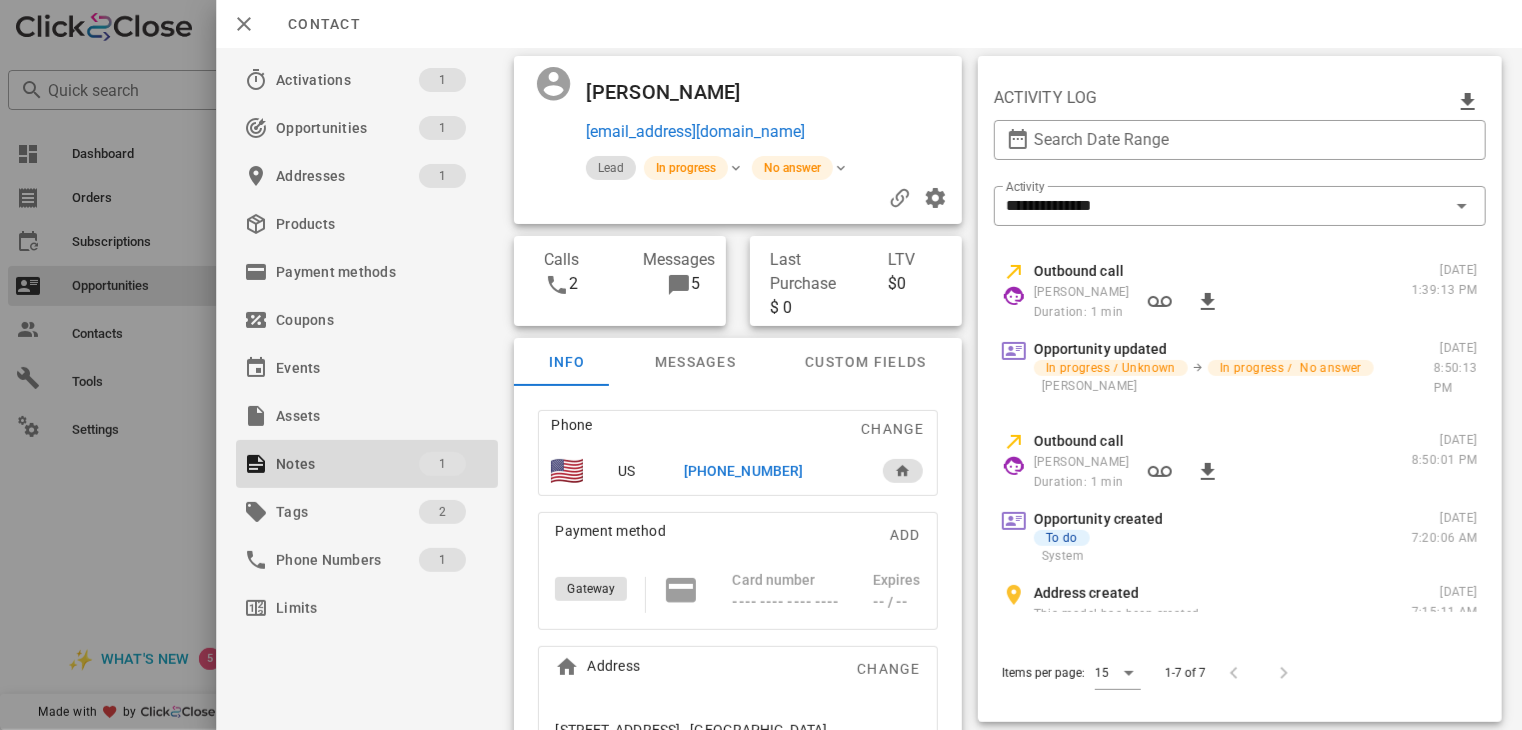click on "[PHONE_NUMBER]" at bounding box center [743, 471] 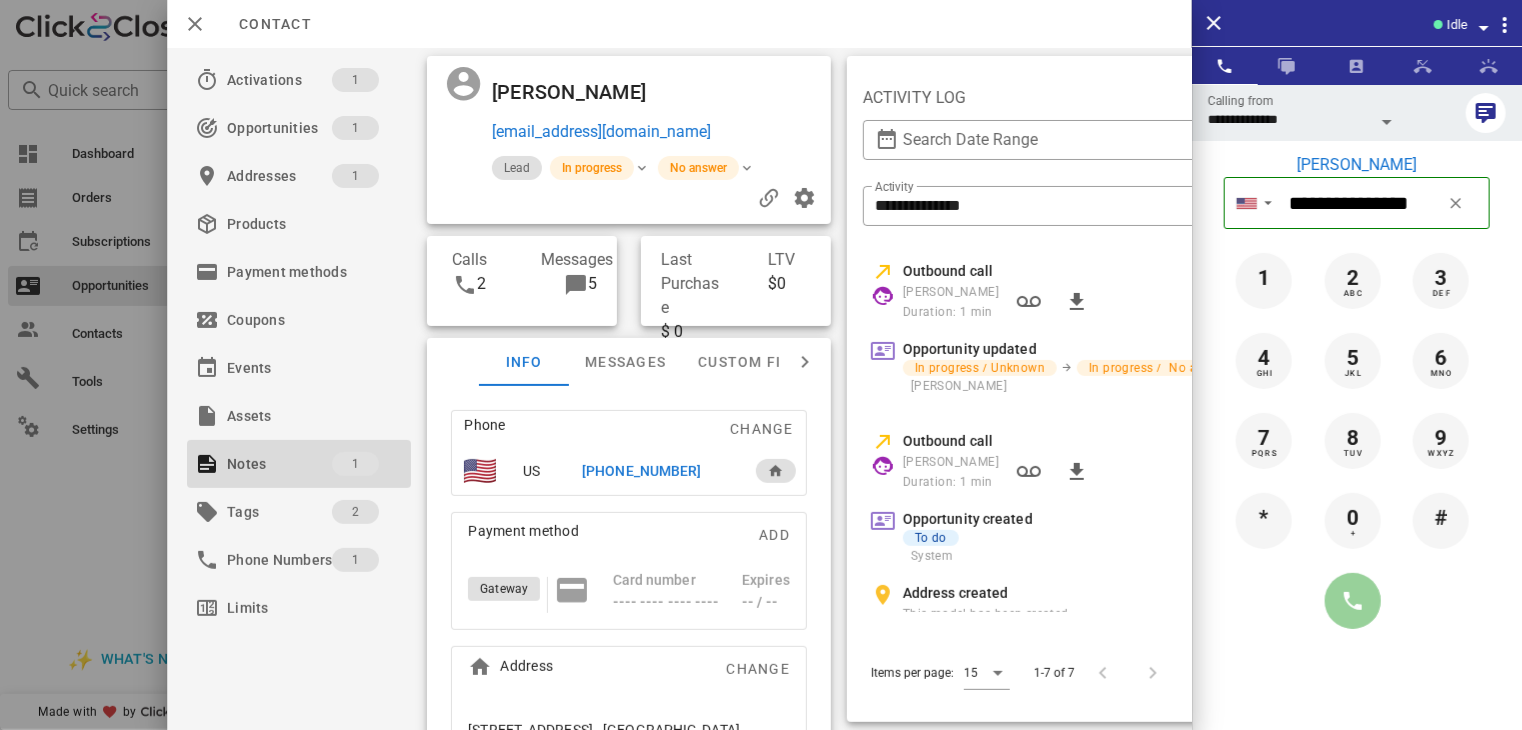 click at bounding box center (1353, 601) 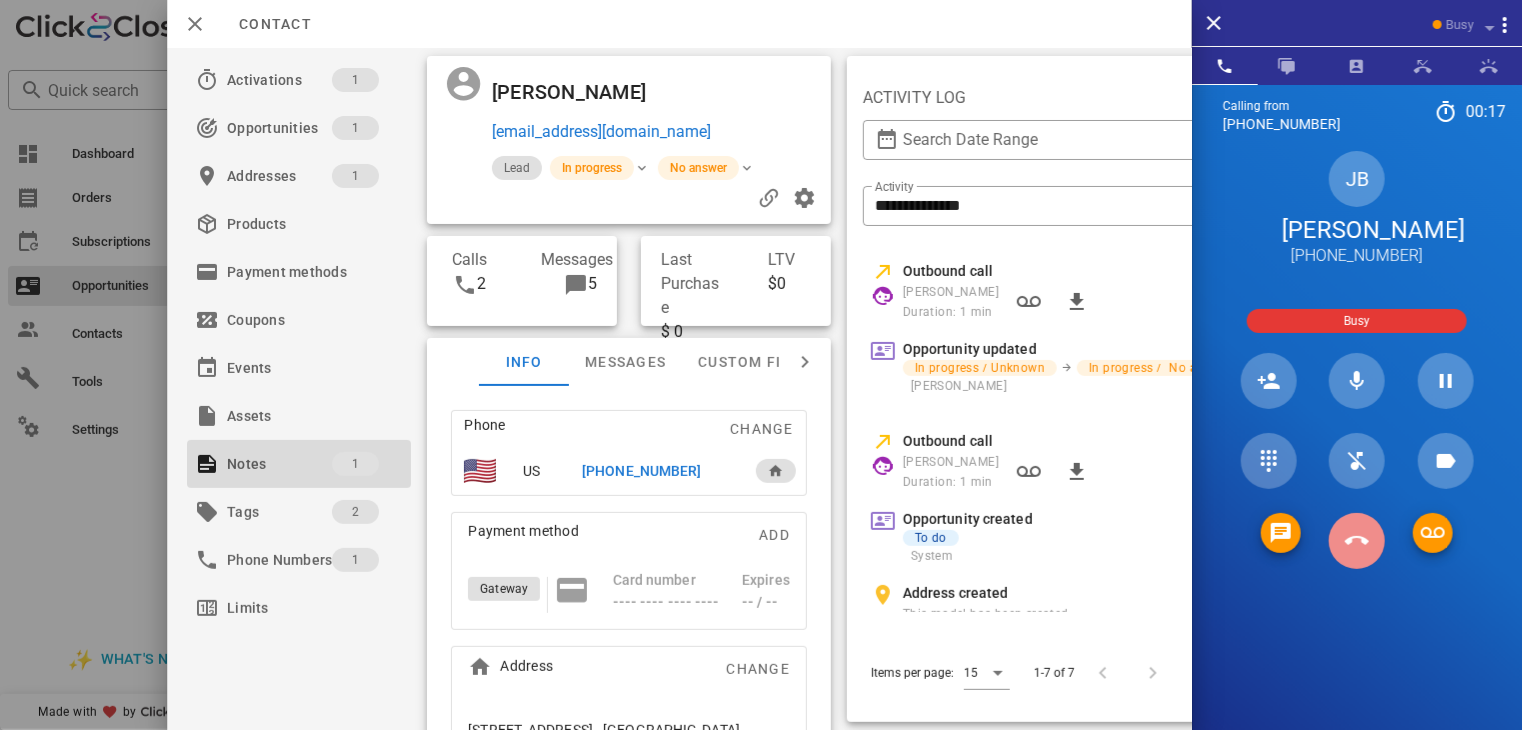 click at bounding box center [1357, 541] 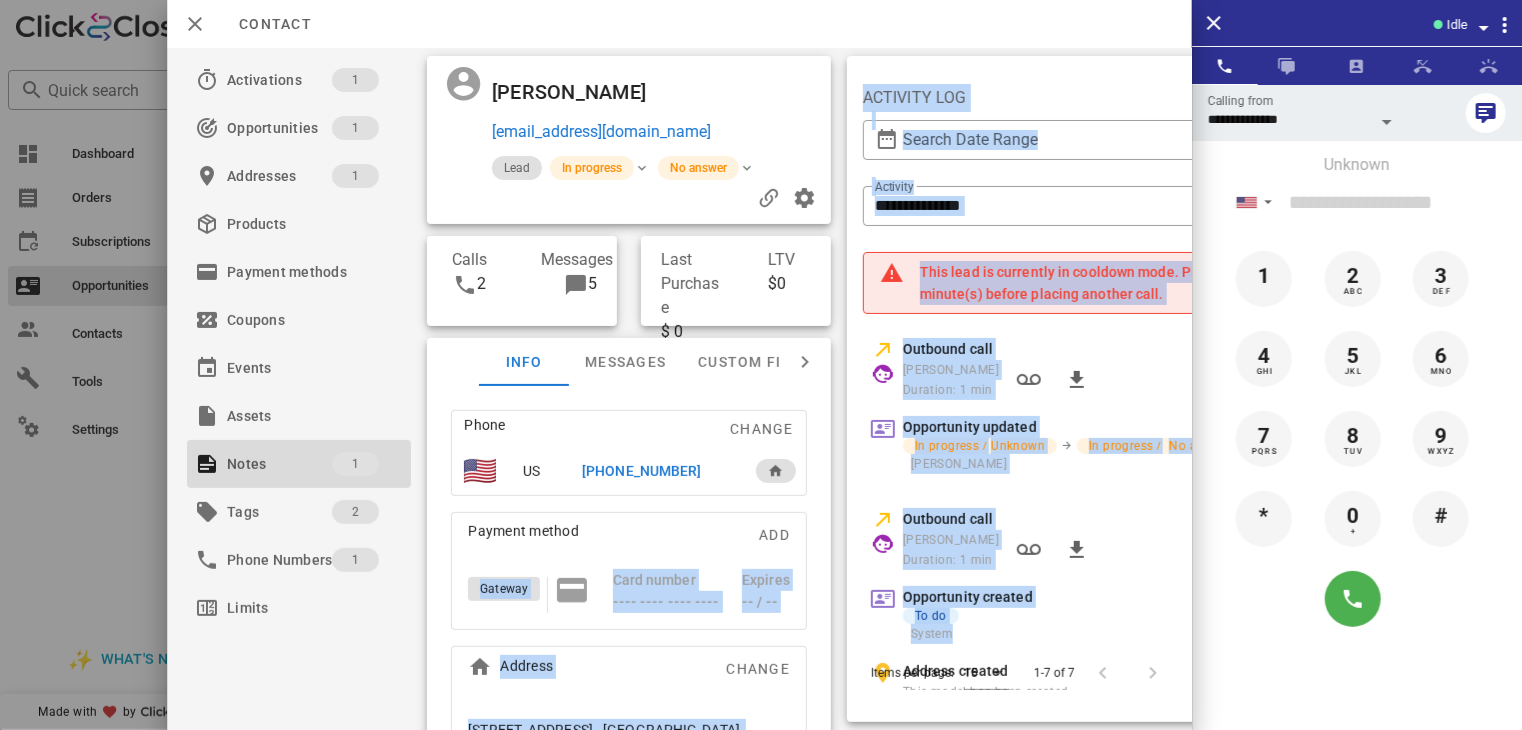 drag, startPoint x: 1085, startPoint y: 605, endPoint x: 774, endPoint y: 561, distance: 314.0971 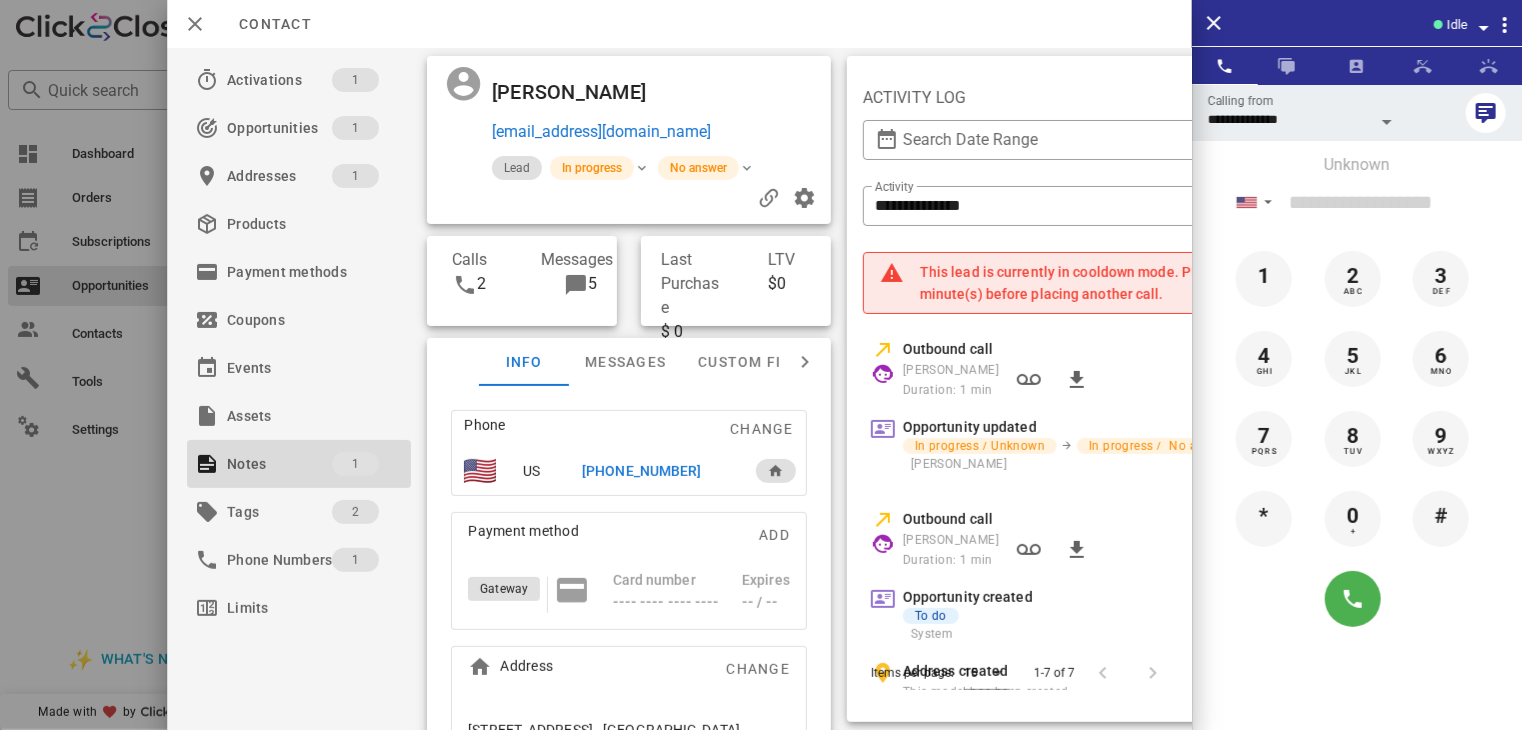 click at bounding box center (761, 365) 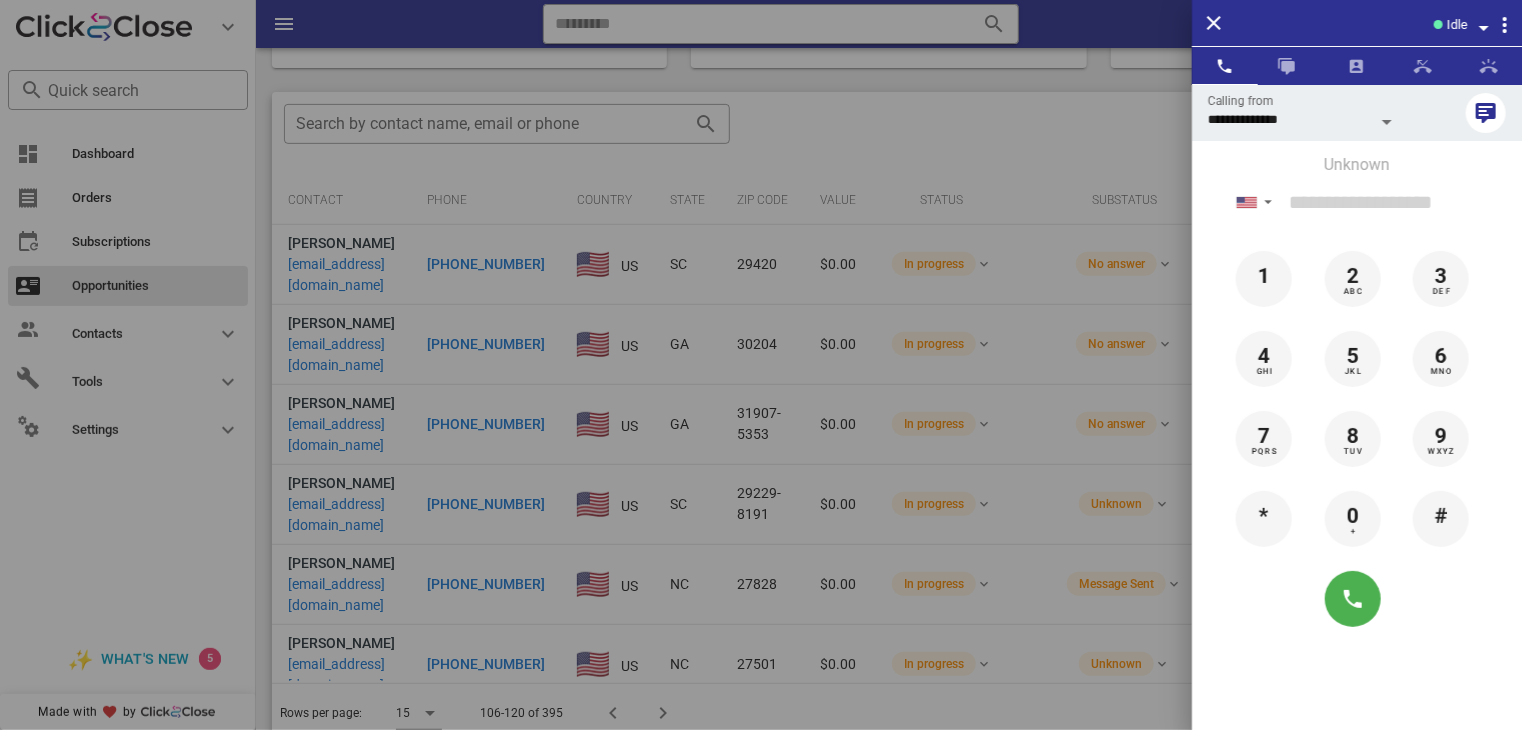 click at bounding box center (761, 365) 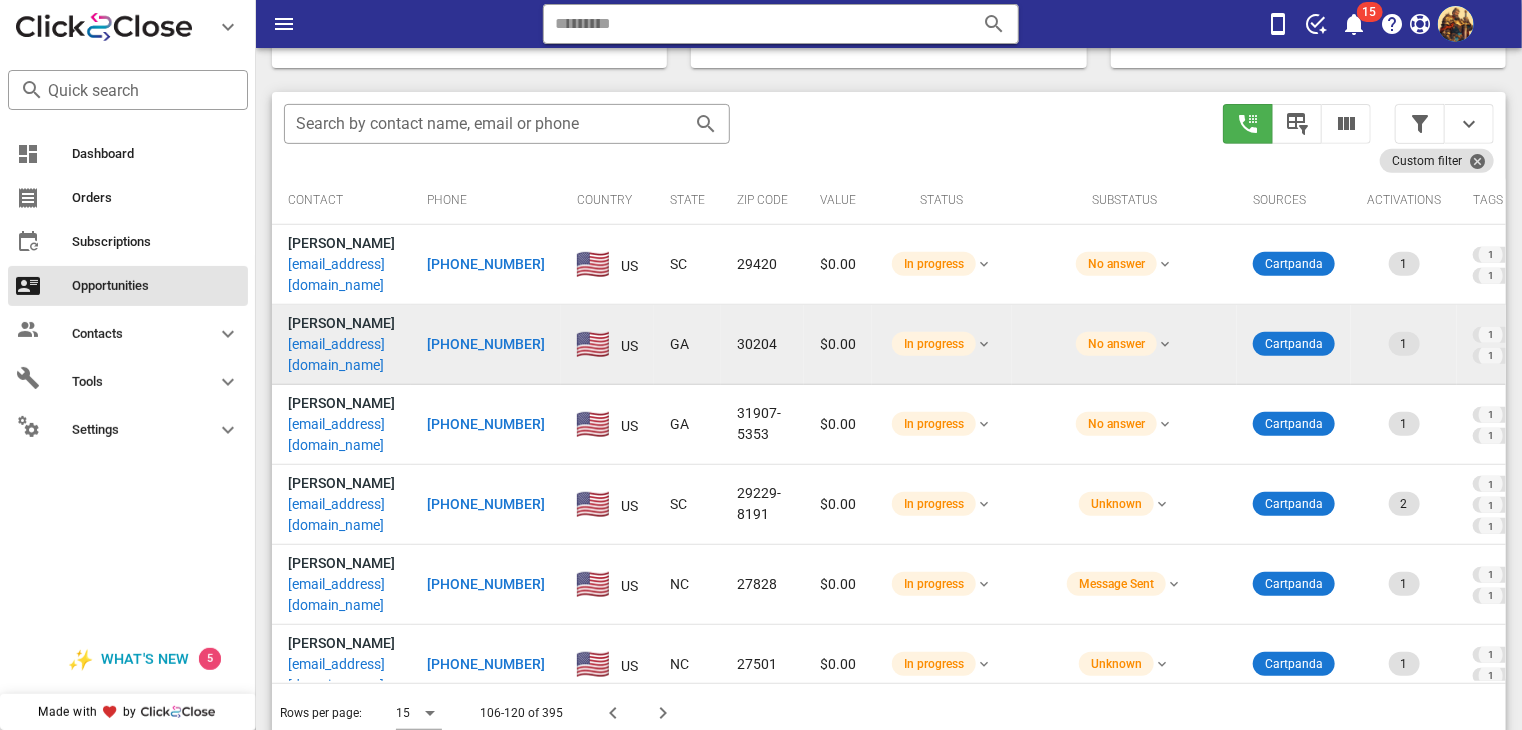 click on "[EMAIL_ADDRESS][DOMAIN_NAME]" at bounding box center [341, 355] 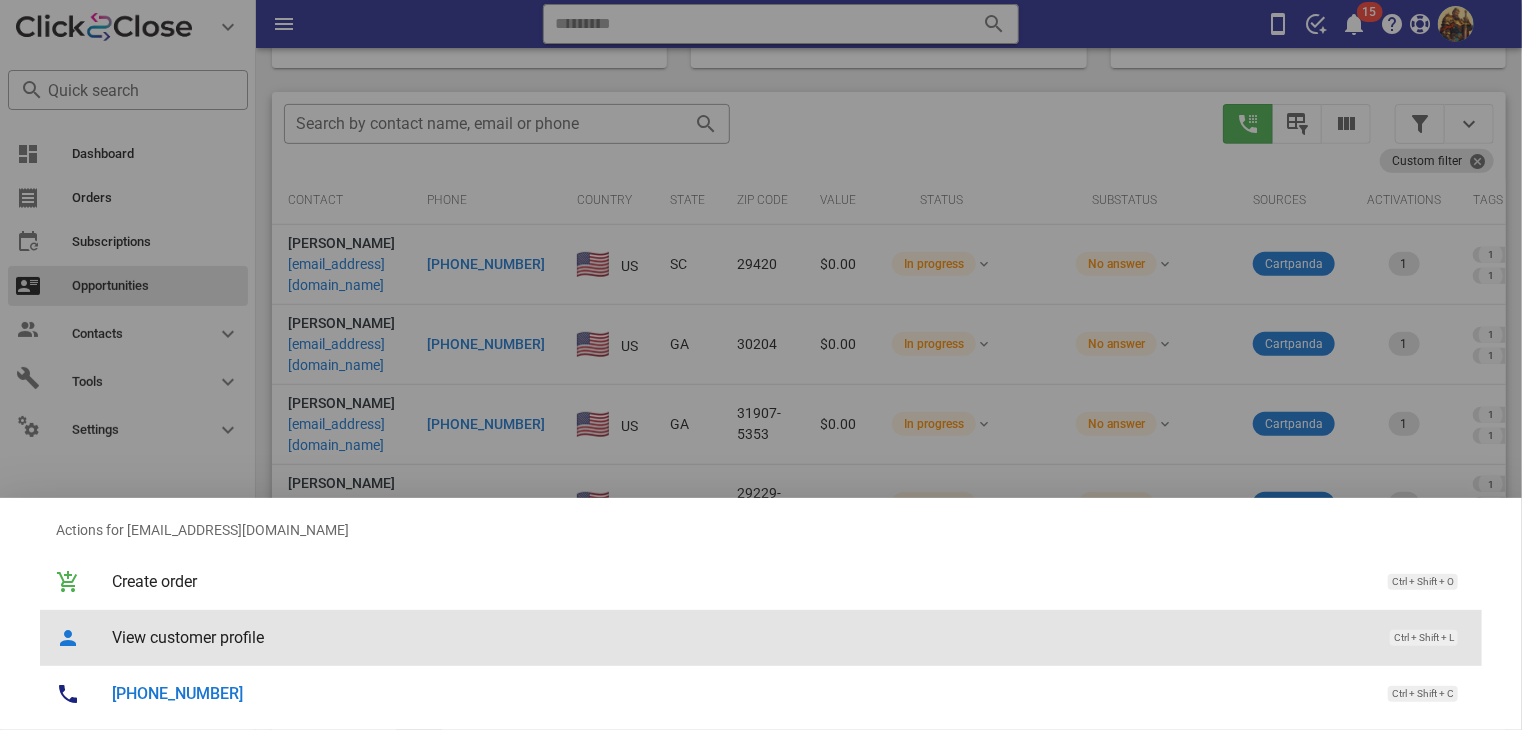 click on "View customer profile" at bounding box center (741, 637) 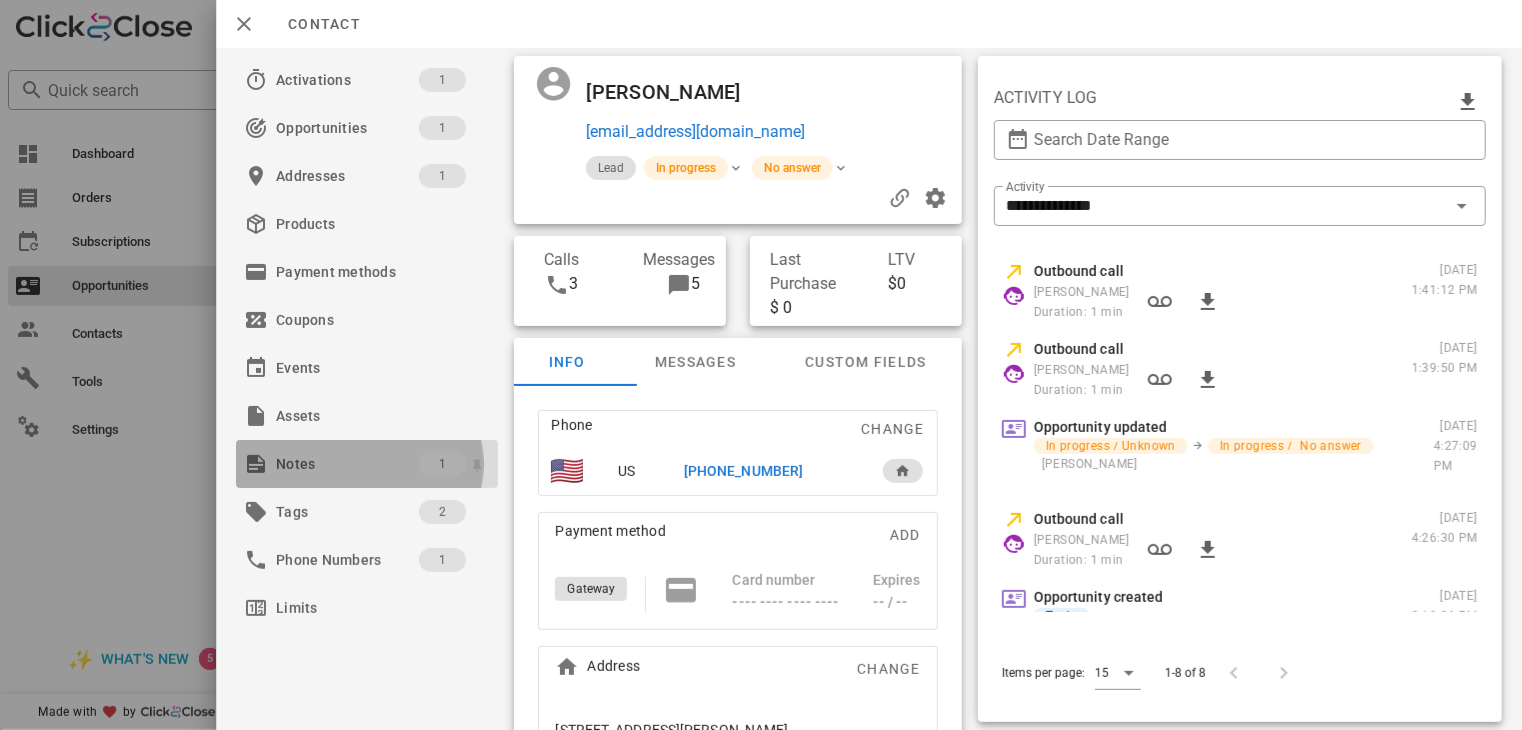 click on "Notes" at bounding box center [347, 464] 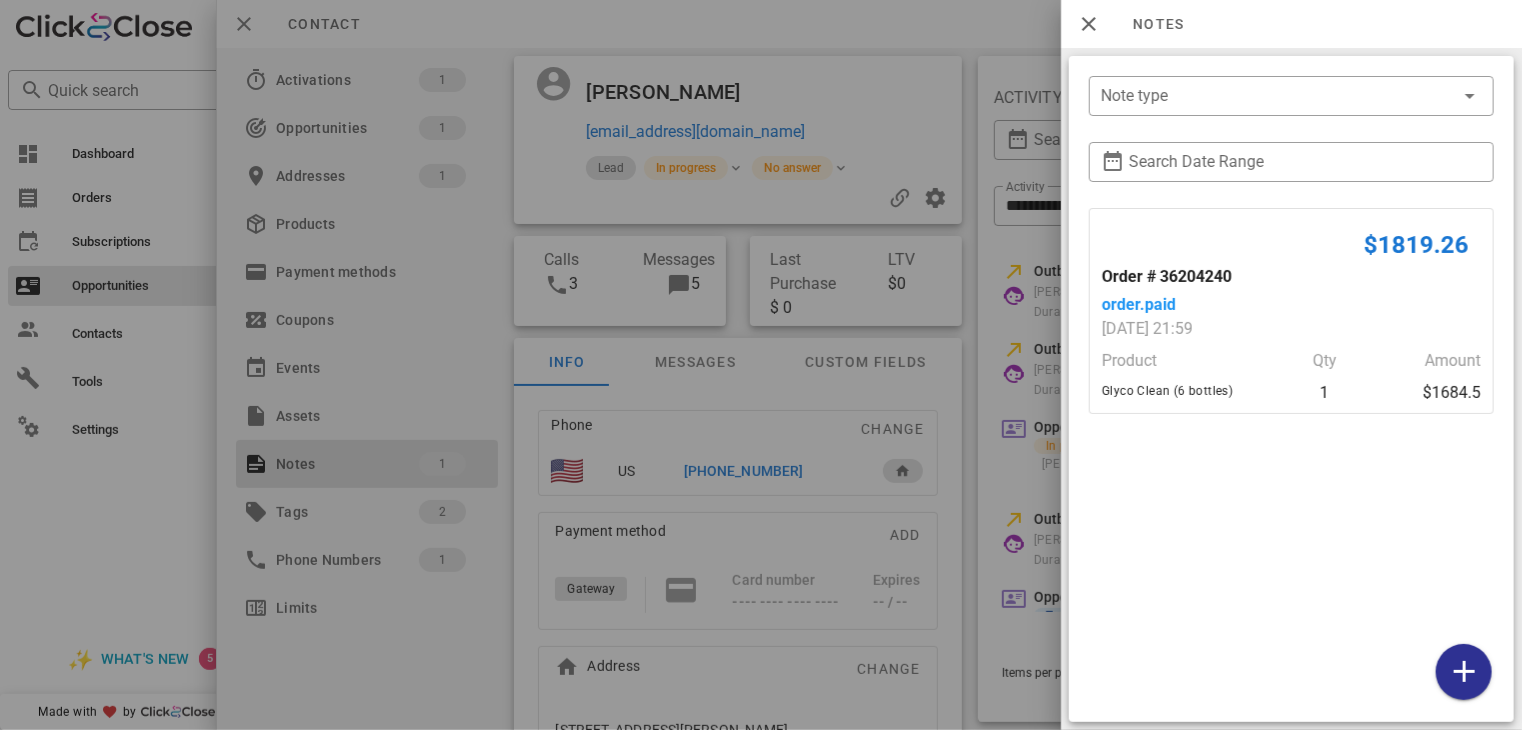 click at bounding box center (761, 365) 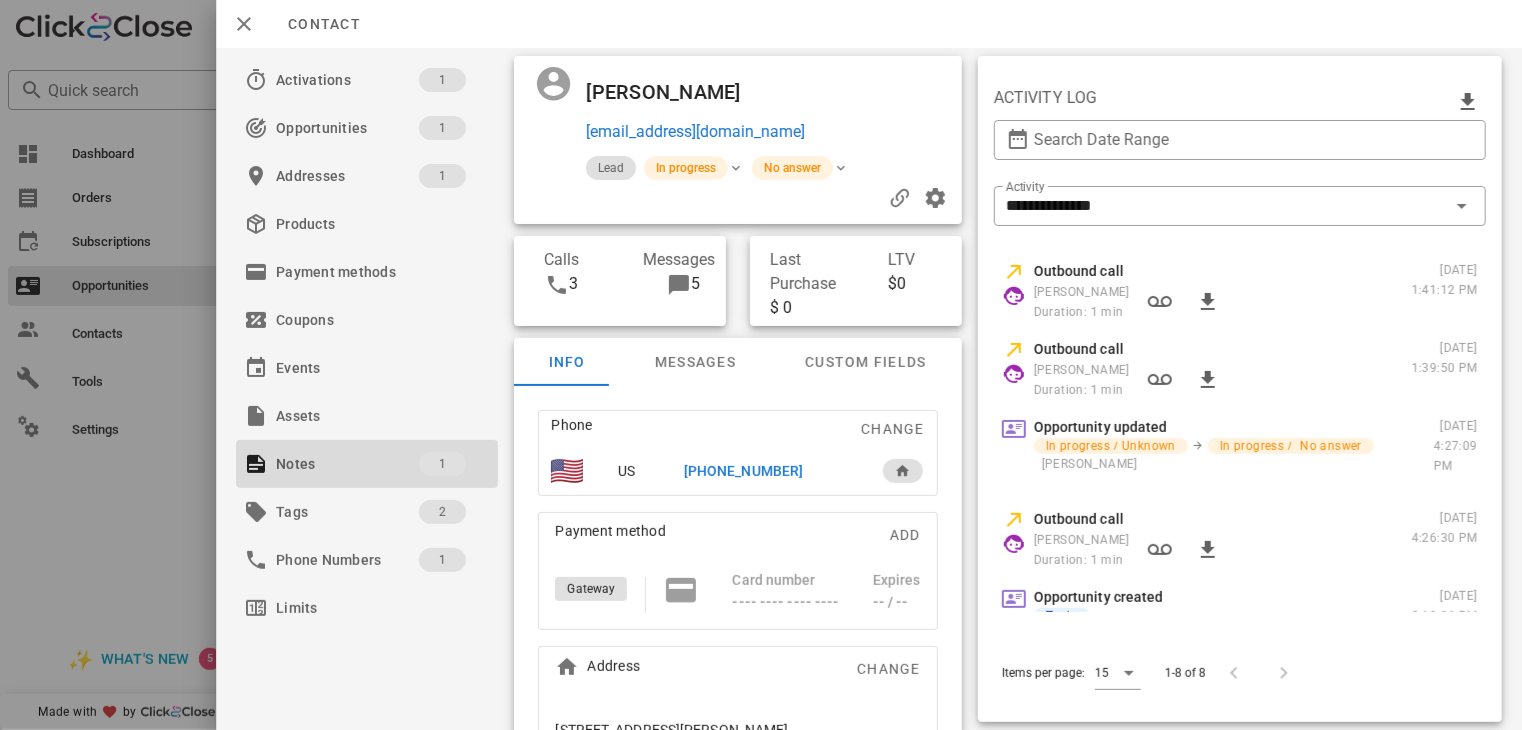 click on "Phone   Change   US   [PHONE_NUMBER]   Payment method   Add  Gateway  Card number  ---- ---- ---- ----  Expires  -- / --  Address   Change   [STREET_ADDRESS][PERSON_NAME].
[GEOGRAPHIC_DATA]" at bounding box center [738, 603] 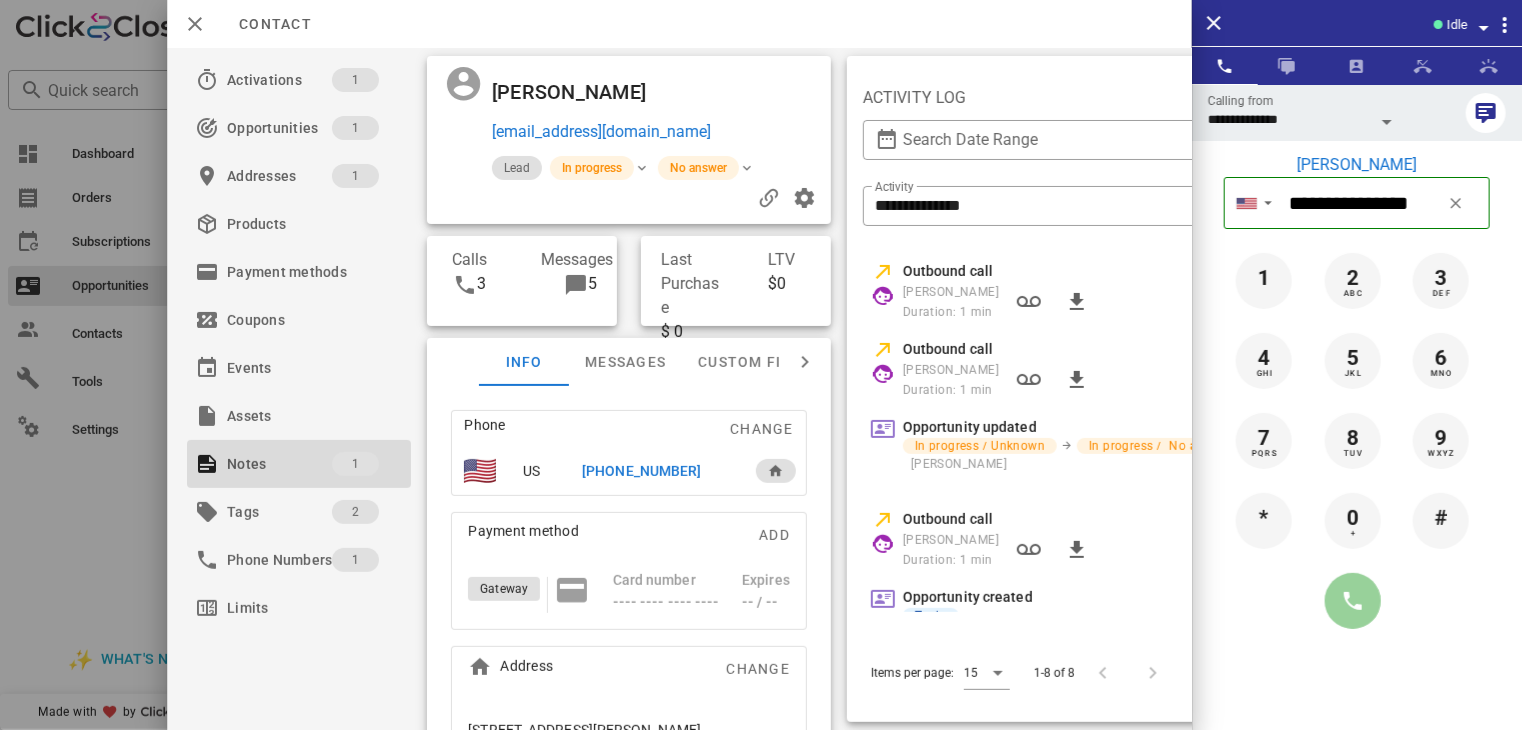 click at bounding box center (1353, 601) 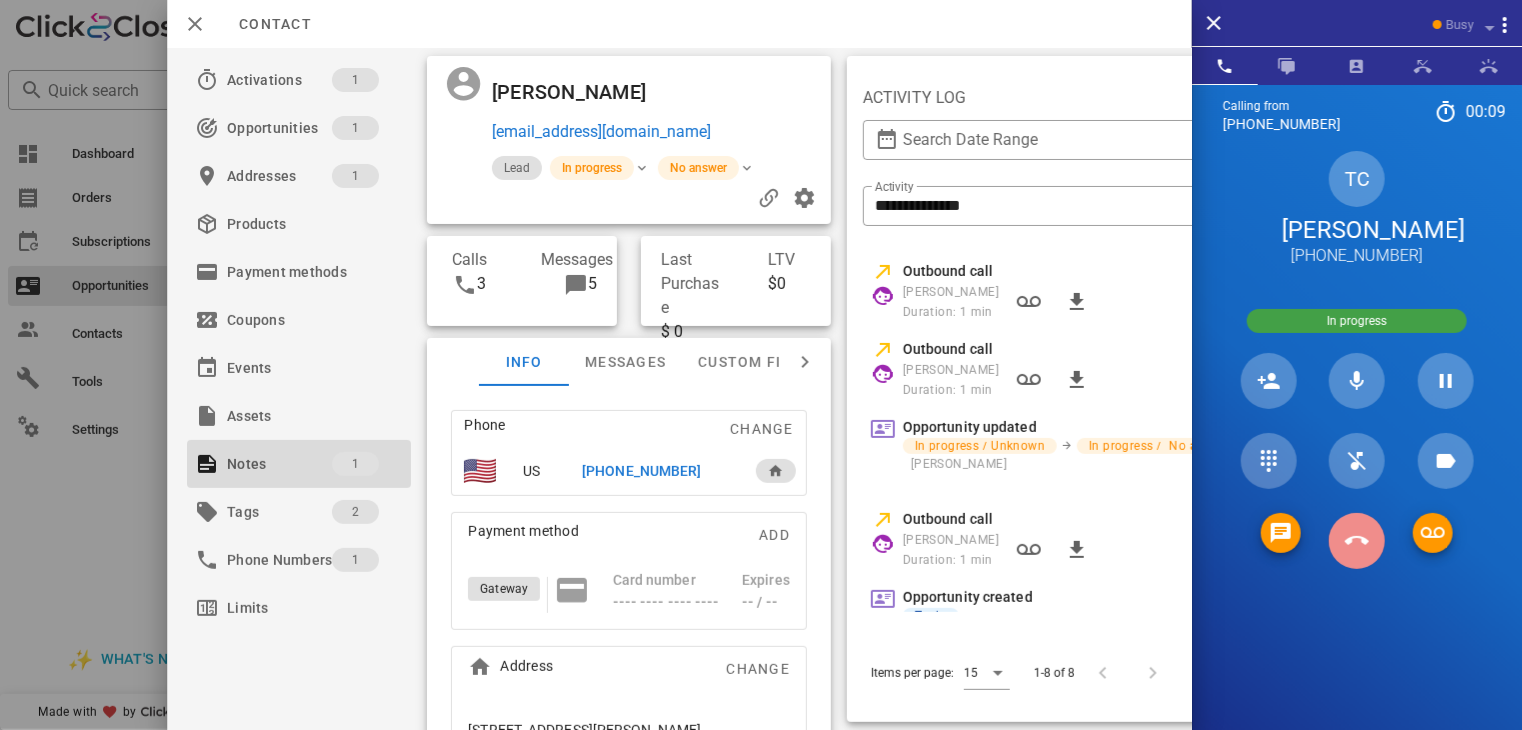 click at bounding box center [1357, 541] 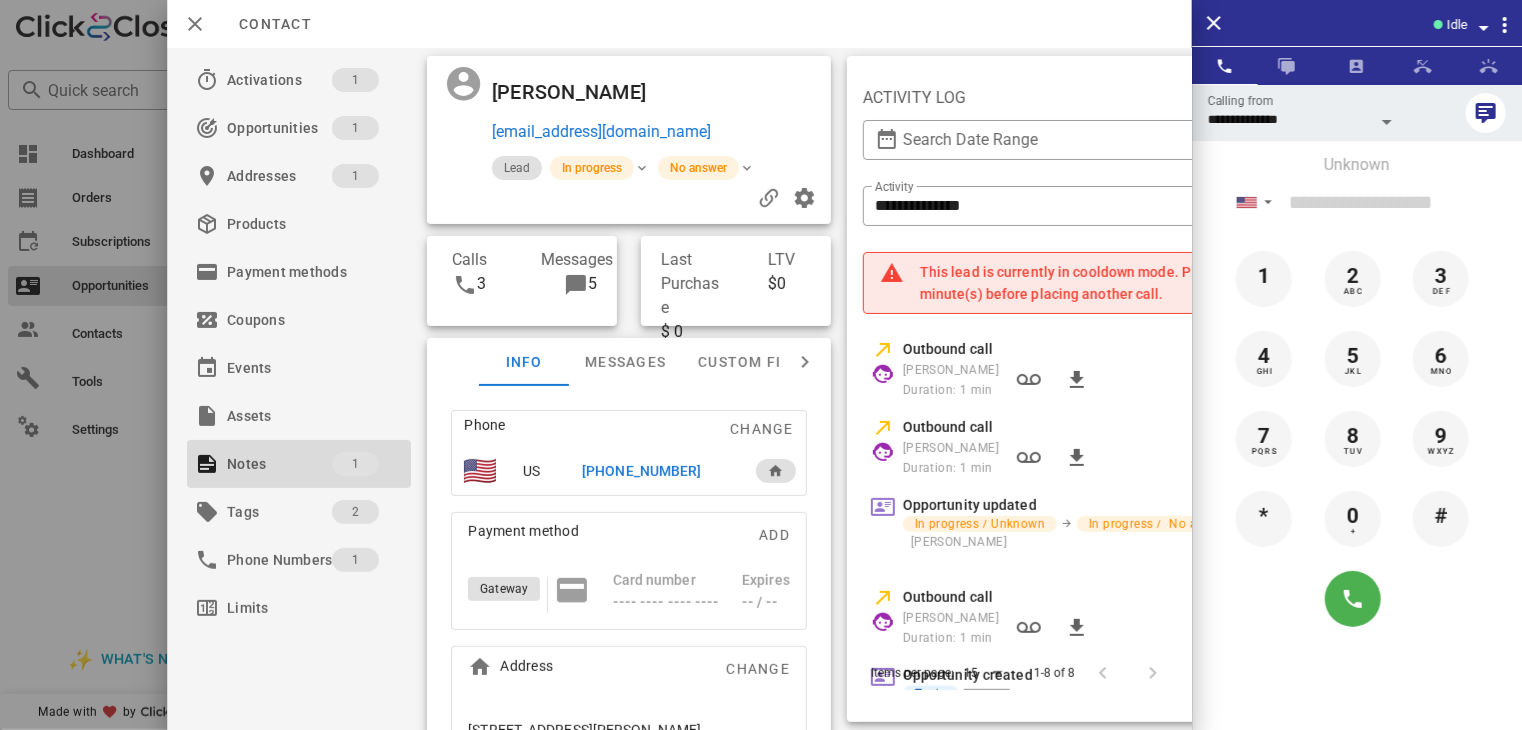 click at bounding box center (761, 365) 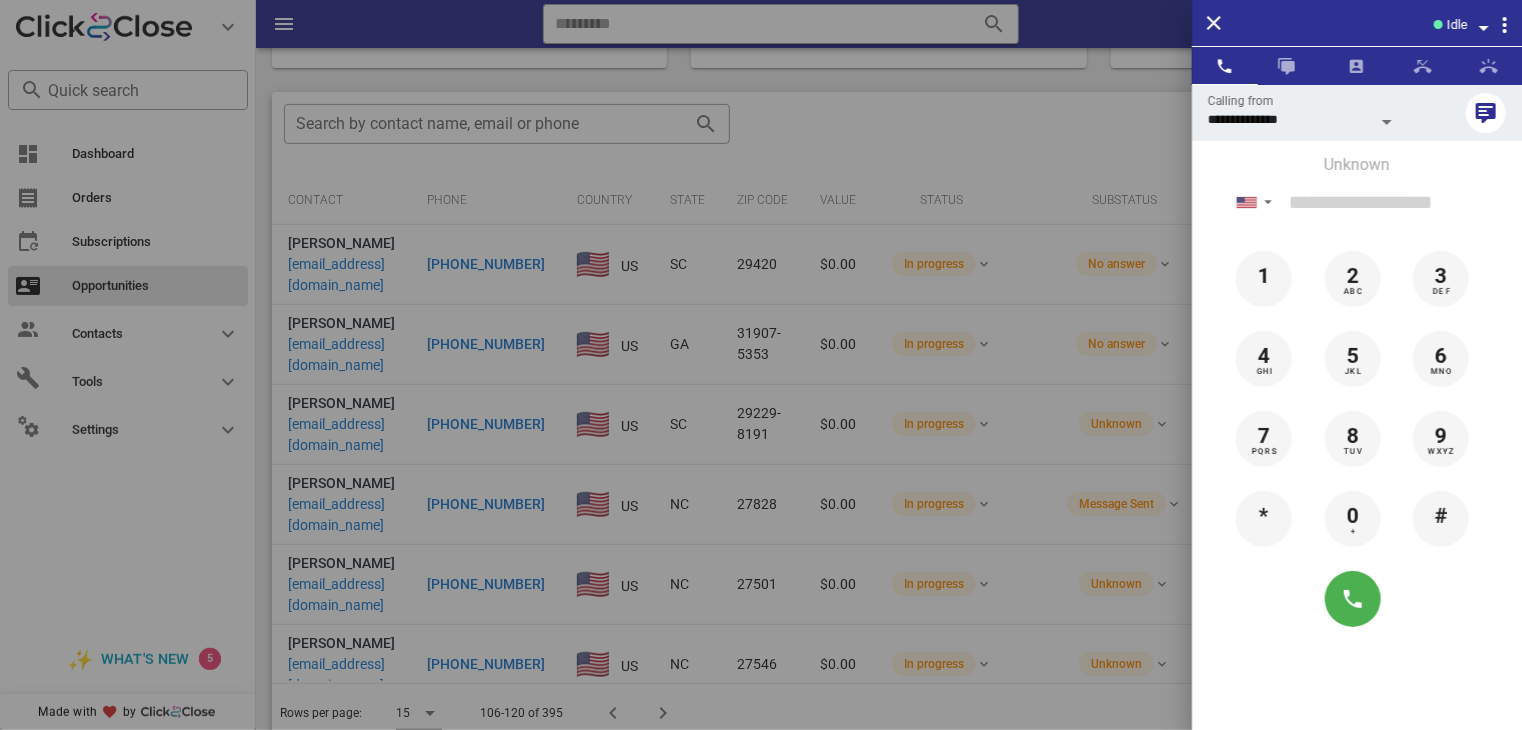 click at bounding box center [761, 365] 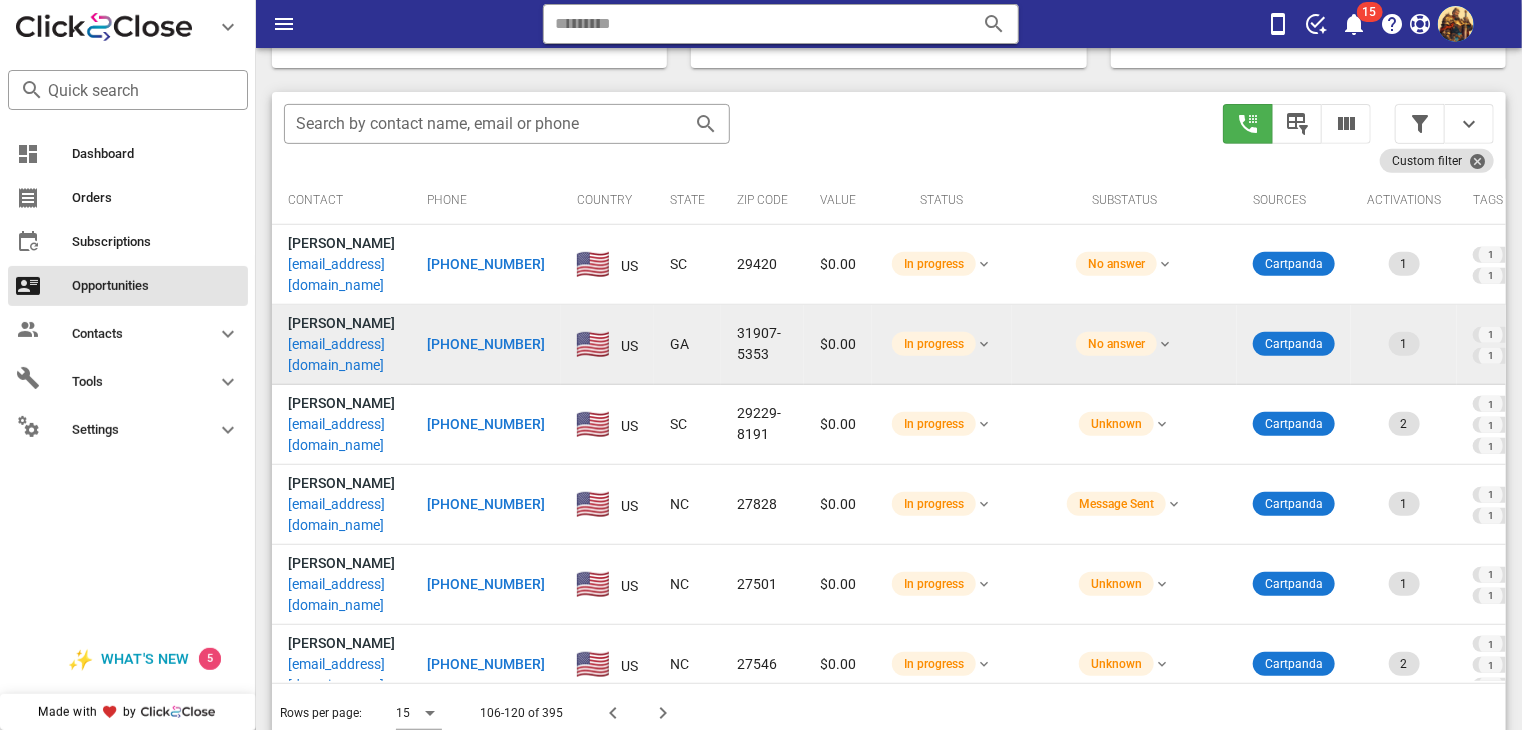 click on "[PERSON_NAME]  [EMAIL_ADDRESS][DOMAIN_NAME]" at bounding box center [341, 344] 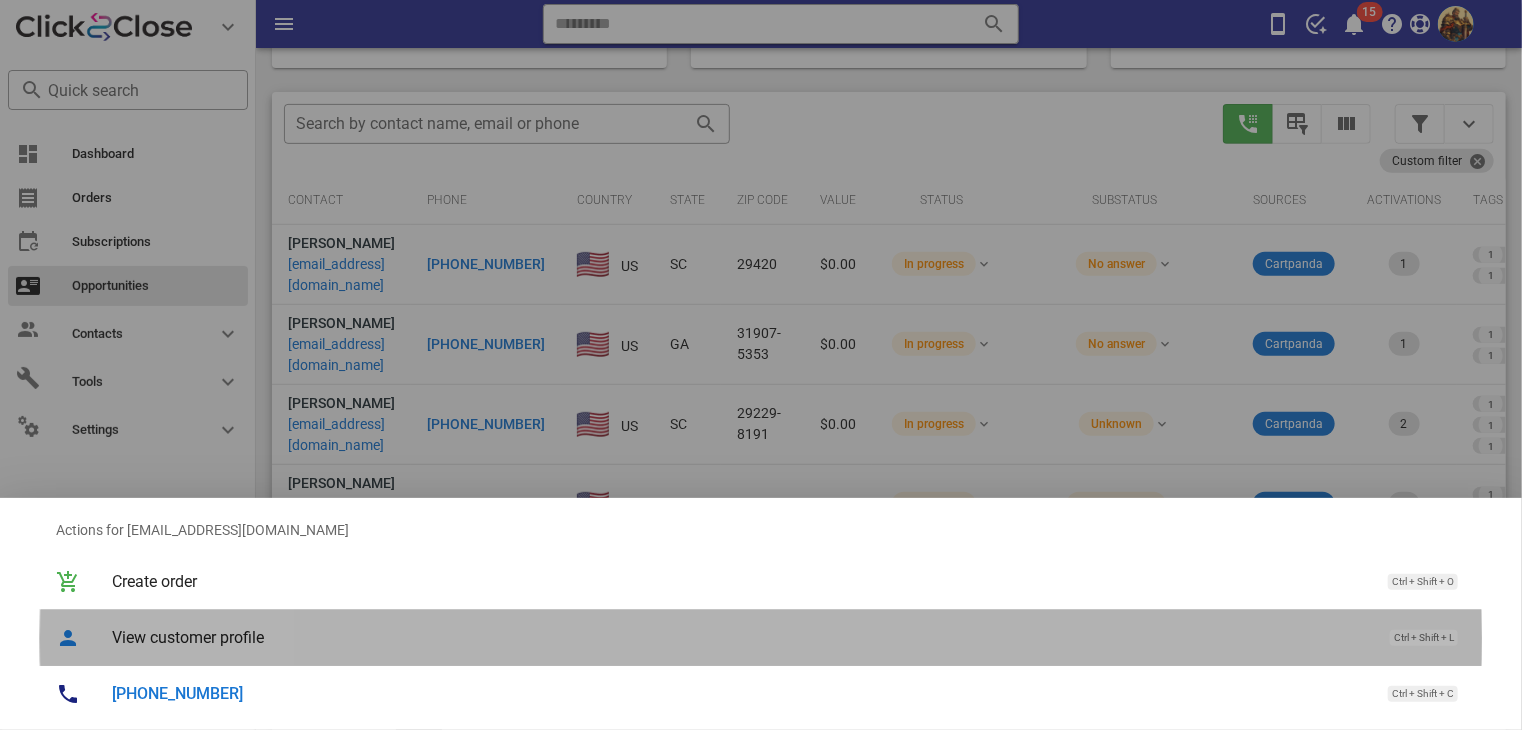 click on "View customer profile" at bounding box center [741, 637] 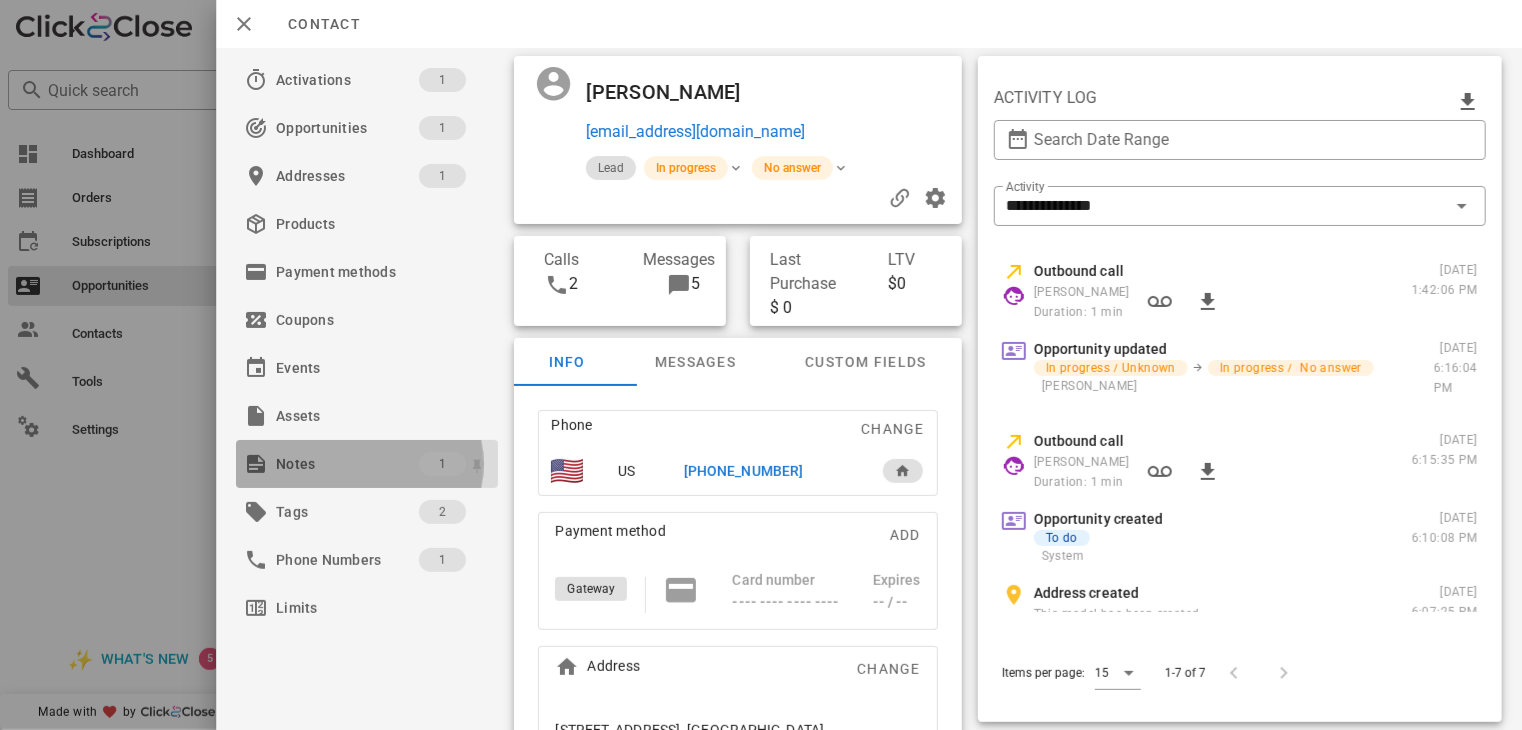 click on "Notes  1" at bounding box center [367, 464] 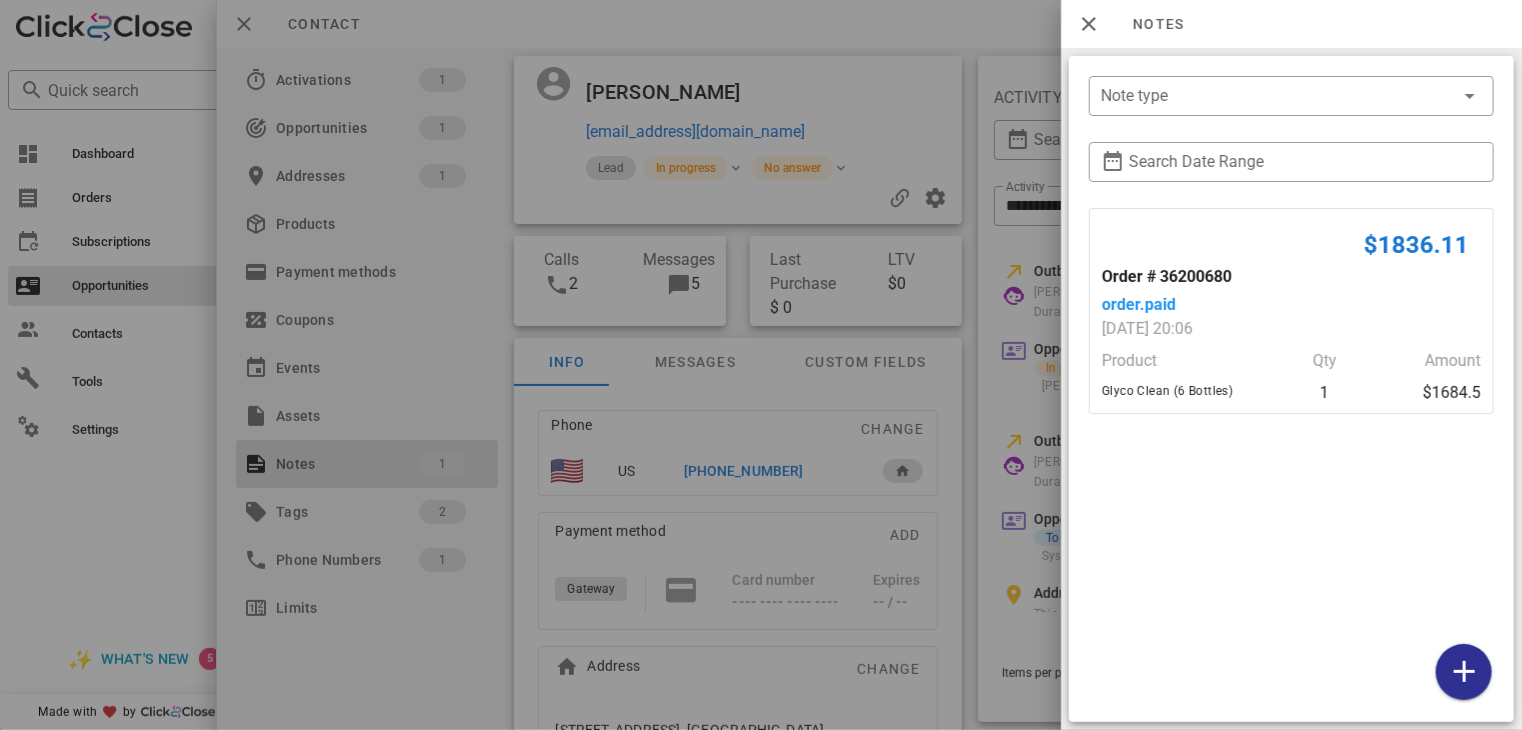 click at bounding box center [761, 365] 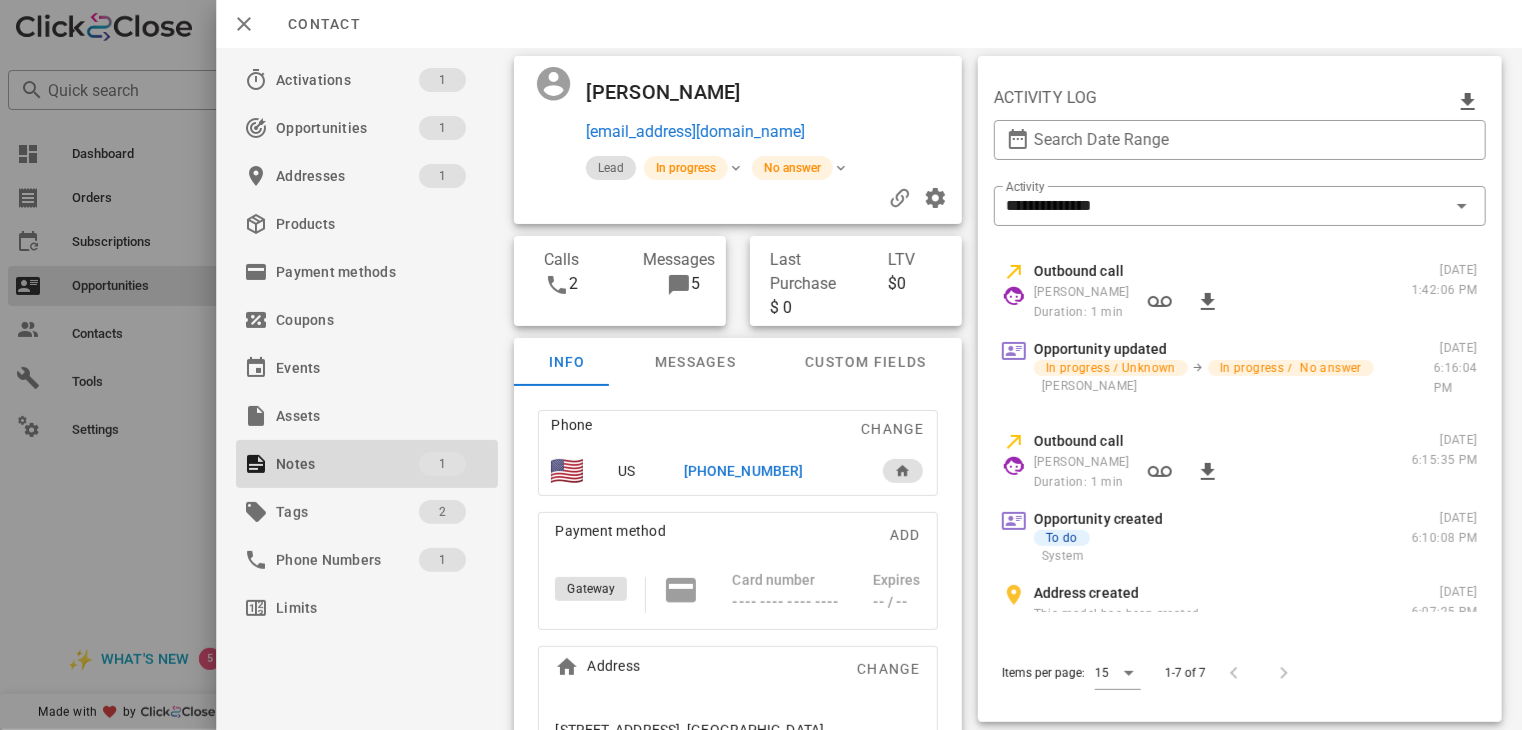 click on "[PHONE_NUMBER]" at bounding box center (743, 471) 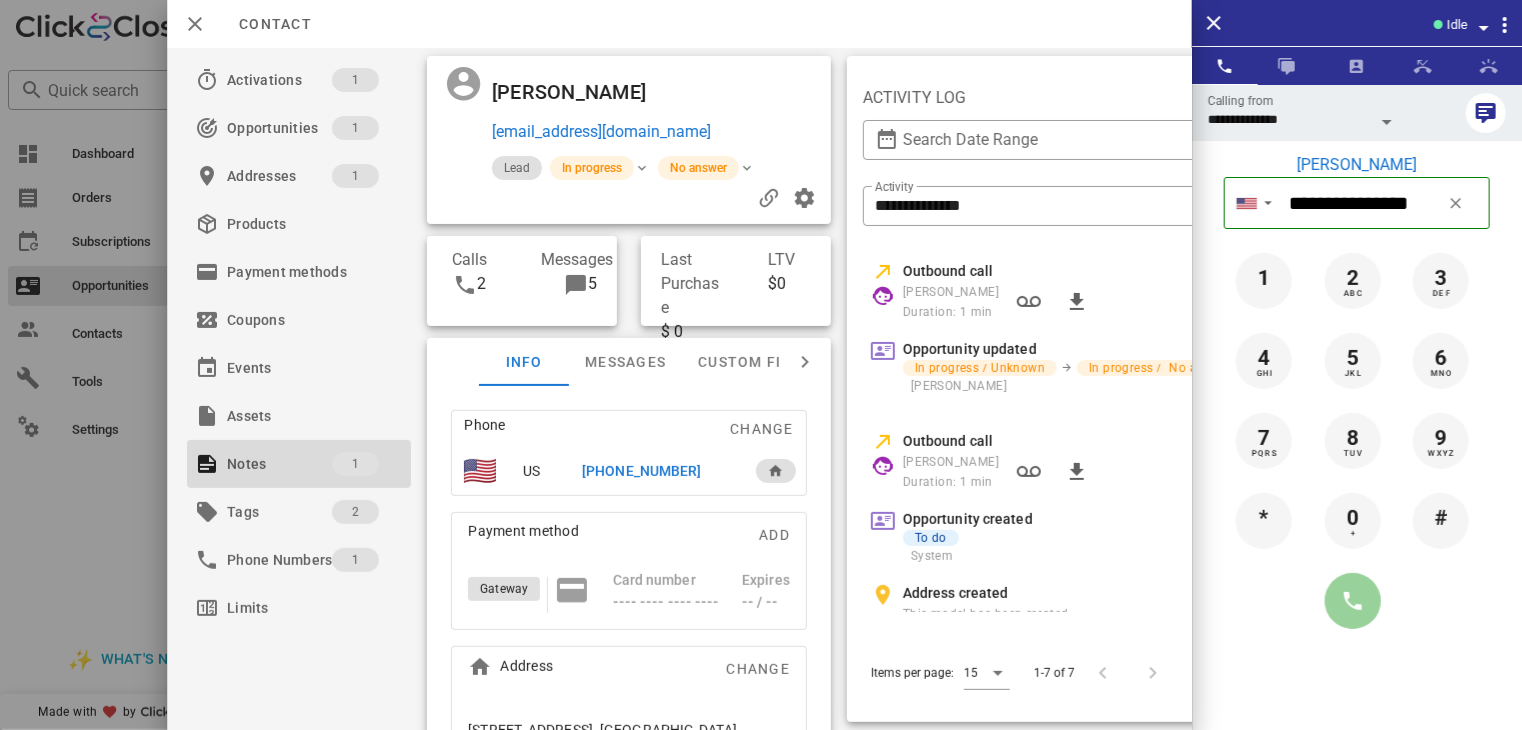 click at bounding box center [1353, 601] 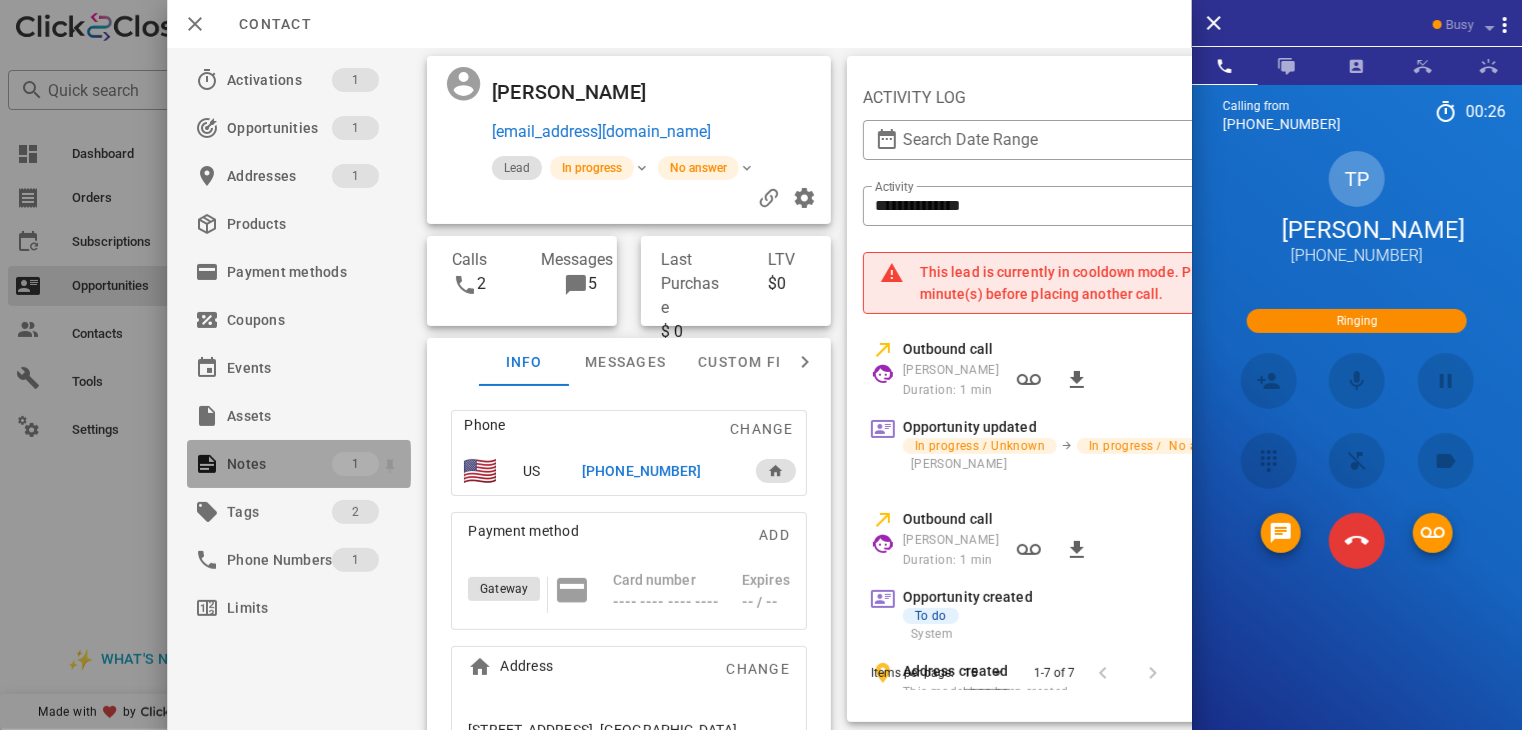 click on "Notes" at bounding box center (279, 464) 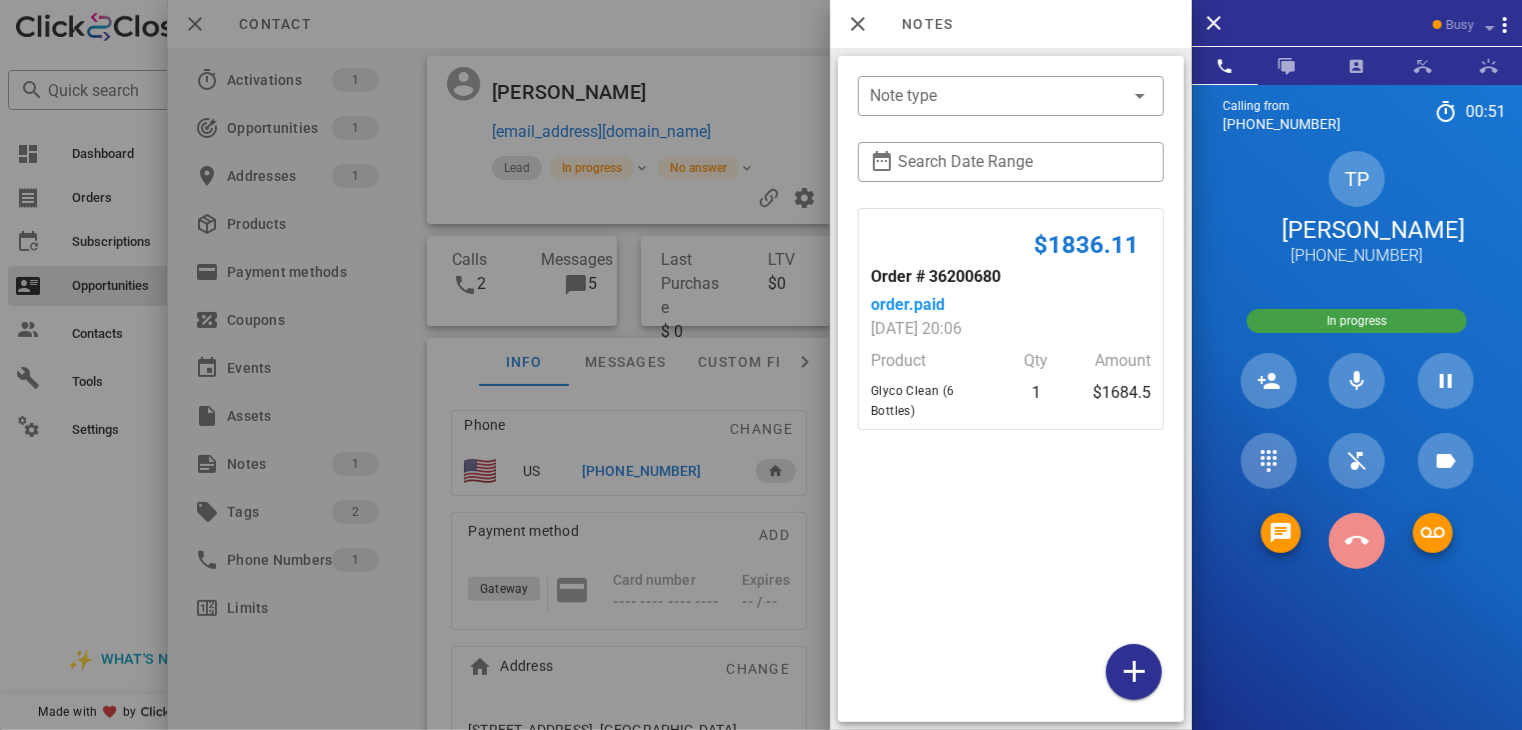 click at bounding box center (1357, 541) 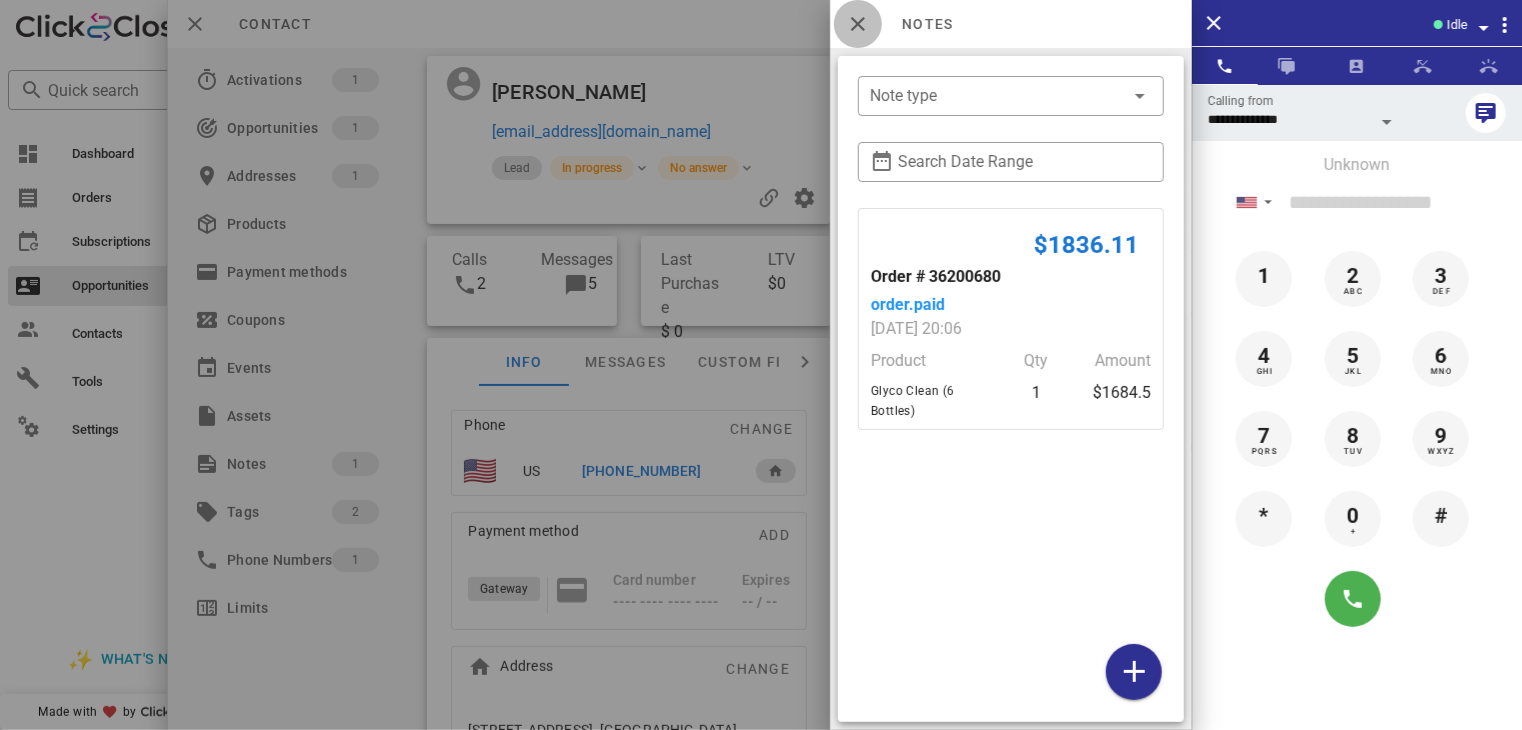 click at bounding box center [858, 24] 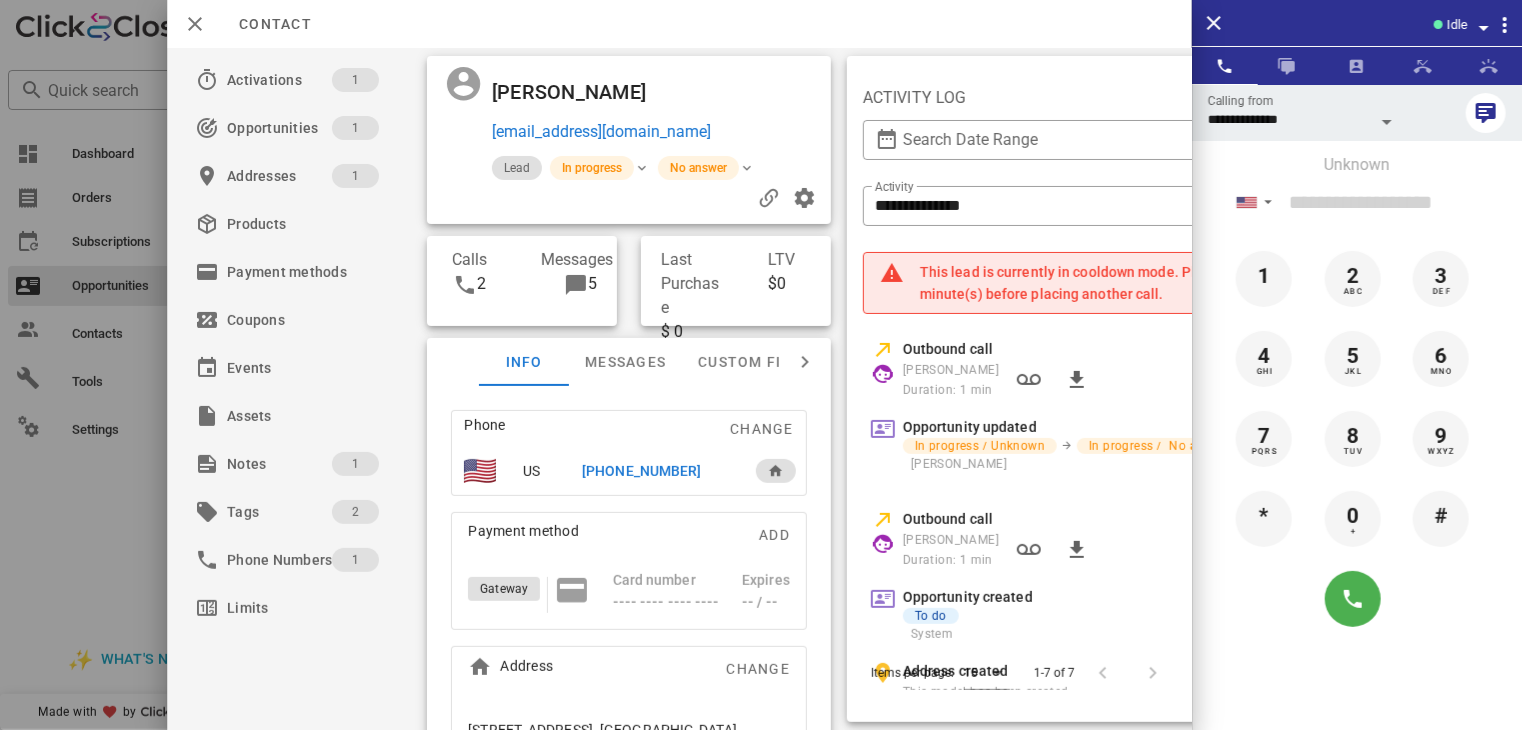 click on "[PHONE_NUMBER]" at bounding box center (641, 471) 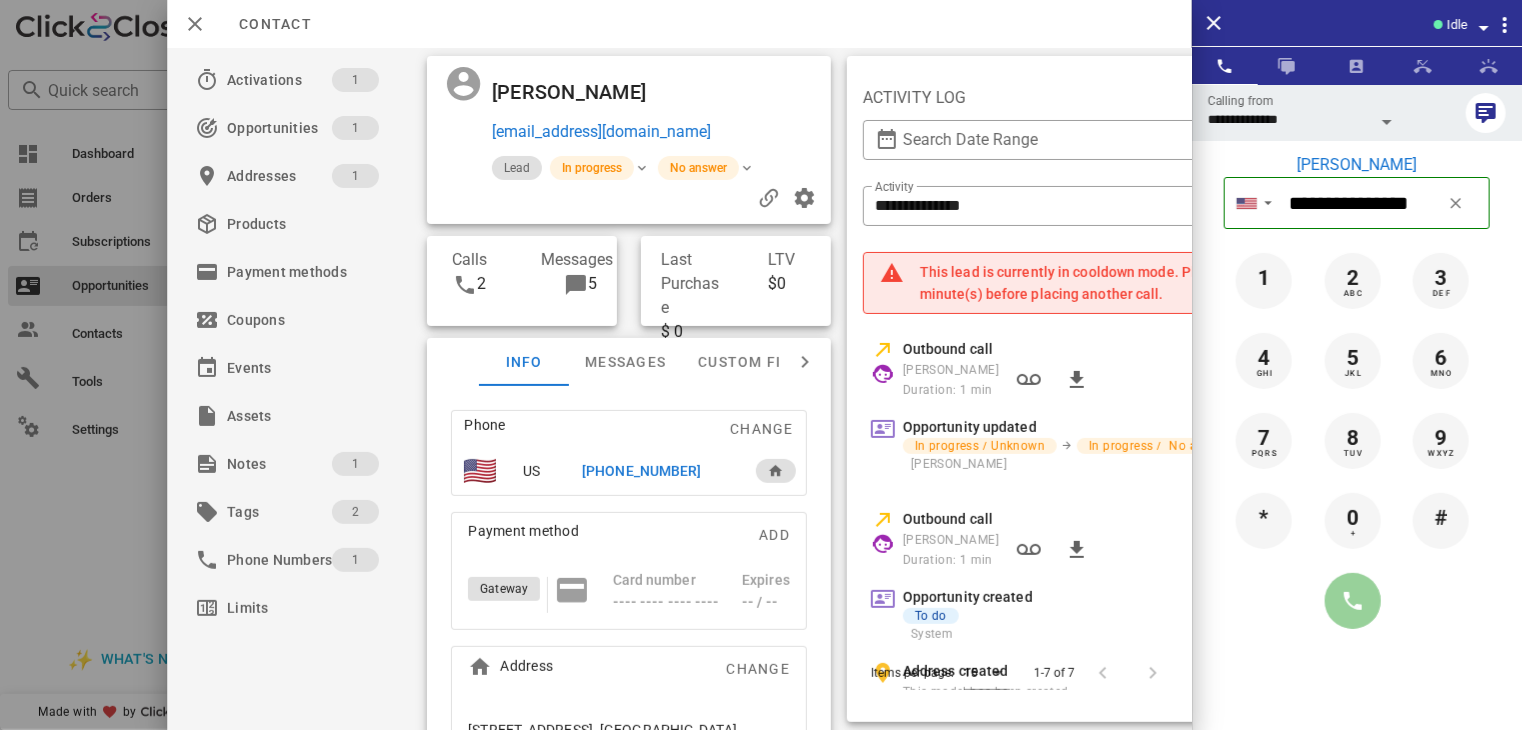click at bounding box center (1353, 601) 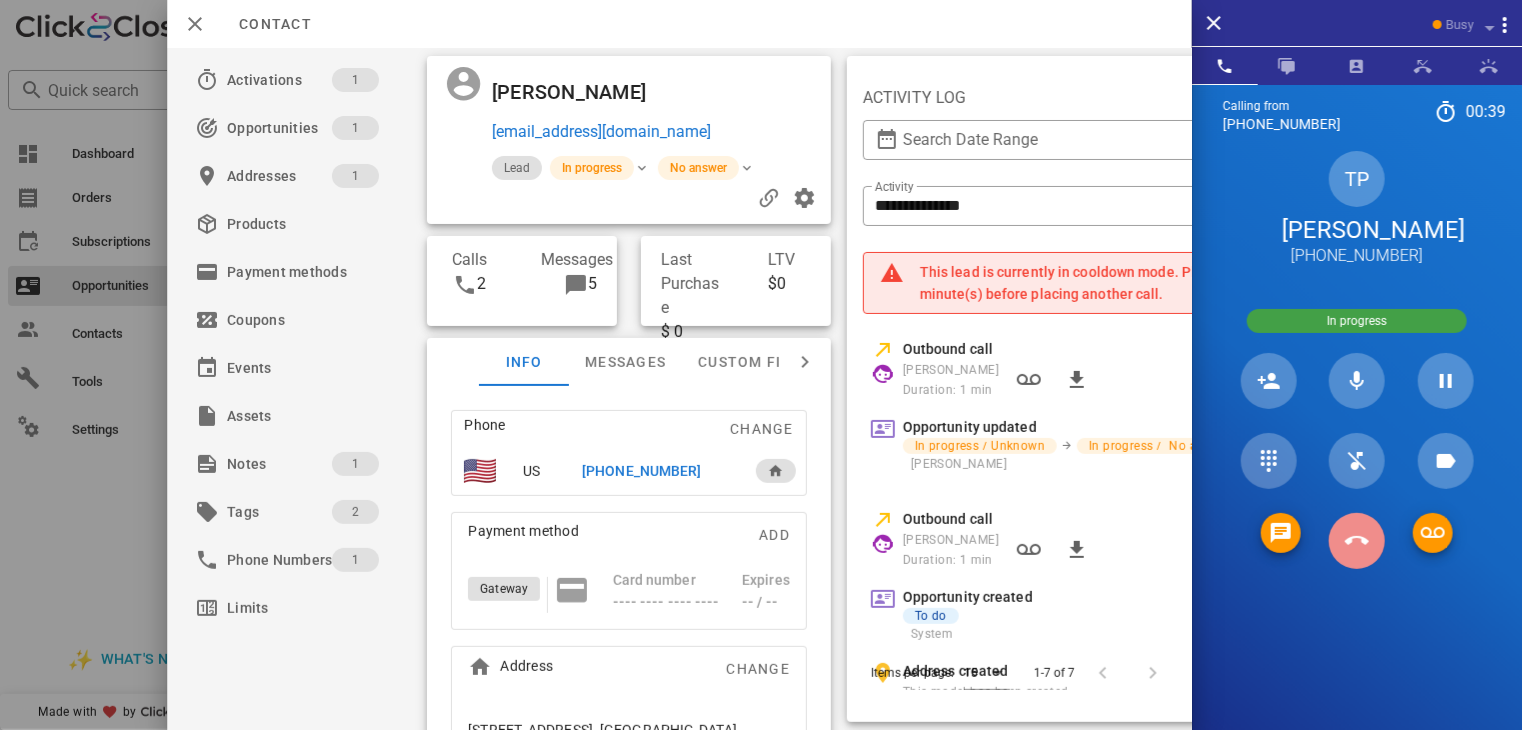 click at bounding box center (1357, 541) 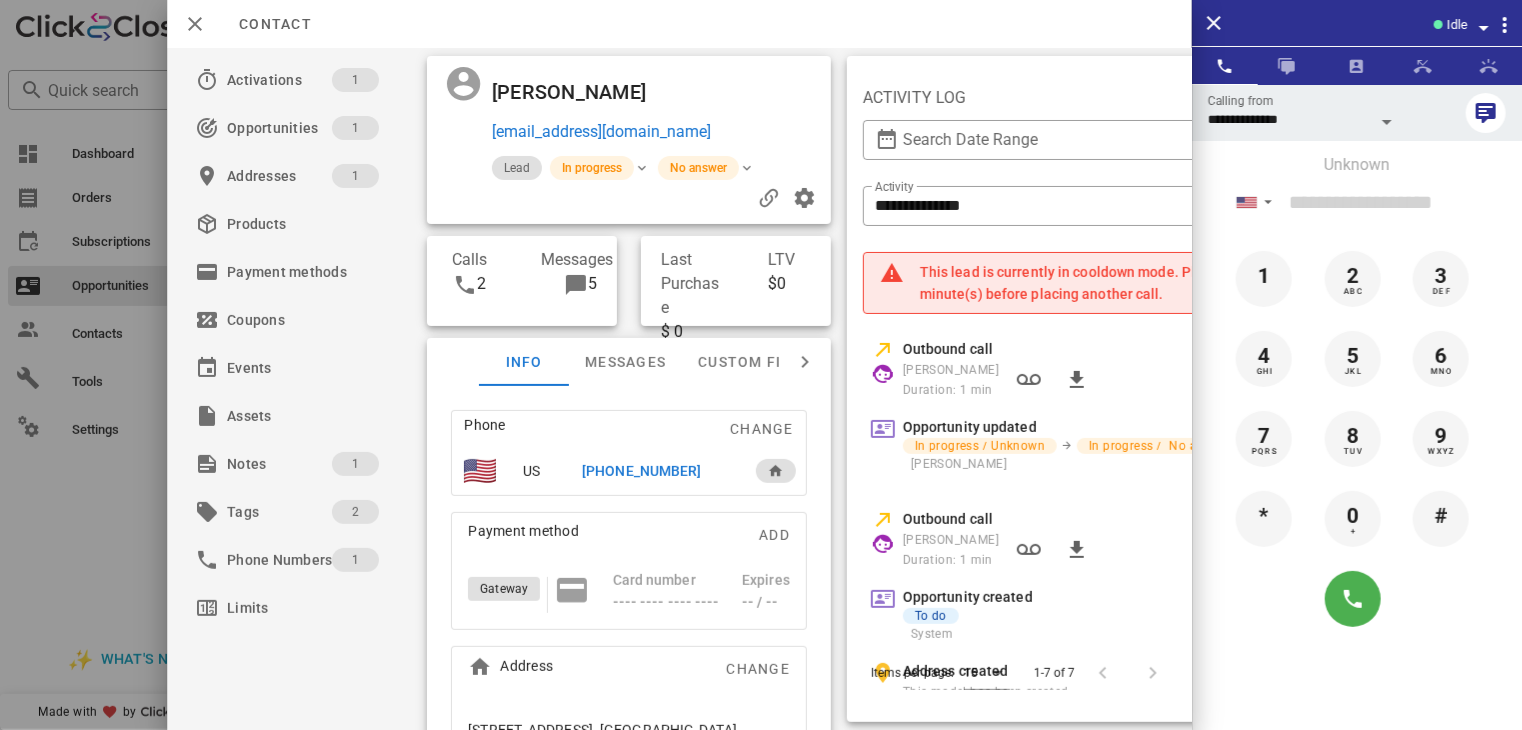 click on "0 +" at bounding box center [1357, 519] 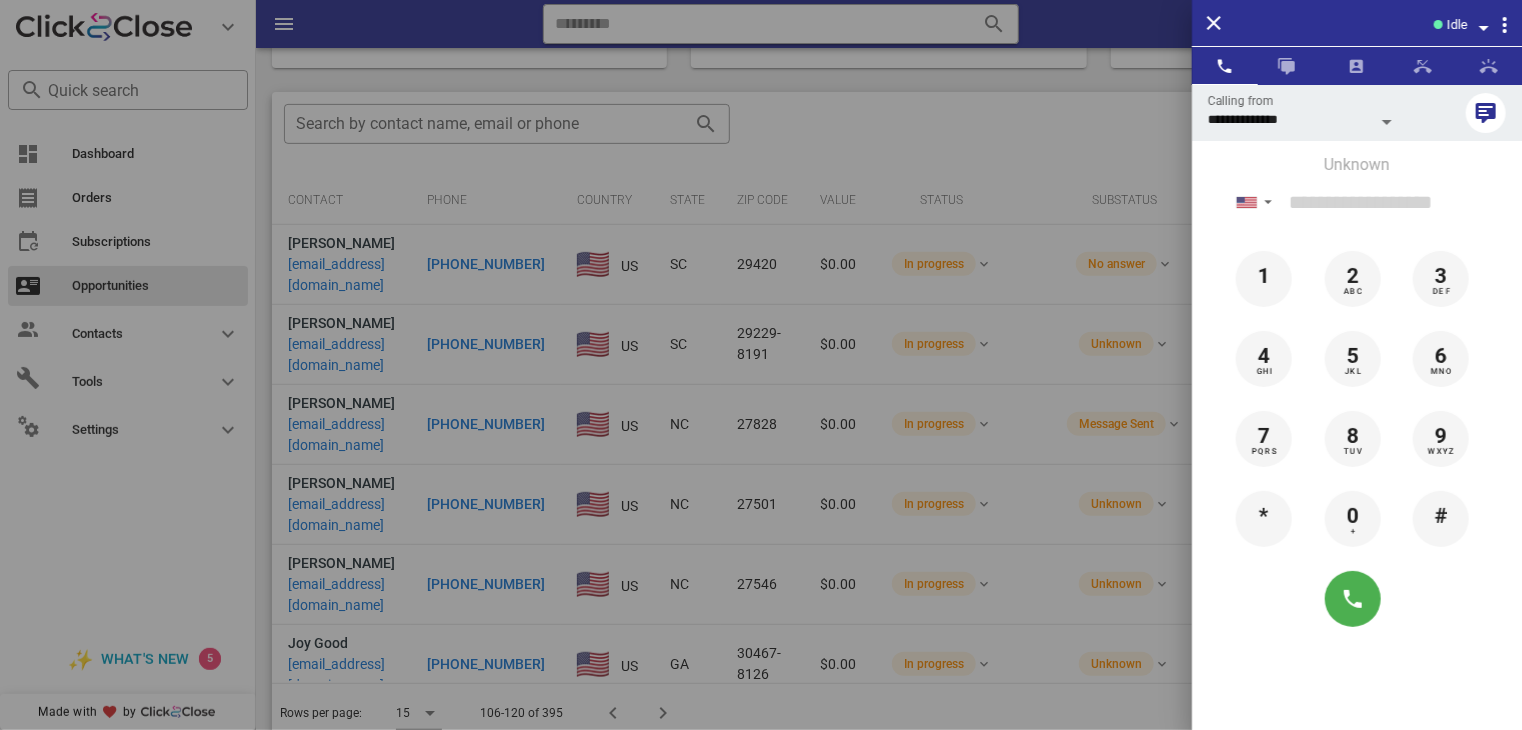 click at bounding box center [761, 365] 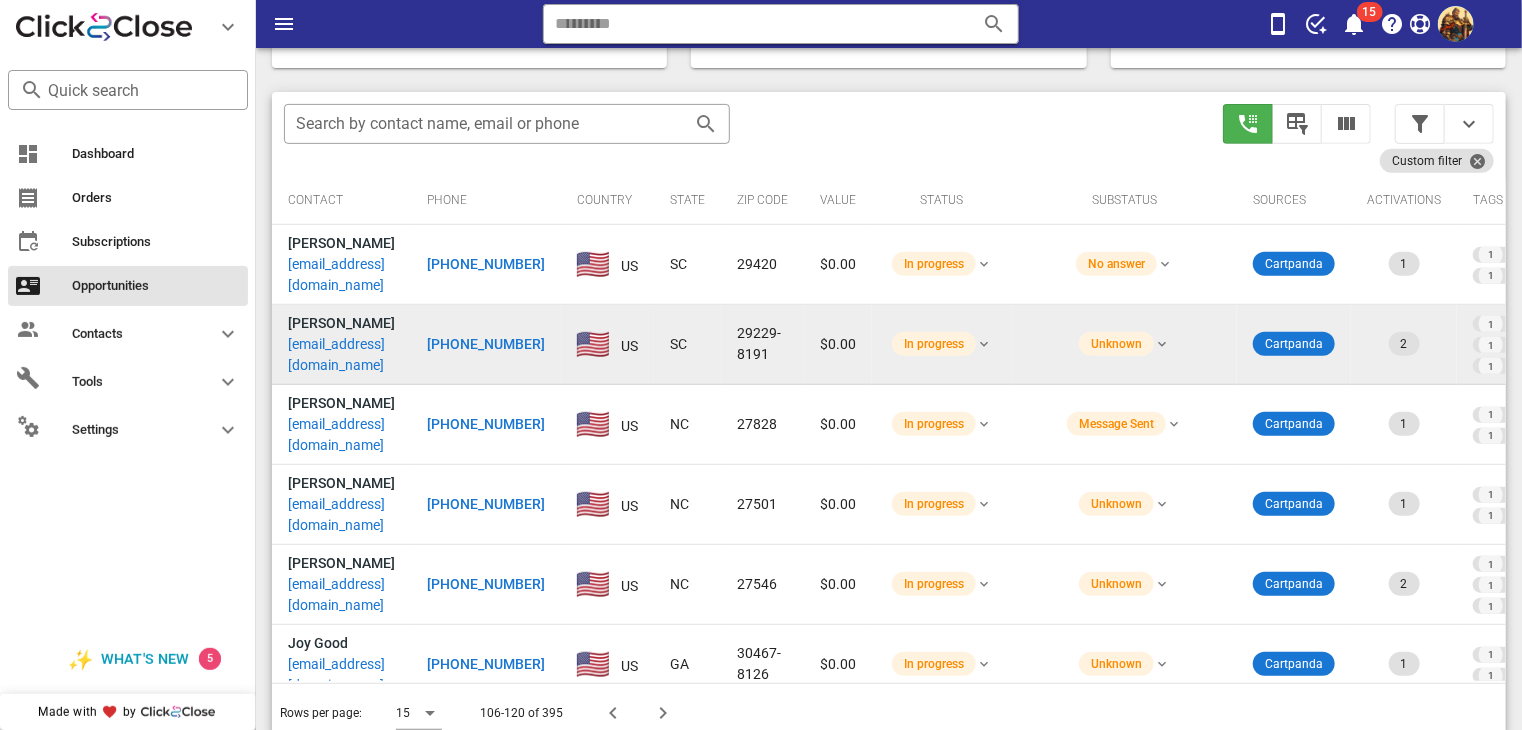 click on "[EMAIL_ADDRESS][DOMAIN_NAME]" at bounding box center (341, 355) 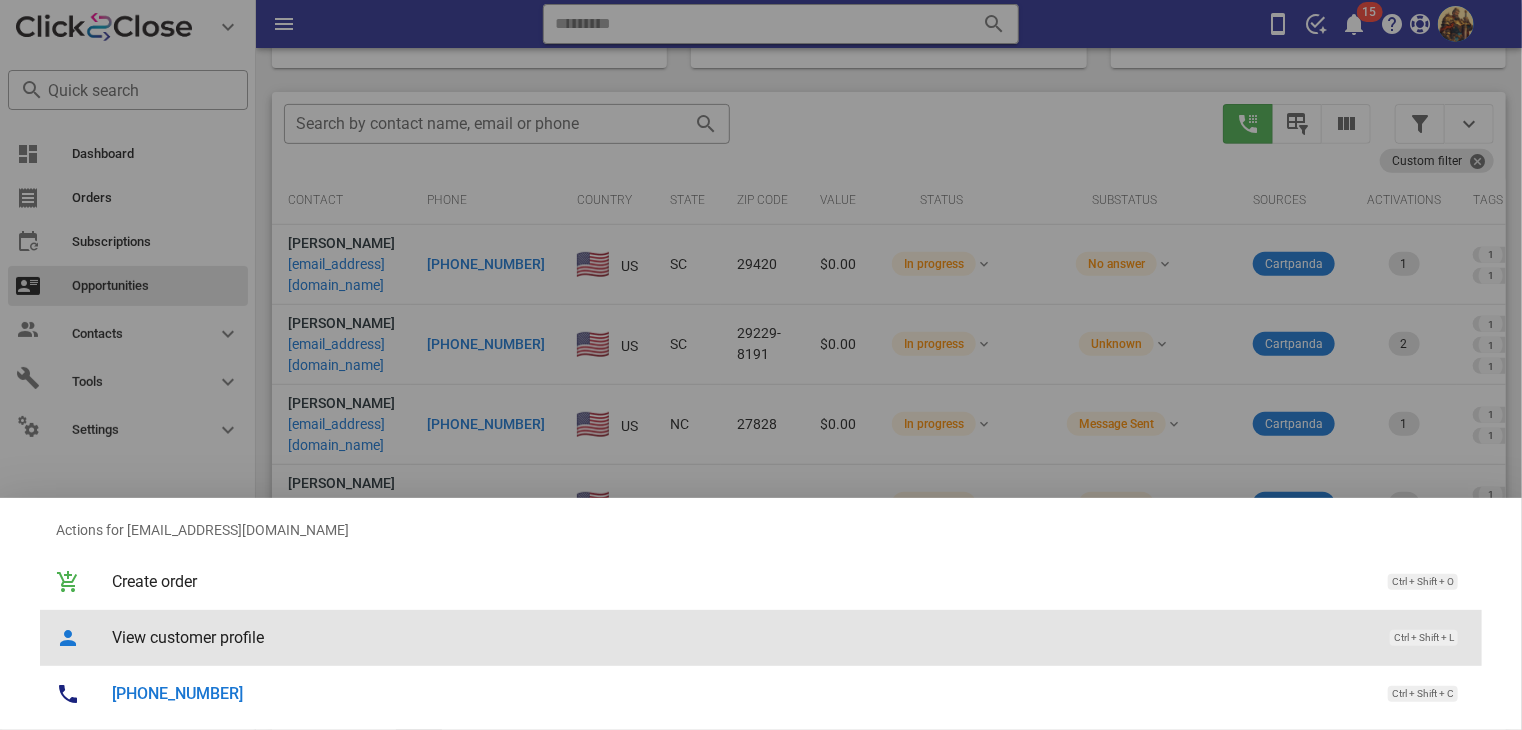 click on "View customer profile" at bounding box center [741, 637] 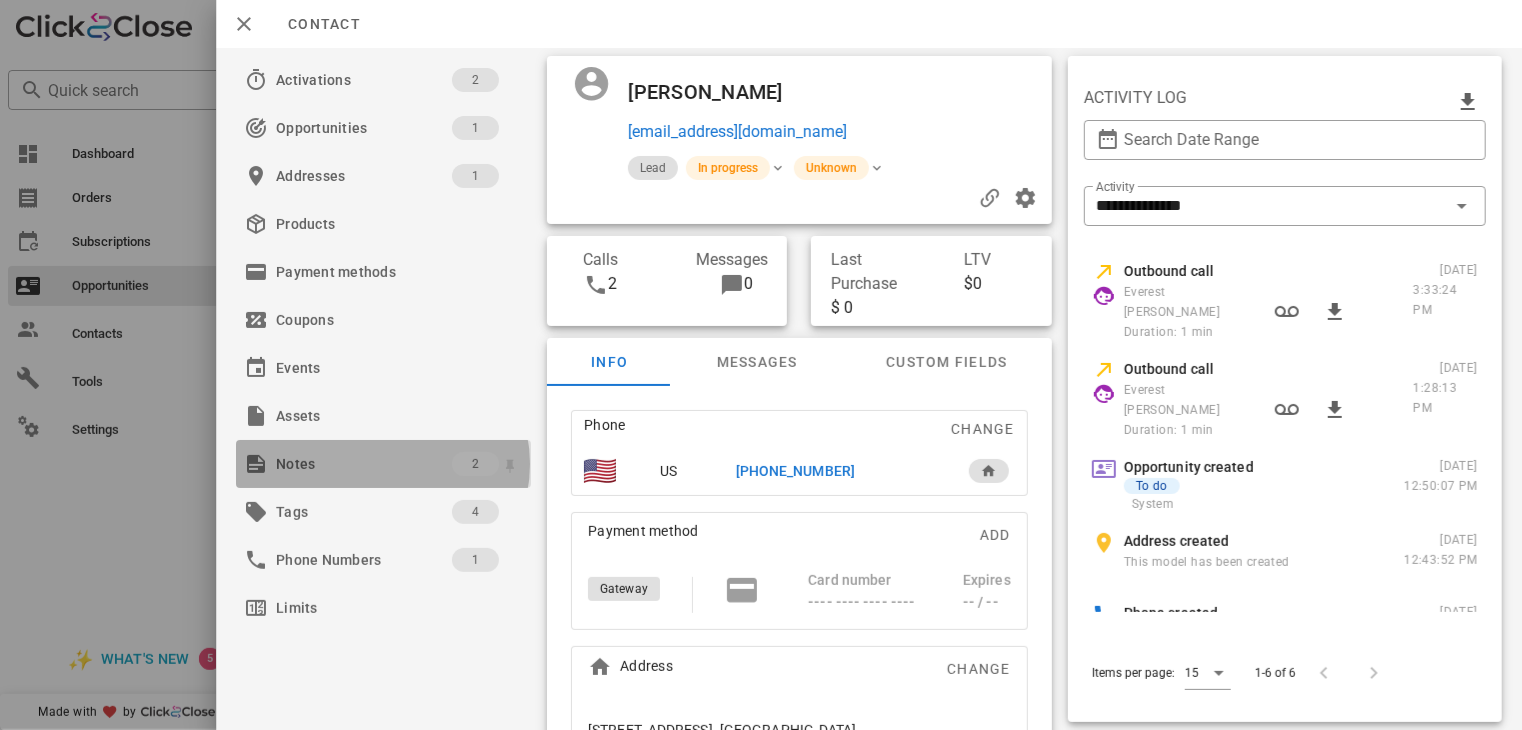 click on "Notes  2" at bounding box center (383, 464) 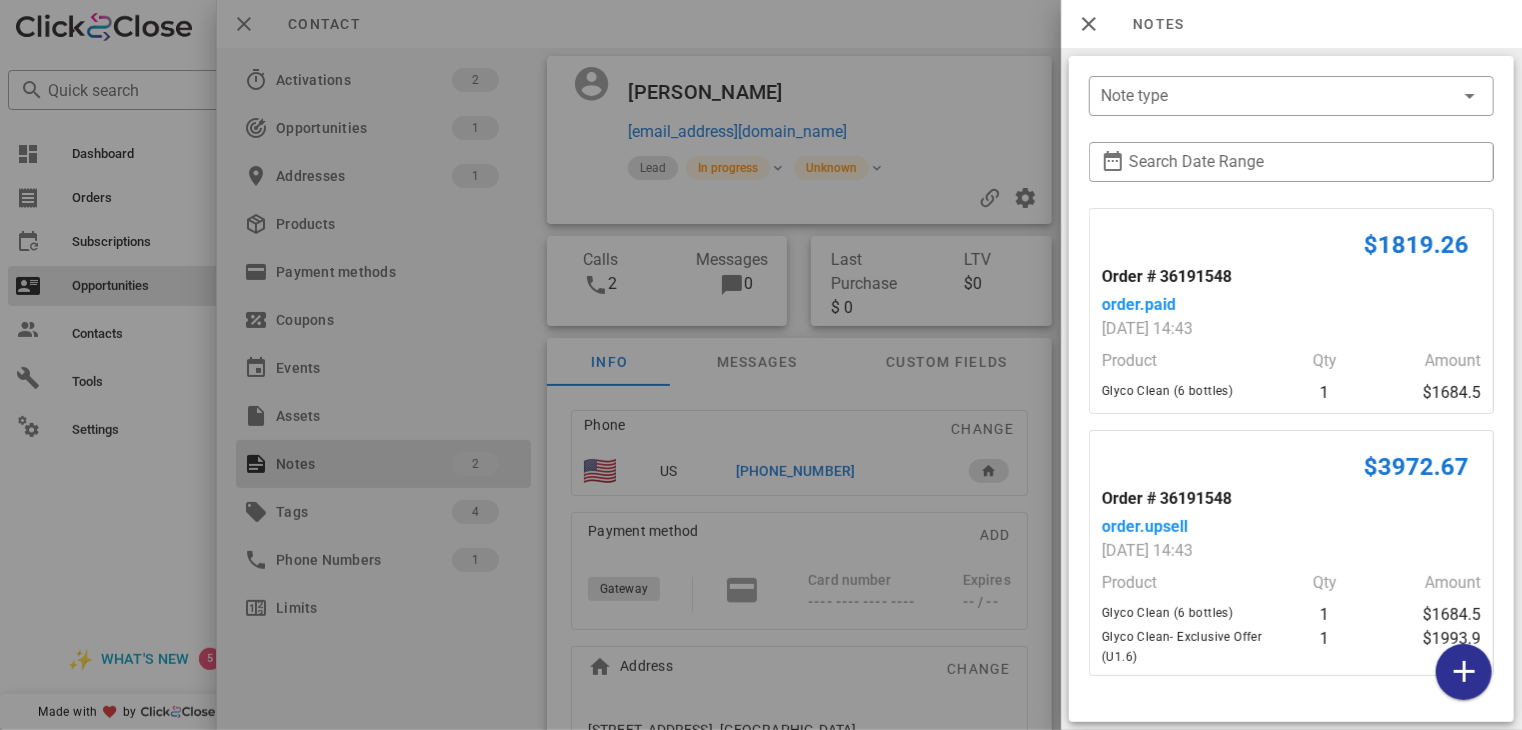 click at bounding box center [761, 365] 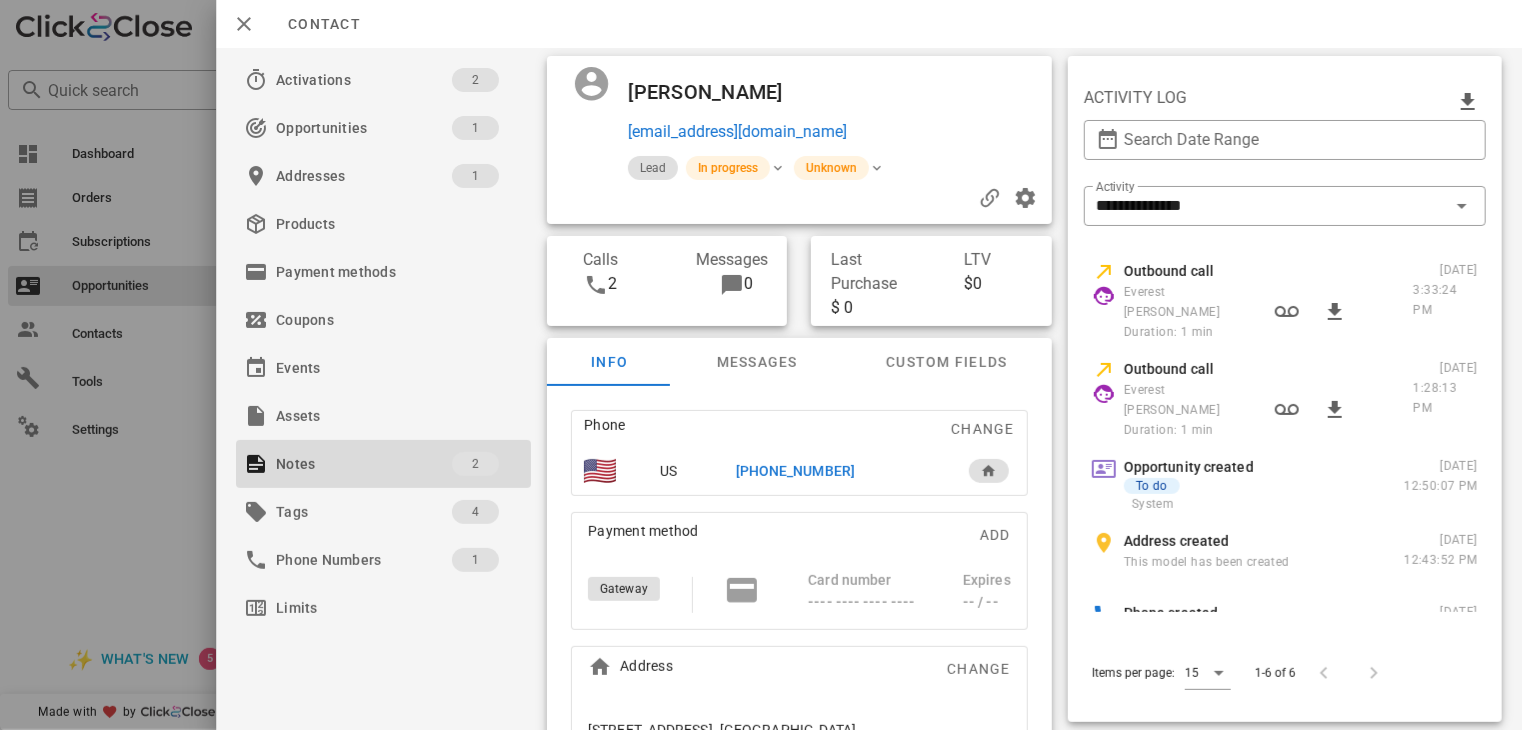 click on "[PHONE_NUMBER]" at bounding box center (795, 471) 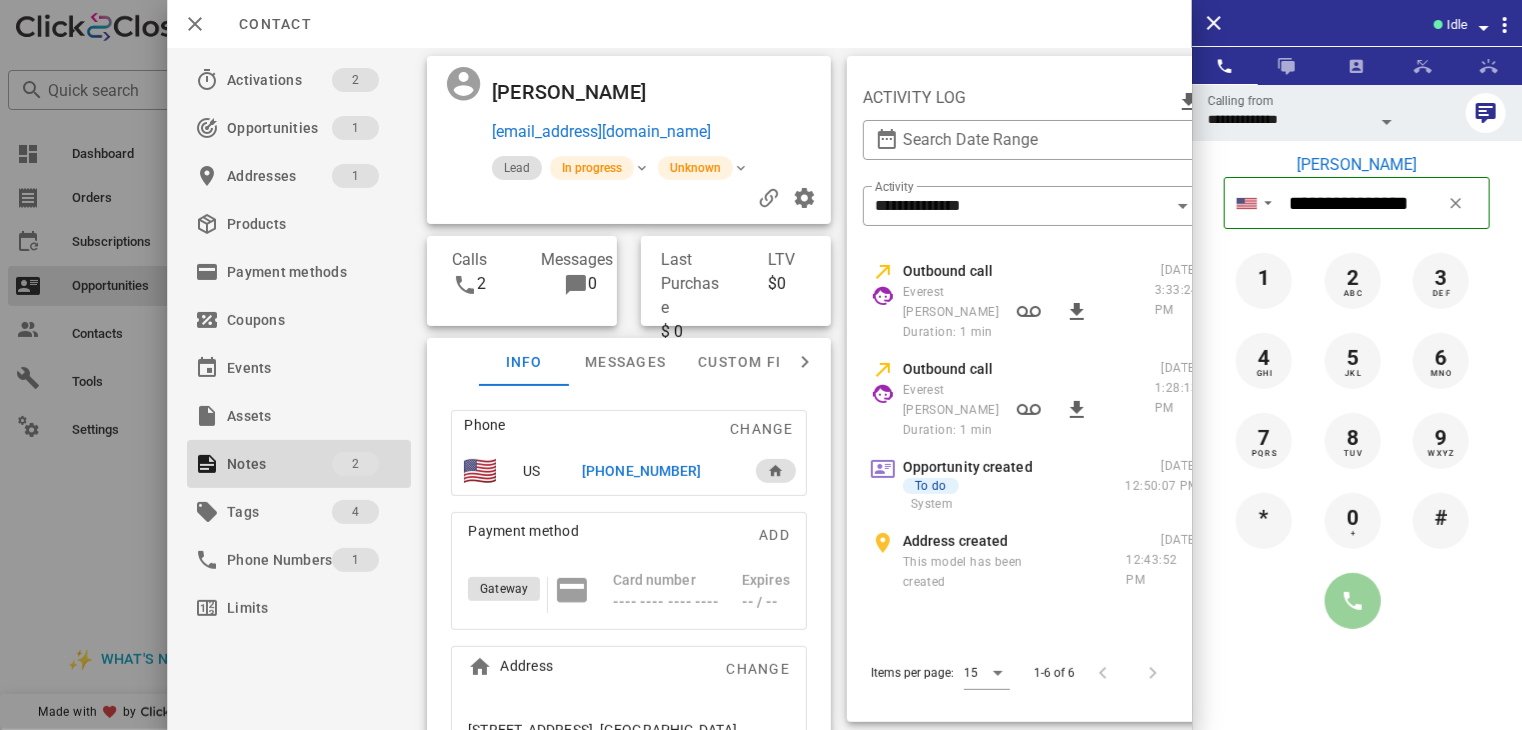 click at bounding box center (1353, 601) 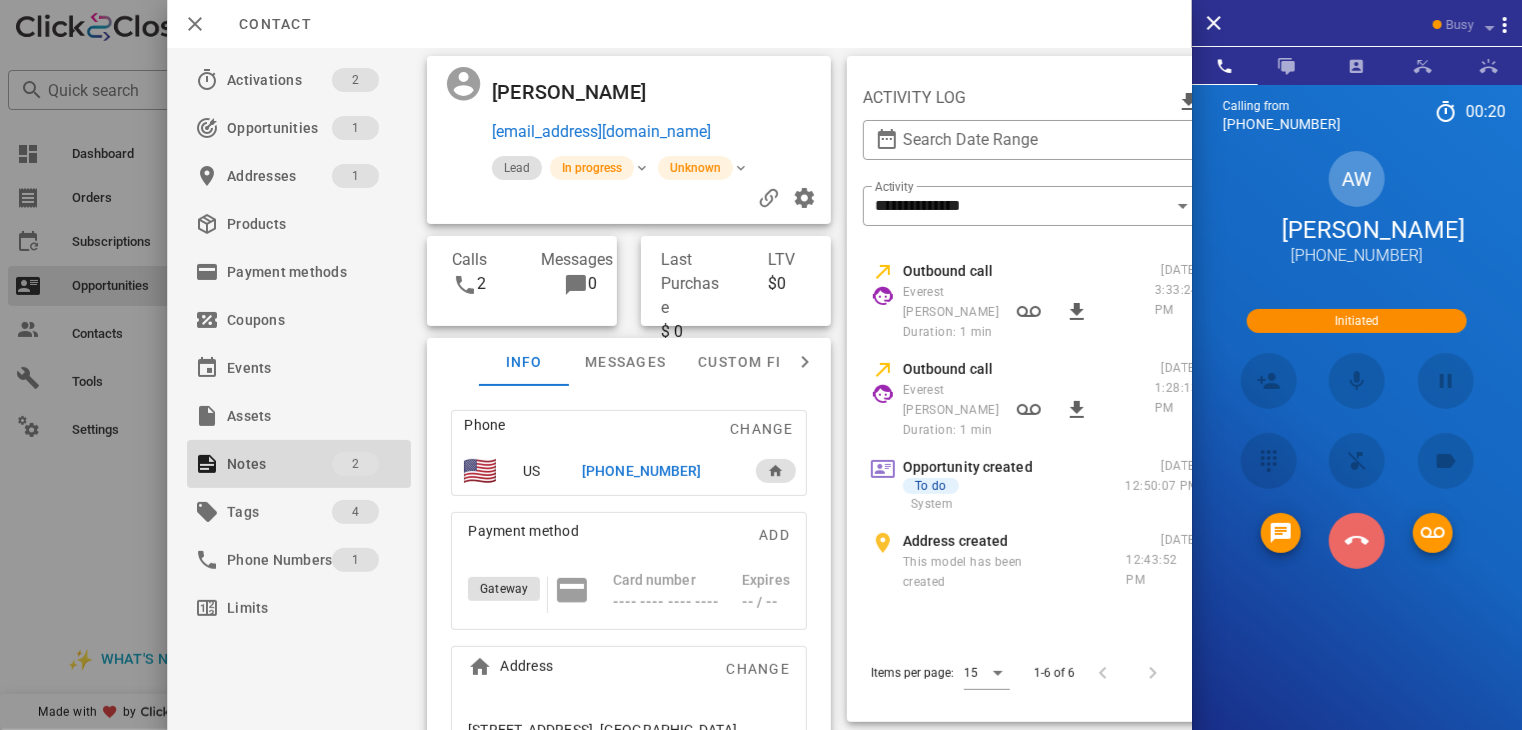 click at bounding box center (1357, 541) 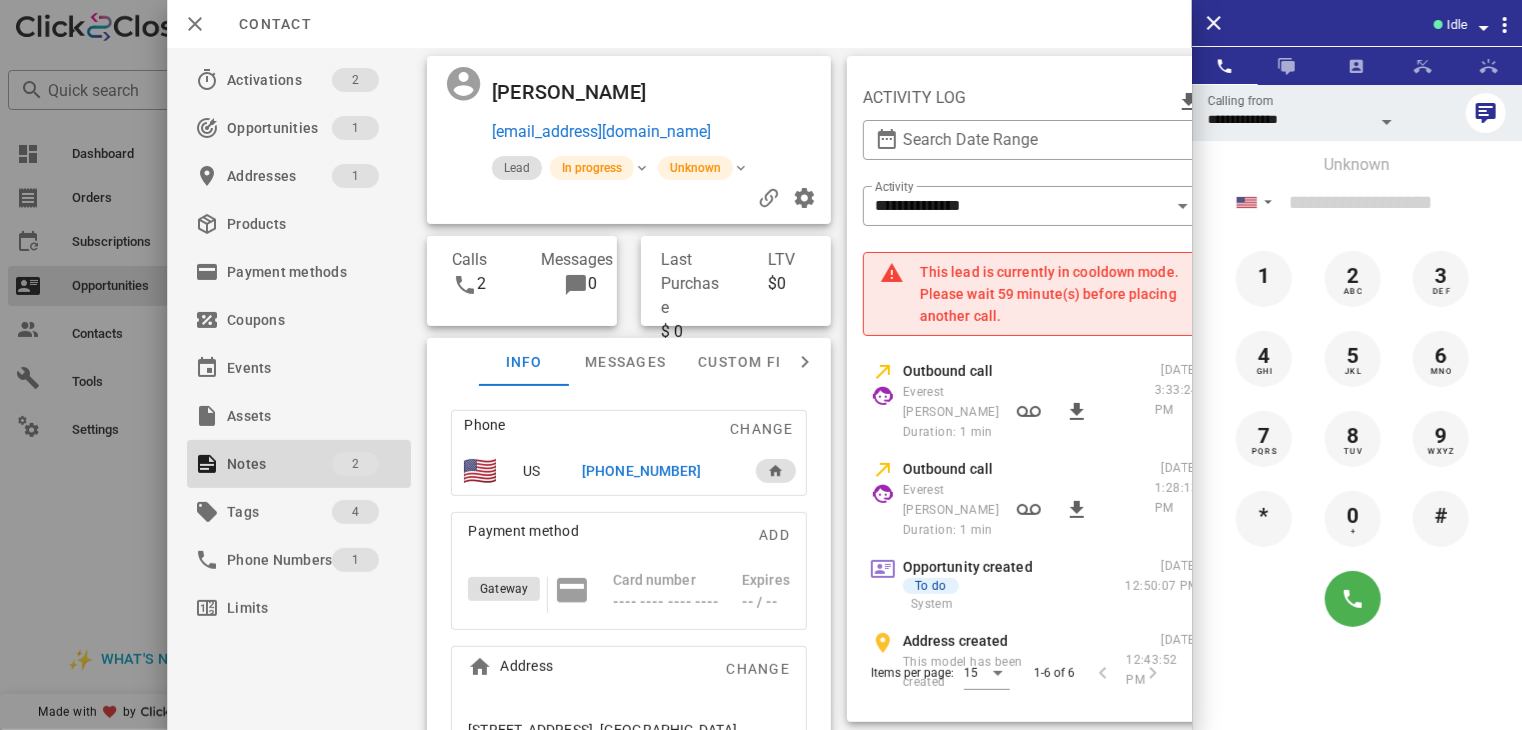 click at bounding box center (761, 365) 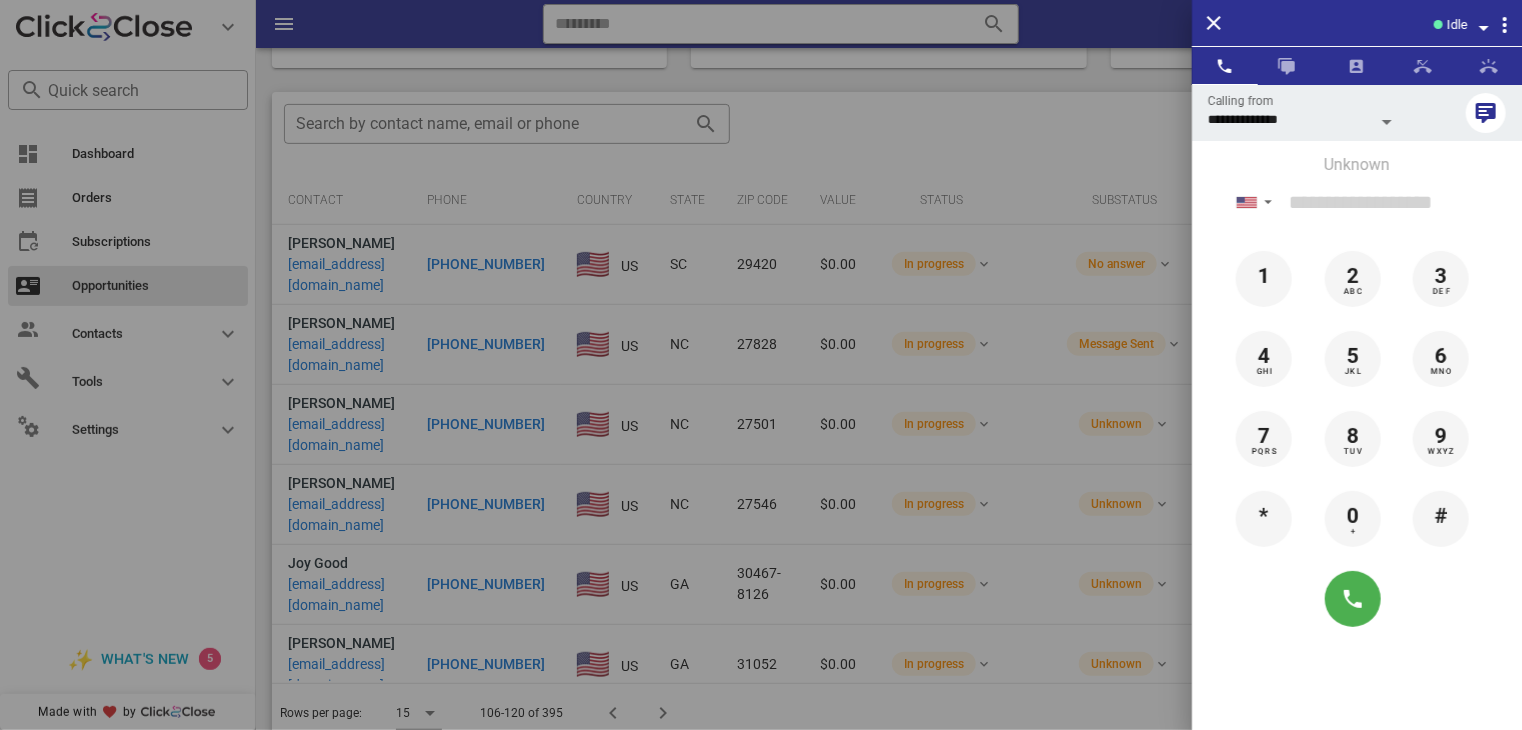 click at bounding box center (761, 365) 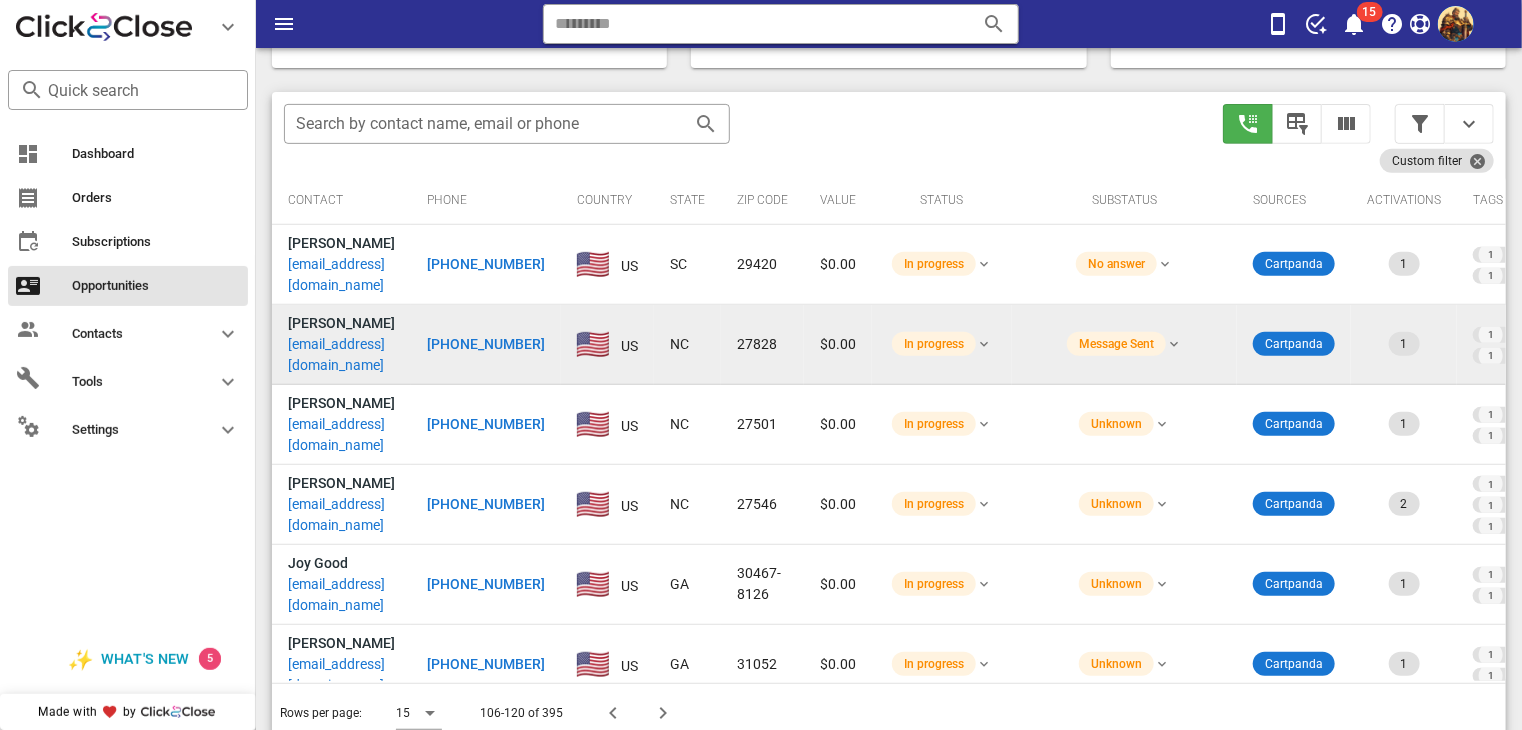 click on "[EMAIL_ADDRESS][DOMAIN_NAME]" at bounding box center [341, 355] 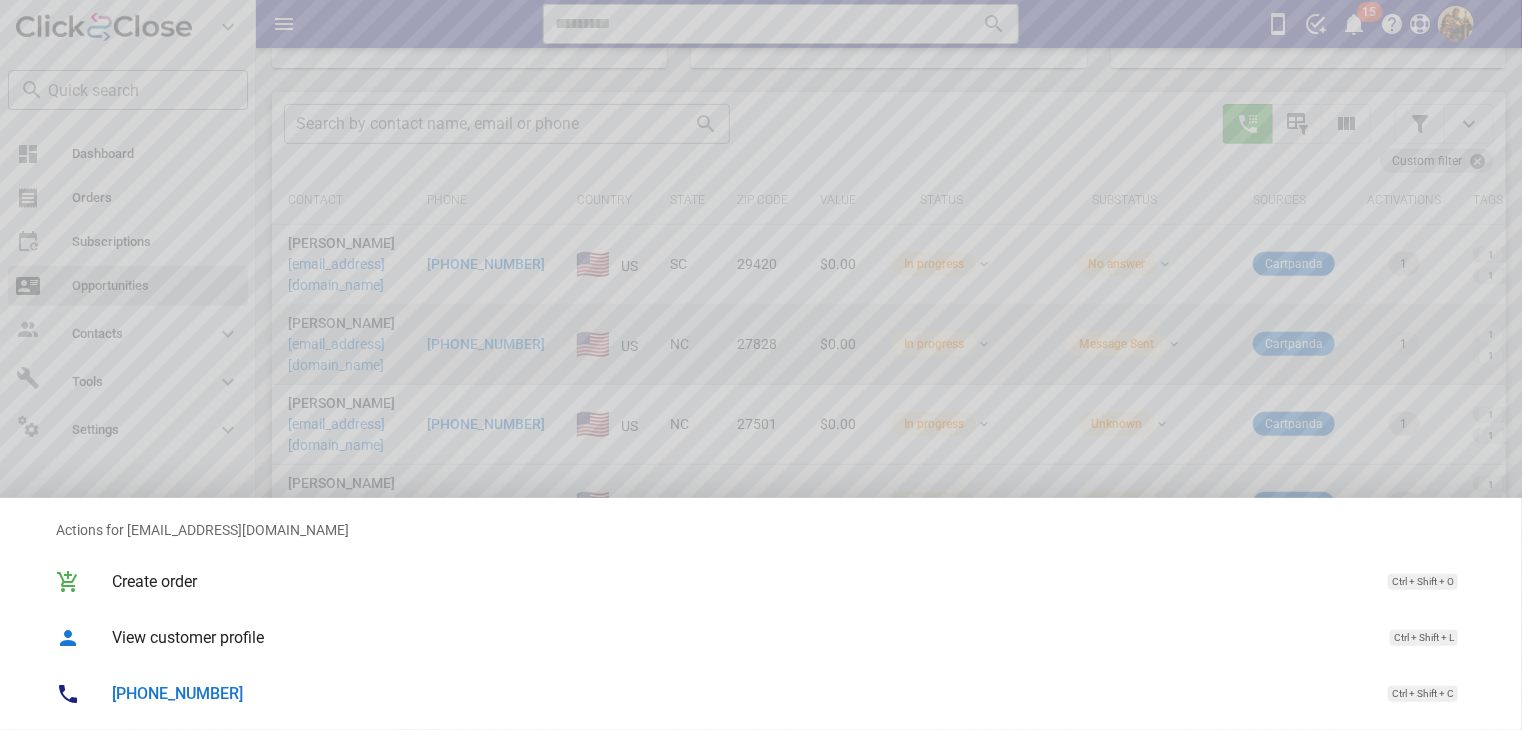 click at bounding box center (761, 365) 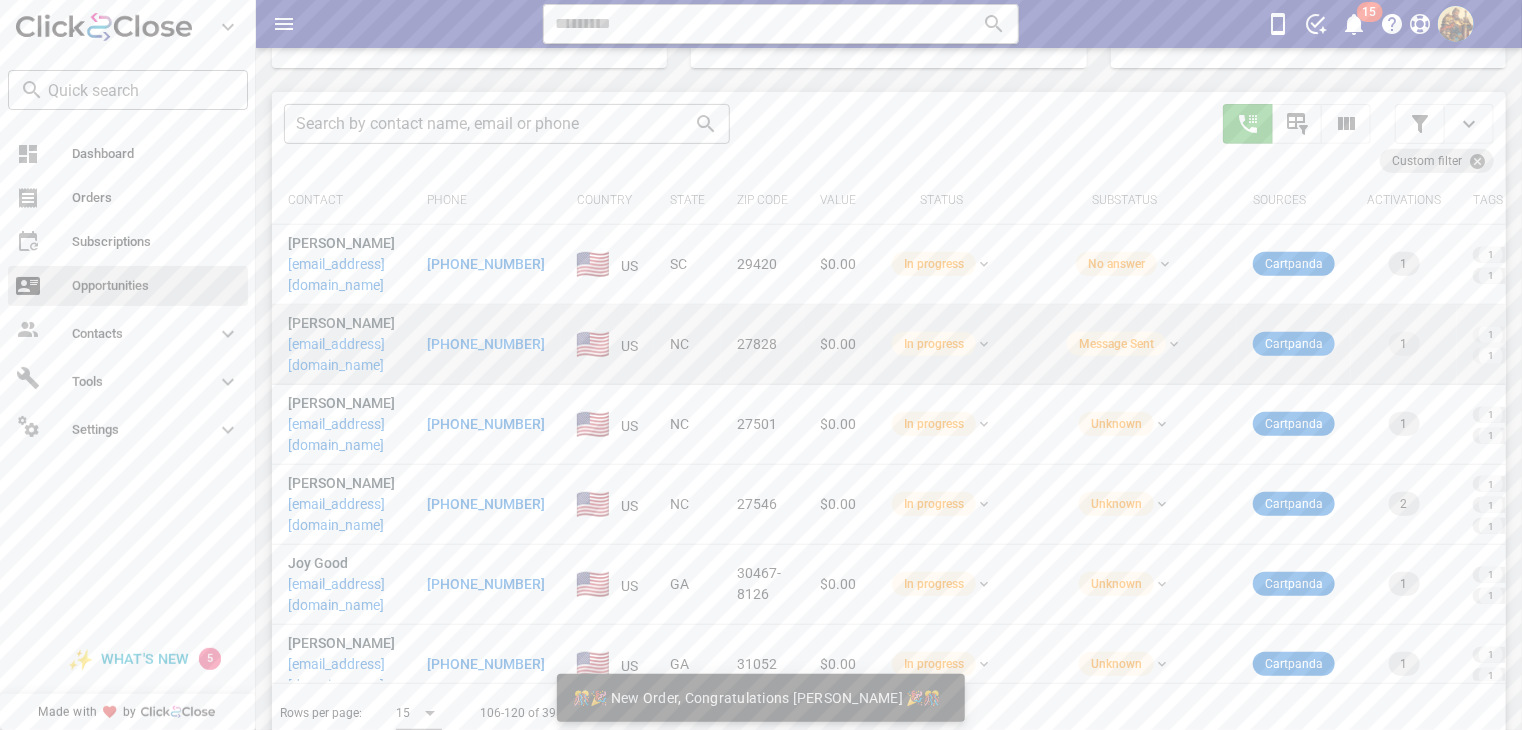 click on "[EMAIL_ADDRESS][DOMAIN_NAME]" at bounding box center [341, 355] 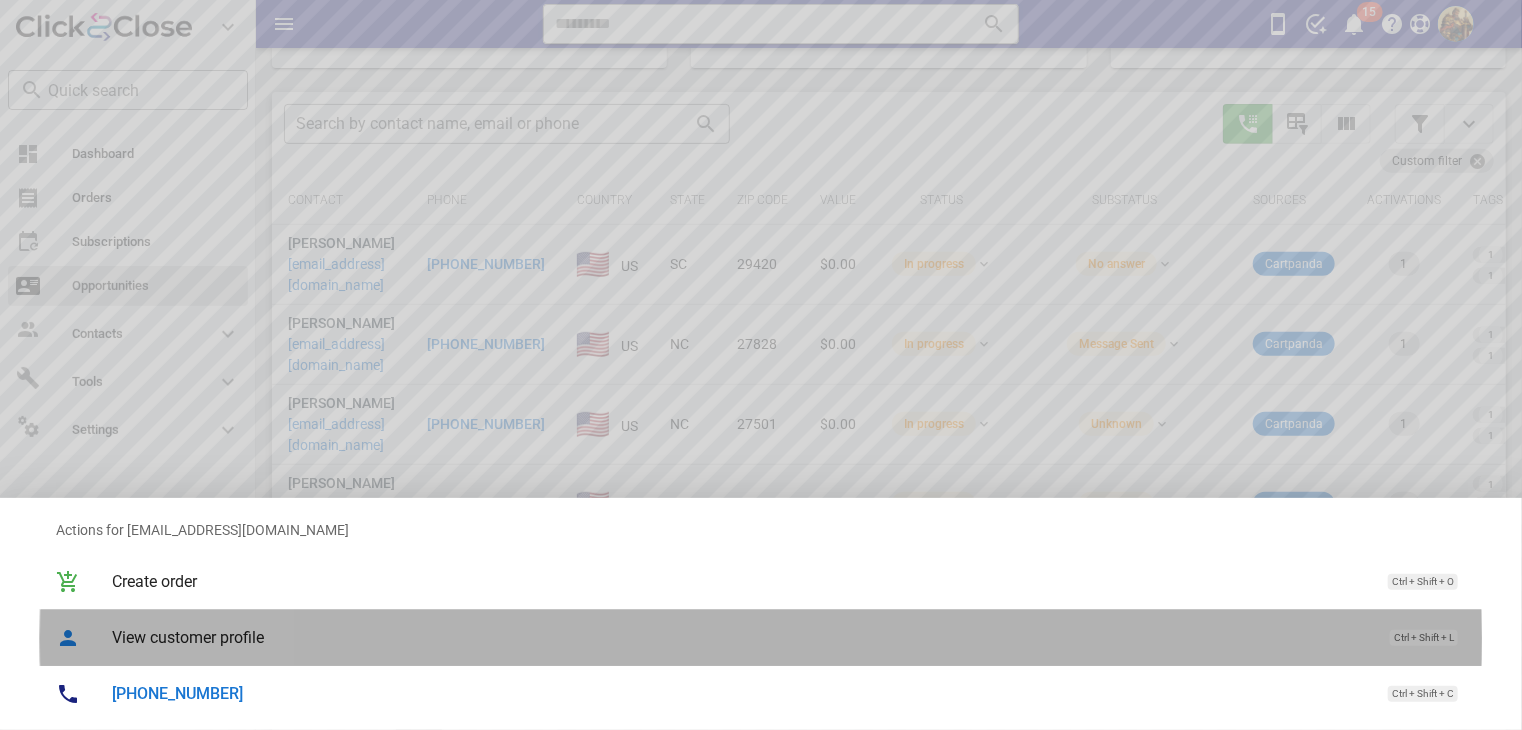 click on "View customer profile" at bounding box center (741, 637) 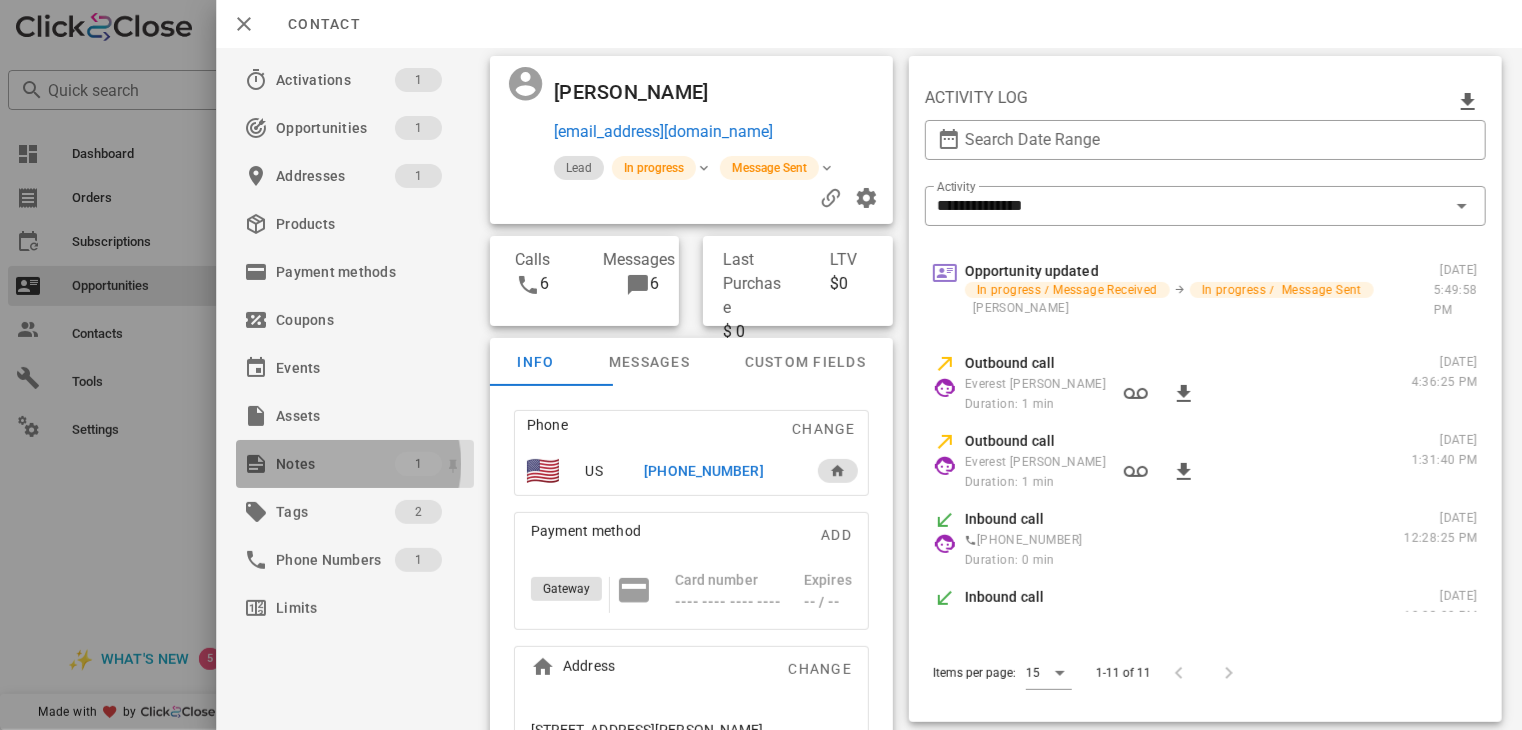 click on "Notes  1" at bounding box center [355, 464] 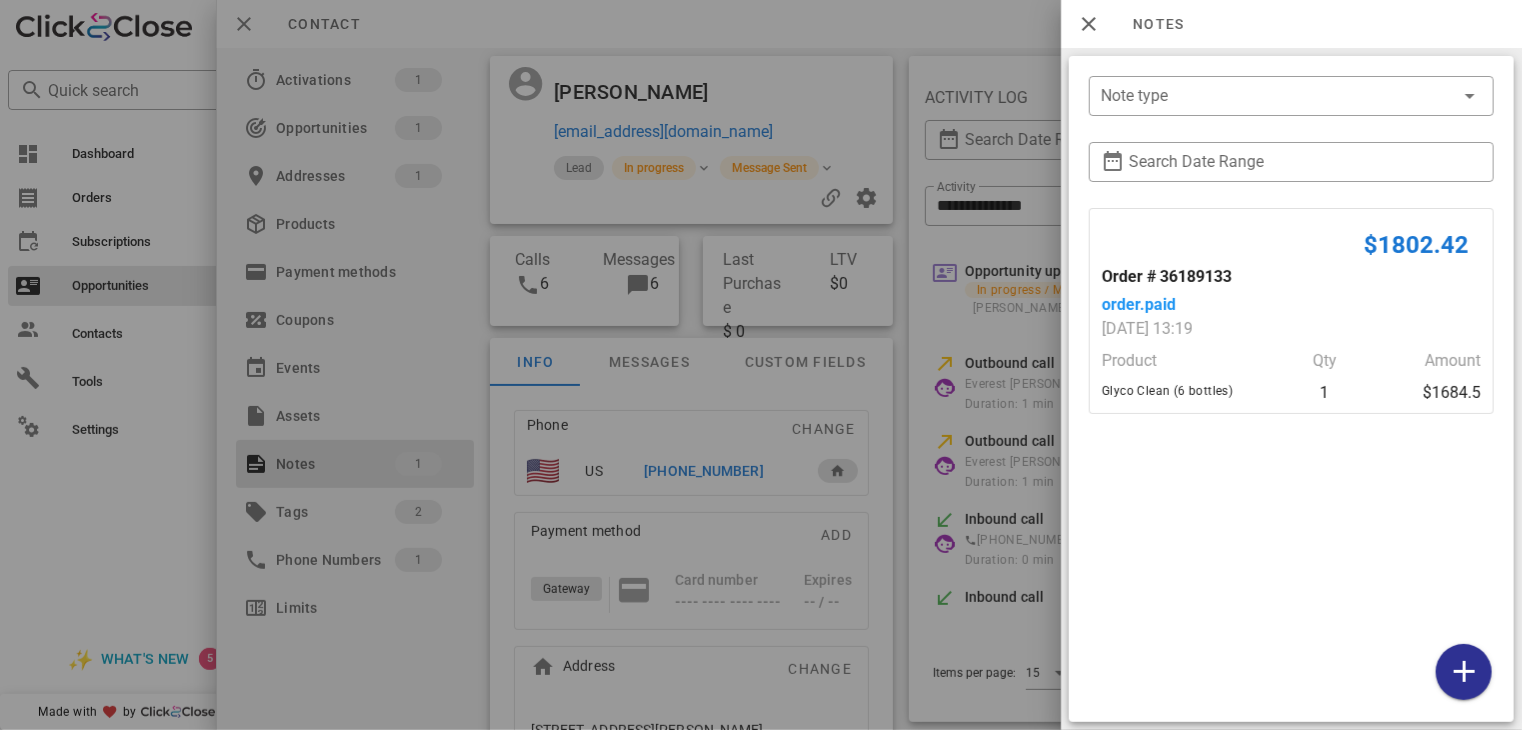 click at bounding box center [761, 365] 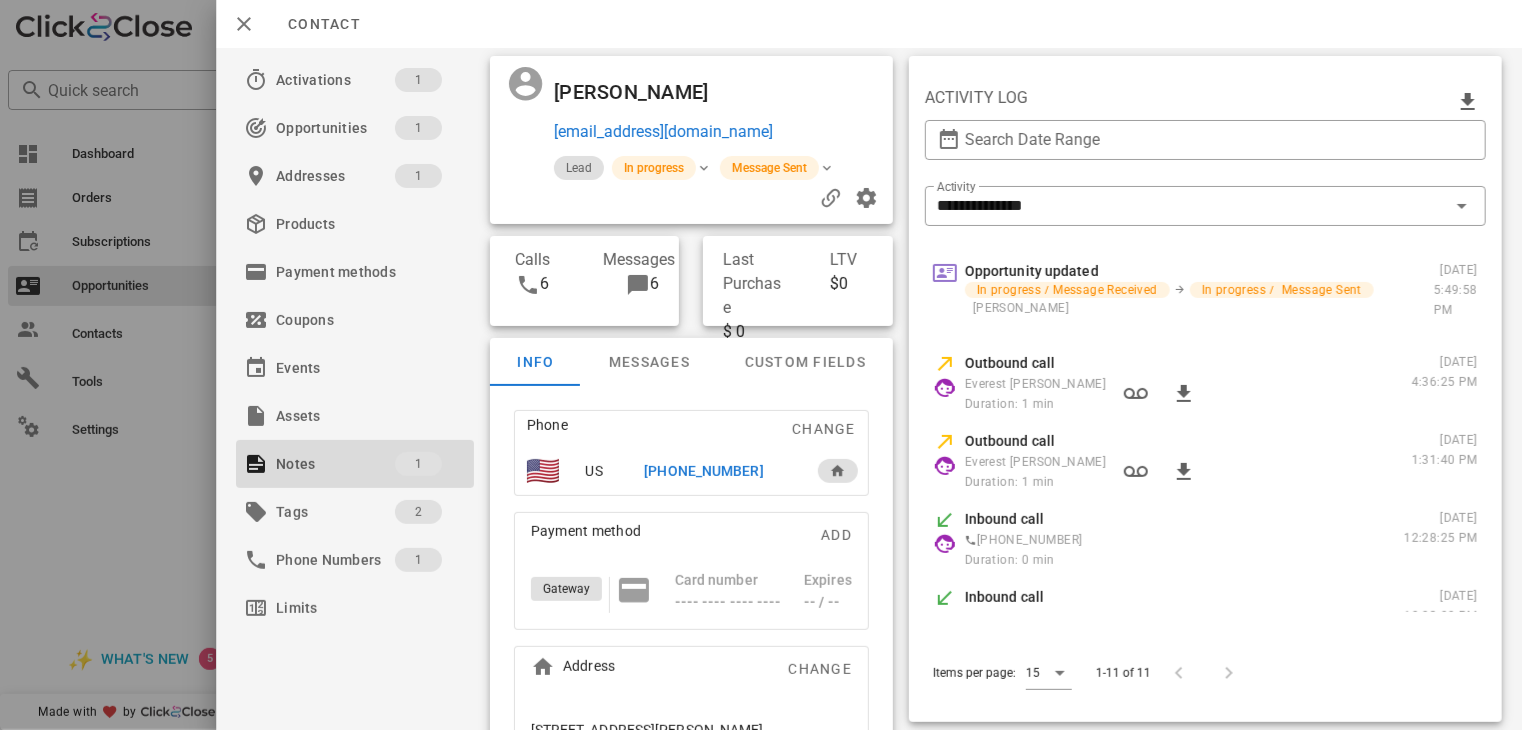click on "[PHONE_NUMBER]" at bounding box center (704, 471) 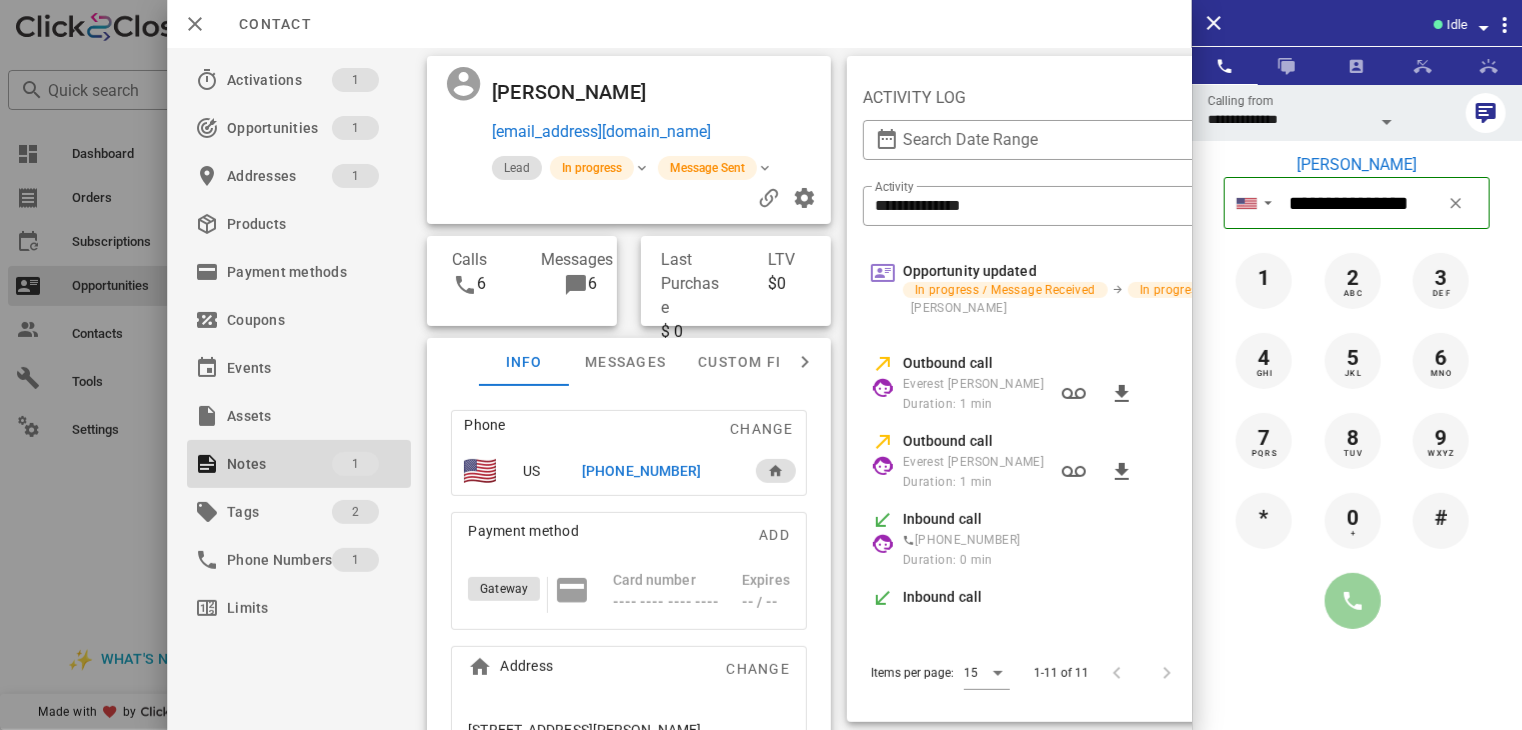 click at bounding box center [1353, 601] 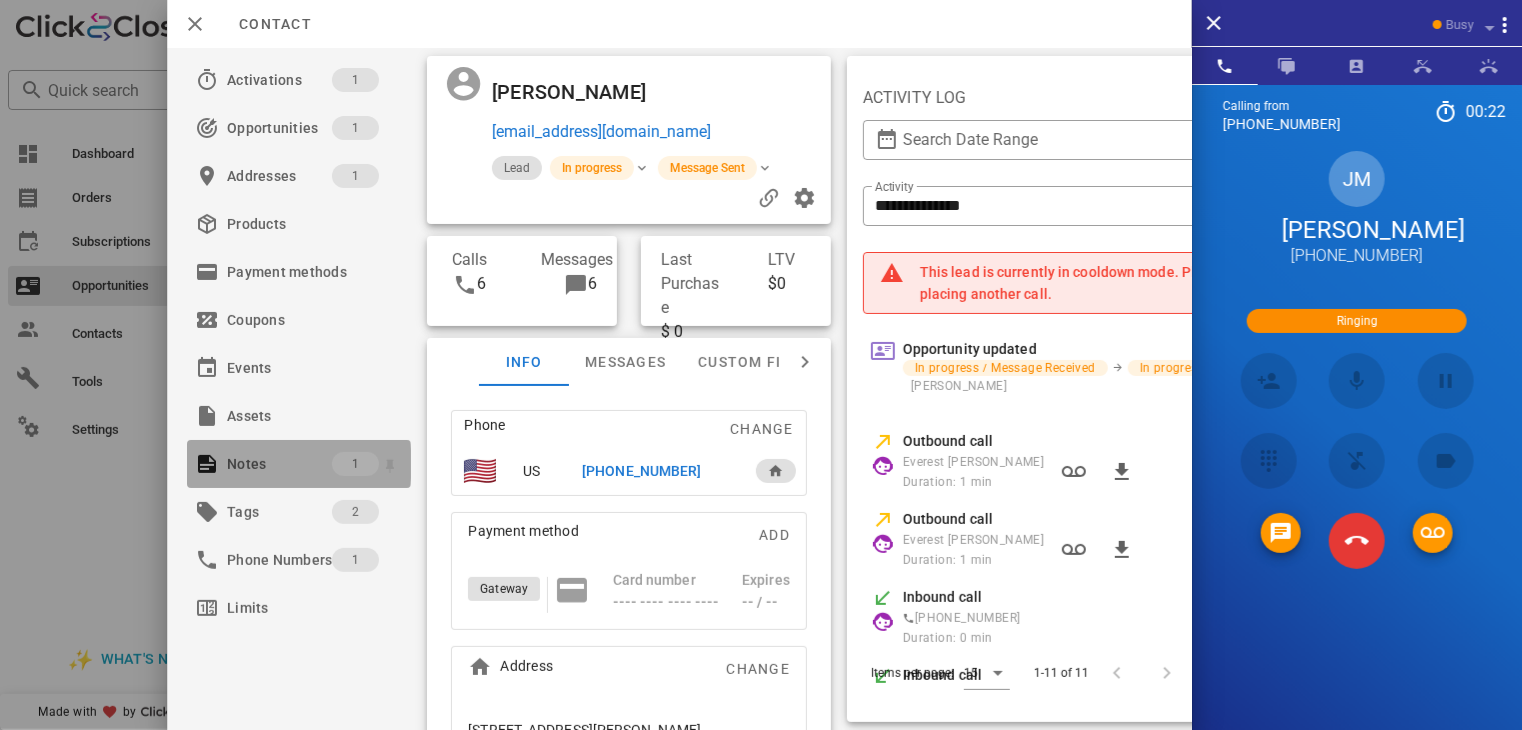 click on "Notes" at bounding box center [279, 464] 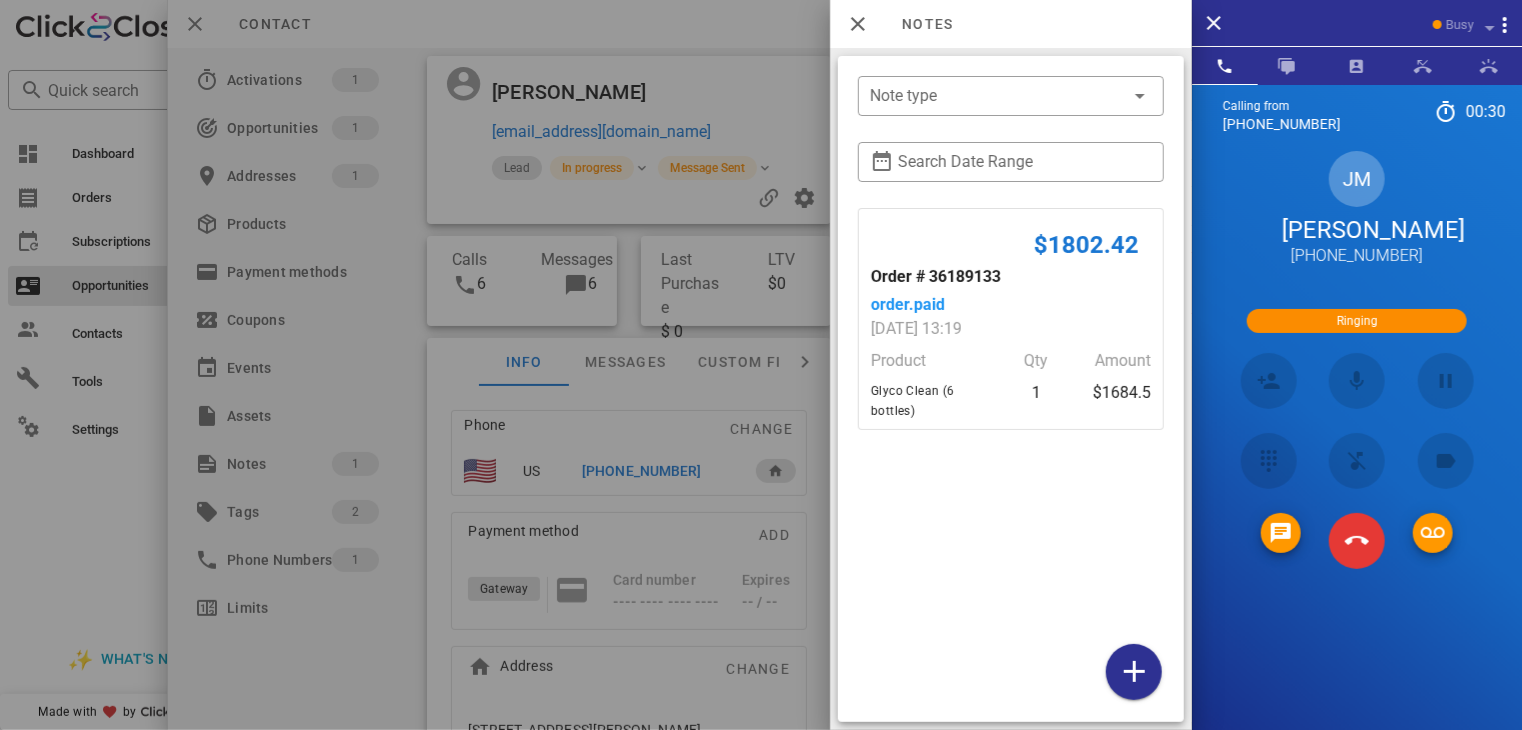 click at bounding box center [761, 365] 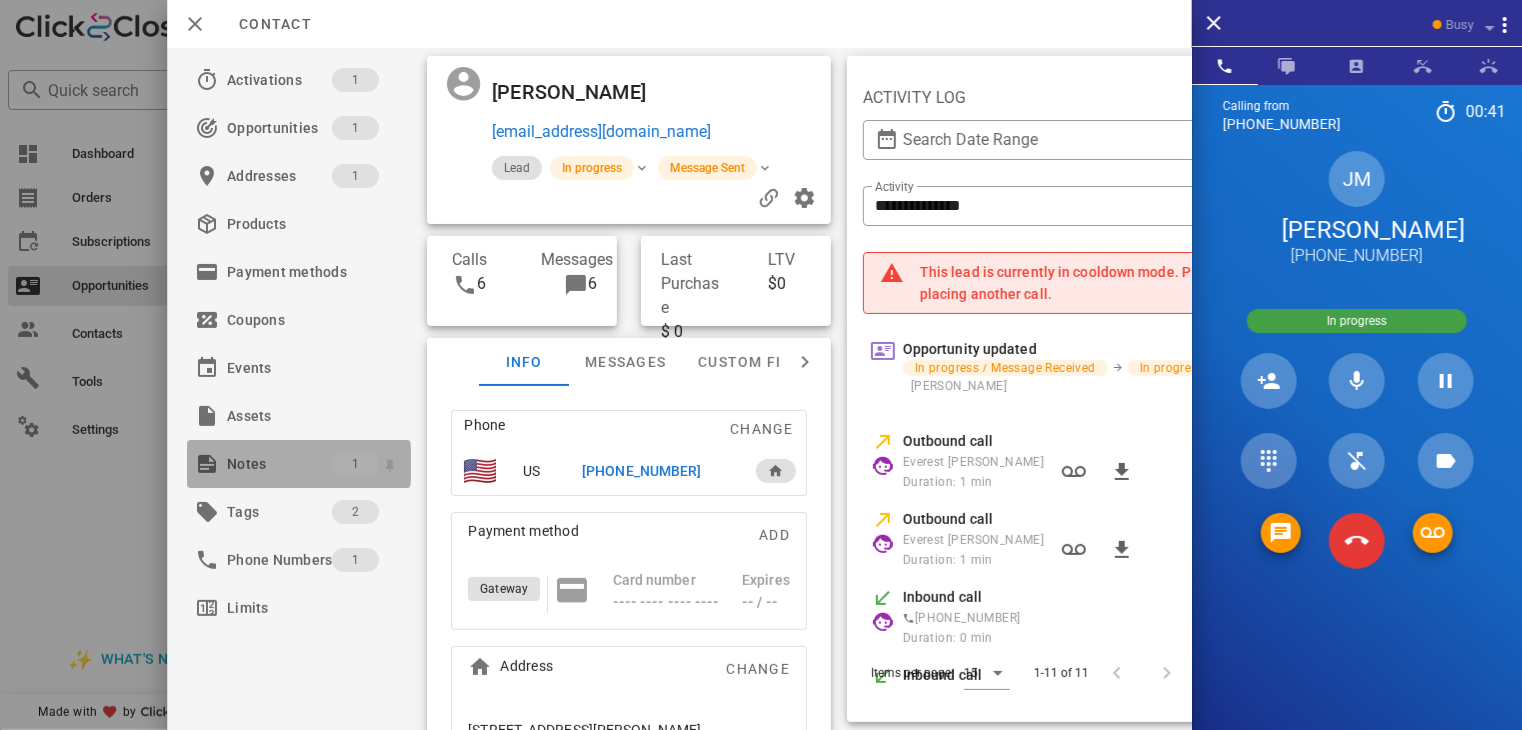 click on "Notes" at bounding box center [279, 464] 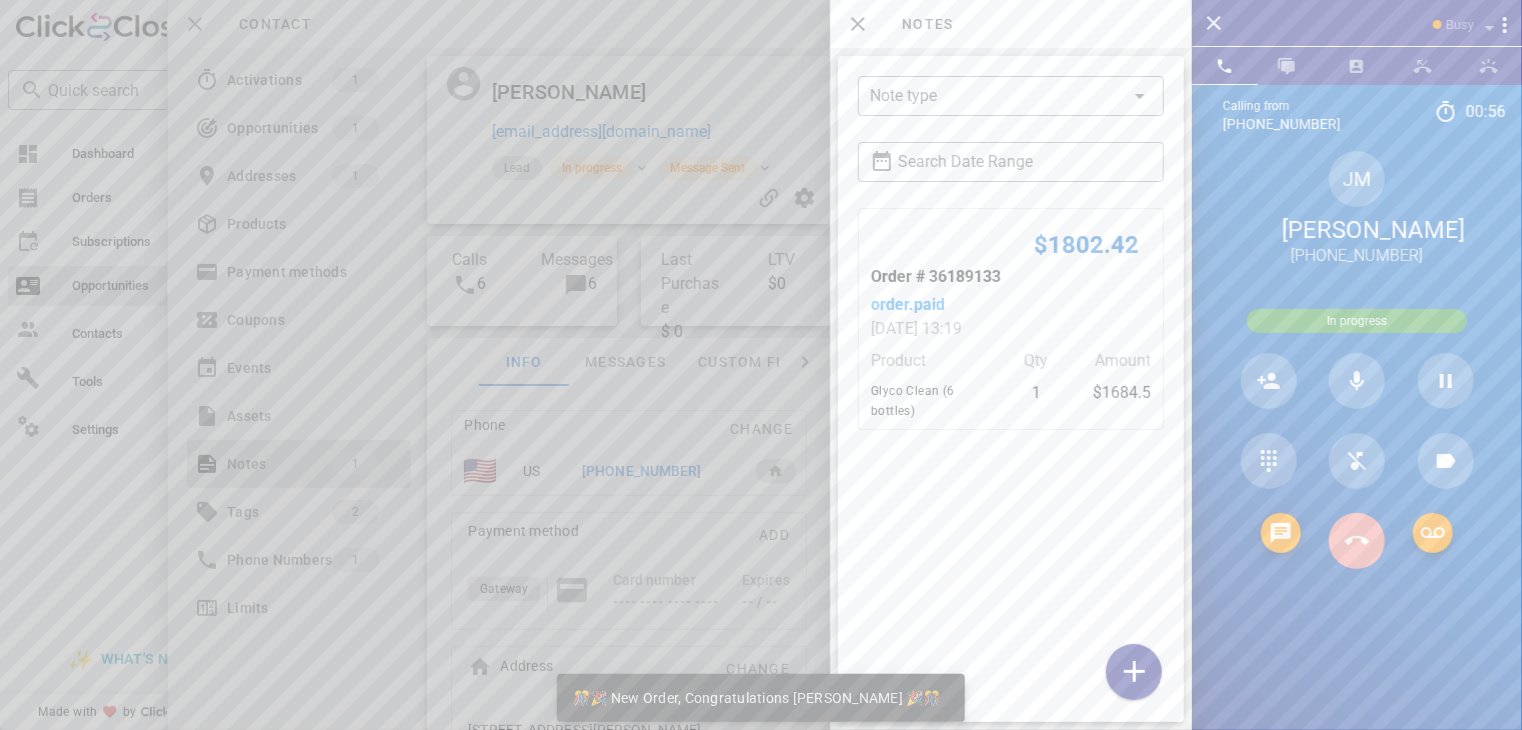 click at bounding box center (1357, 541) 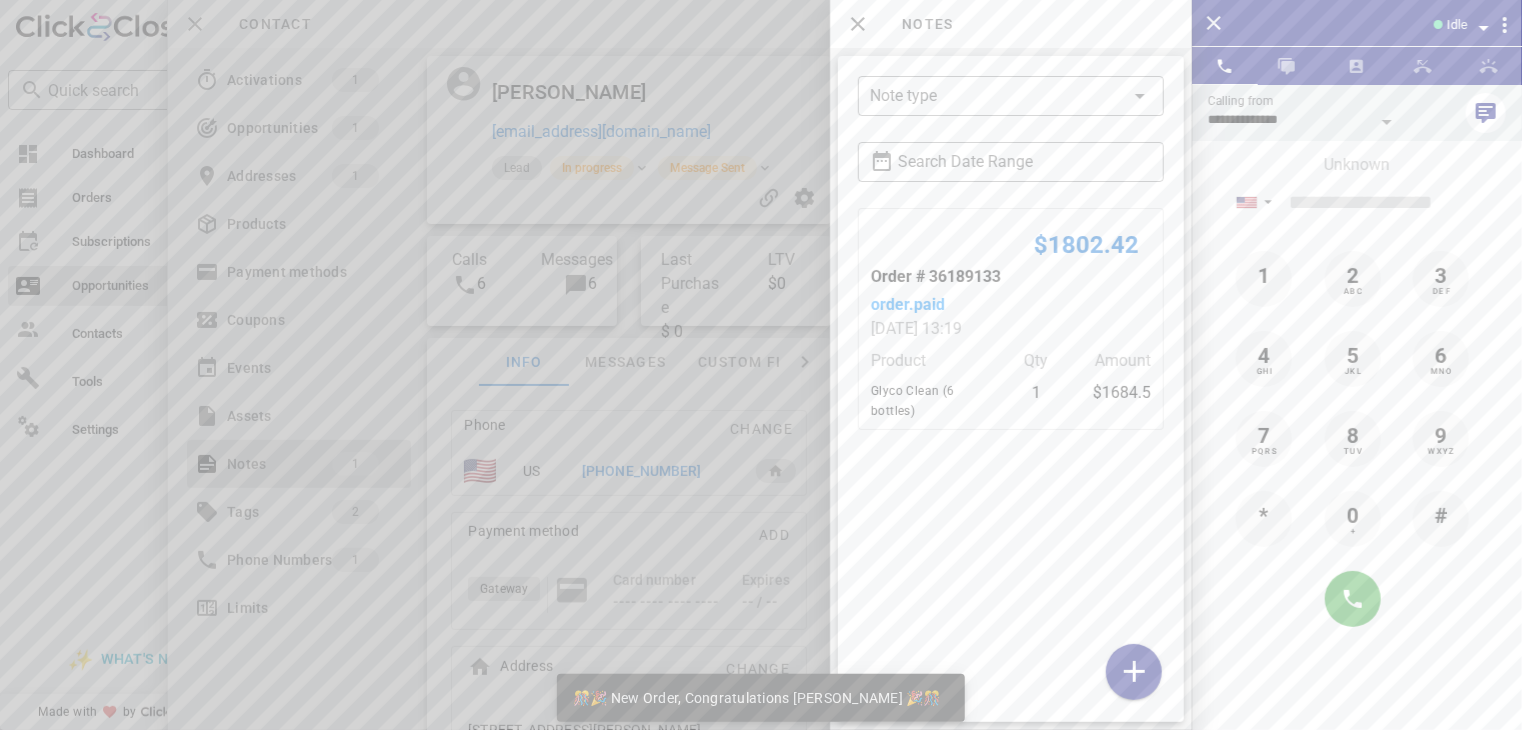 click at bounding box center [761, 365] 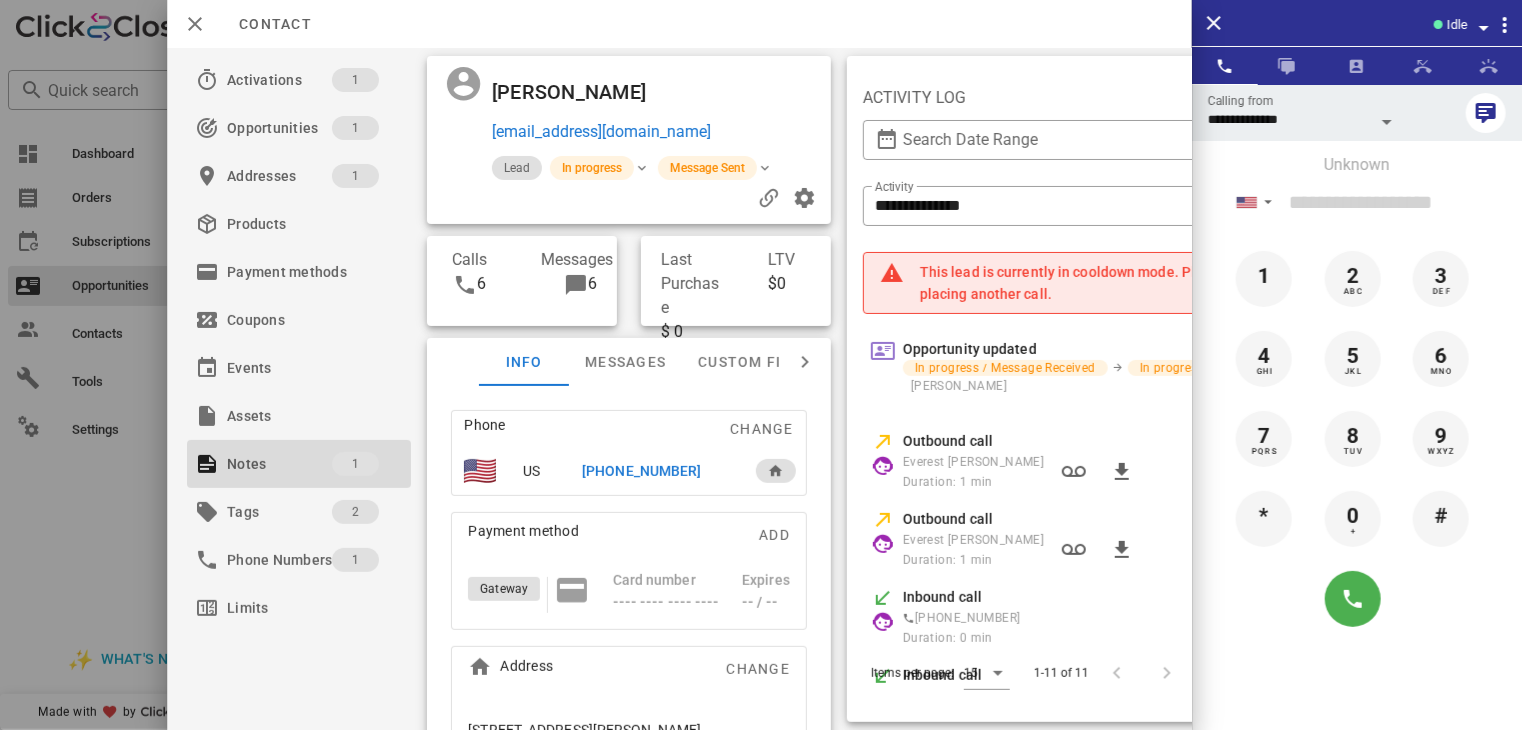click at bounding box center (761, 365) 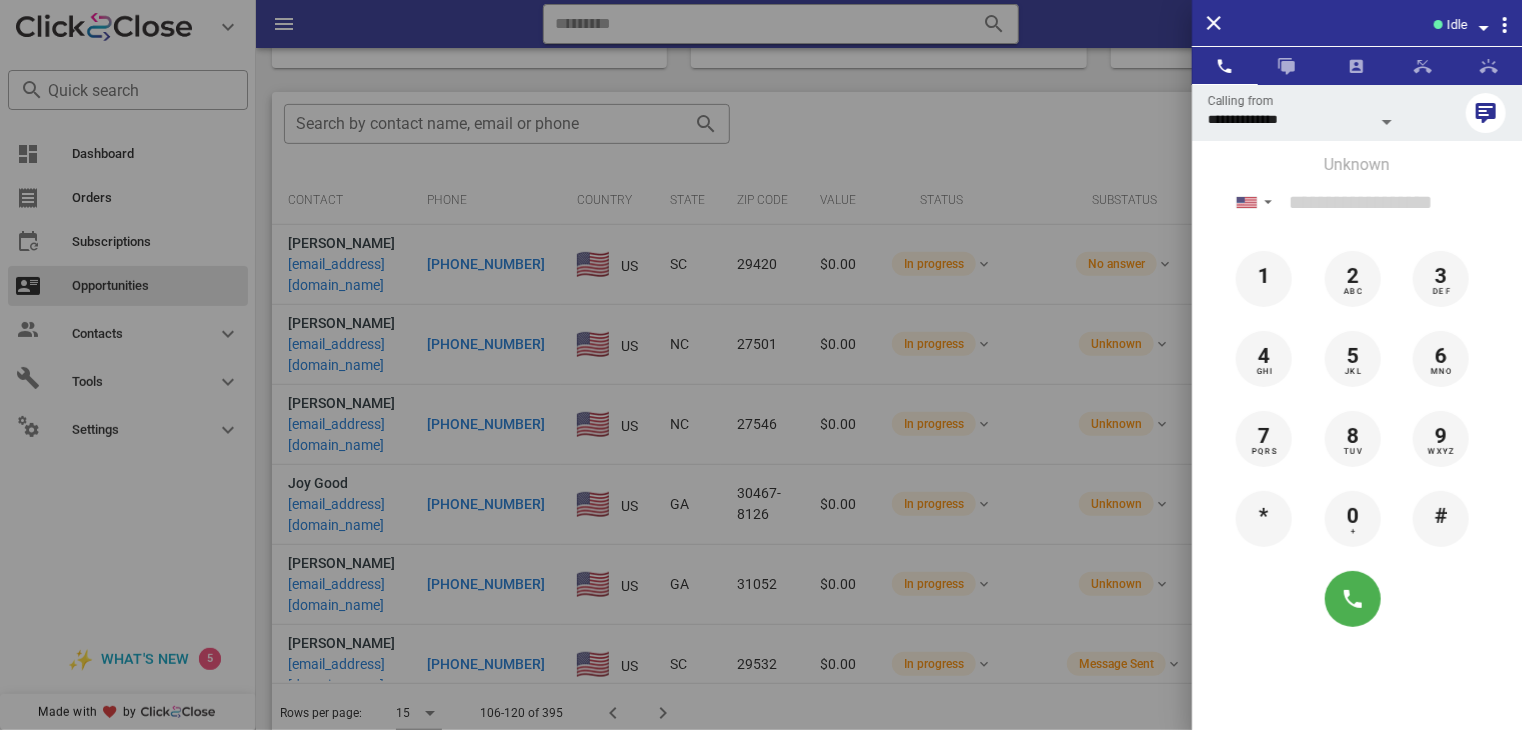click at bounding box center [761, 365] 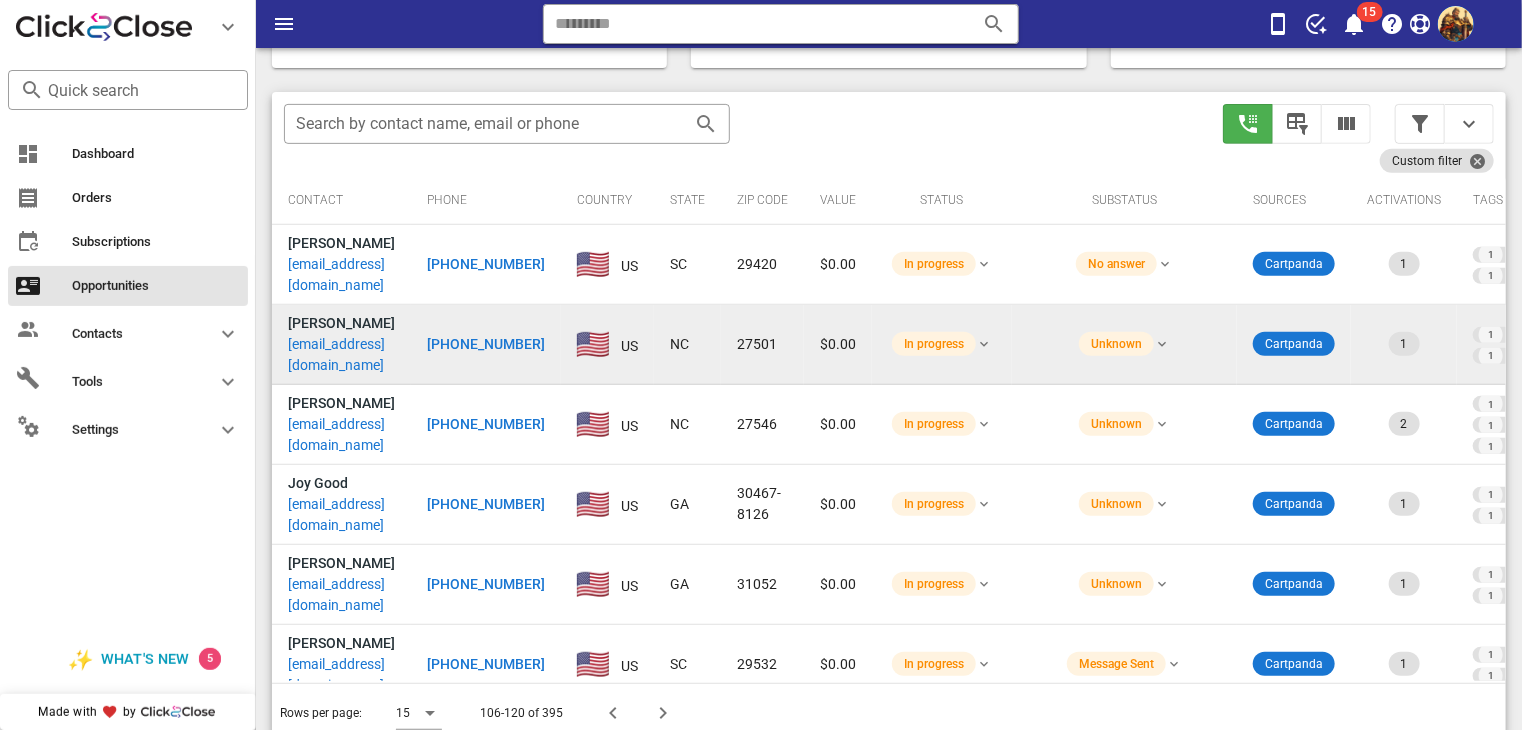 click on "[PERSON_NAME]  [EMAIL_ADDRESS][DOMAIN_NAME]" at bounding box center [341, 344] 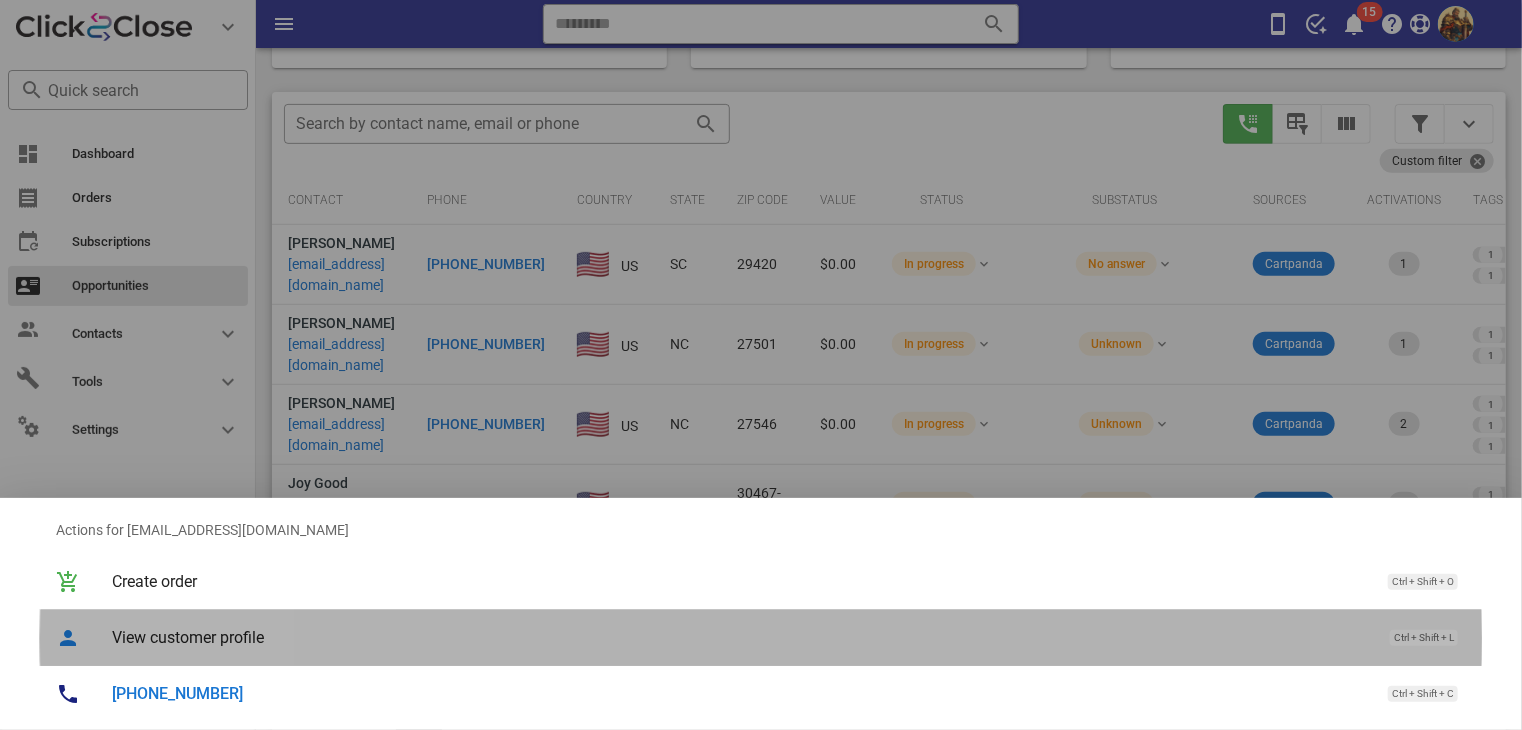 click on "View customer profile" at bounding box center [741, 637] 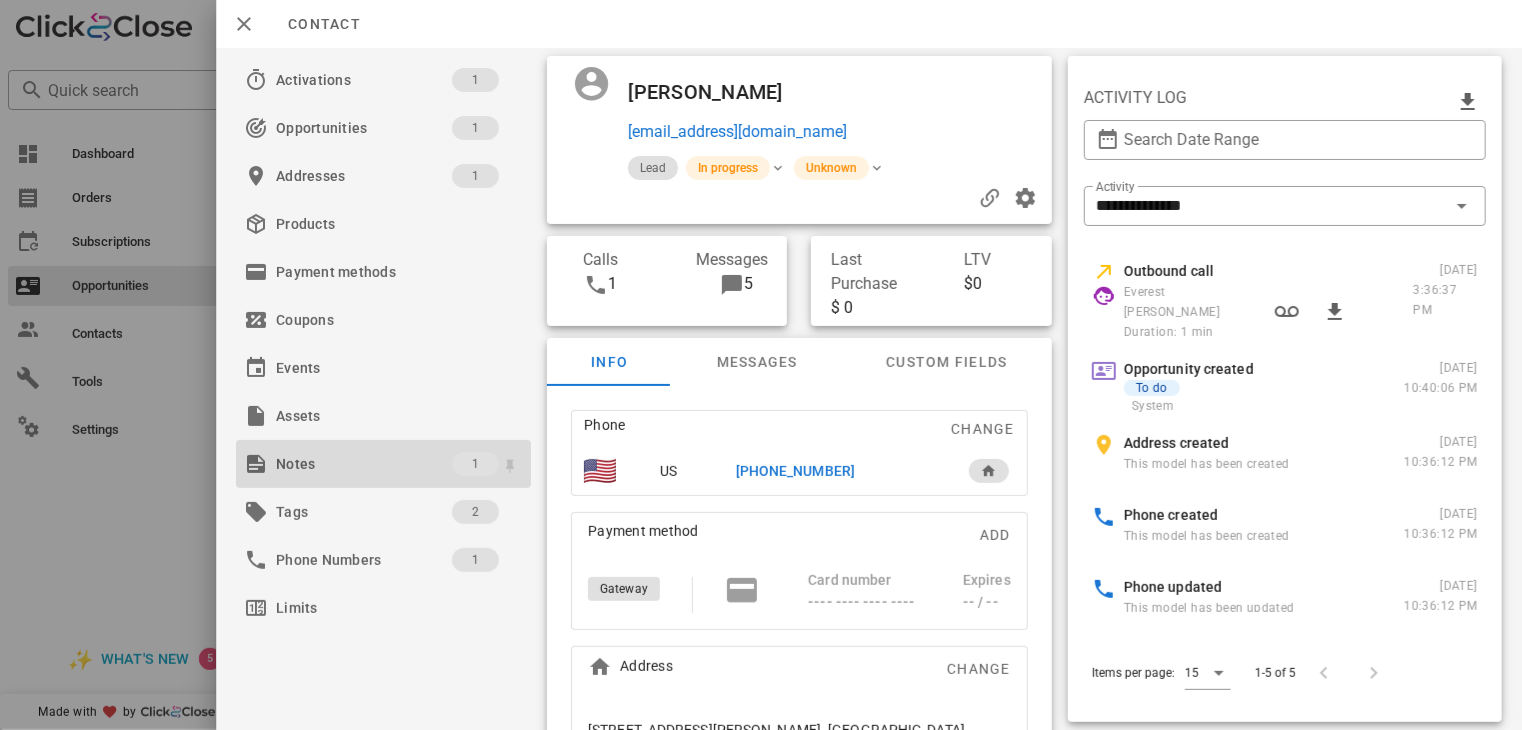 click on "Notes" at bounding box center [364, 464] 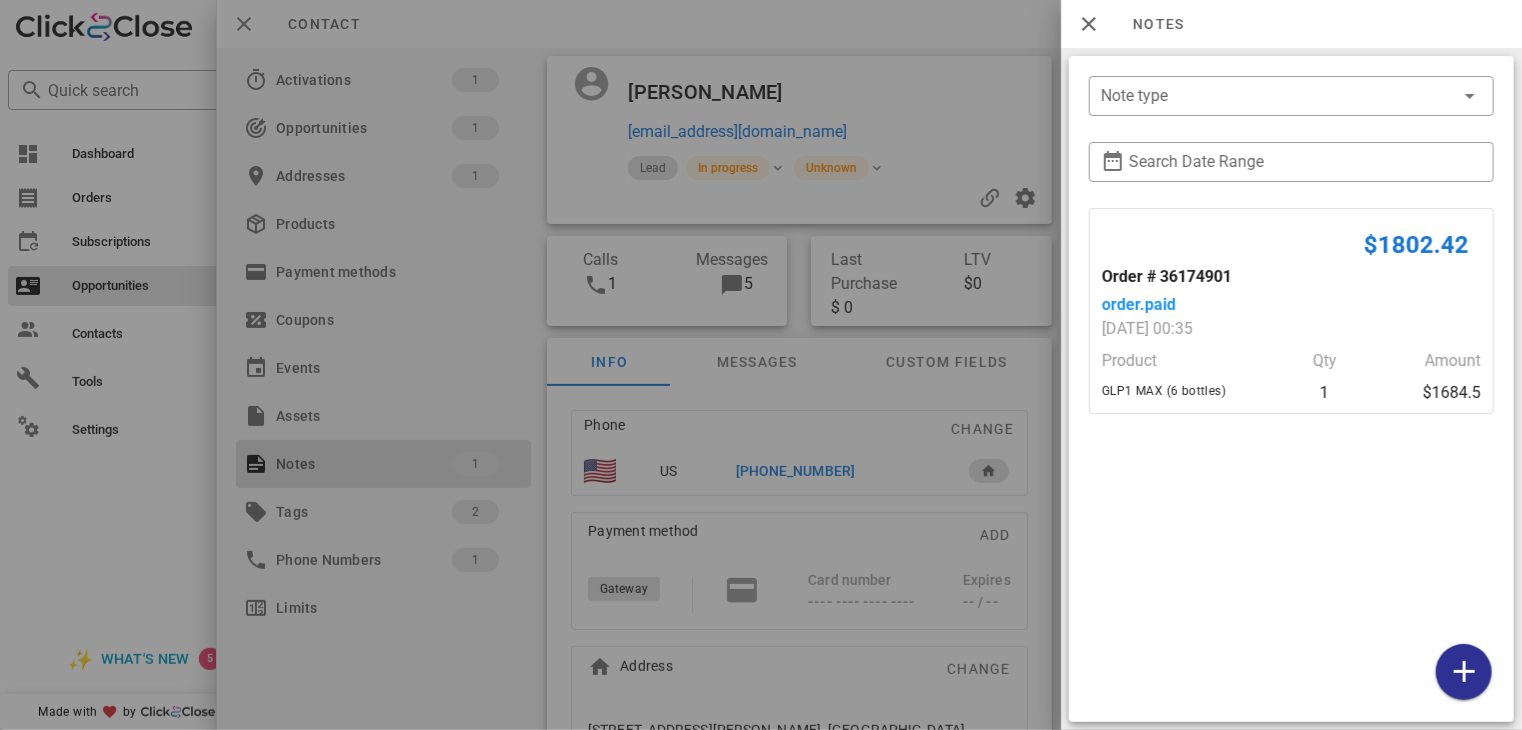click at bounding box center (761, 365) 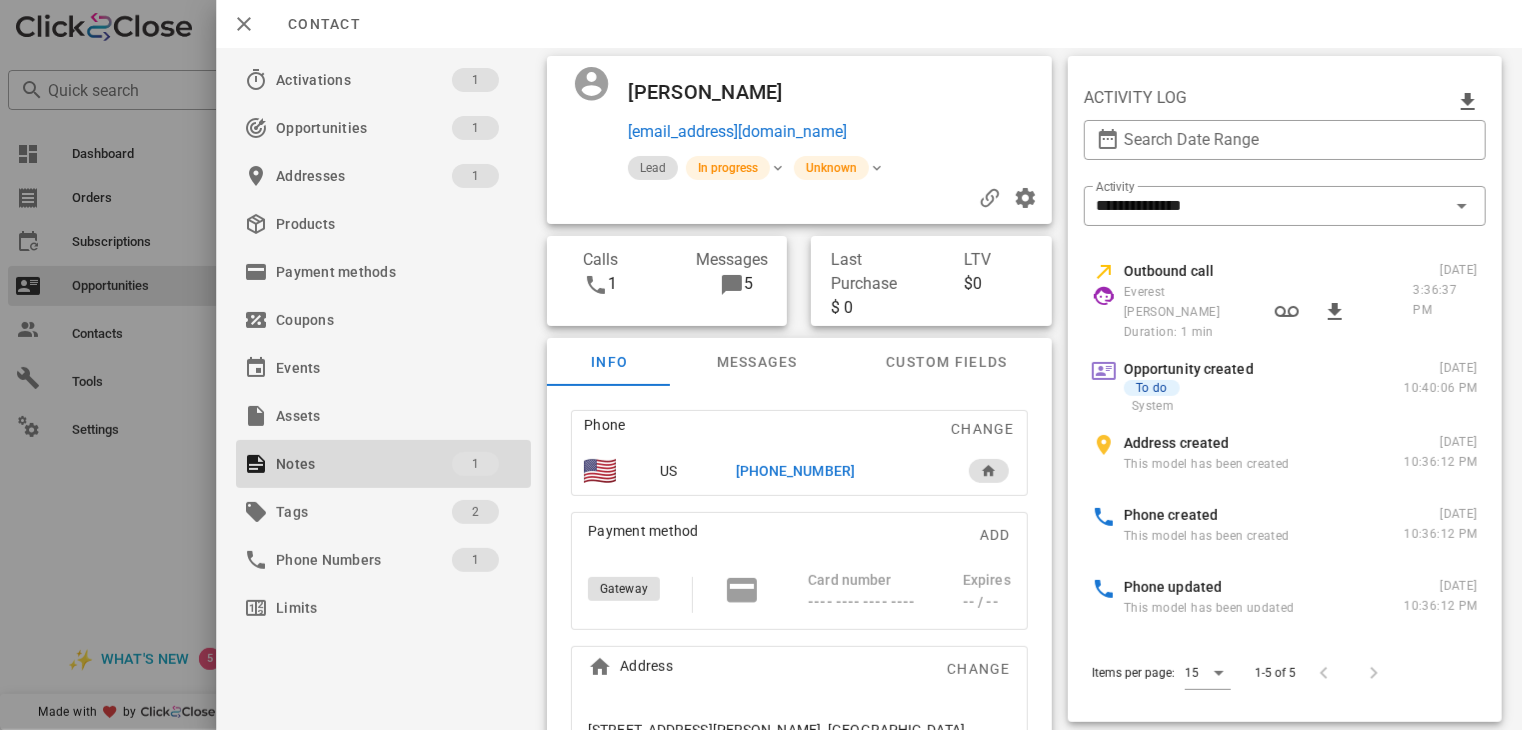 click on "[PHONE_NUMBER]" at bounding box center [795, 471] 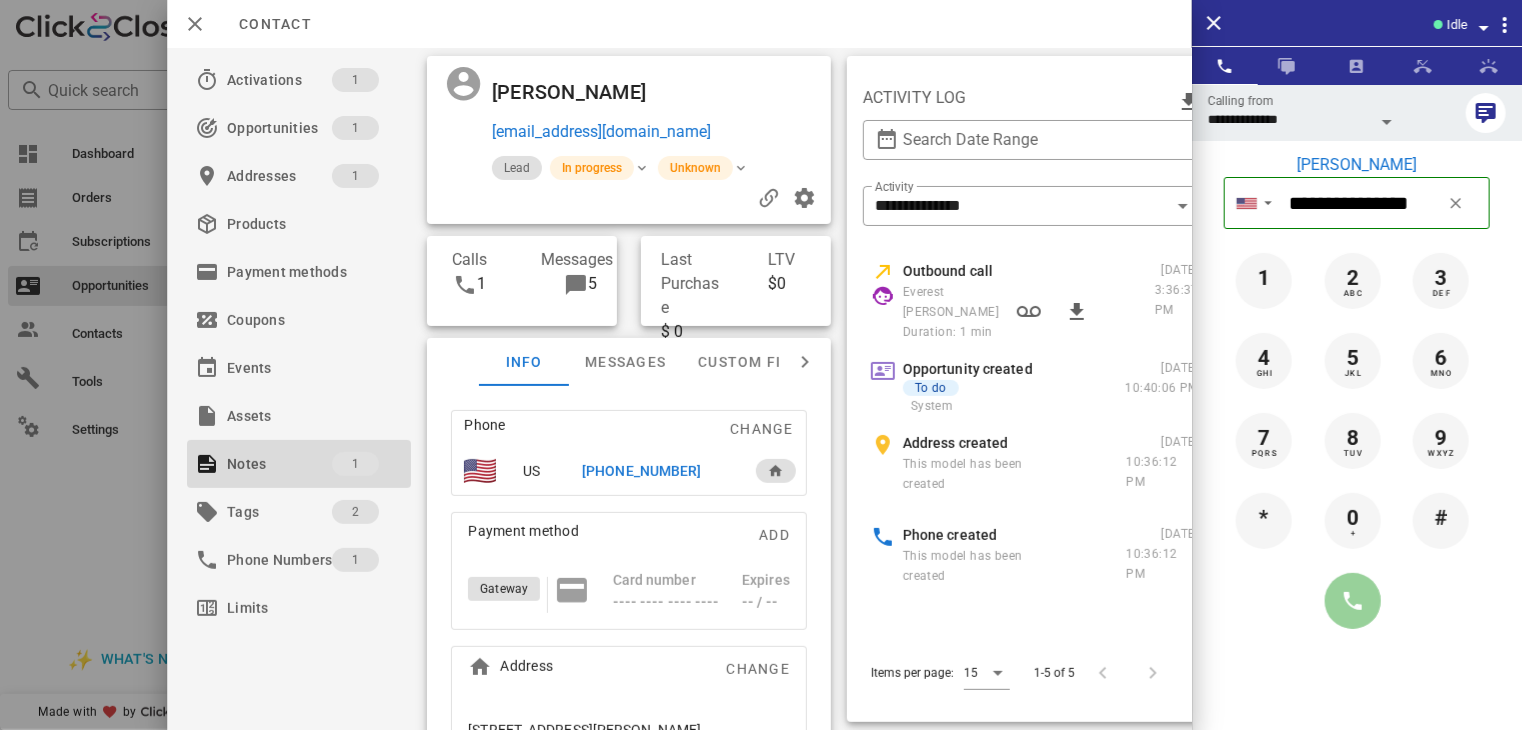 click at bounding box center [1353, 601] 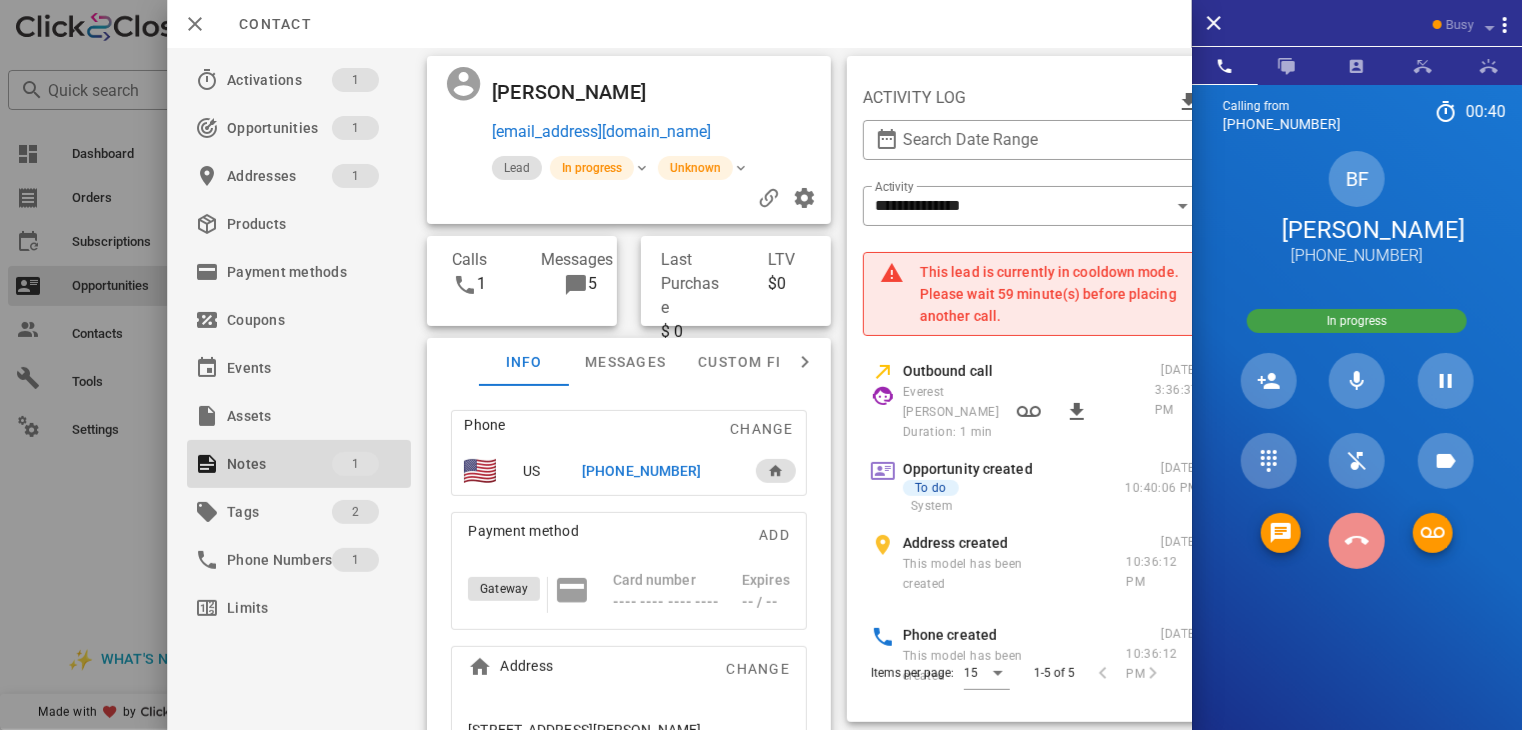 click at bounding box center [1357, 541] 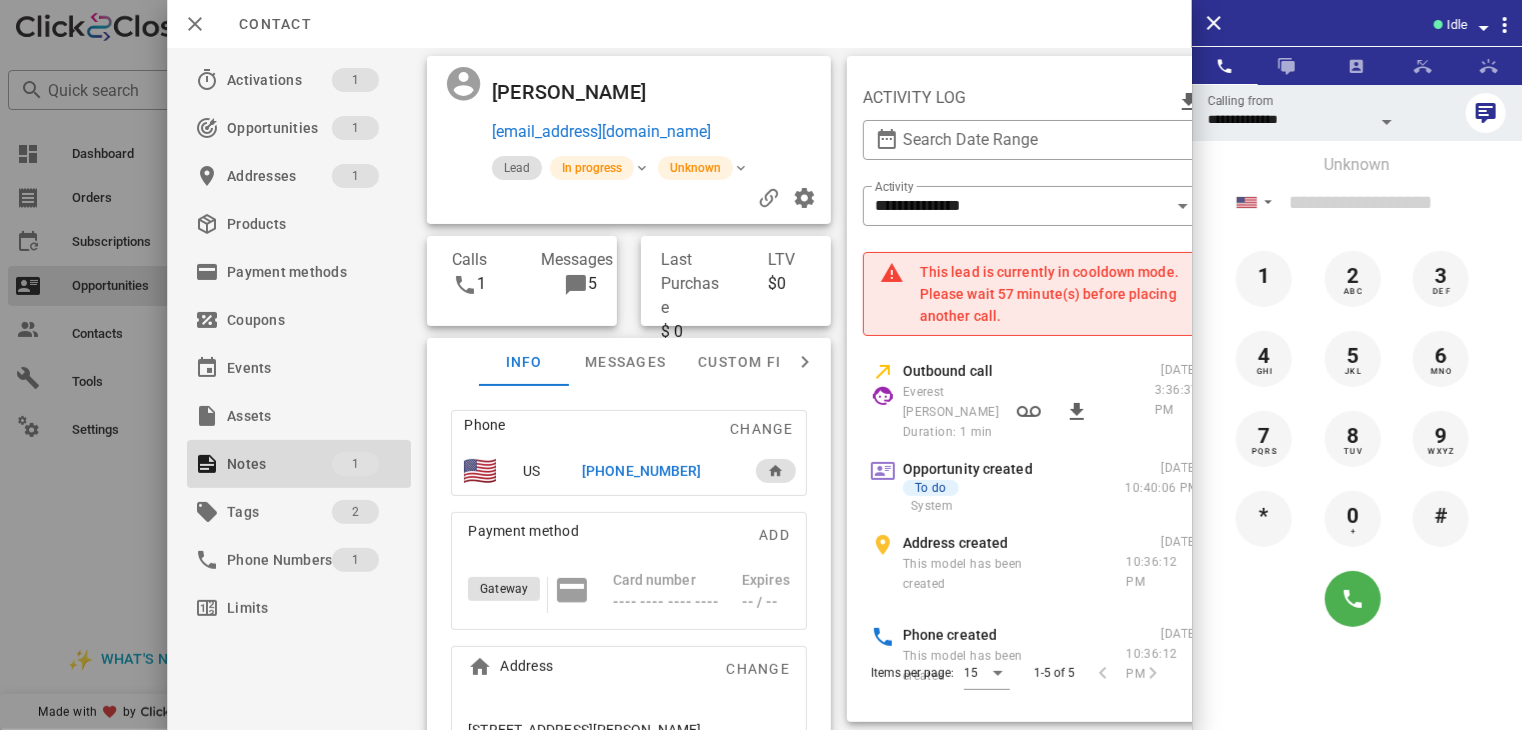 click on "[PHONE_NUMBER]" at bounding box center [641, 471] 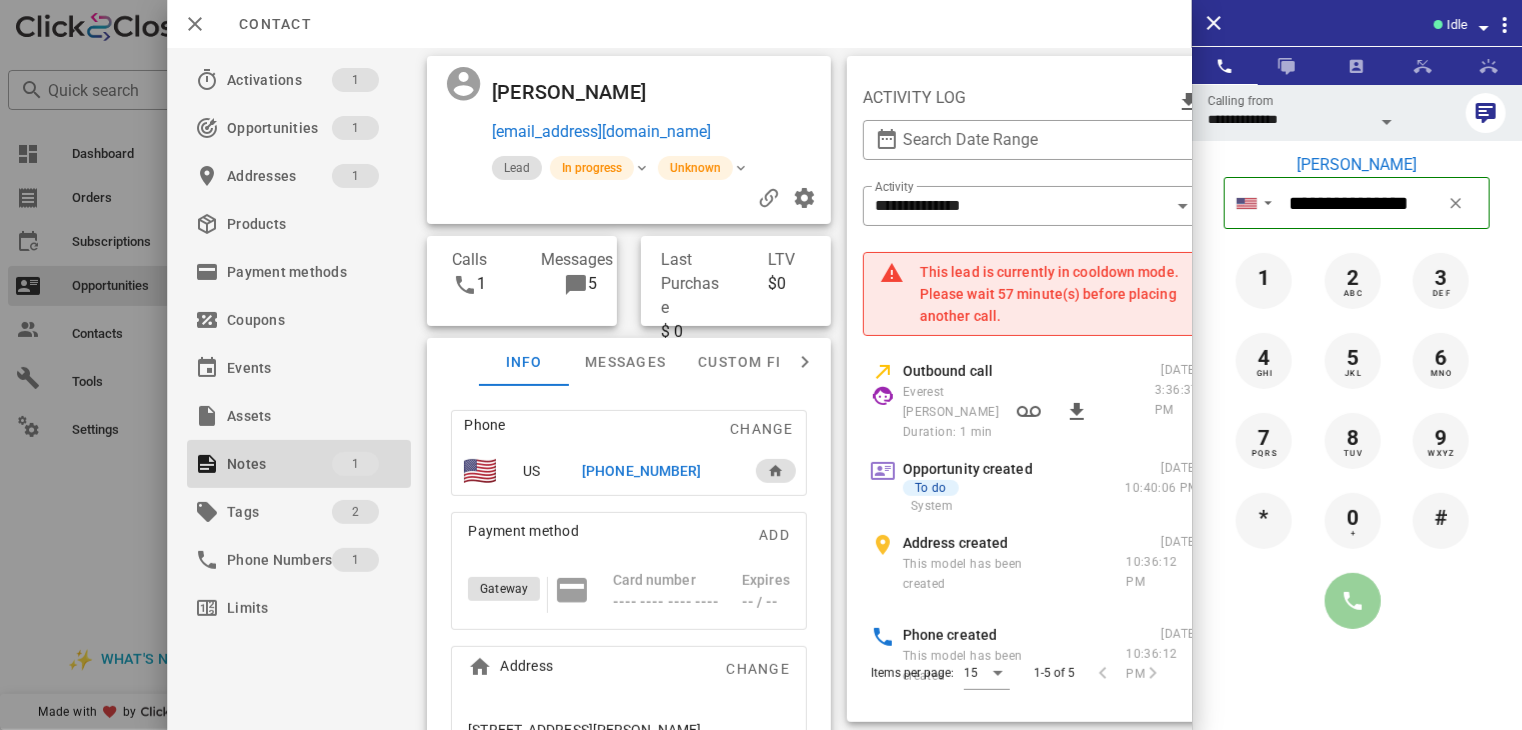 click at bounding box center [1353, 601] 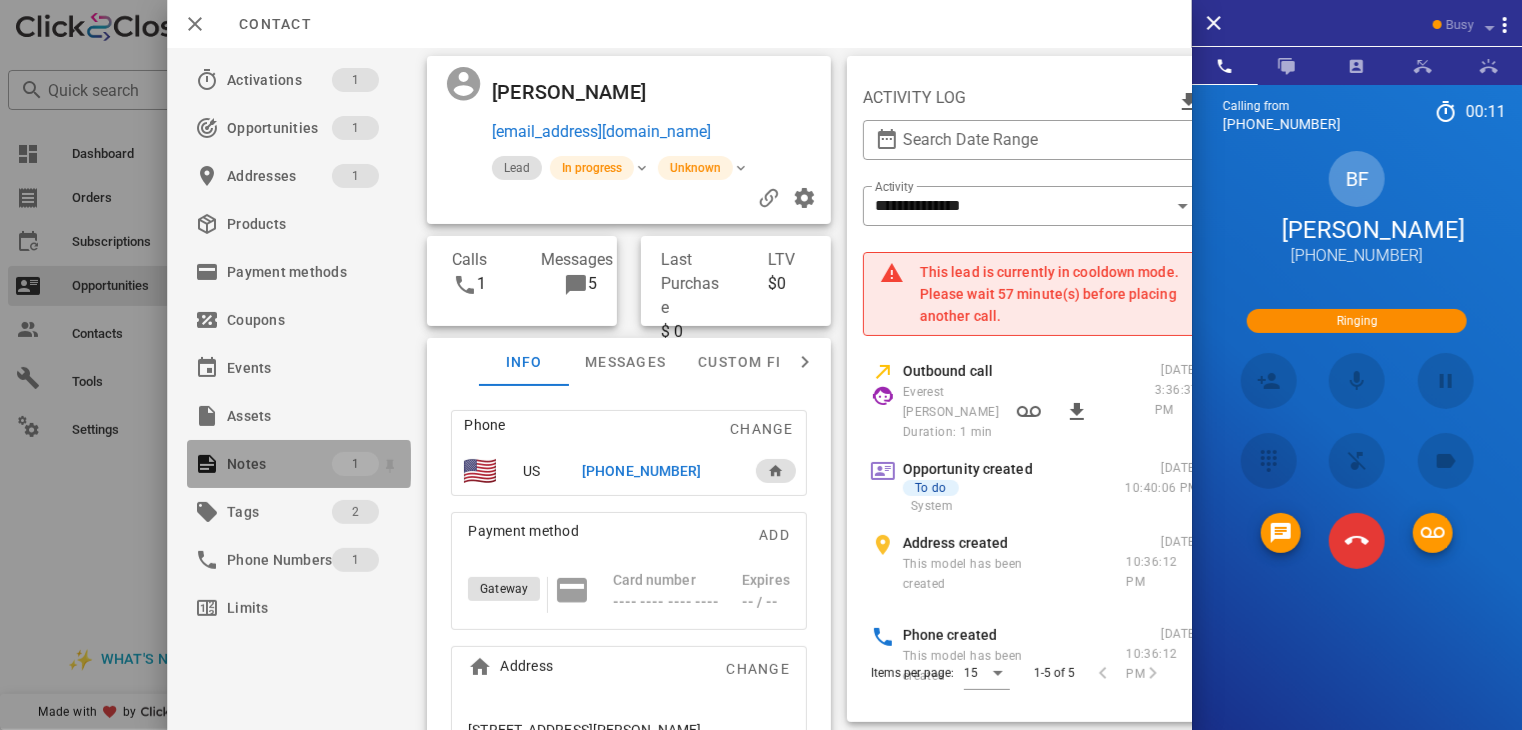 click on "Notes" at bounding box center (279, 464) 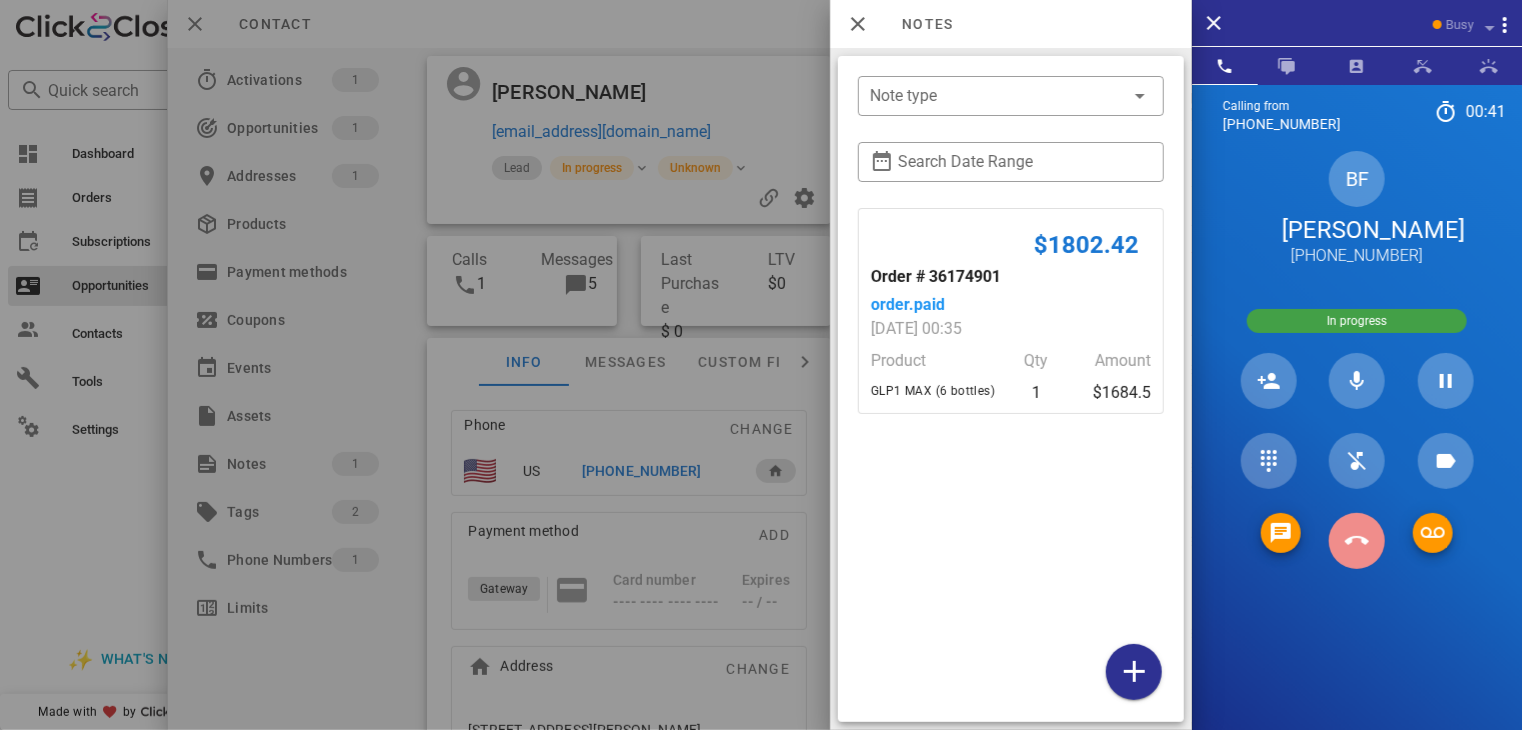 click at bounding box center (1357, 541) 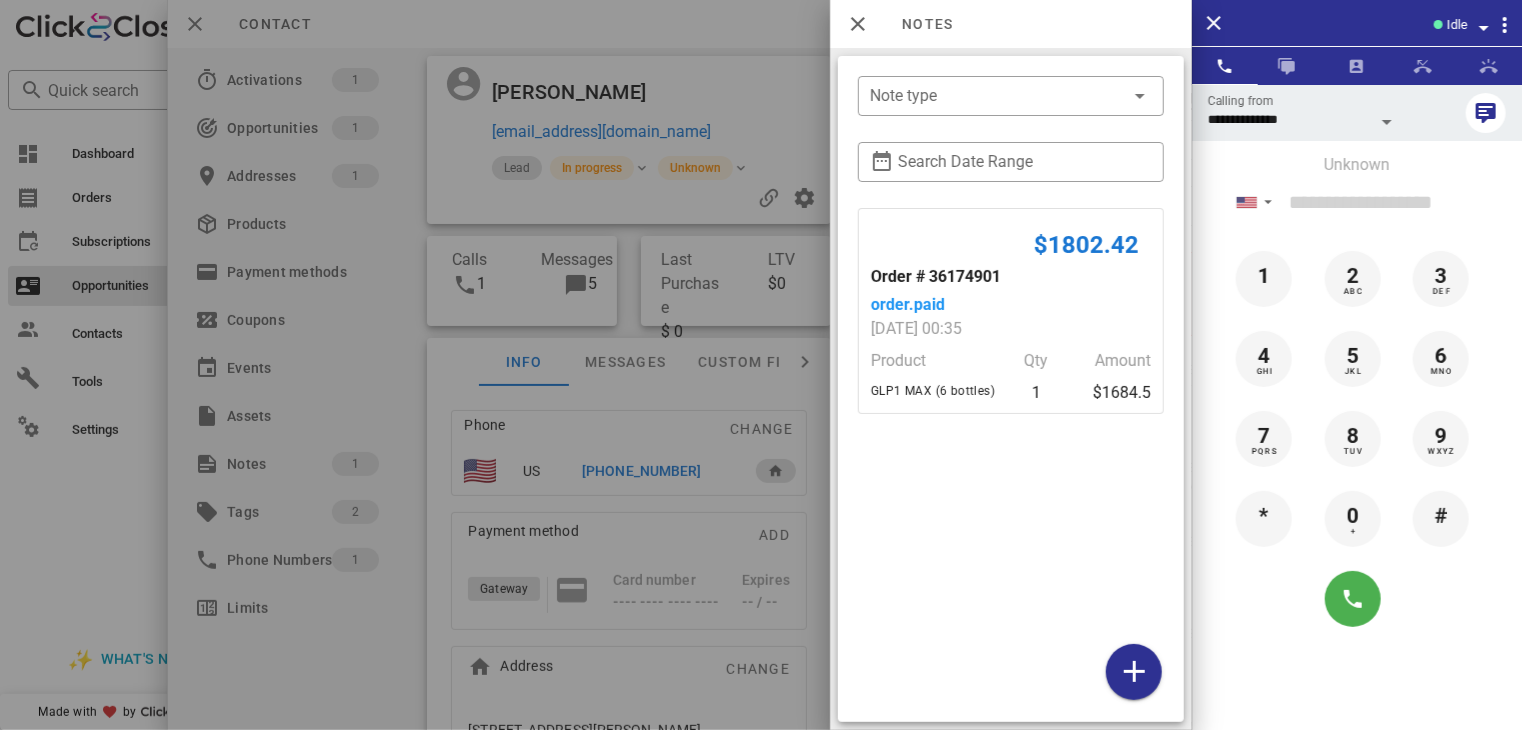 click at bounding box center (761, 365) 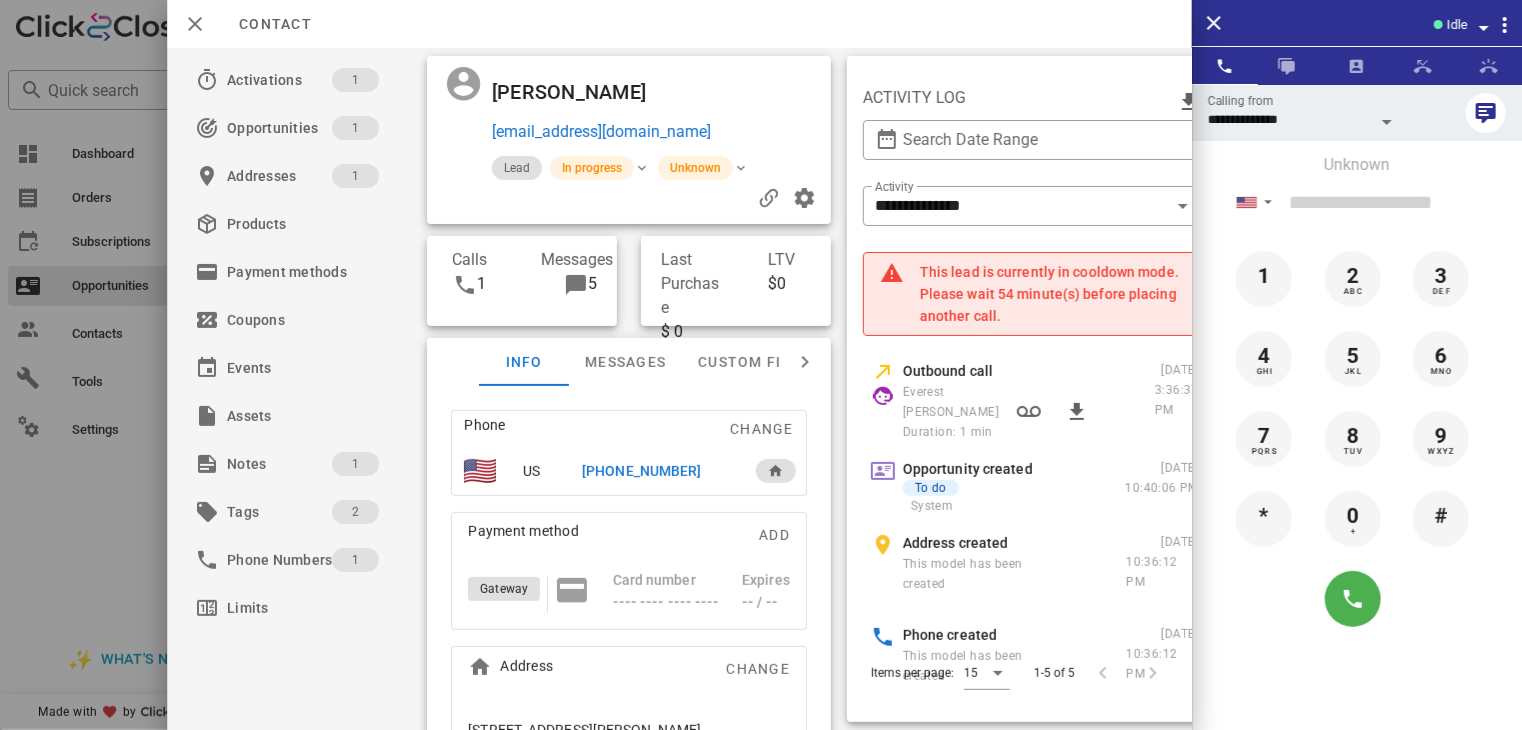 click at bounding box center (761, 365) 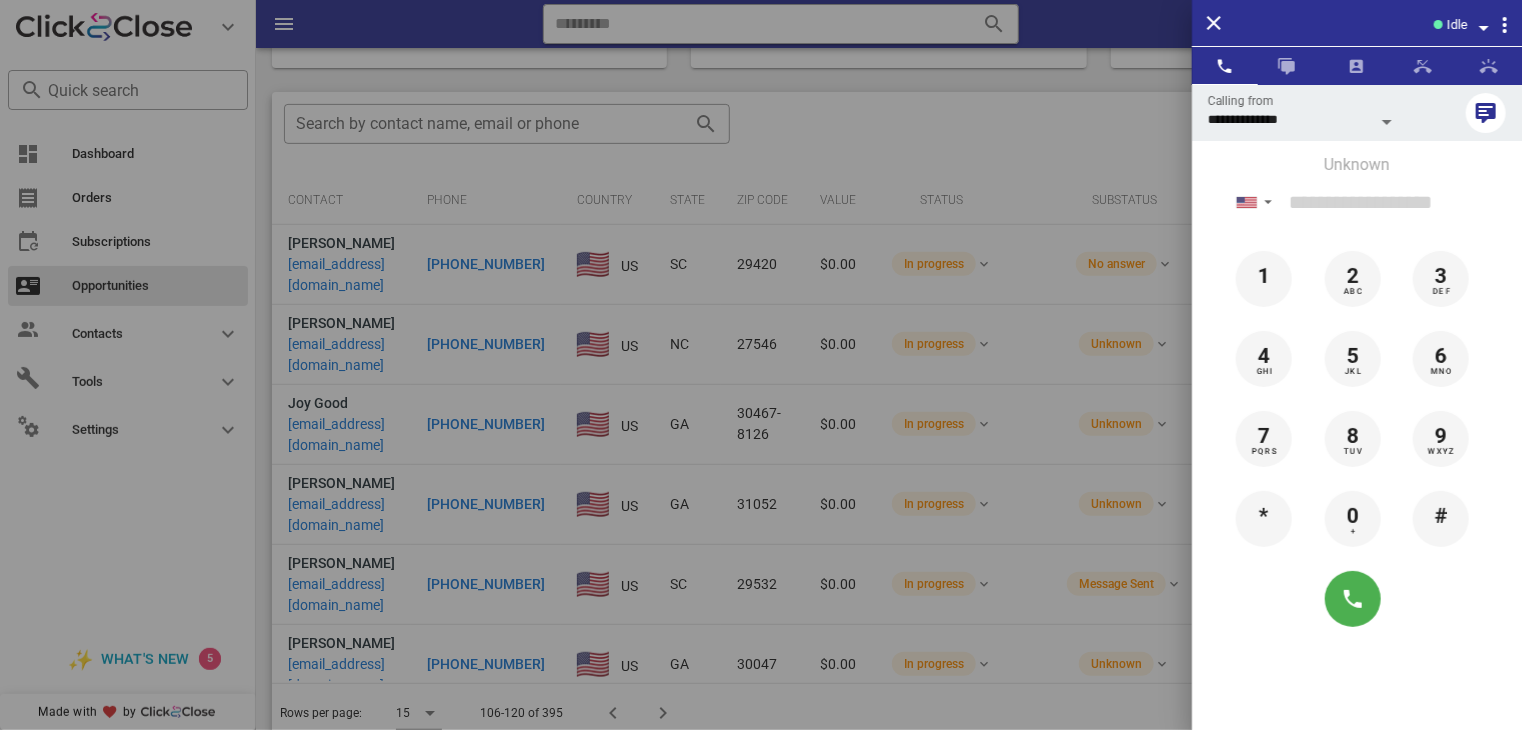 click at bounding box center [761, 365] 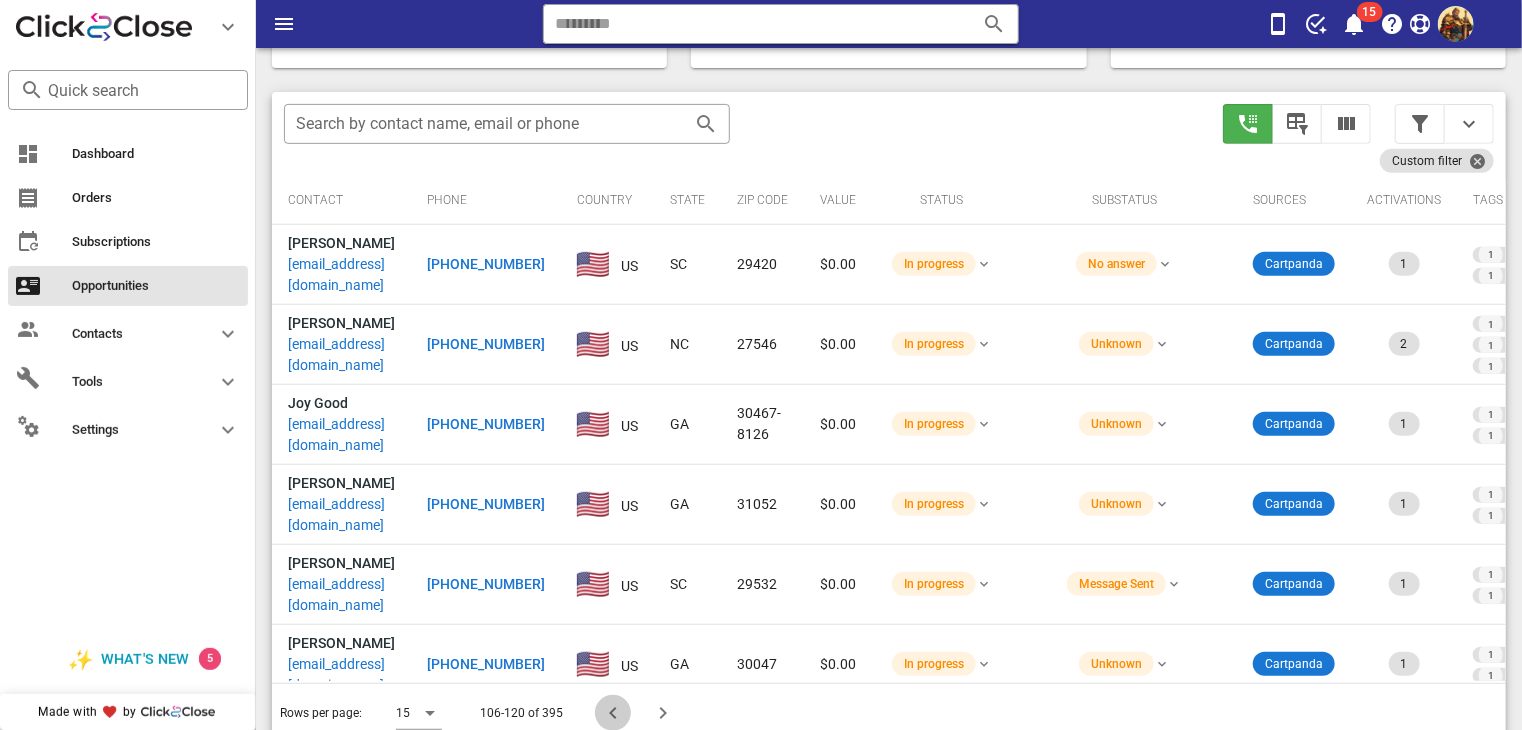 click at bounding box center (613, 713) 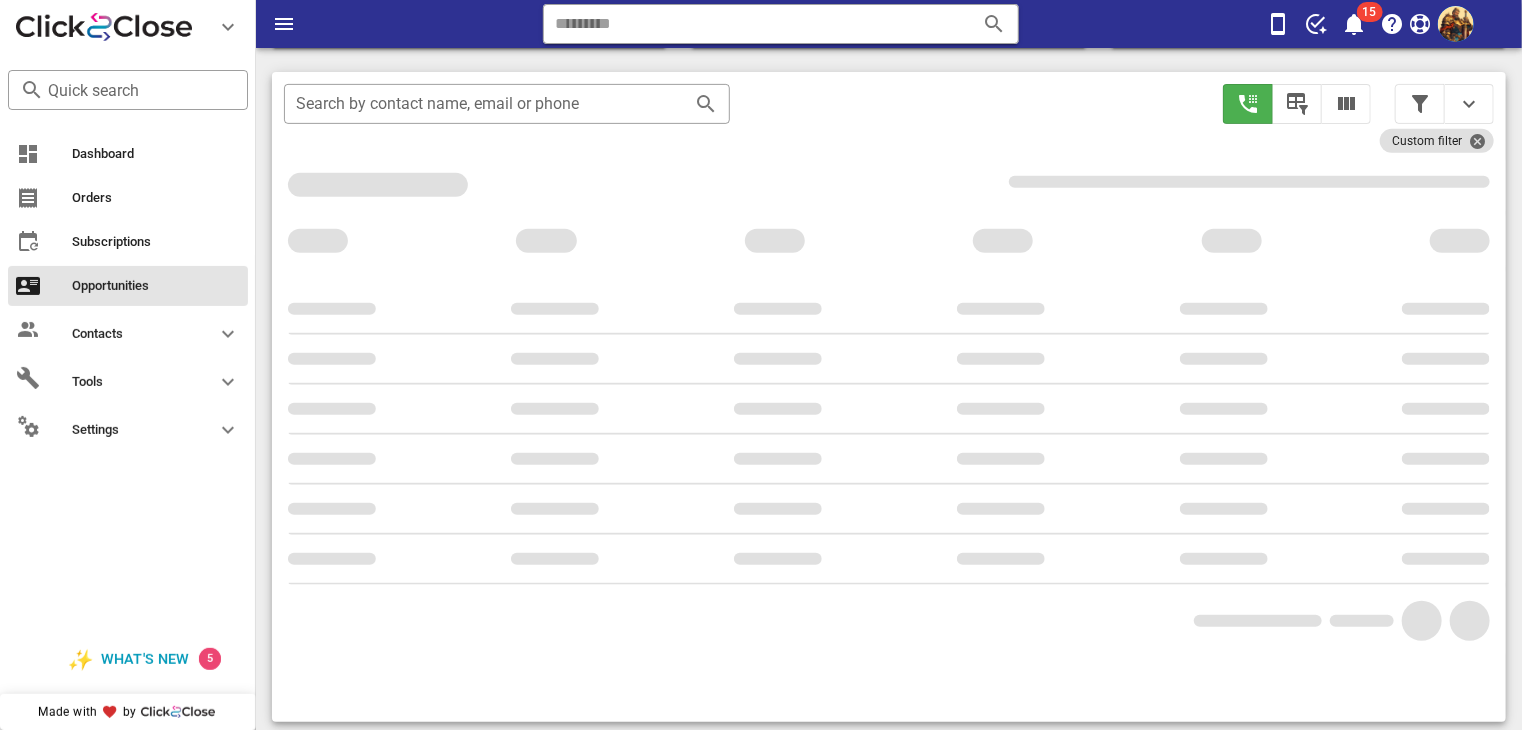 scroll, scrollTop: 330, scrollLeft: 0, axis: vertical 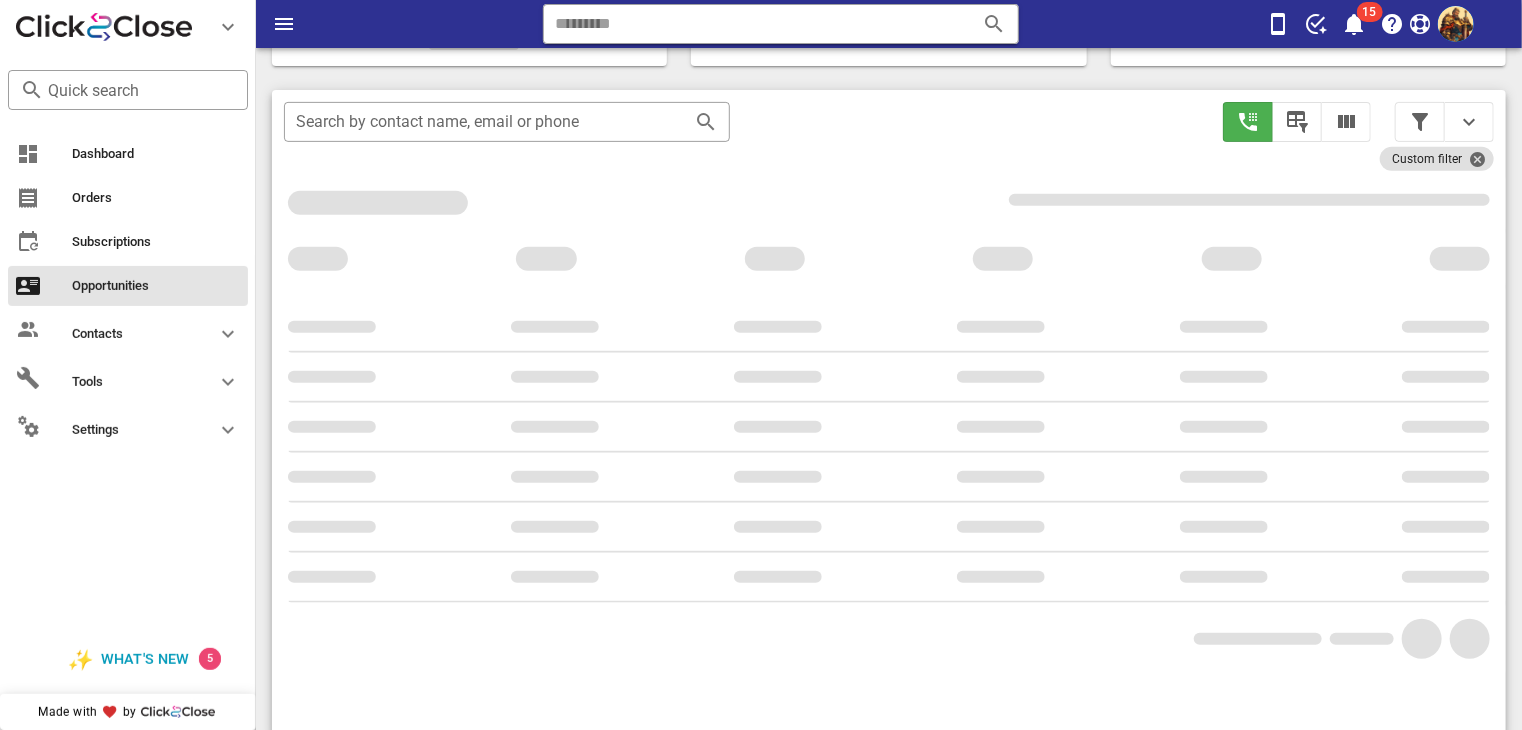 click on "​ Search by contact name, email or phone Custom filter" at bounding box center (889, 415) 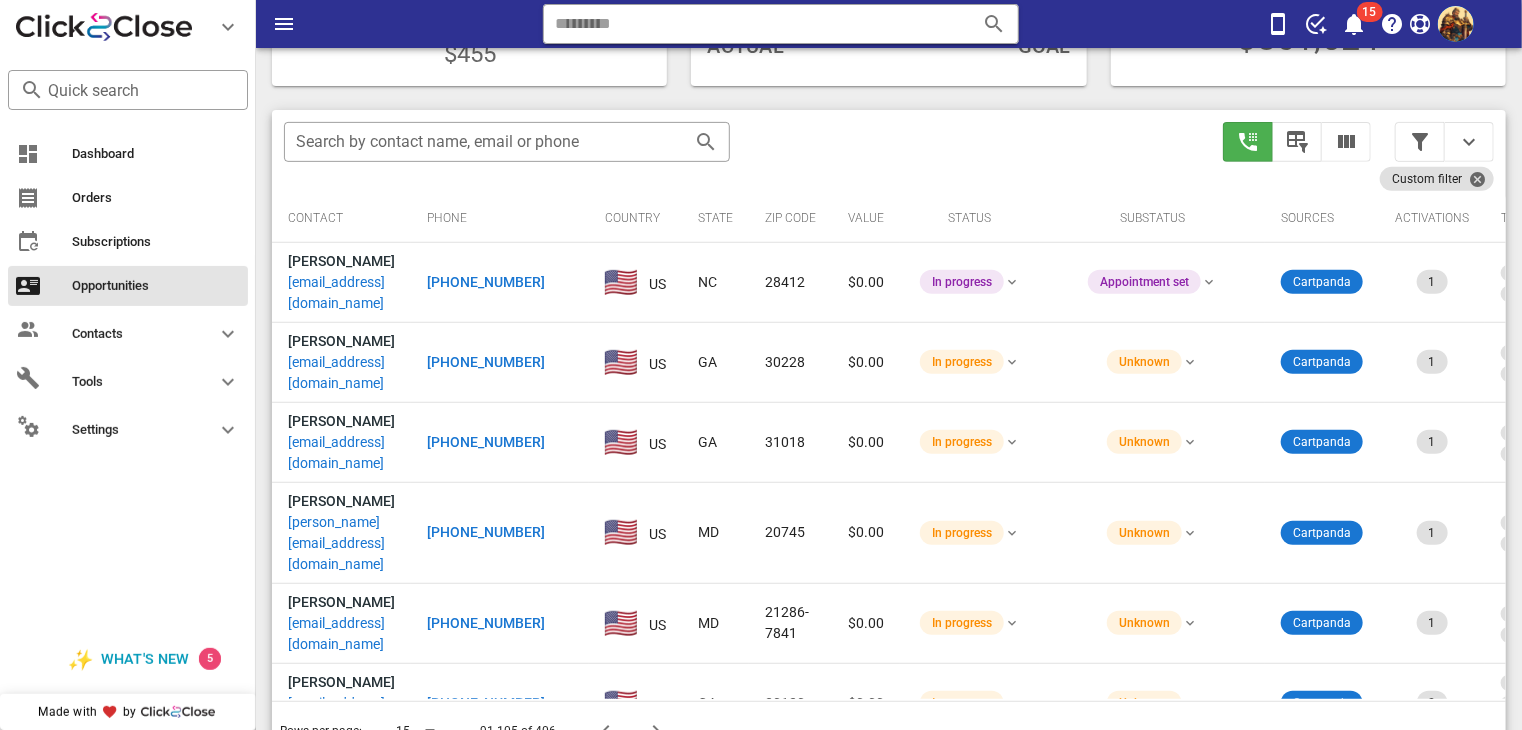 scroll, scrollTop: 348, scrollLeft: 0, axis: vertical 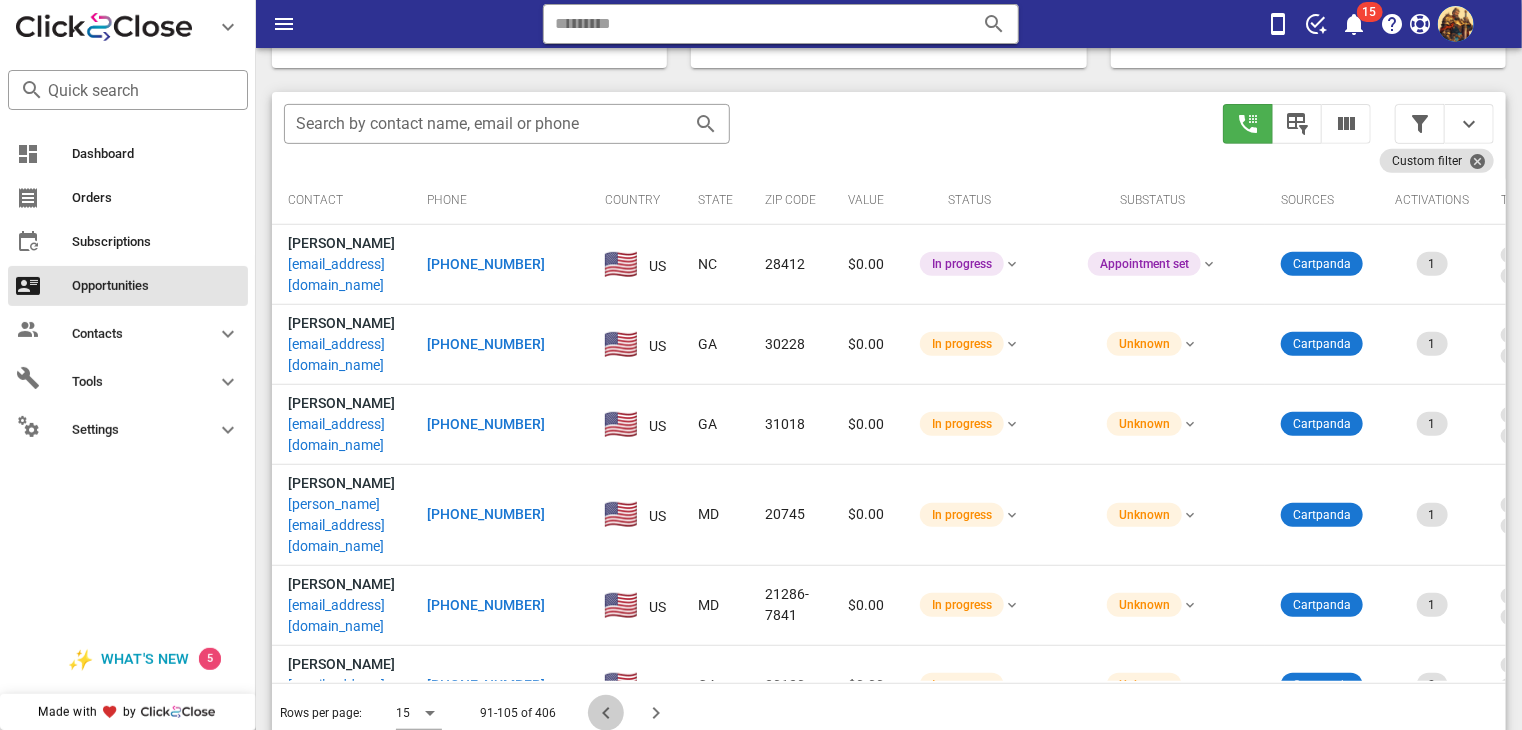 click at bounding box center [606, 713] 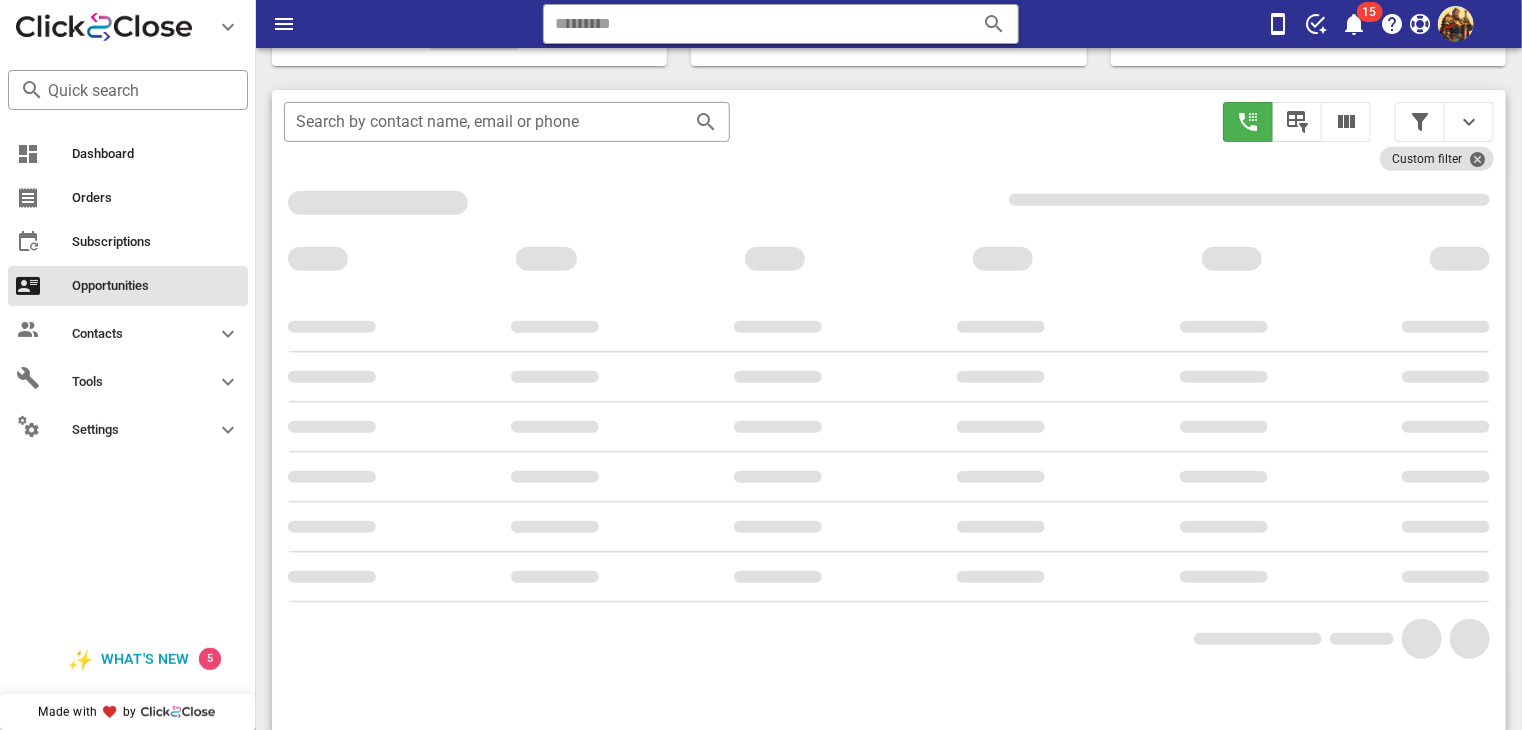 scroll, scrollTop: 348, scrollLeft: 0, axis: vertical 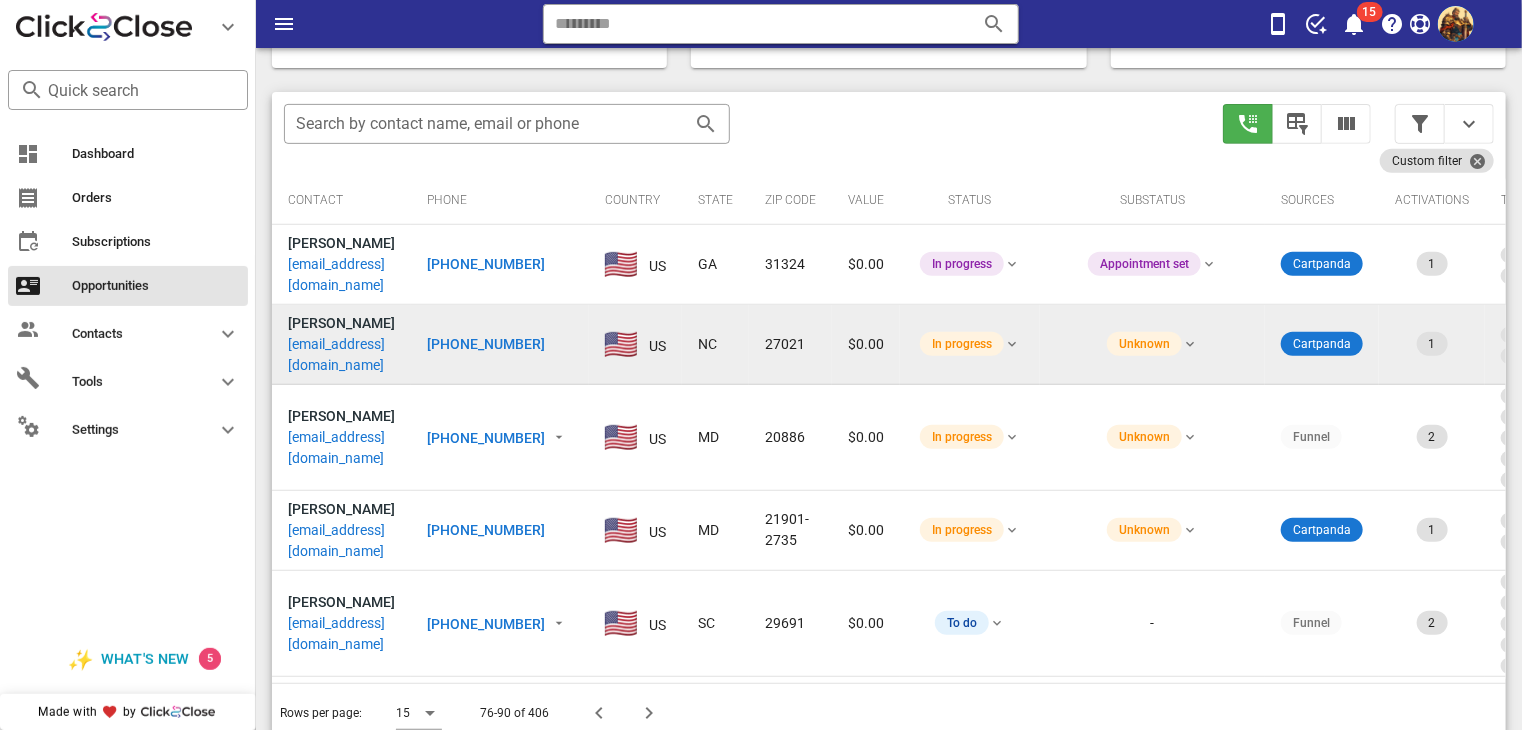 click on "[EMAIL_ADDRESS][DOMAIN_NAME]" at bounding box center [341, 355] 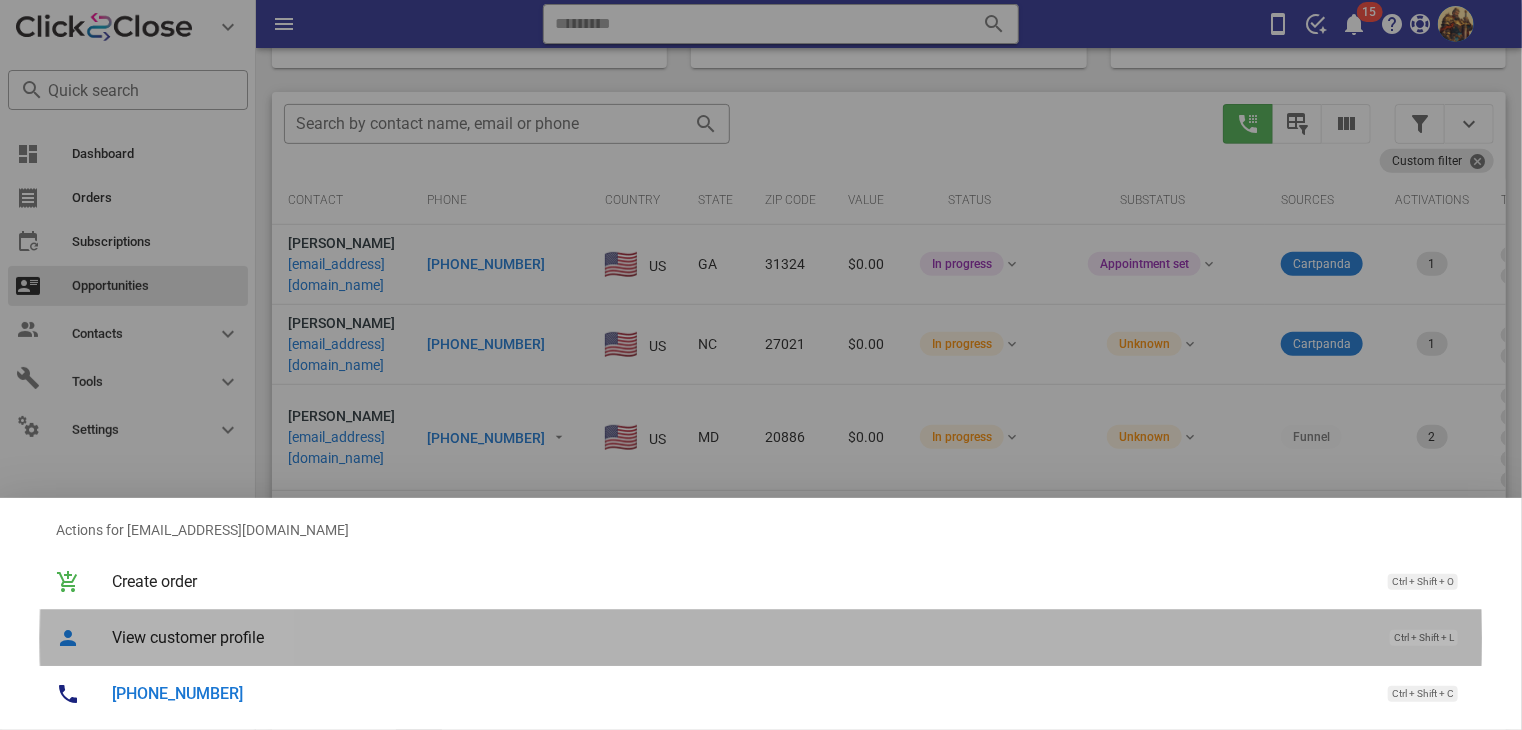 click on "View customer profile Ctrl + Shift + L" at bounding box center [789, 637] 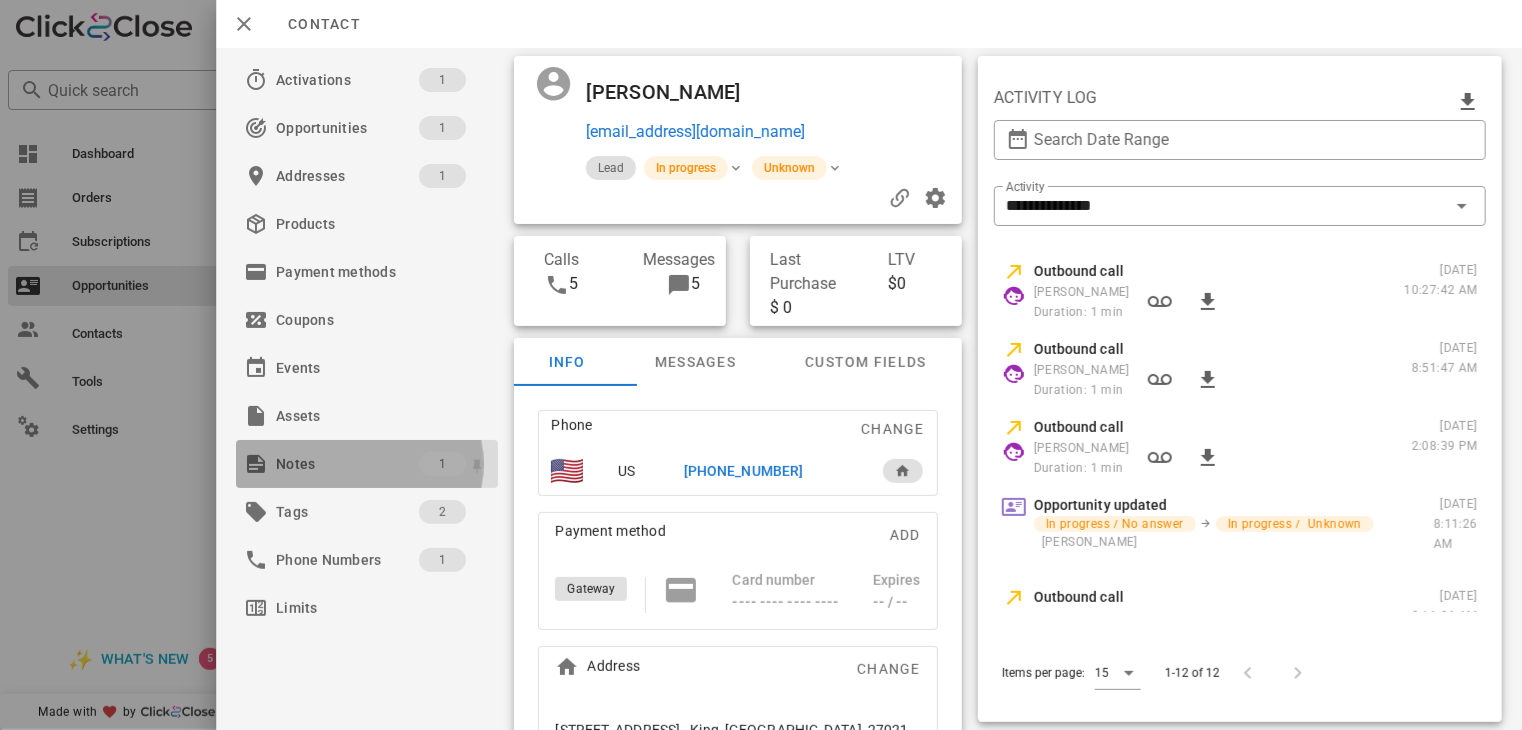 click at bounding box center [256, 464] 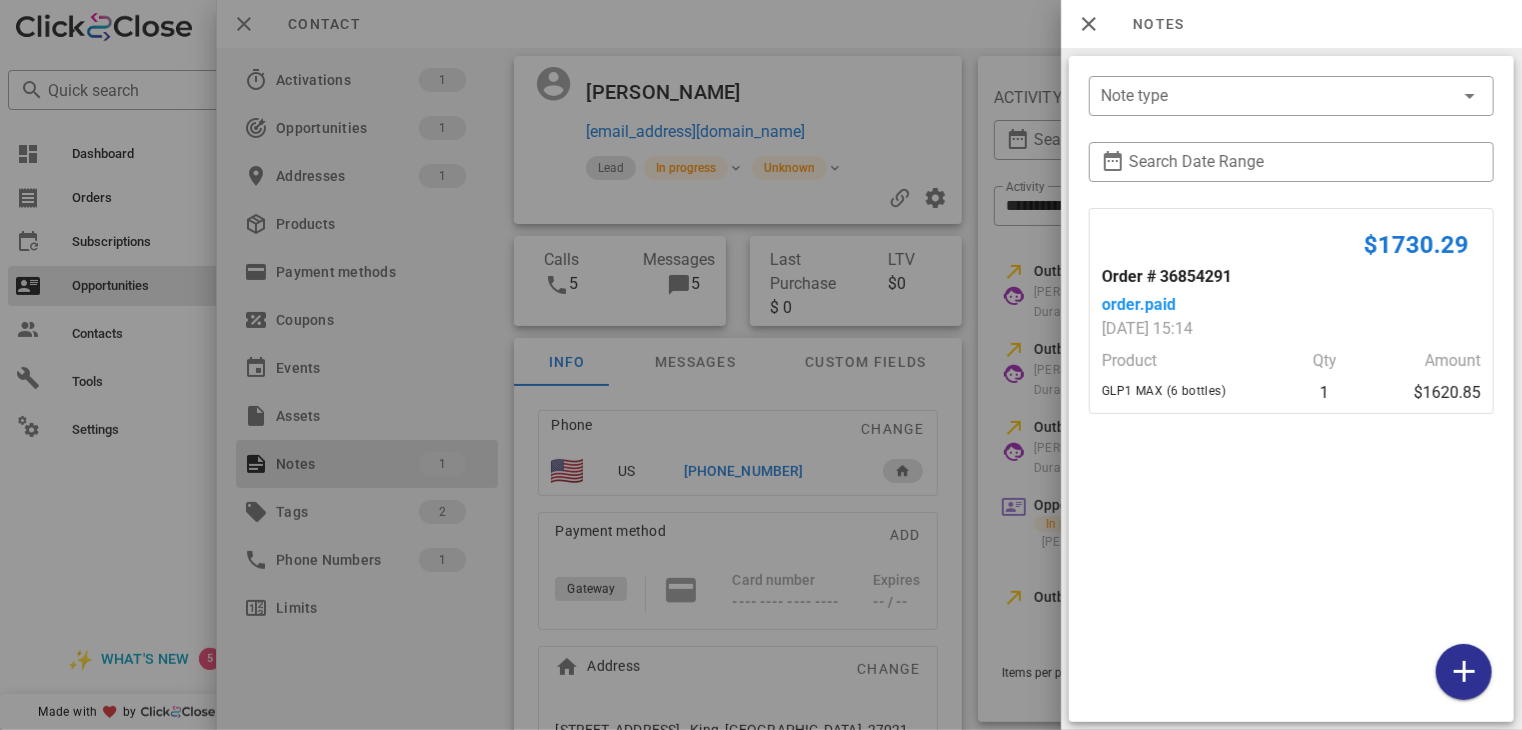 click at bounding box center [761, 365] 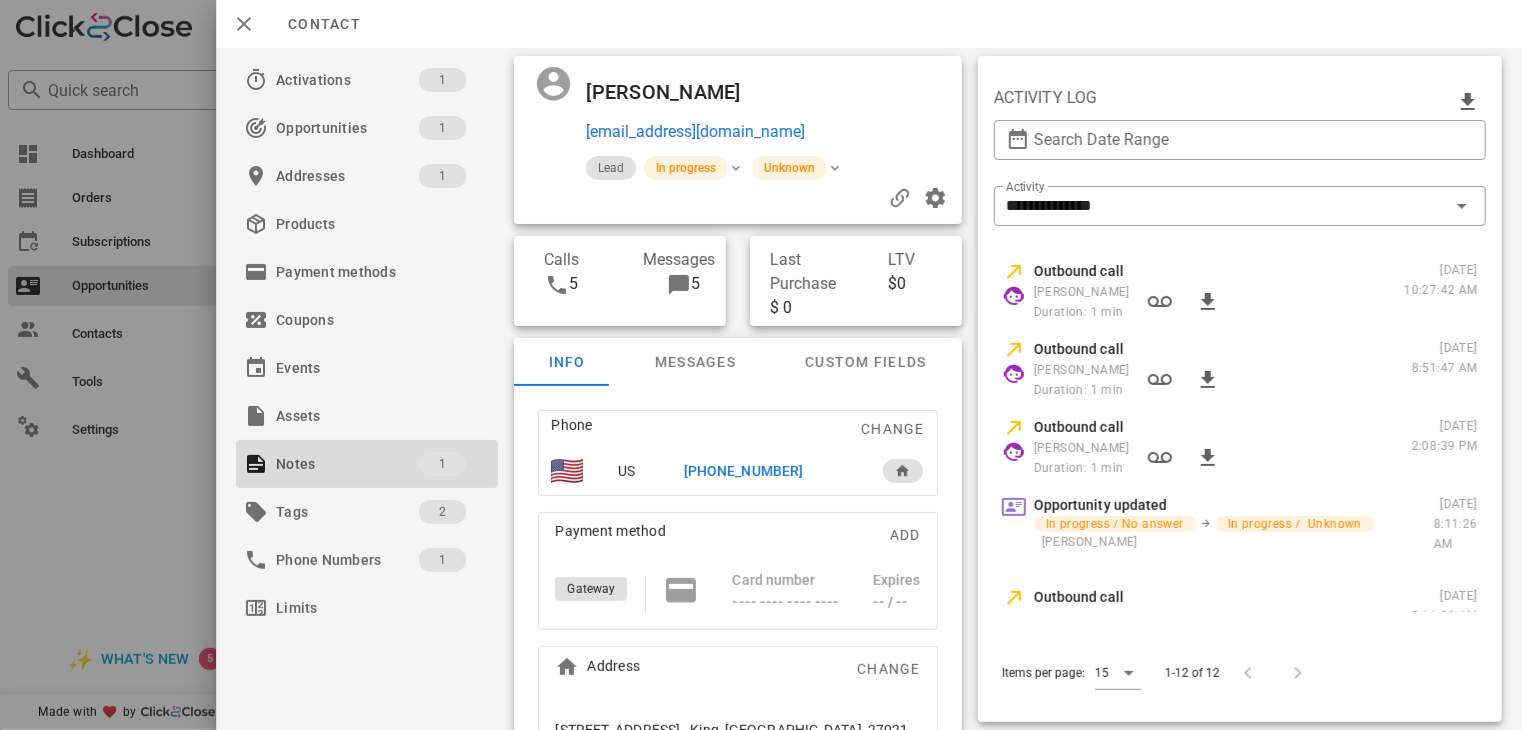 click on "[PHONE_NUMBER]" at bounding box center [743, 471] 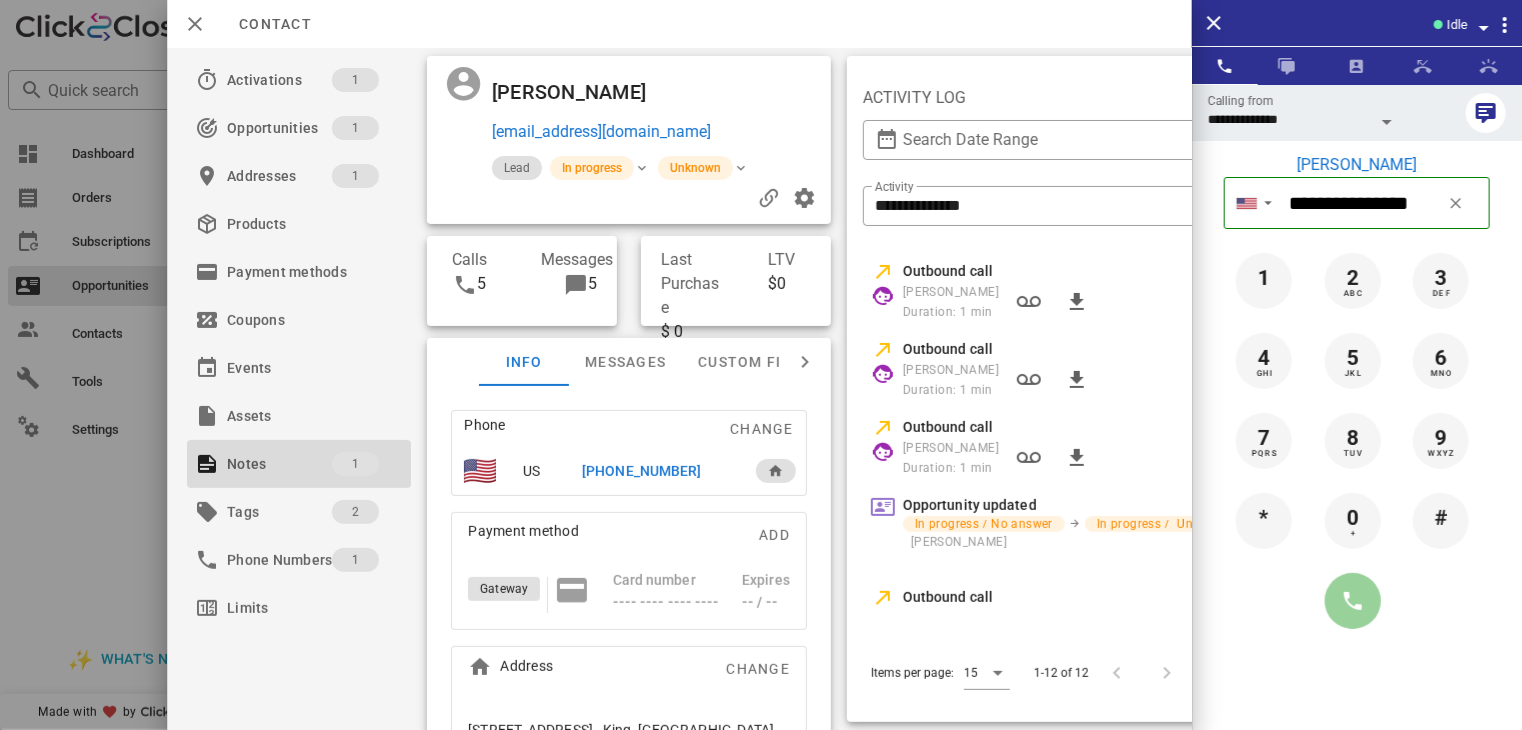click at bounding box center (1353, 601) 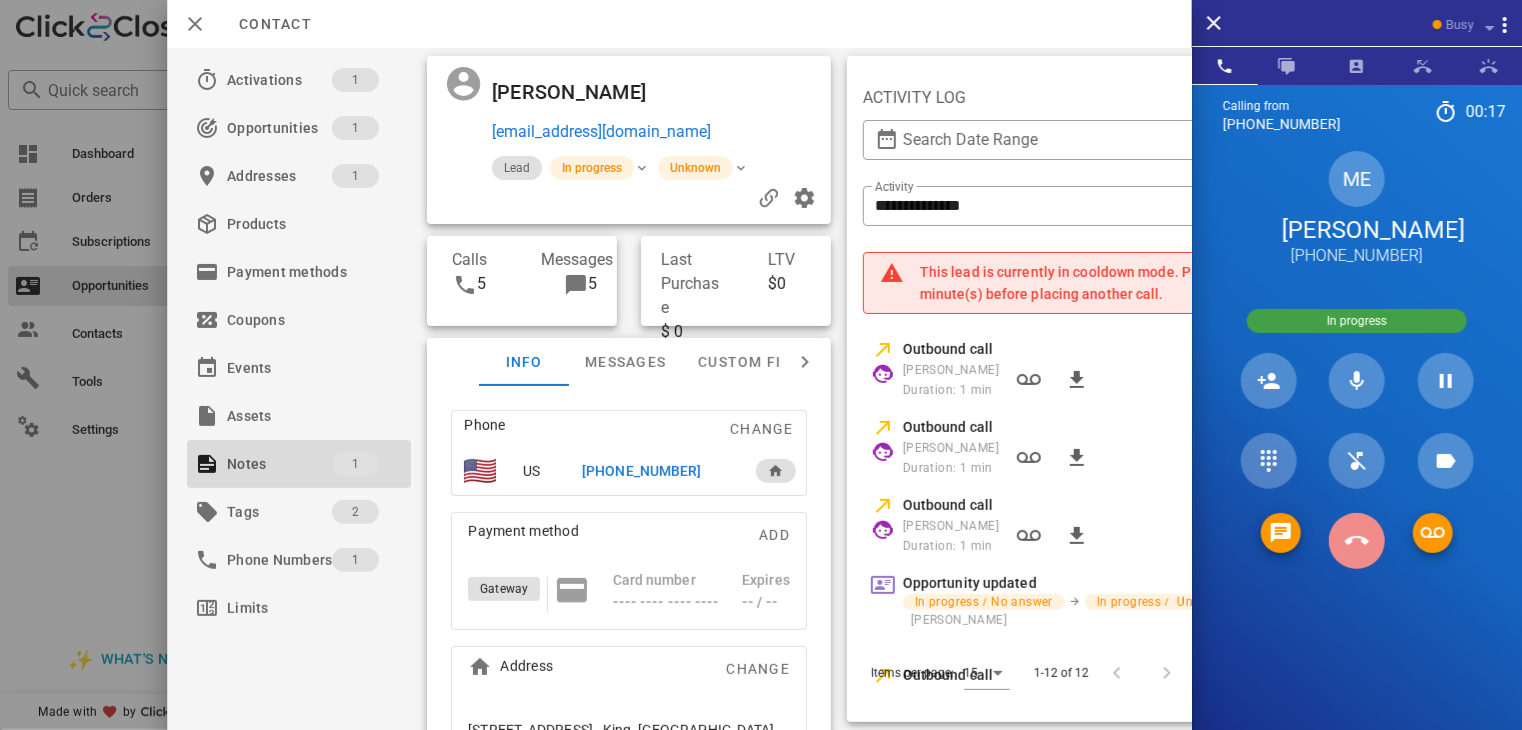 click at bounding box center [1357, 541] 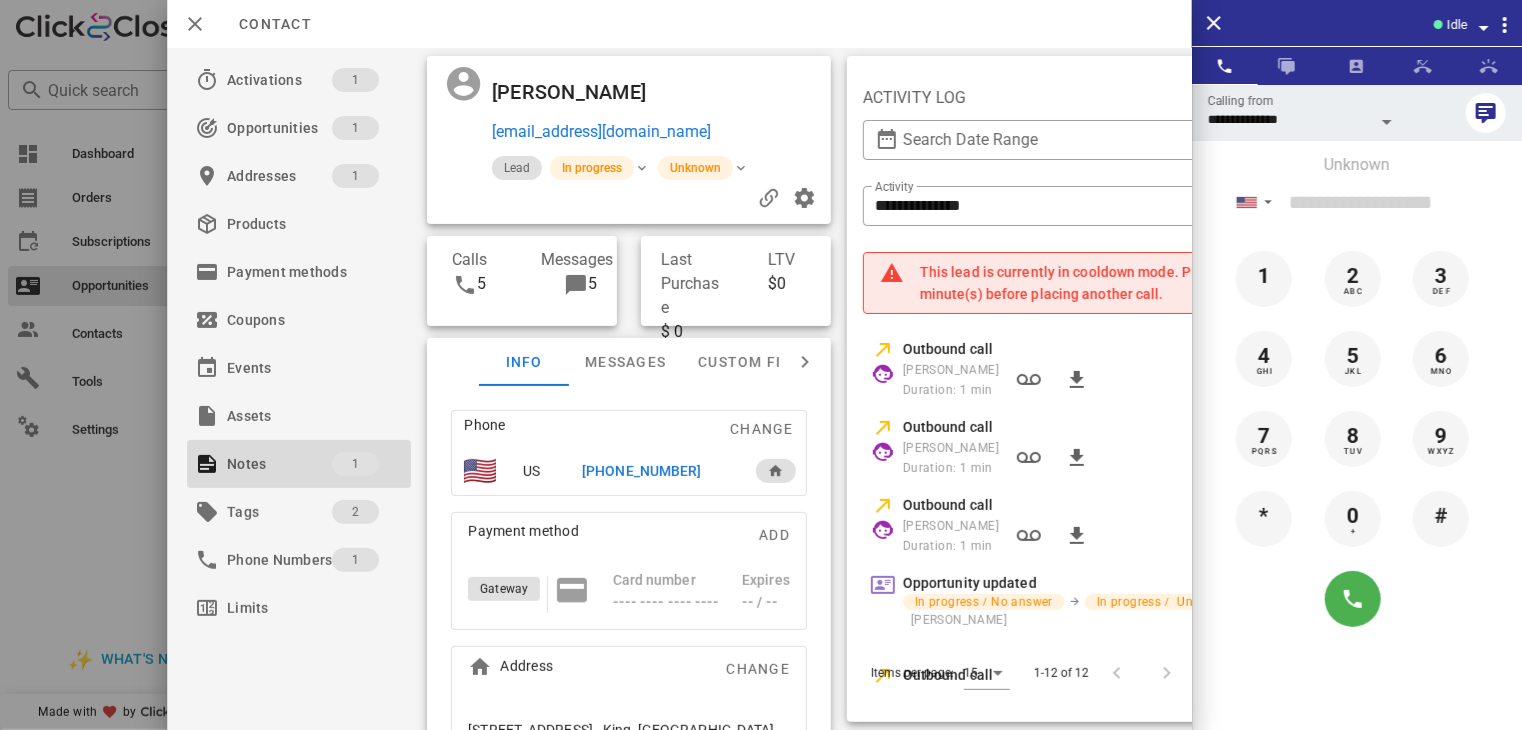 click at bounding box center [761, 365] 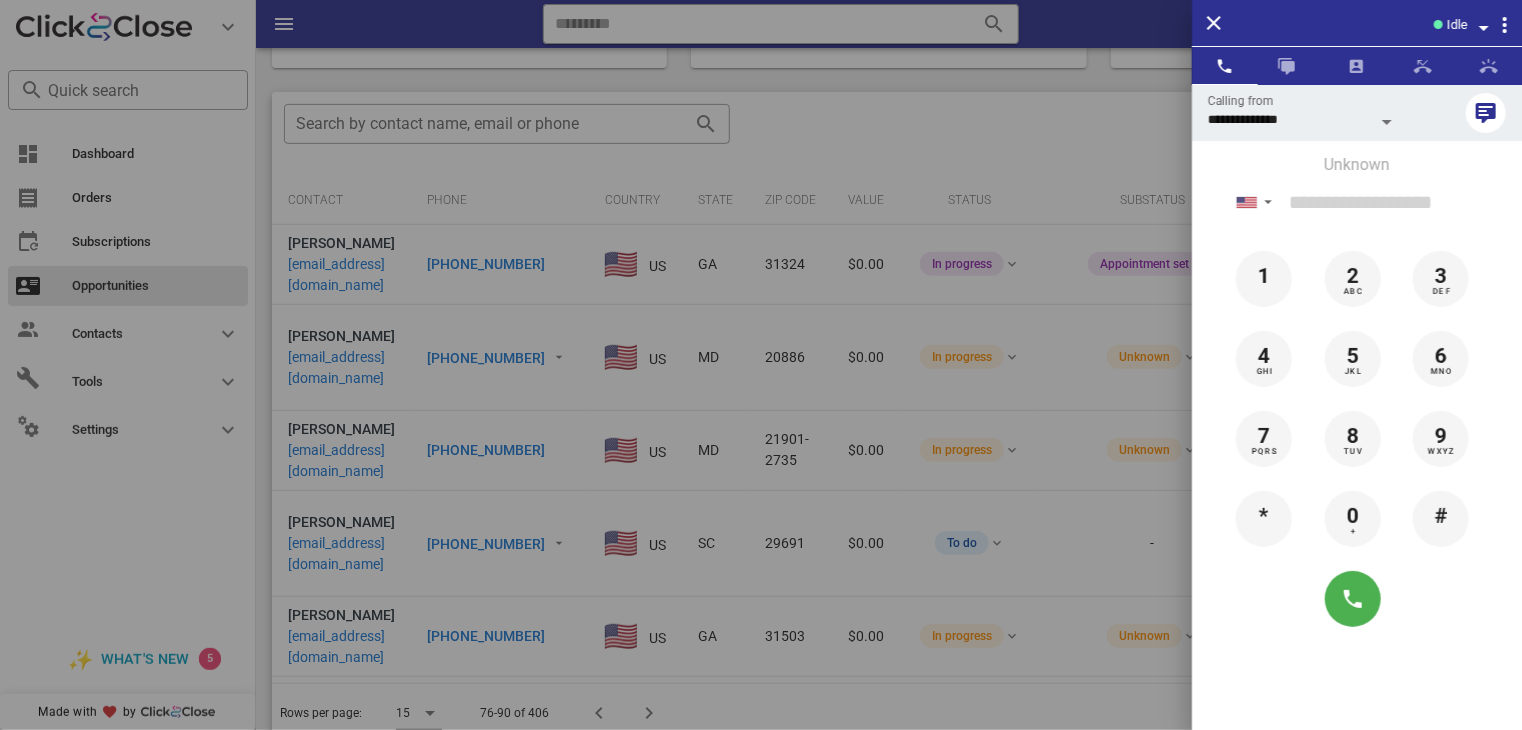 click at bounding box center [761, 365] 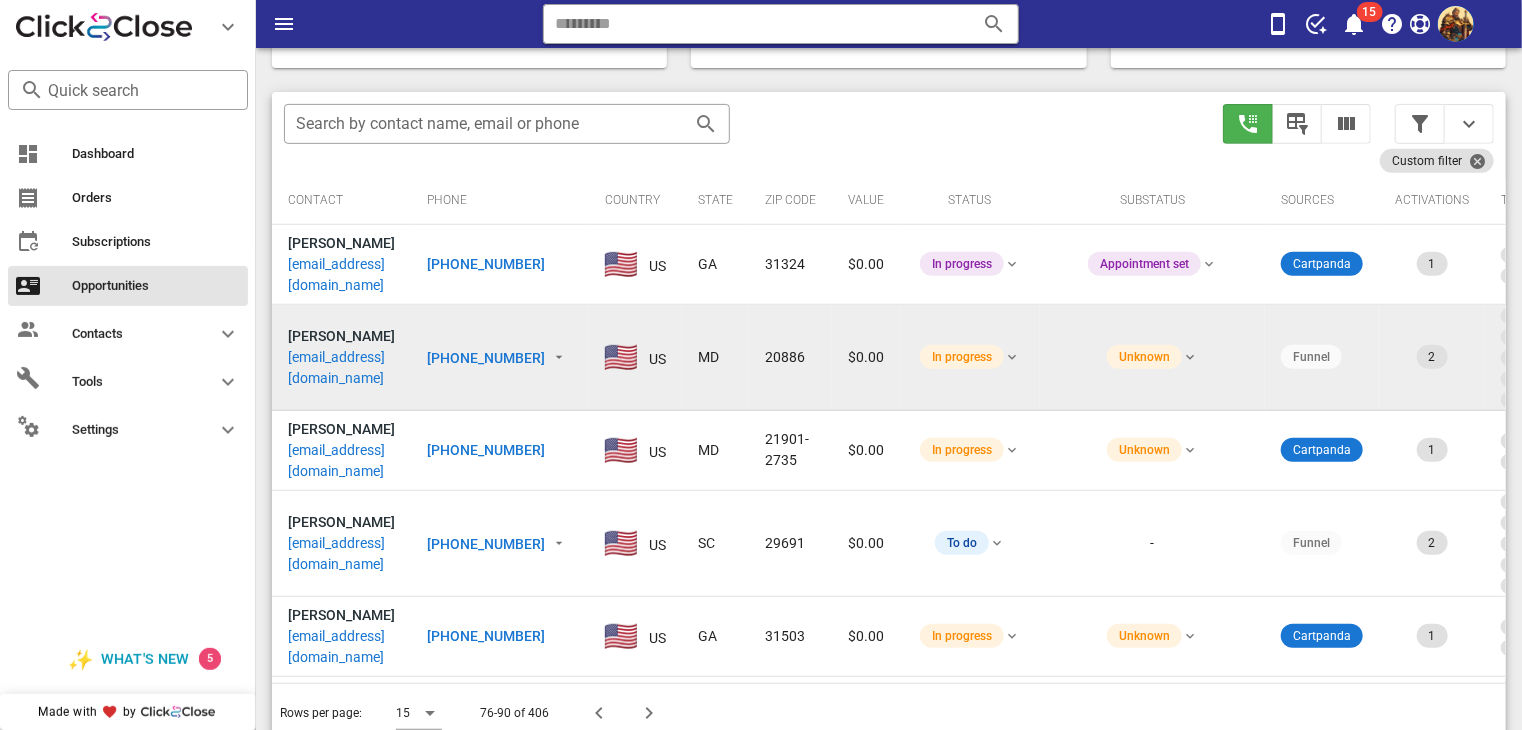 click on "[EMAIL_ADDRESS][DOMAIN_NAME]" at bounding box center [341, 368] 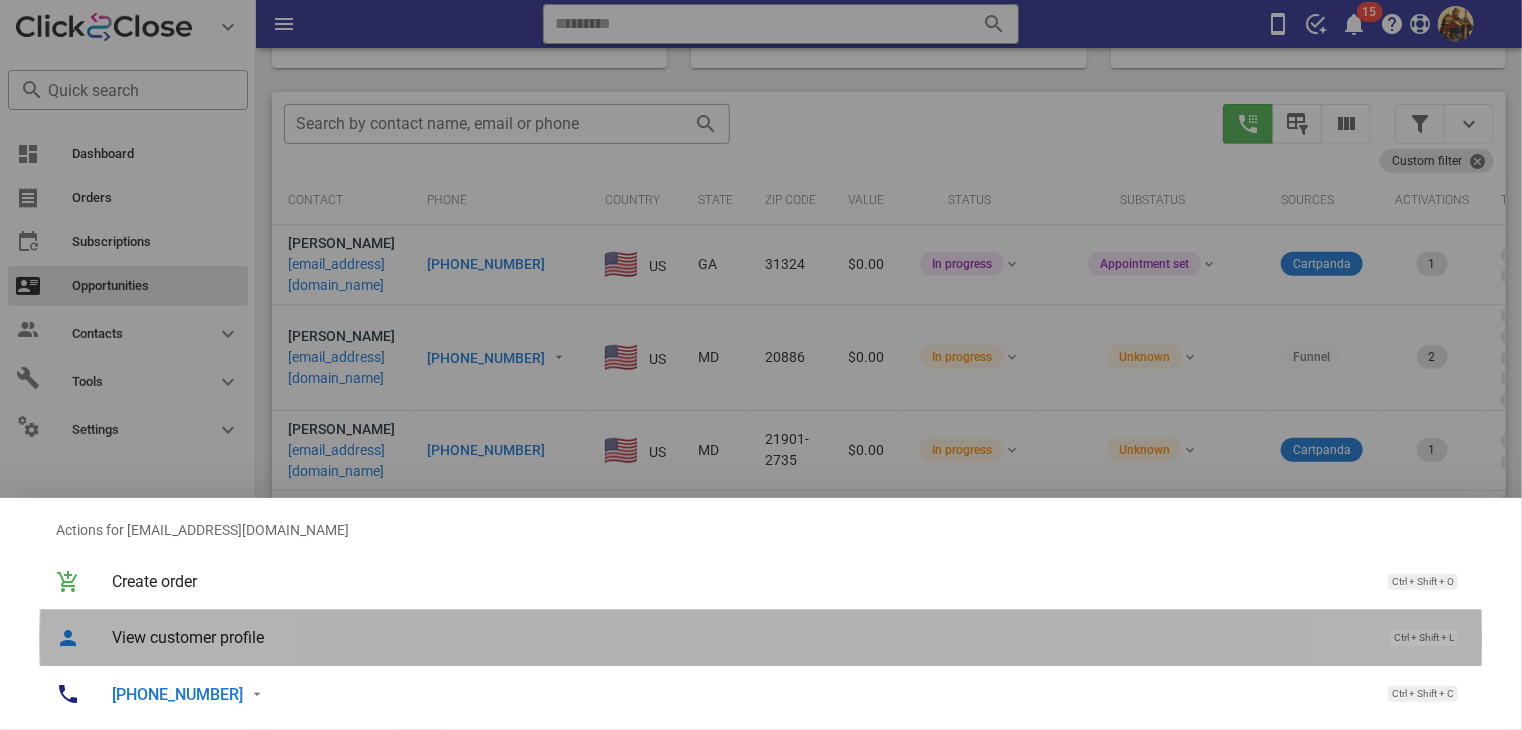 click on "View customer profile" at bounding box center [741, 637] 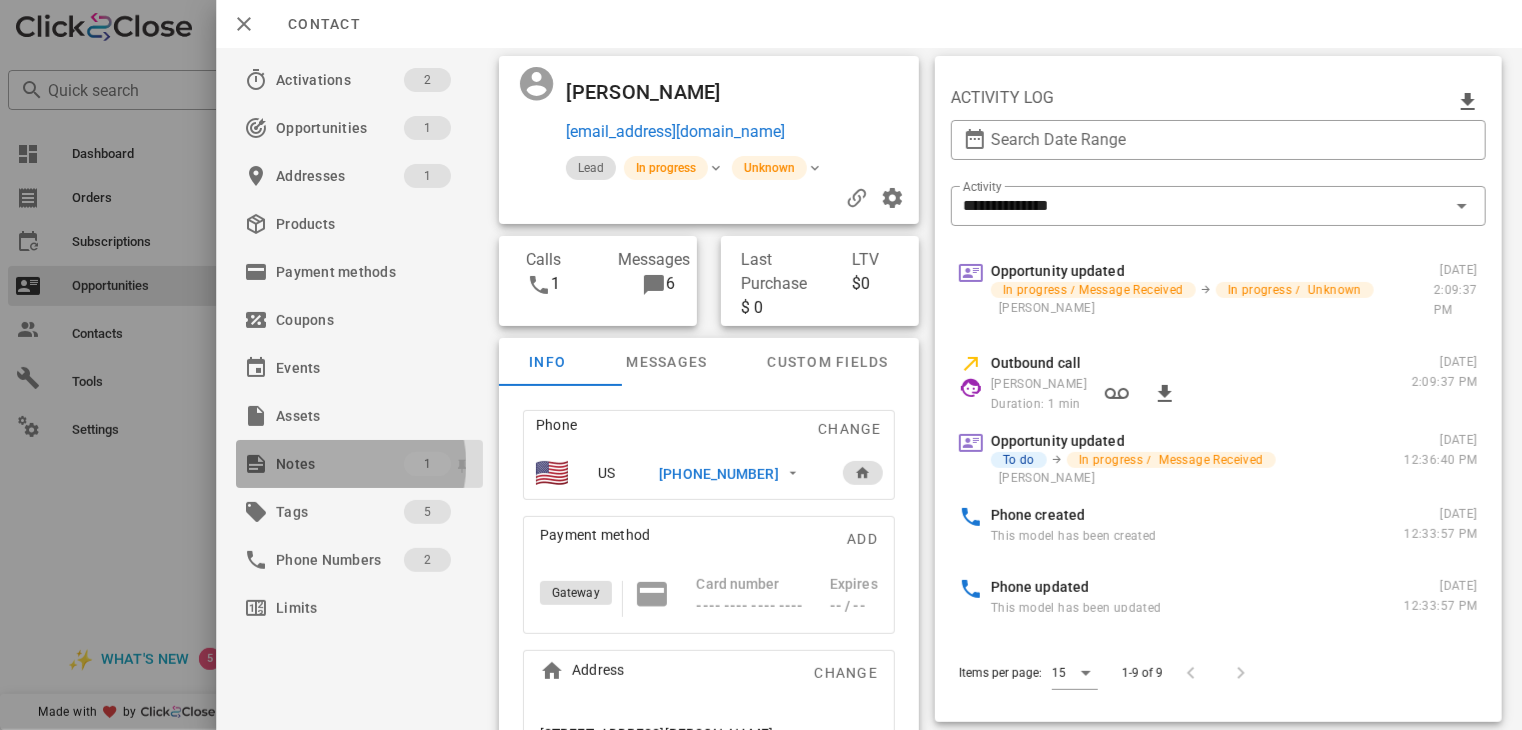 click on "Notes  1" at bounding box center [359, 464] 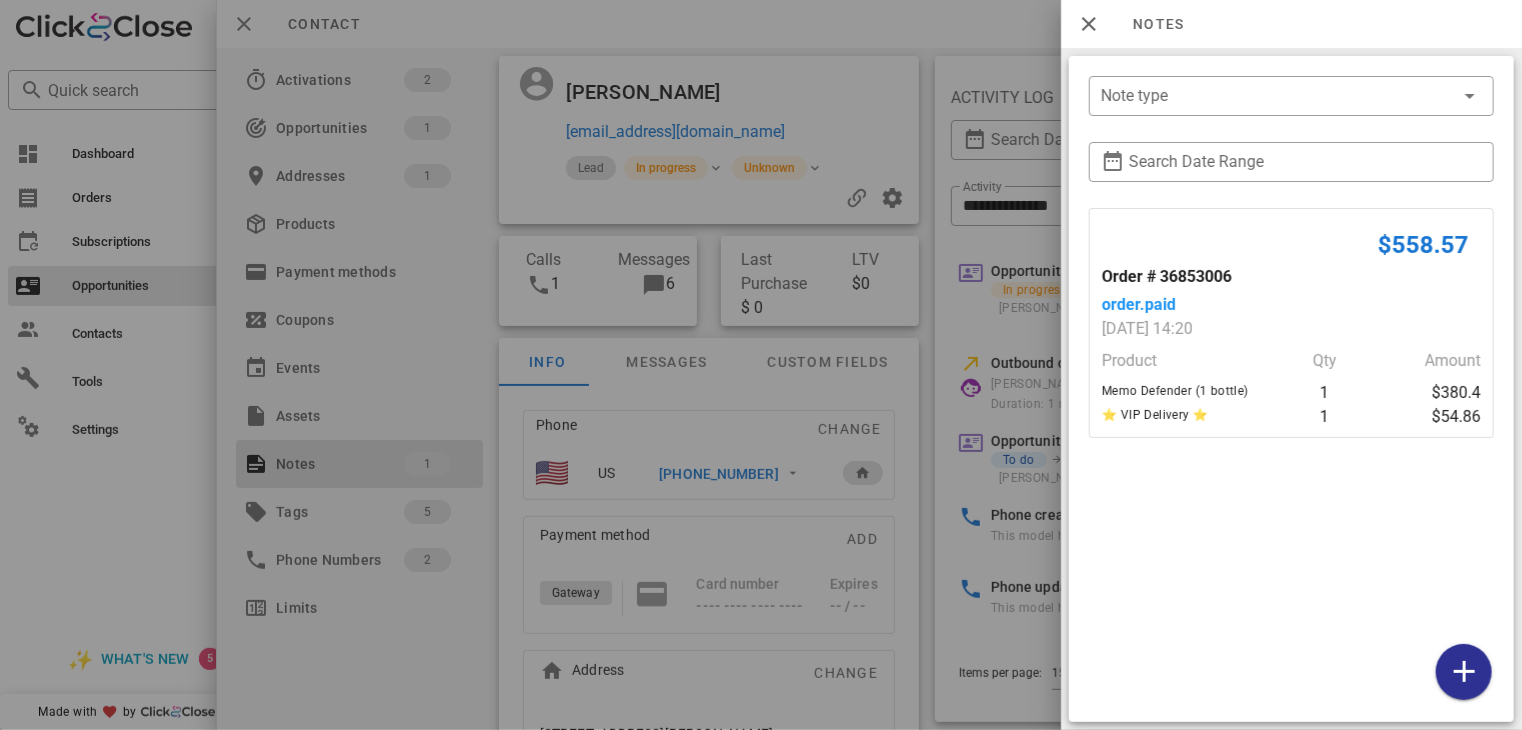 drag, startPoint x: 258, startPoint y: 448, endPoint x: 92, endPoint y: 503, distance: 174.87424 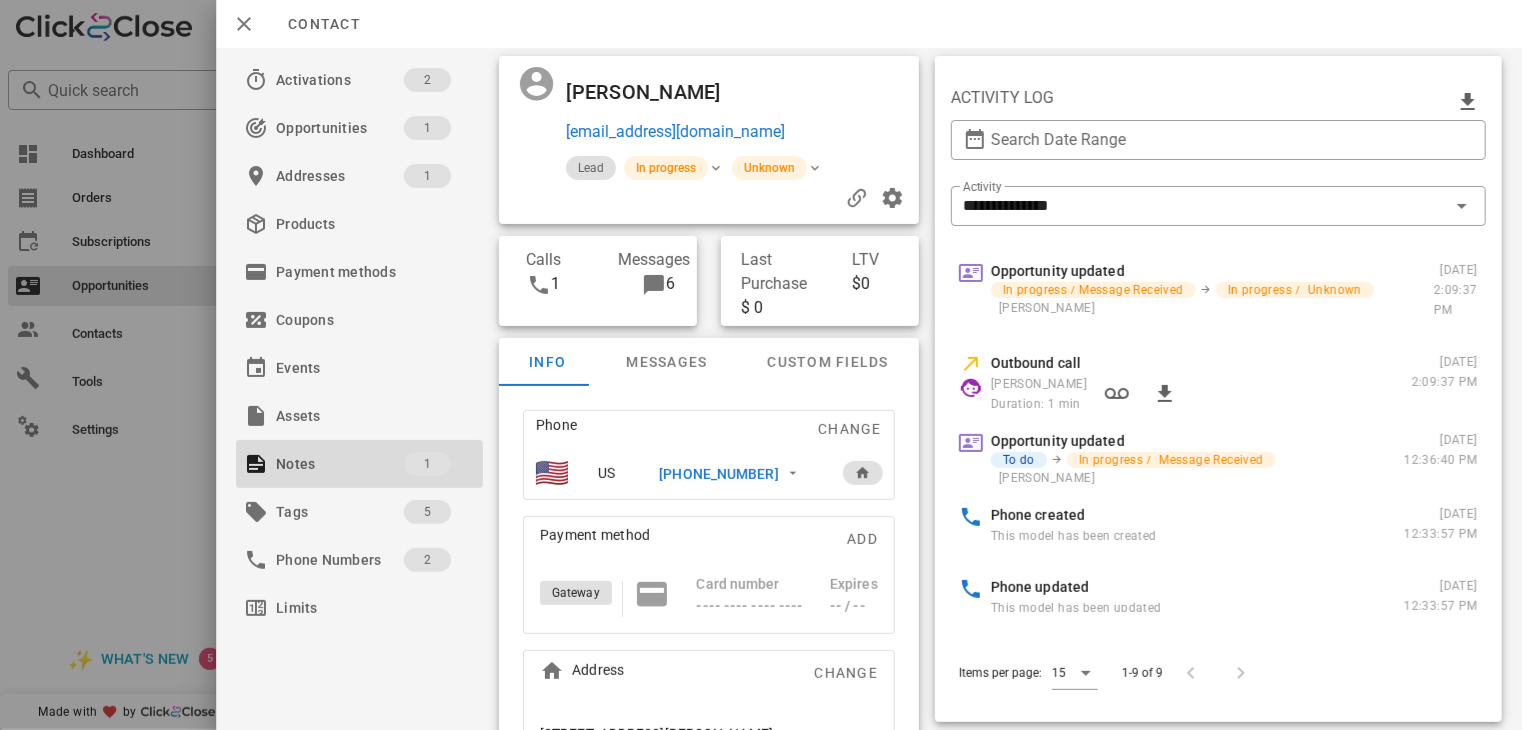 click at bounding box center (761, 365) 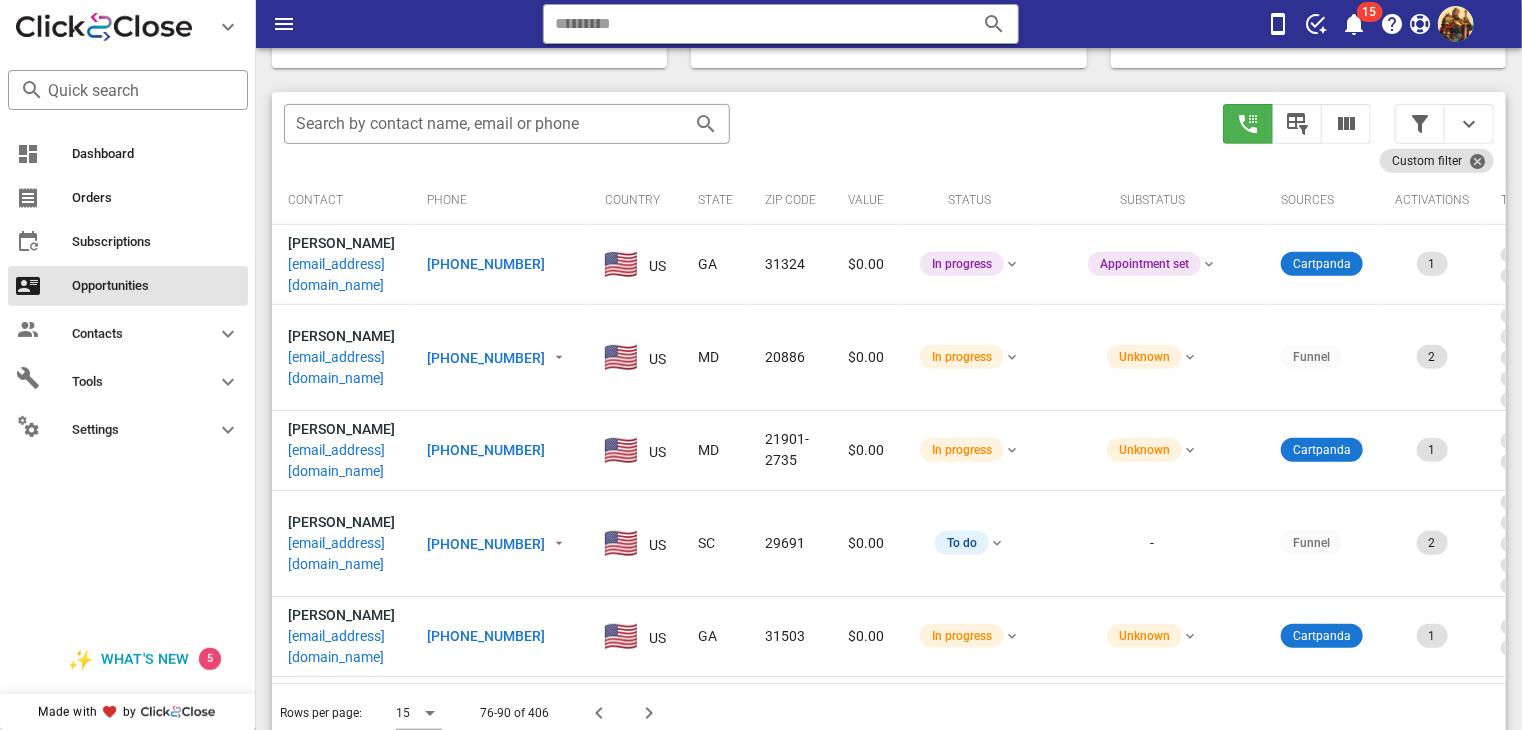 click on "Dashboard Orders Subscriptions Opportunities Contacts Tools Settings" at bounding box center [128, 376] 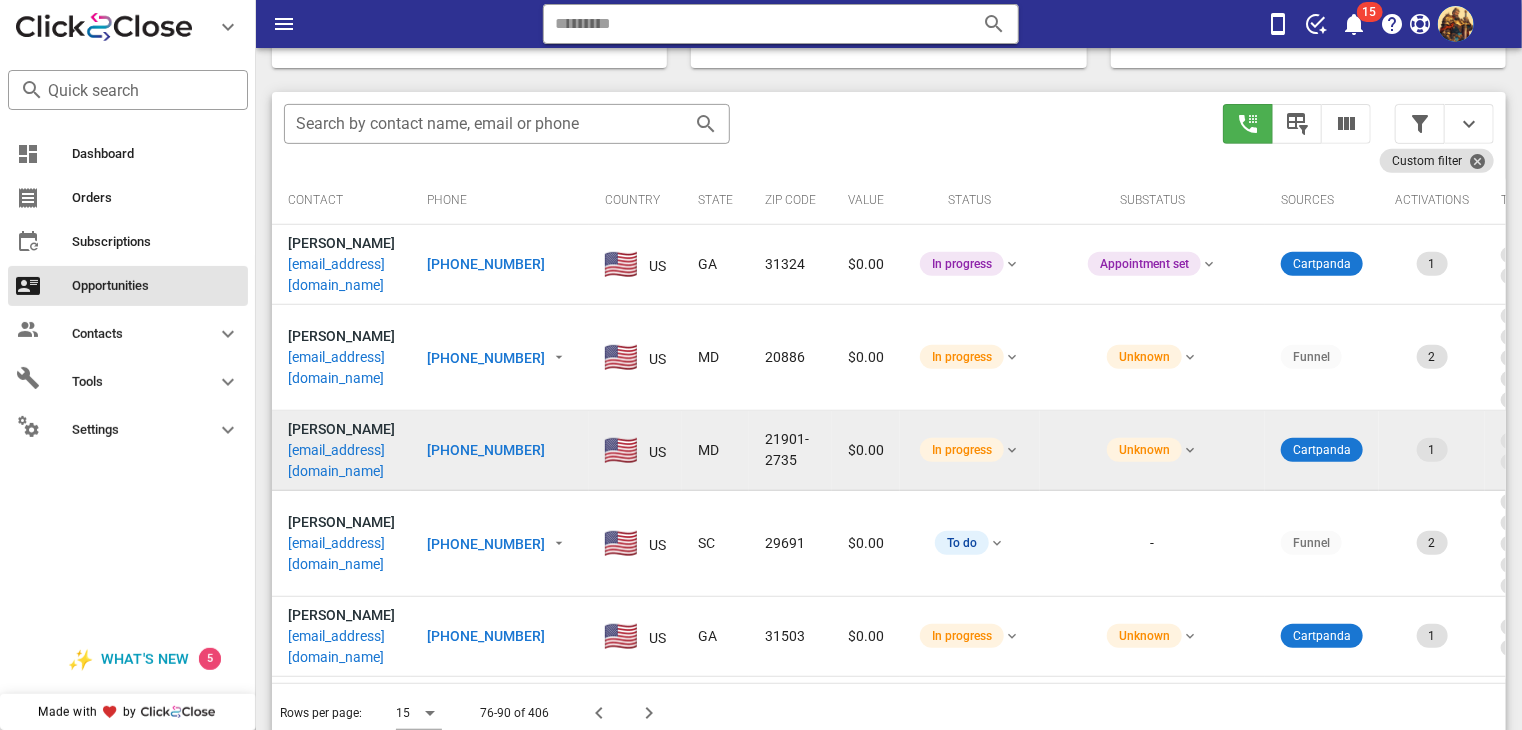 click on "[PERSON_NAME]" at bounding box center (341, 429) 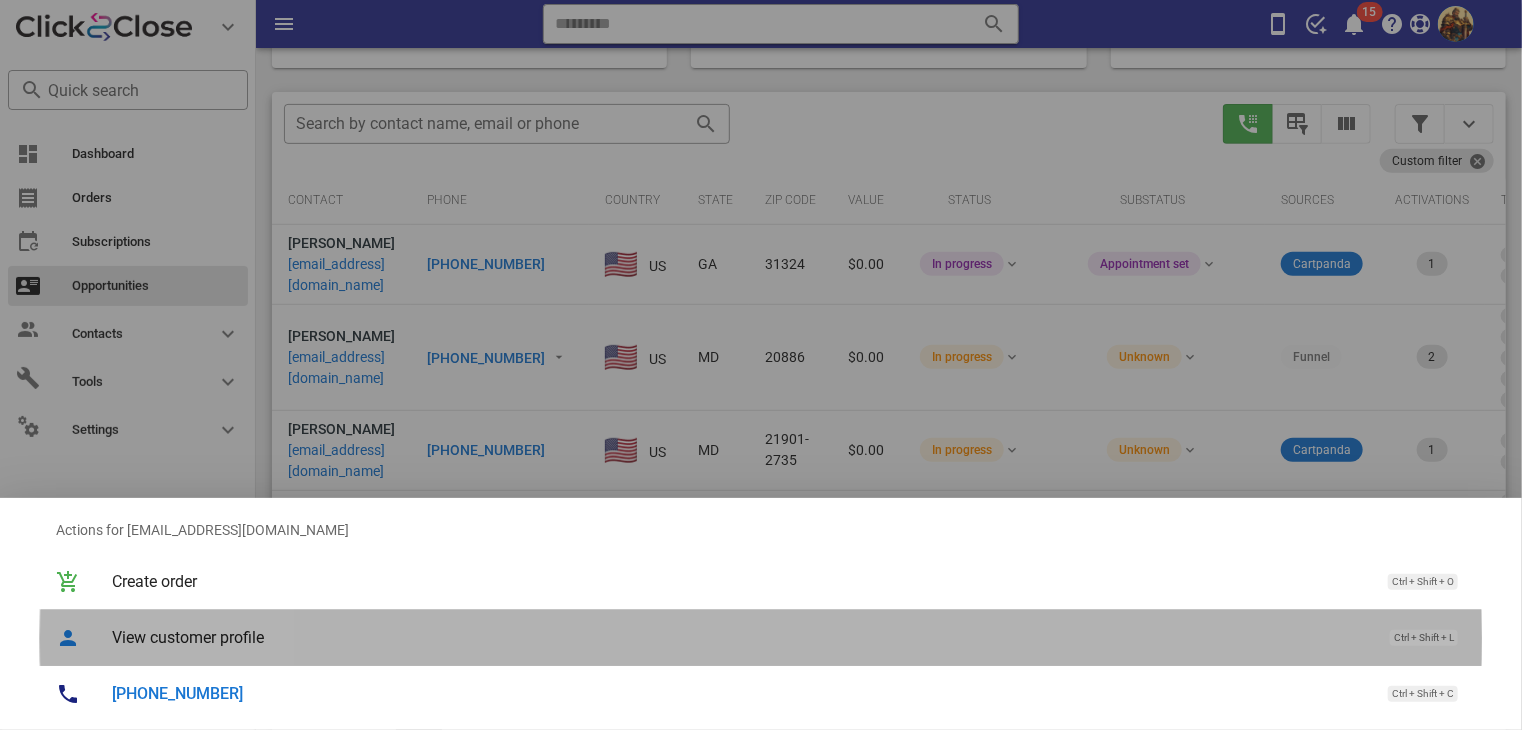 click on "View customer profile" at bounding box center (741, 637) 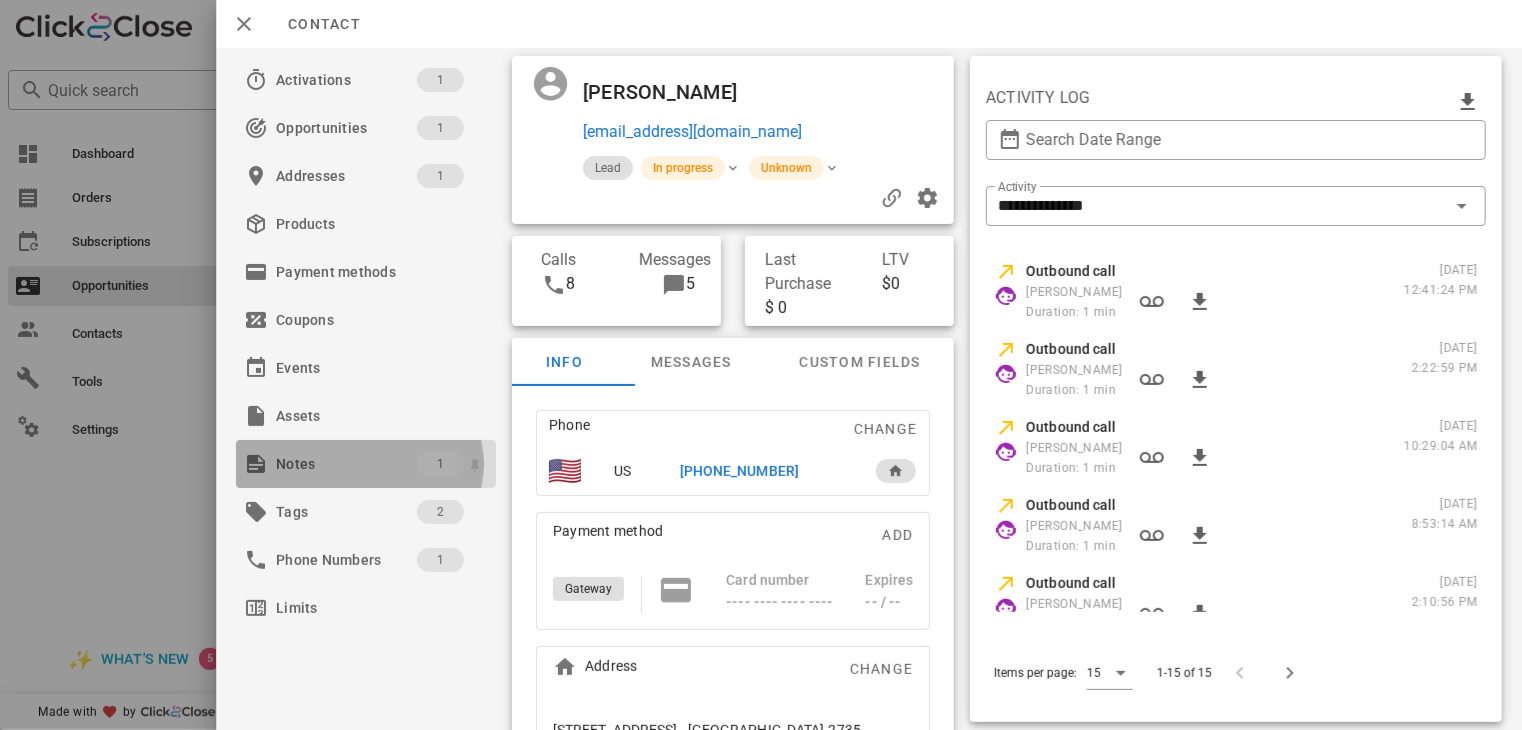 click on "Notes" at bounding box center (346, 464) 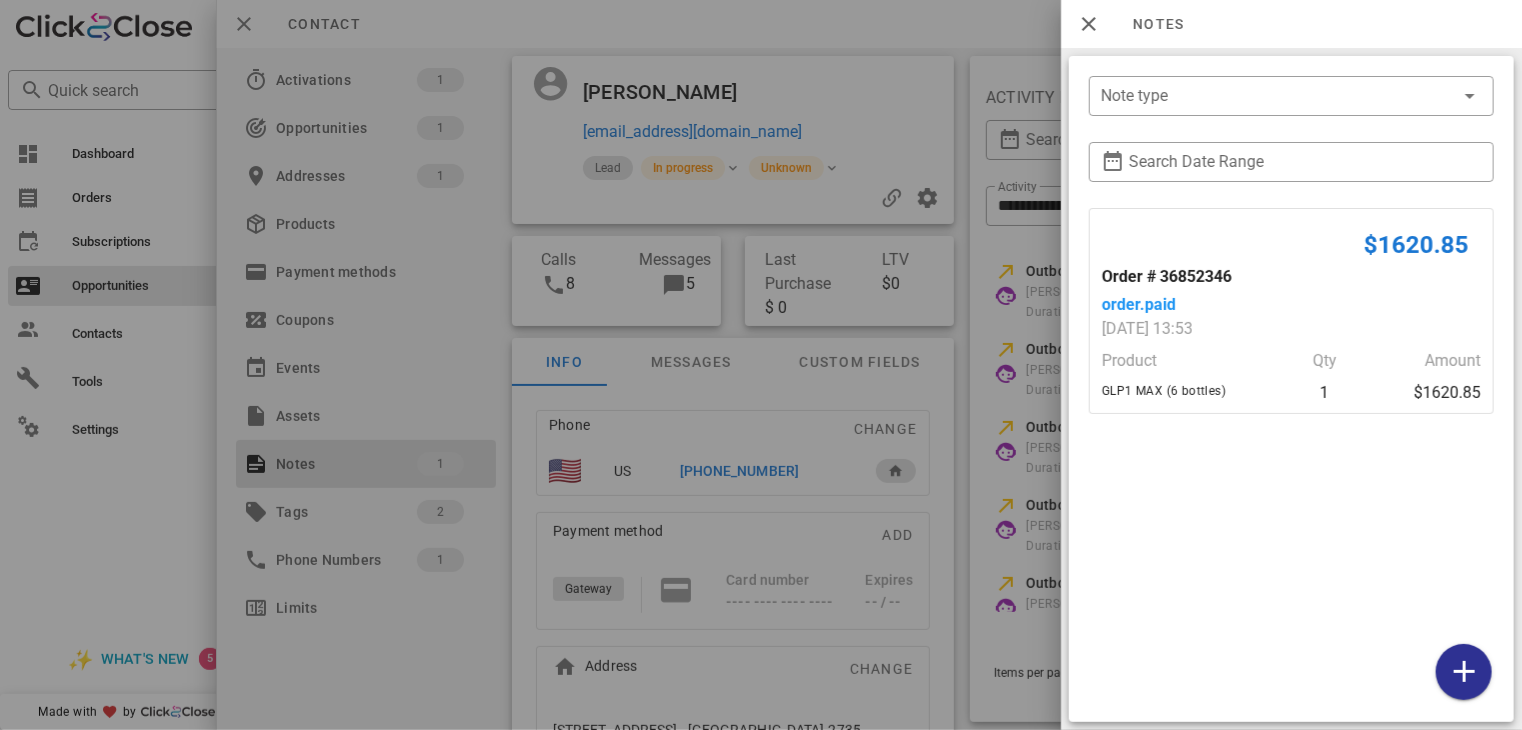 click at bounding box center [761, 365] 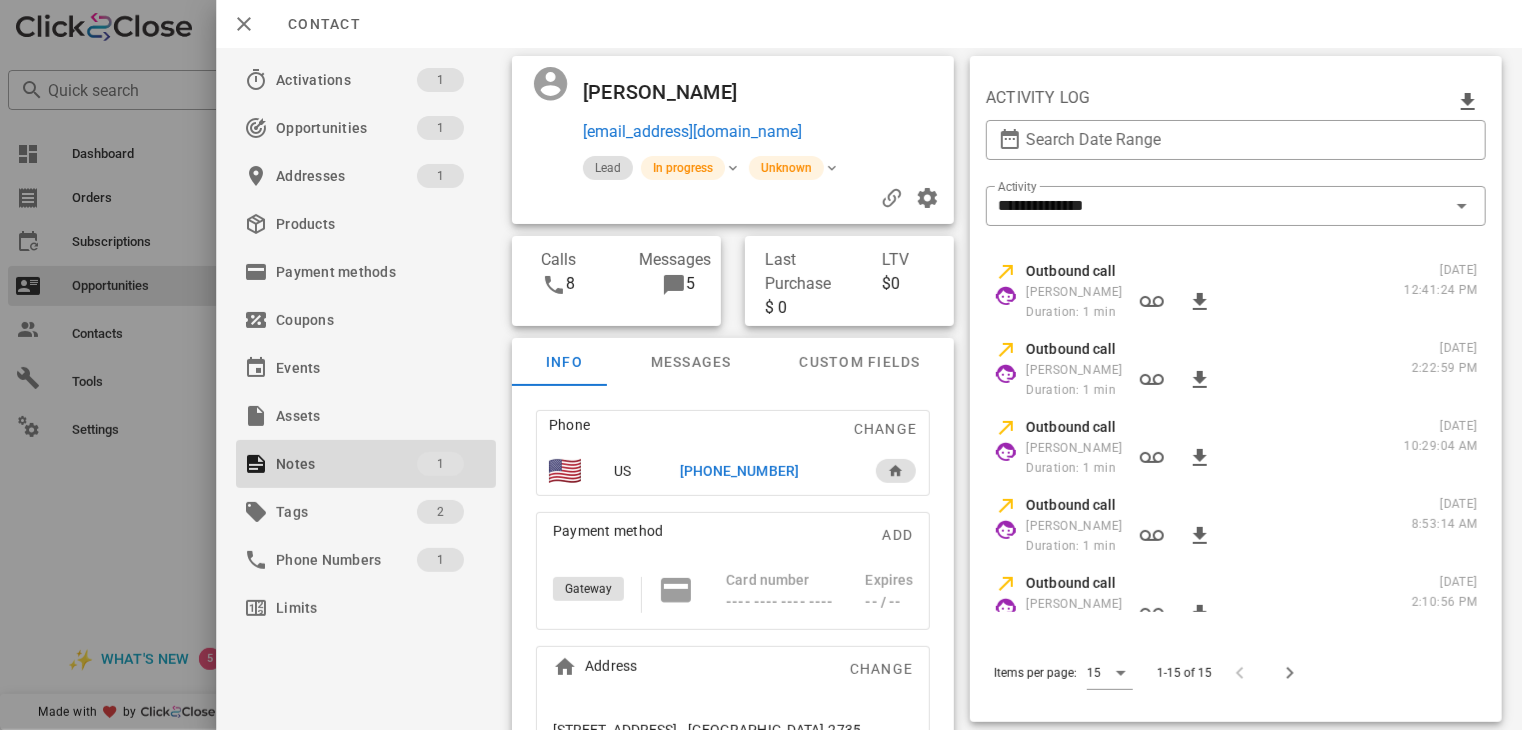 click on "[PHONE_NUMBER]" at bounding box center [739, 471] 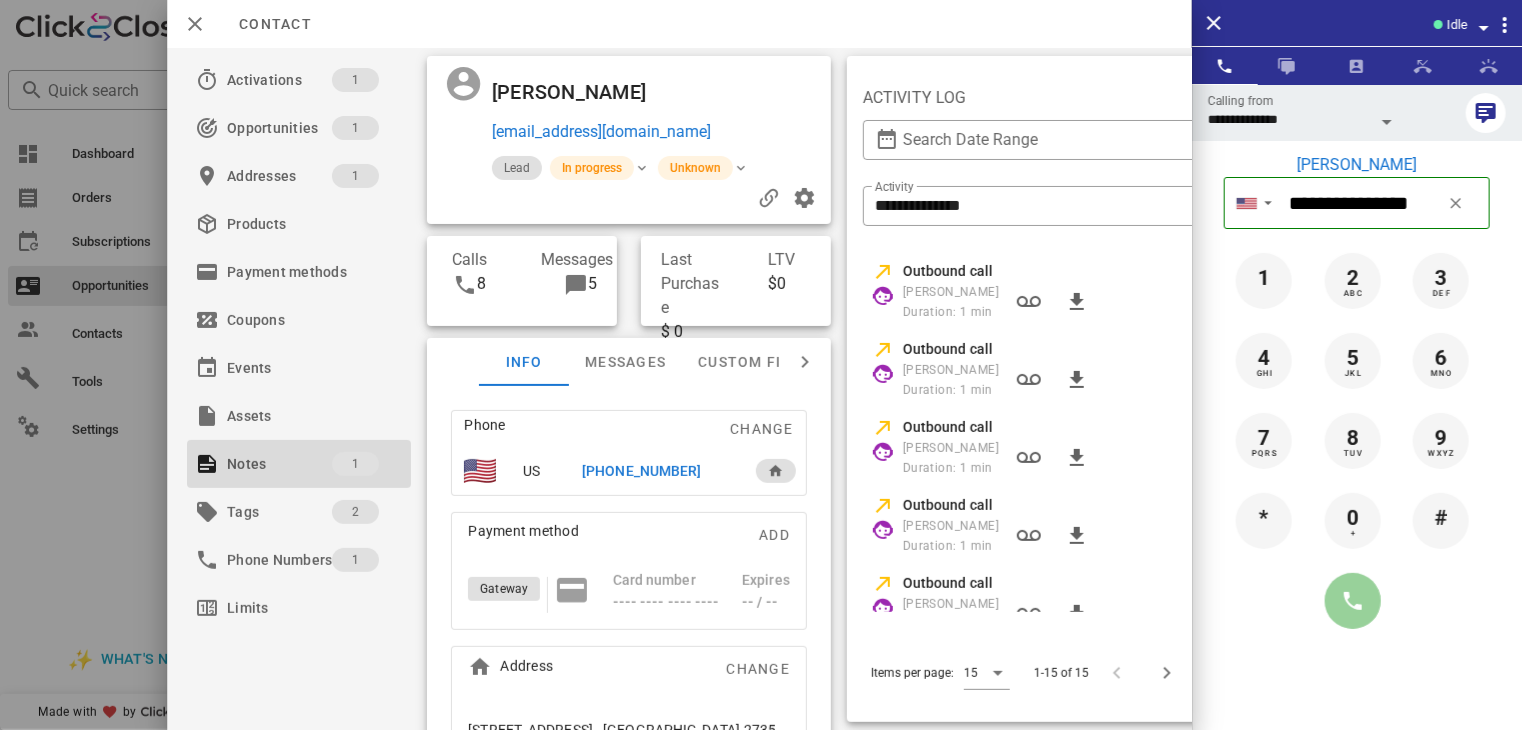 click at bounding box center [1353, 601] 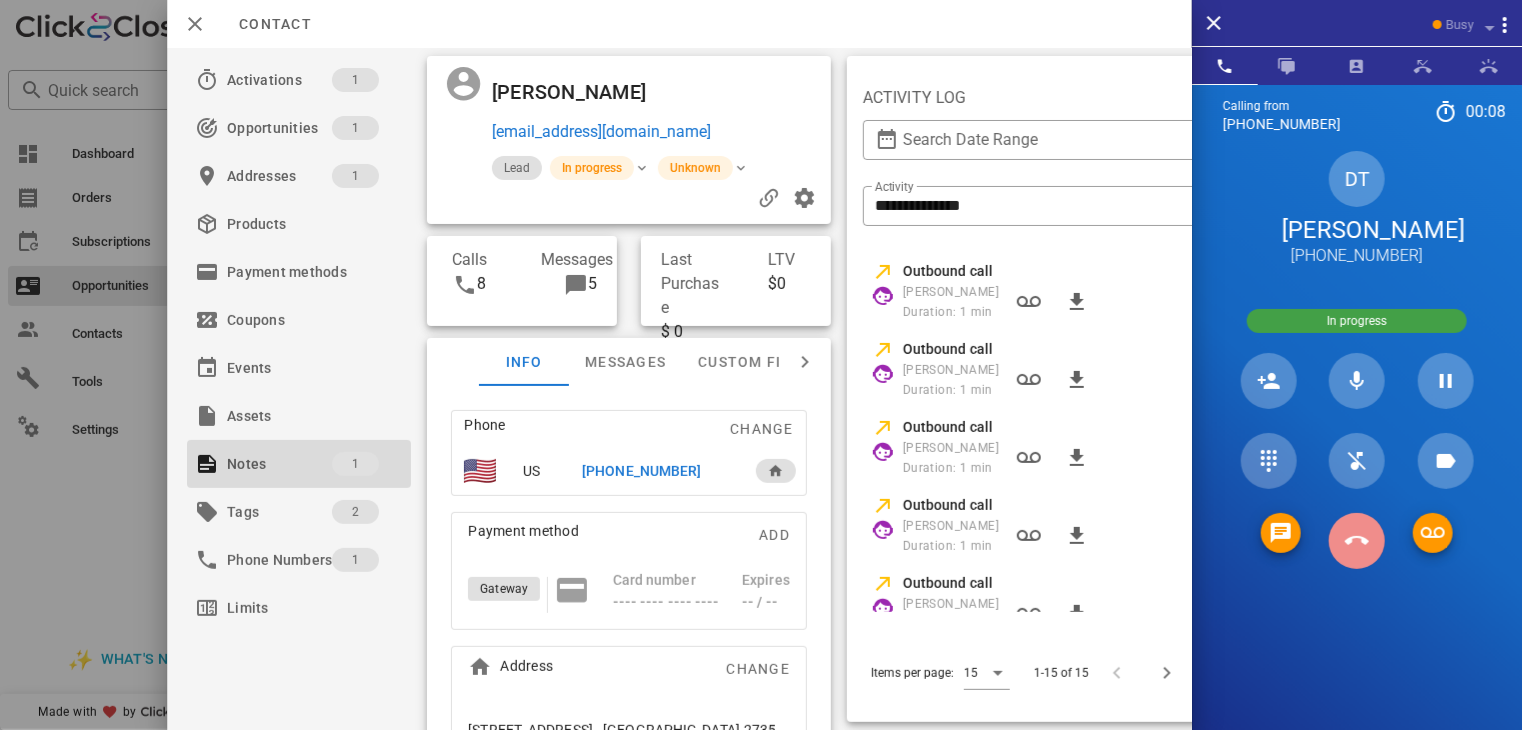 click at bounding box center (1357, 541) 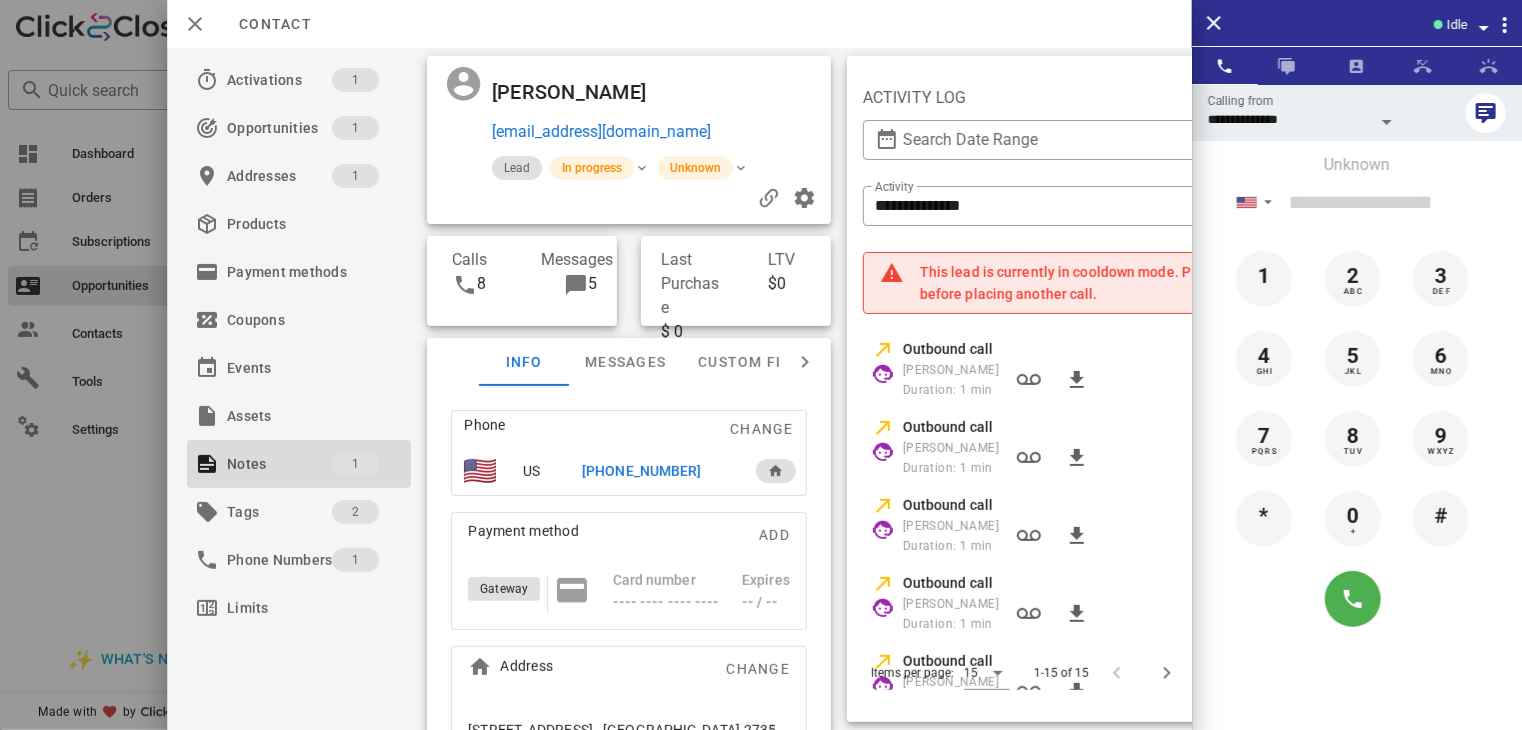 click at bounding box center [761, 365] 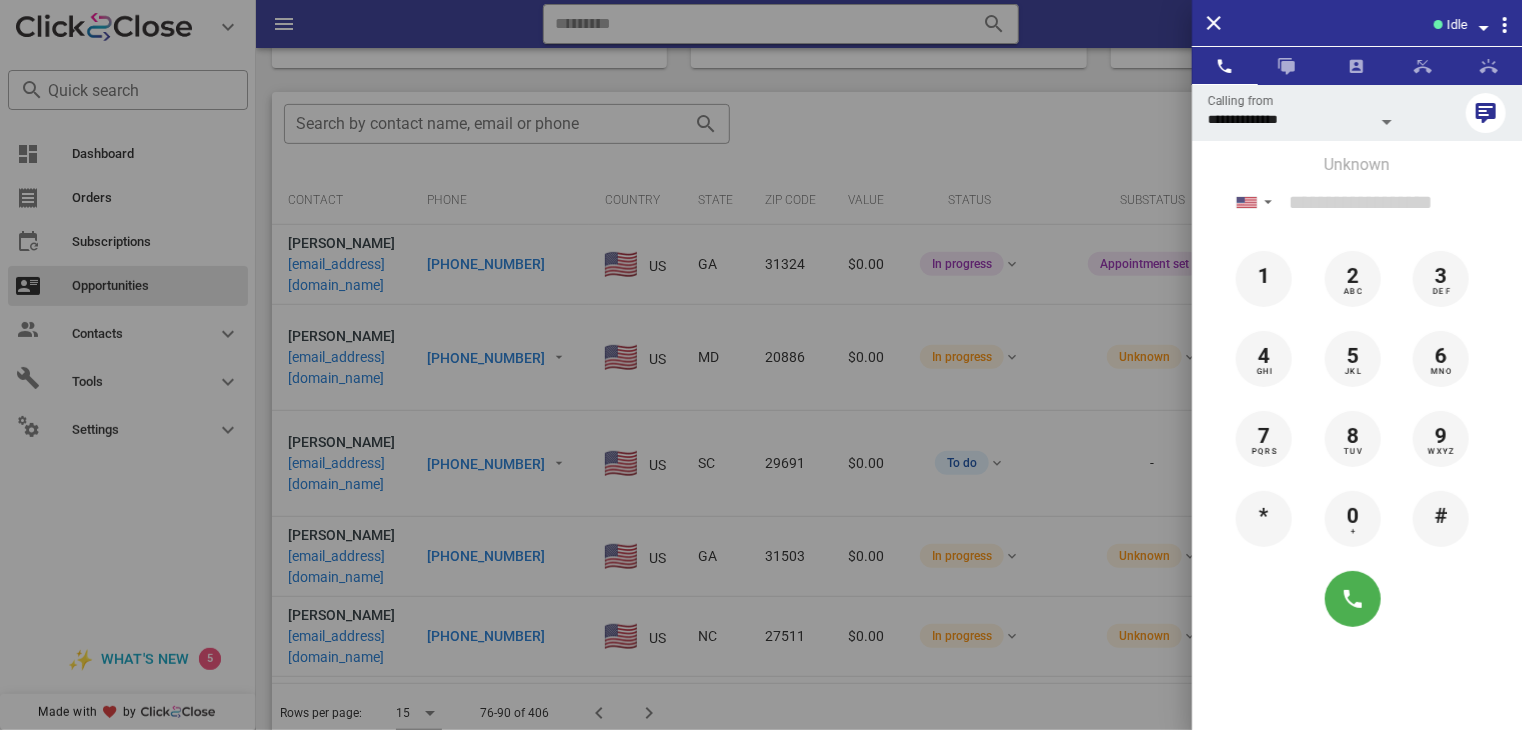 click at bounding box center [761, 365] 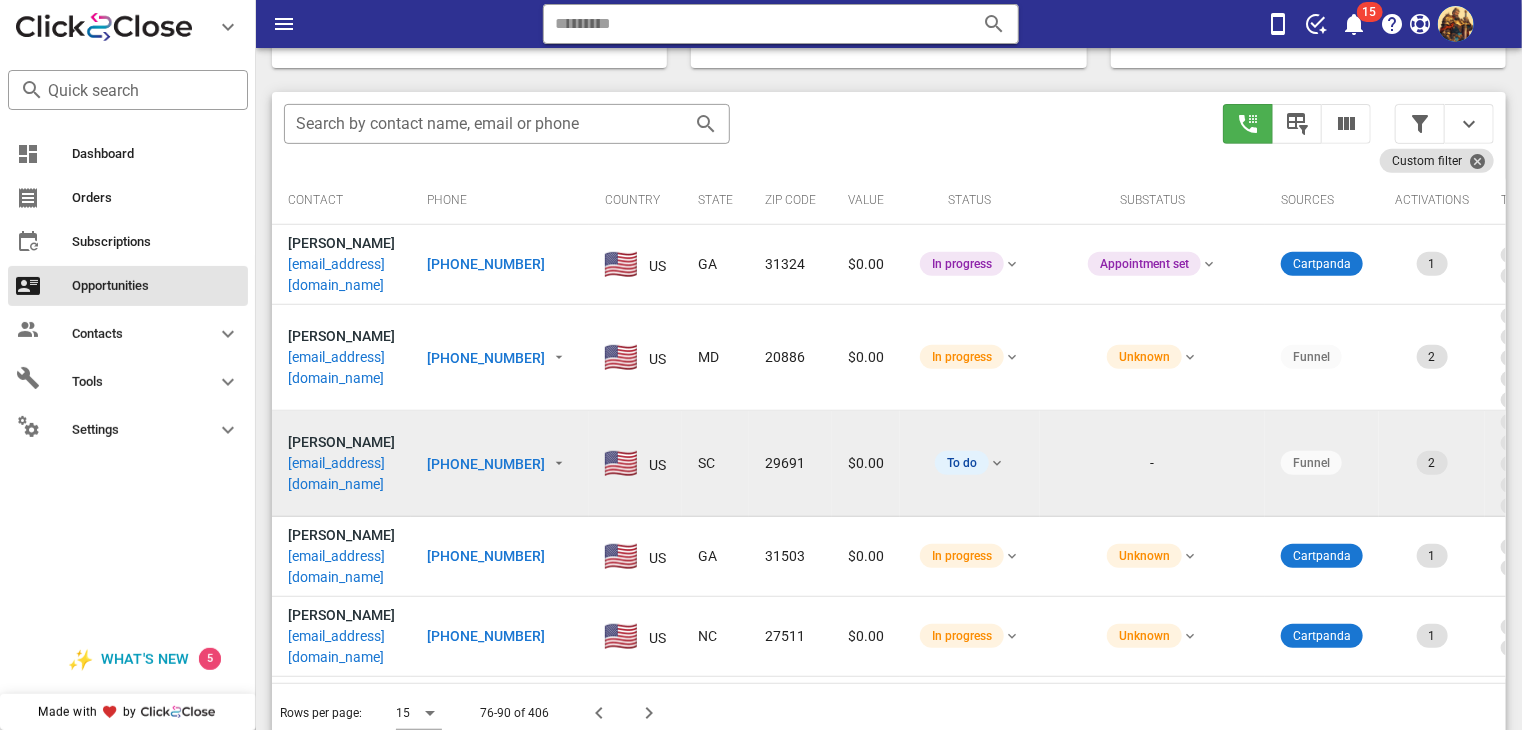 click on "[EMAIL_ADDRESS][DOMAIN_NAME]" at bounding box center (341, 474) 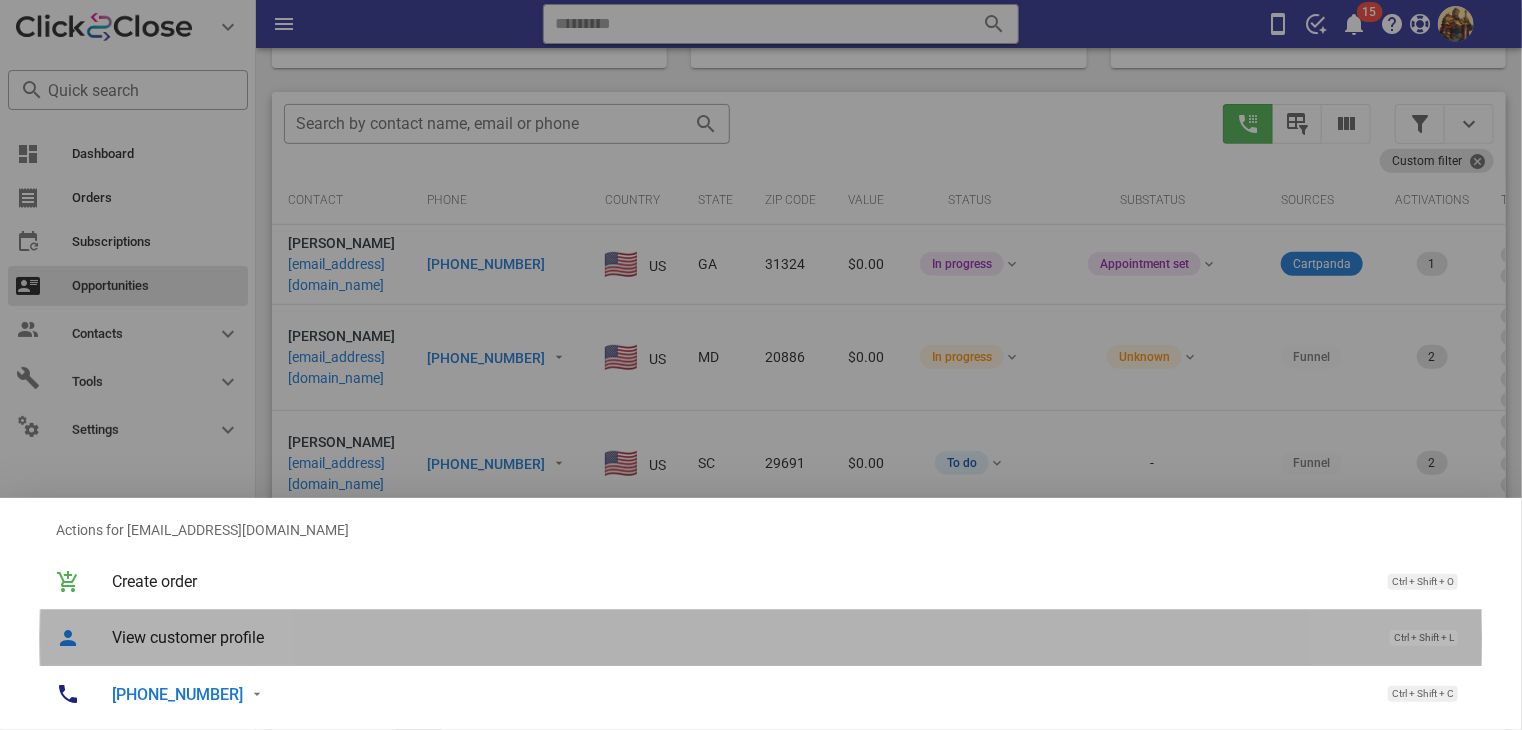 click on "View customer profile" at bounding box center (741, 637) 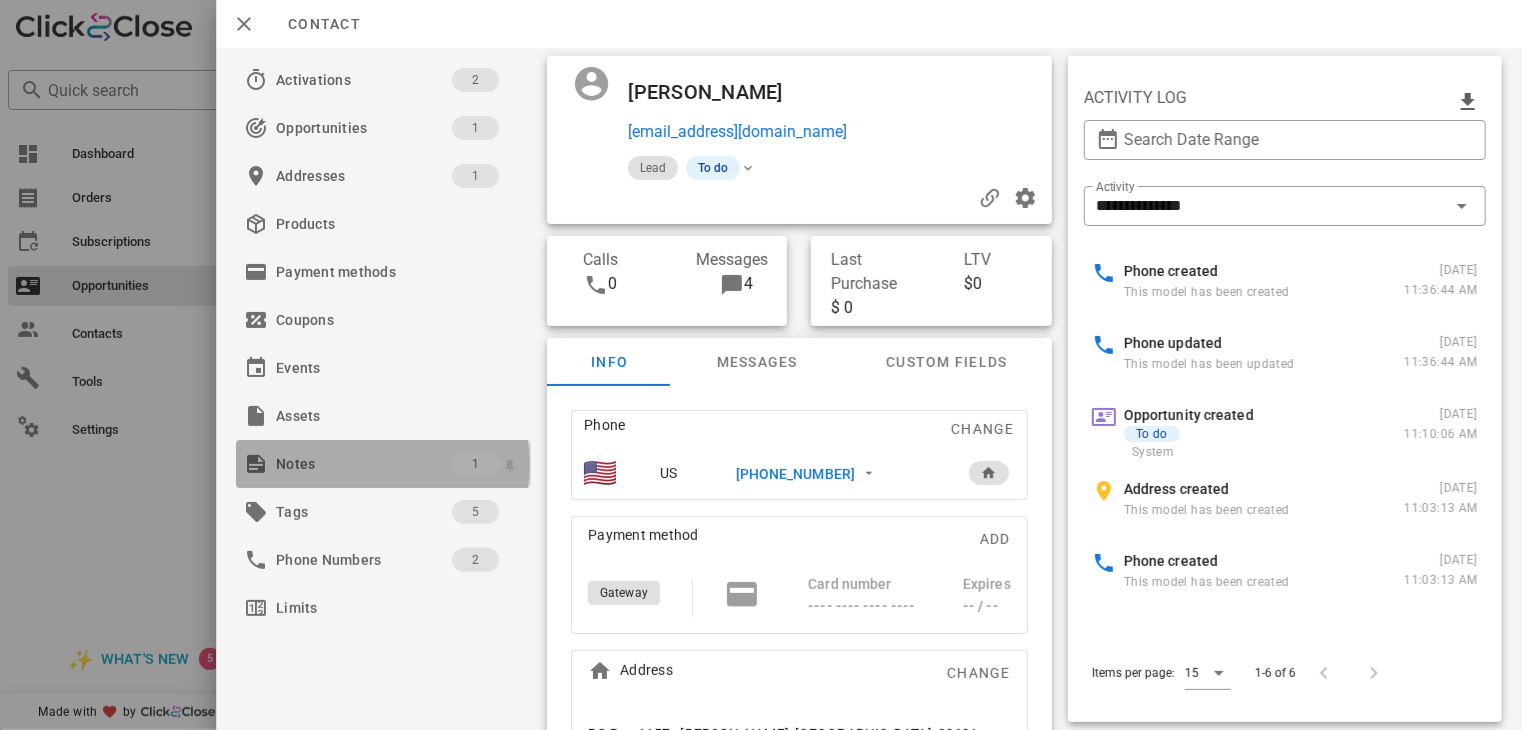 click on "Notes" at bounding box center (364, 464) 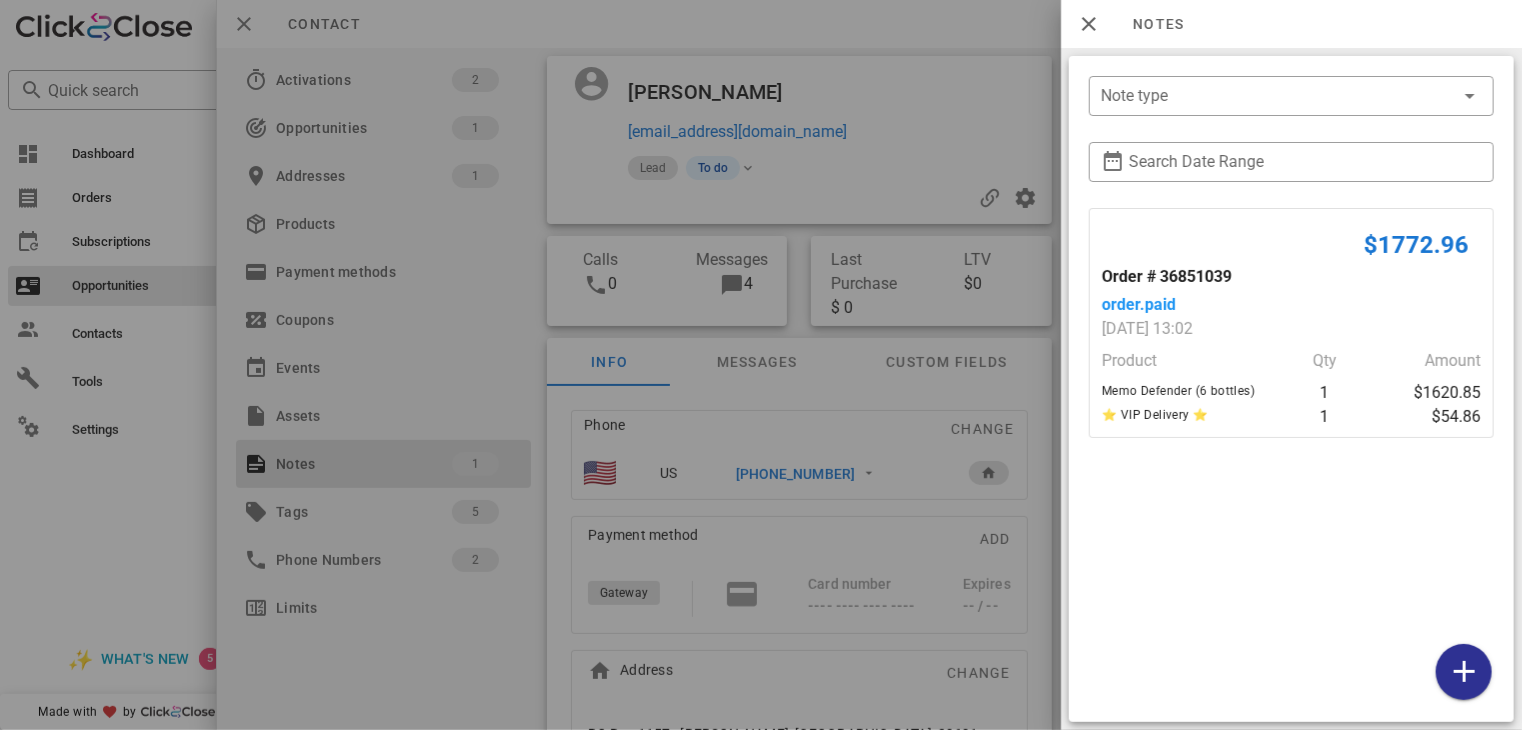 click at bounding box center (761, 365) 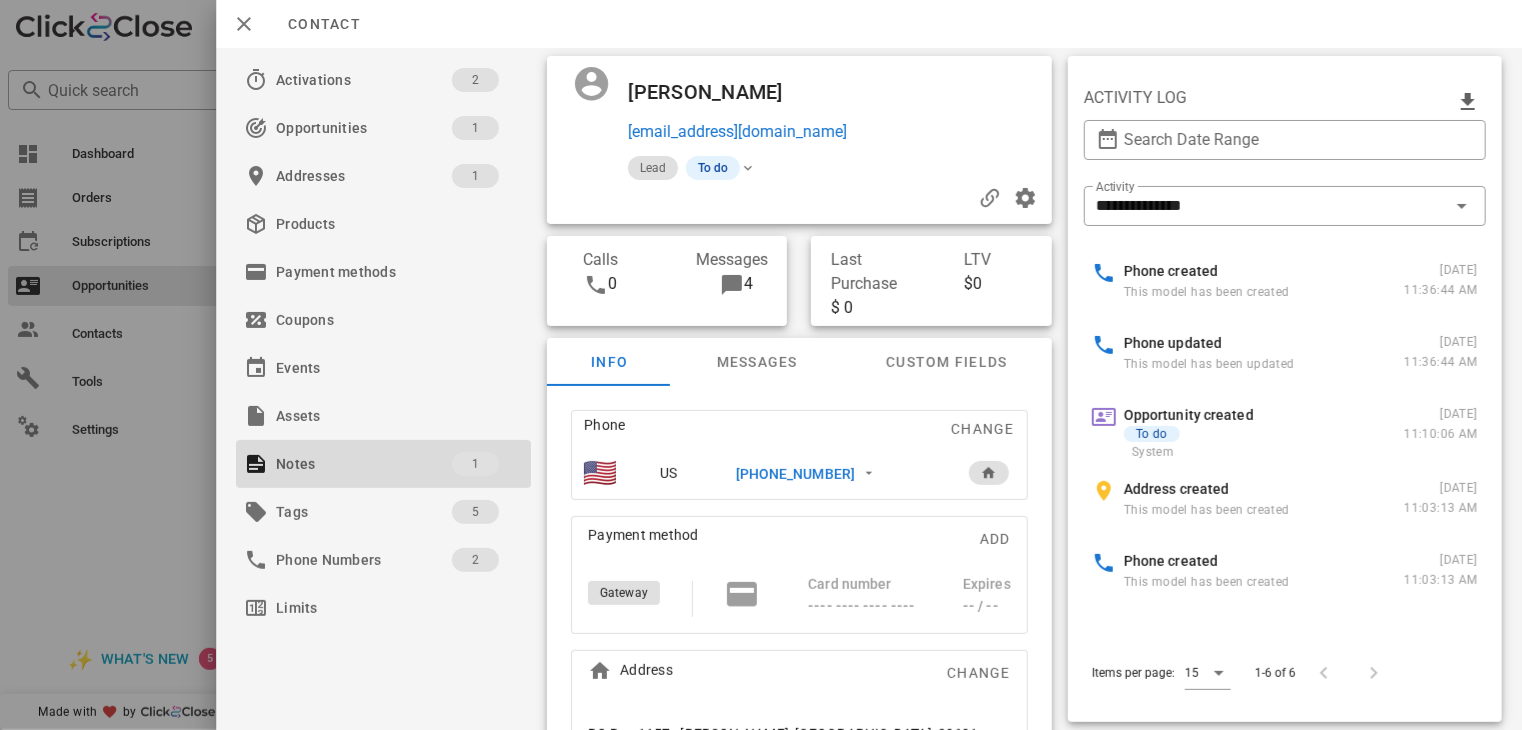 click at bounding box center (761, 365) 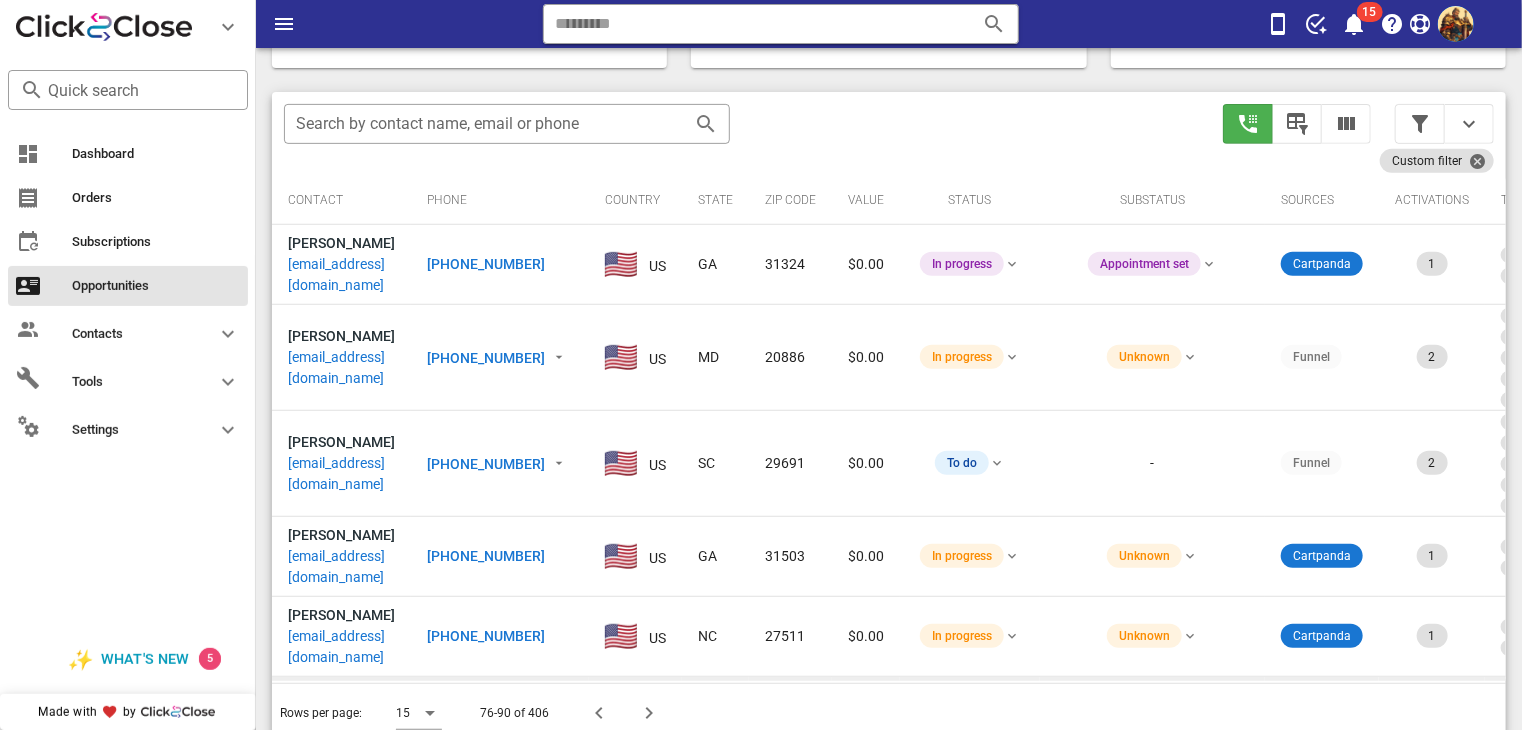 click on "[EMAIL_ADDRESS][DOMAIN_NAME]" at bounding box center (341, 727) 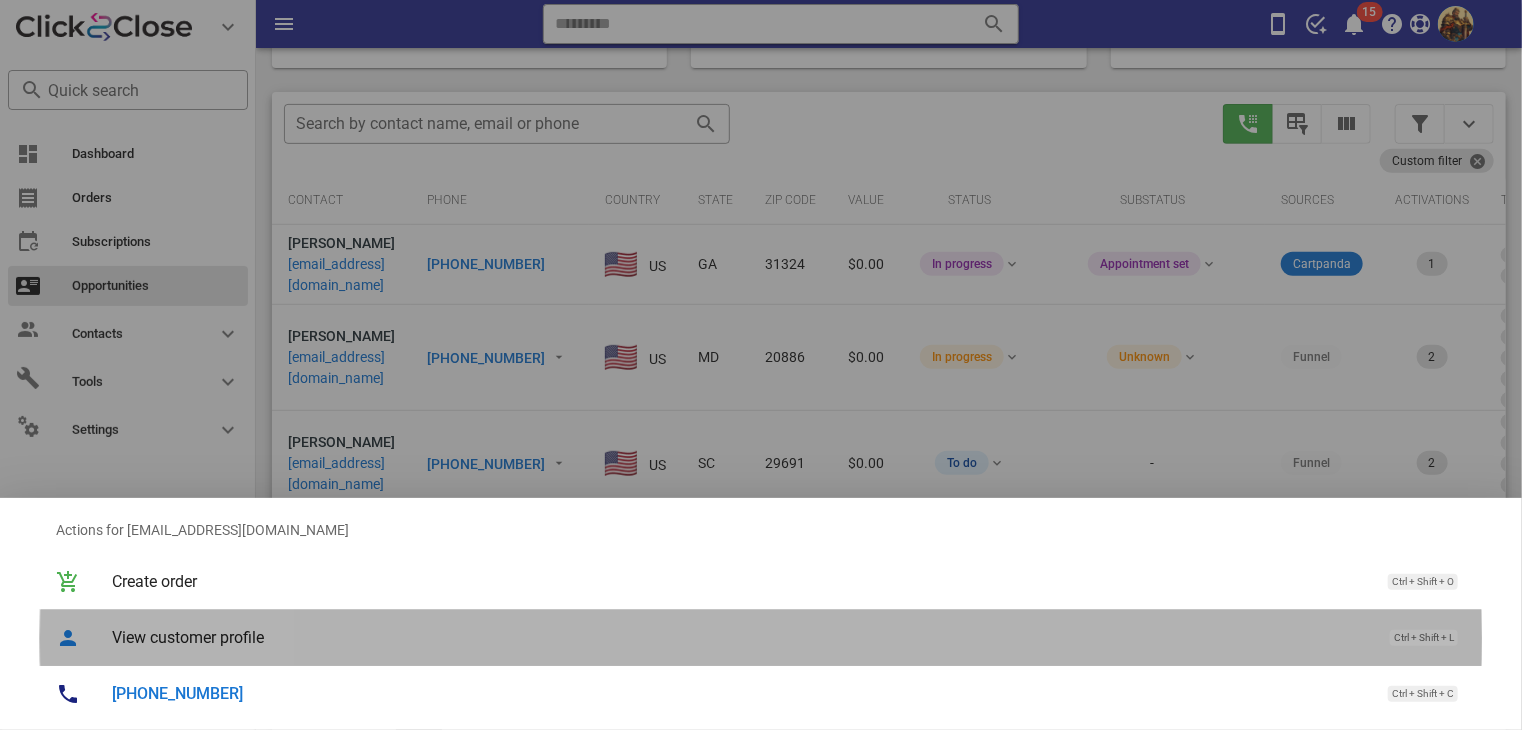 click on "View customer profile" at bounding box center (741, 637) 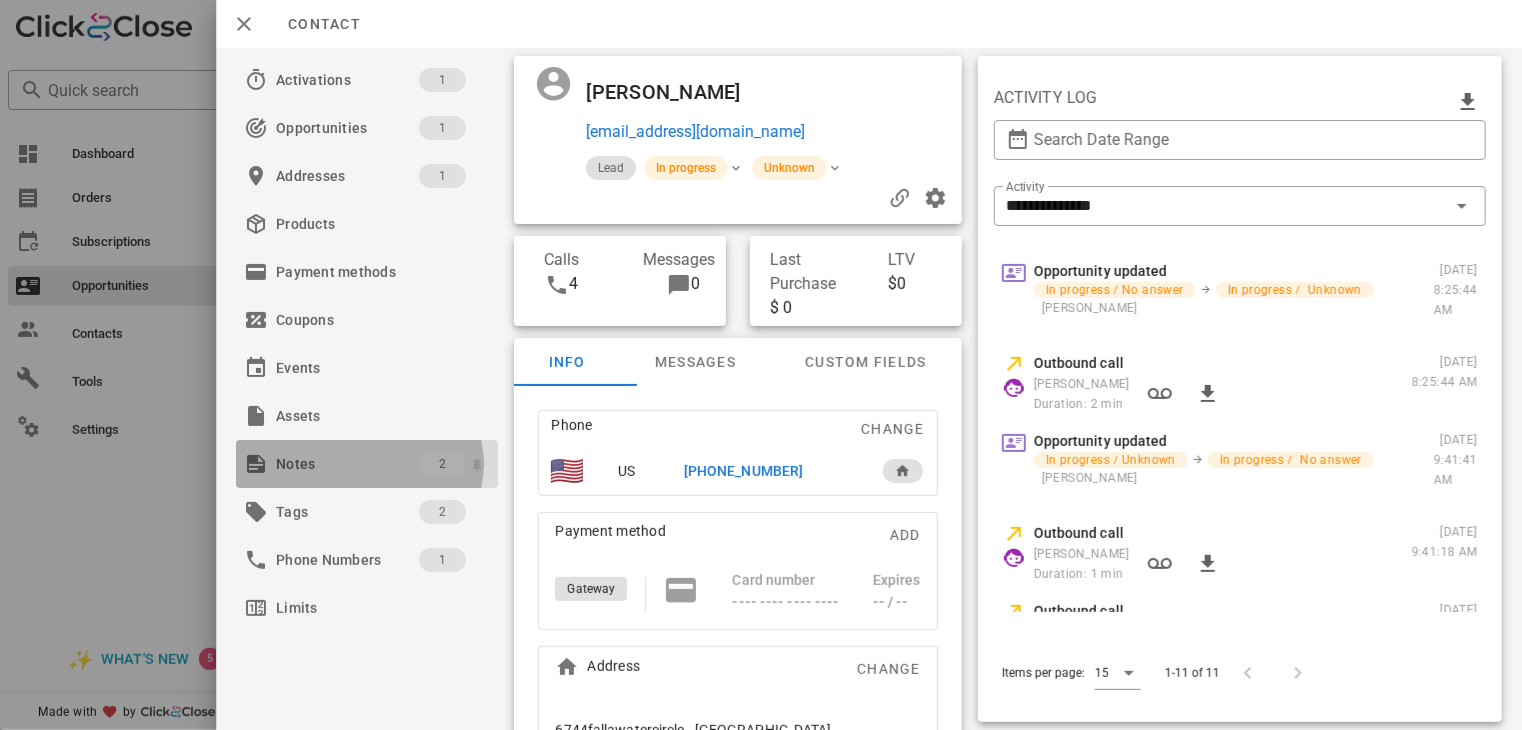 click on "Notes" at bounding box center [347, 464] 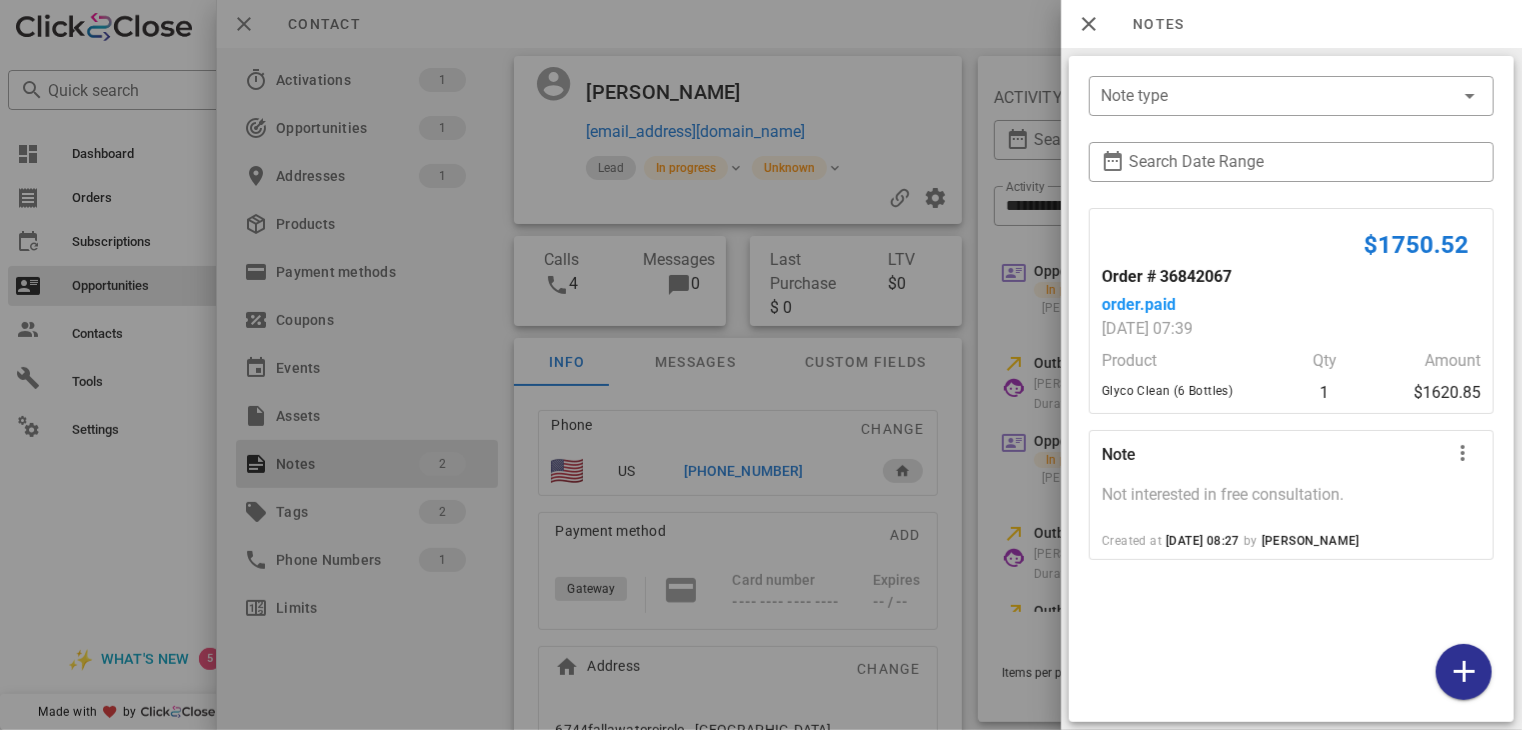 click at bounding box center [761, 365] 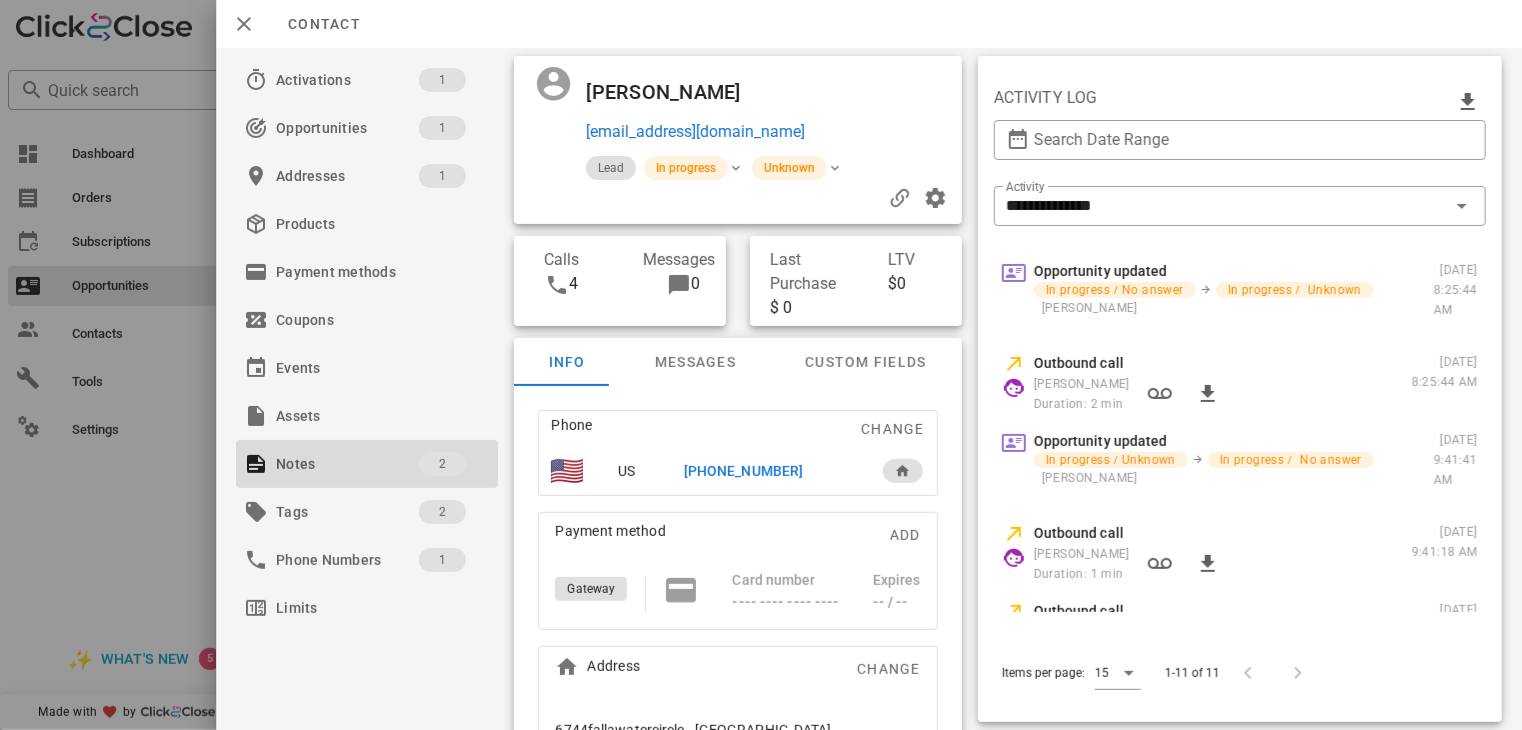 click at bounding box center (761, 365) 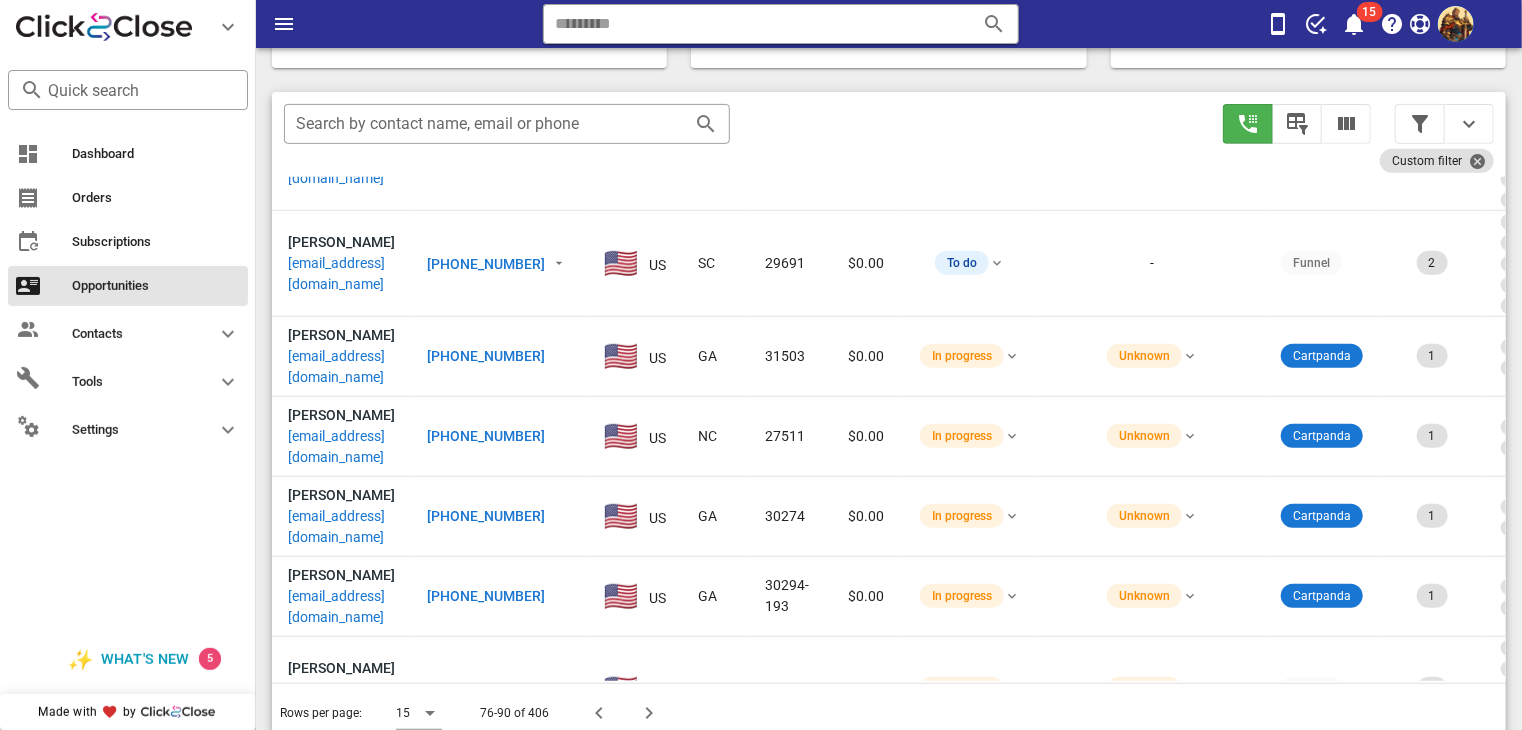 scroll, scrollTop: 226, scrollLeft: 0, axis: vertical 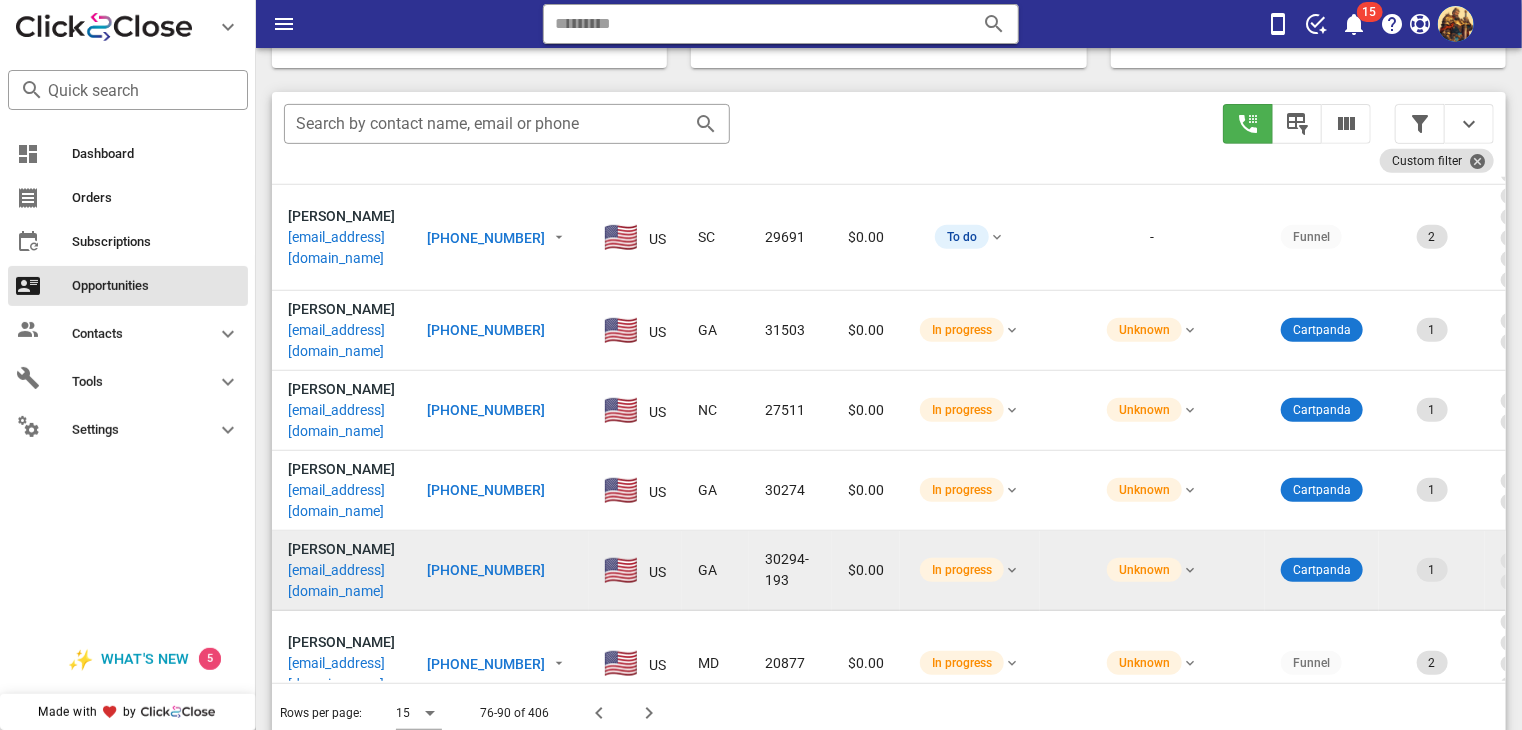 click on "[PERSON_NAME]  [EMAIL_ADDRESS][DOMAIN_NAME]" at bounding box center [341, 570] 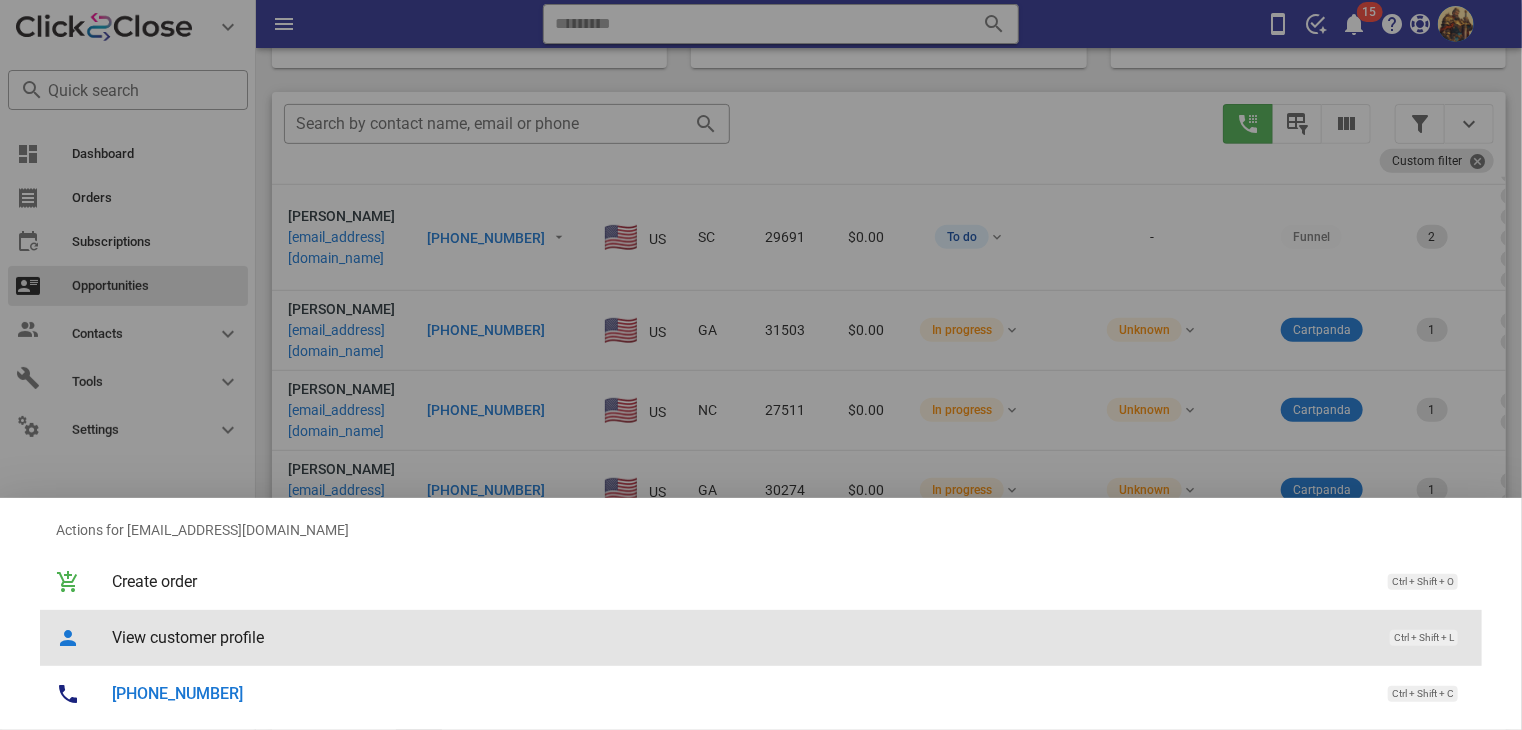 click on "View customer profile Ctrl + Shift + L" at bounding box center [789, 637] 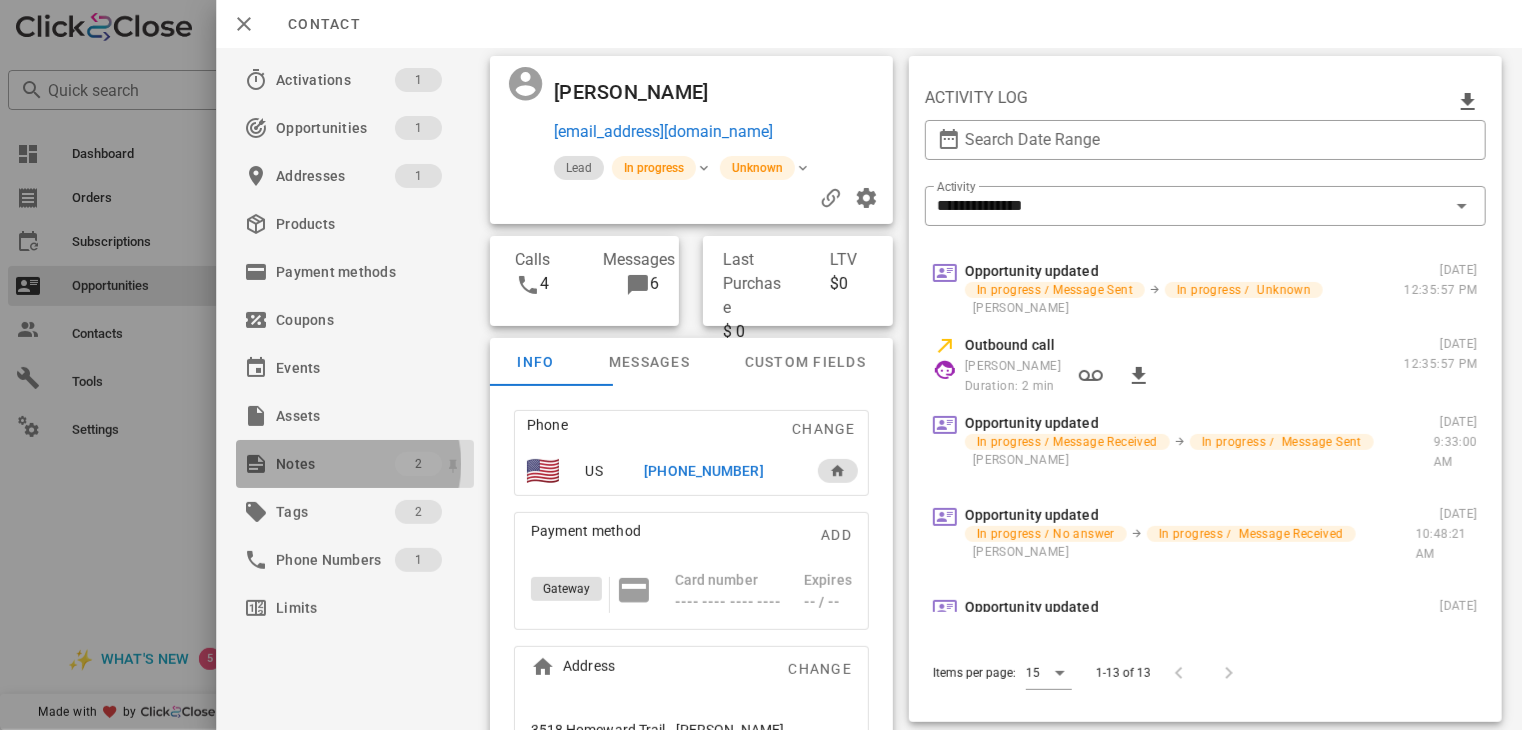 click on "Notes" at bounding box center (335, 464) 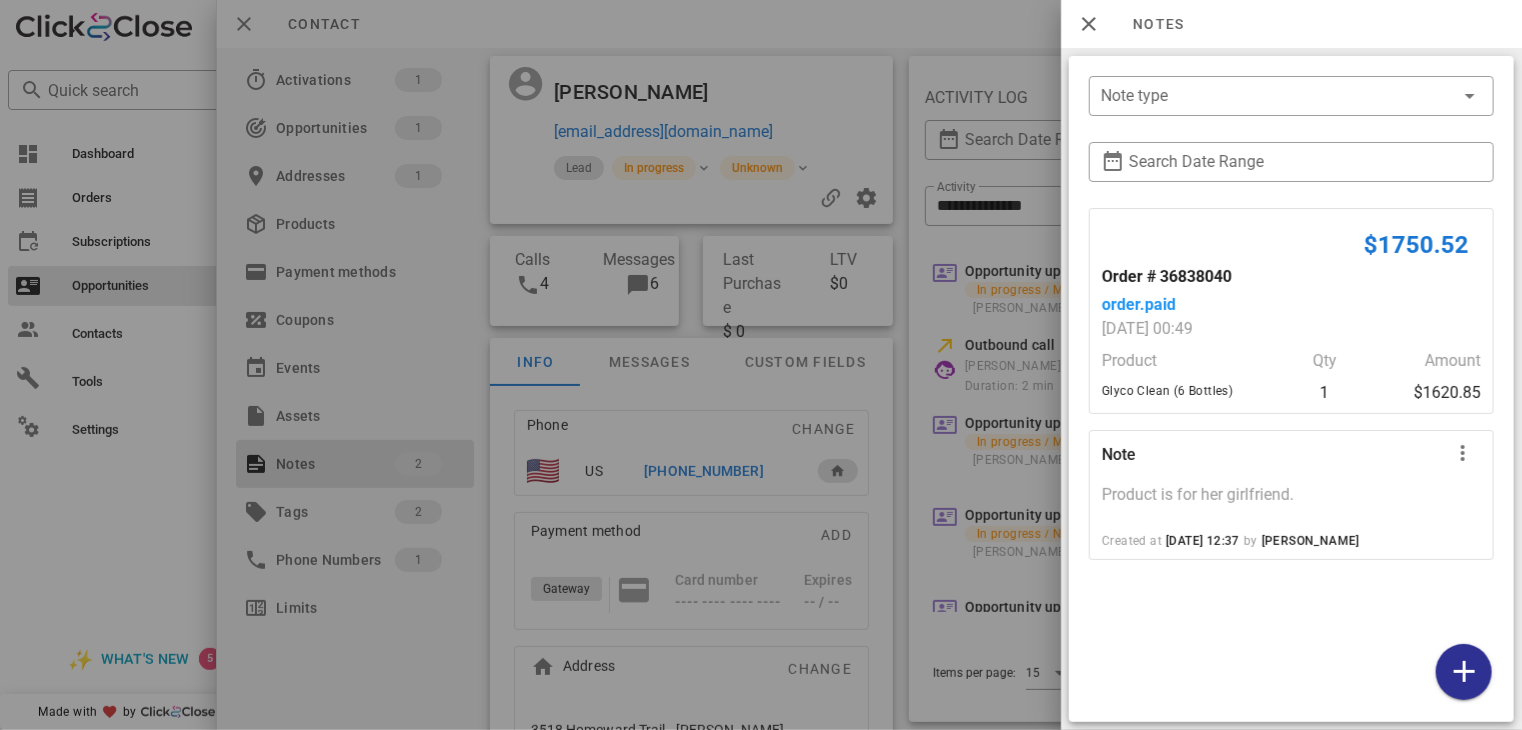 click at bounding box center [761, 365] 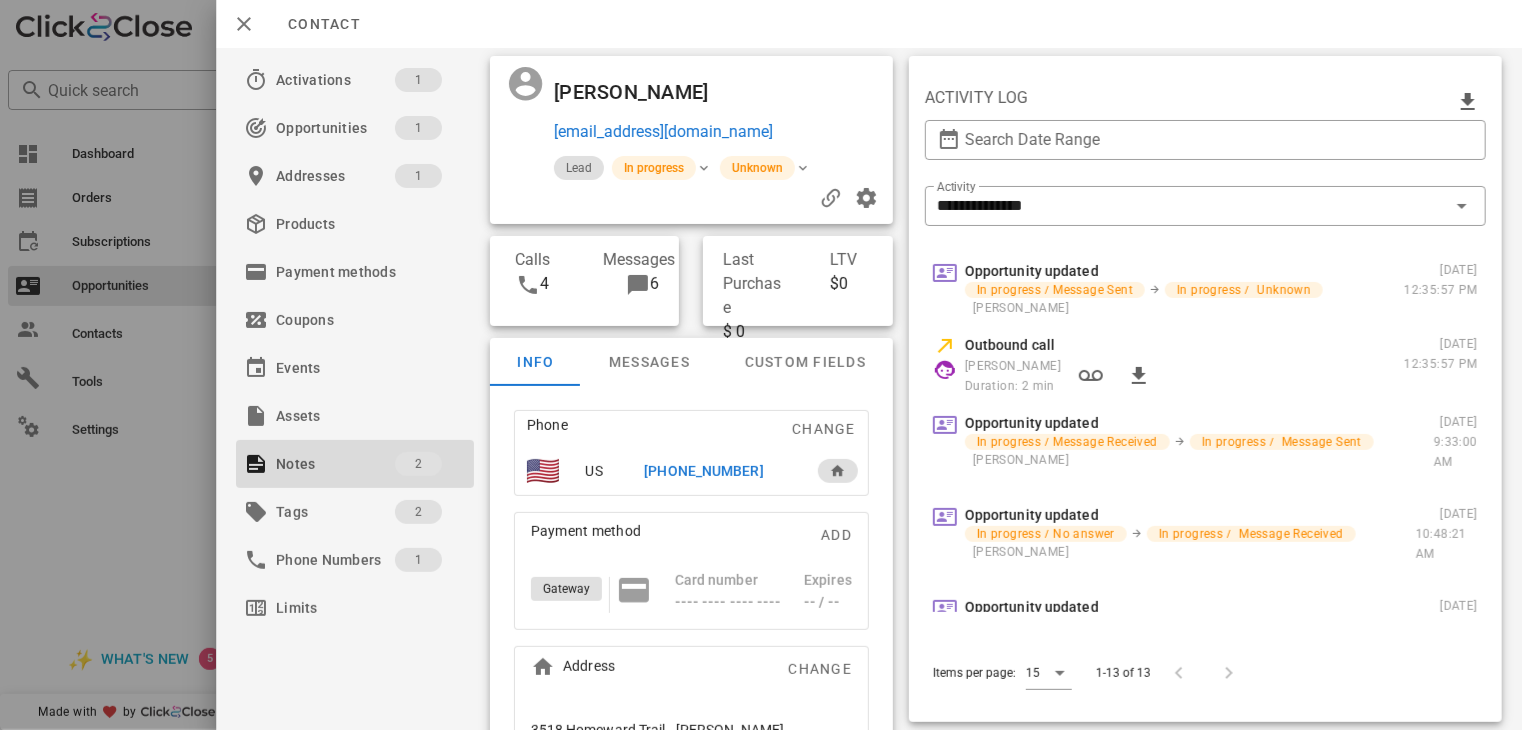 click at bounding box center (761, 365) 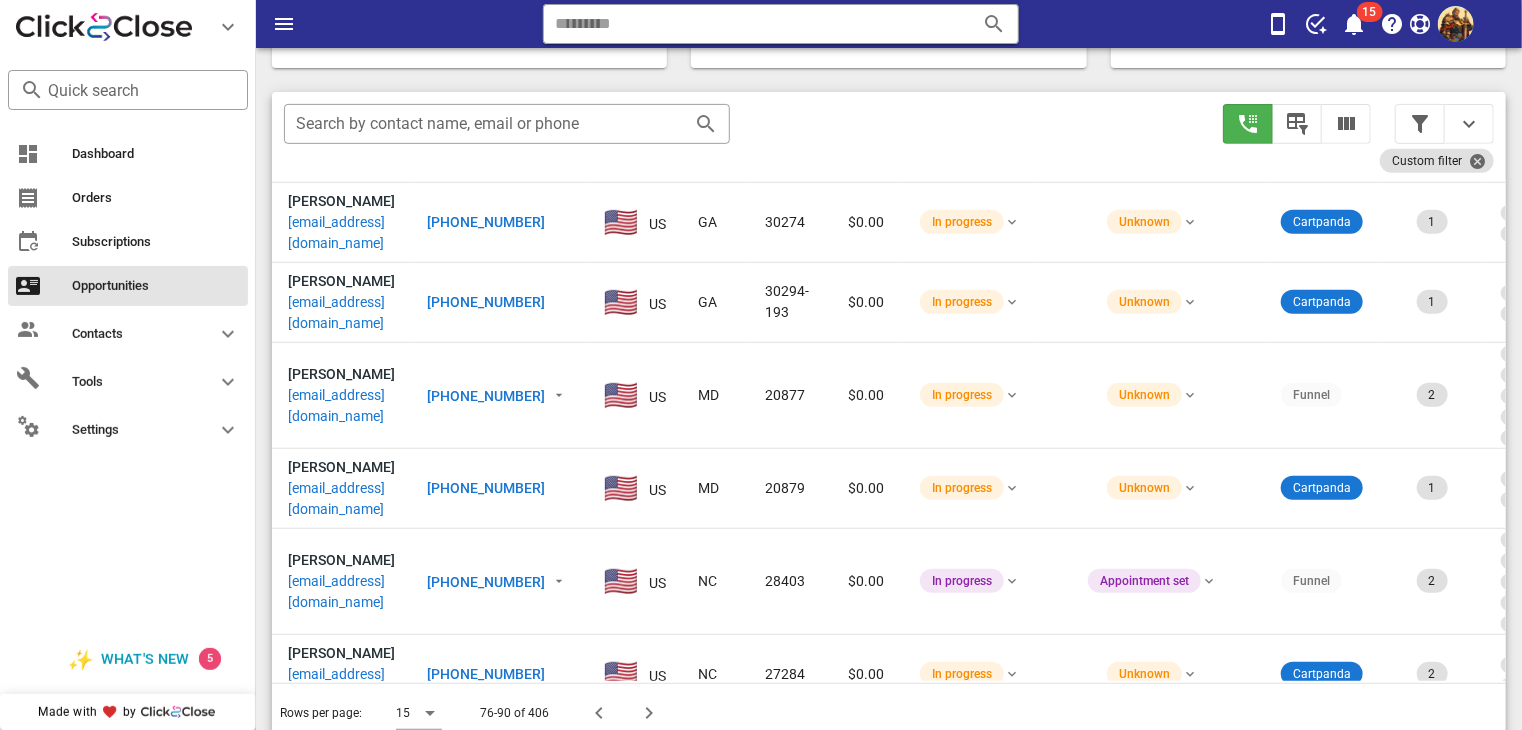 scroll, scrollTop: 510, scrollLeft: 0, axis: vertical 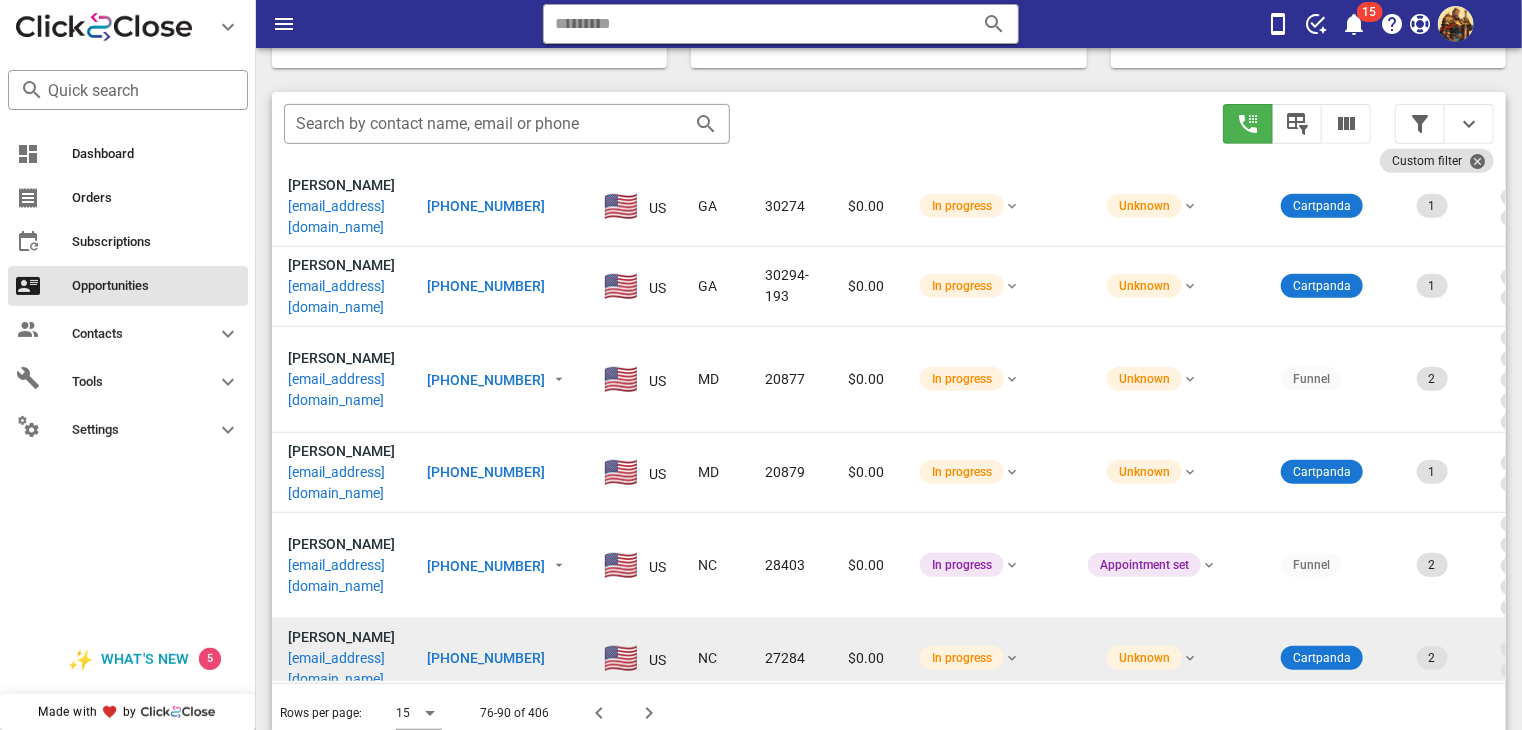 click on "[EMAIL_ADDRESS][DOMAIN_NAME]" at bounding box center [341, 669] 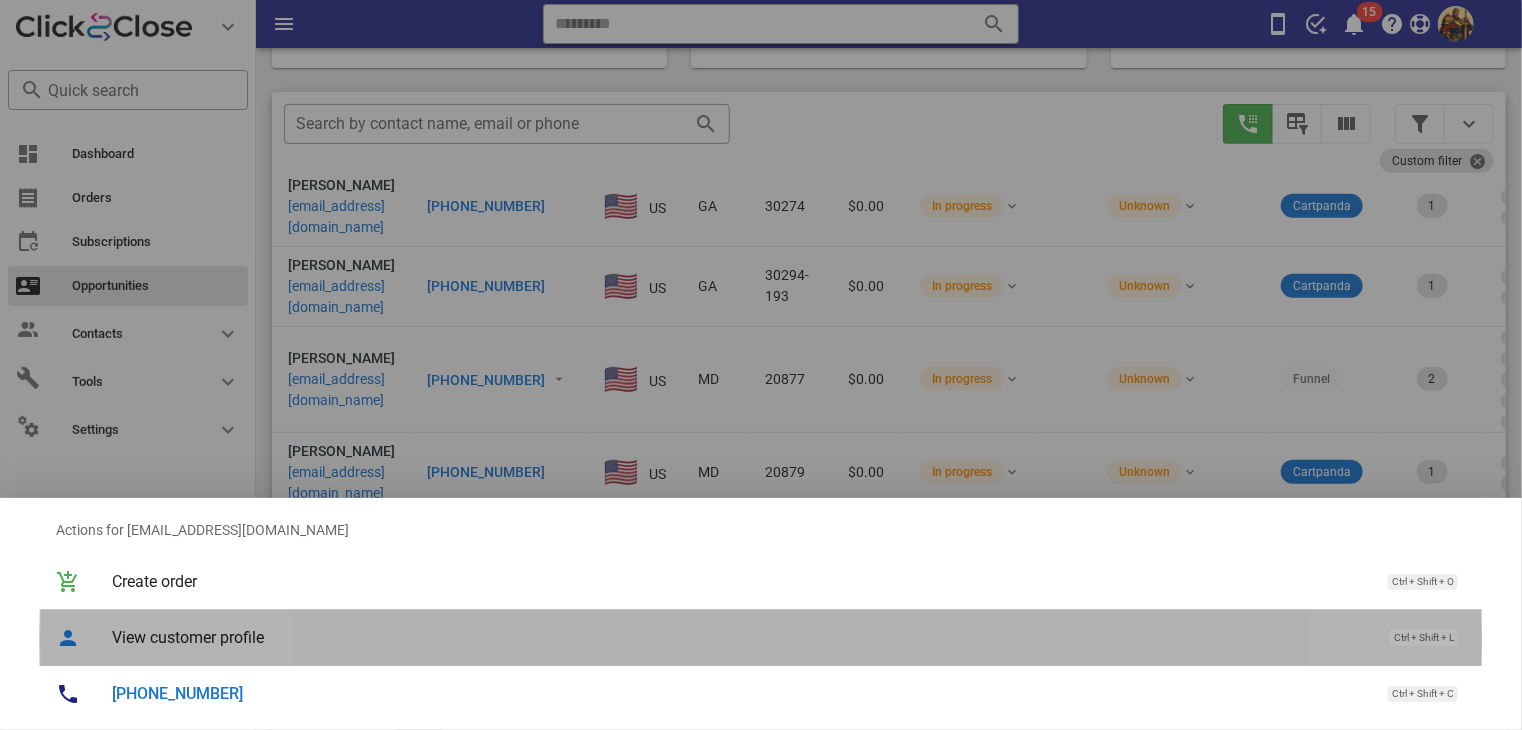 click on "View customer profile Ctrl + Shift + L" at bounding box center (789, 637) 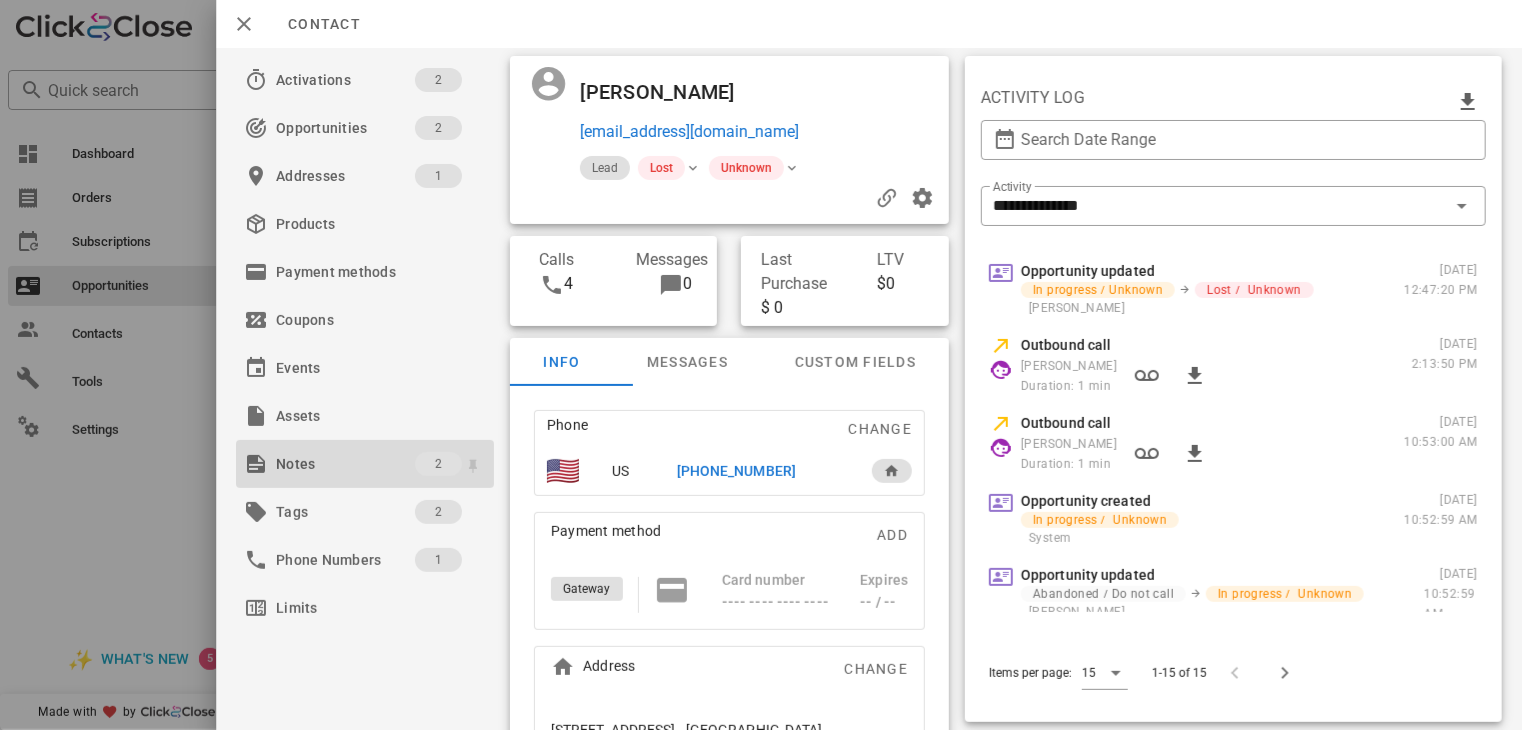 click on "Notes" at bounding box center [345, 464] 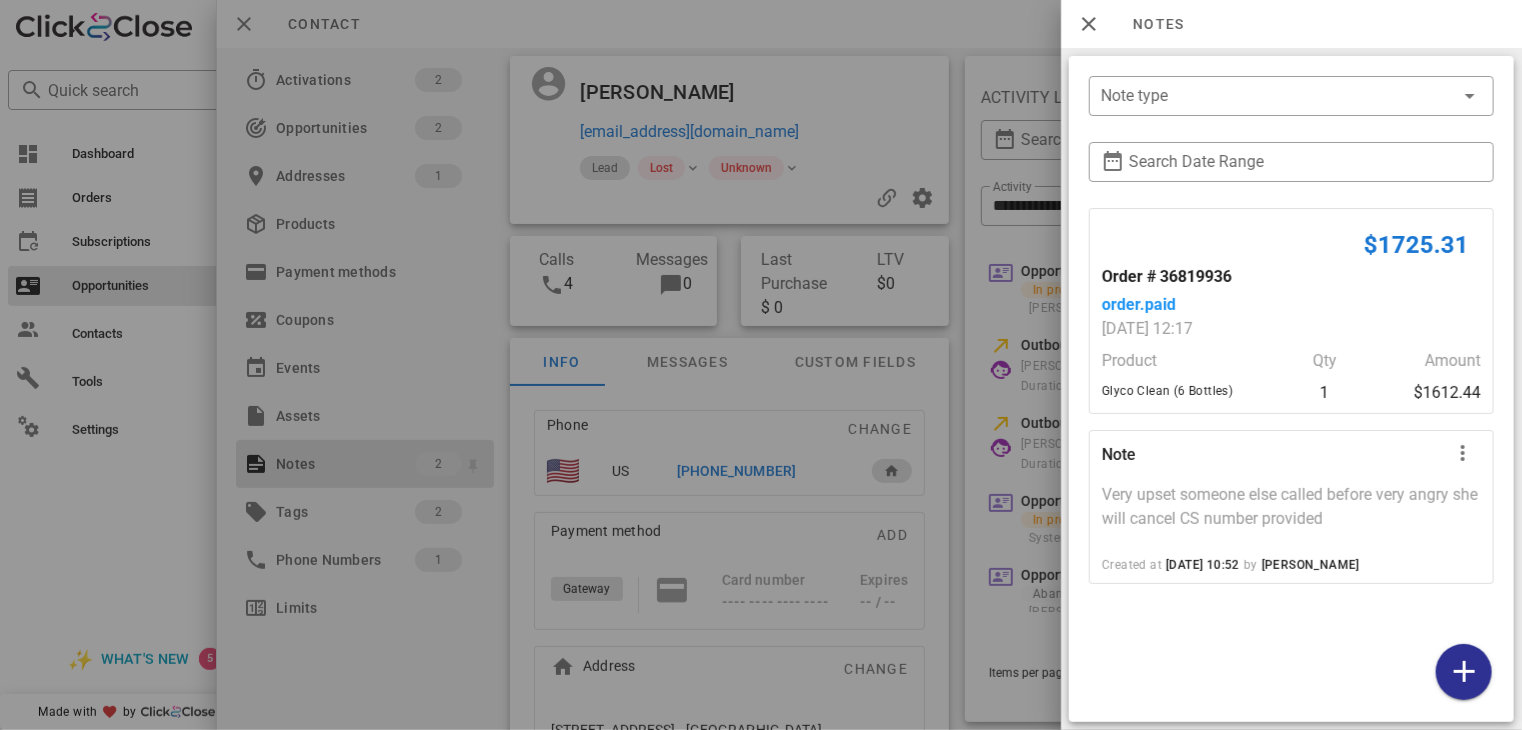 click at bounding box center (761, 365) 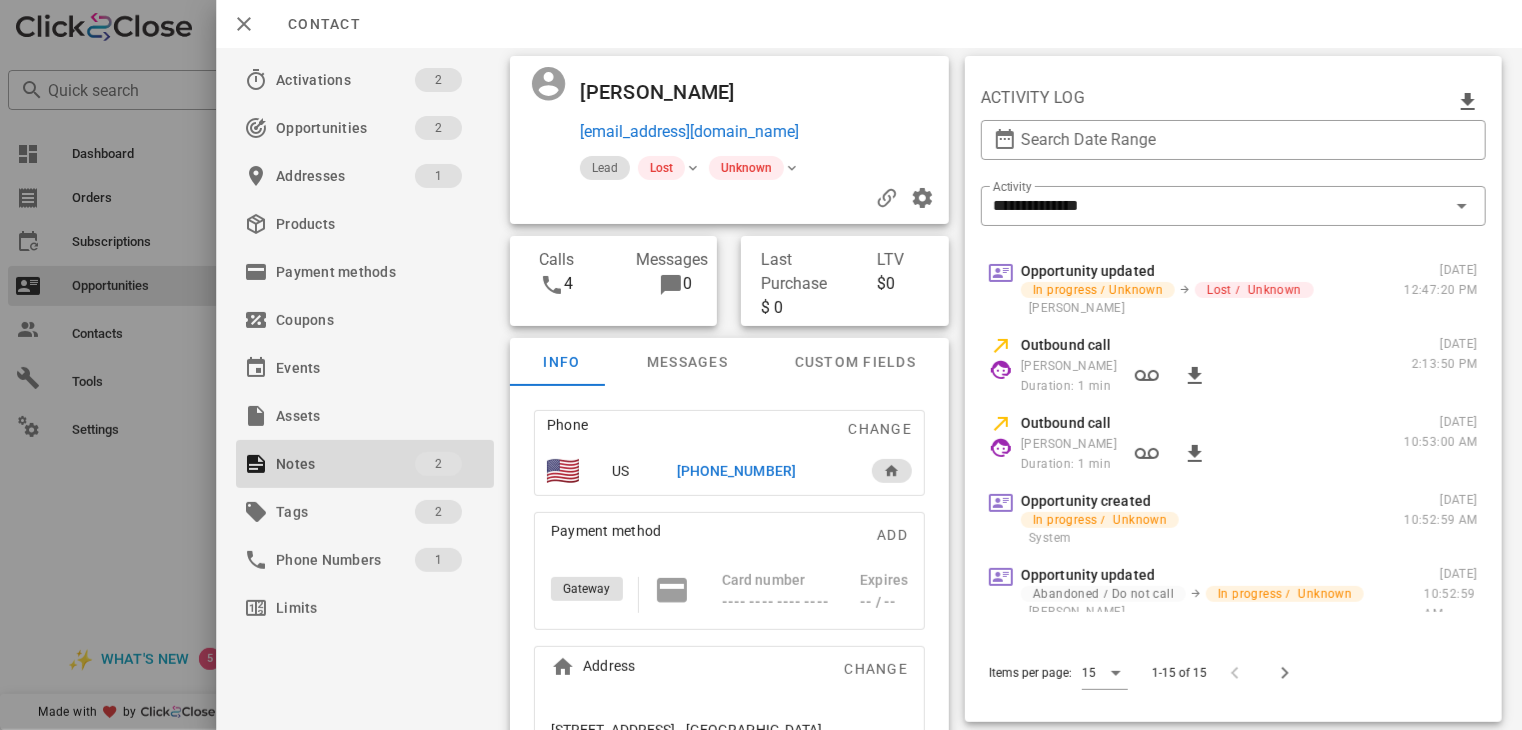 click at bounding box center (761, 365) 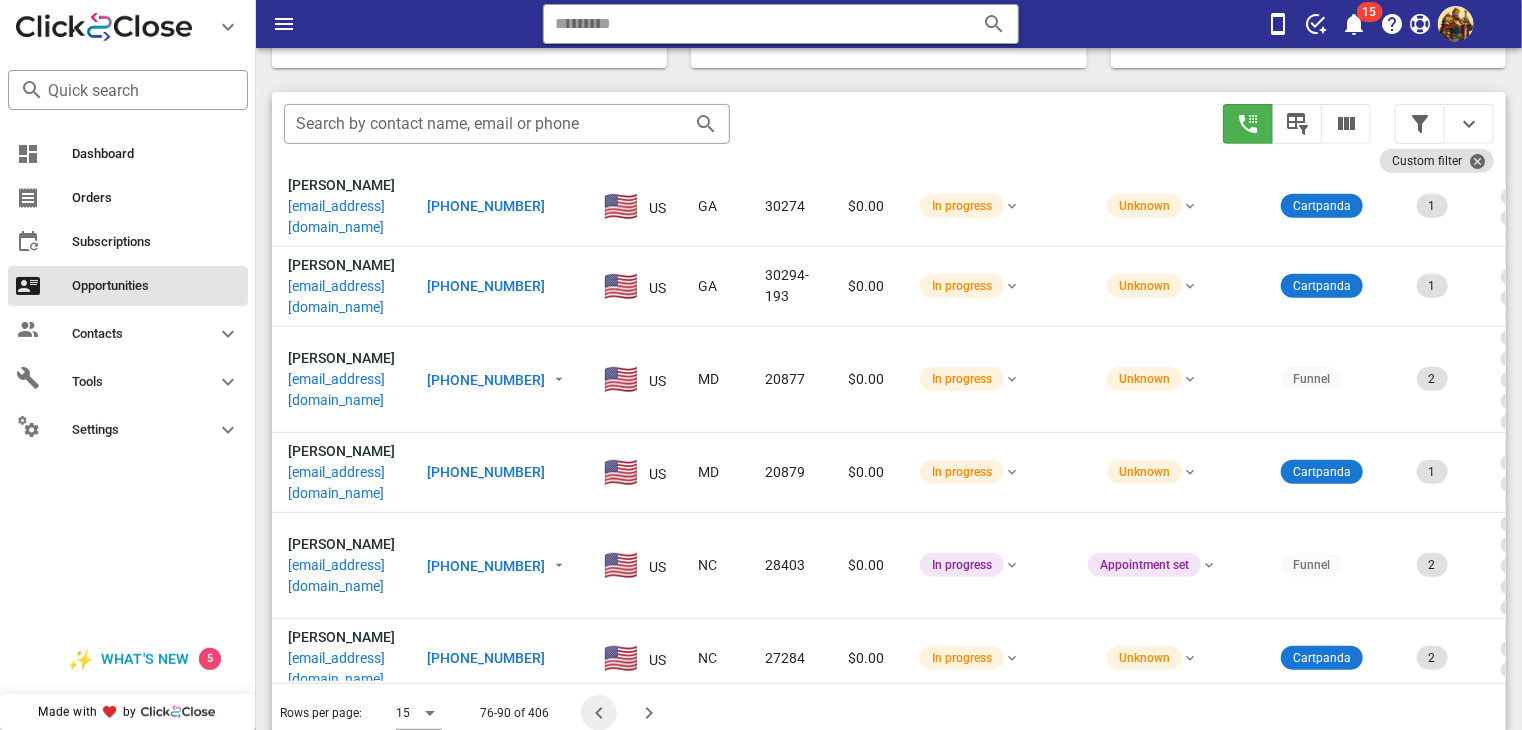 click at bounding box center (599, 713) 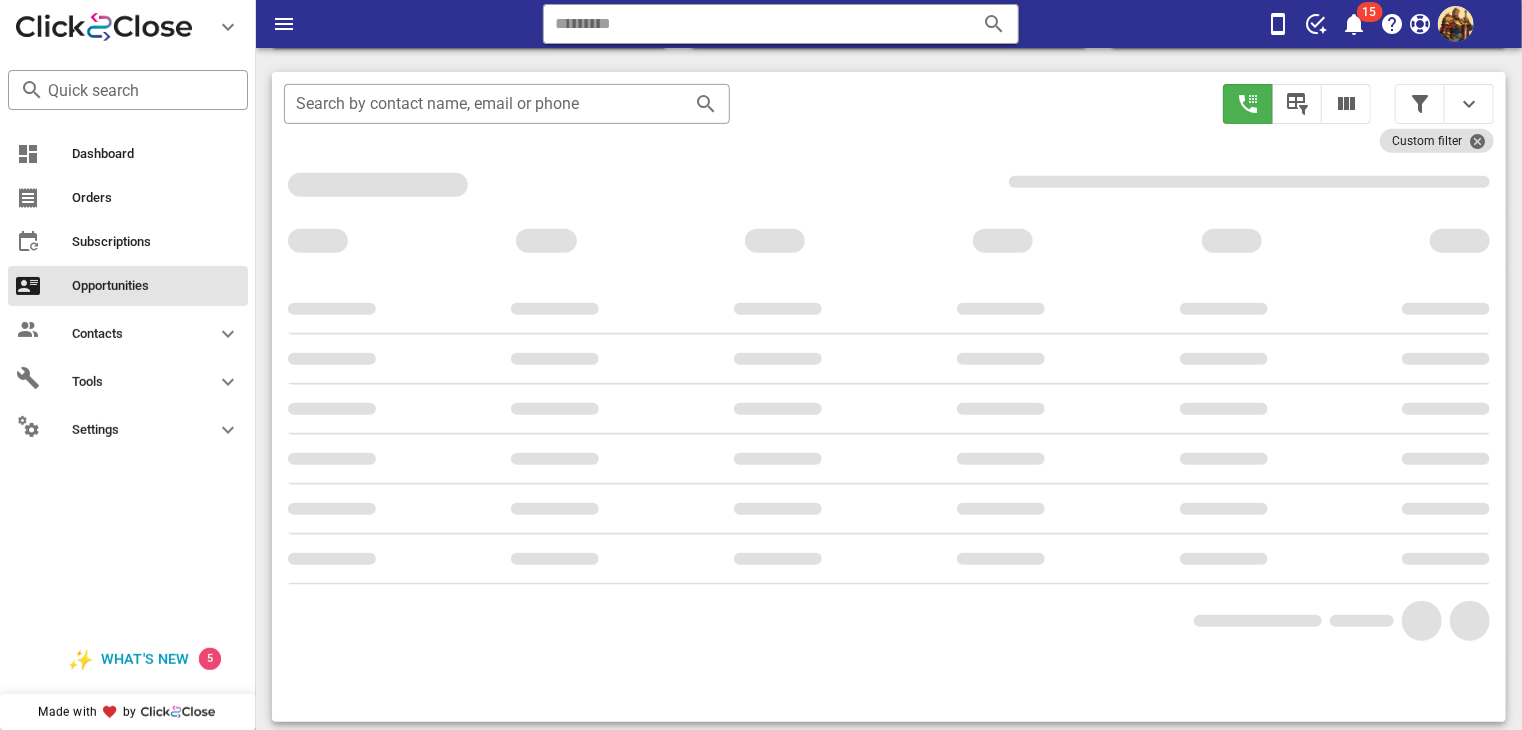 scroll, scrollTop: 330, scrollLeft: 0, axis: vertical 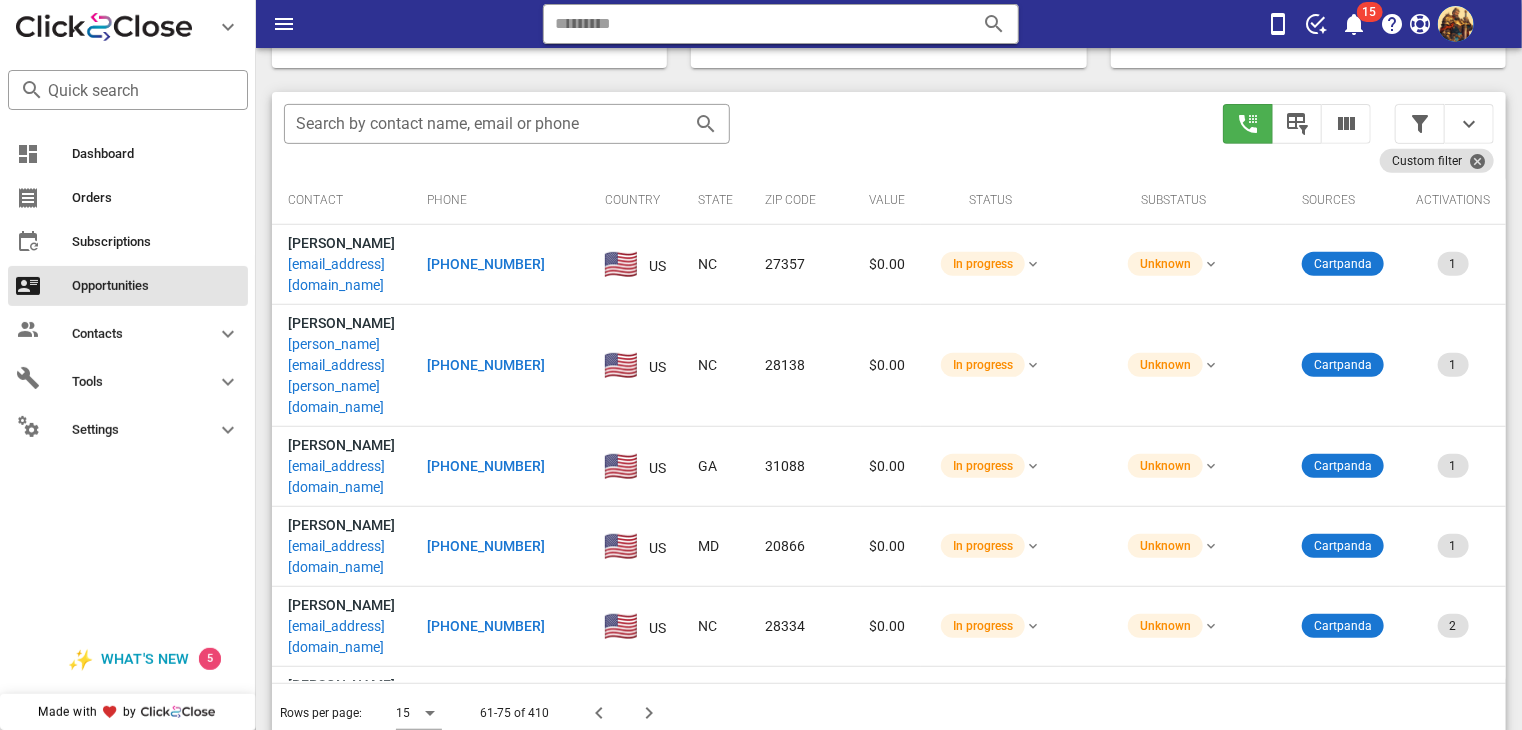 drag, startPoint x: 594, startPoint y: 710, endPoint x: 550, endPoint y: 693, distance: 47.169907 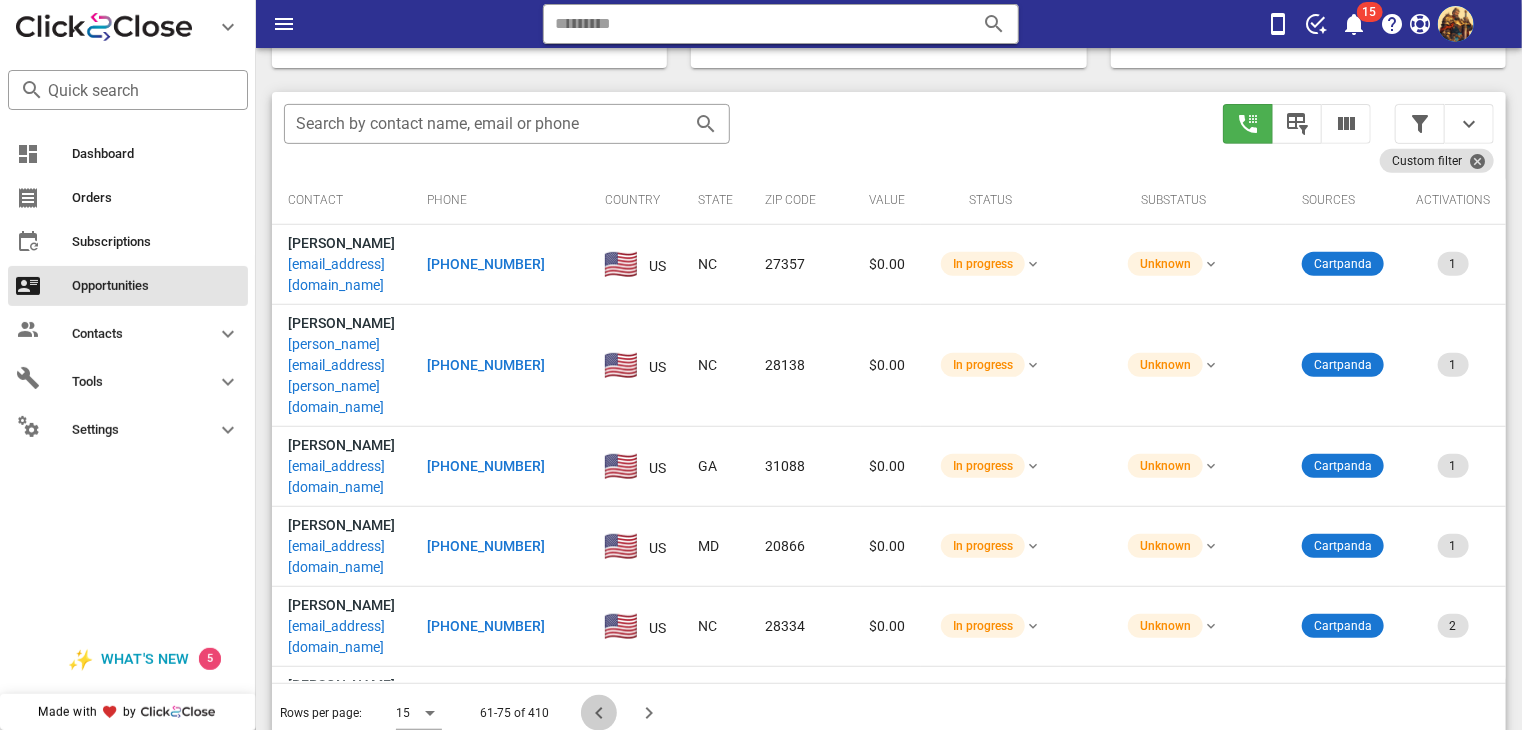 click at bounding box center [599, 713] 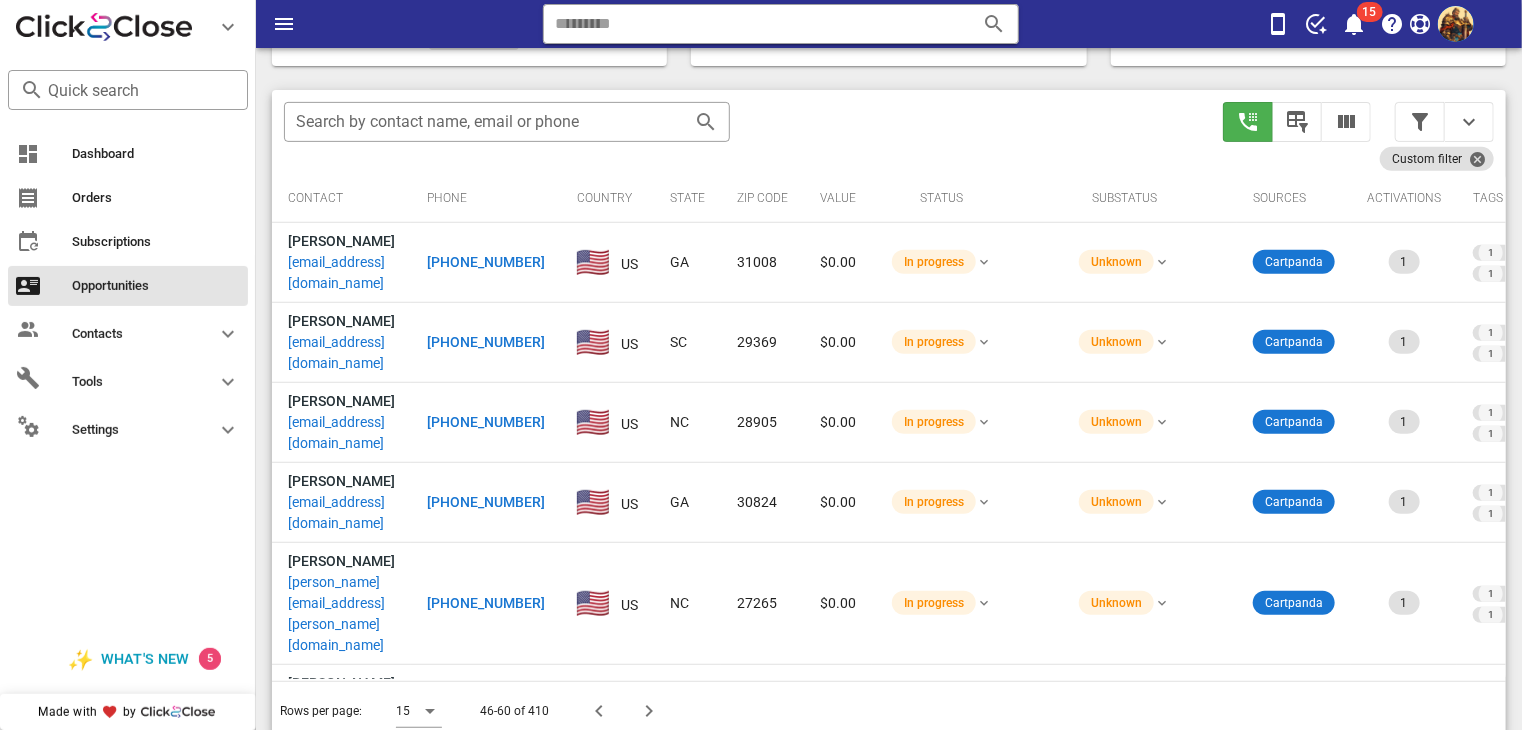 scroll, scrollTop: 348, scrollLeft: 0, axis: vertical 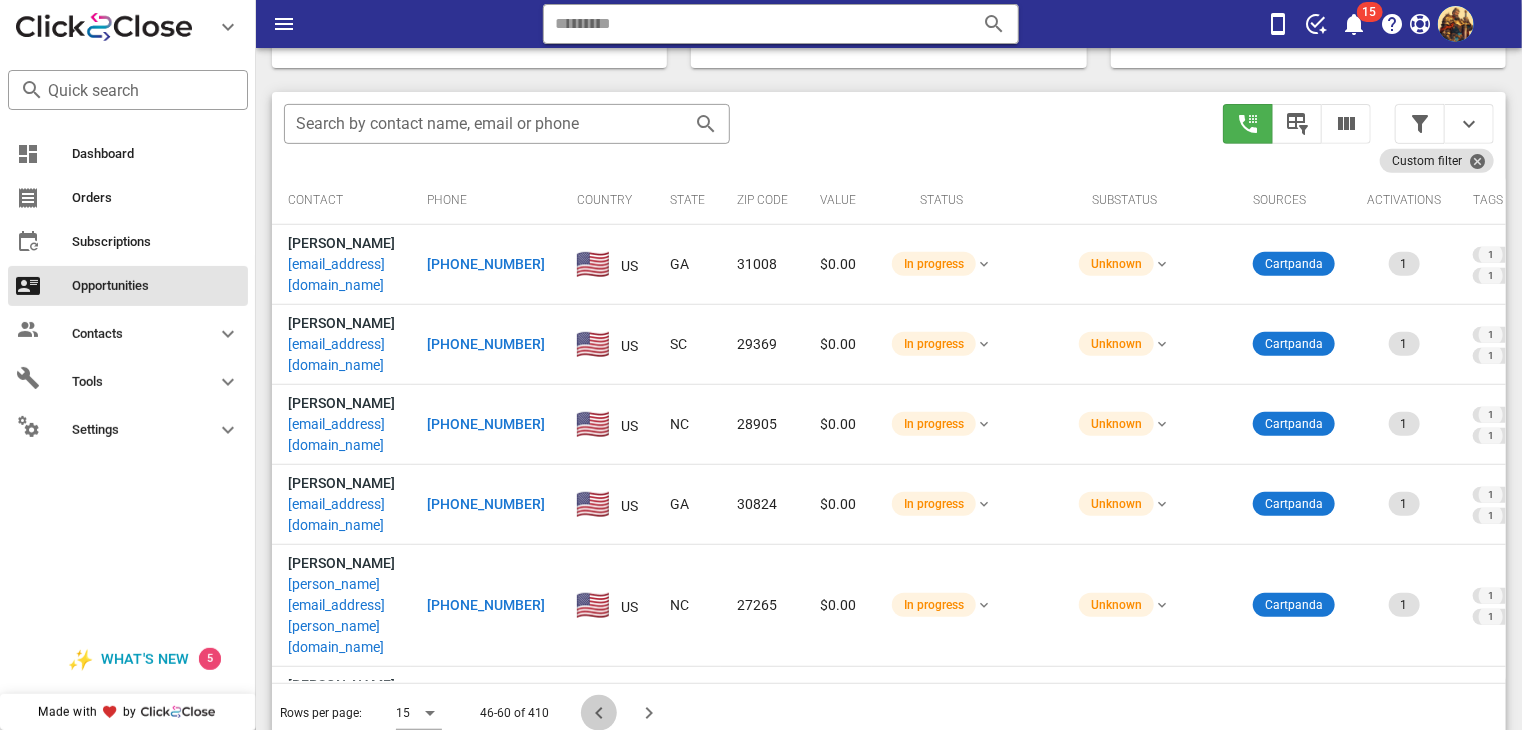 click at bounding box center [599, 713] 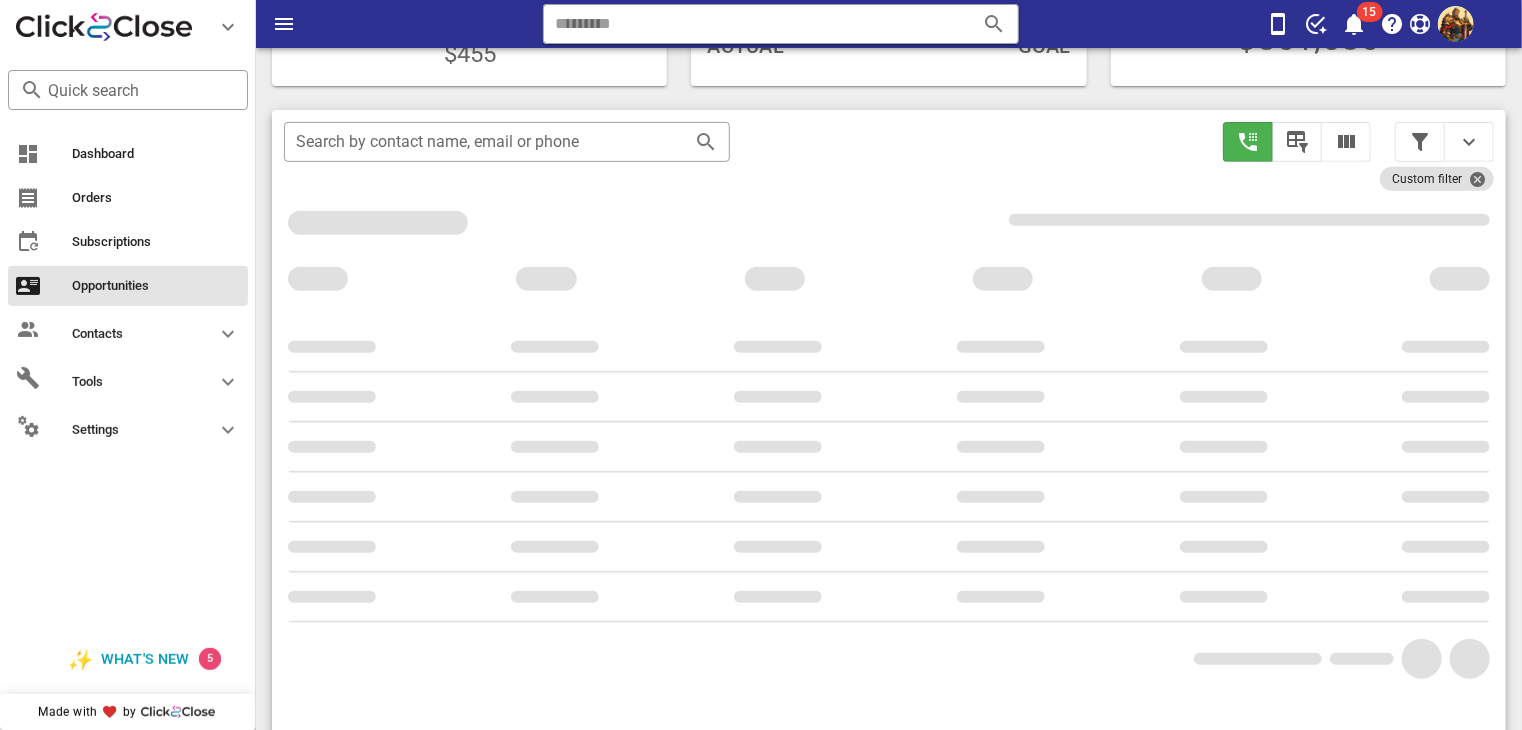 scroll, scrollTop: 348, scrollLeft: 0, axis: vertical 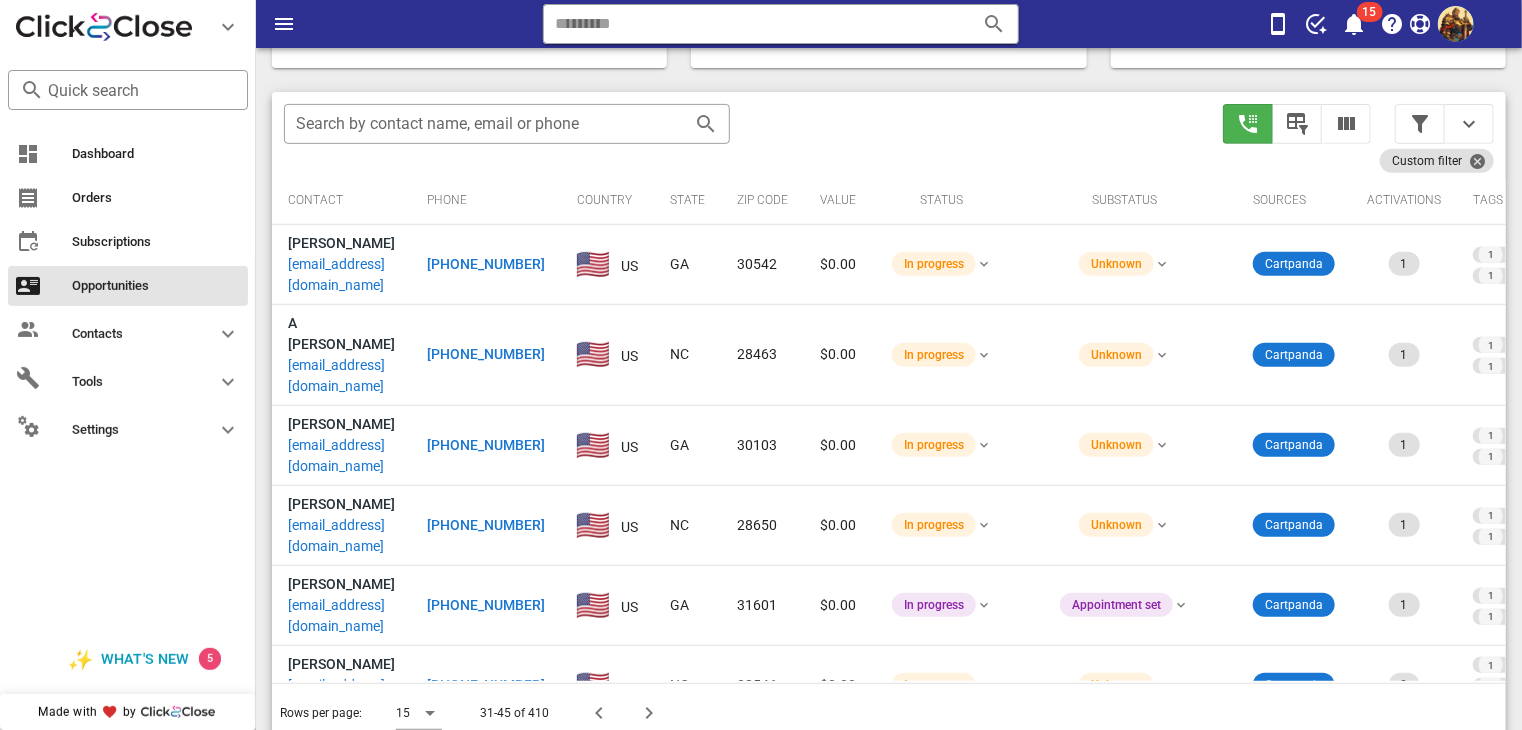 drag, startPoint x: 596, startPoint y: 705, endPoint x: 570, endPoint y: 689, distance: 30.528675 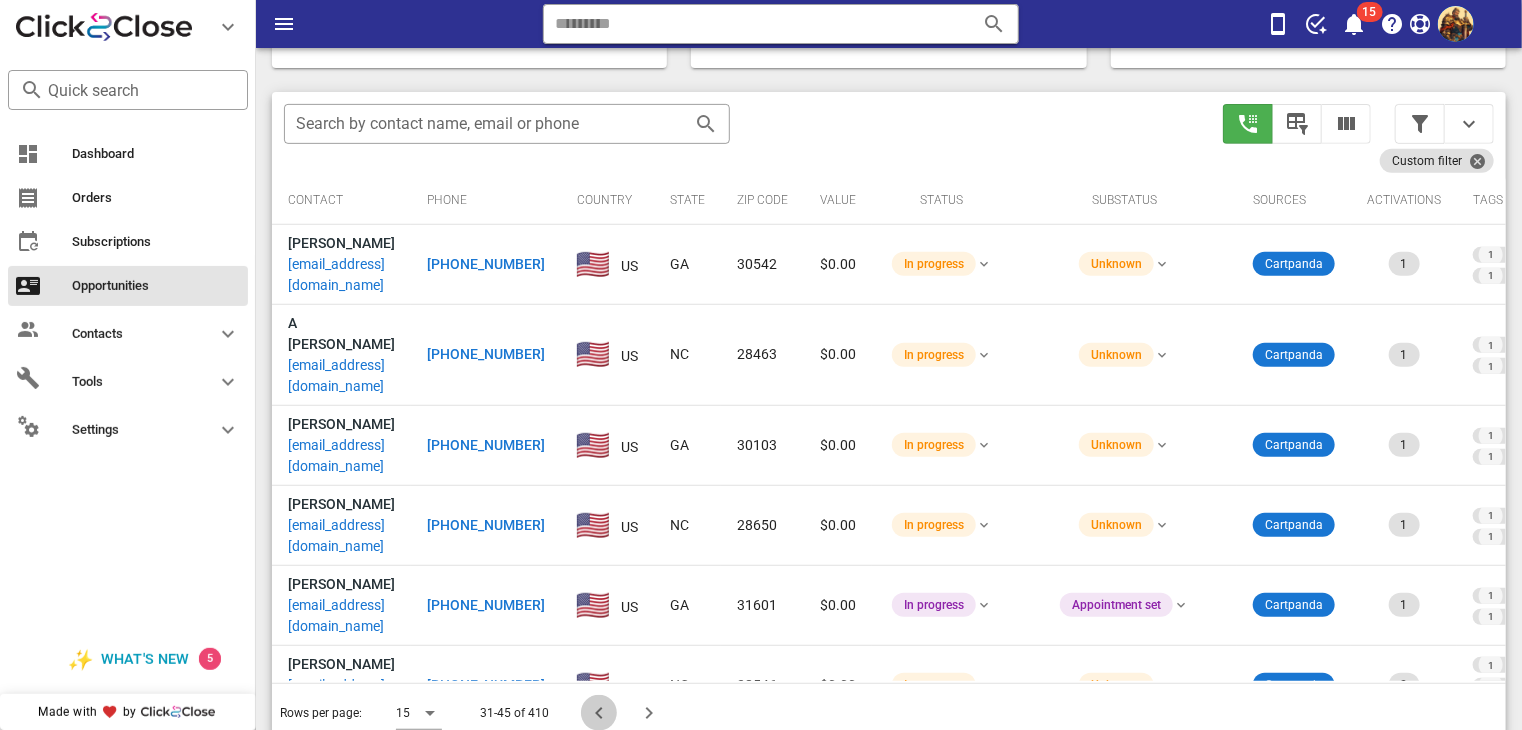 click at bounding box center [599, 713] 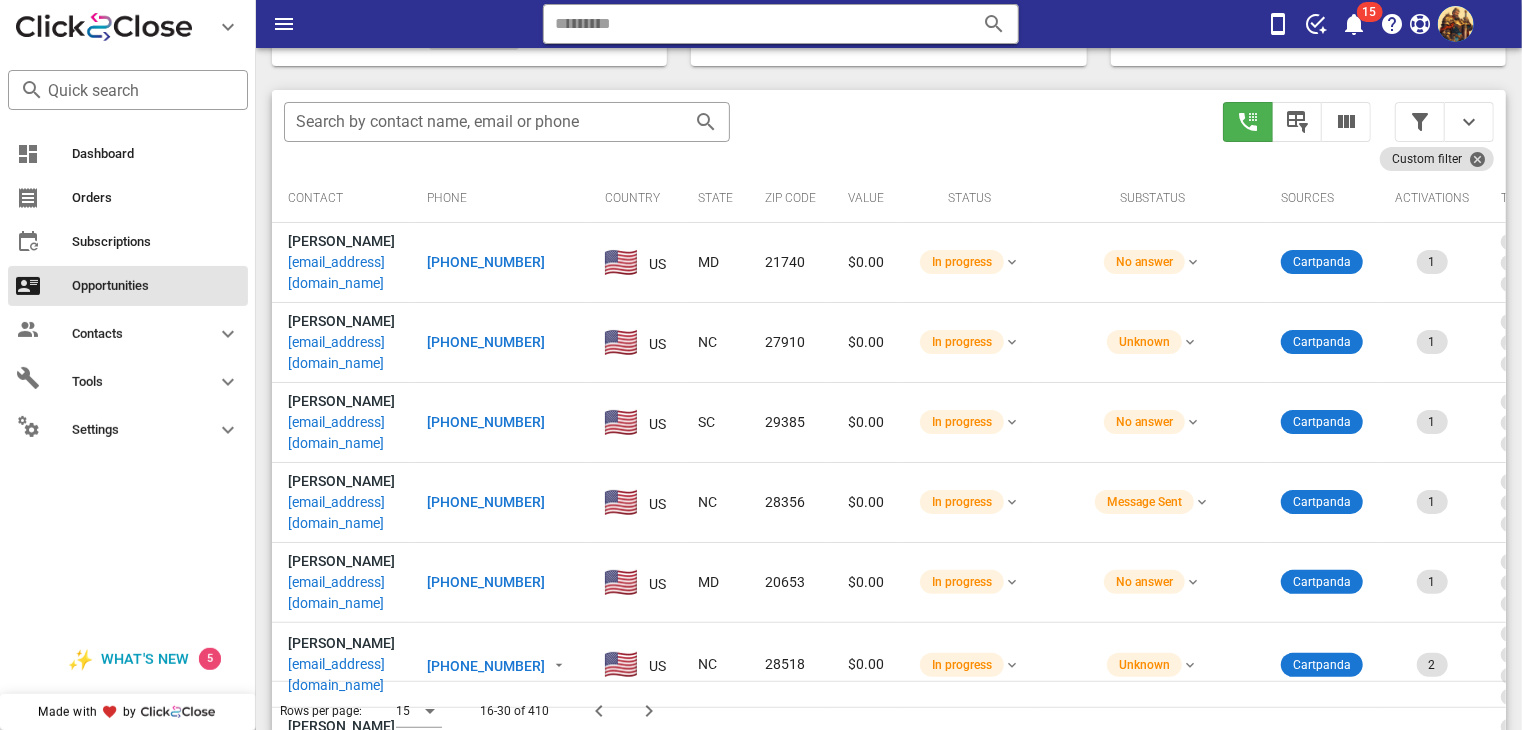 scroll, scrollTop: 348, scrollLeft: 0, axis: vertical 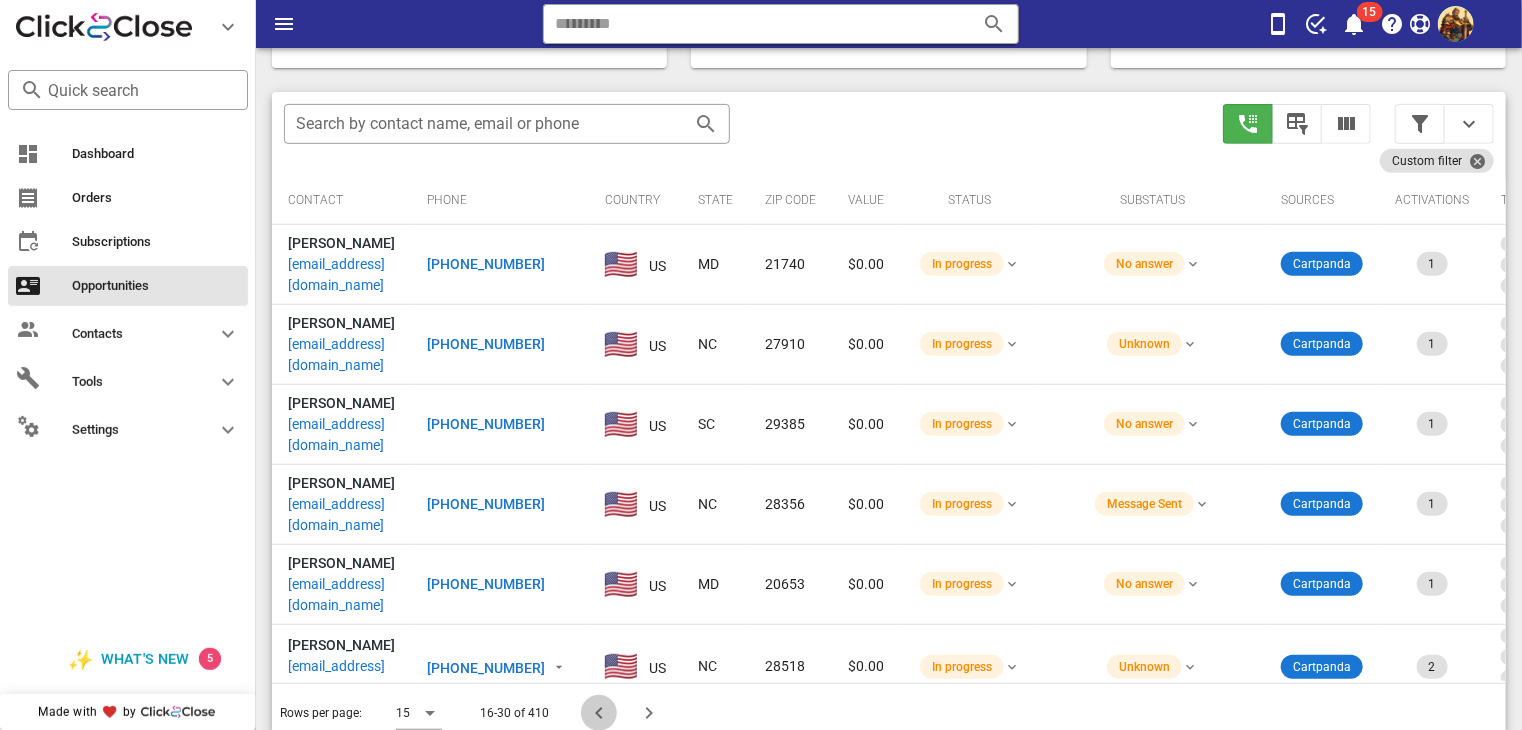 click at bounding box center (599, 713) 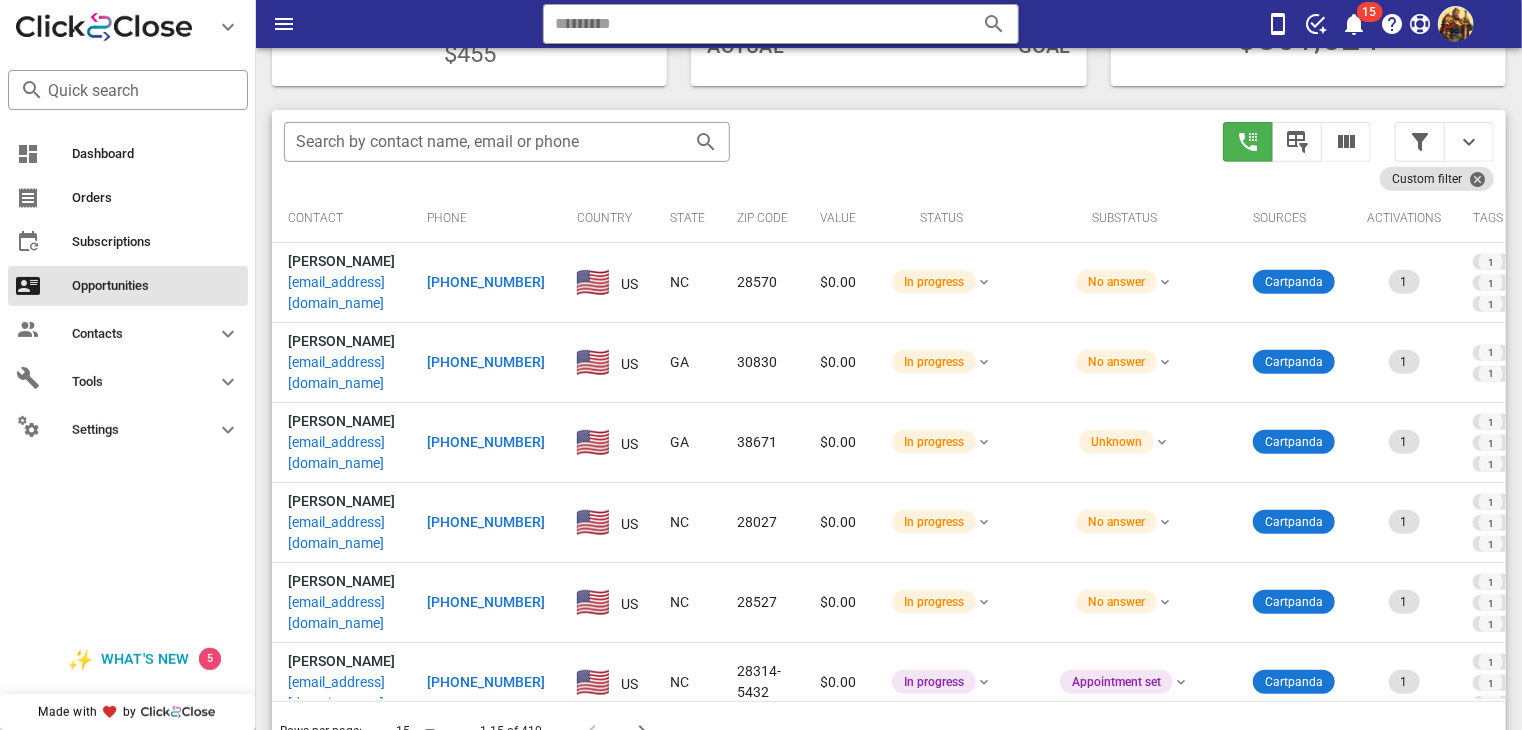 scroll, scrollTop: 348, scrollLeft: 0, axis: vertical 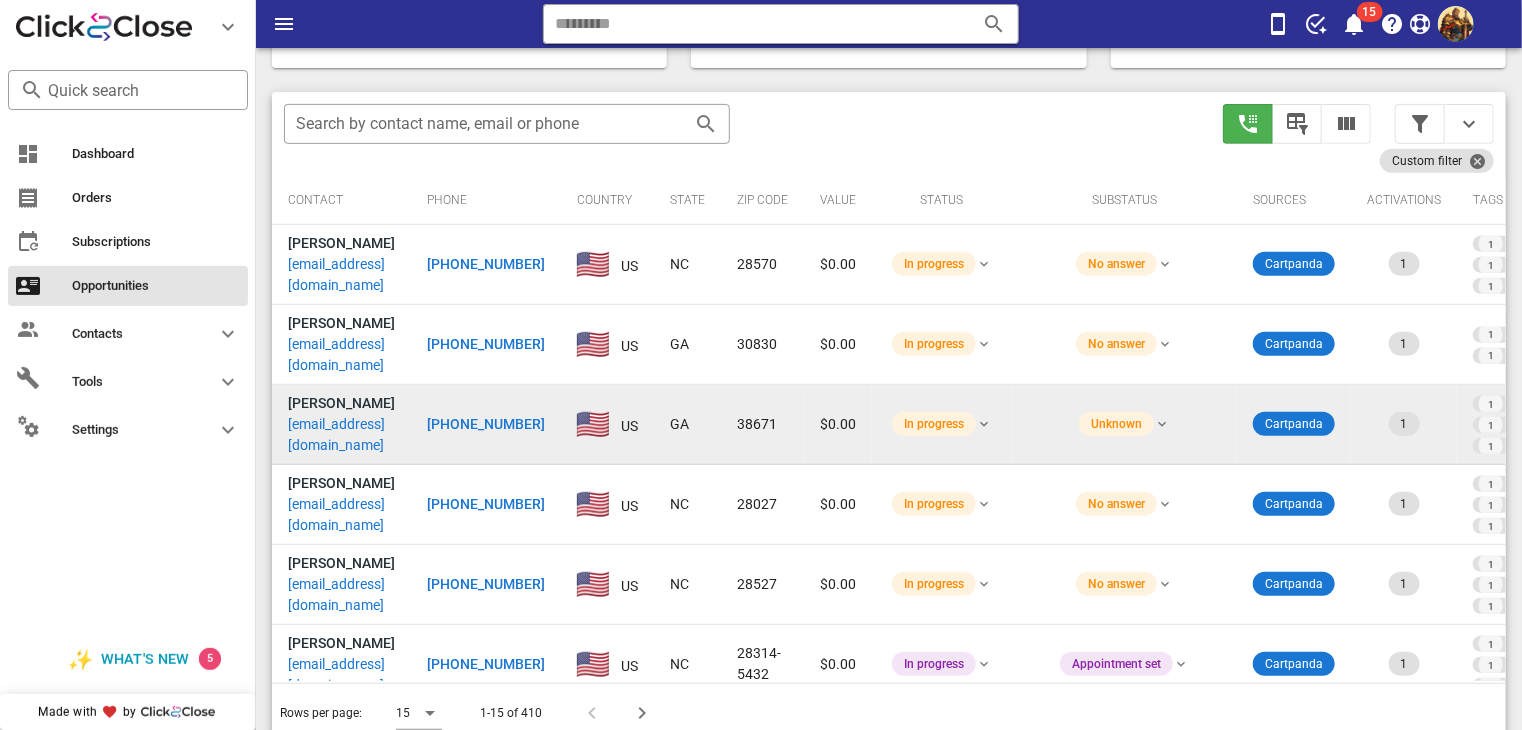 click on "[EMAIL_ADDRESS][DOMAIN_NAME]" at bounding box center (341, 435) 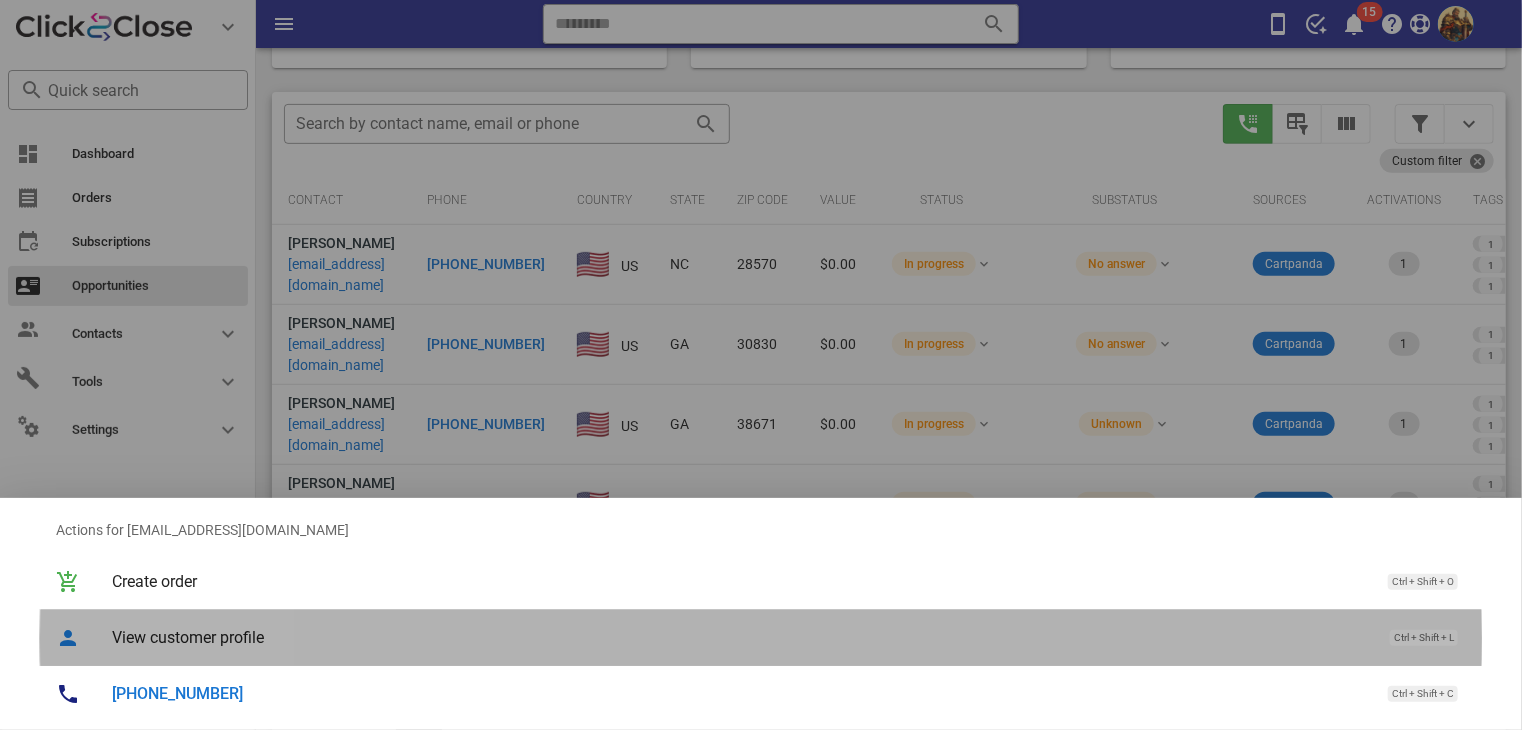click on "View customer profile" at bounding box center (741, 637) 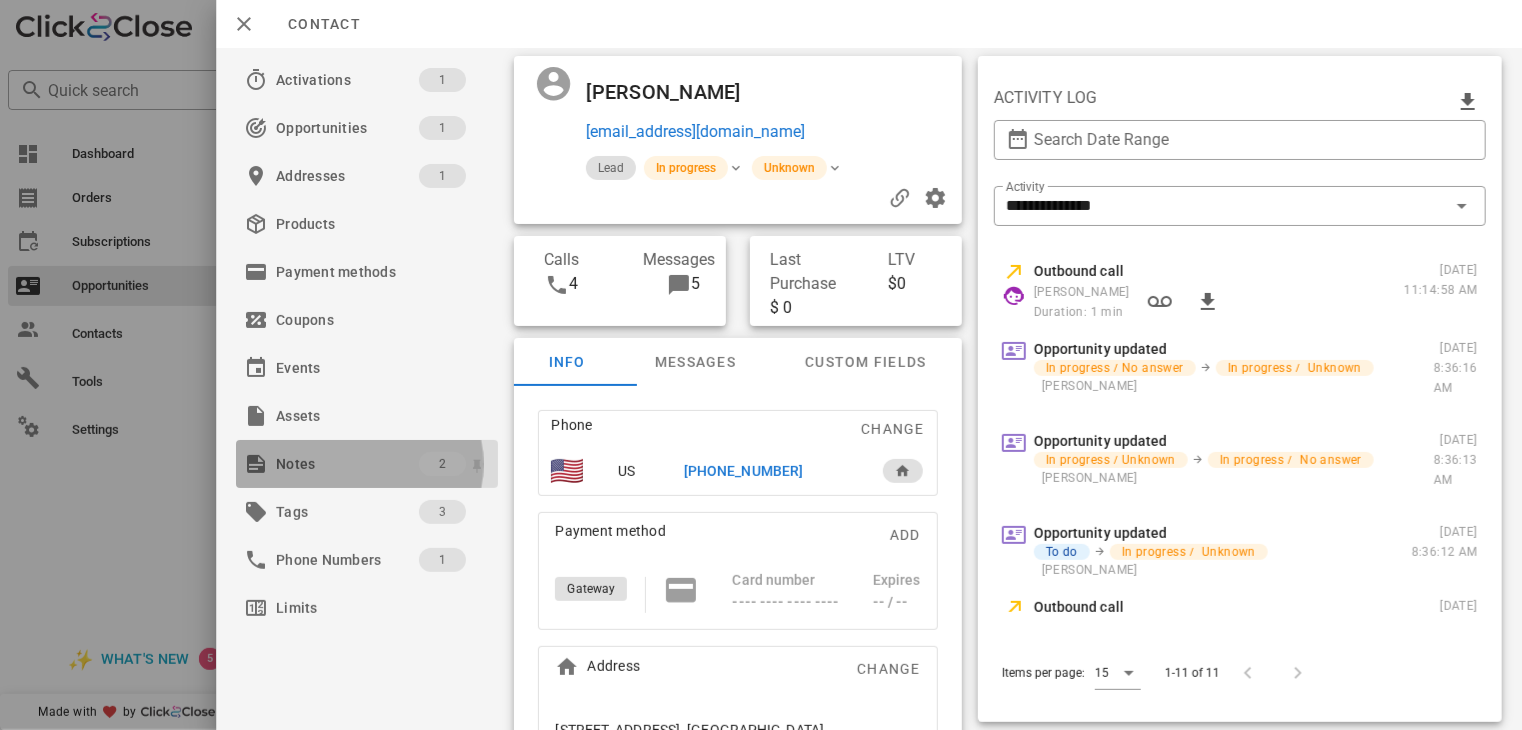 click on "Notes" at bounding box center (347, 464) 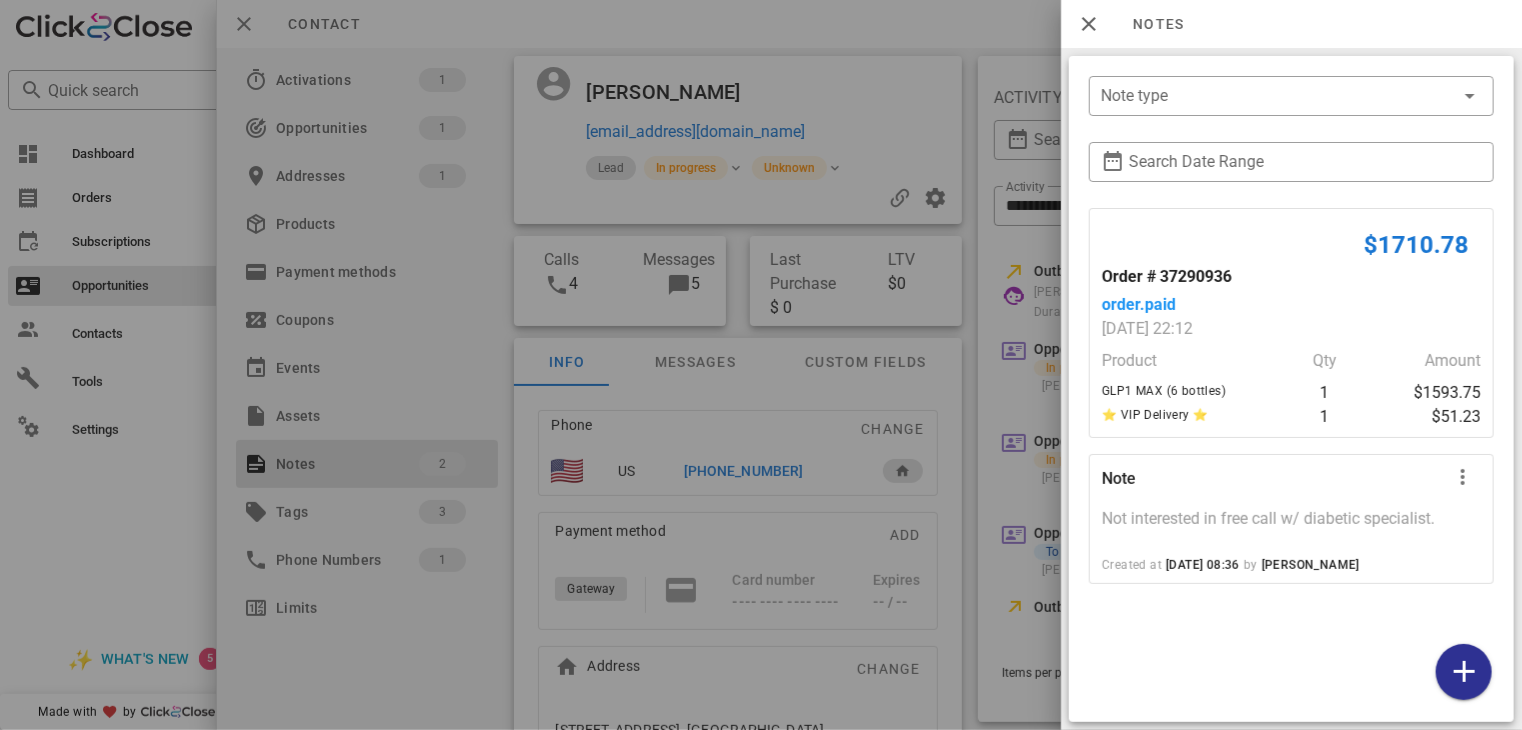 click at bounding box center [761, 365] 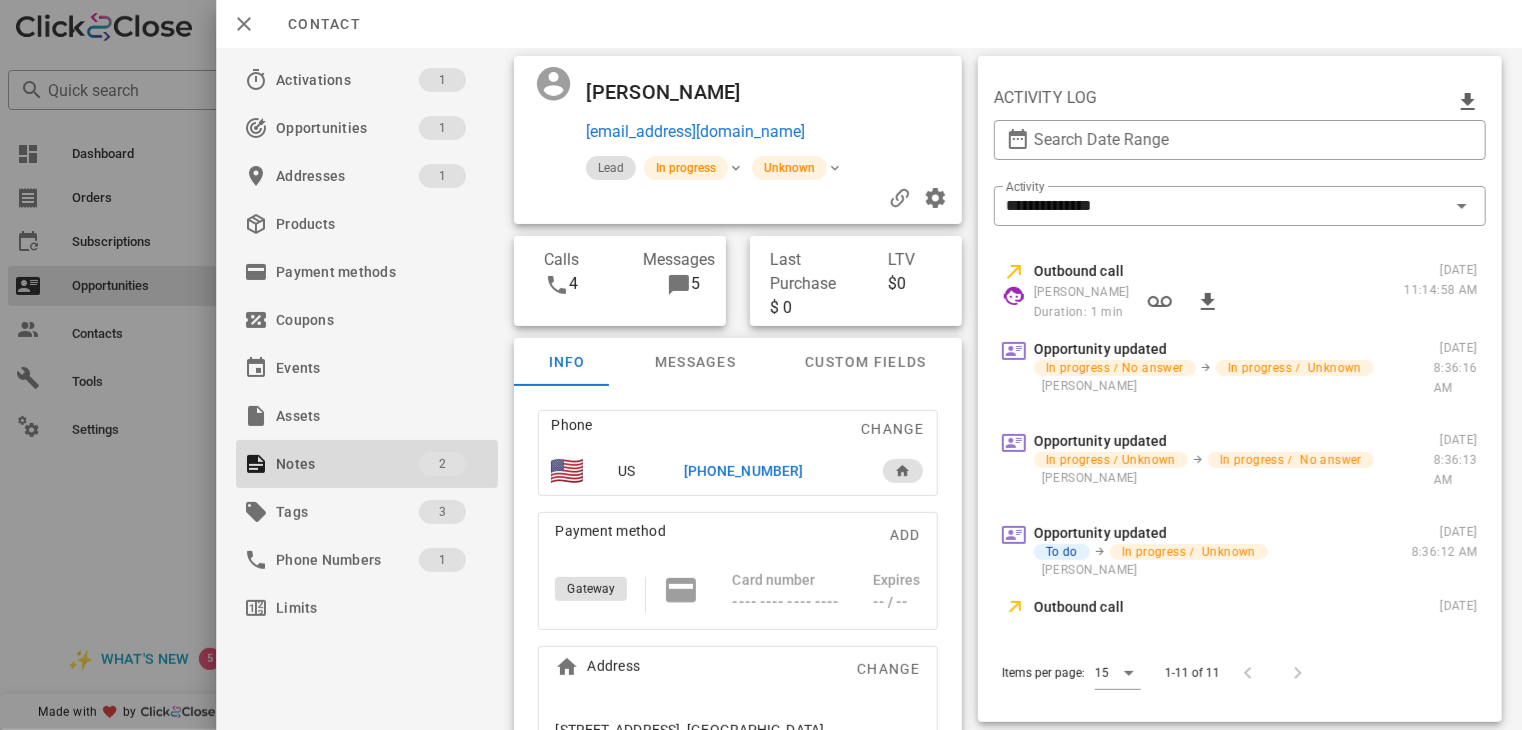 click at bounding box center [761, 365] 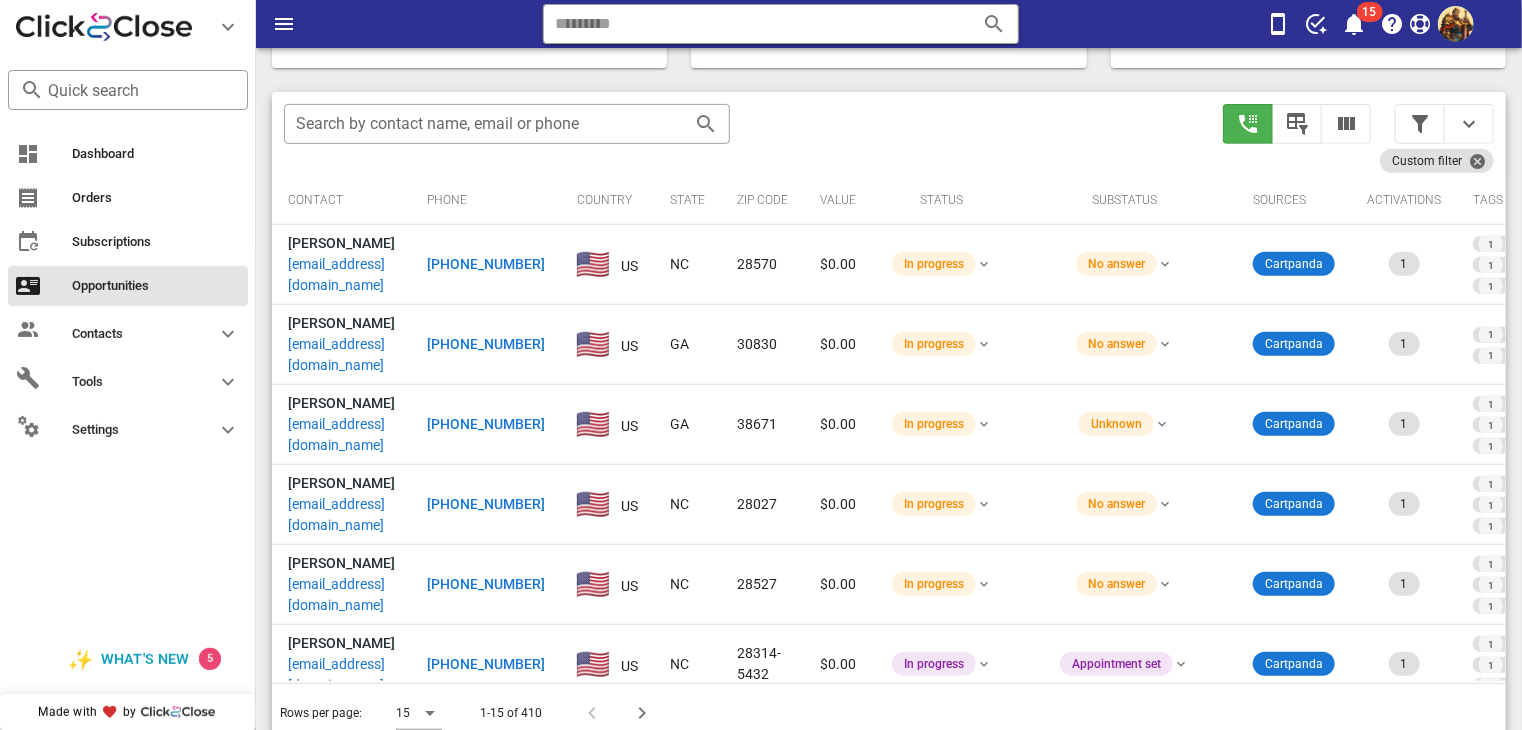 click at bounding box center (595, 713) 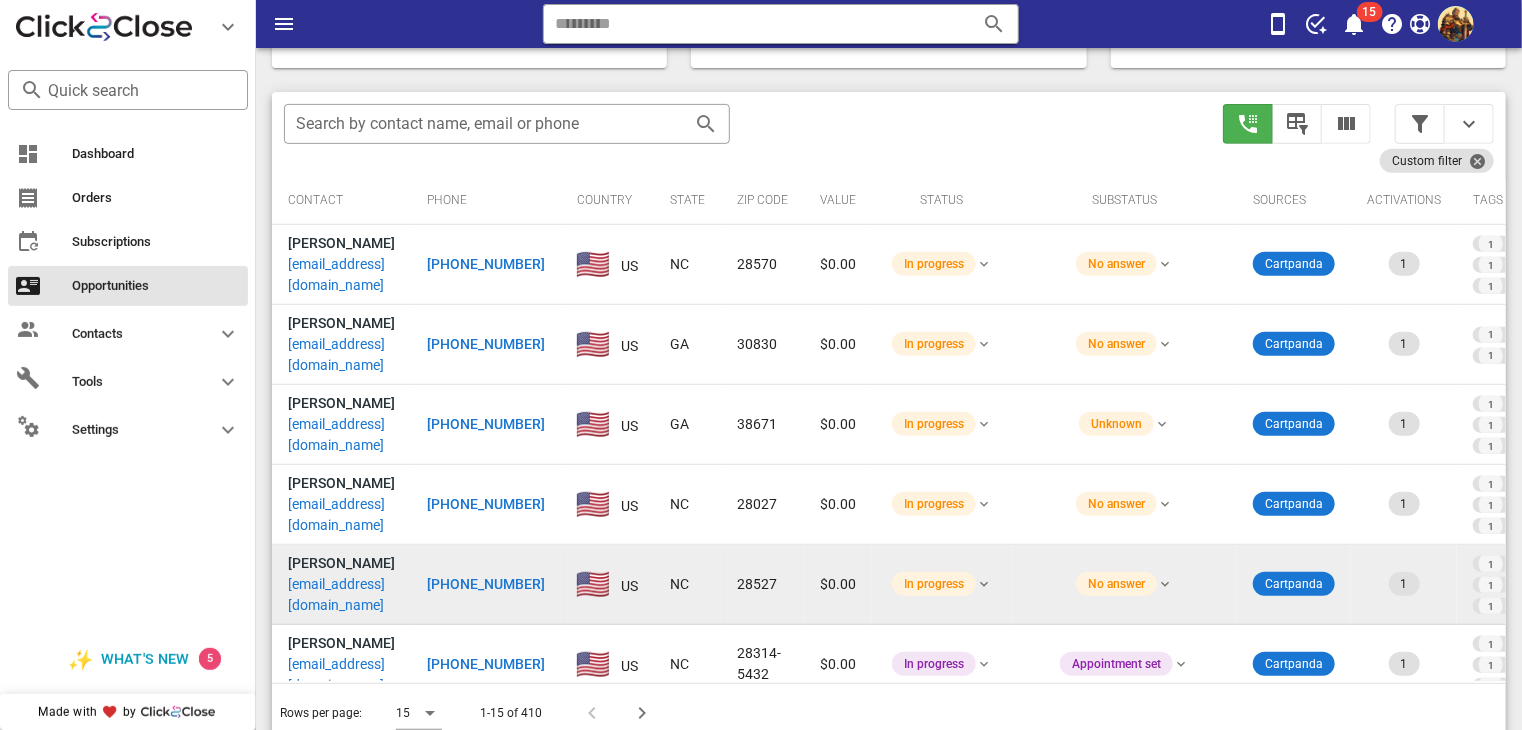 click on "[EMAIL_ADDRESS][DOMAIN_NAME]" at bounding box center (341, 595) 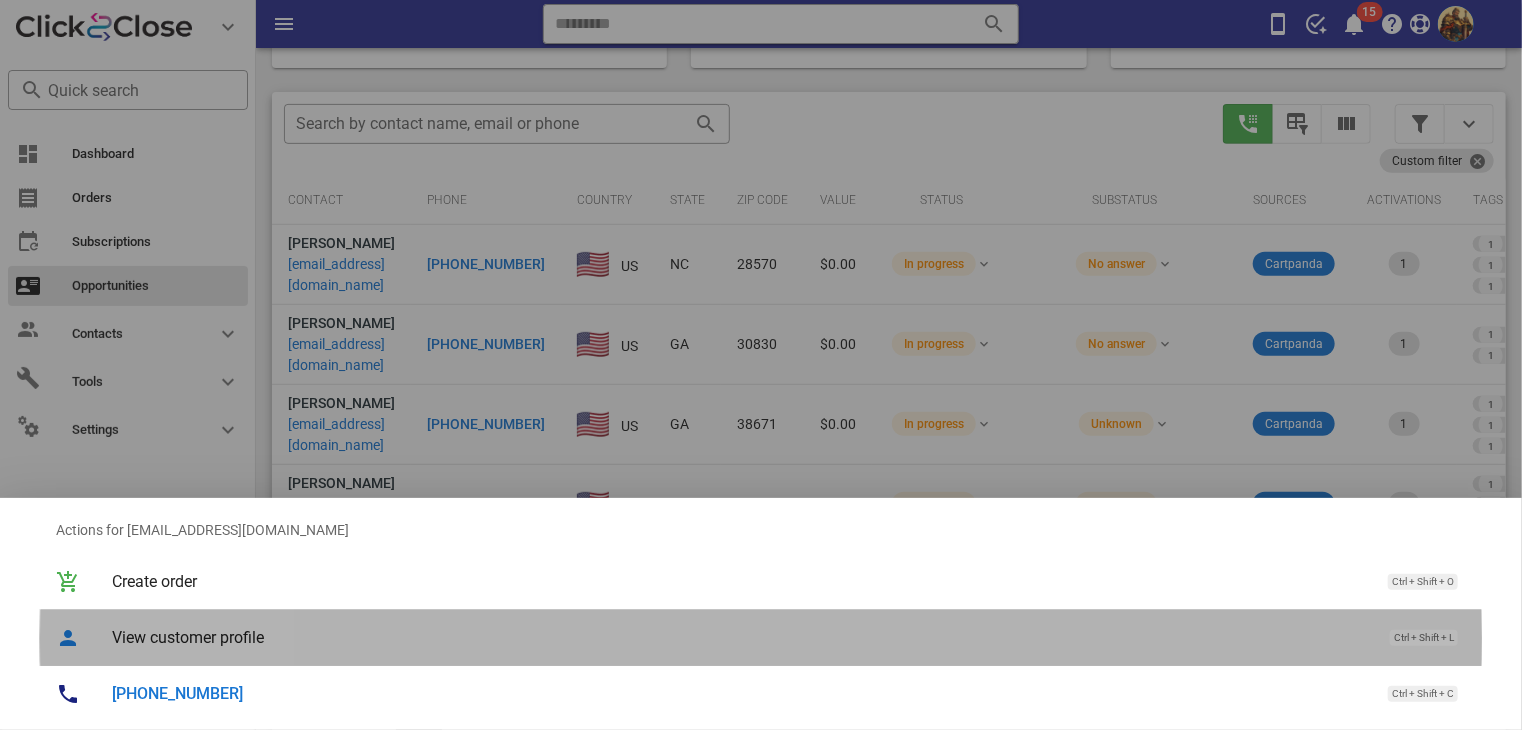 click on "View customer profile" at bounding box center [741, 637] 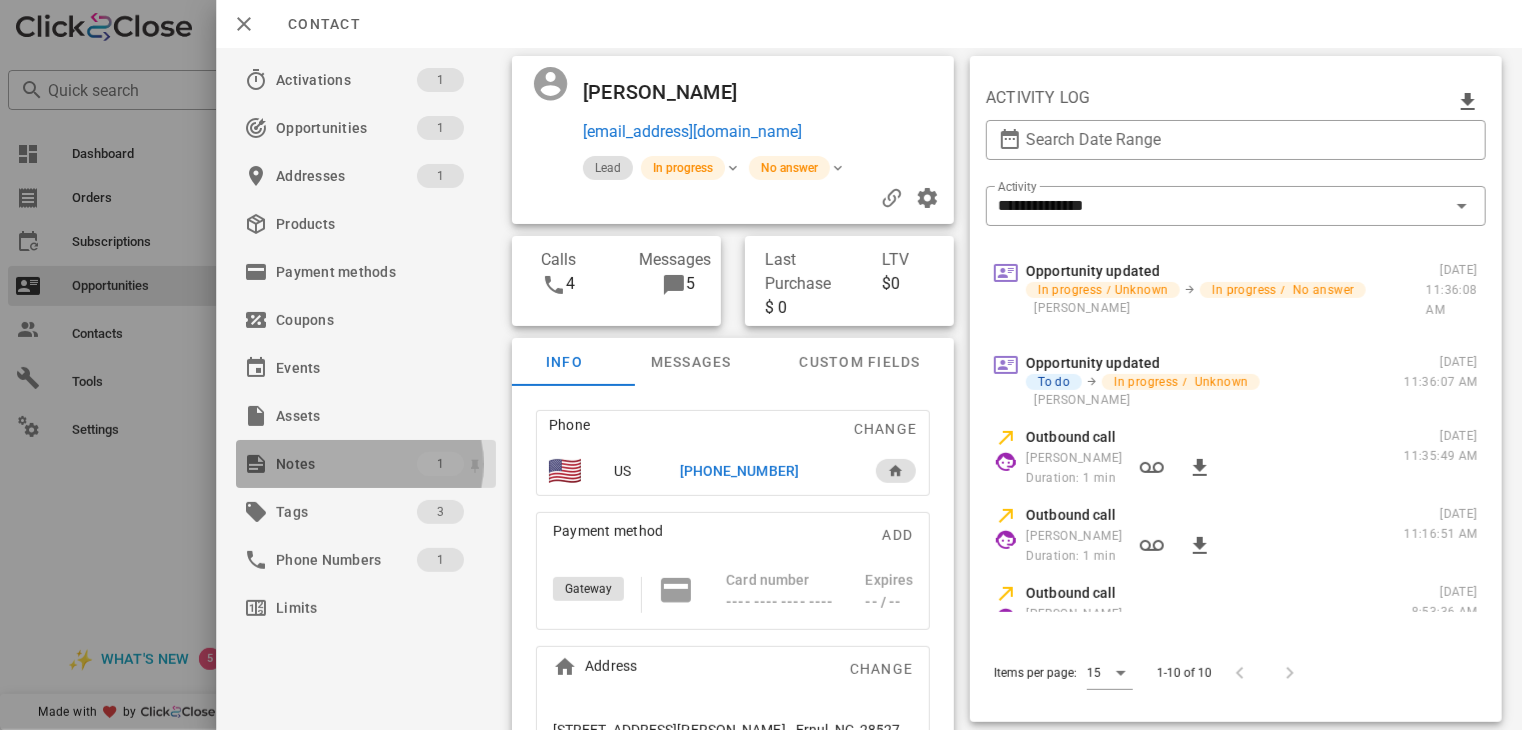 click on "Notes" at bounding box center [346, 464] 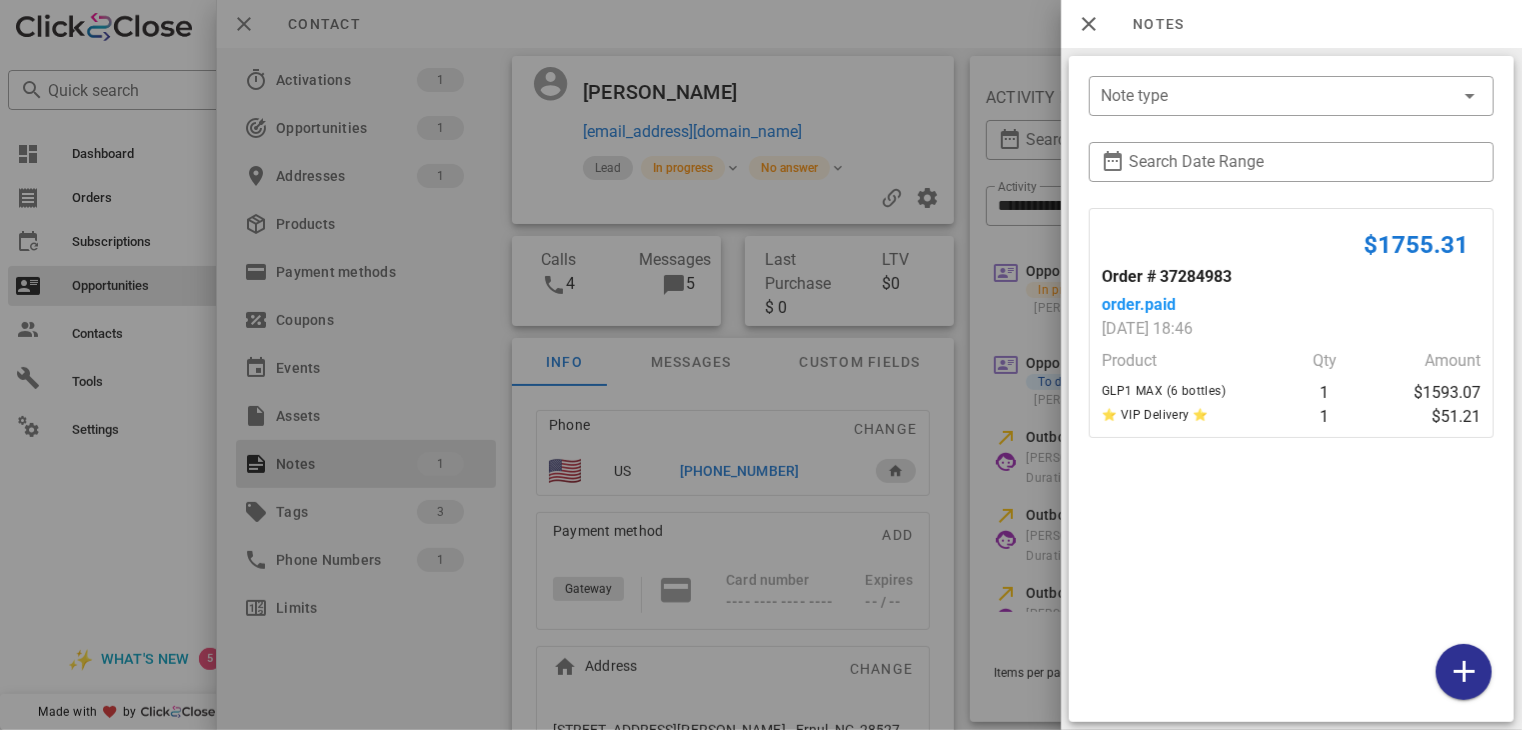 click at bounding box center (761, 365) 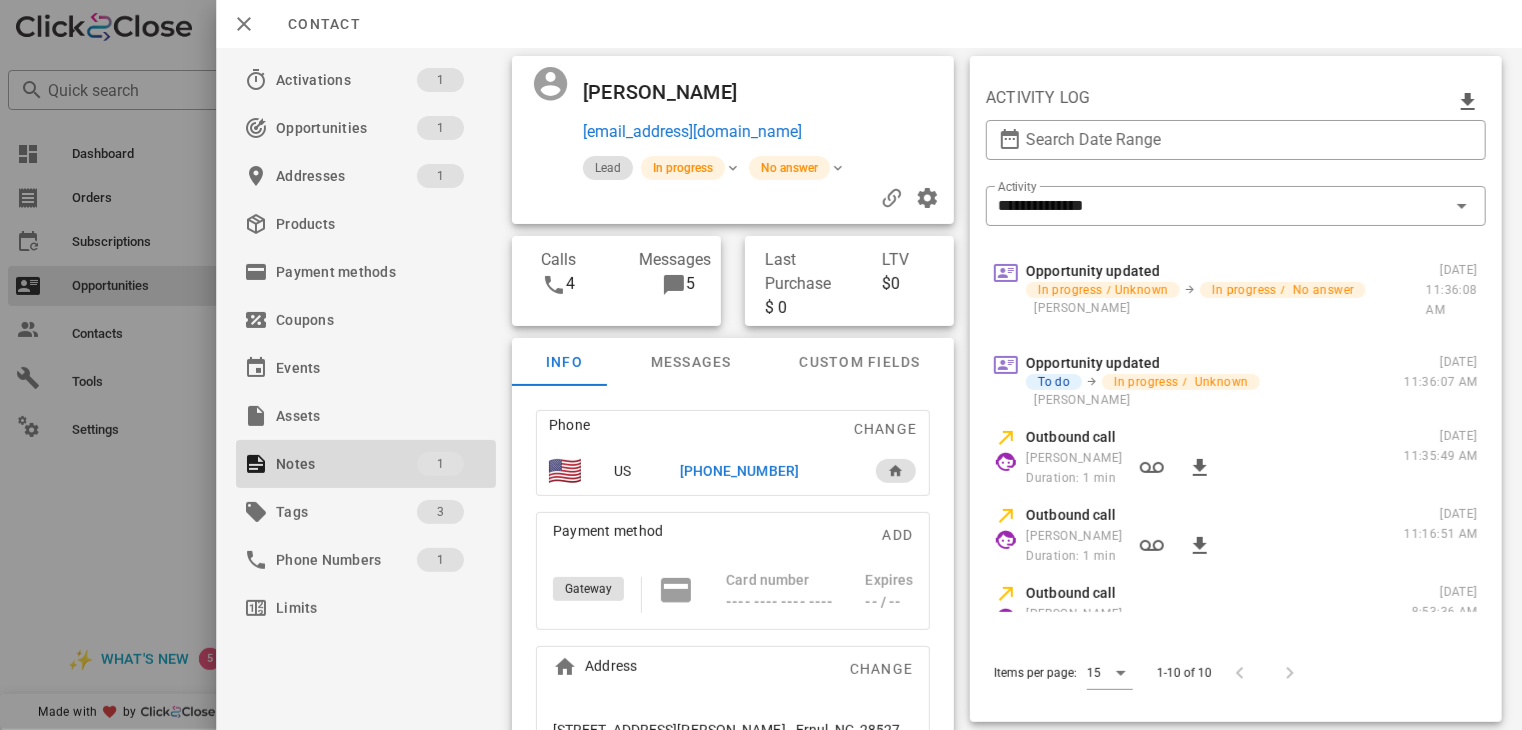 click on "[PHONE_NUMBER]" at bounding box center [739, 471] 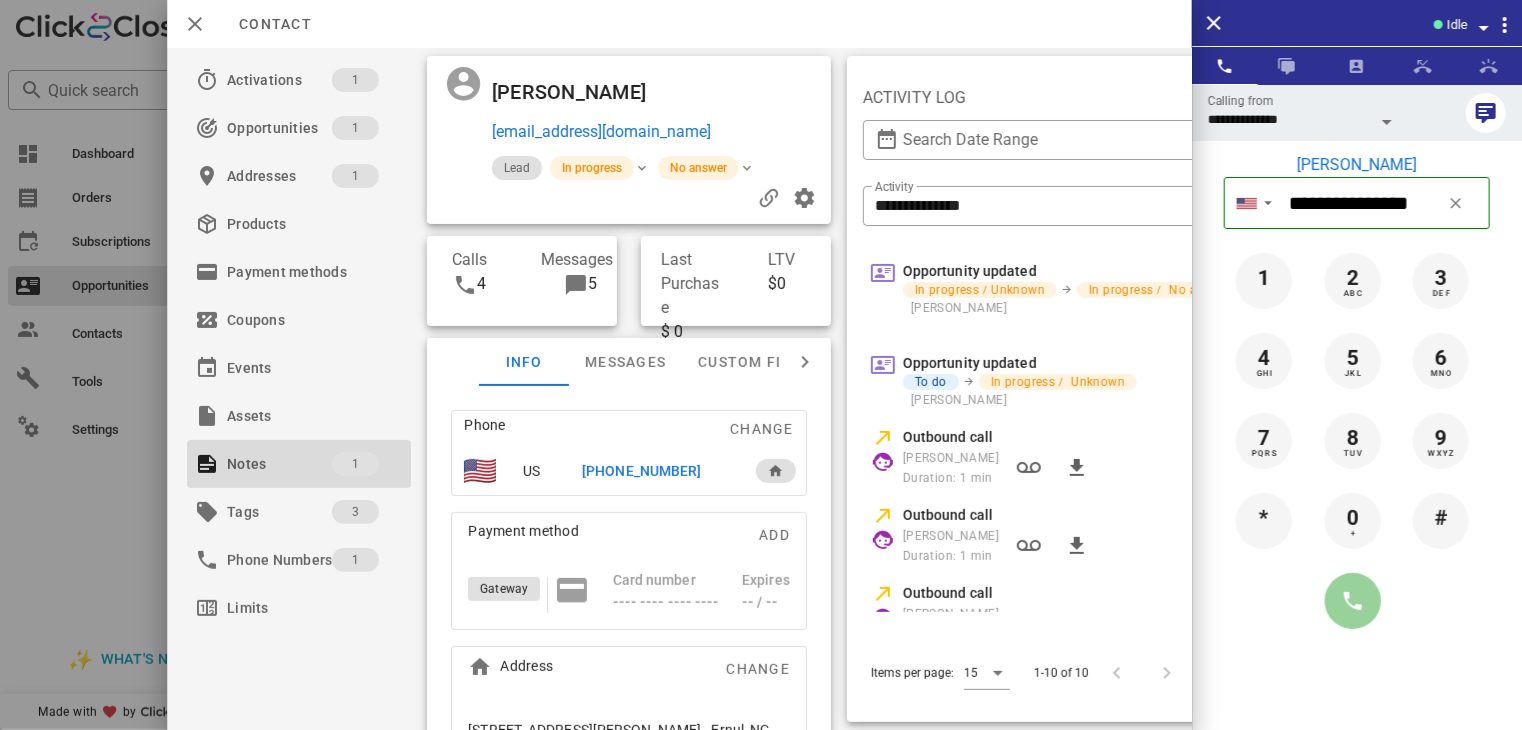 click at bounding box center (1353, 601) 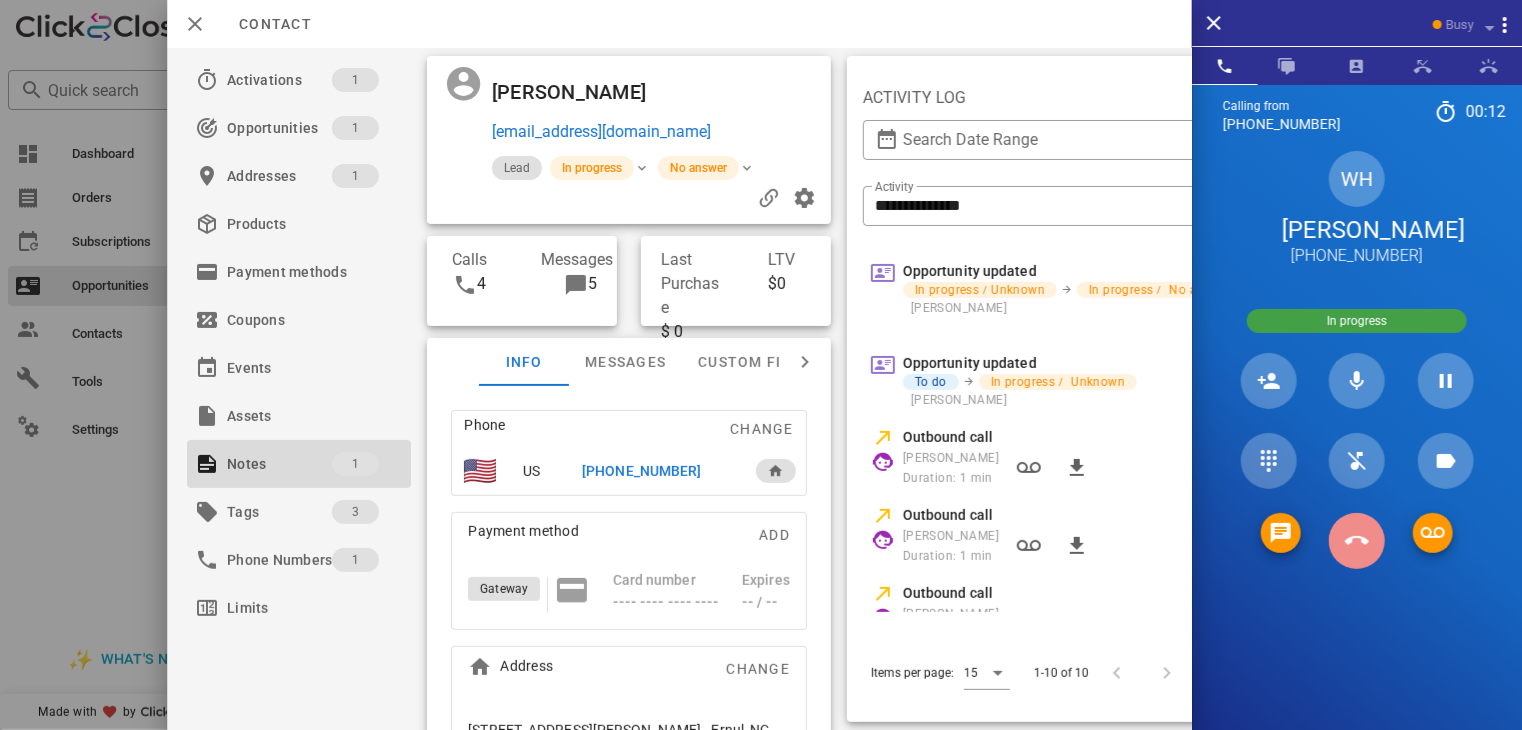 click at bounding box center [1357, 541] 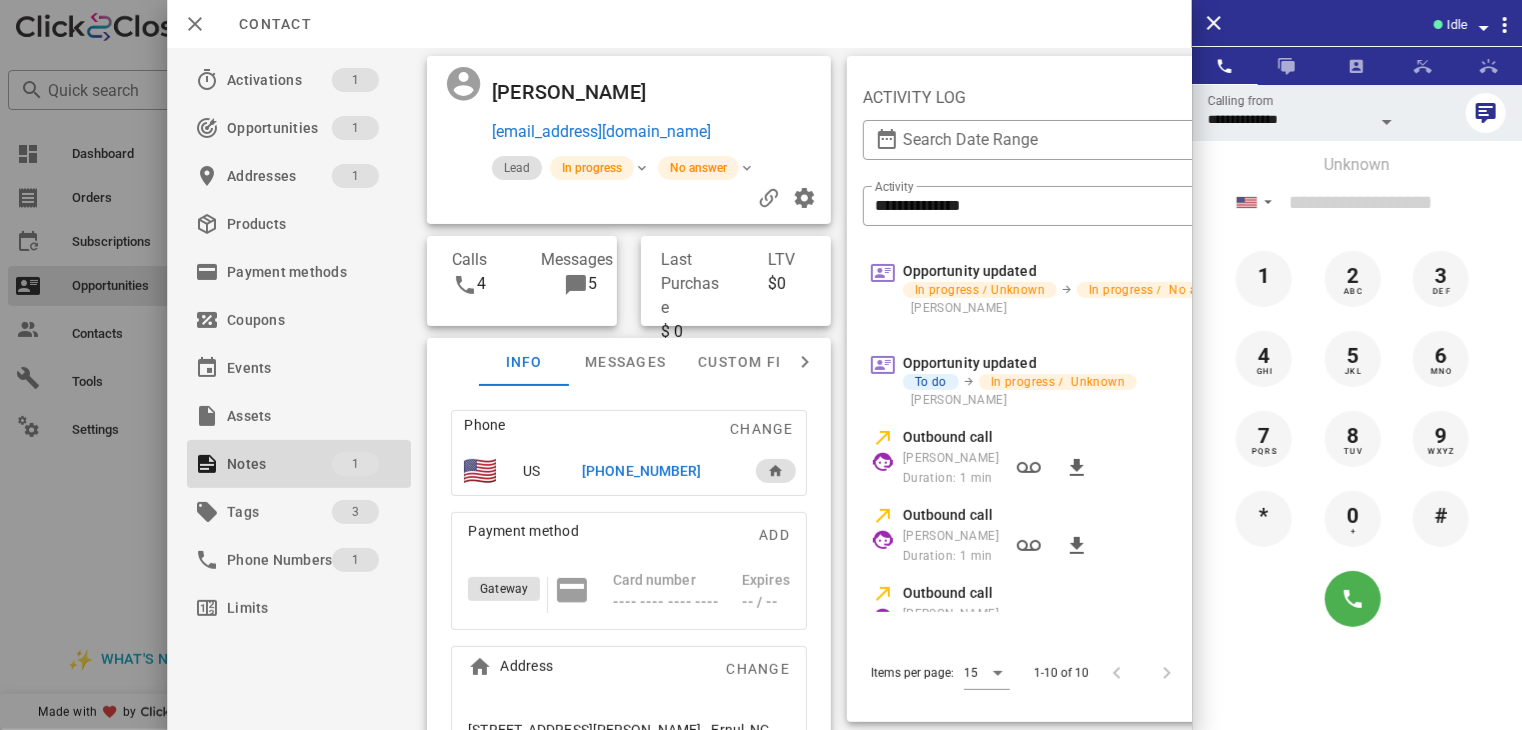 click at bounding box center (761, 365) 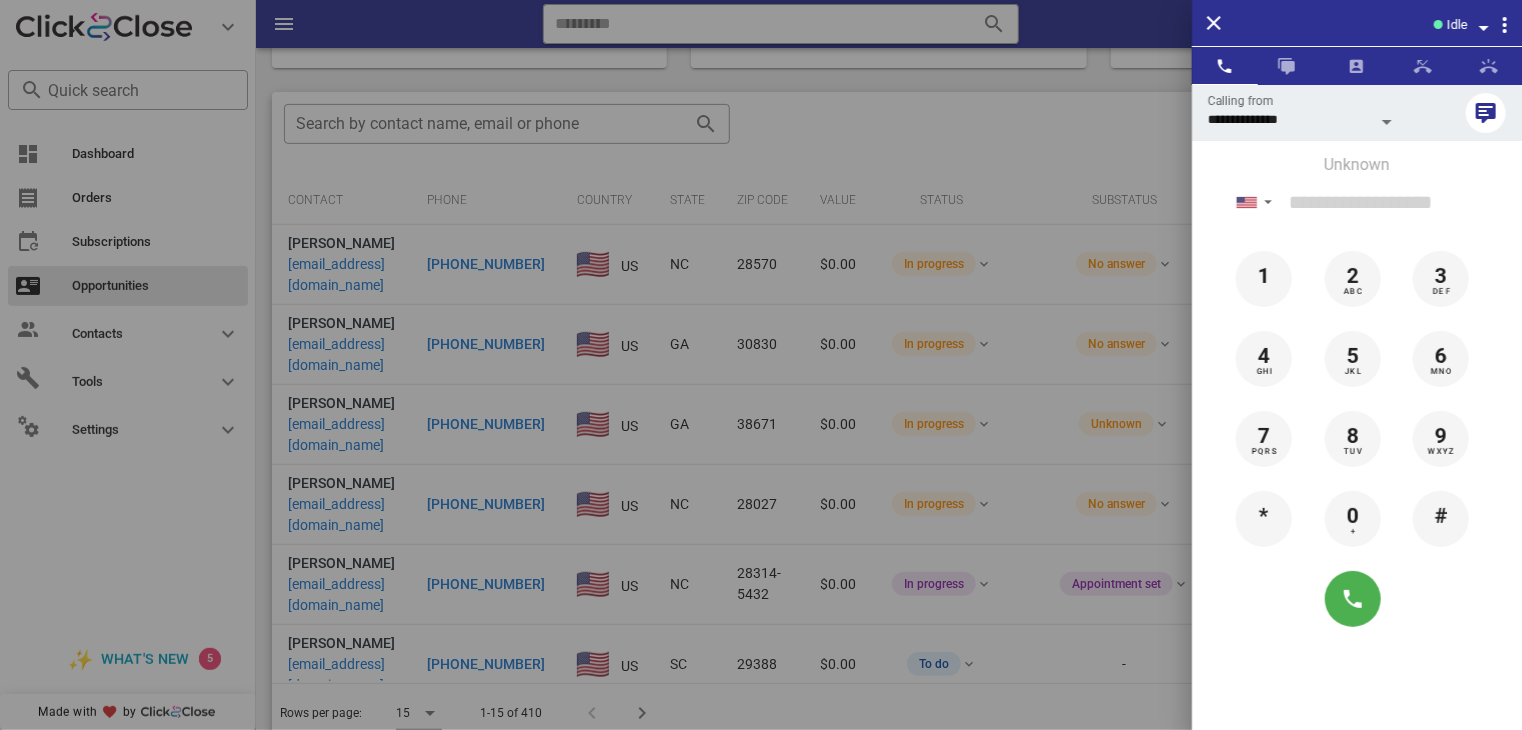 click at bounding box center (761, 365) 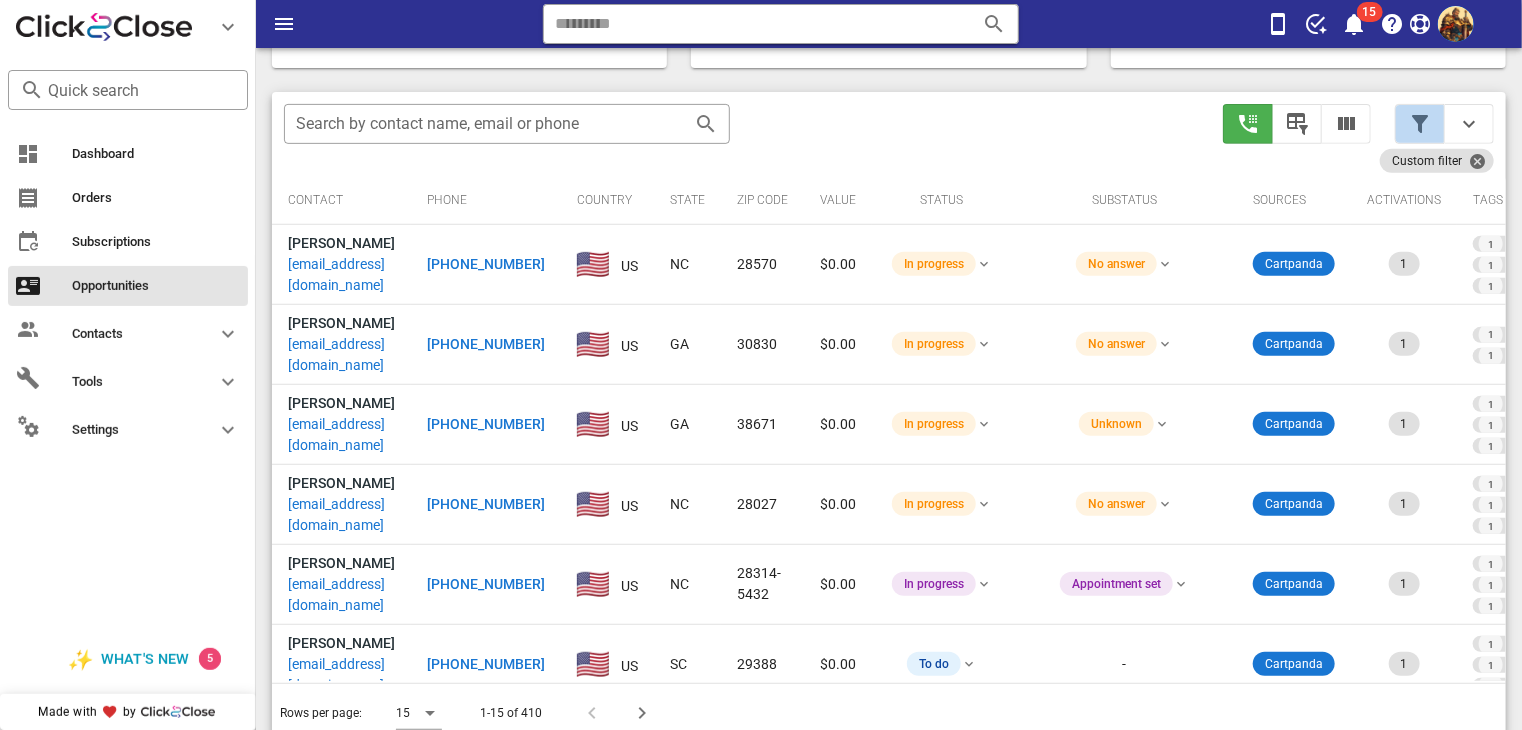 click at bounding box center [1420, 124] 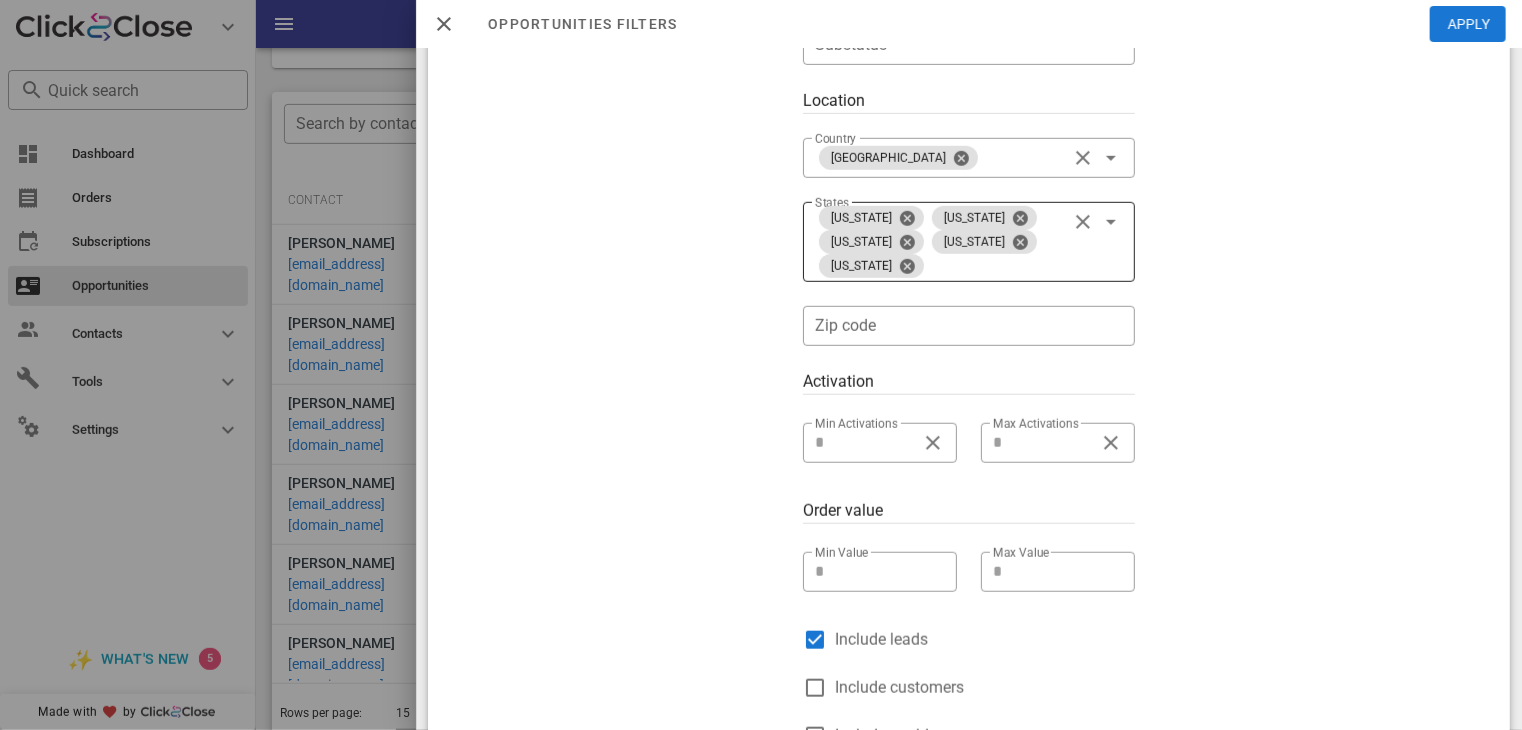 click at bounding box center [1083, 222] 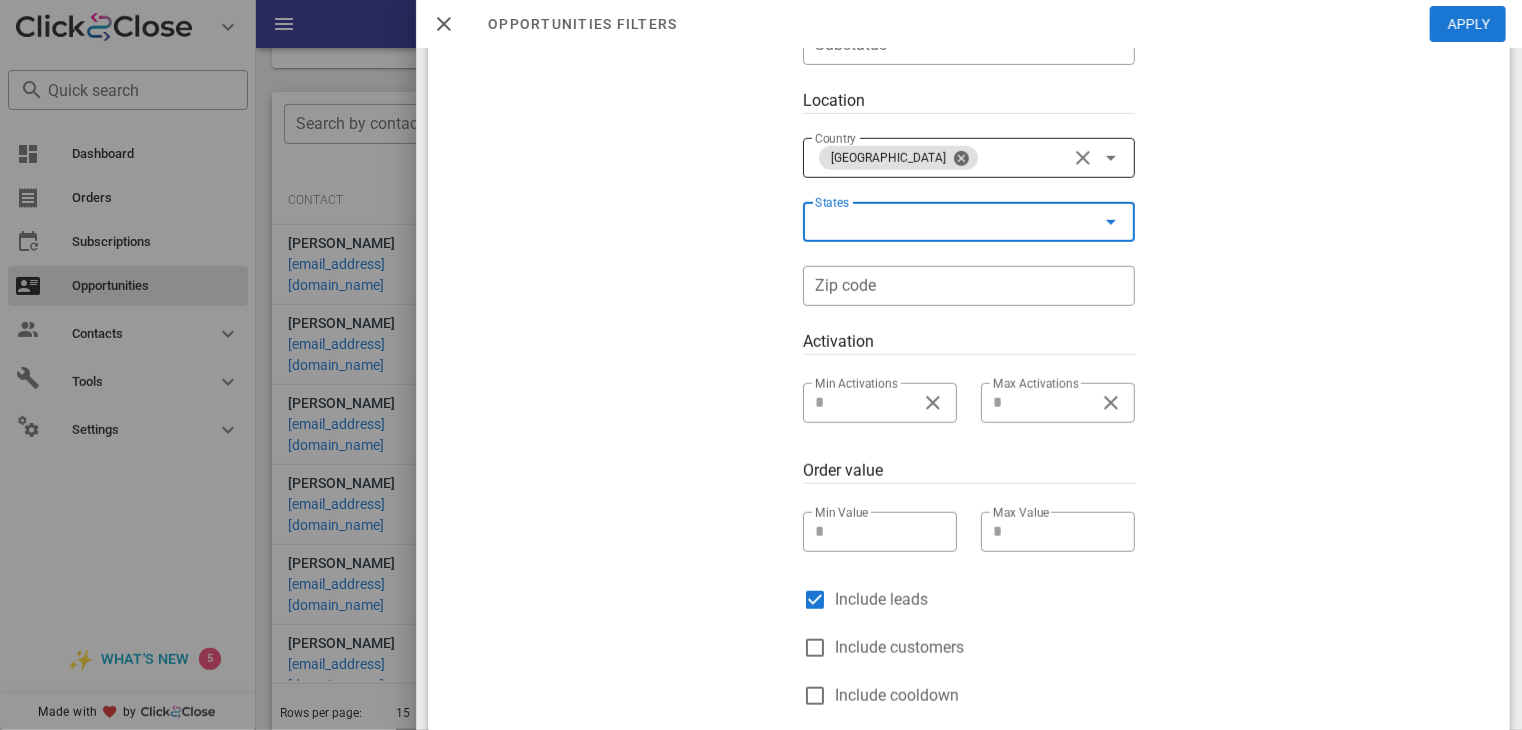 click at bounding box center (1083, 158) 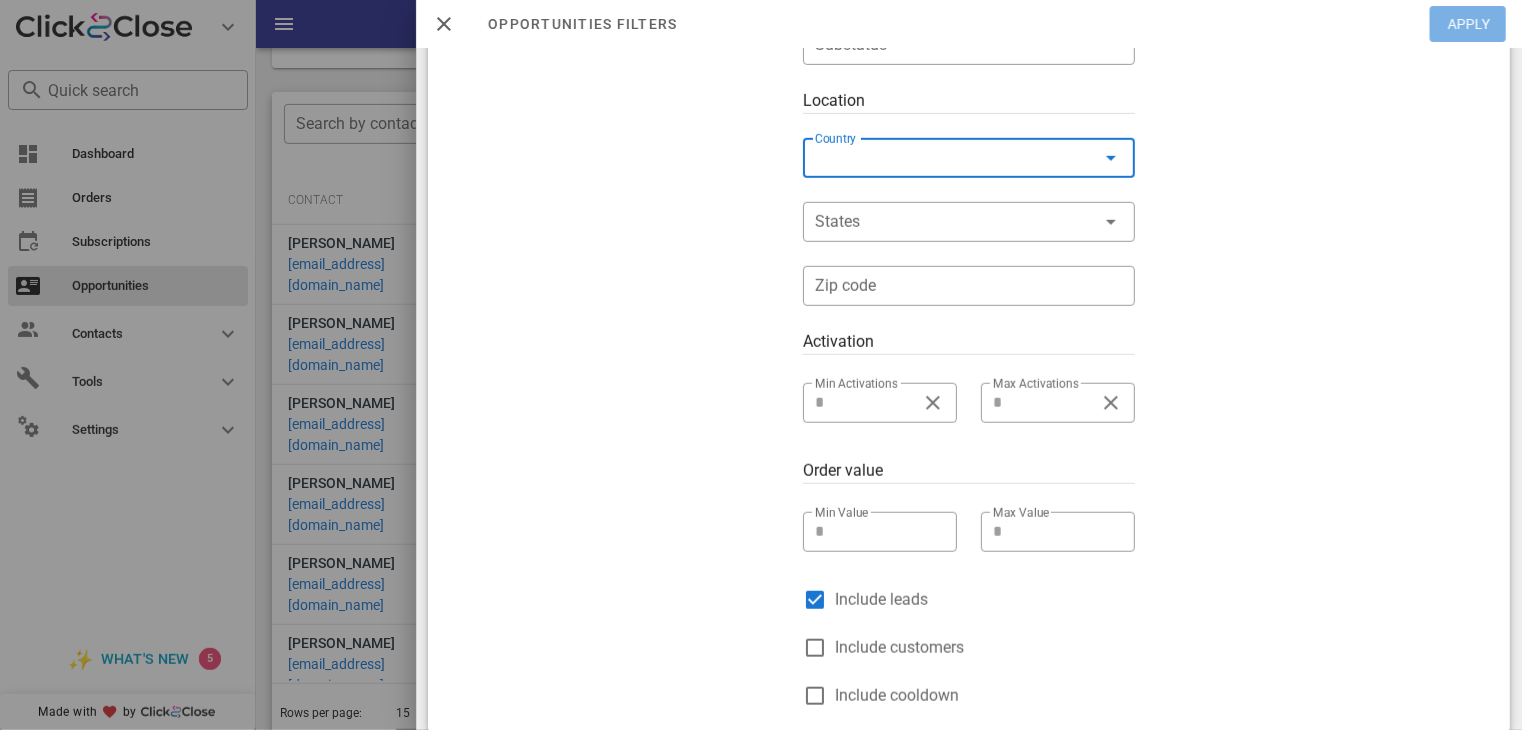 click on "Apply" at bounding box center [1469, 24] 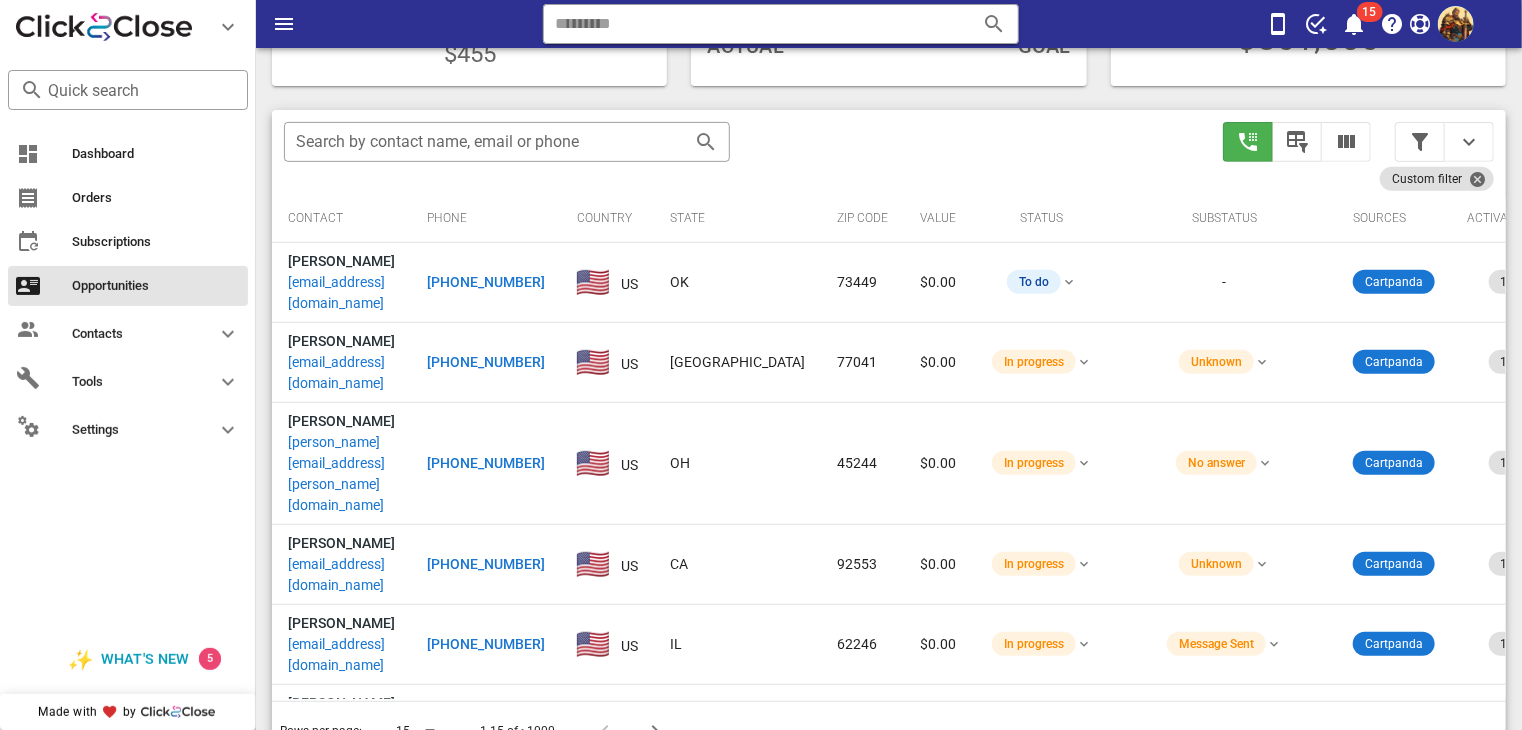 scroll, scrollTop: 348, scrollLeft: 0, axis: vertical 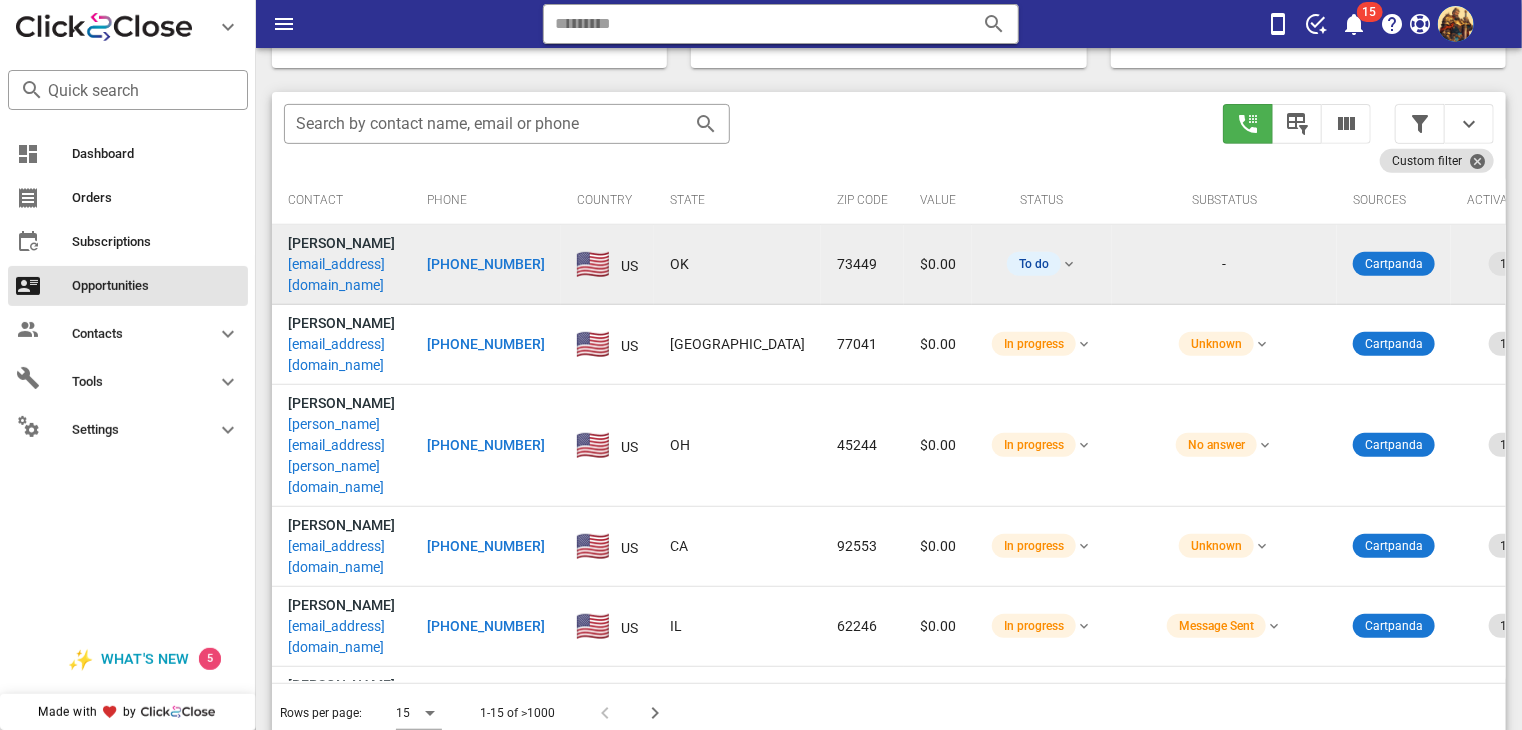 click on "[EMAIL_ADDRESS][DOMAIN_NAME]" at bounding box center [341, 275] 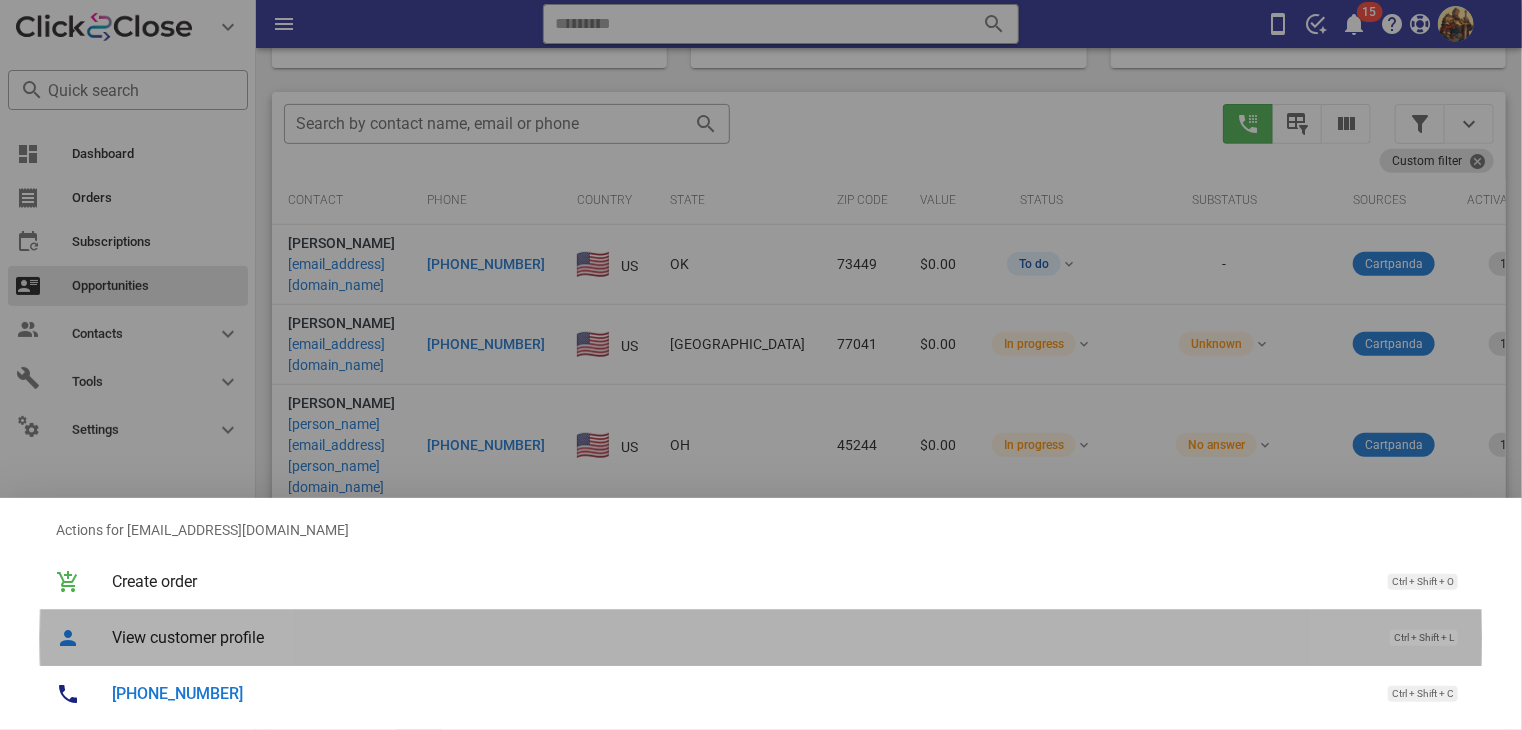 click on "View customer profile Ctrl + Shift + L" at bounding box center [789, 637] 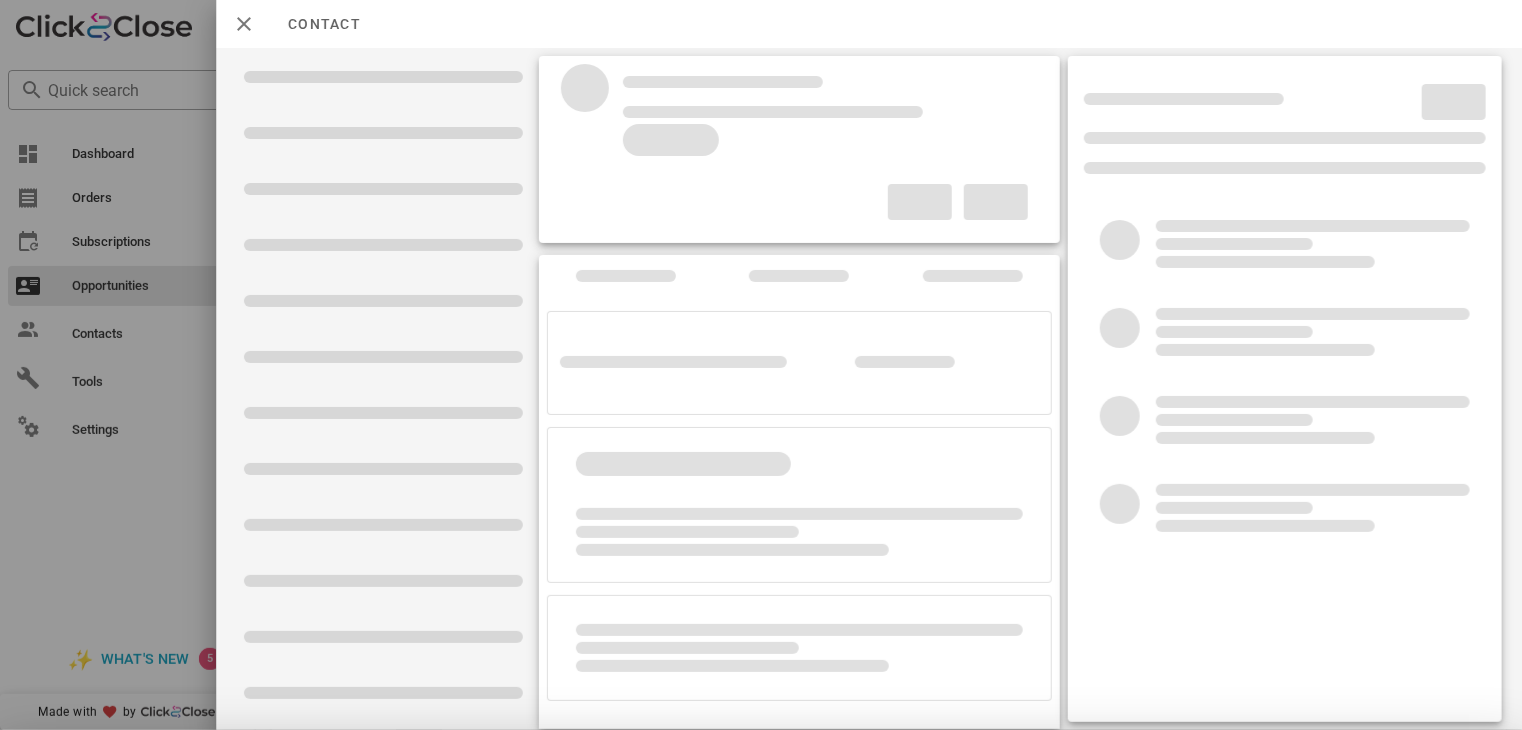 scroll, scrollTop: 616, scrollLeft: 0, axis: vertical 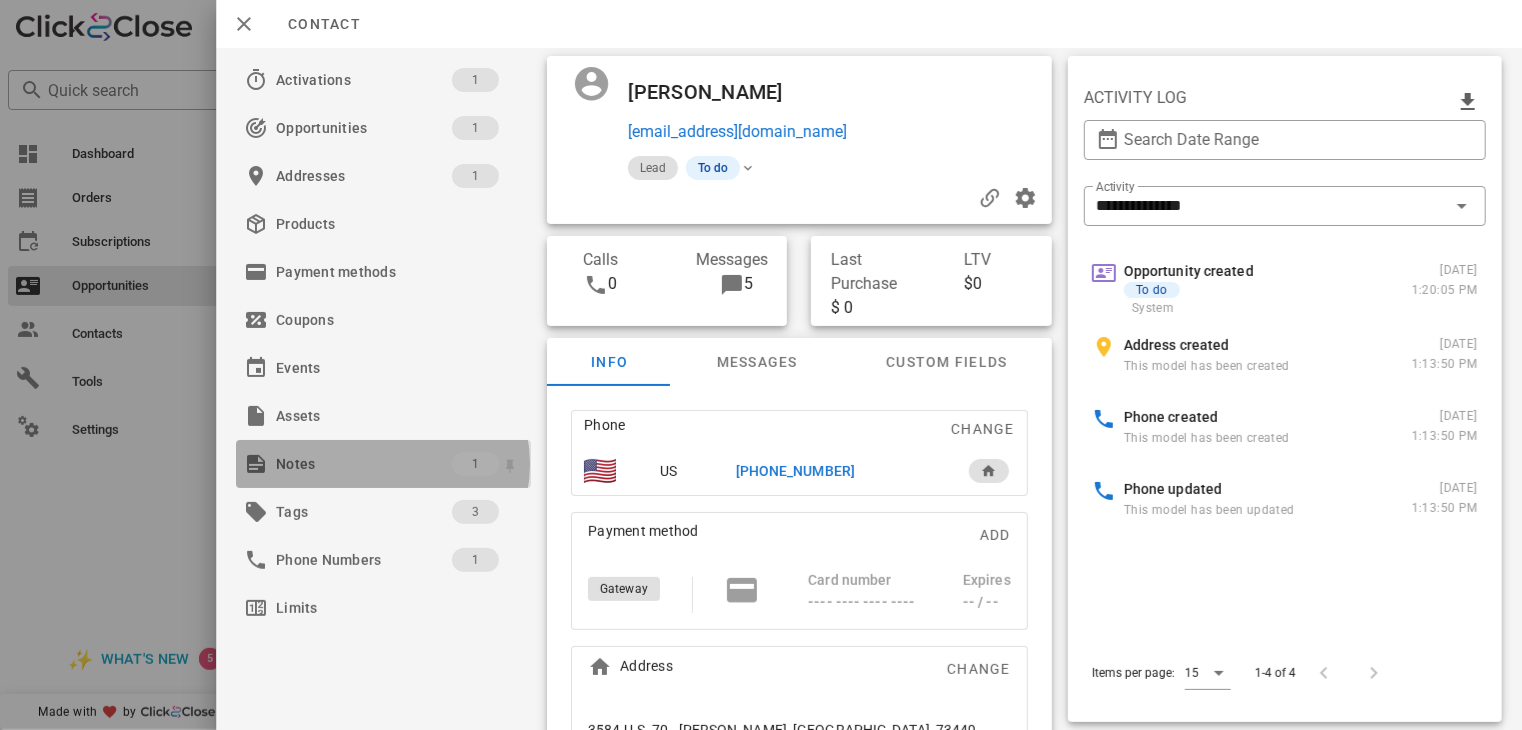 click on "Notes" at bounding box center [364, 464] 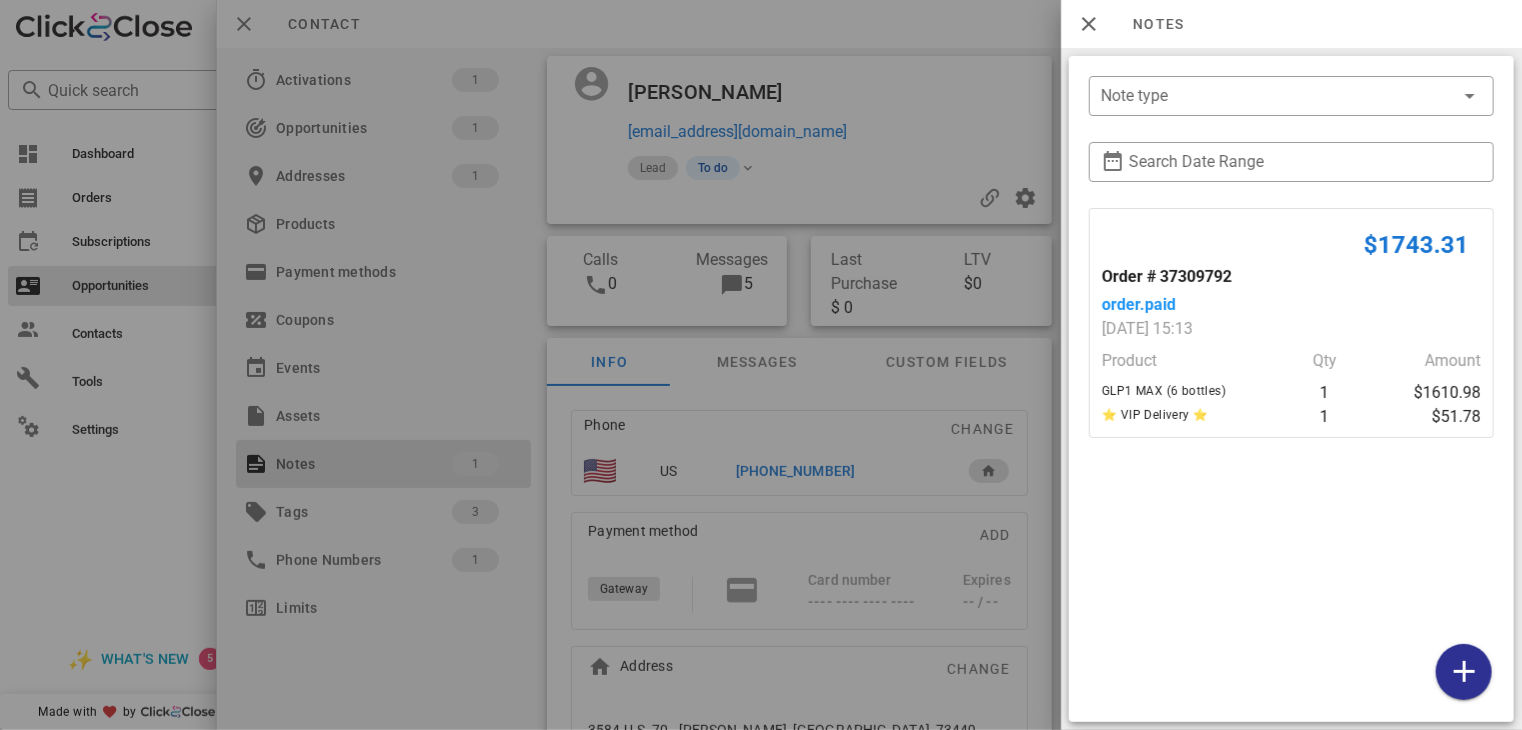 click at bounding box center [761, 365] 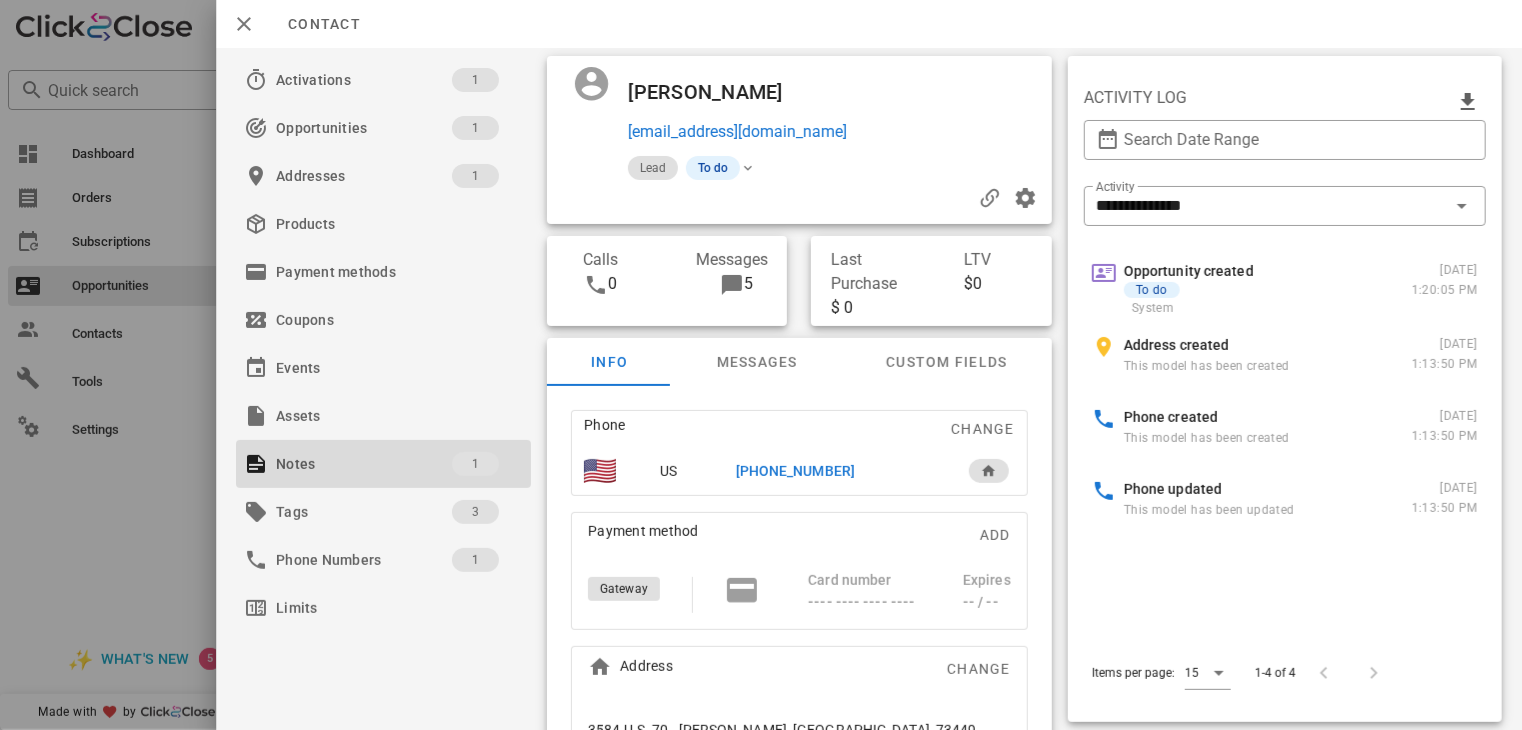 click on "[PHONE_NUMBER]" at bounding box center (795, 471) 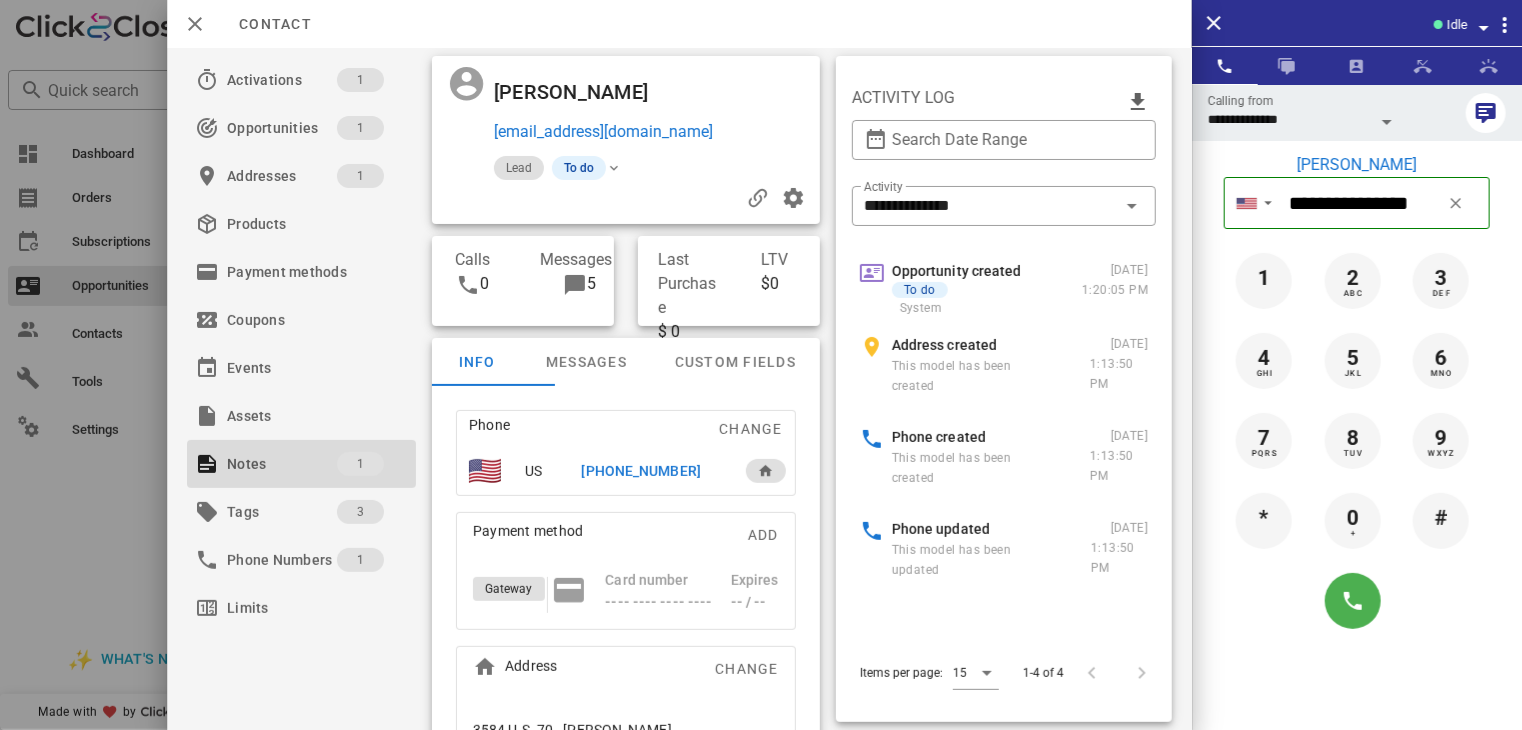 scroll, scrollTop: 627, scrollLeft: 0, axis: vertical 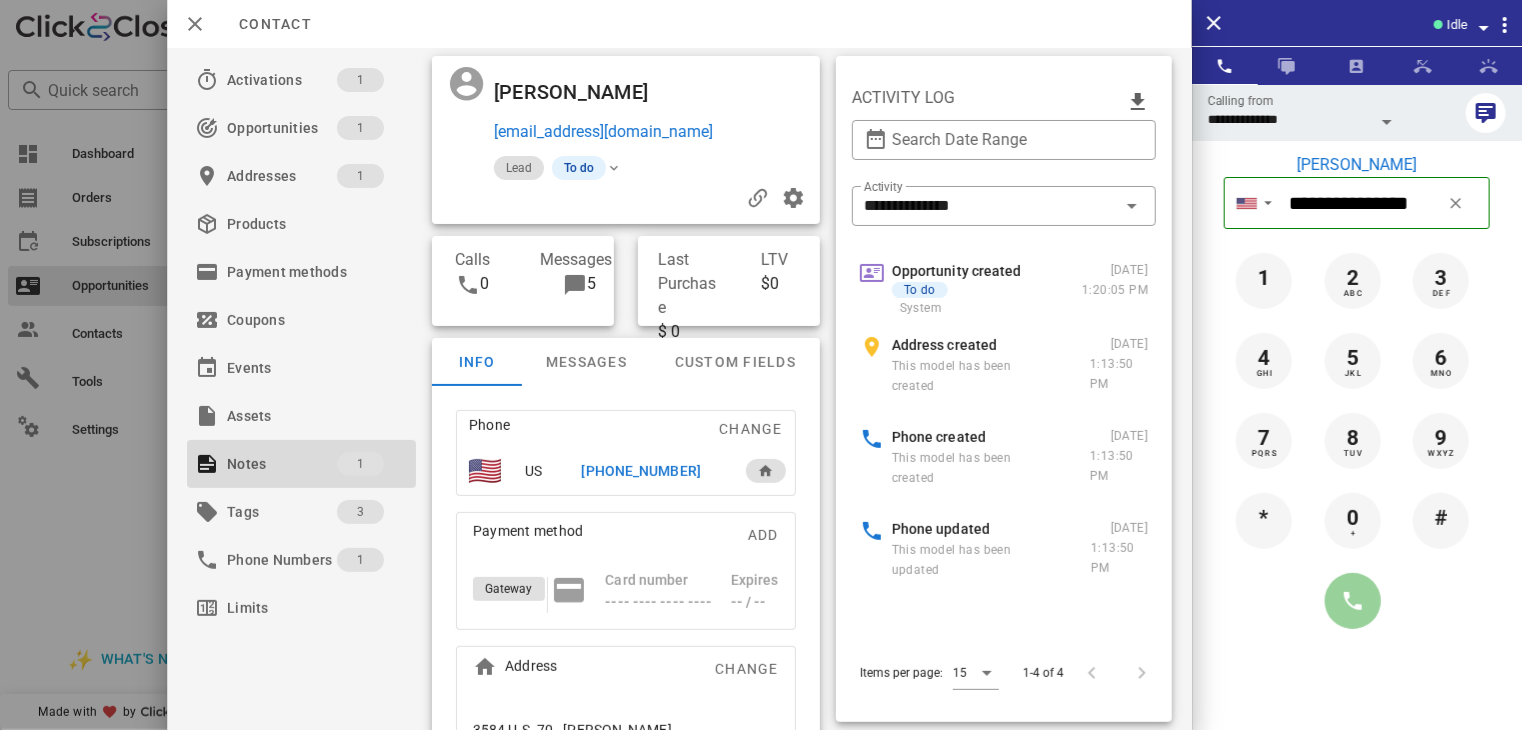 click at bounding box center [1353, 601] 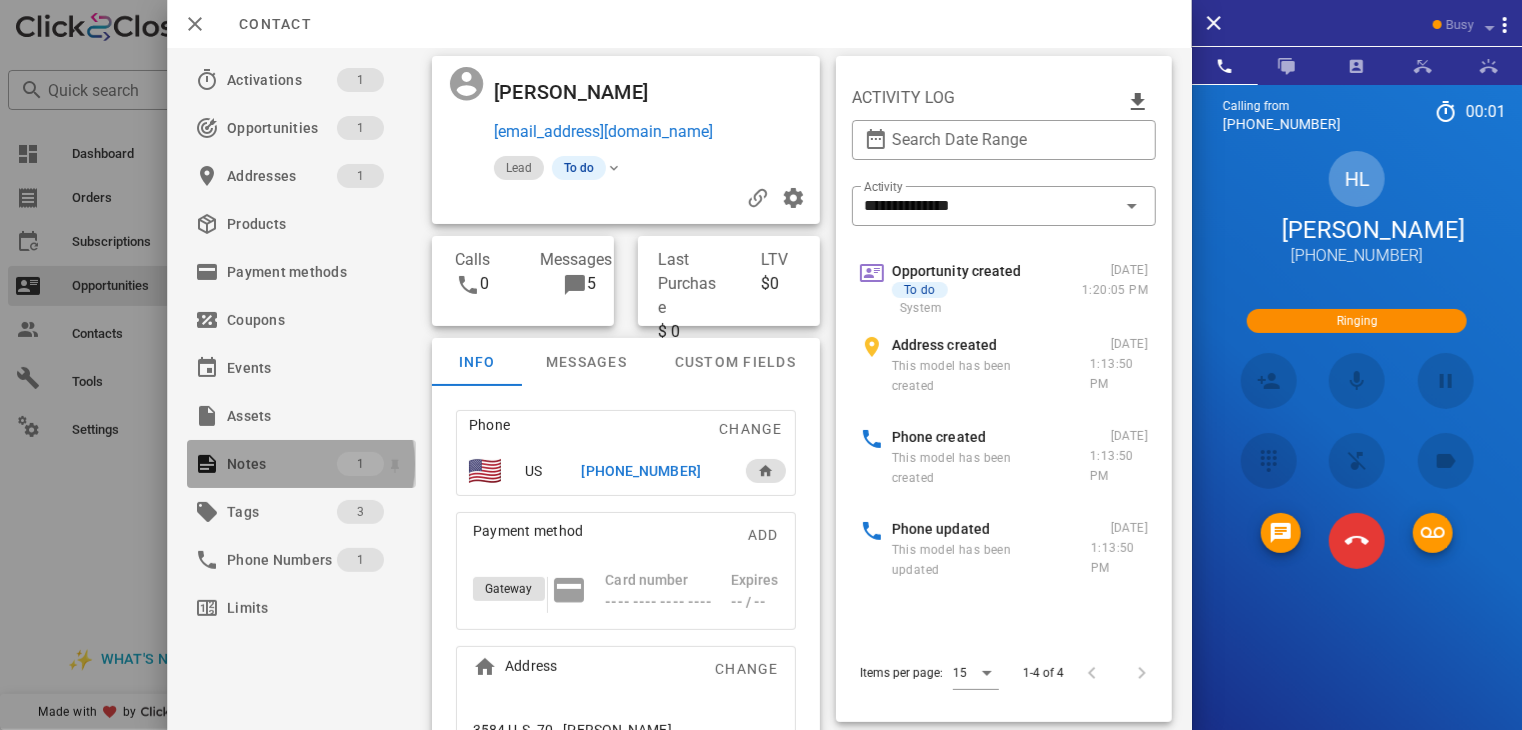 click on "Notes" at bounding box center [282, 464] 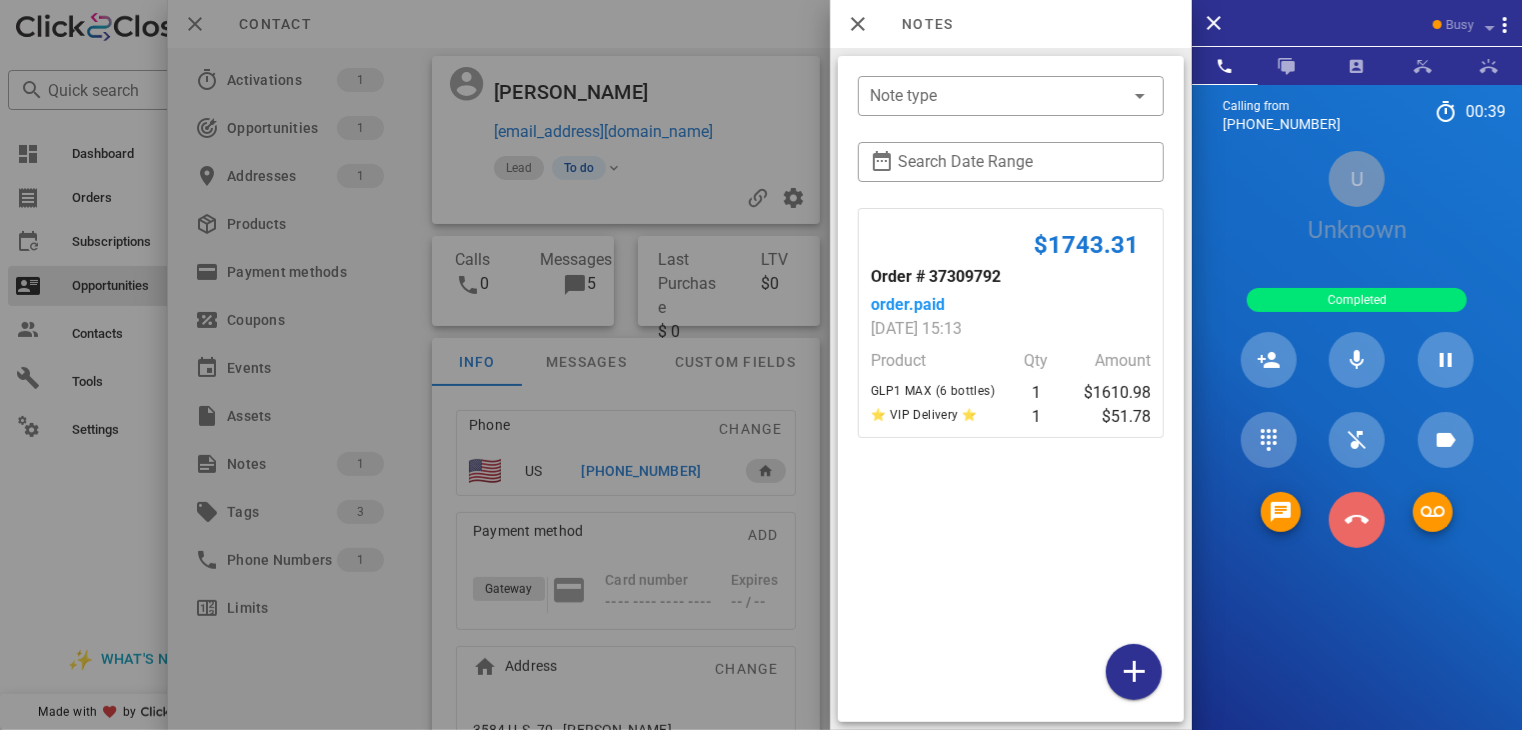 click at bounding box center [1357, 520] 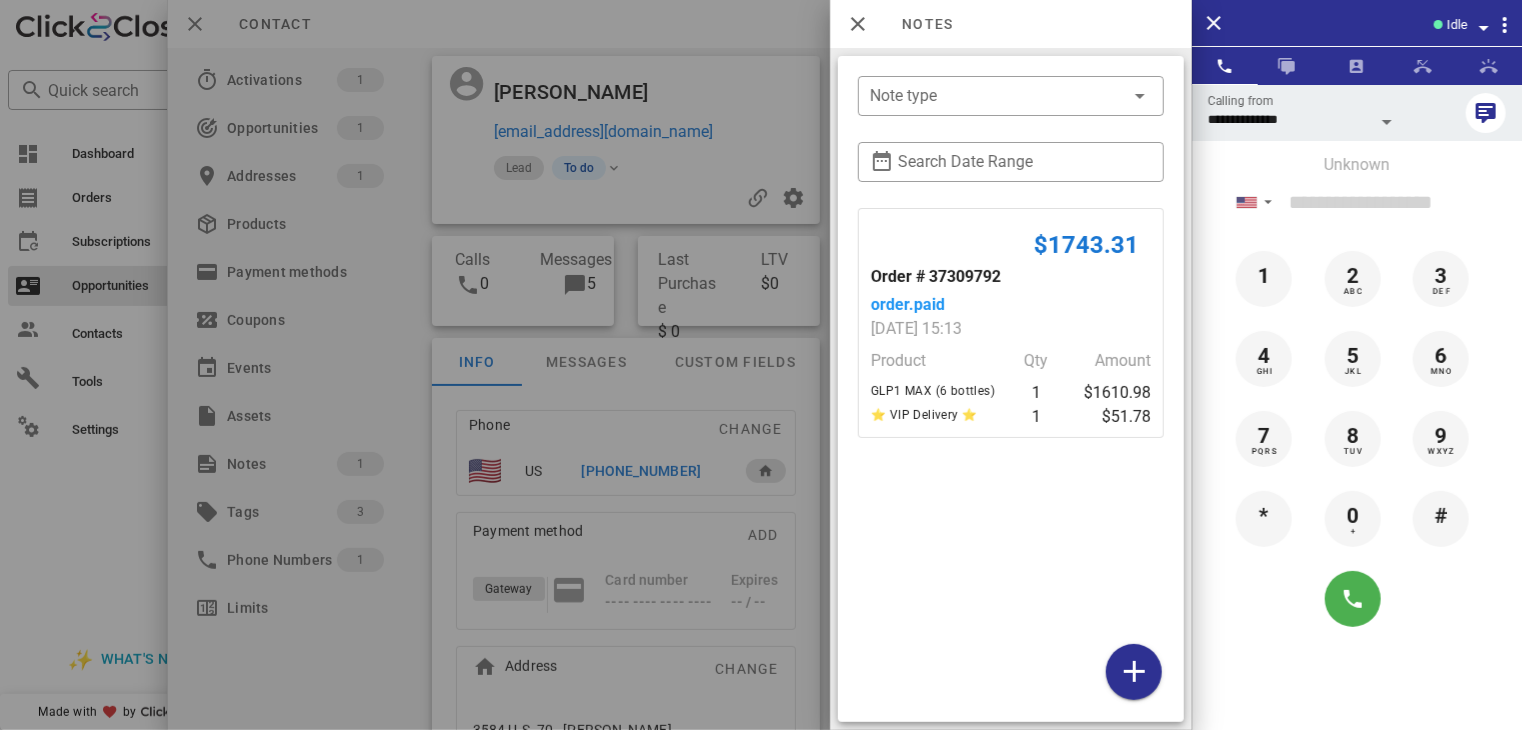 click at bounding box center [761, 365] 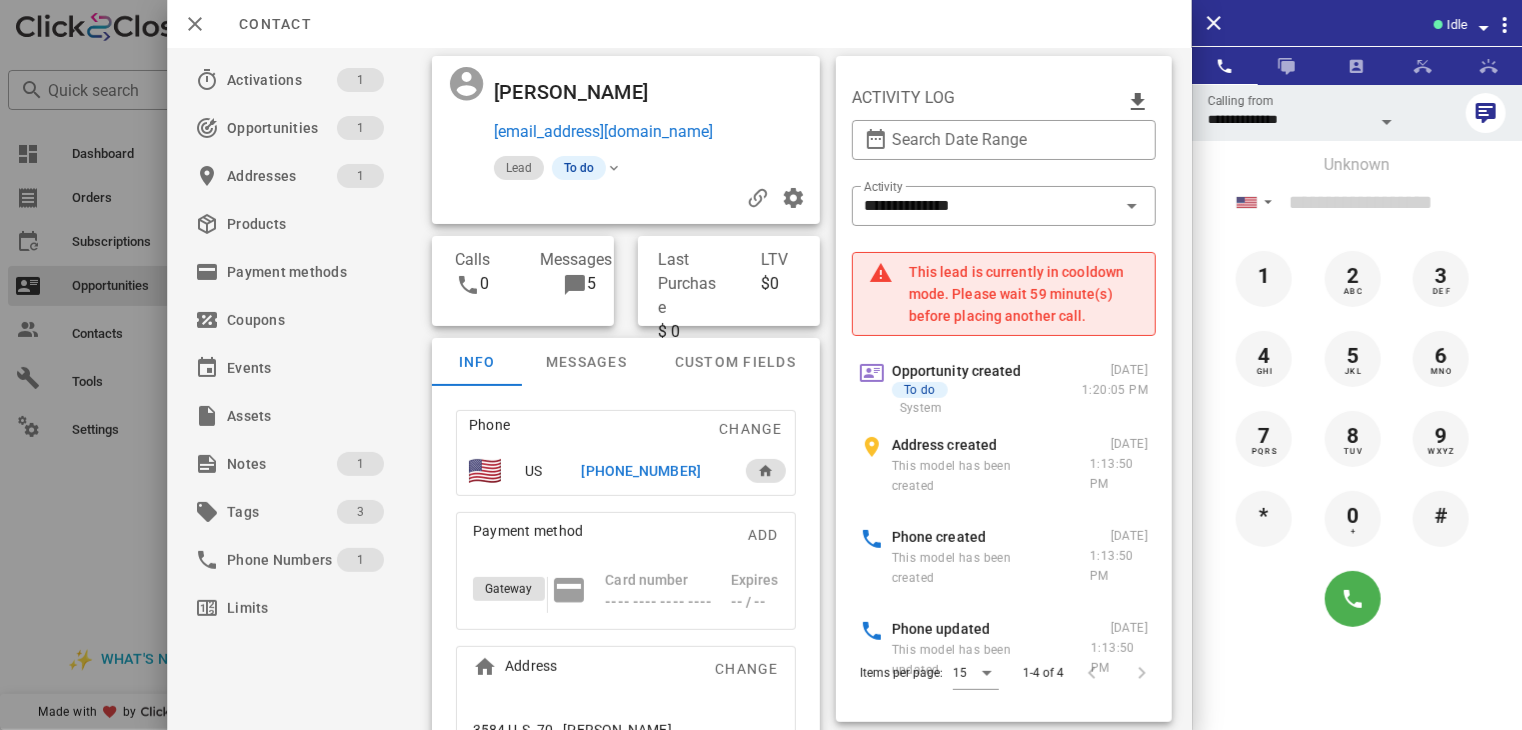 click on "[PHONE_NUMBER]" at bounding box center [640, 471] 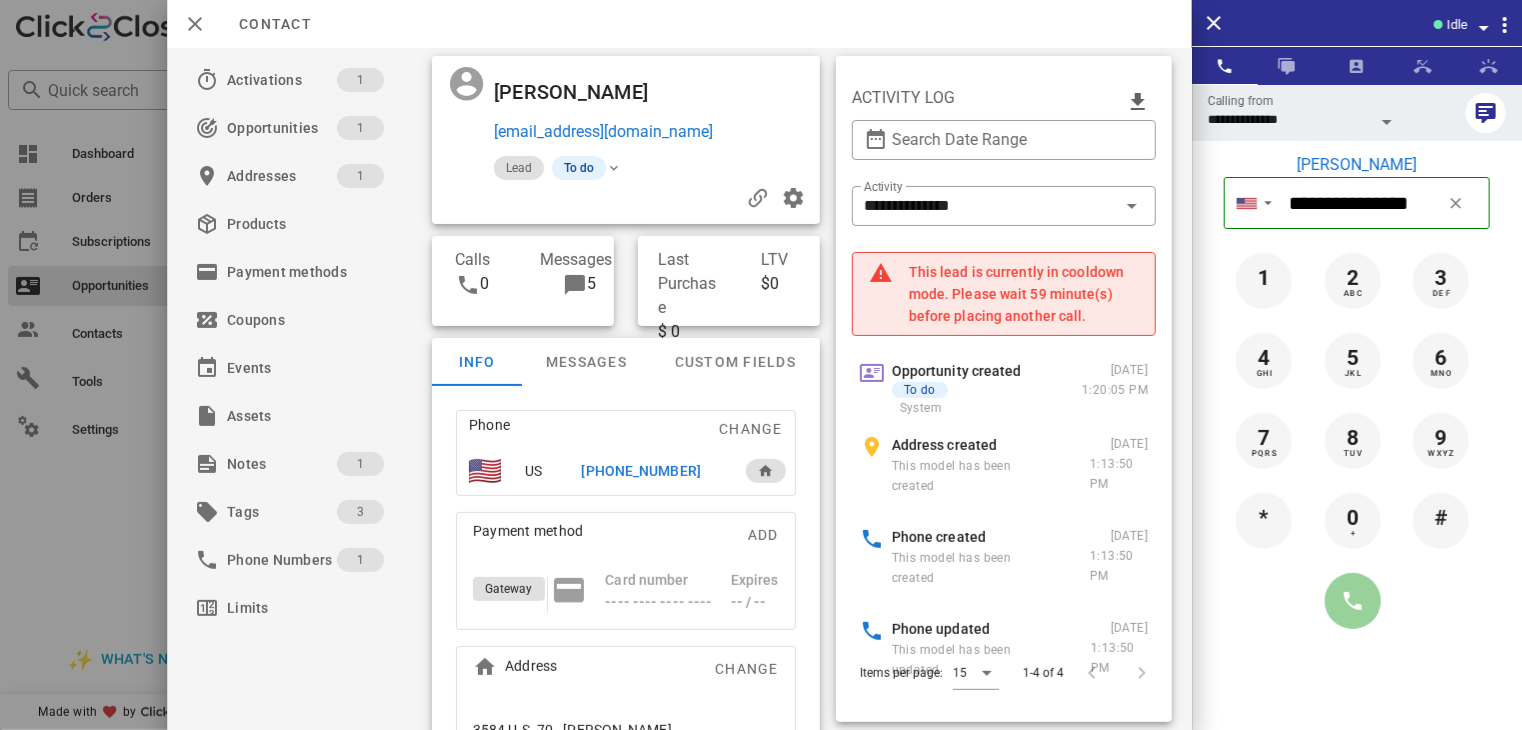 click at bounding box center [1353, 601] 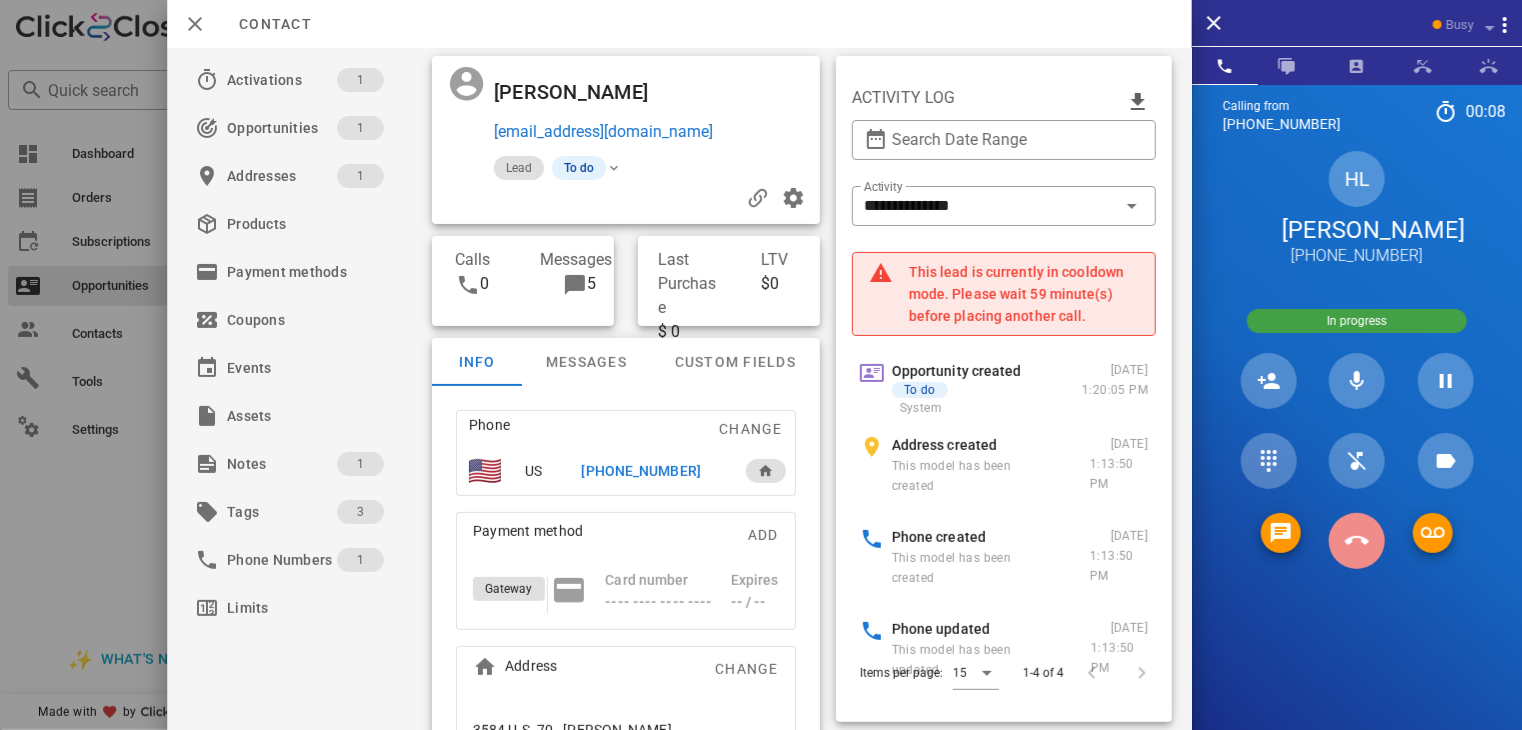 click at bounding box center (1357, 541) 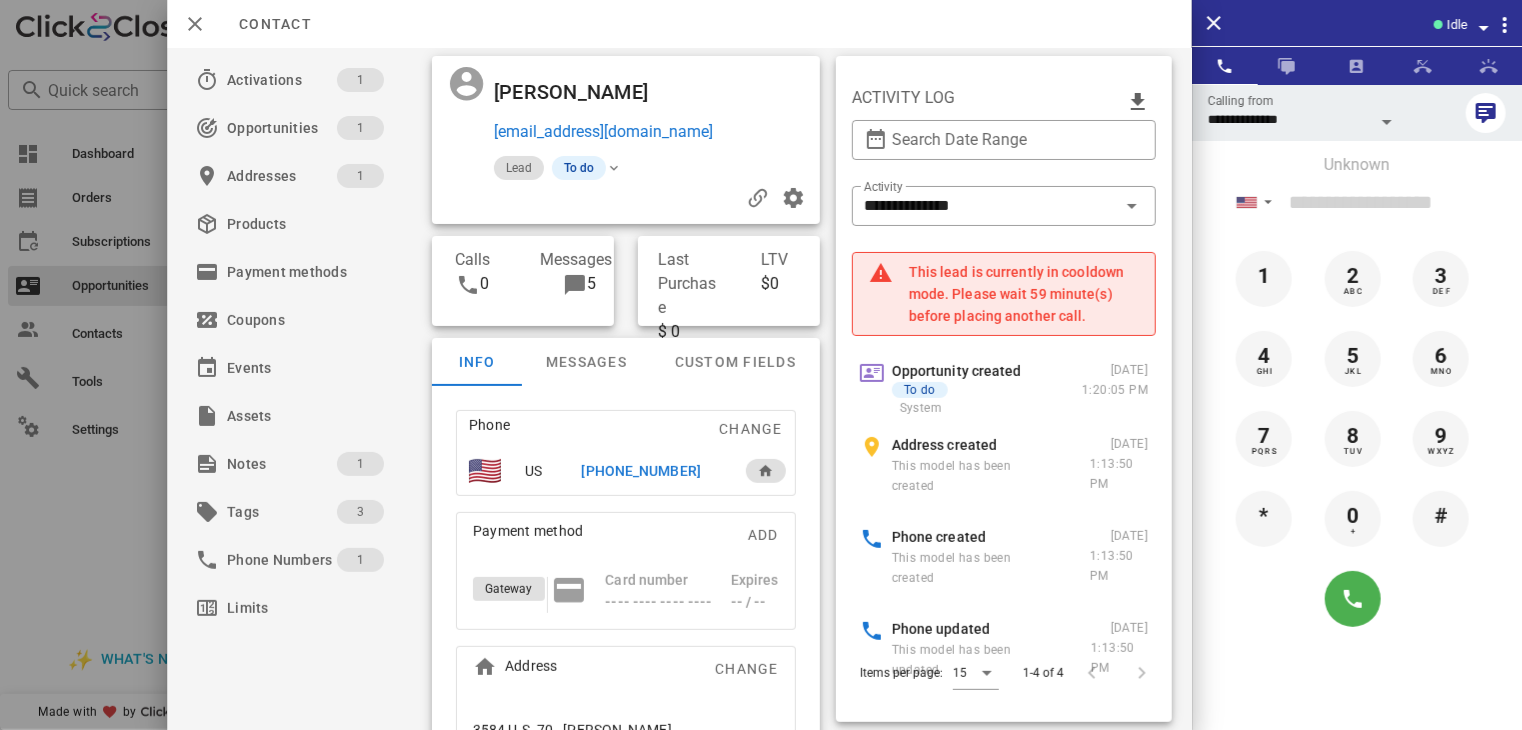 click at bounding box center [761, 365] 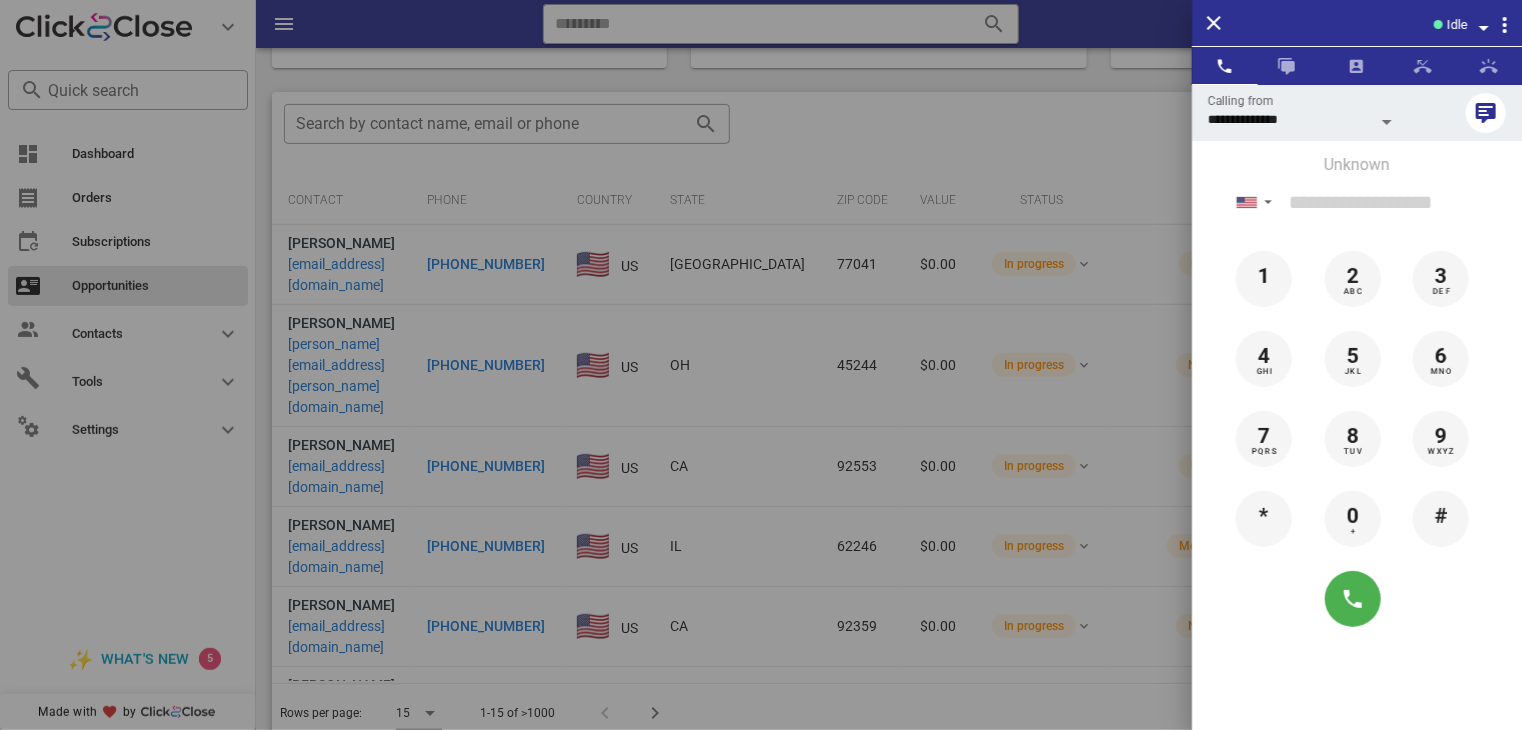 click at bounding box center (761, 365) 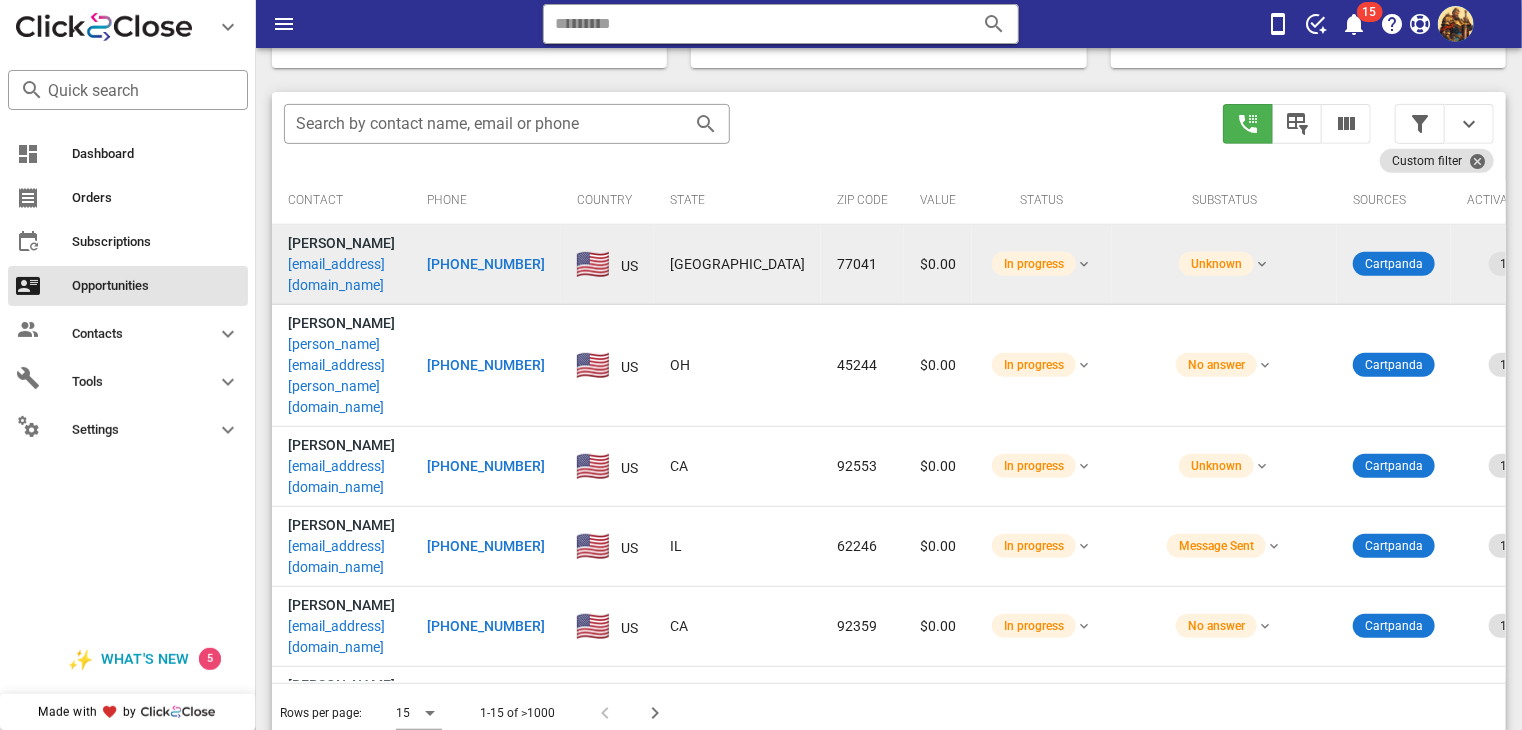 click on "[EMAIL_ADDRESS][DOMAIN_NAME]" at bounding box center [341, 275] 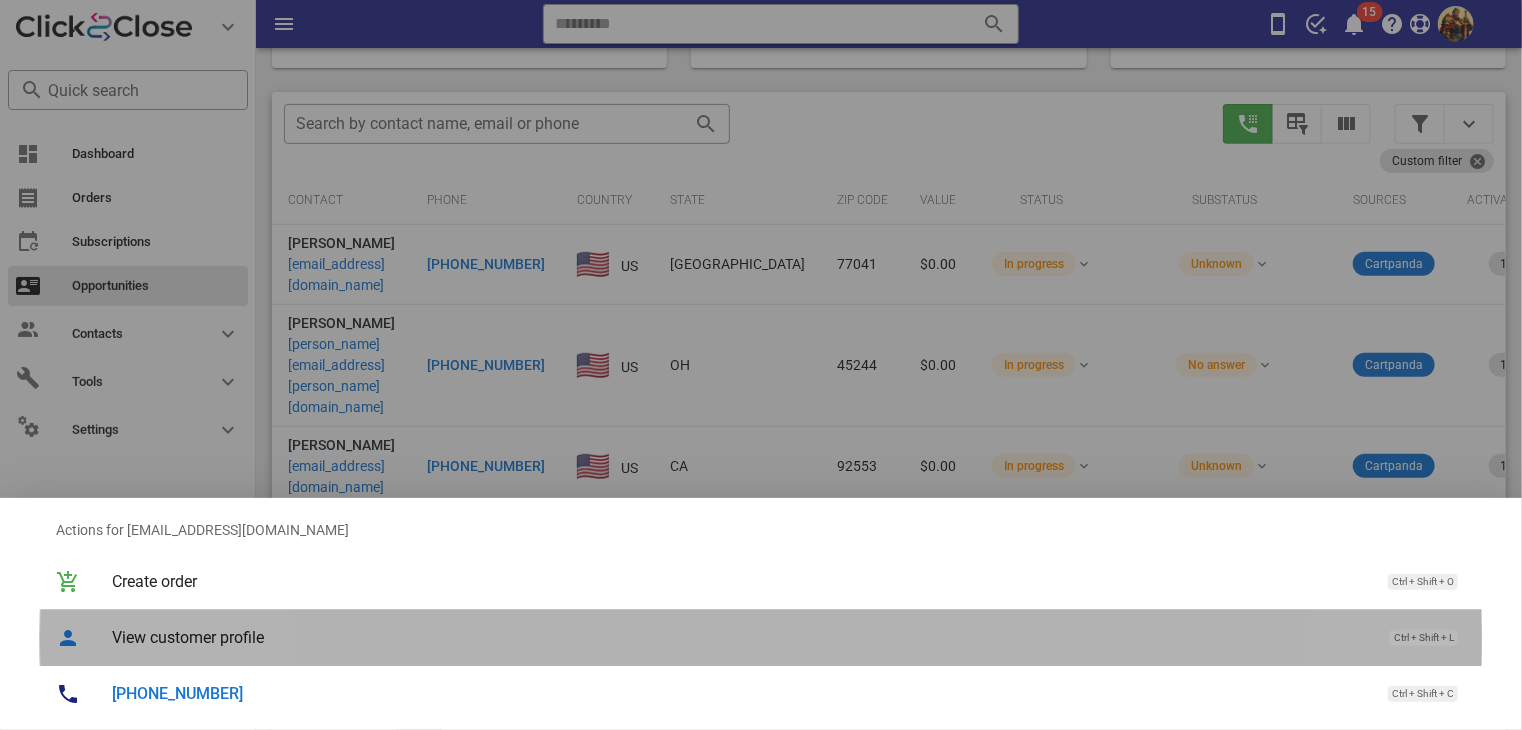 click on "View customer profile Ctrl + Shift + L" at bounding box center [789, 637] 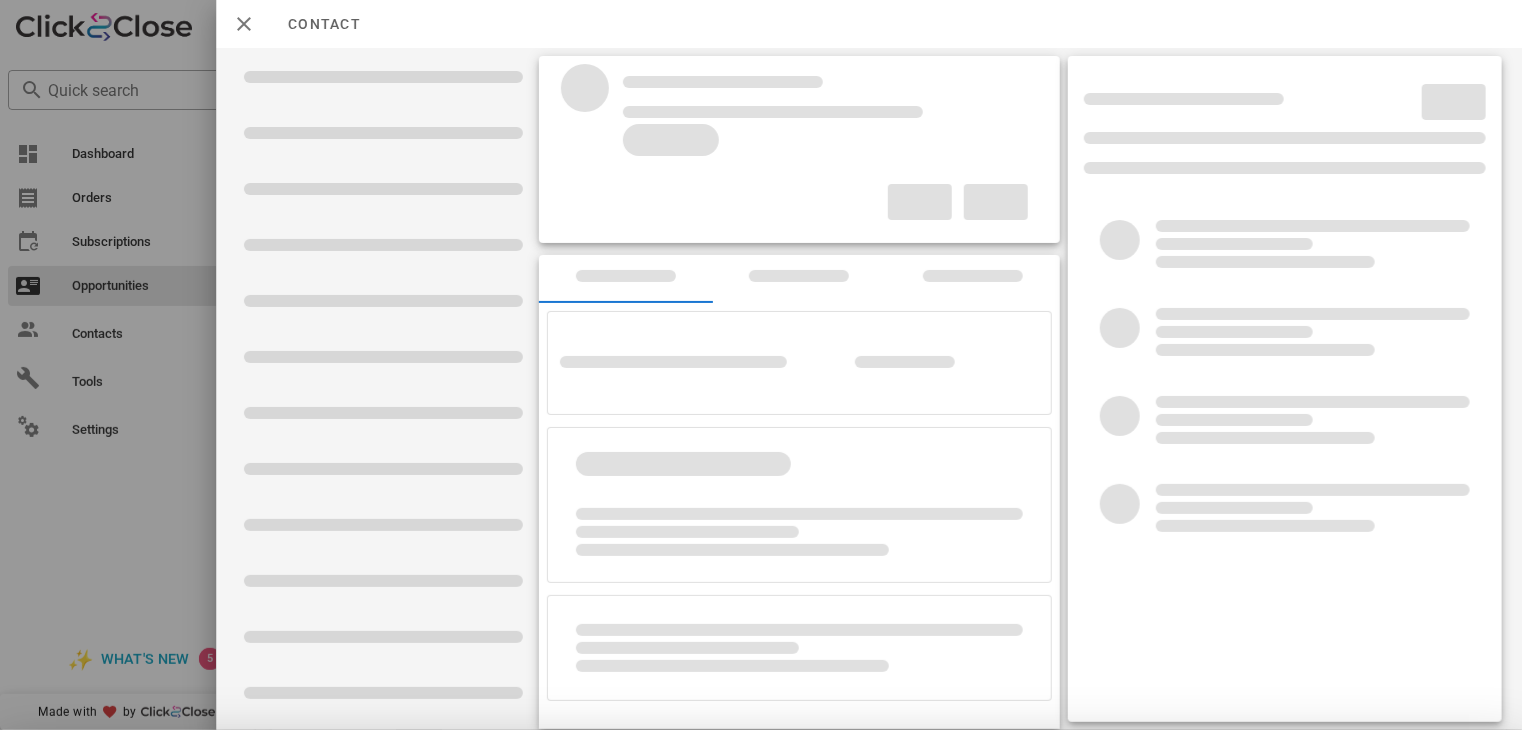 scroll, scrollTop: 616, scrollLeft: 0, axis: vertical 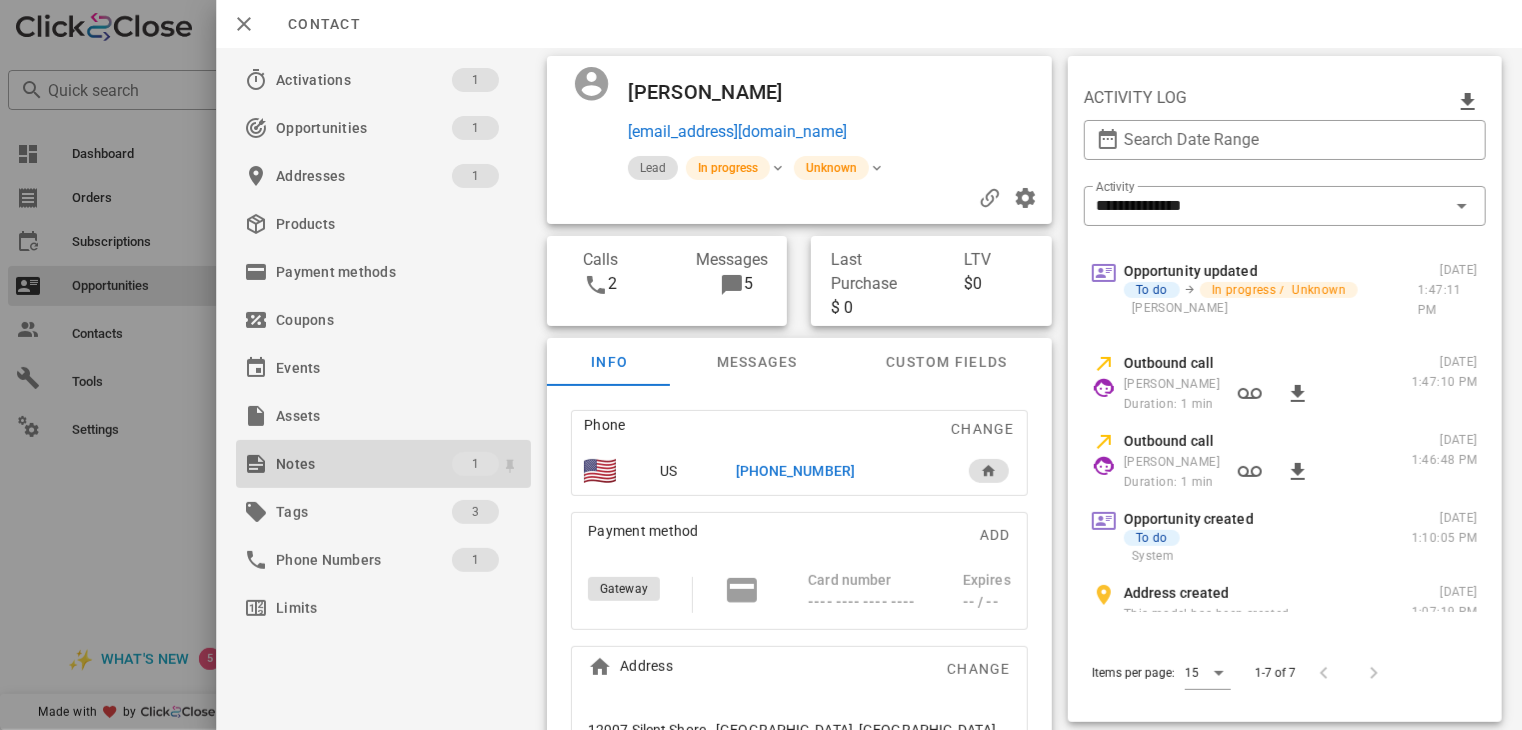 click on "Notes" at bounding box center [364, 464] 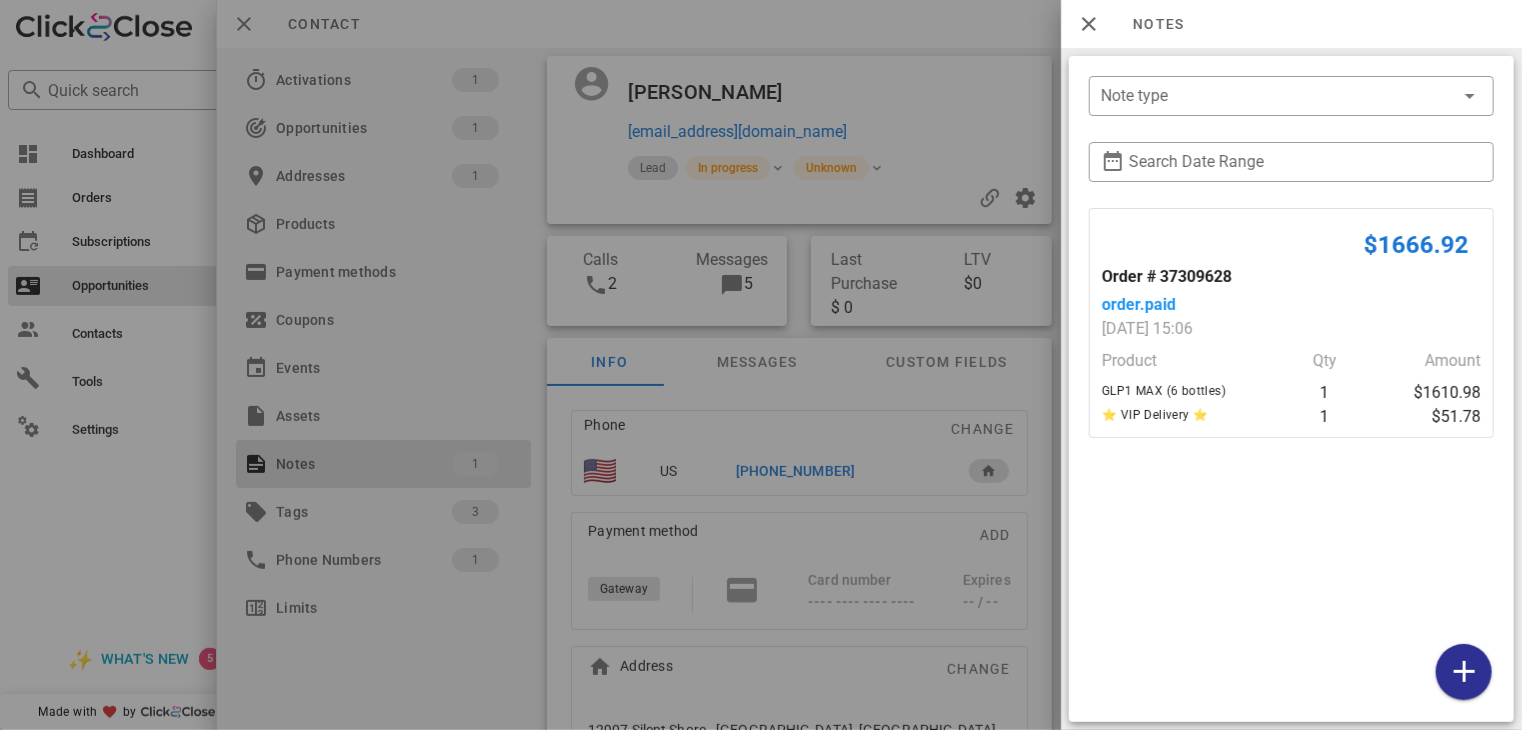 click at bounding box center (761, 365) 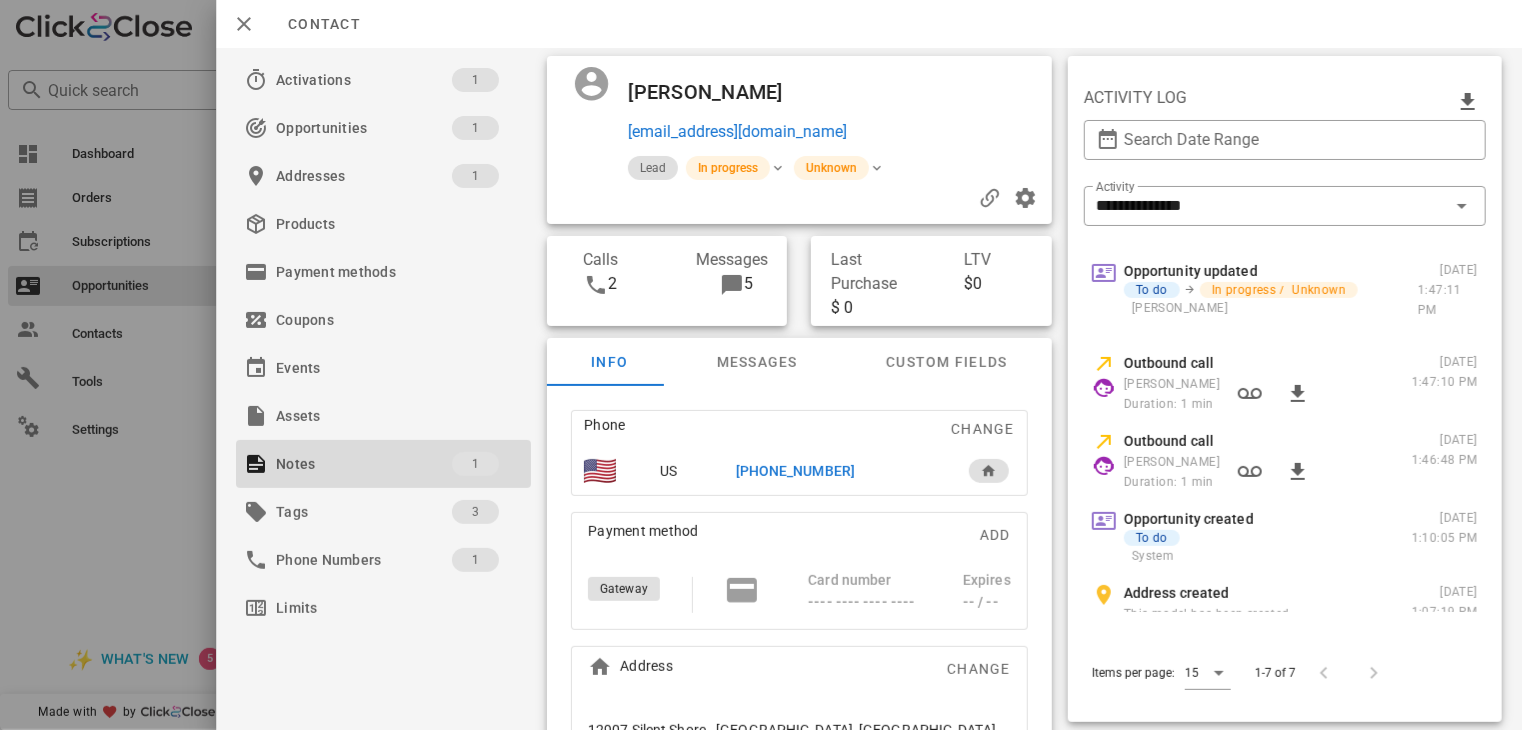 click on "[PHONE_NUMBER]" at bounding box center [795, 471] 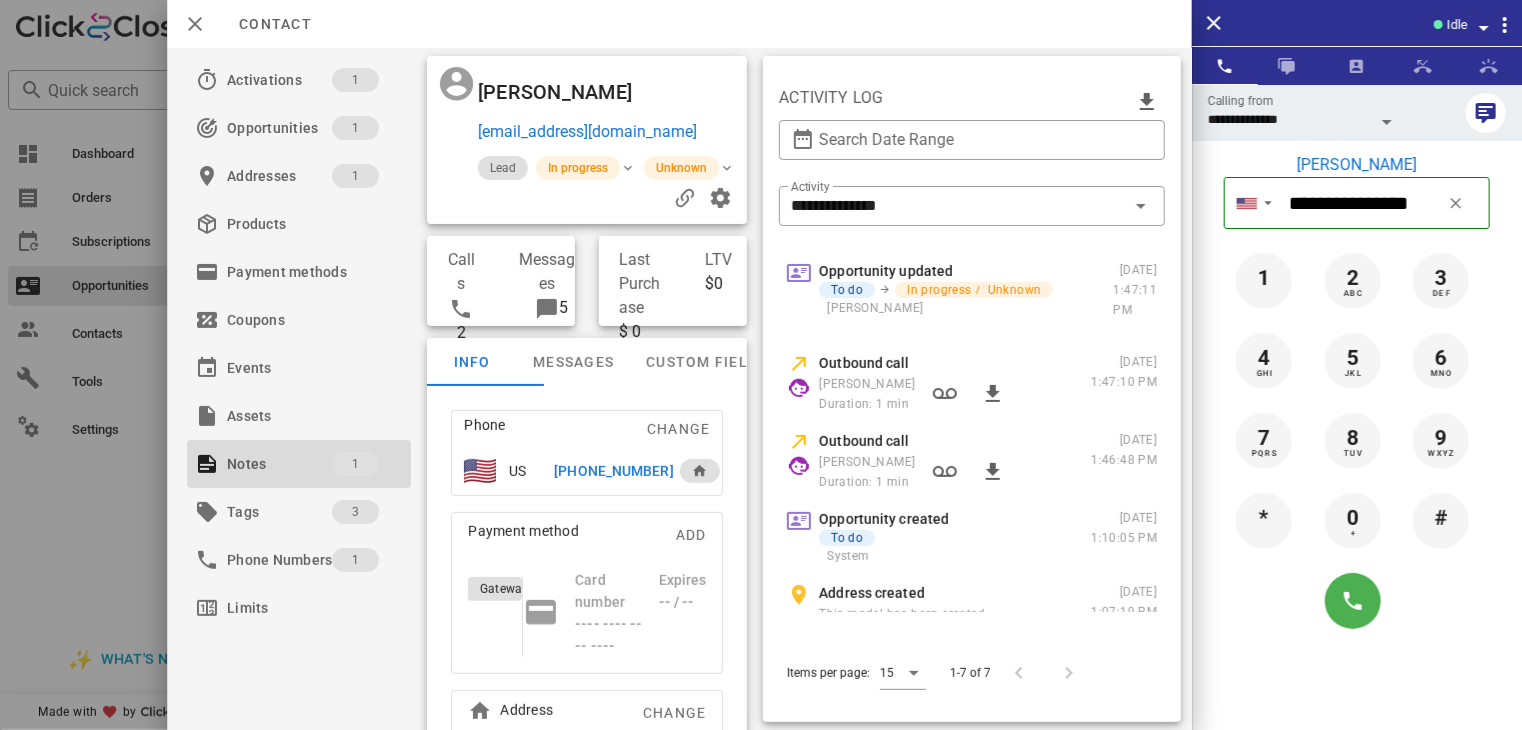 scroll, scrollTop: 627, scrollLeft: 0, axis: vertical 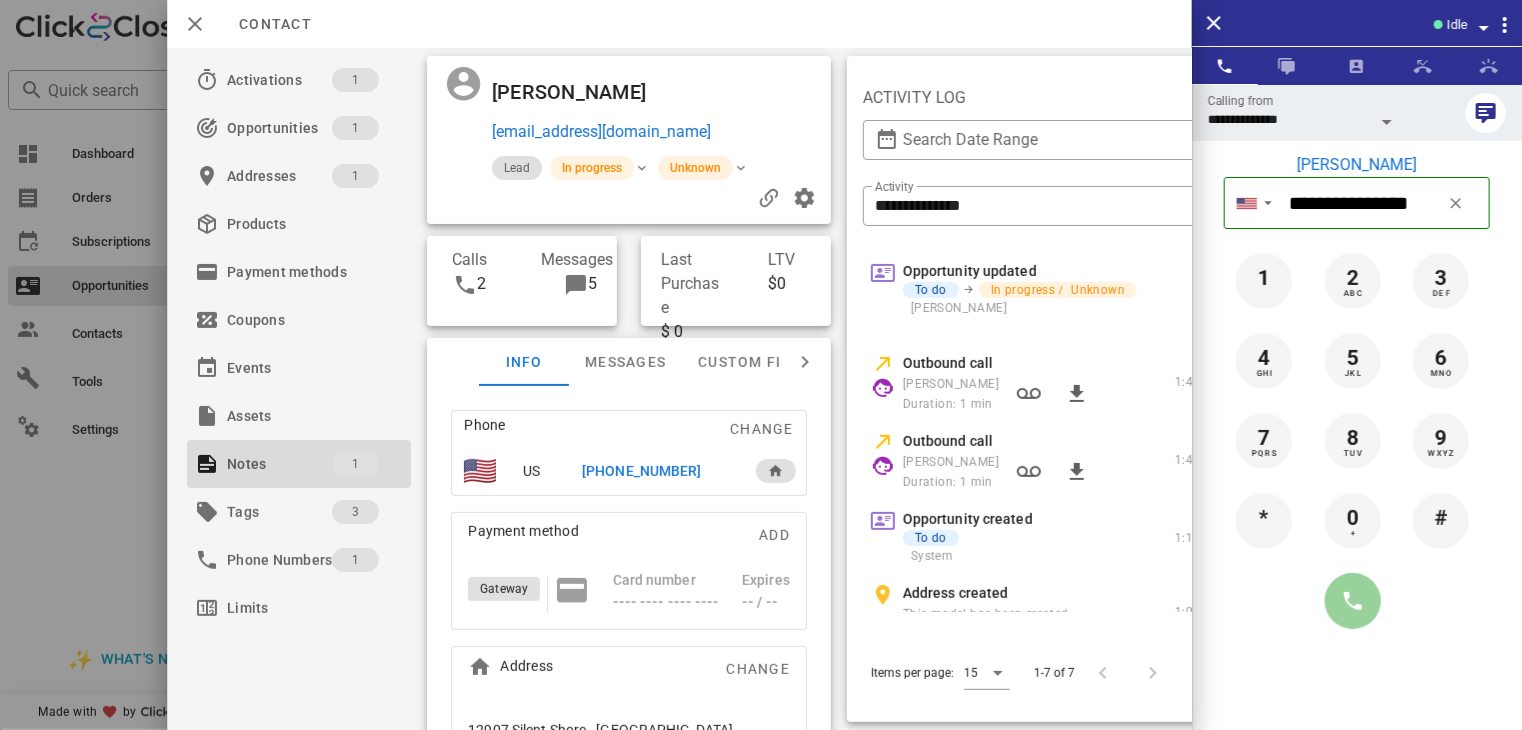 click at bounding box center [1353, 601] 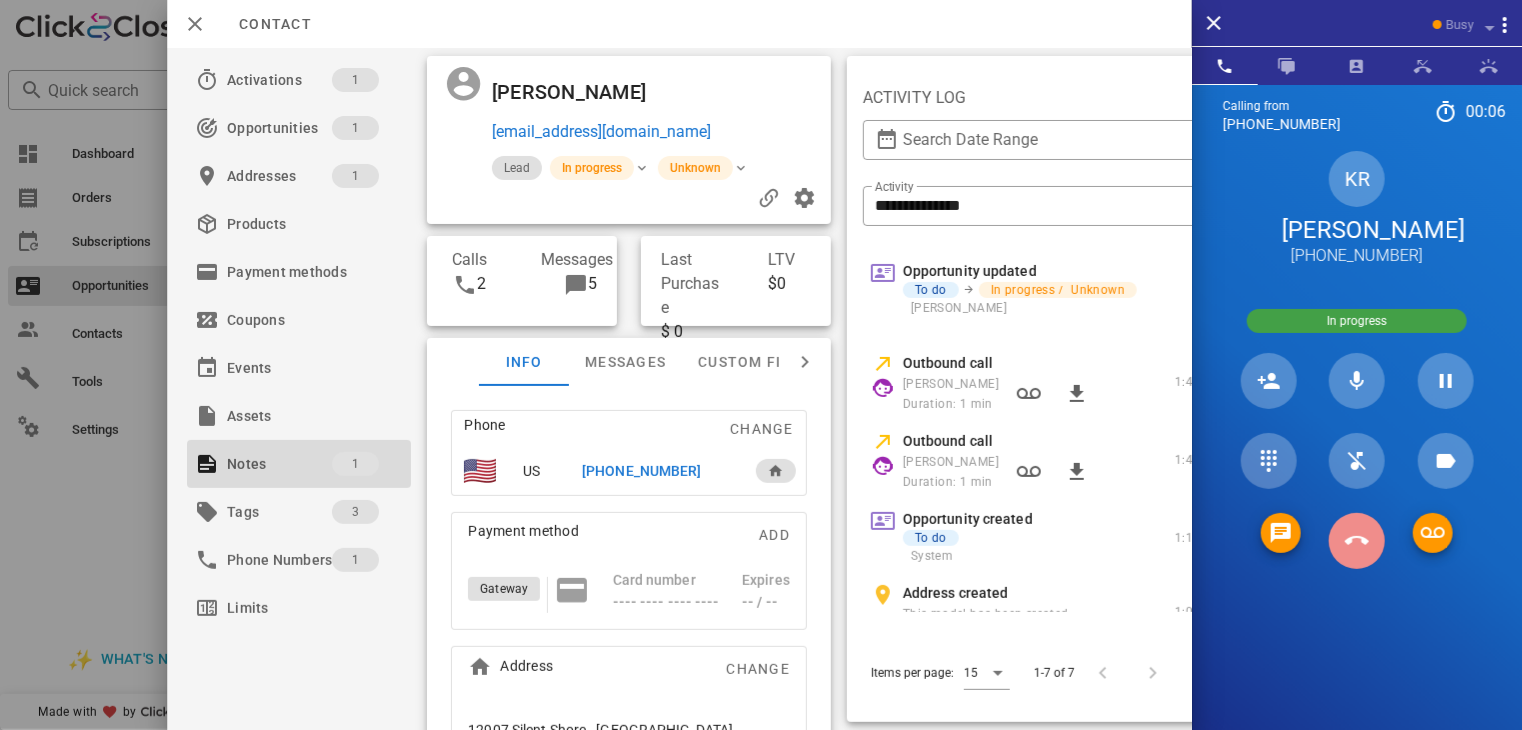 click at bounding box center (1357, 541) 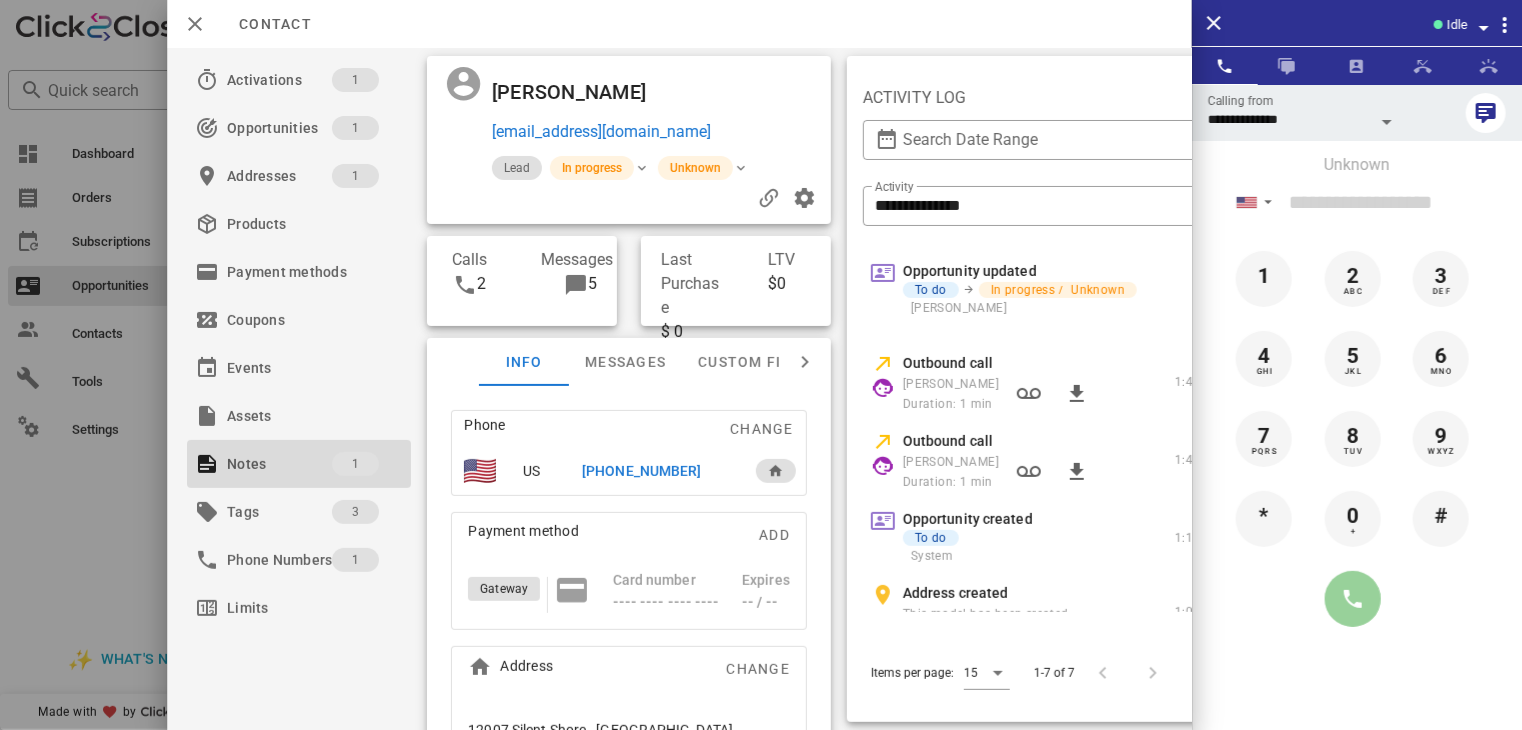 click at bounding box center (1353, 599) 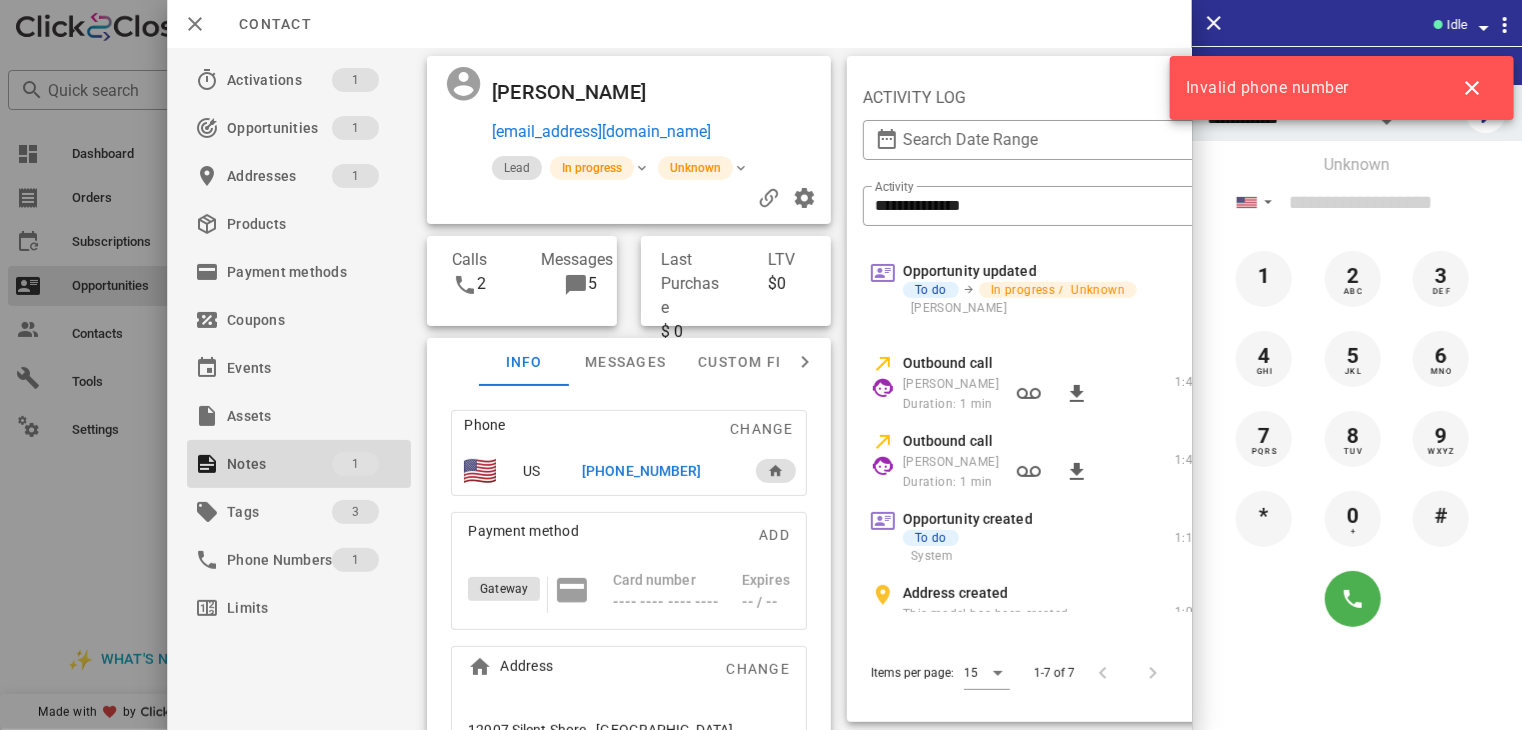 click at bounding box center (761, 365) 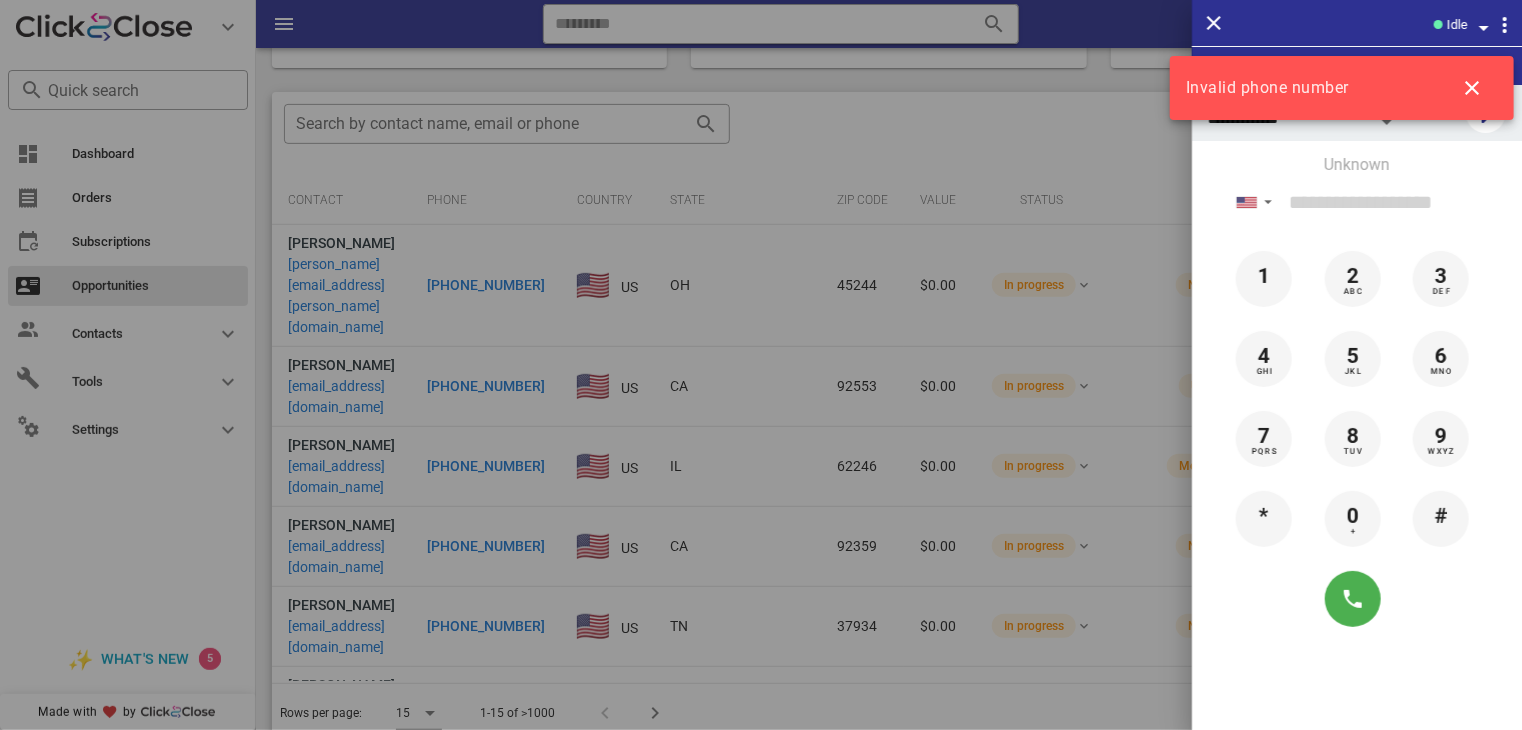 click at bounding box center (761, 365) 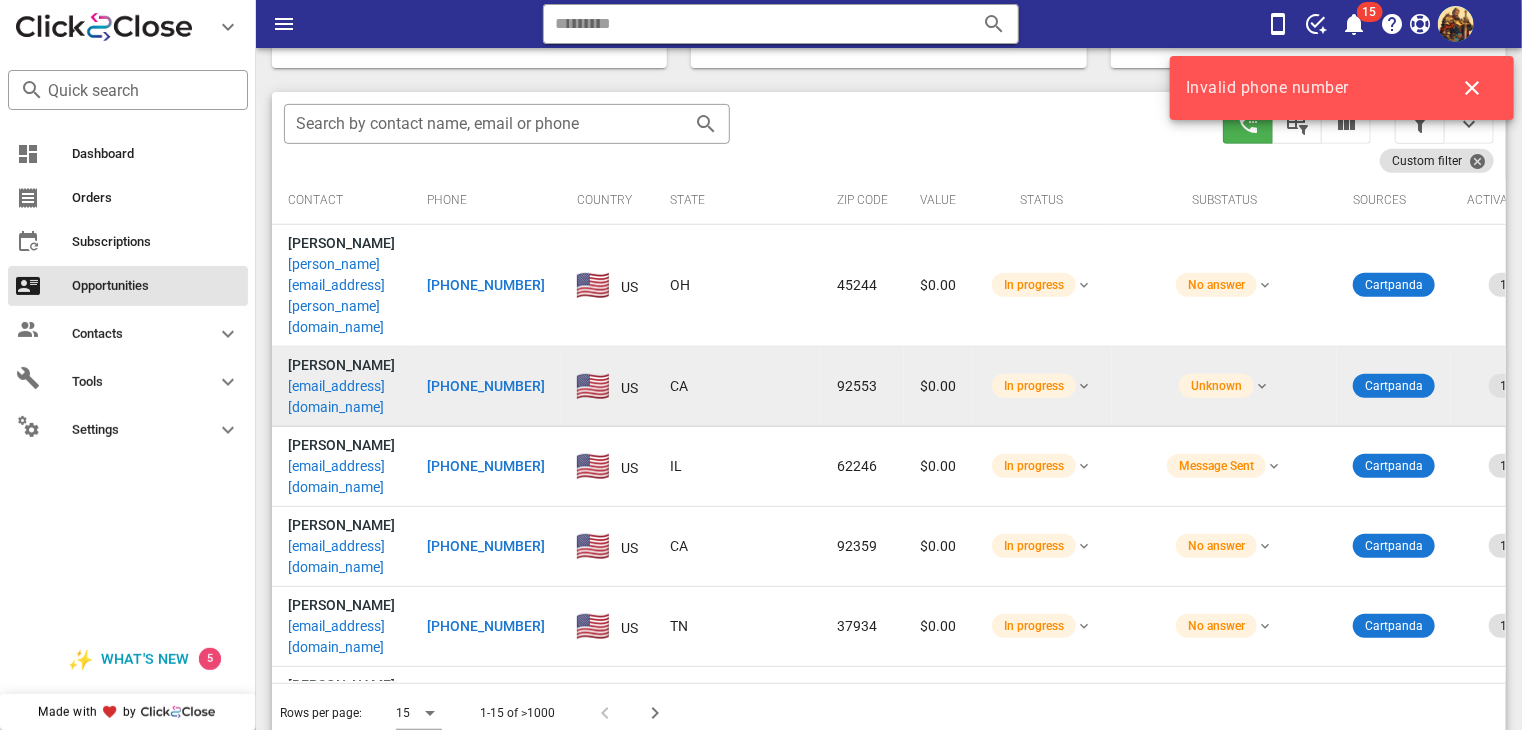 click on "[EMAIL_ADDRESS][DOMAIN_NAME]" at bounding box center [341, 397] 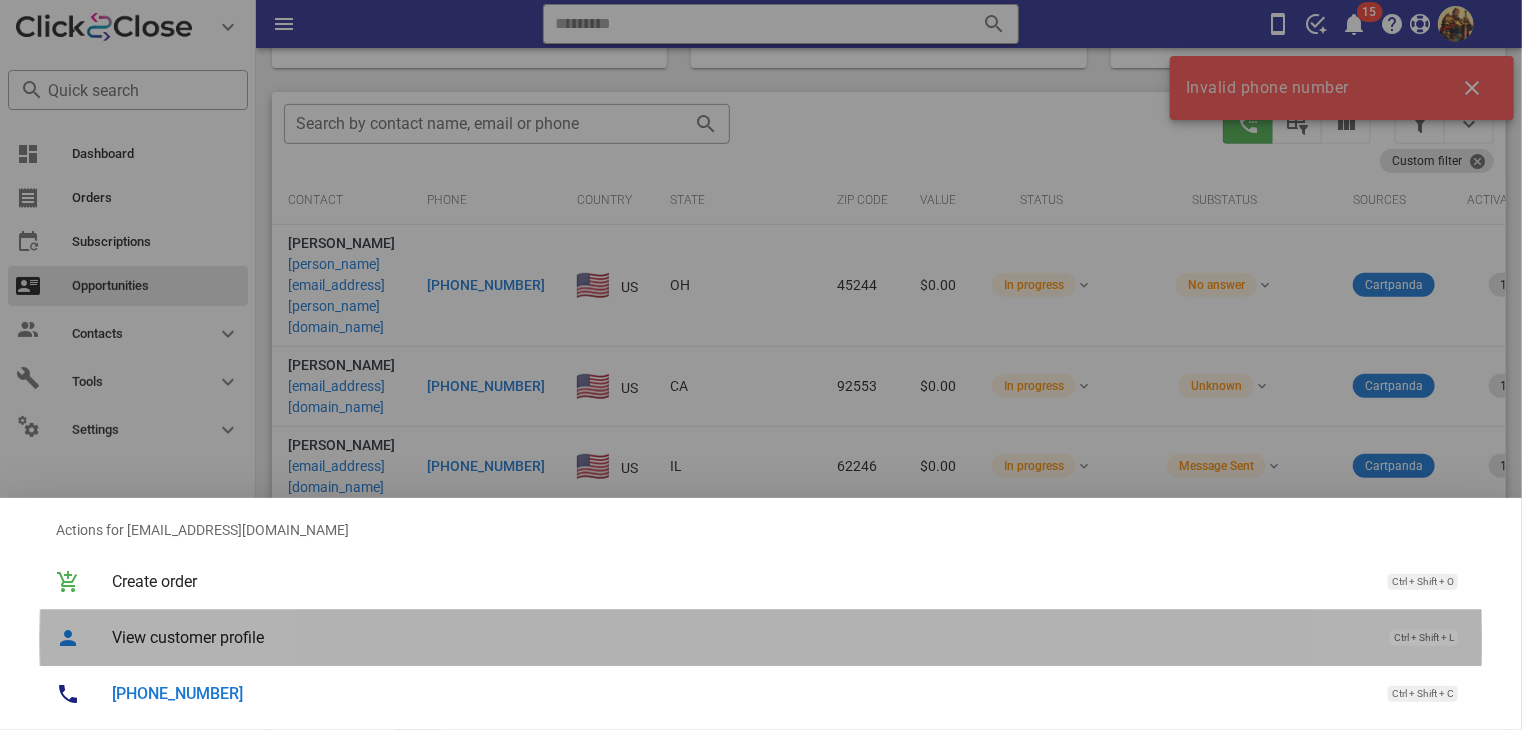 click on "View customer profile Ctrl + Shift + L" at bounding box center (789, 637) 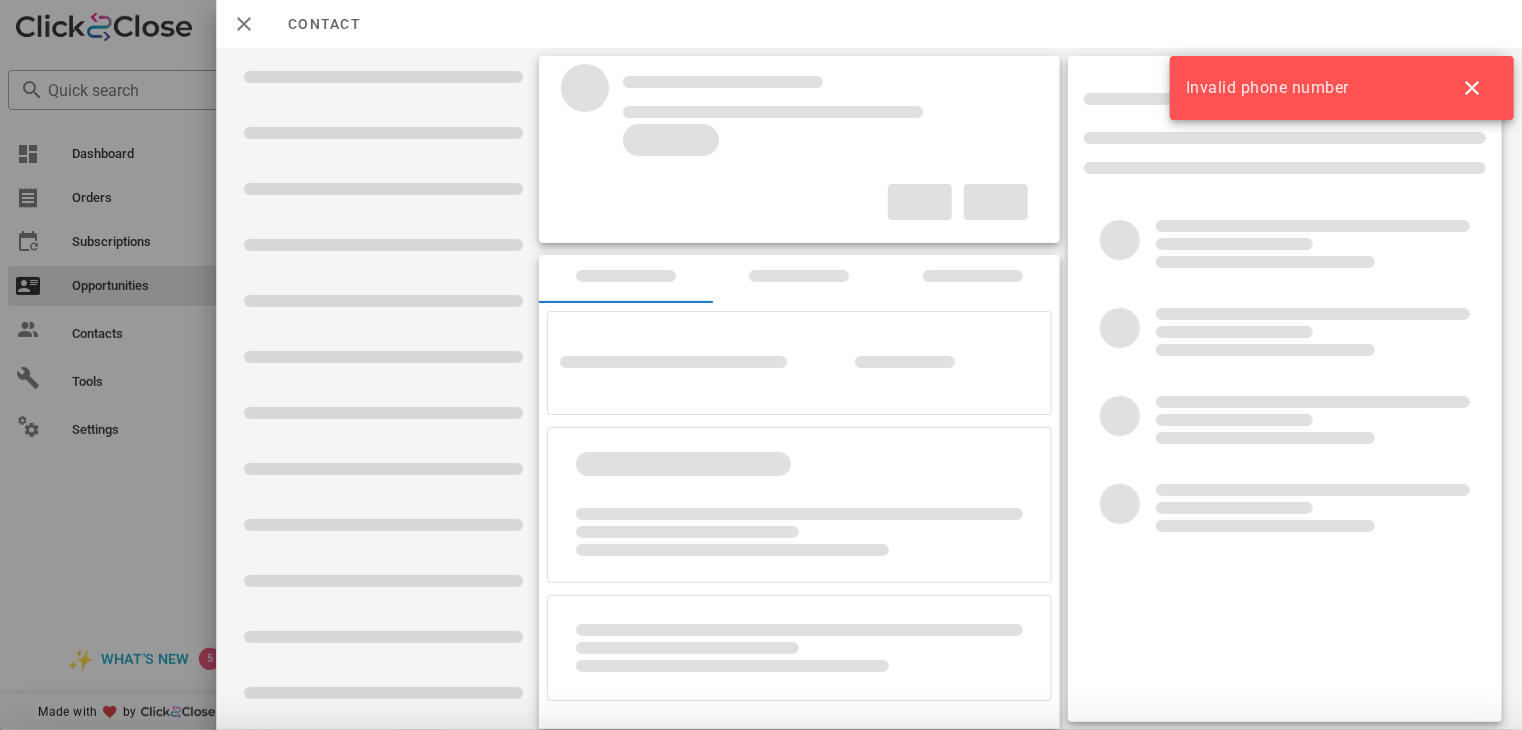 scroll, scrollTop: 616, scrollLeft: 0, axis: vertical 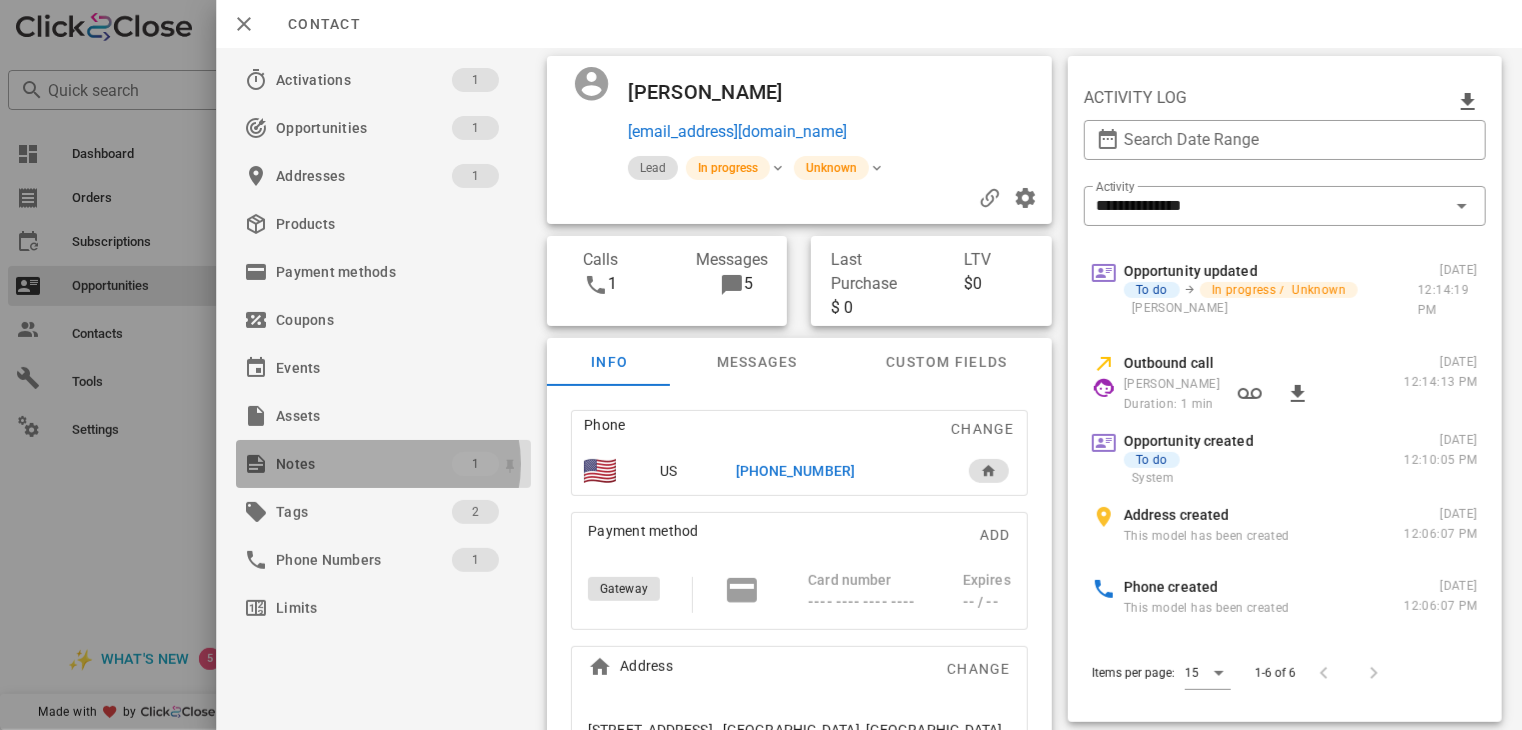 click on "Notes" at bounding box center [364, 464] 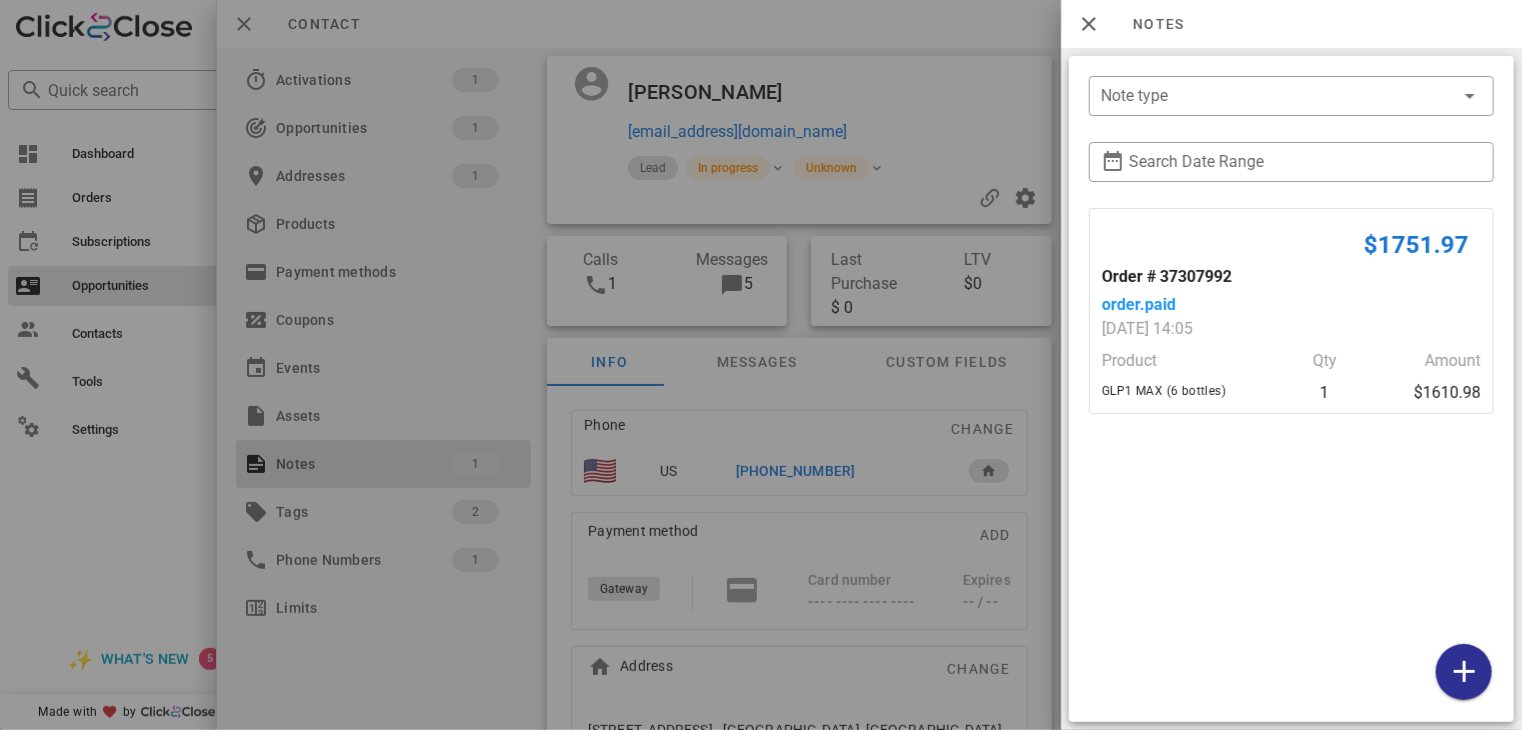 click at bounding box center [761, 365] 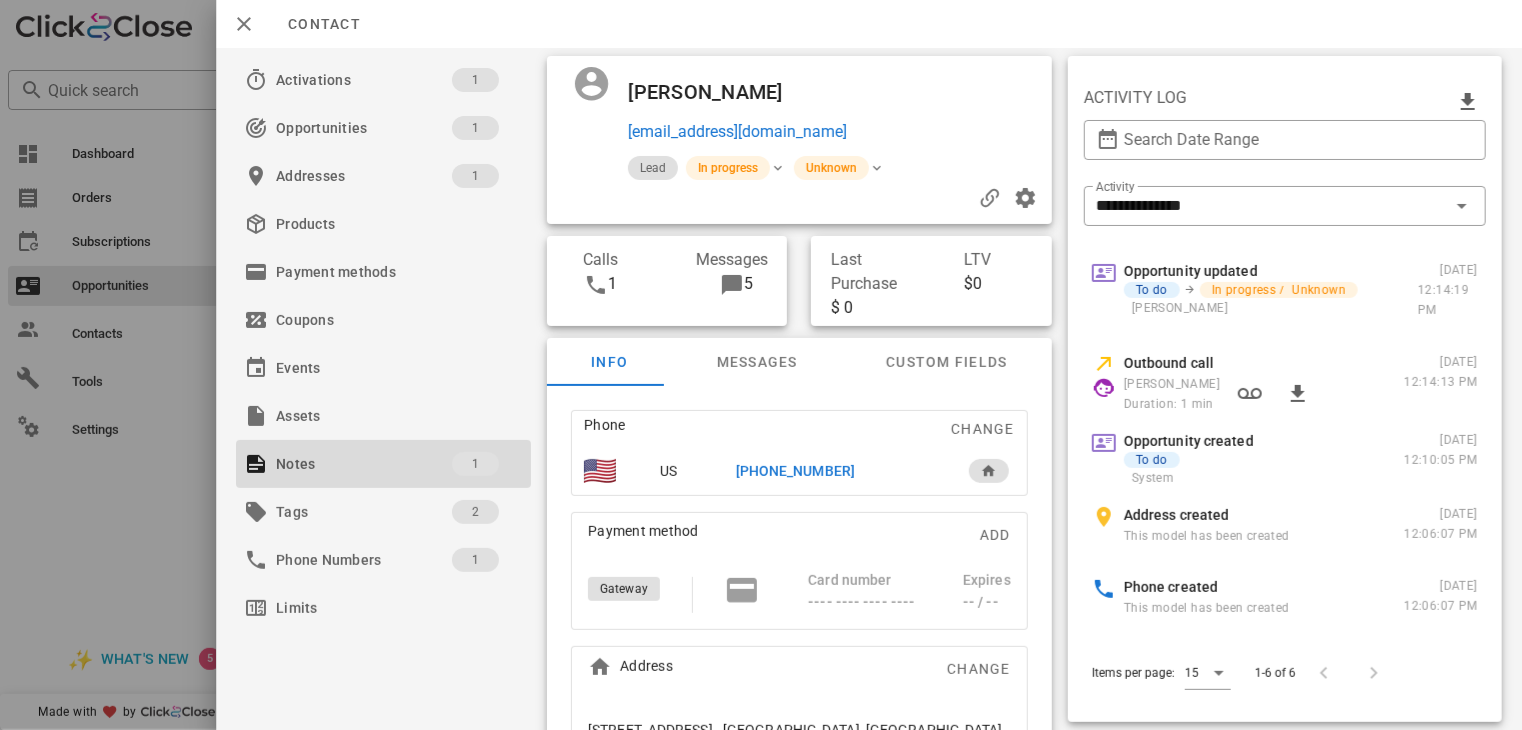click on "[PHONE_NUMBER]" at bounding box center (795, 471) 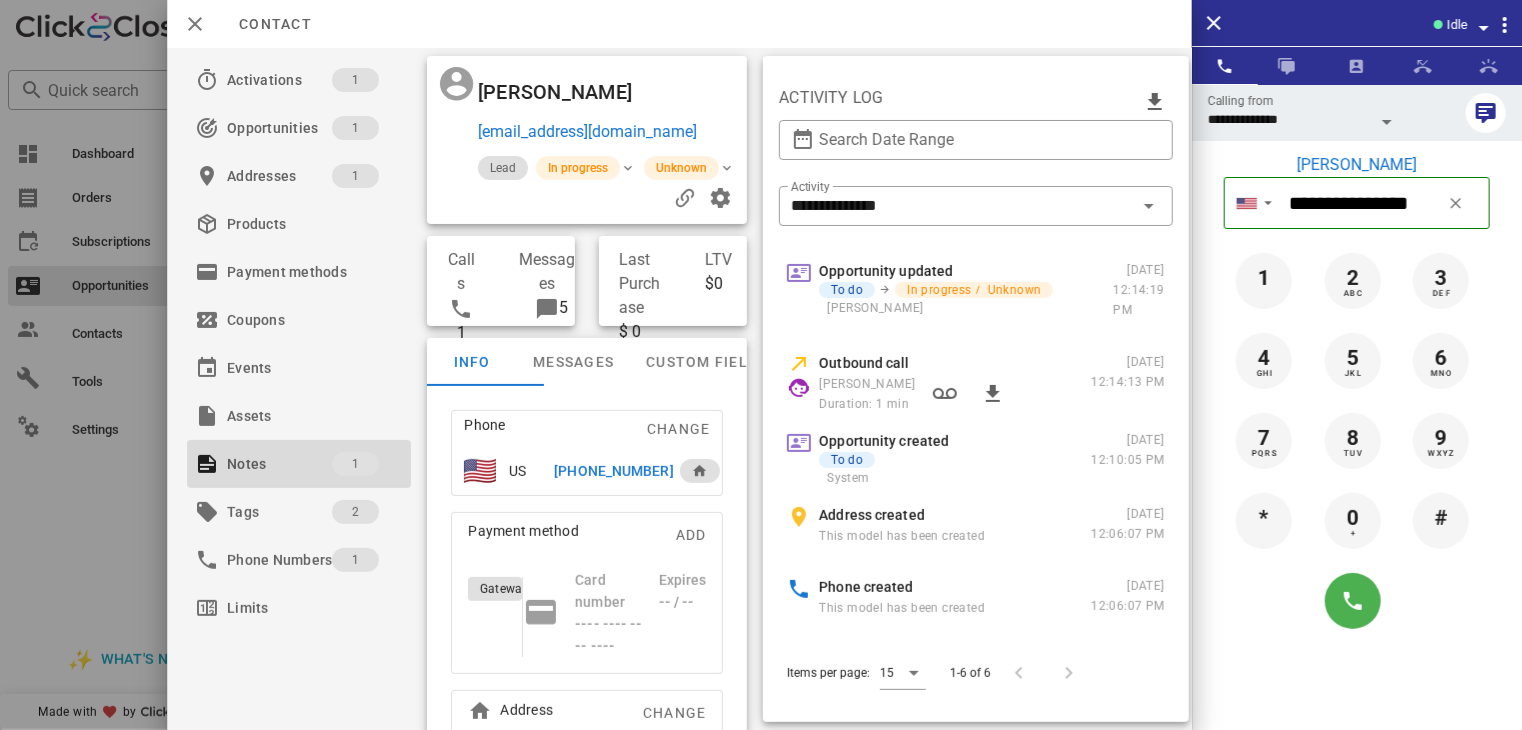 scroll, scrollTop: 627, scrollLeft: 0, axis: vertical 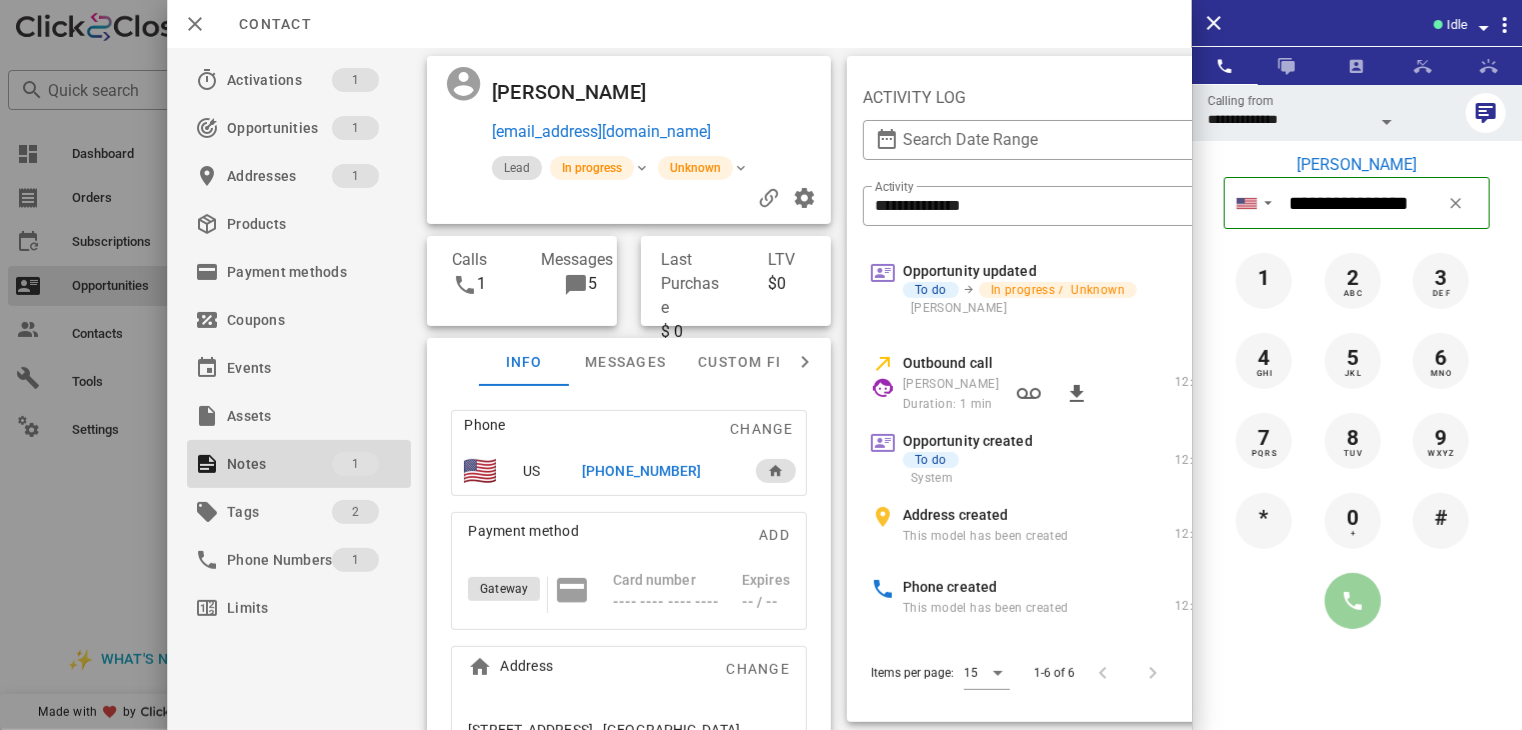 click at bounding box center [1353, 601] 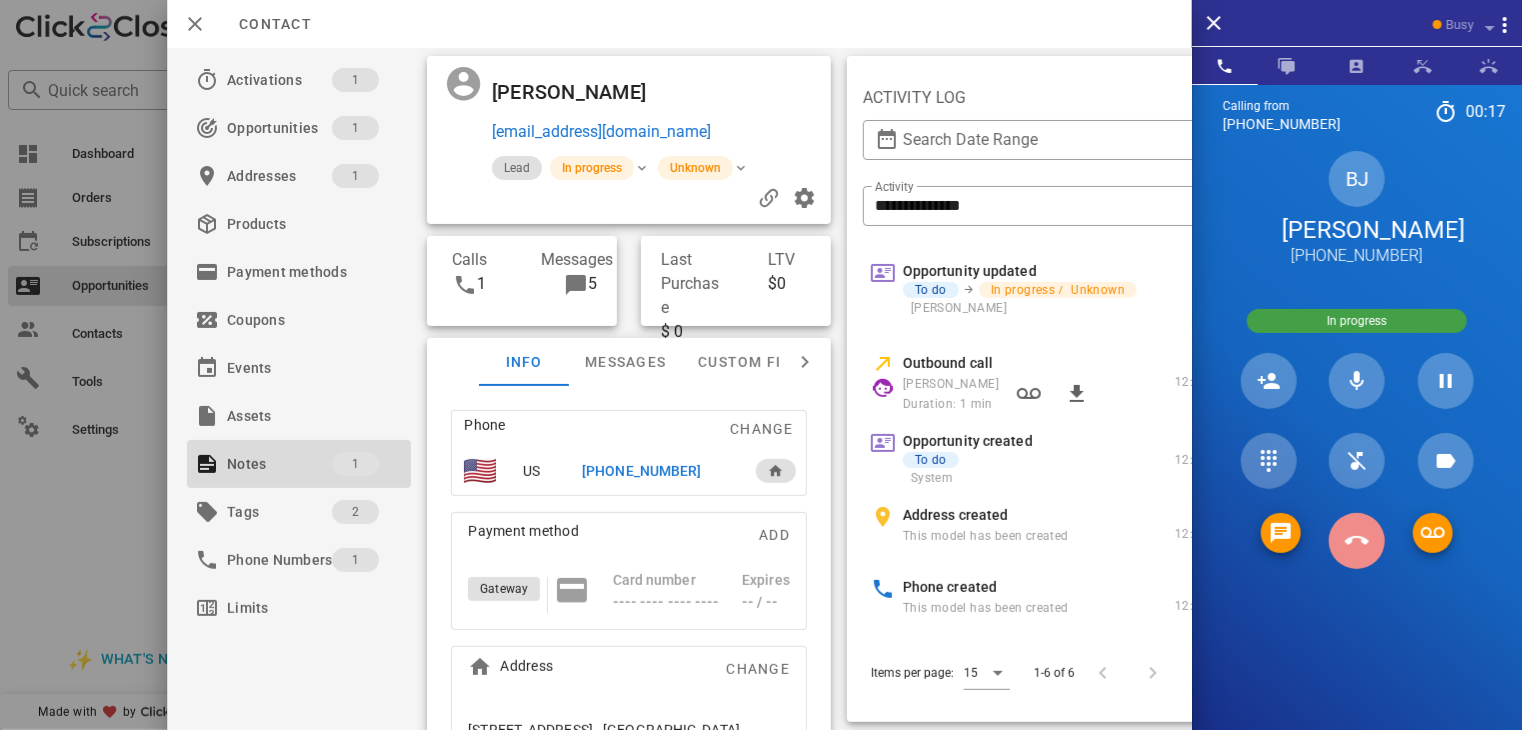 click at bounding box center (1357, 541) 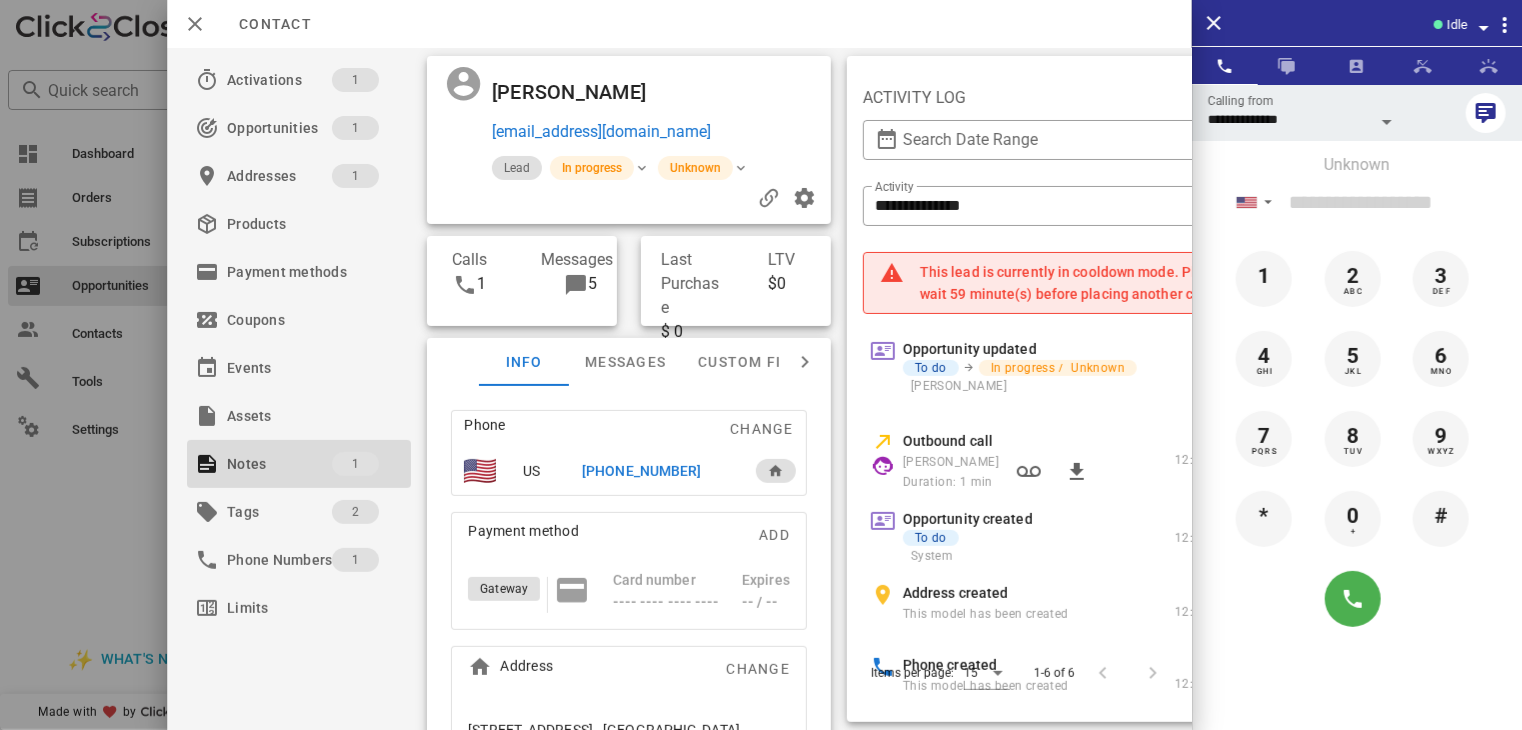 click at bounding box center (761, 365) 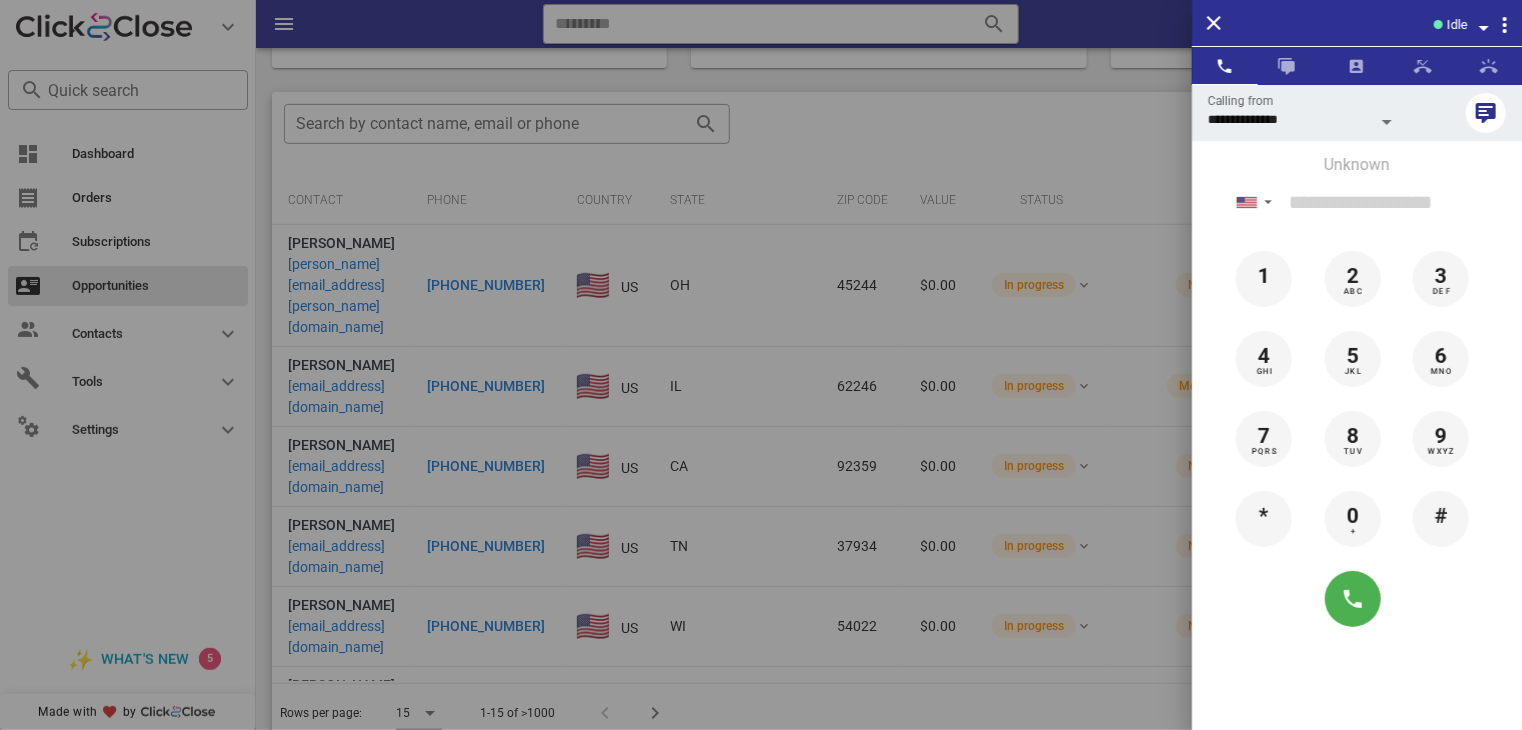 click at bounding box center [761, 365] 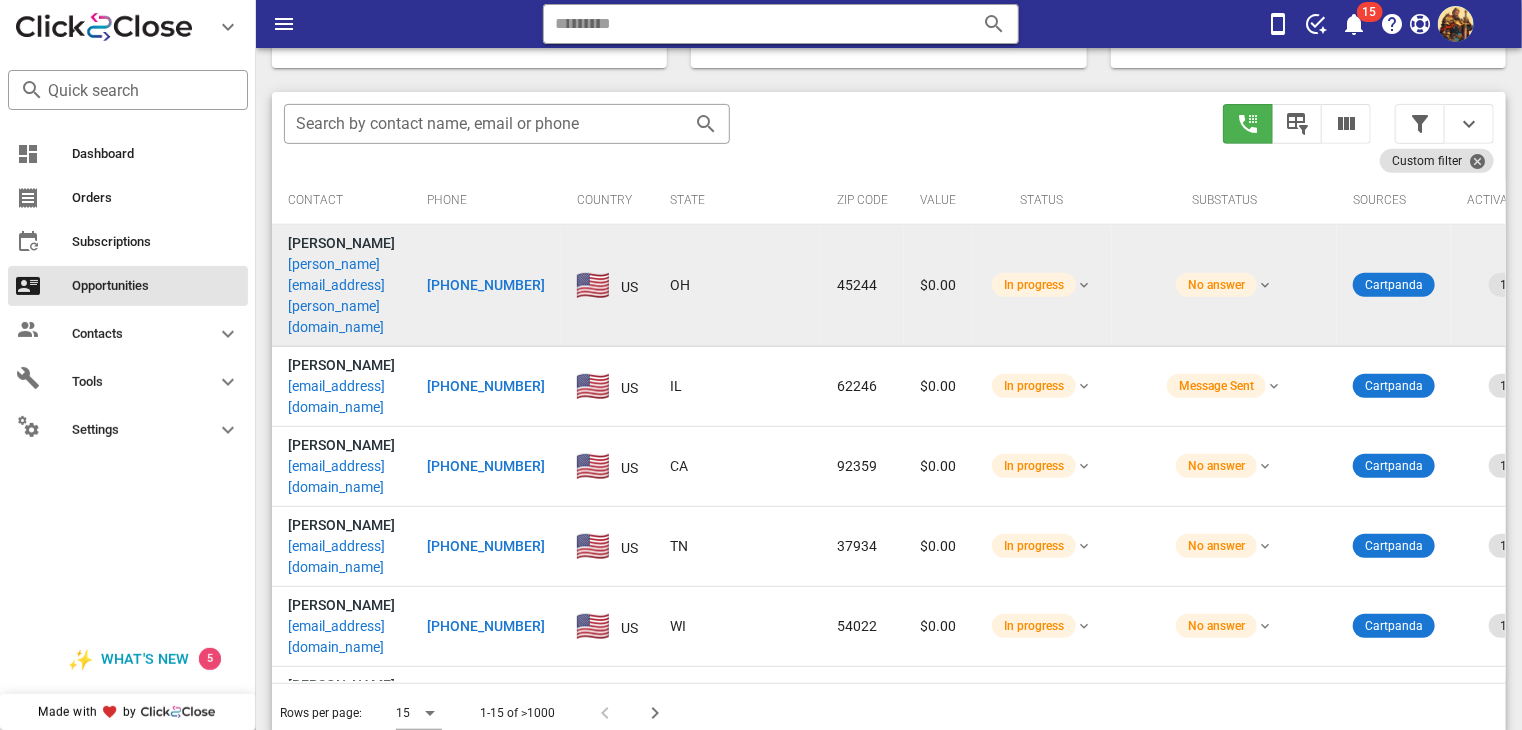 click on "[PERSON_NAME][EMAIL_ADDRESS][PERSON_NAME][DOMAIN_NAME]" at bounding box center [341, 296] 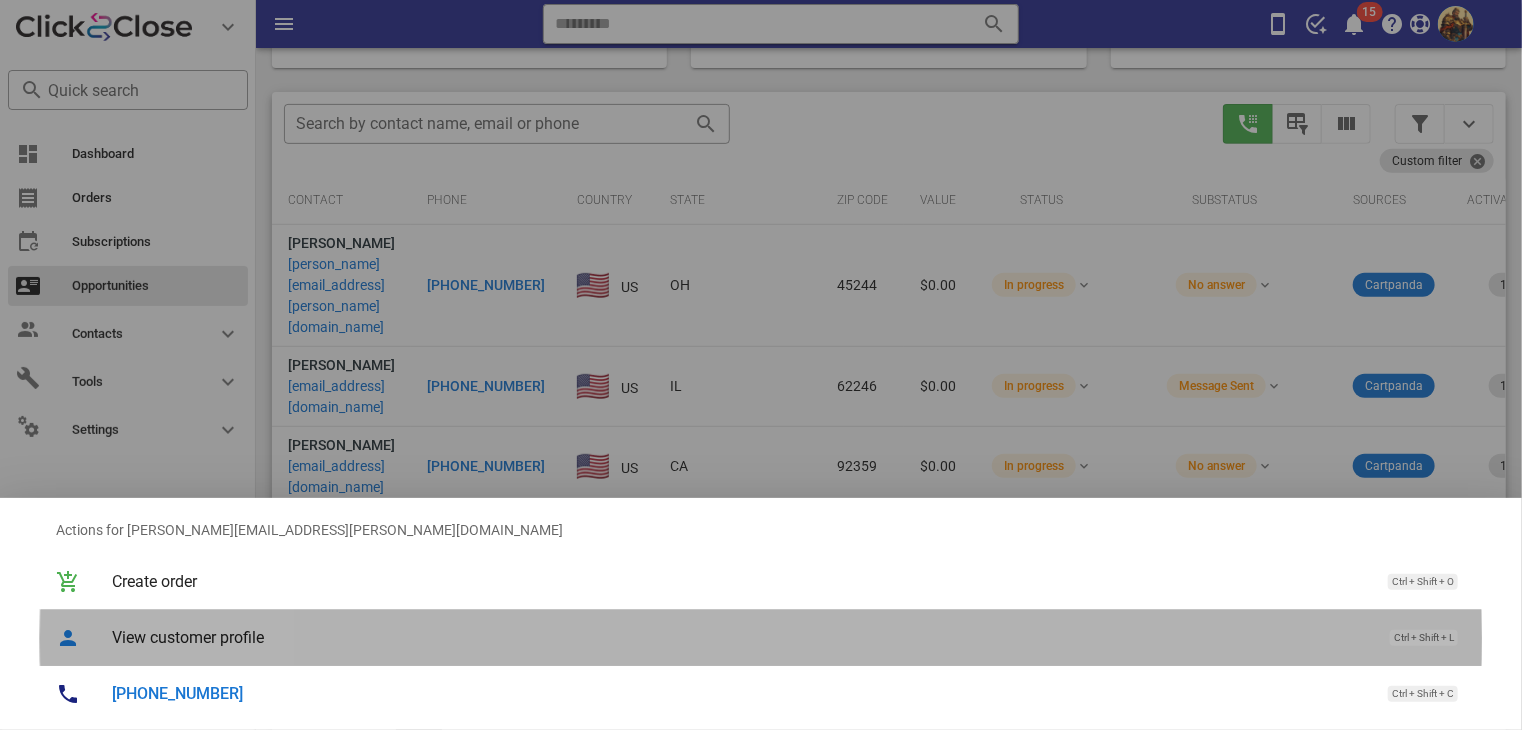 click on "View customer profile" at bounding box center [741, 637] 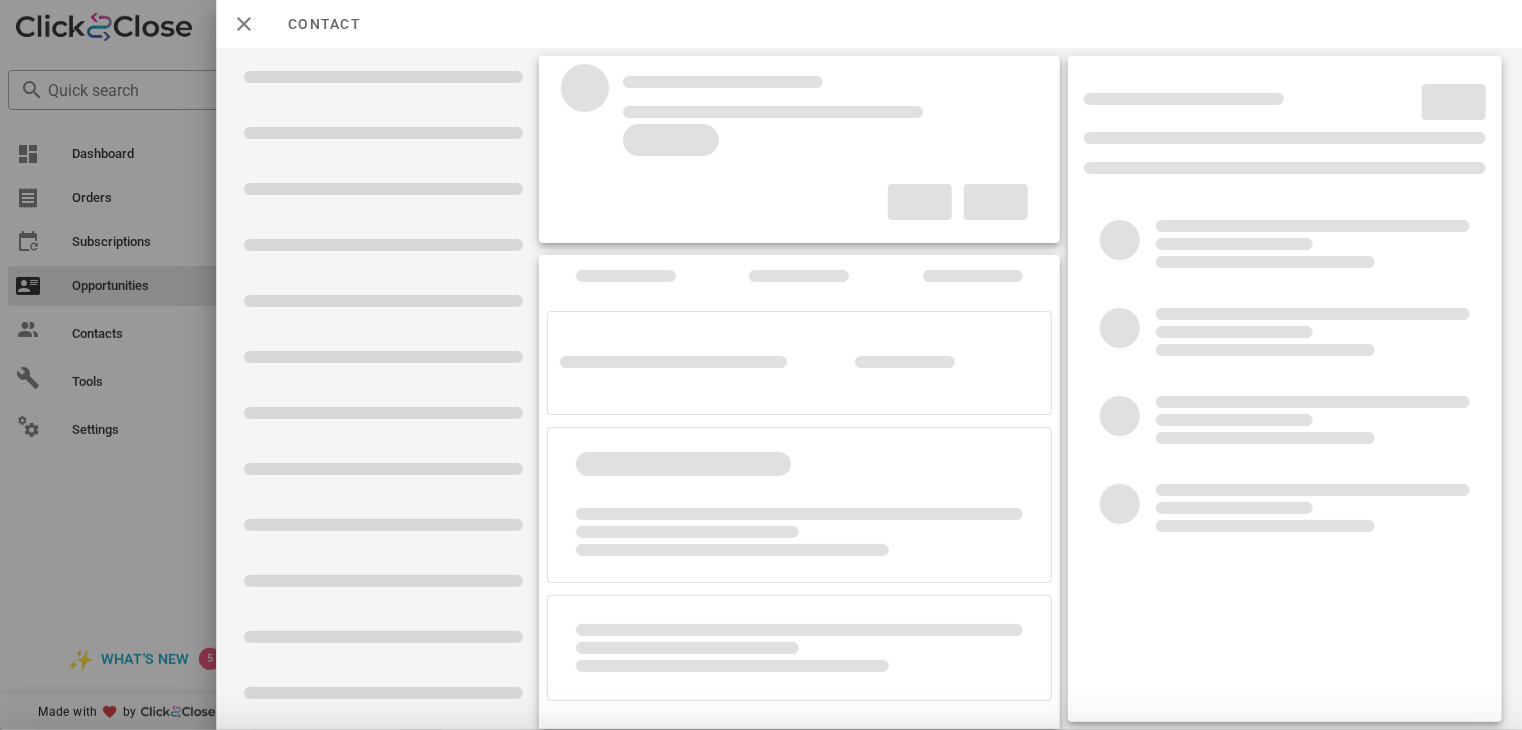 scroll, scrollTop: 616, scrollLeft: 0, axis: vertical 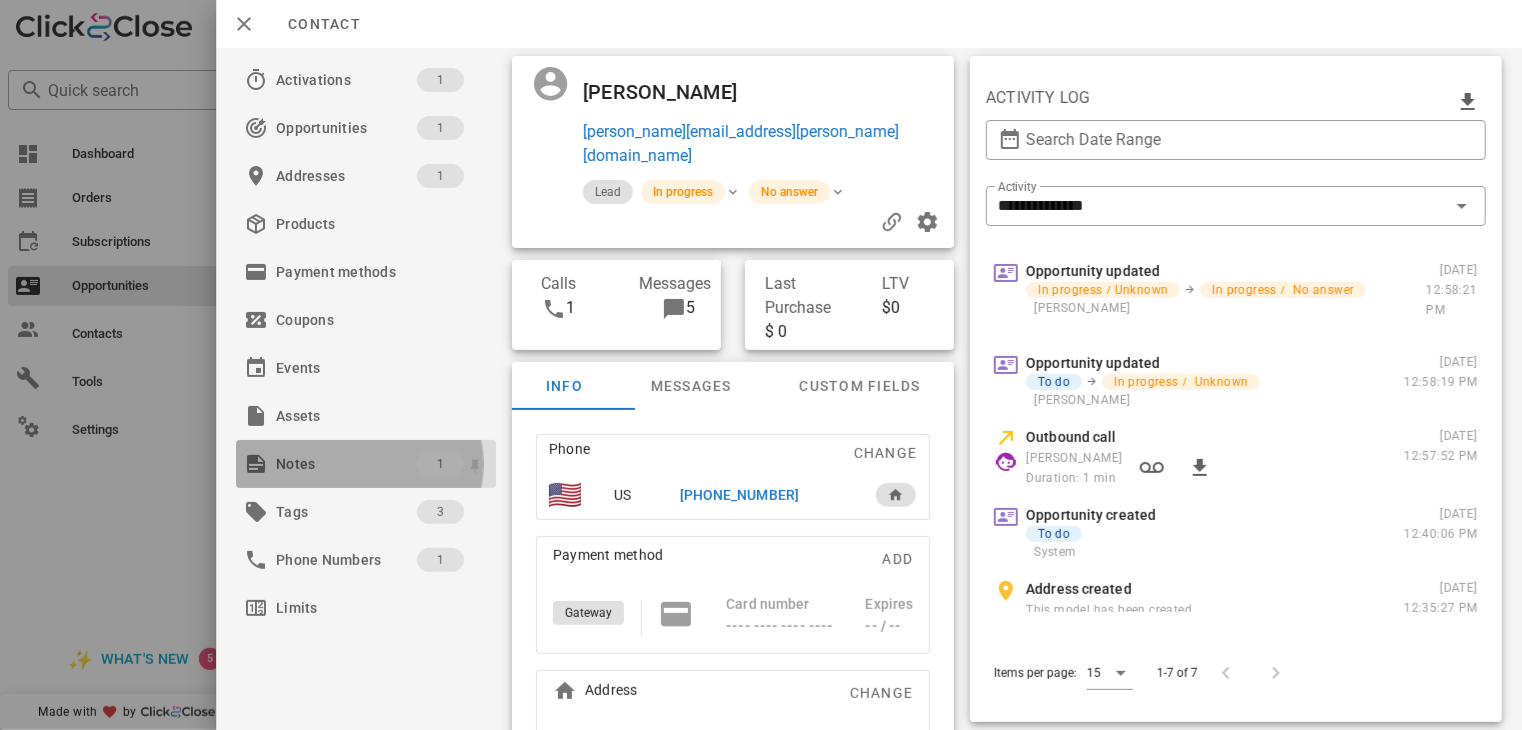 click on "Notes" at bounding box center [346, 464] 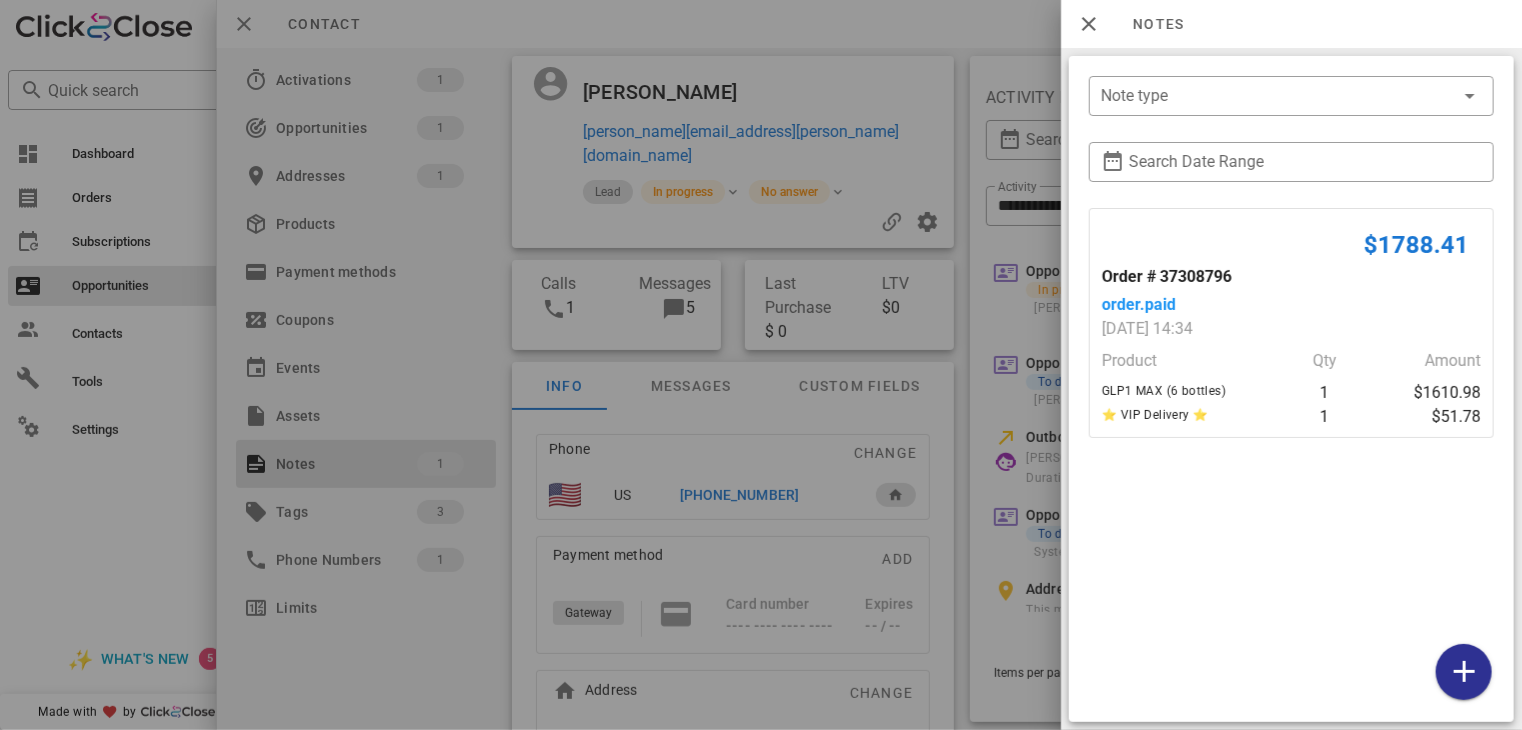 click at bounding box center [761, 365] 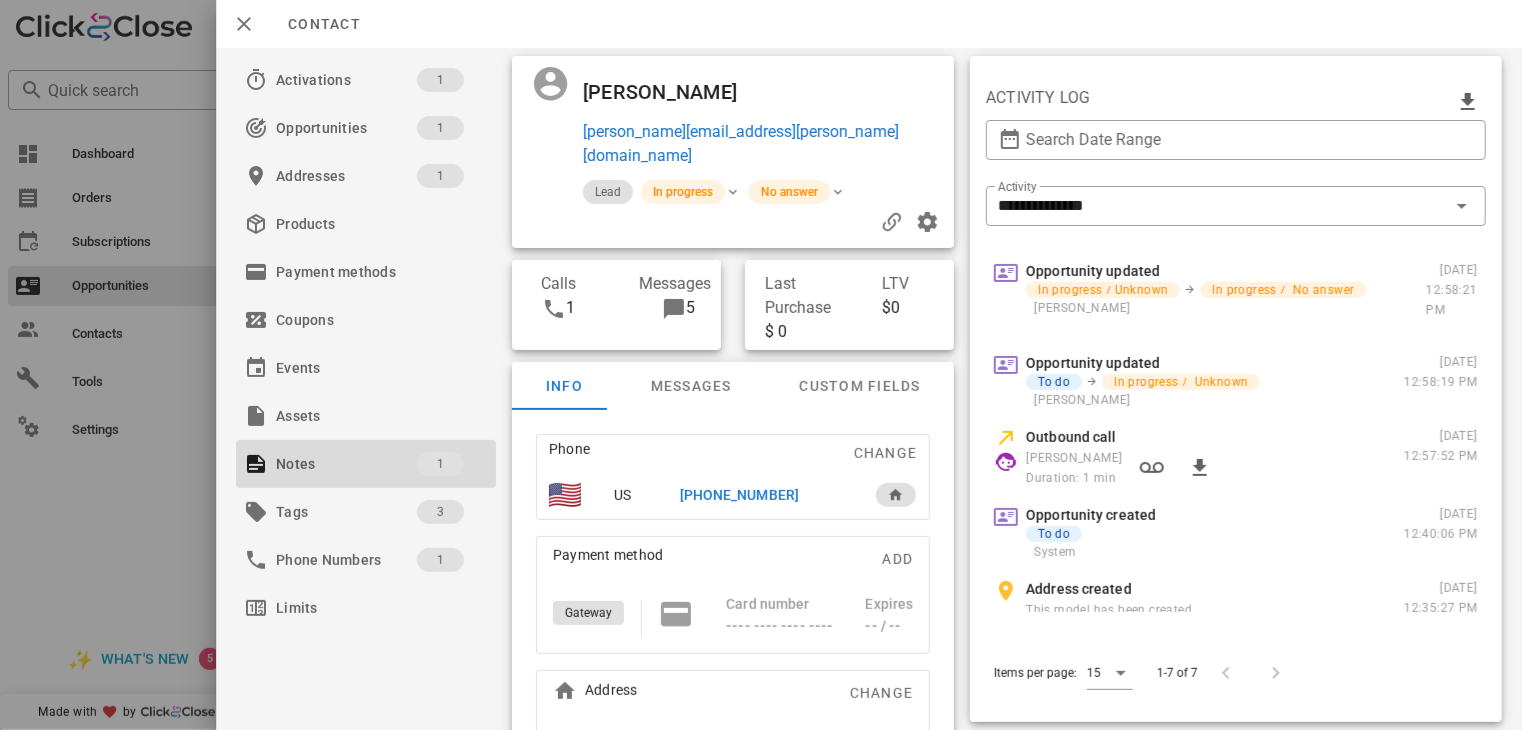 click on "[PHONE_NUMBER]" at bounding box center [739, 495] 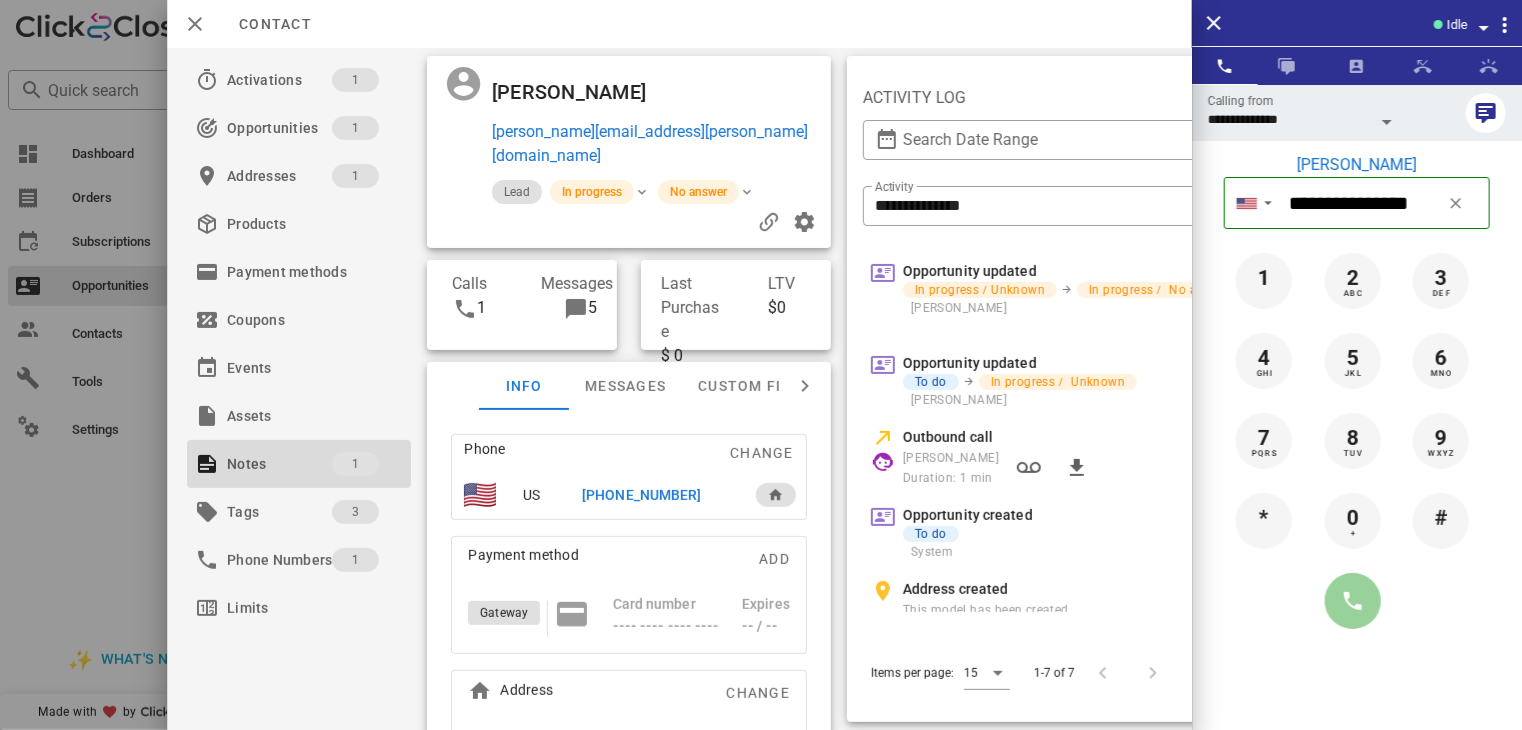 click at bounding box center (1353, 601) 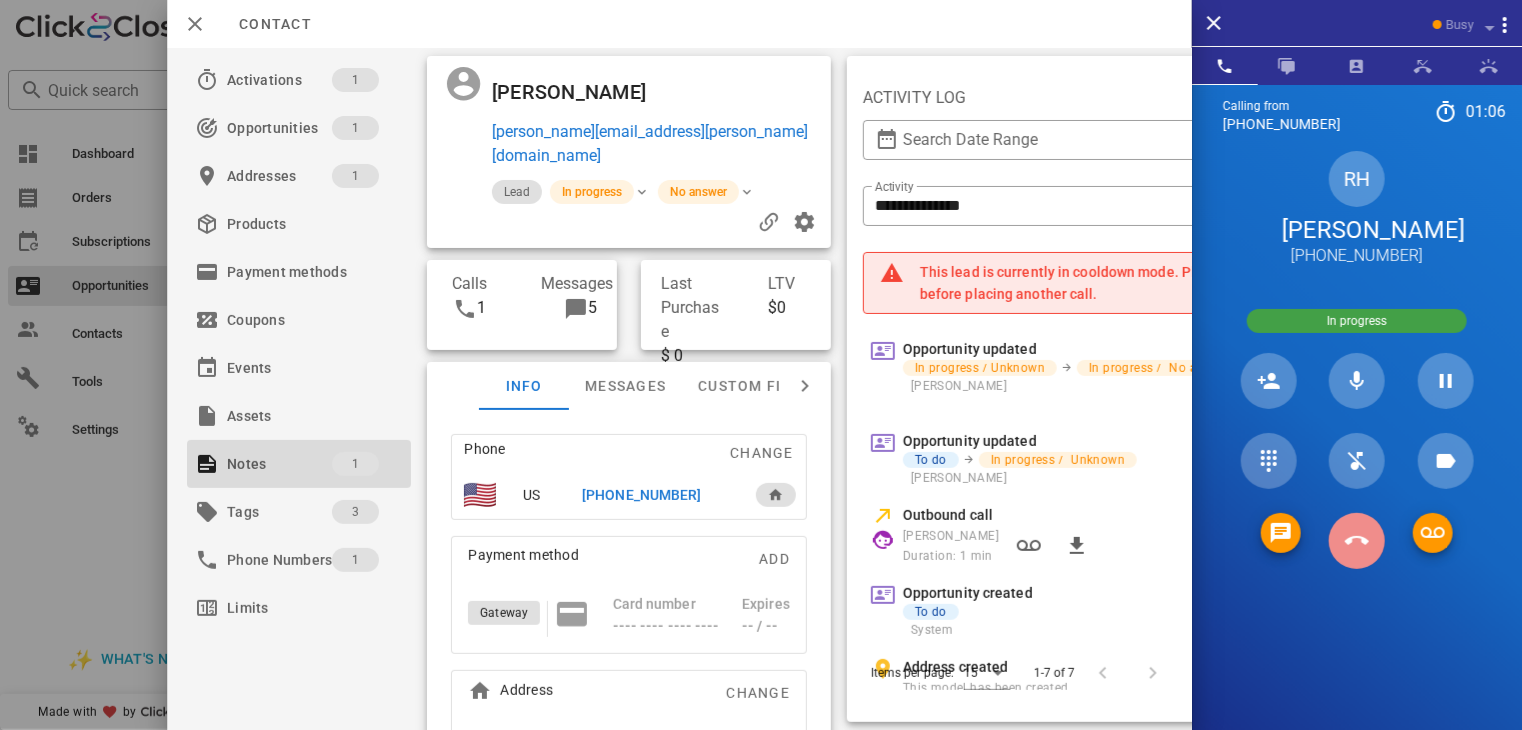 click at bounding box center (1357, 541) 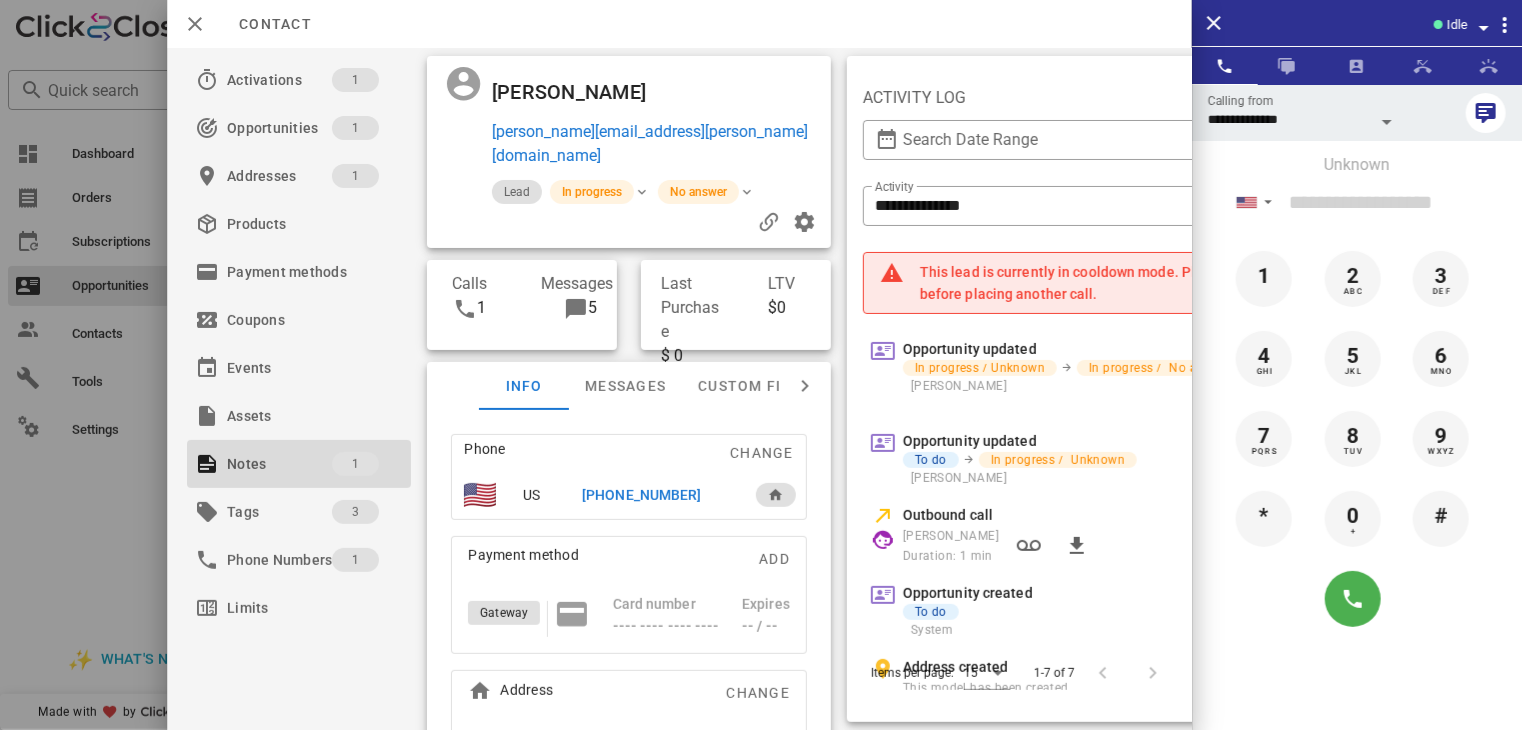 click at bounding box center [761, 365] 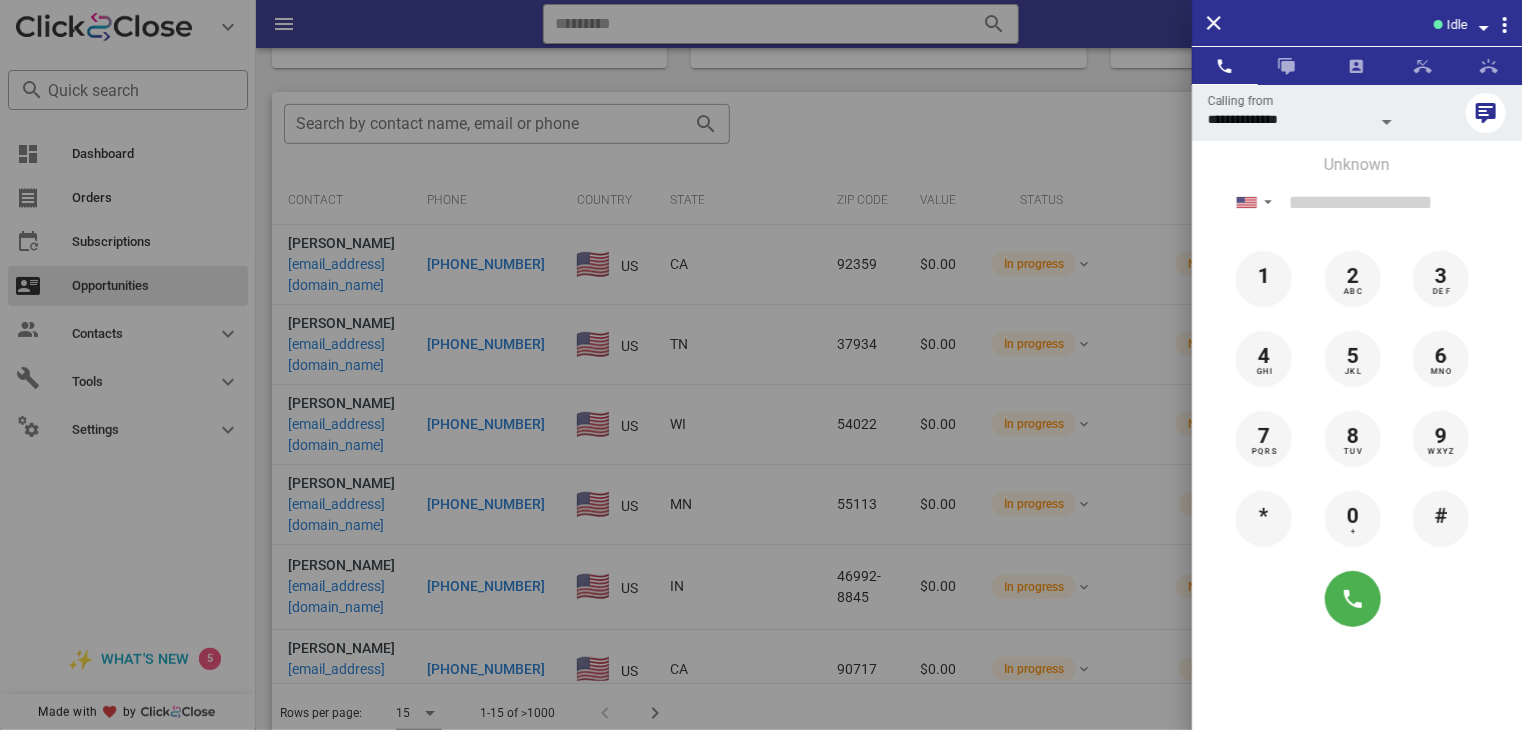 click at bounding box center (761, 365) 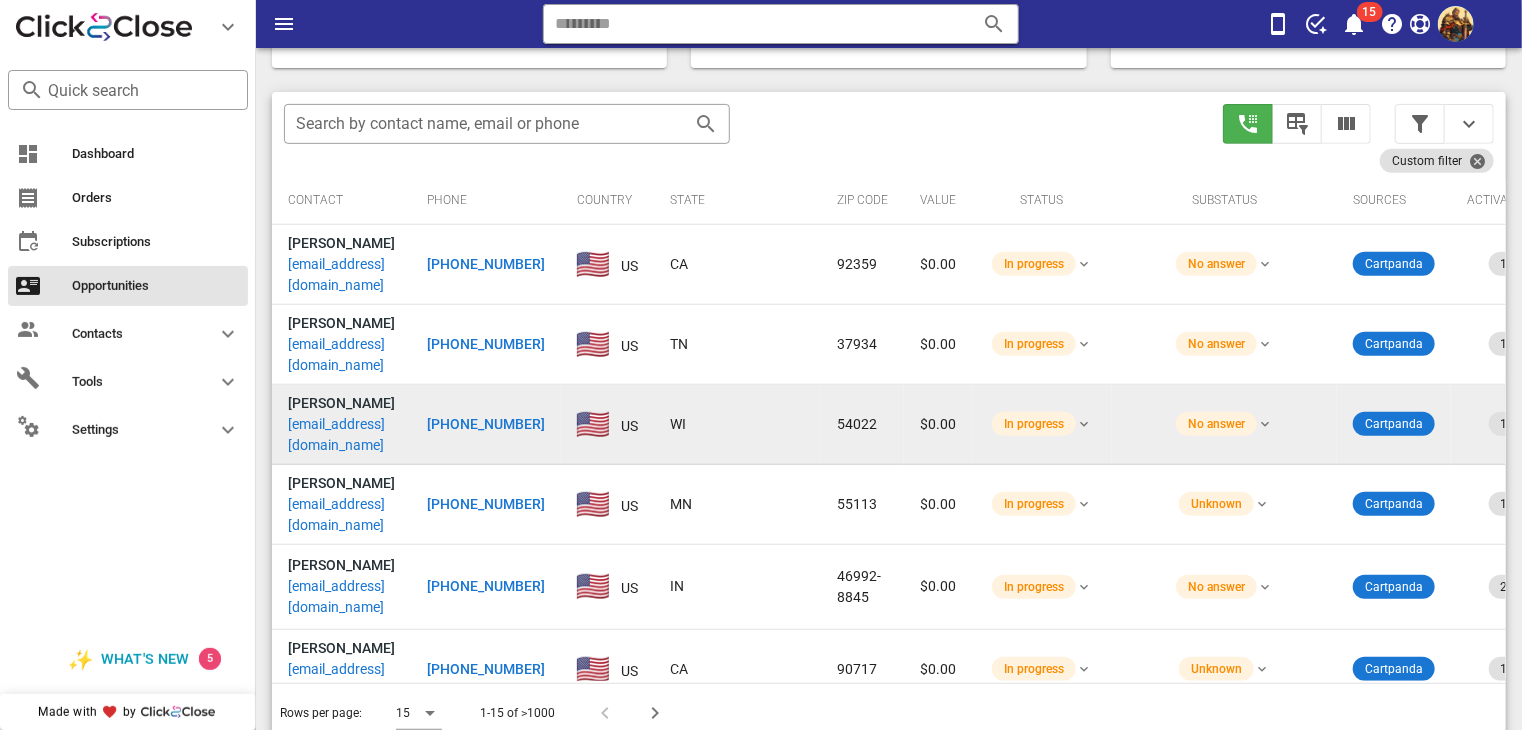 click on "[EMAIL_ADDRESS][DOMAIN_NAME]" at bounding box center (341, 435) 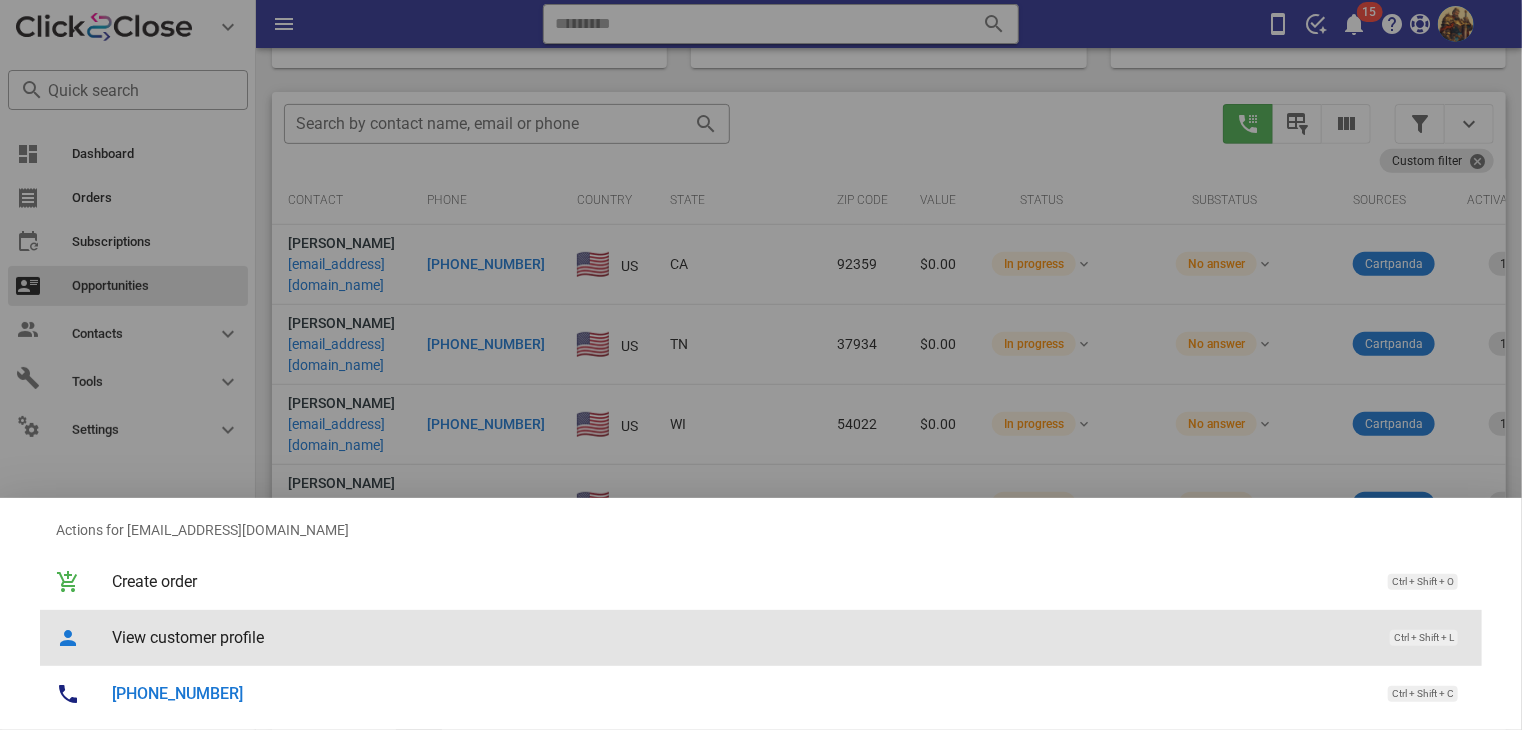 click on "View customer profile" at bounding box center [741, 637] 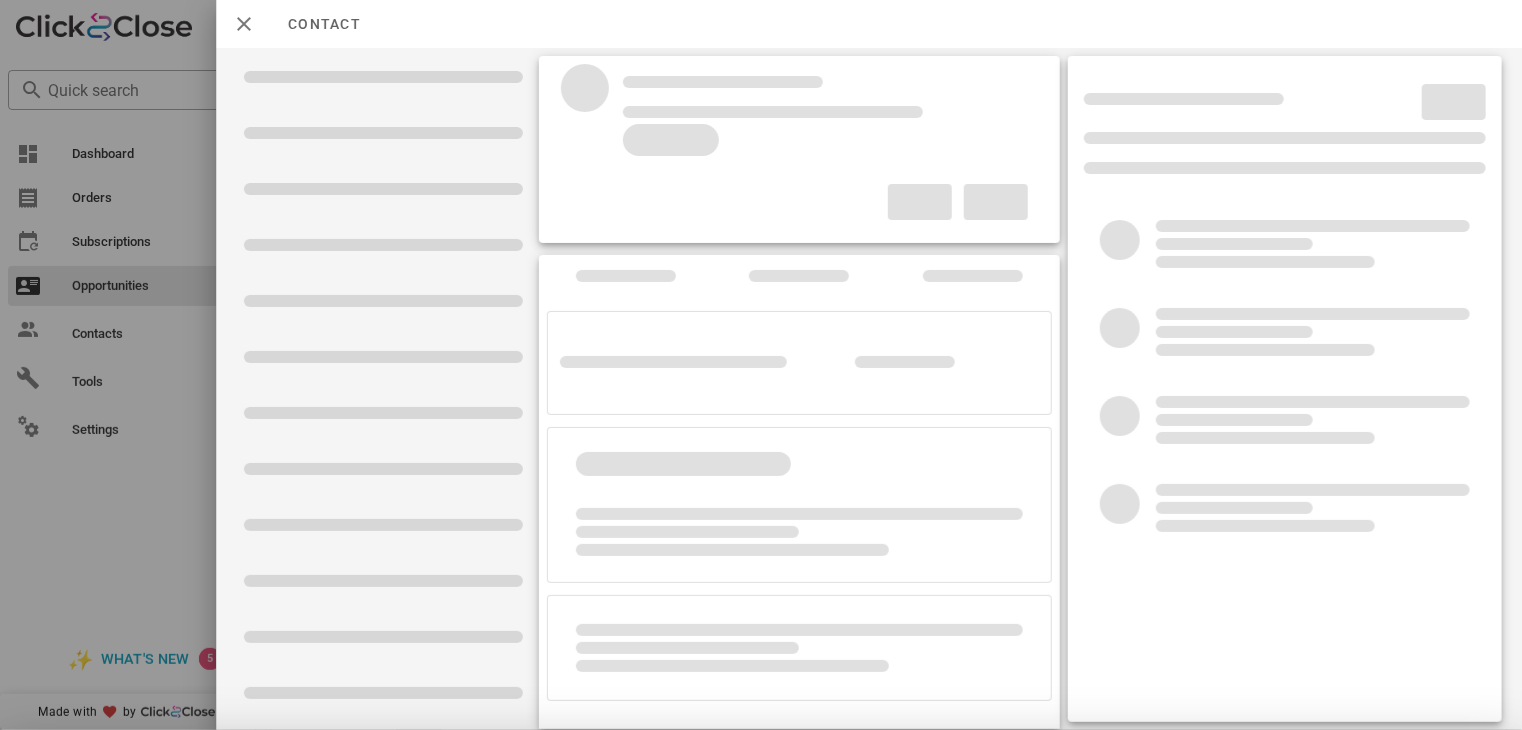 scroll, scrollTop: 616, scrollLeft: 0, axis: vertical 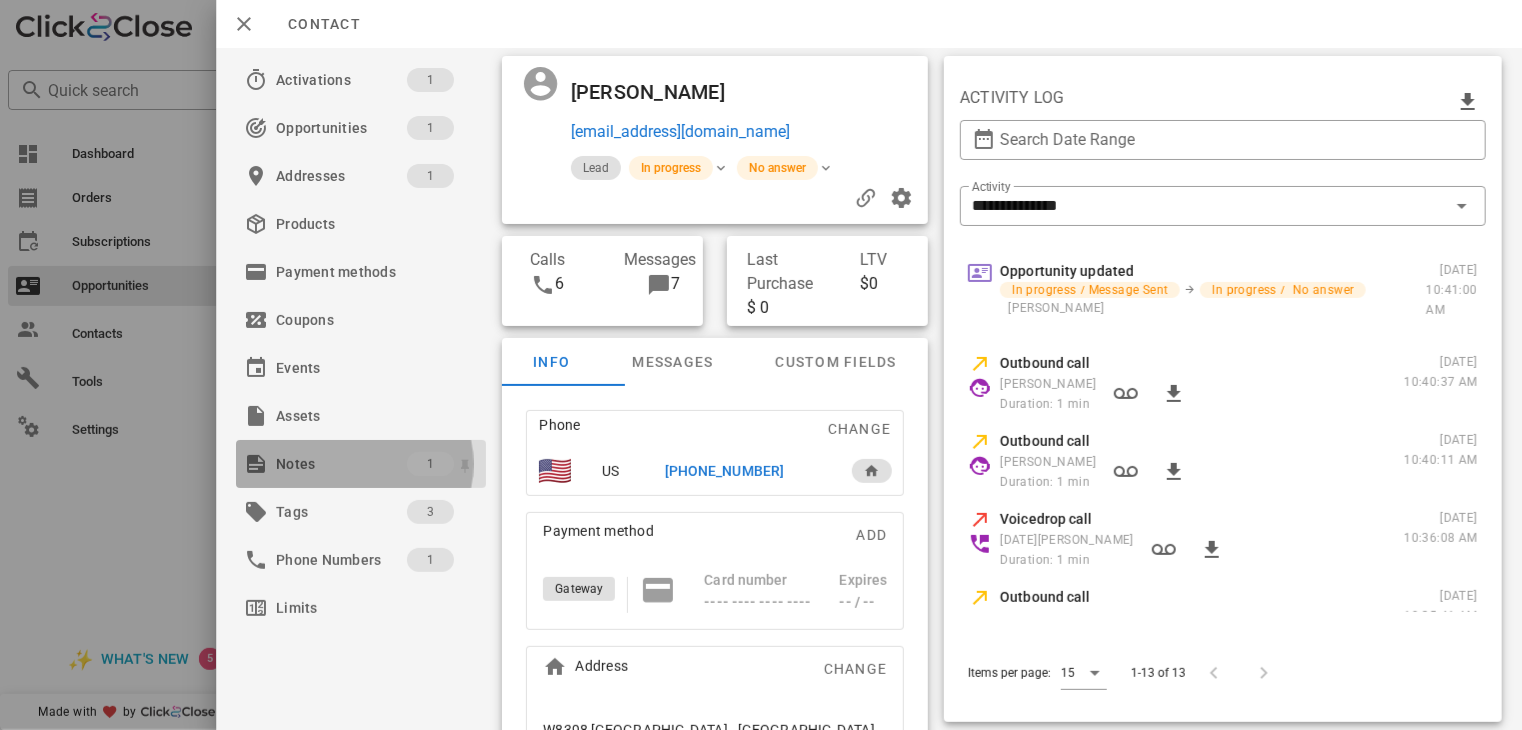 click on "Notes" at bounding box center [341, 464] 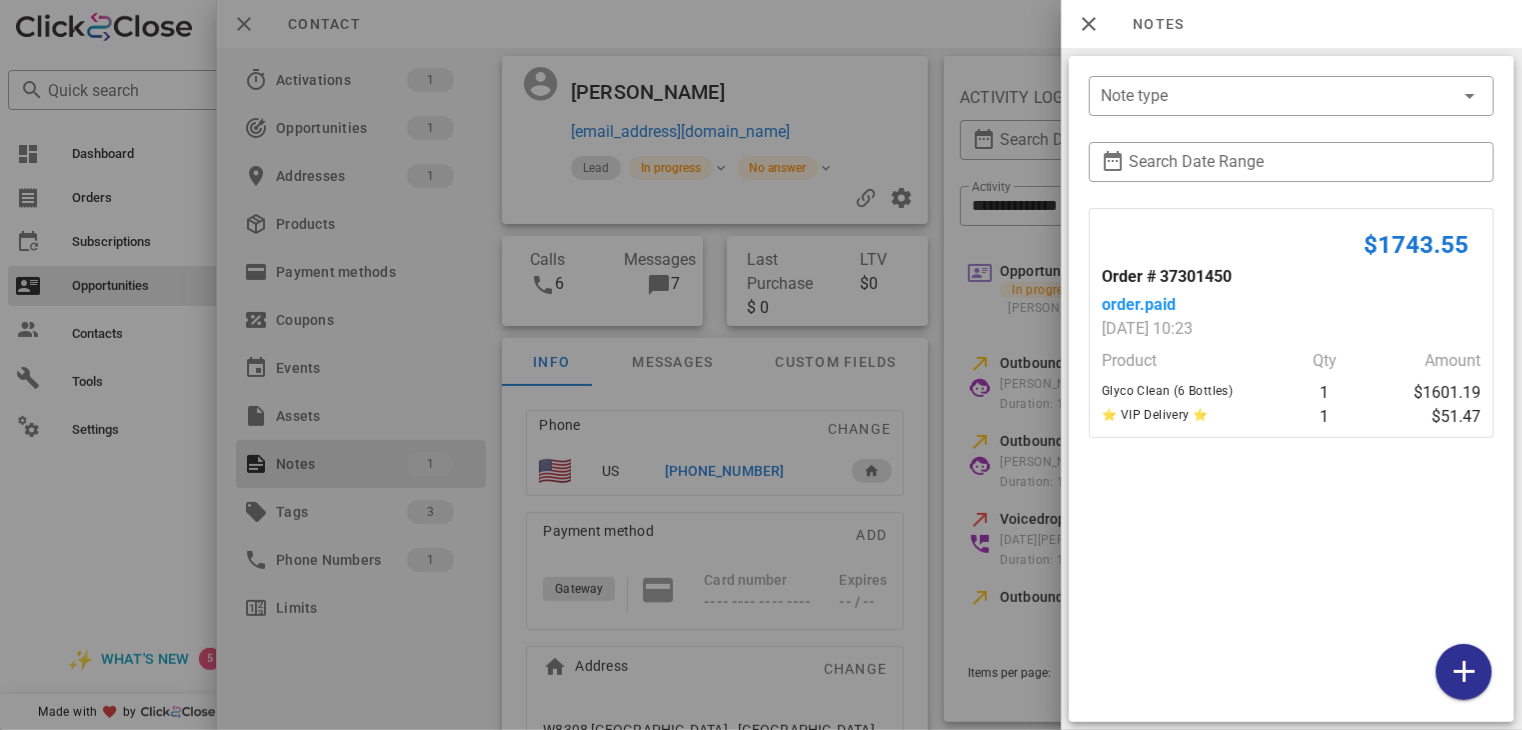 click at bounding box center (761, 365) 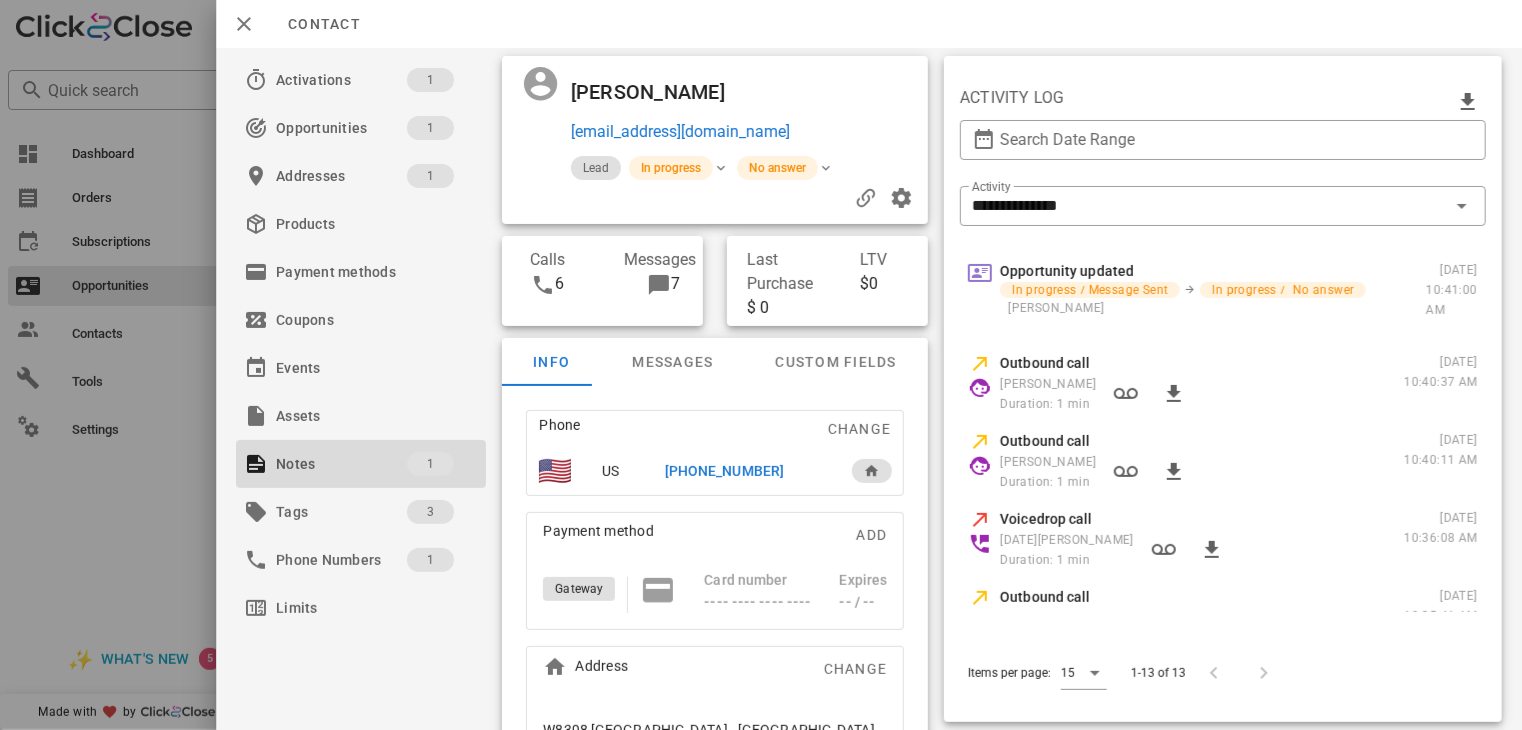 click on "[PHONE_NUMBER]" at bounding box center [724, 471] 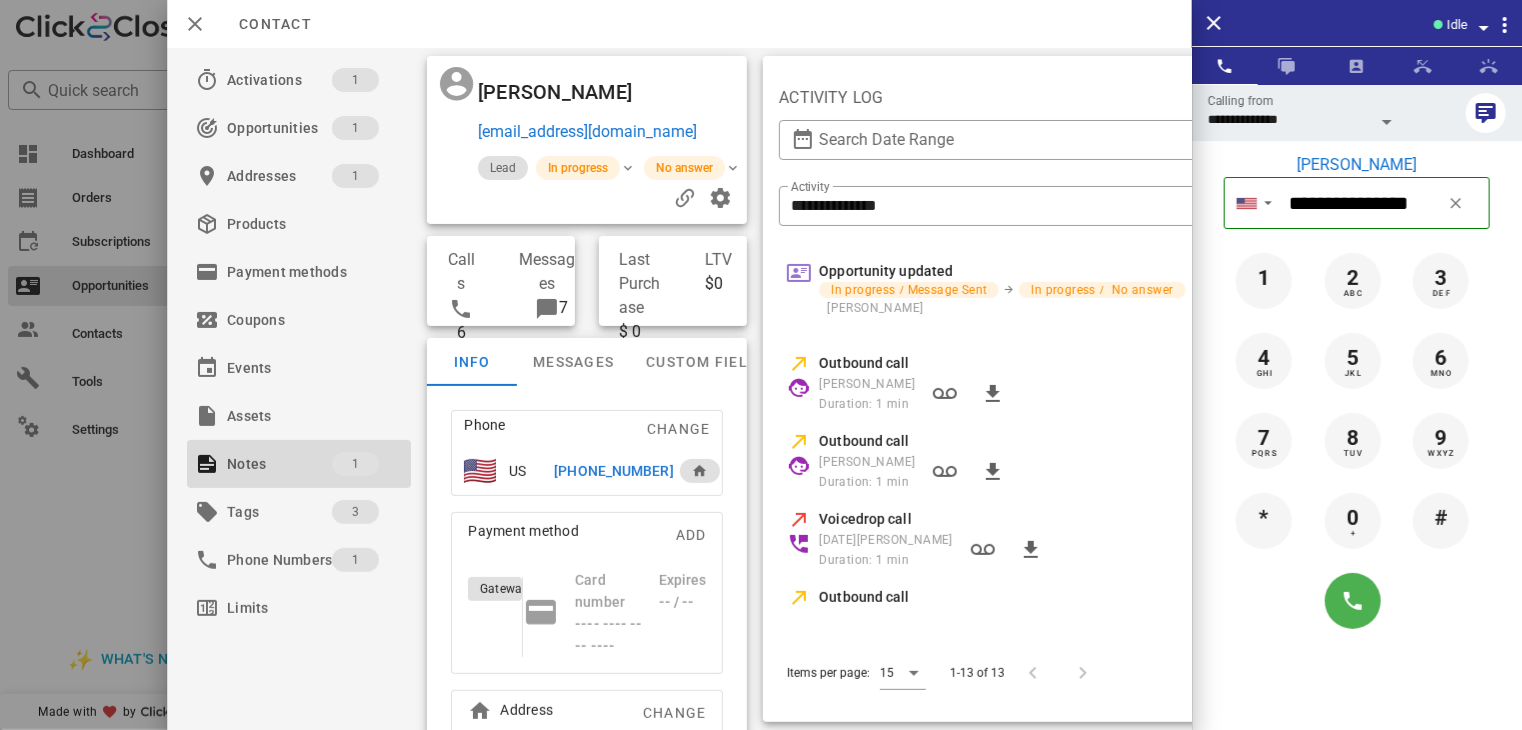 scroll, scrollTop: 627, scrollLeft: 0, axis: vertical 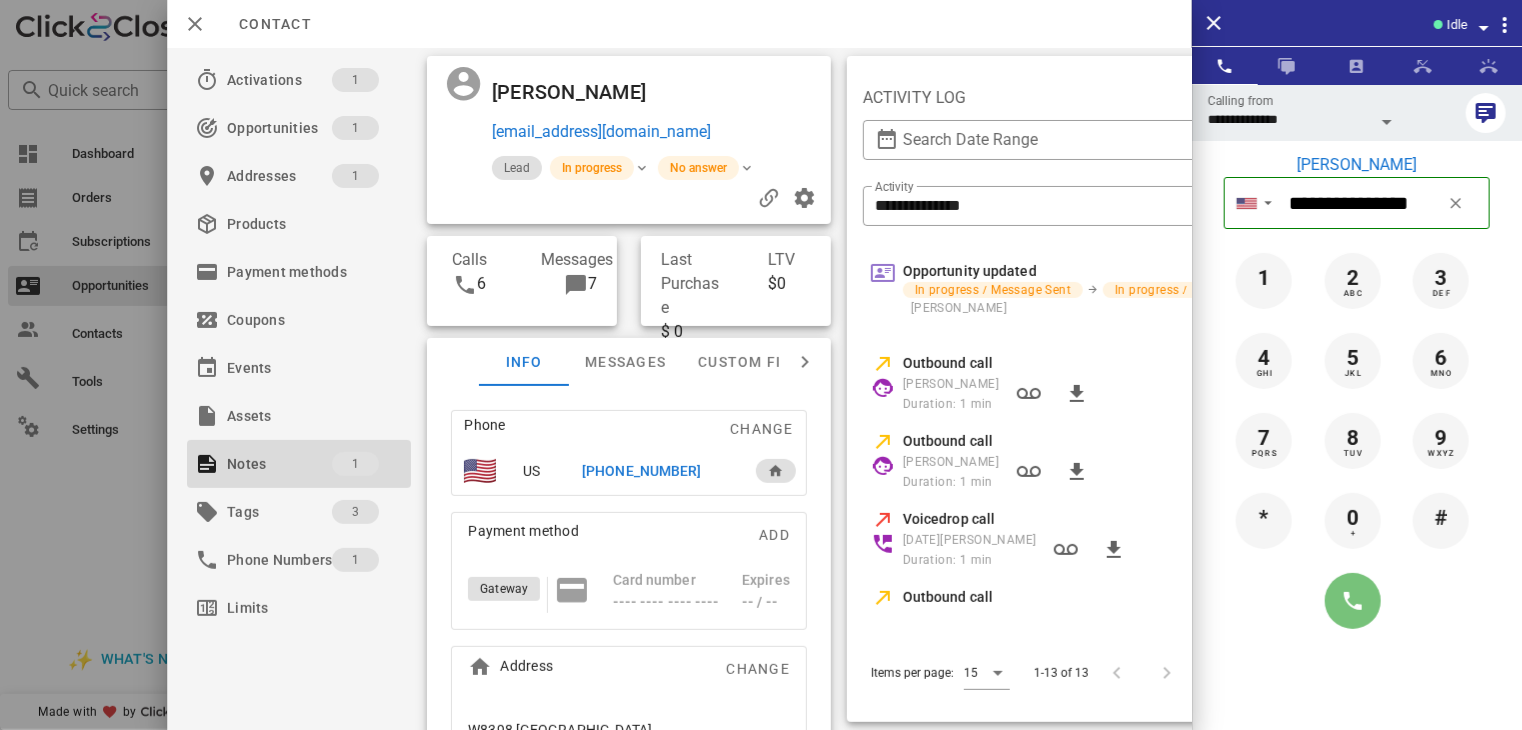 click at bounding box center [1353, 601] 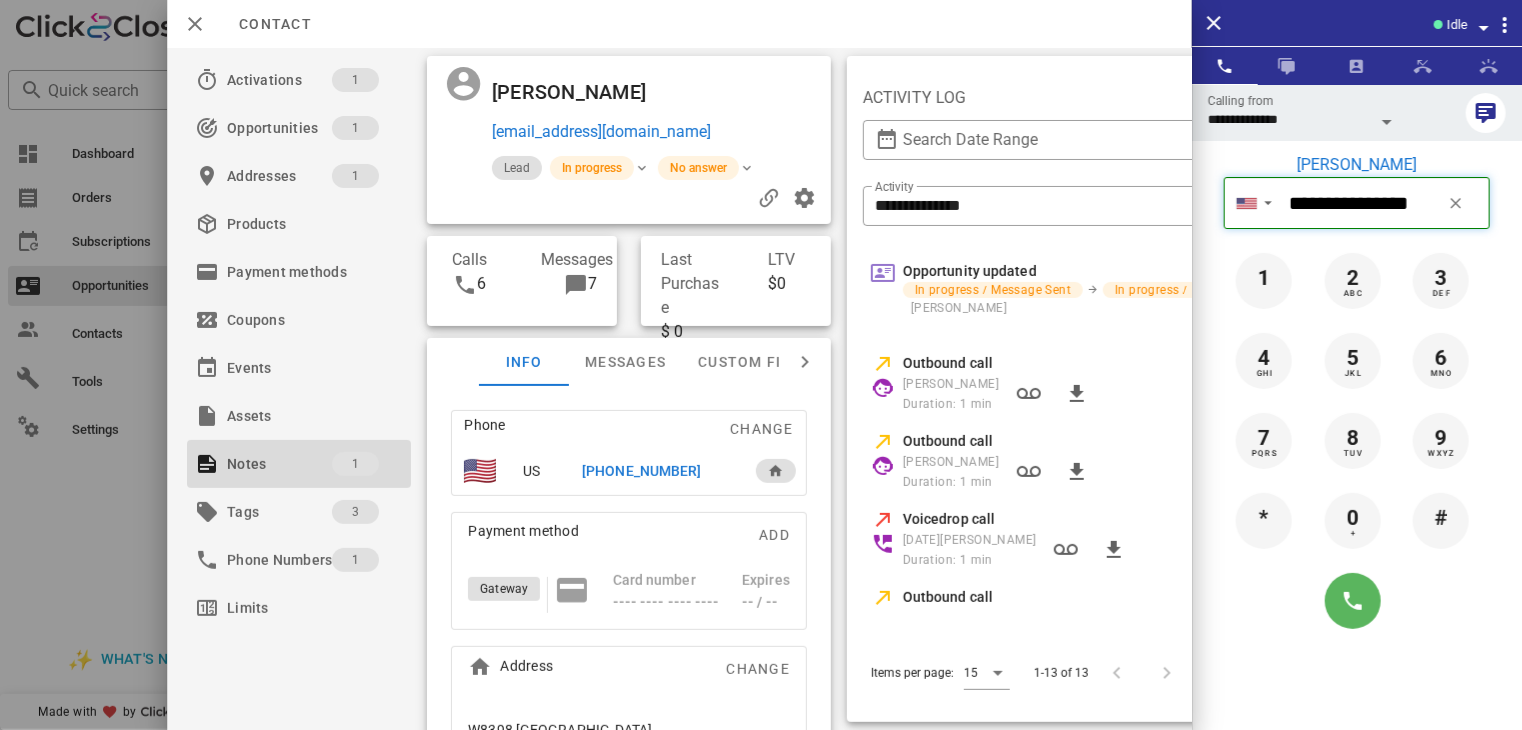 type 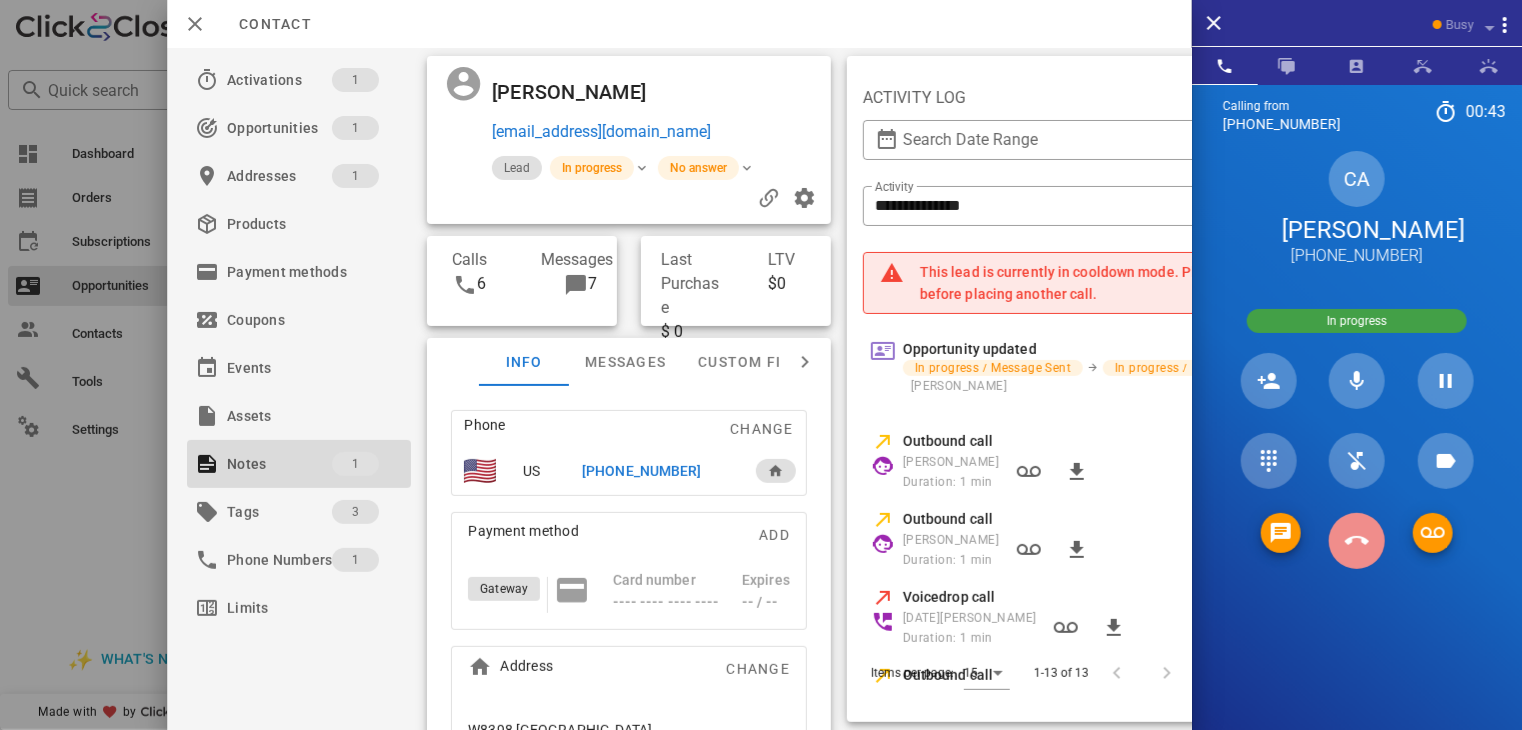 click at bounding box center [1357, 541] 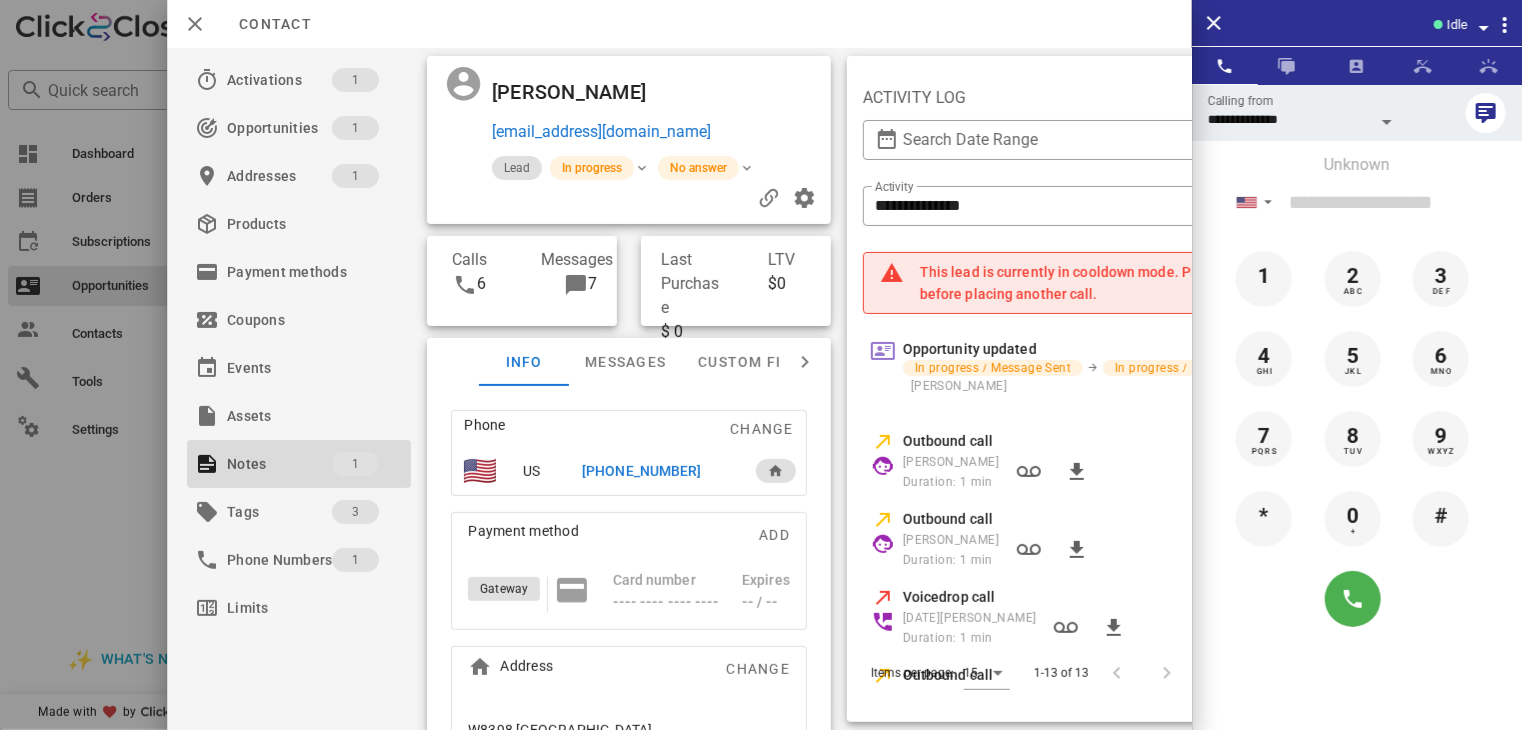 click at bounding box center (761, 365) 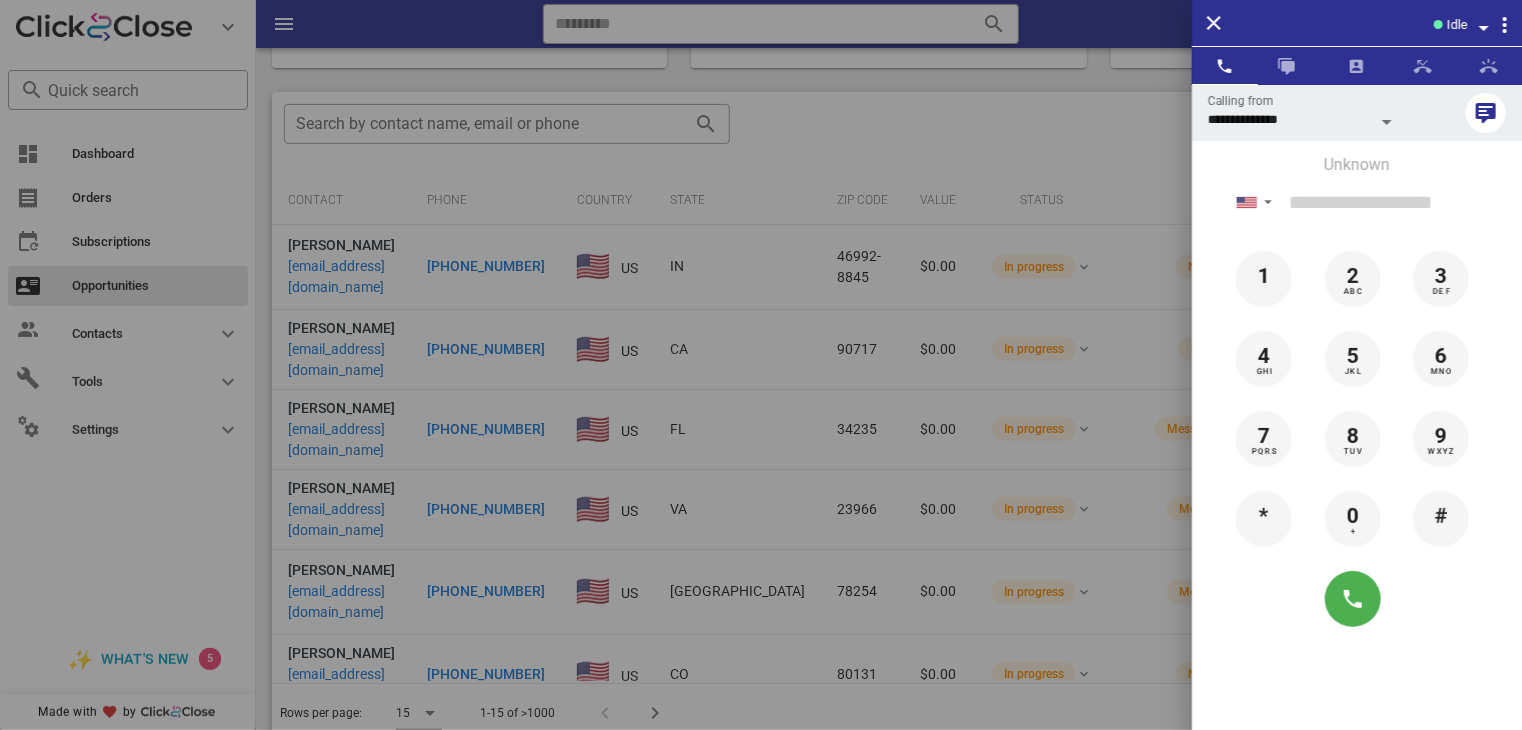 click at bounding box center [761, 365] 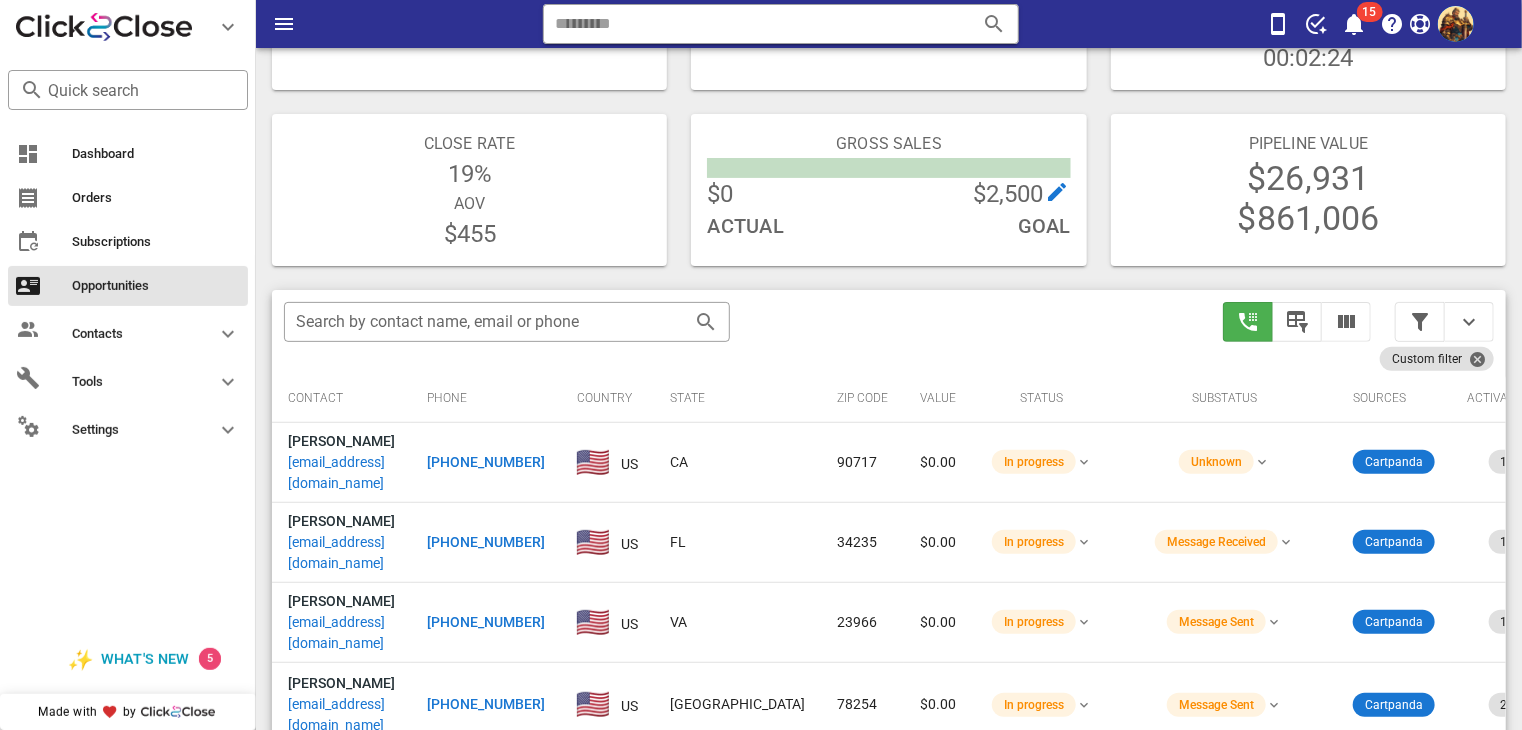 scroll, scrollTop: 376, scrollLeft: 0, axis: vertical 